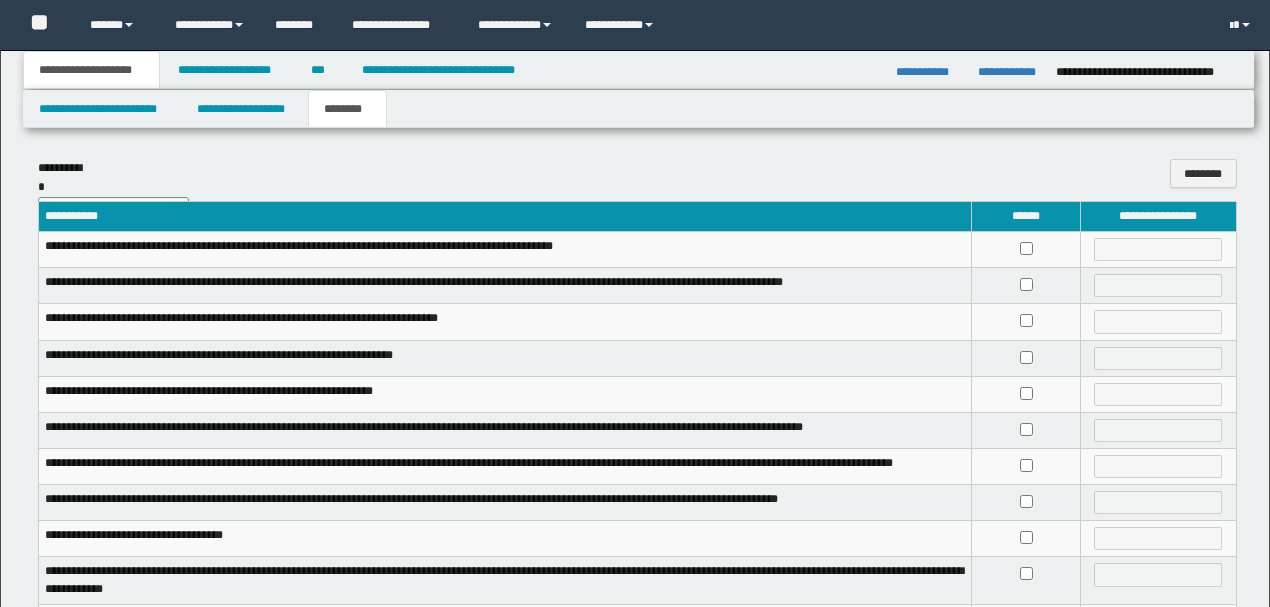 scroll, scrollTop: 0, scrollLeft: 0, axis: both 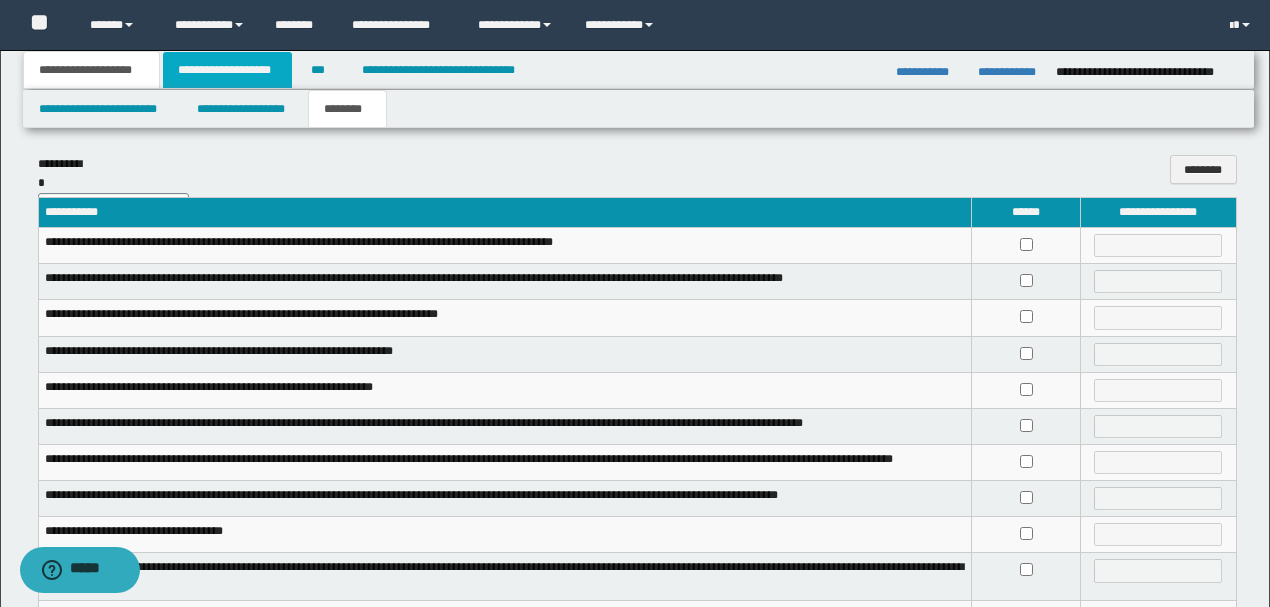 click on "**********" at bounding box center (227, 70) 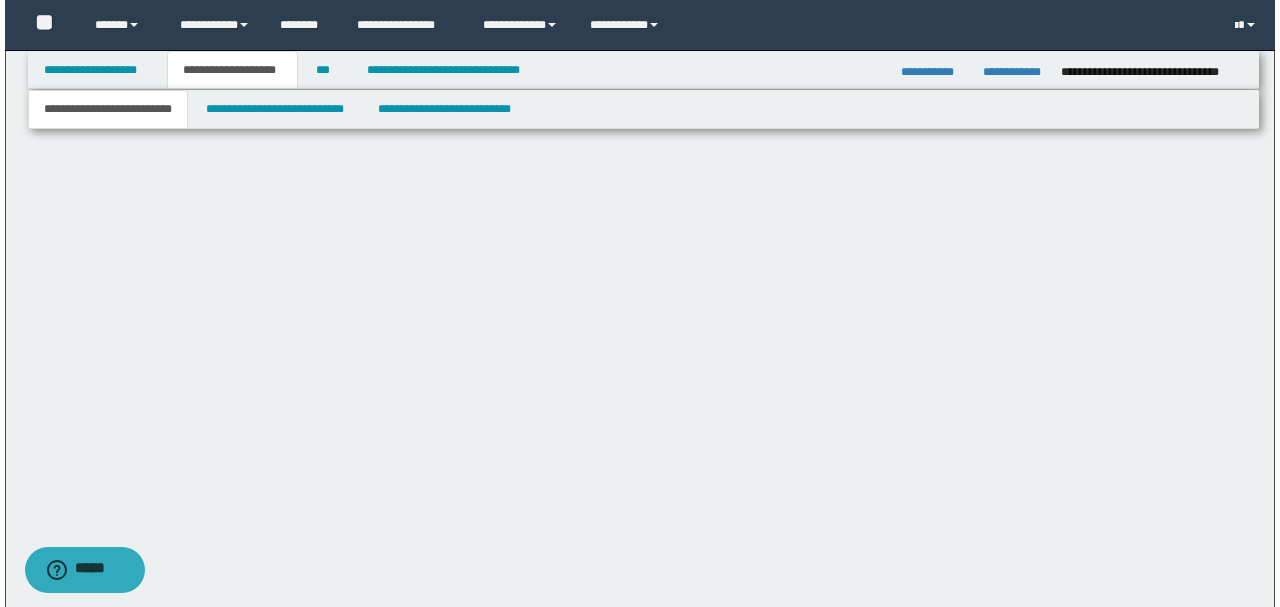 scroll, scrollTop: 0, scrollLeft: 0, axis: both 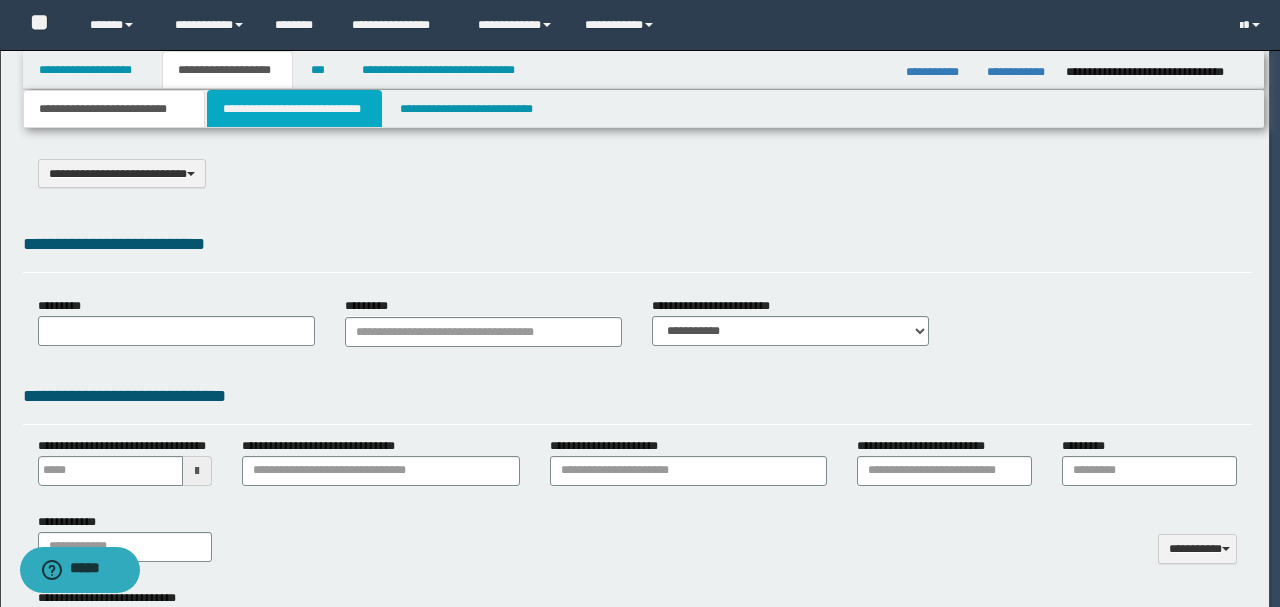 select on "*" 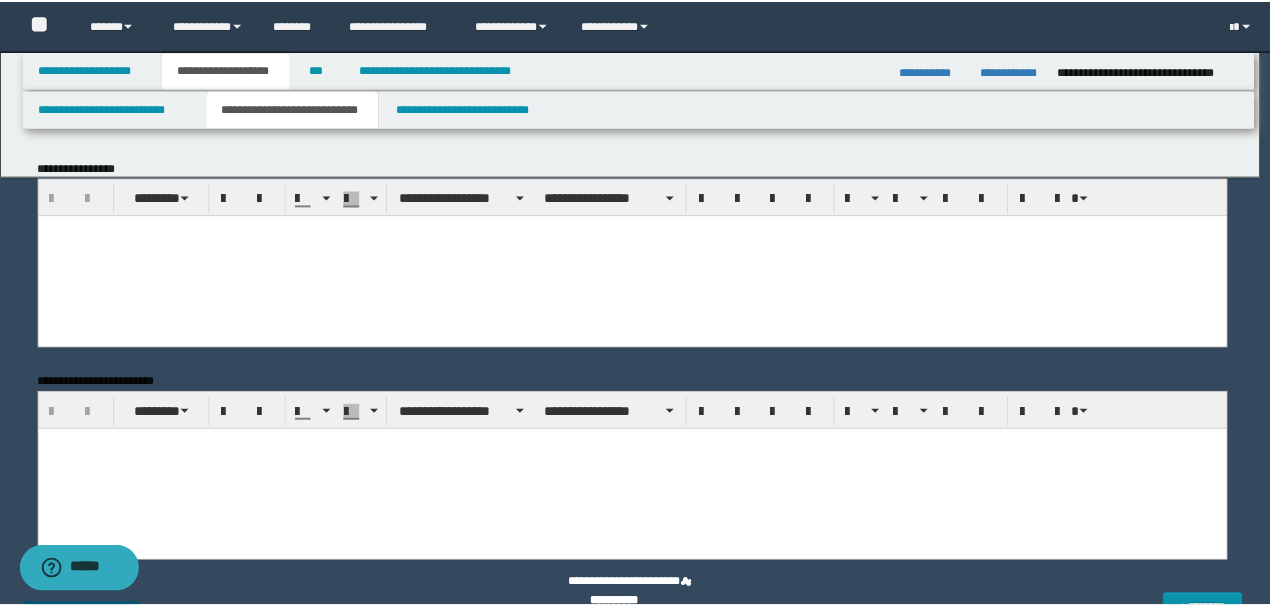 scroll, scrollTop: 0, scrollLeft: 0, axis: both 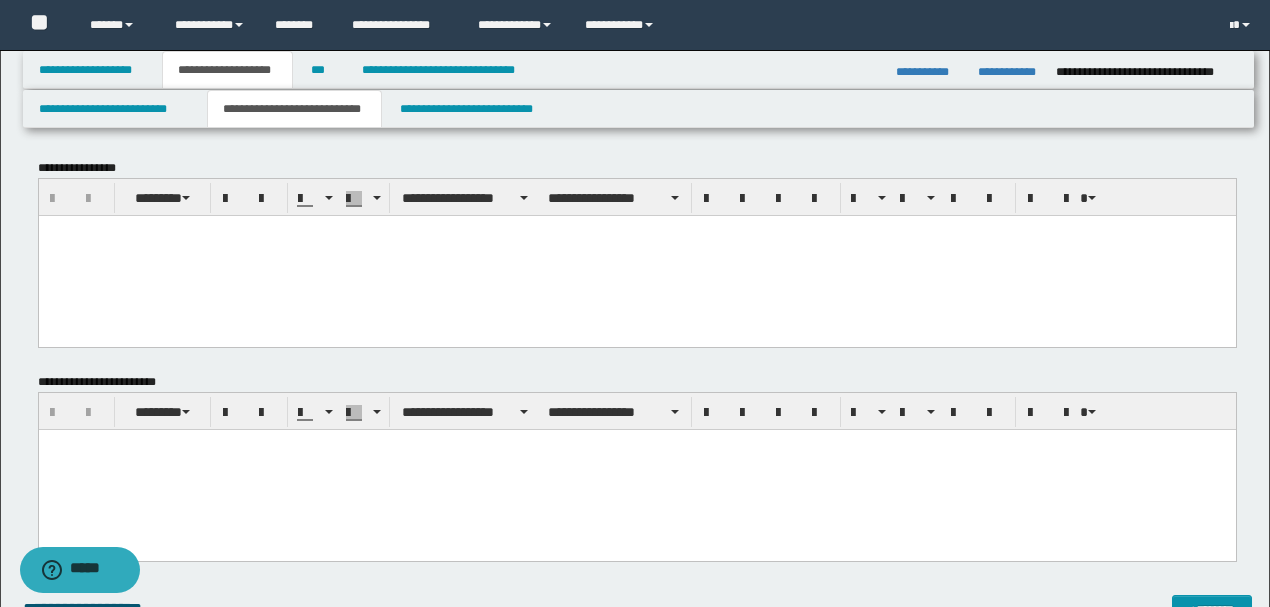 click at bounding box center [636, 470] 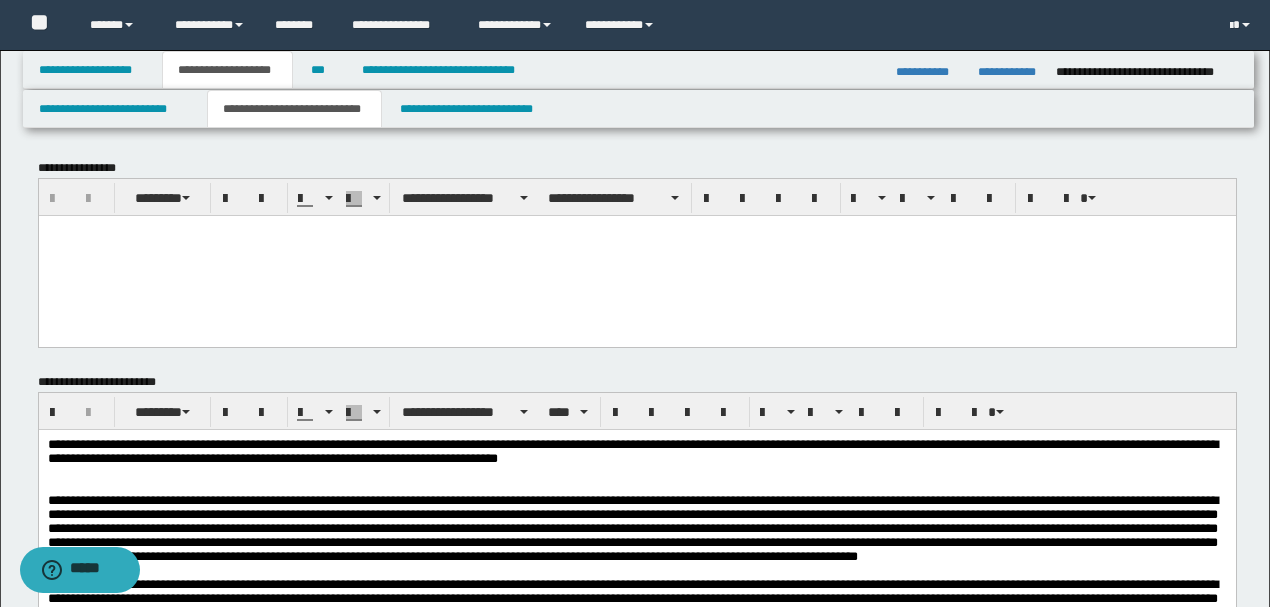 click at bounding box center [636, 255] 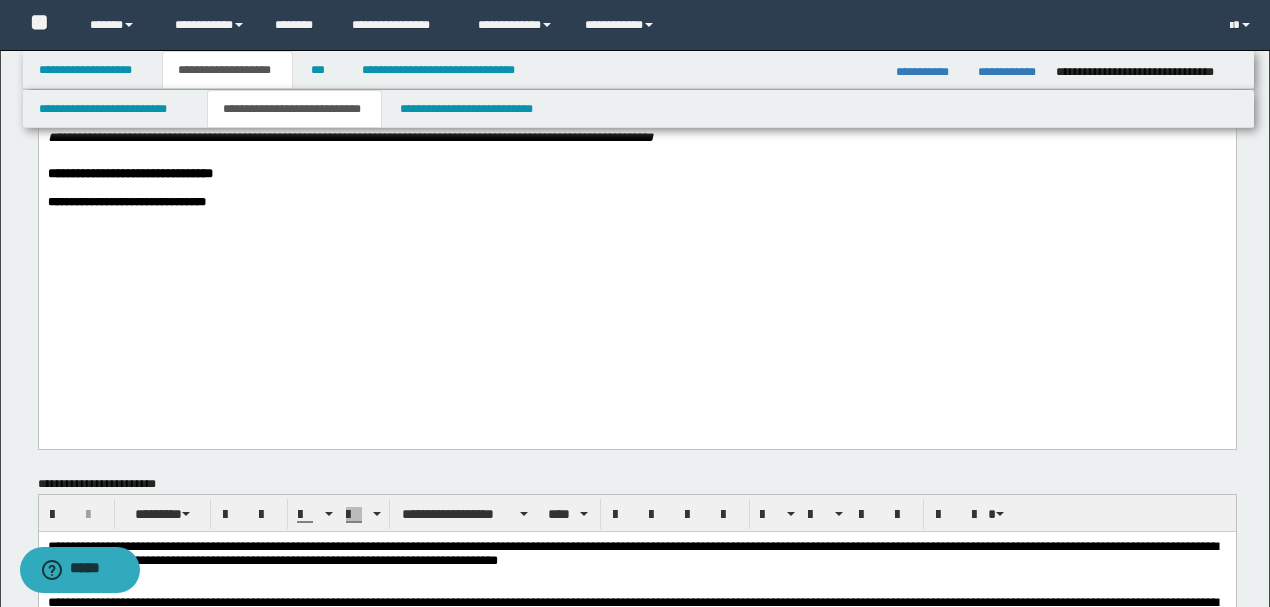 scroll, scrollTop: 1133, scrollLeft: 0, axis: vertical 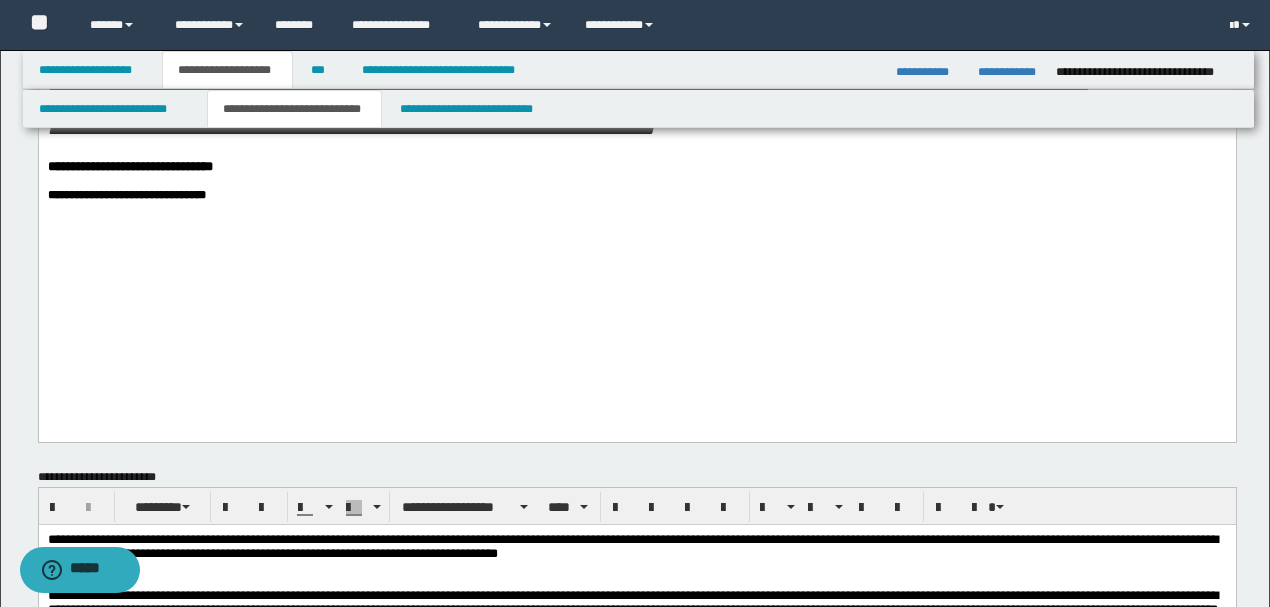 click on "********" at bounding box center [636, 103] 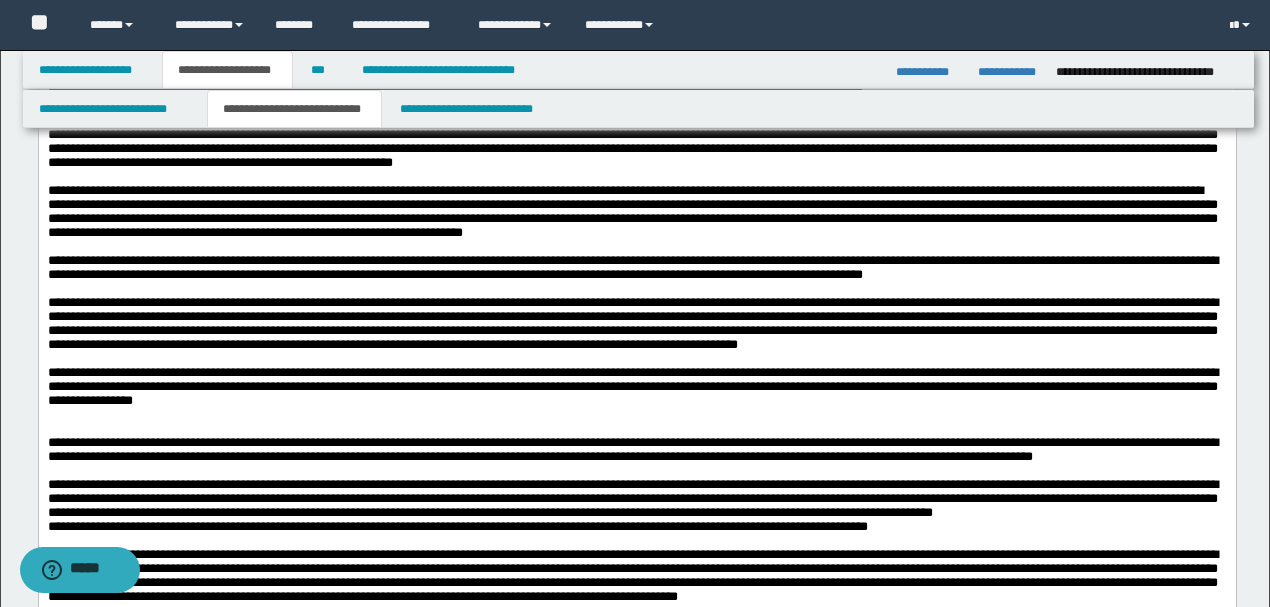 scroll, scrollTop: 3266, scrollLeft: 0, axis: vertical 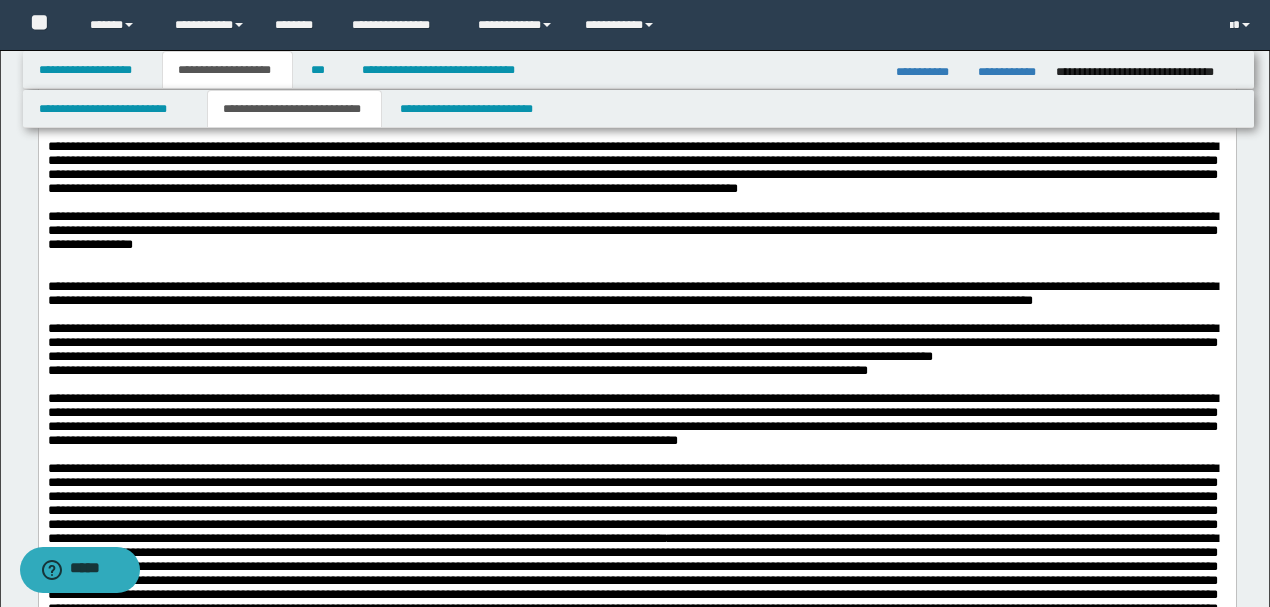drag, startPoint x: 124, startPoint y: 279, endPoint x: 210, endPoint y: 255, distance: 89.28606 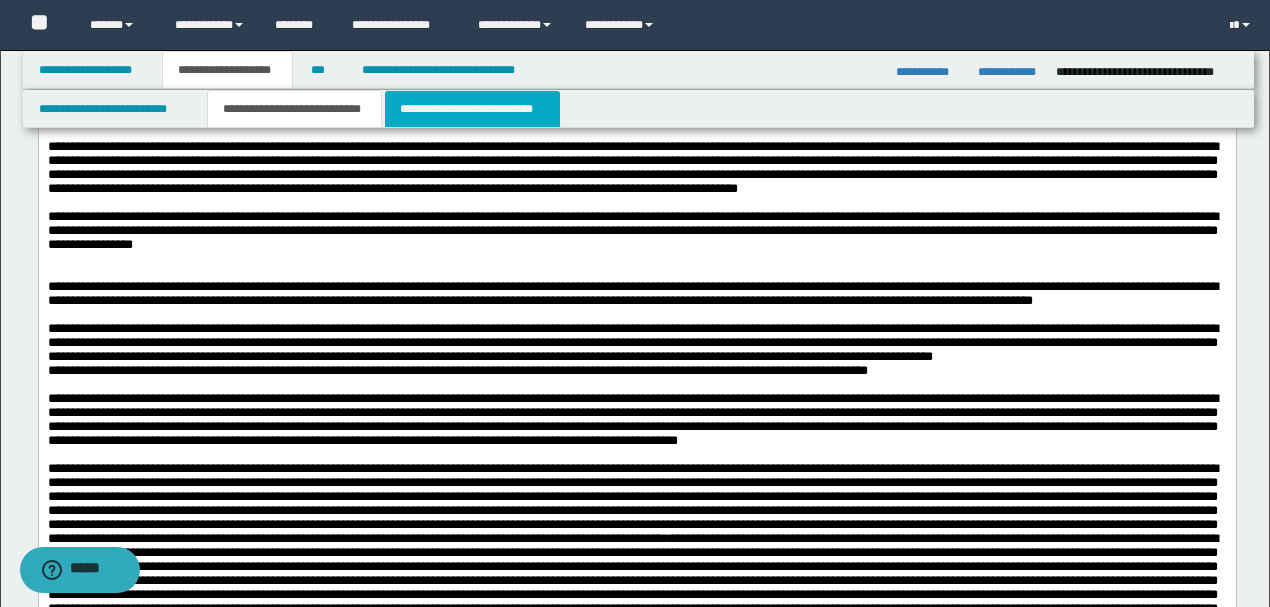 click on "**********" at bounding box center [472, 109] 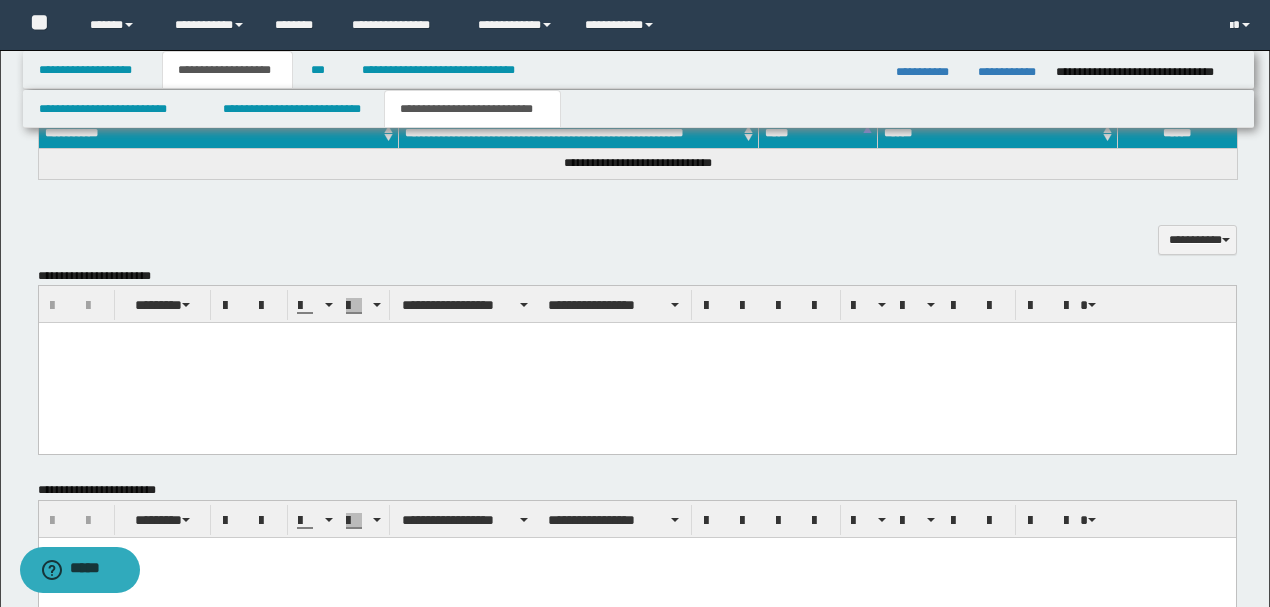 scroll, scrollTop: 533, scrollLeft: 0, axis: vertical 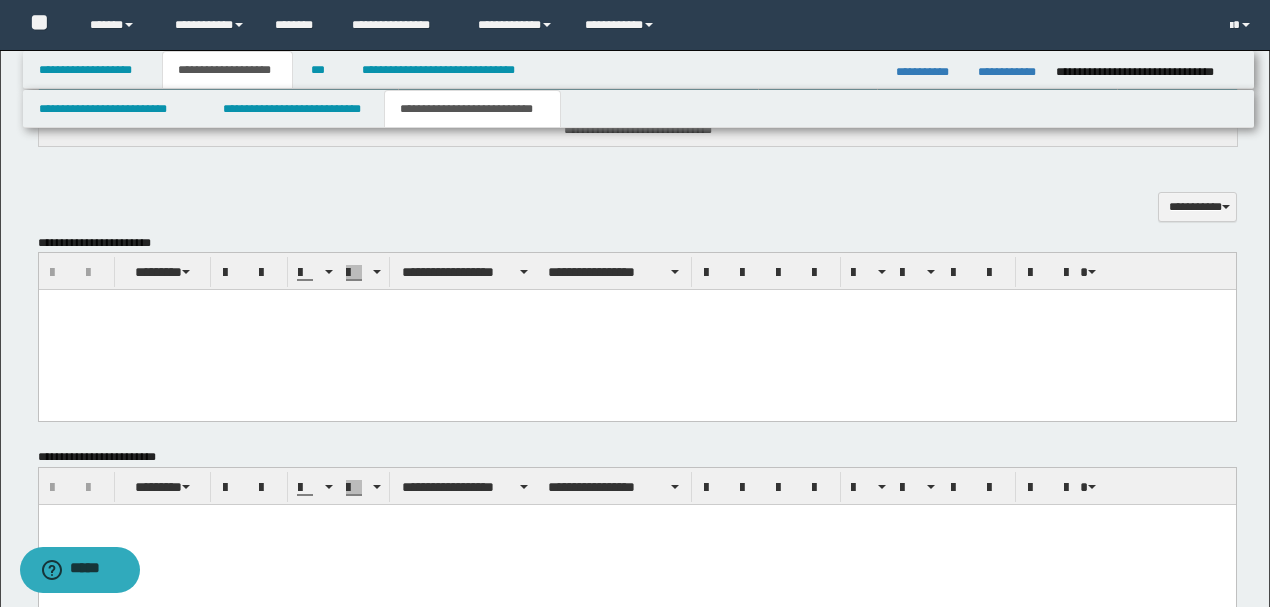 click at bounding box center [636, 330] 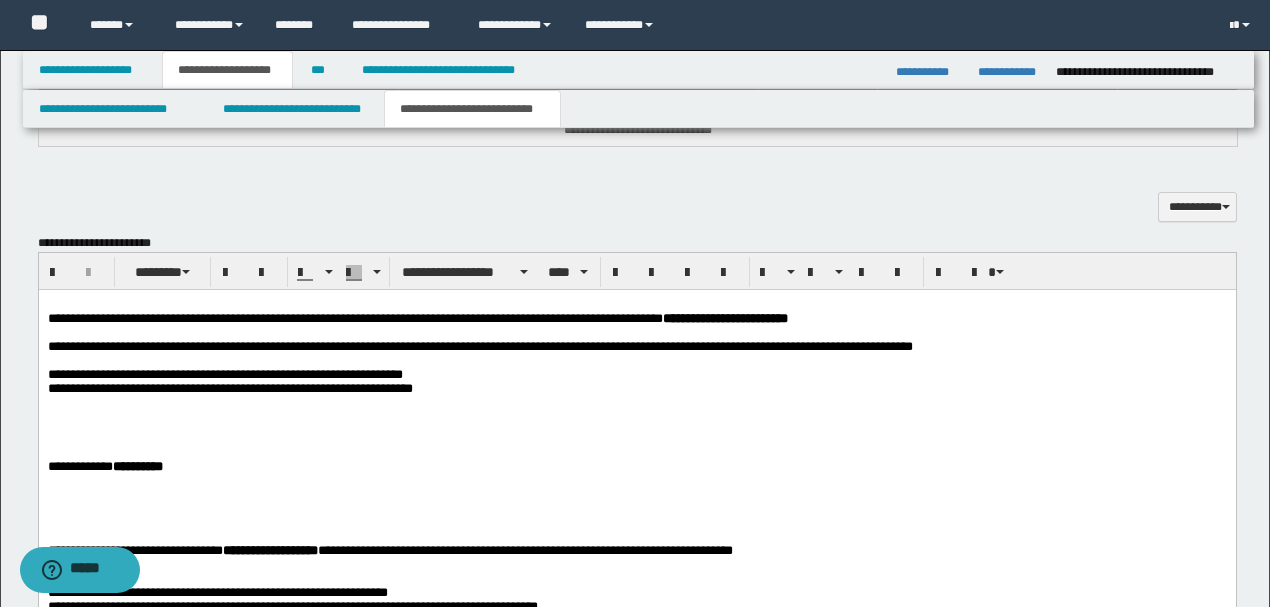 click at bounding box center (636, 305) 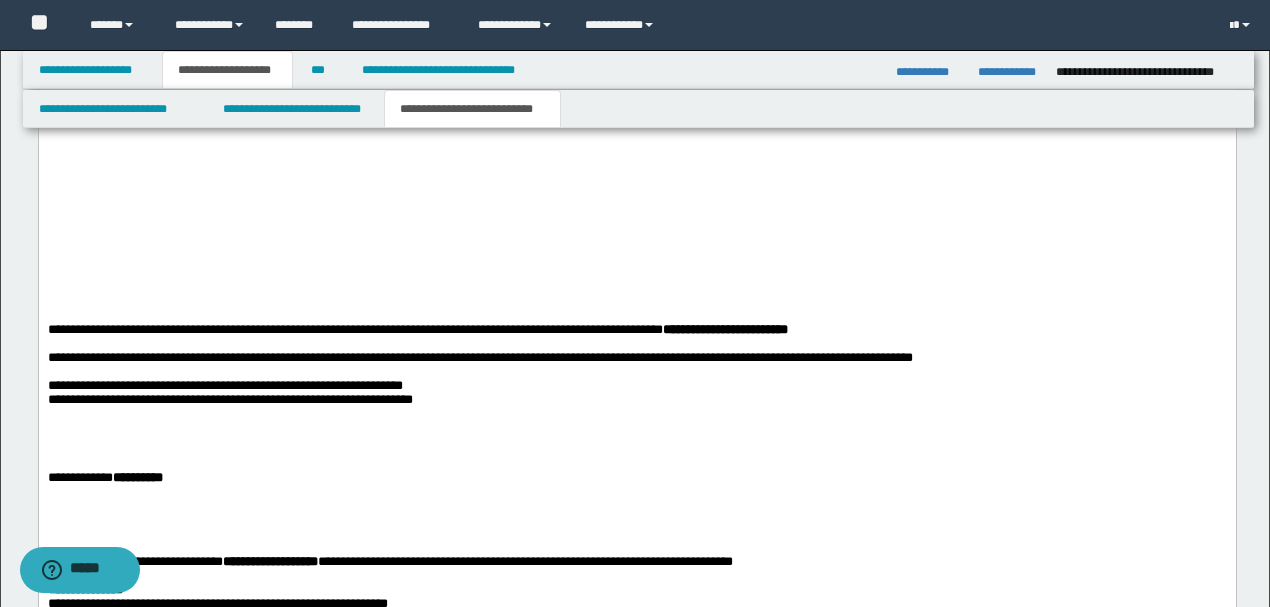 scroll, scrollTop: 800, scrollLeft: 0, axis: vertical 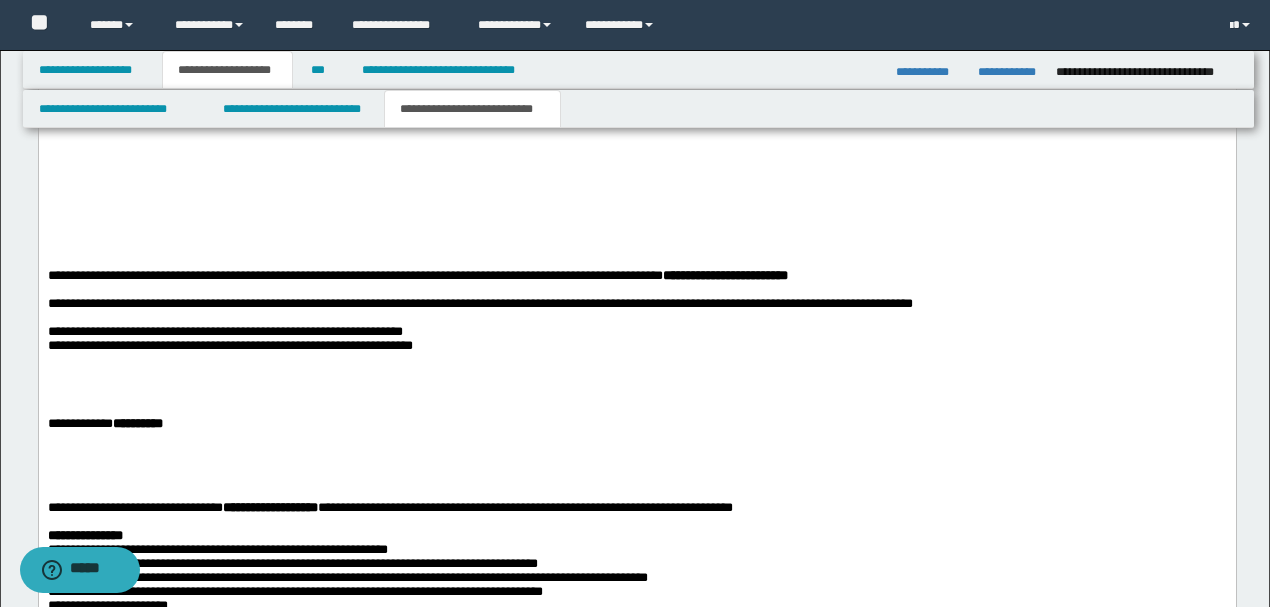 click at bounding box center (636, 368) 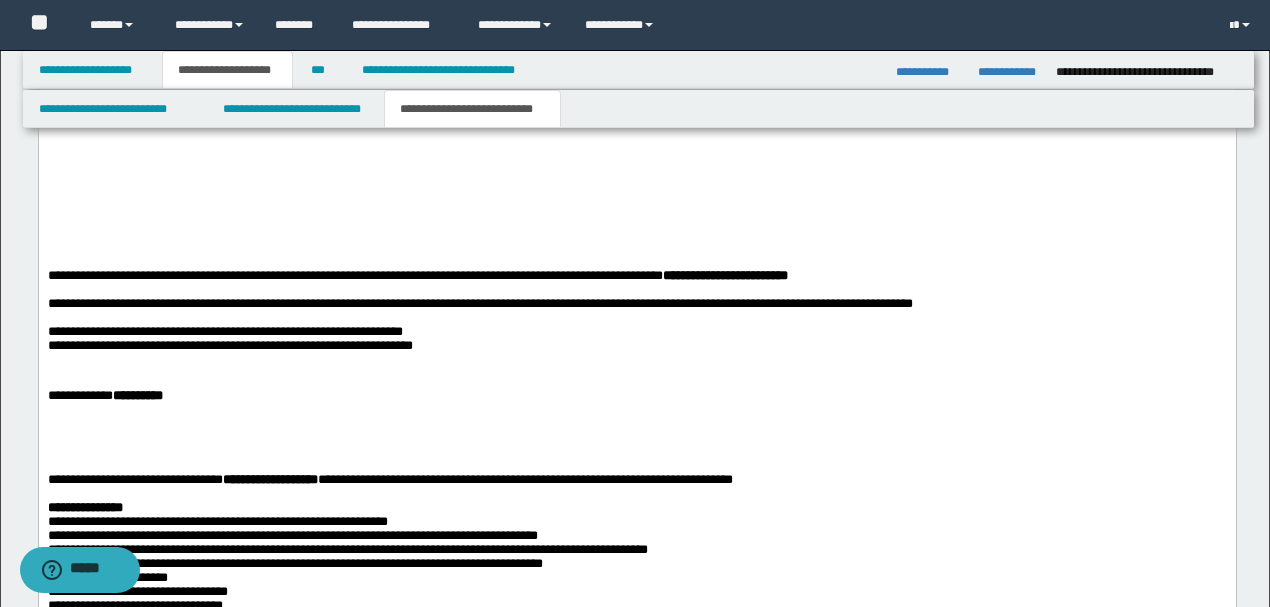 click at bounding box center (636, 424) 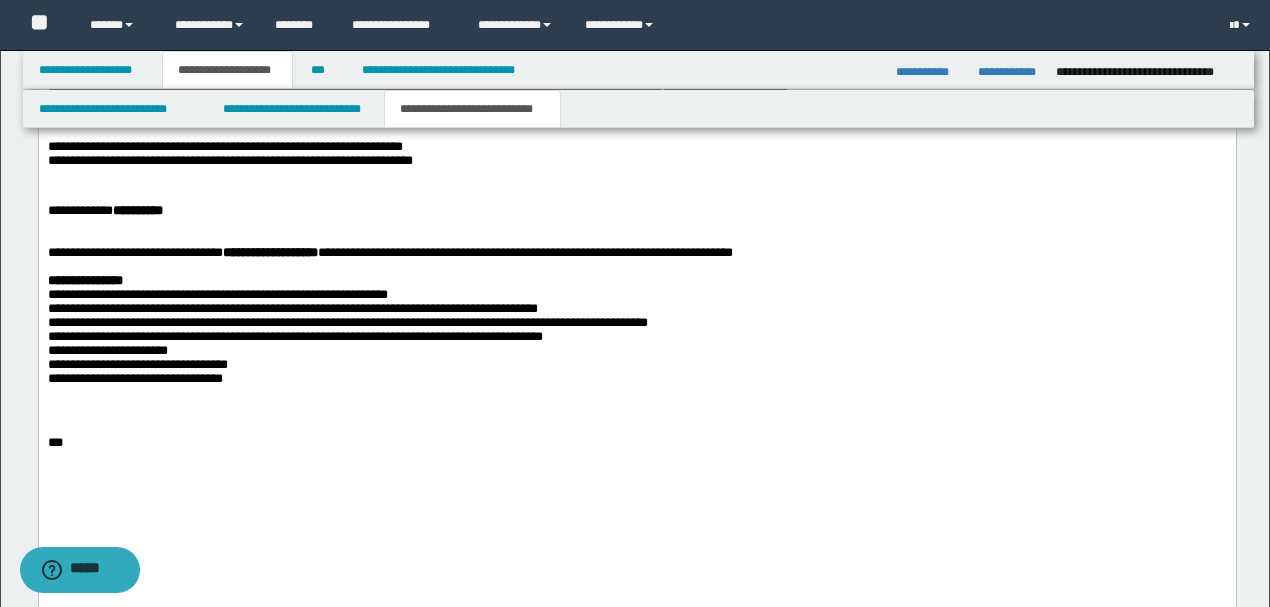 scroll, scrollTop: 1000, scrollLeft: 0, axis: vertical 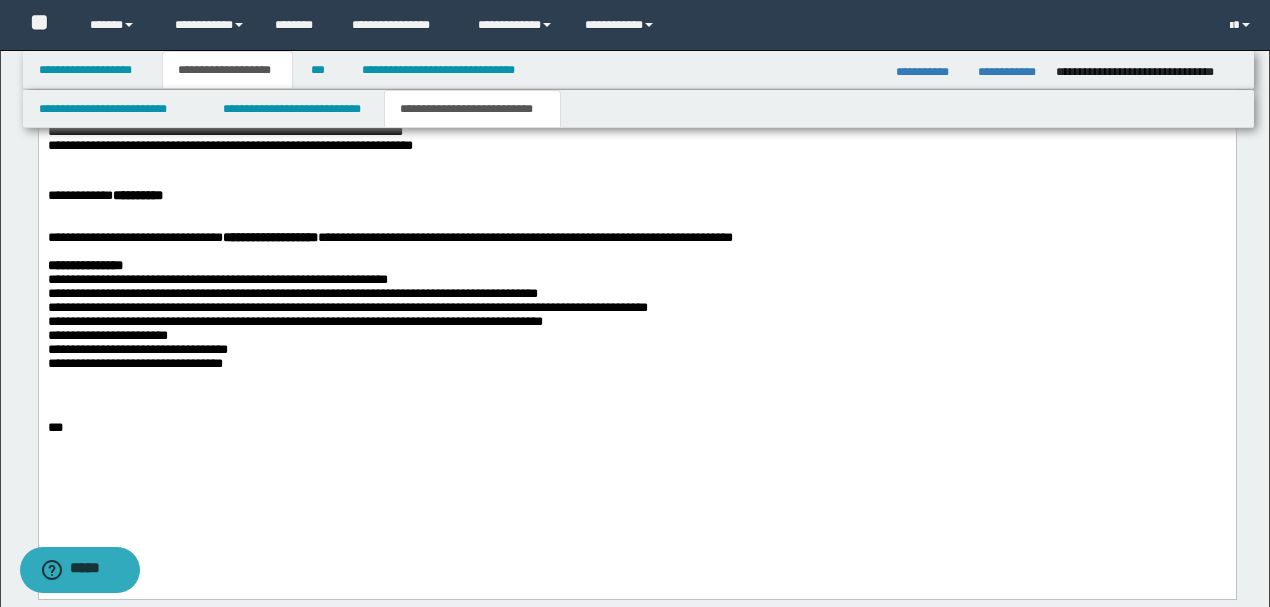 click on "**********" at bounding box center (294, 322) 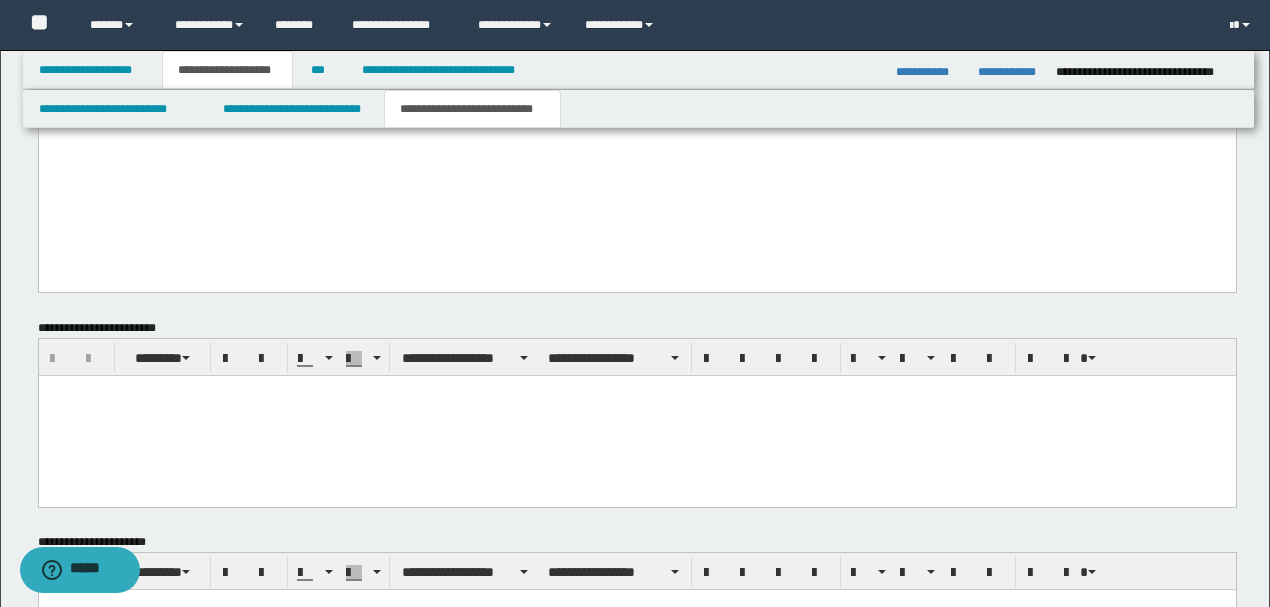 scroll, scrollTop: 1400, scrollLeft: 0, axis: vertical 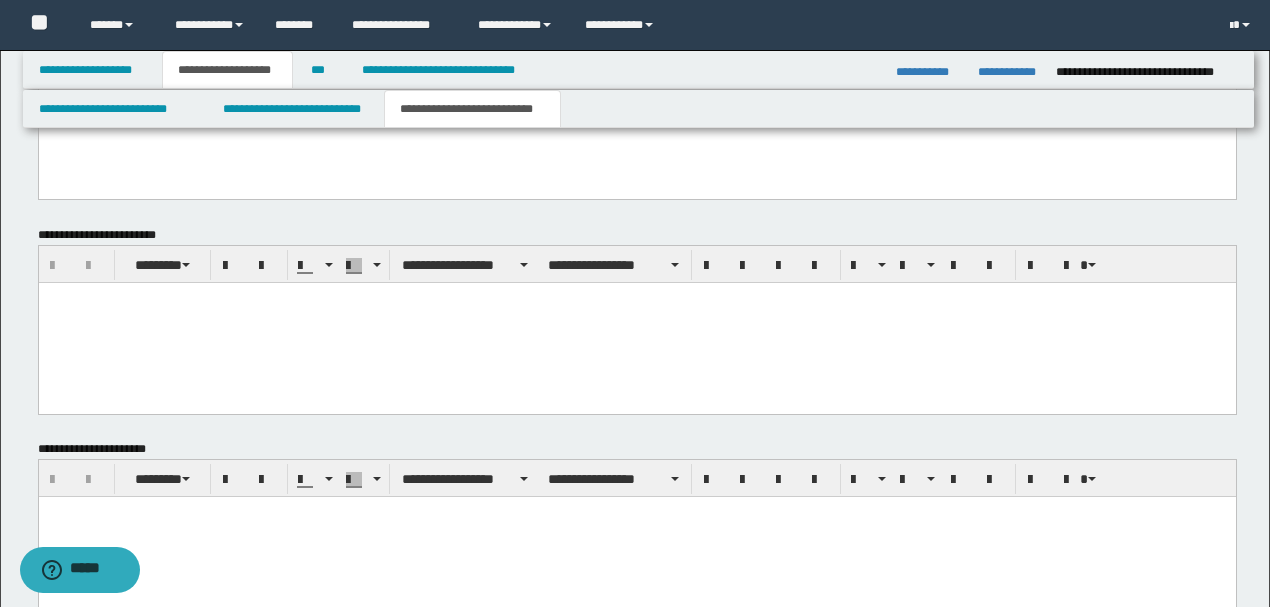 click at bounding box center [636, 511] 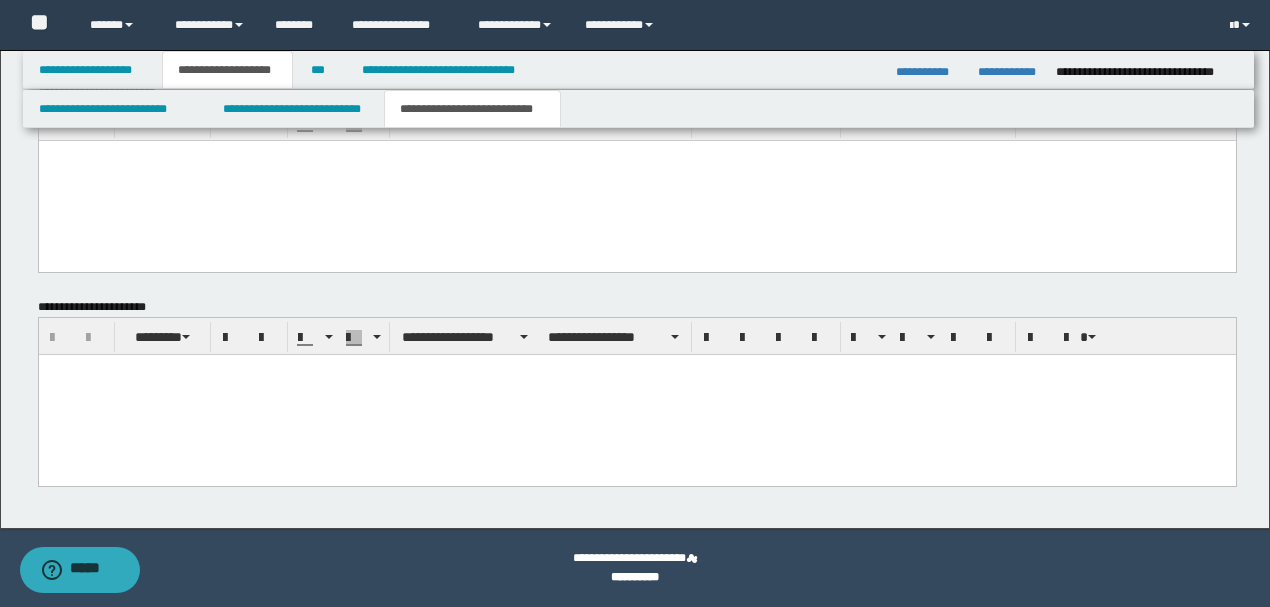 type 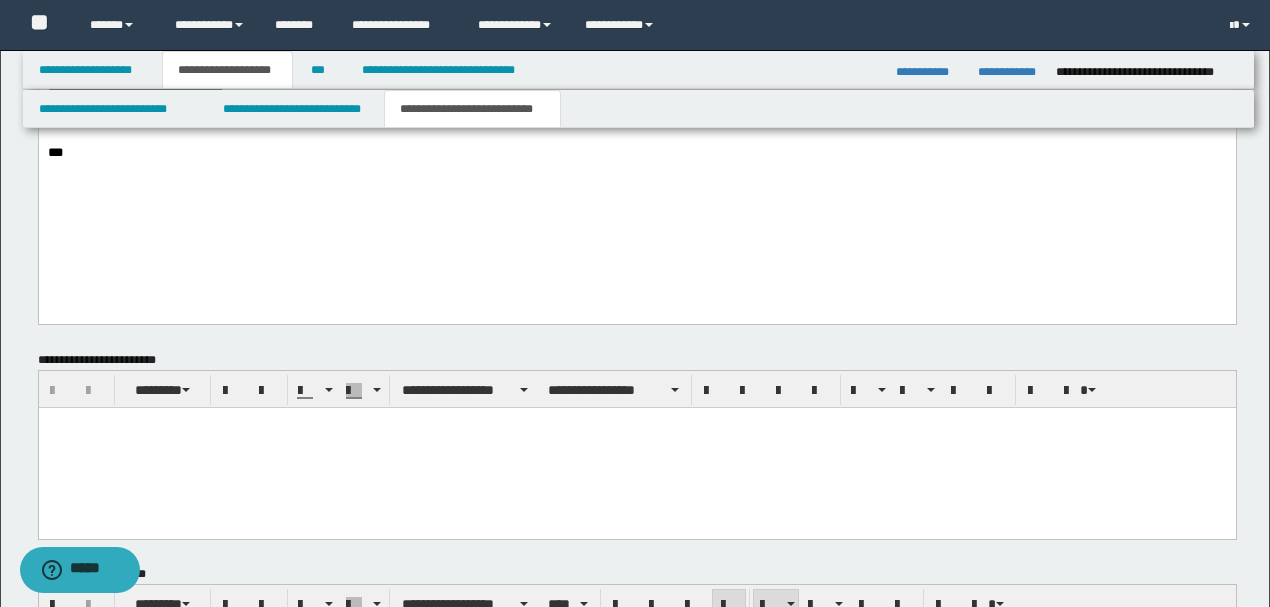 scroll, scrollTop: 1475, scrollLeft: 0, axis: vertical 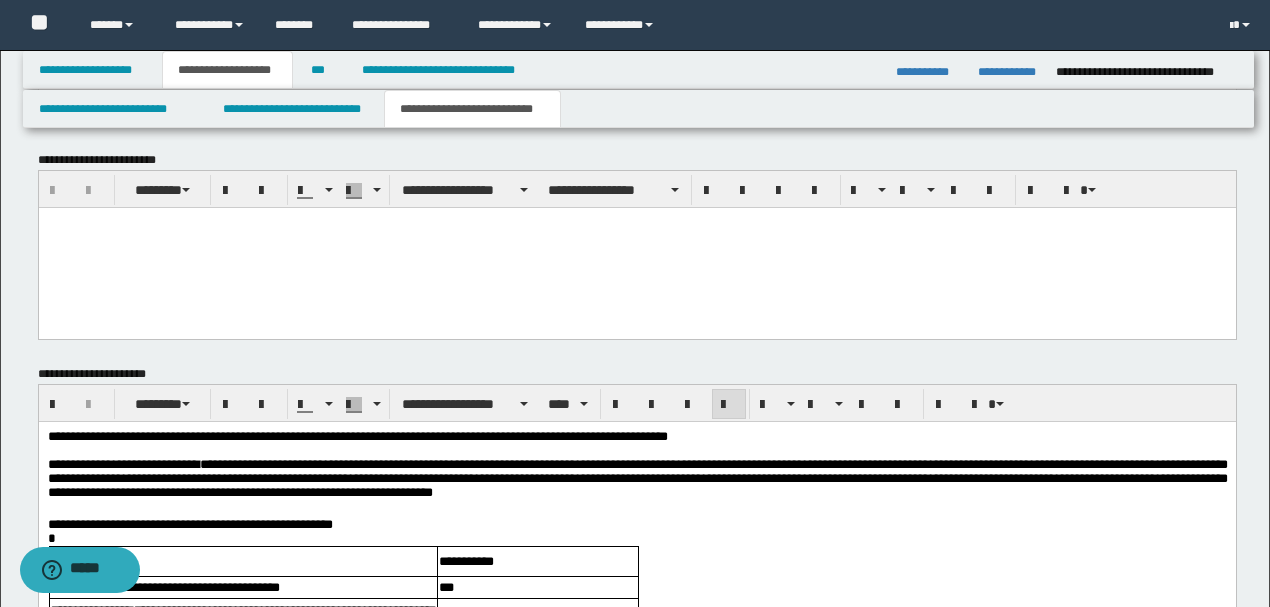 click on "**********" at bounding box center [189, 523] 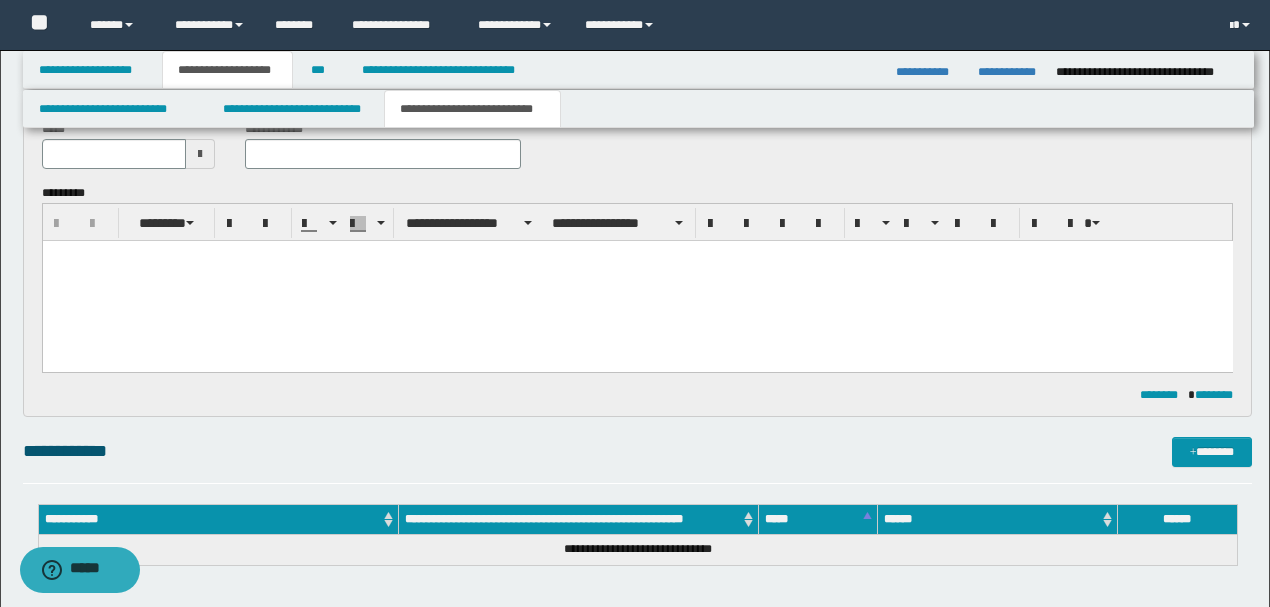 scroll, scrollTop: 0, scrollLeft: 0, axis: both 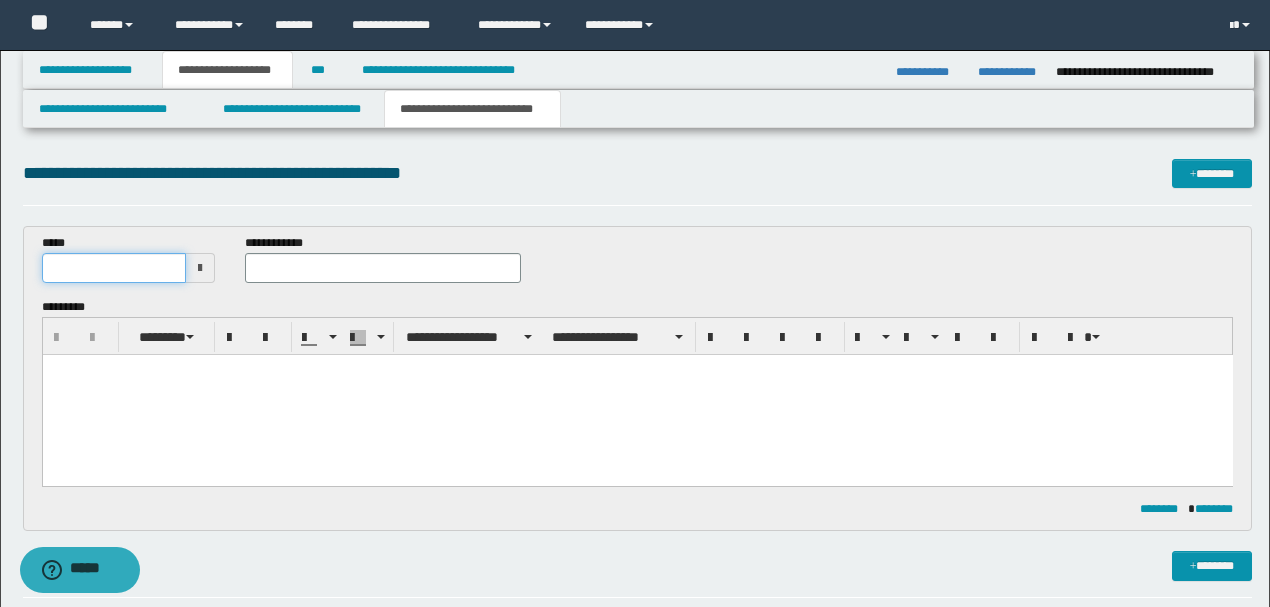 click at bounding box center (114, 268) 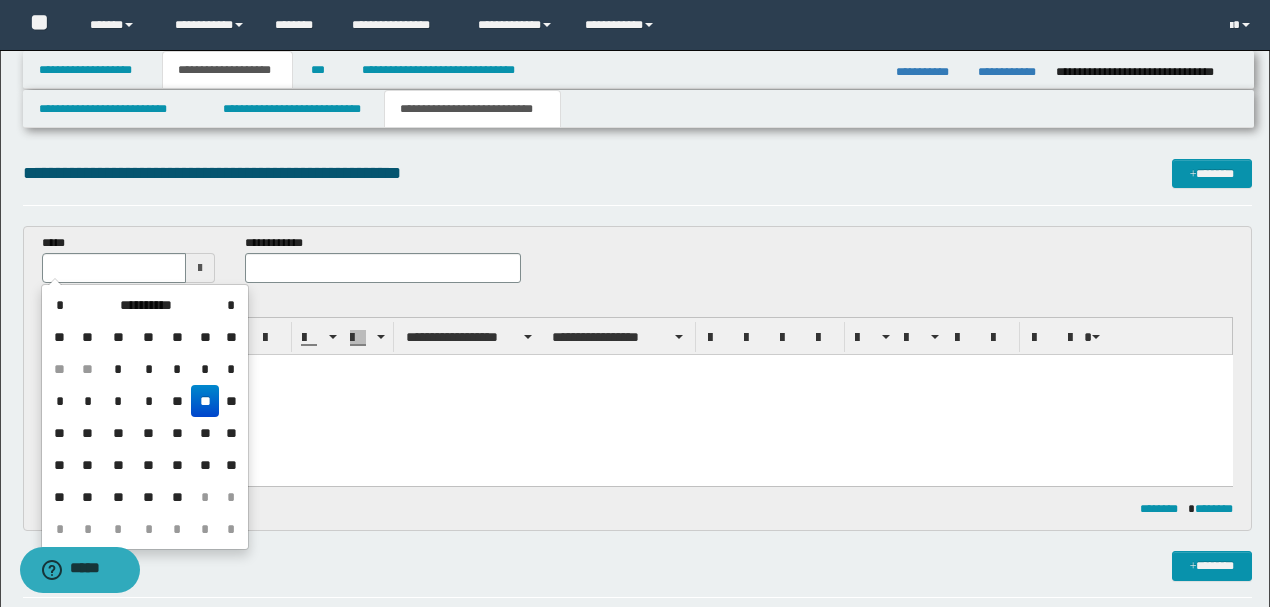 click at bounding box center (637, 394) 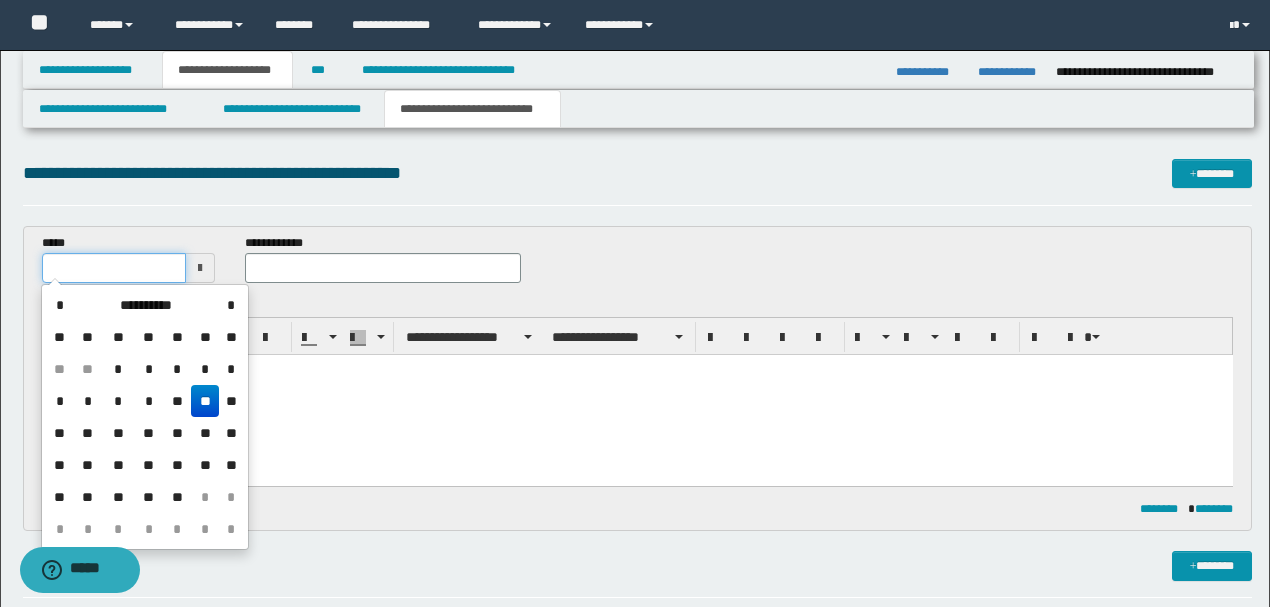 click at bounding box center (114, 268) 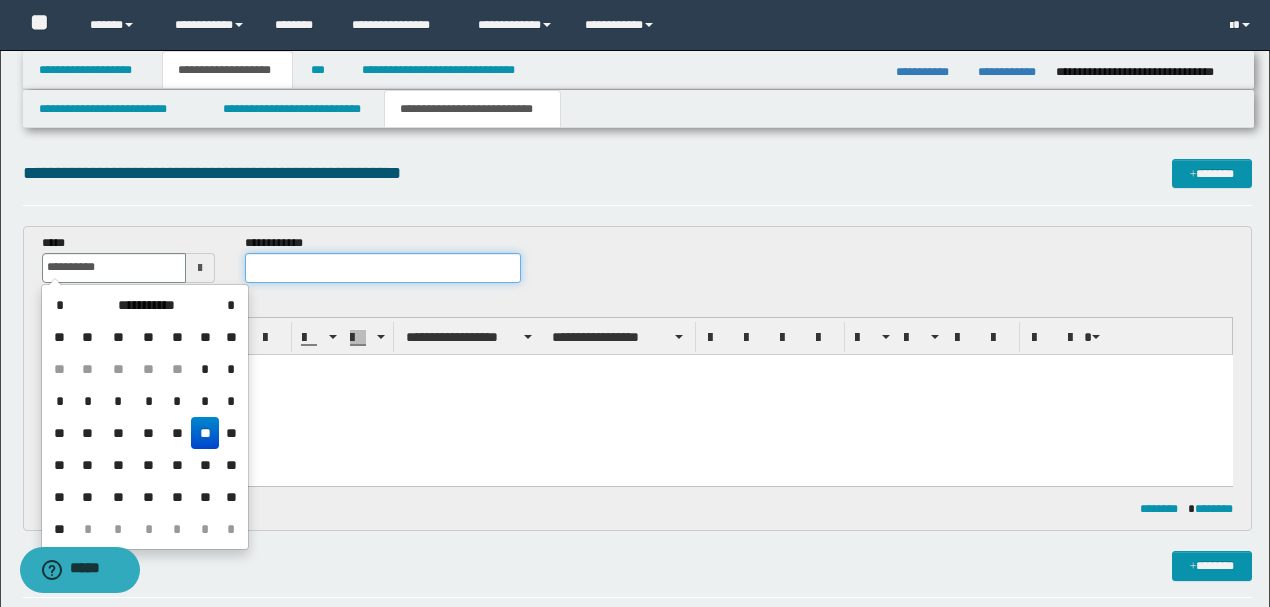 type on "**********" 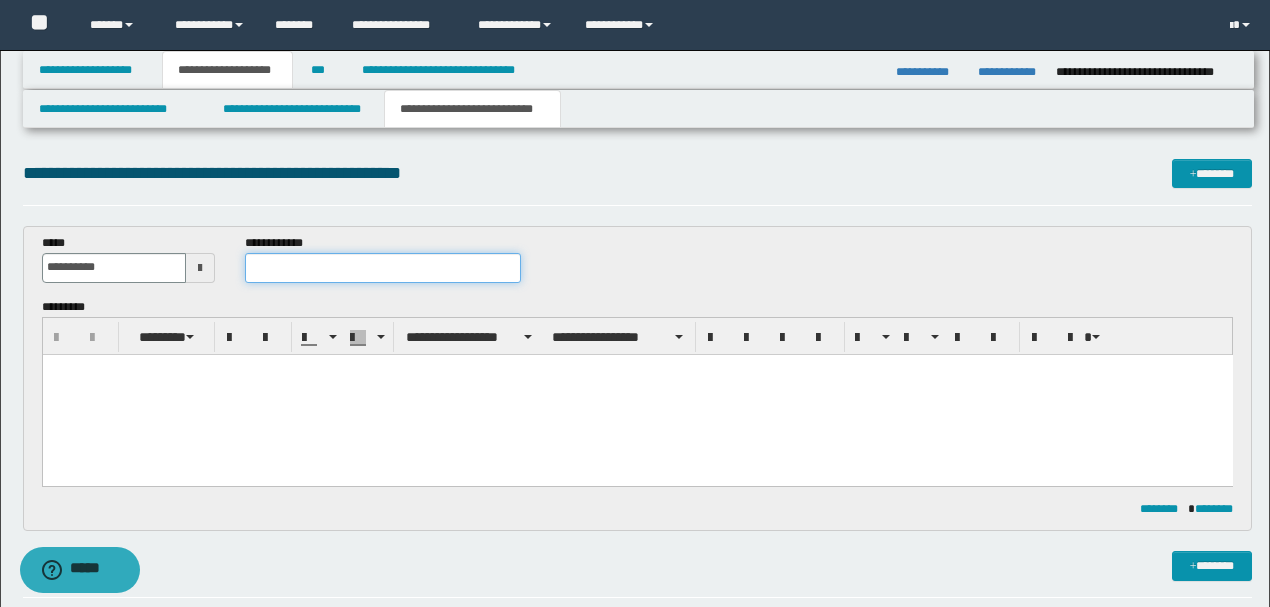 click at bounding box center [382, 268] 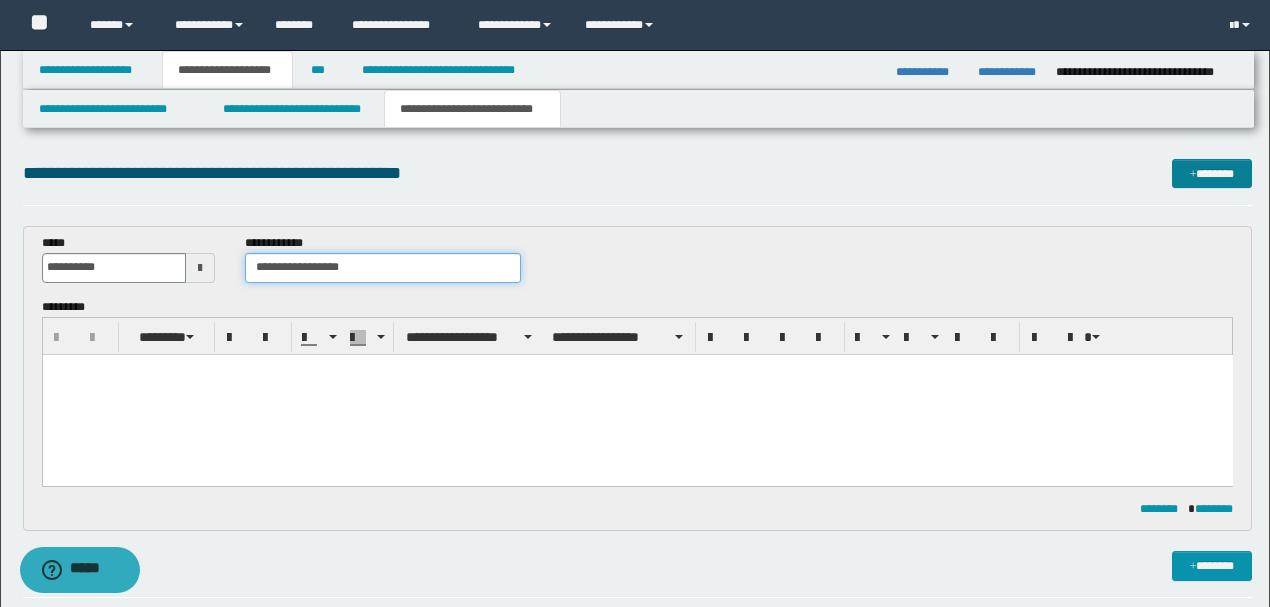 type on "**********" 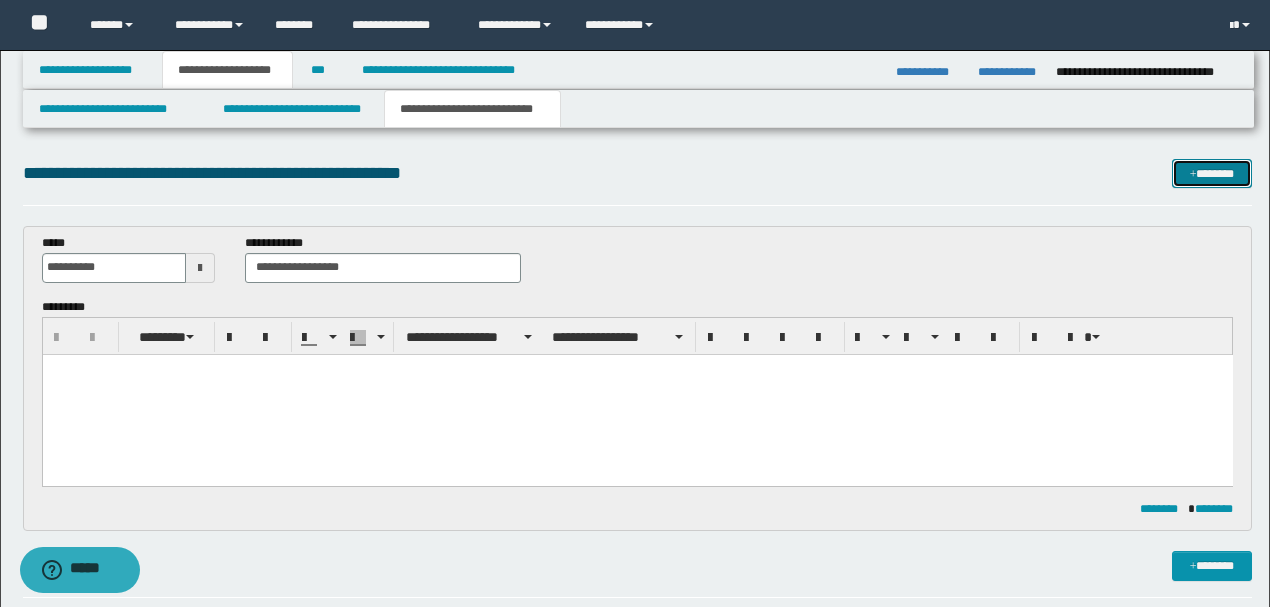 click on "*******" at bounding box center [1211, 173] 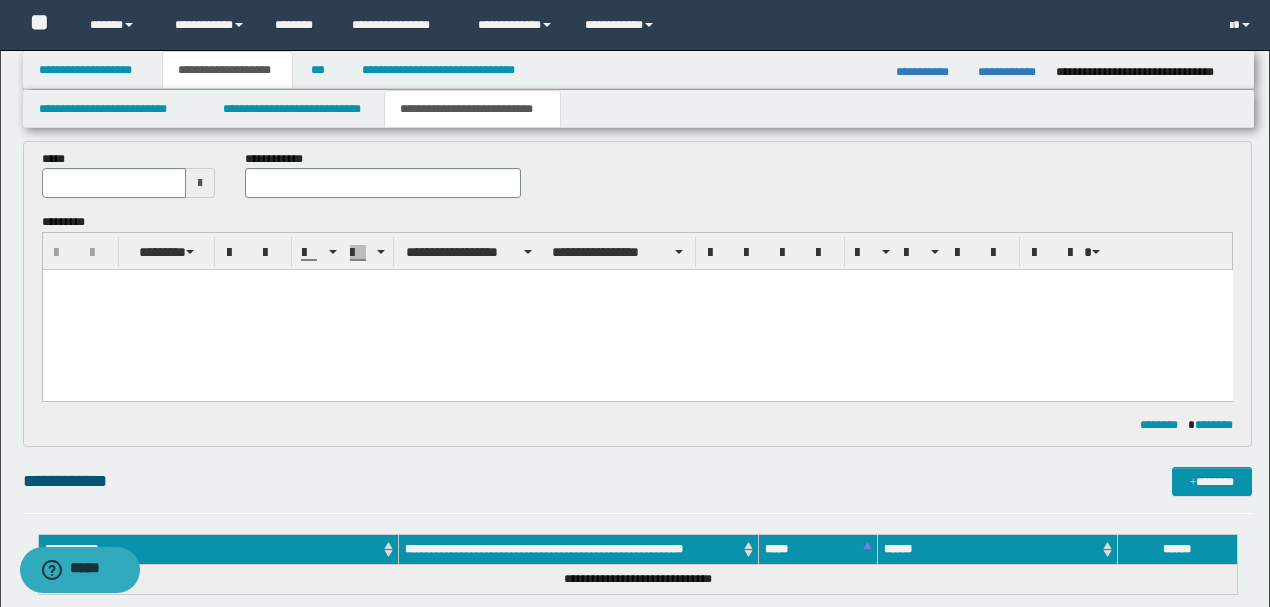 scroll, scrollTop: 344, scrollLeft: 0, axis: vertical 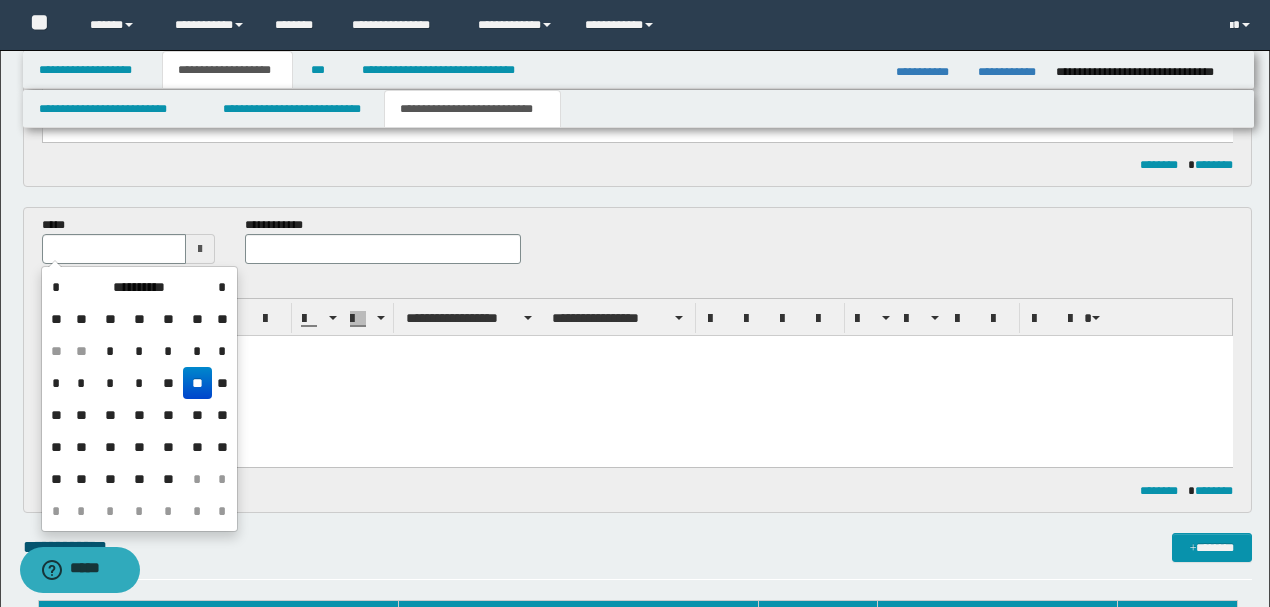 click at bounding box center (114, 249) 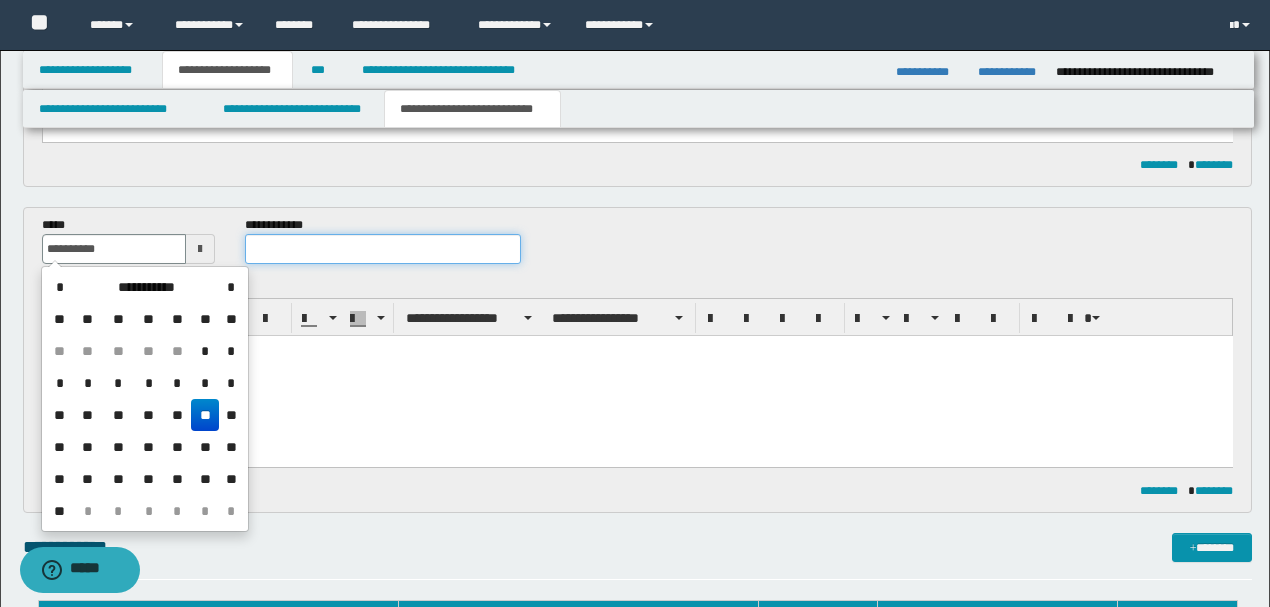 type on "**********" 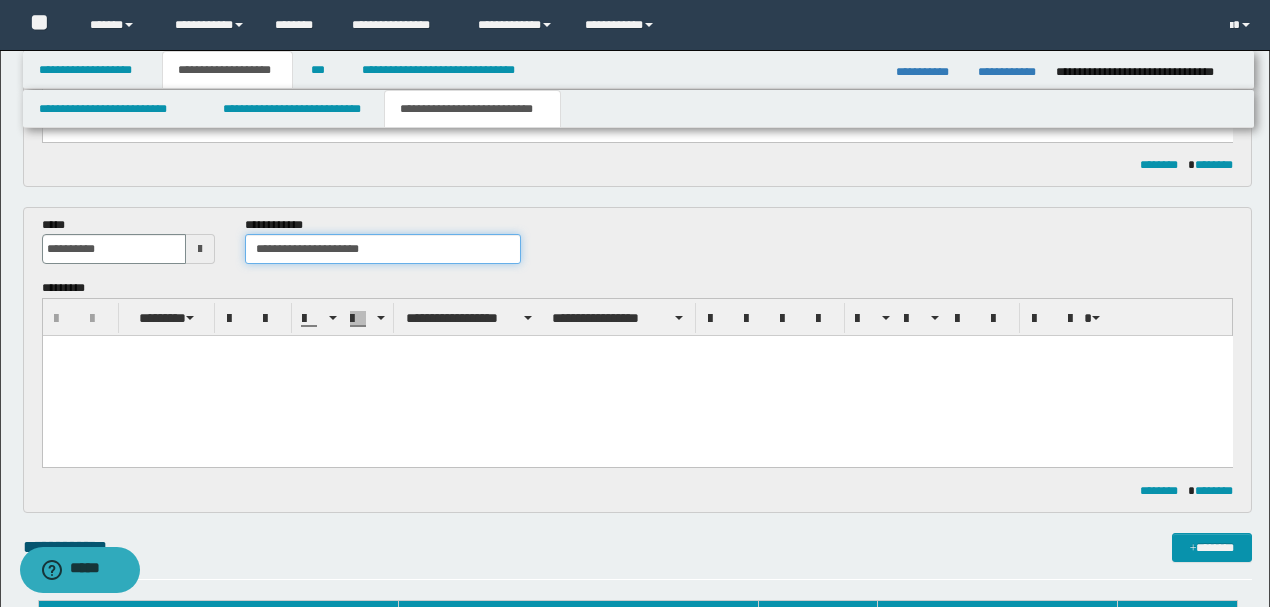 type on "**********" 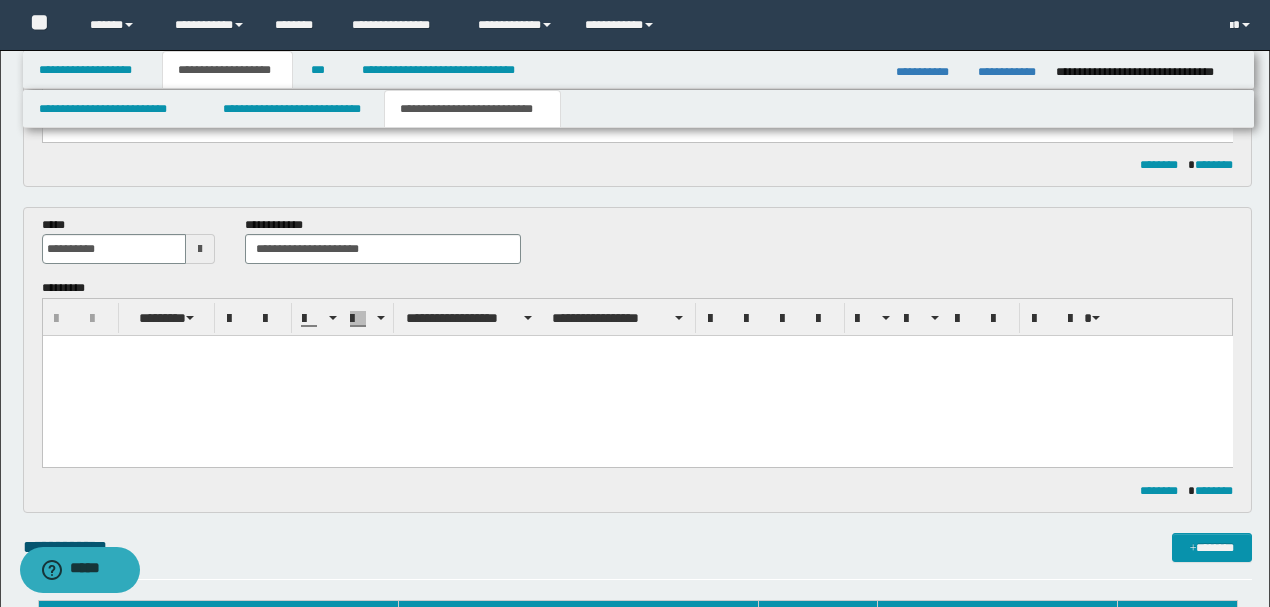 click on "**********" at bounding box center (638, 248) 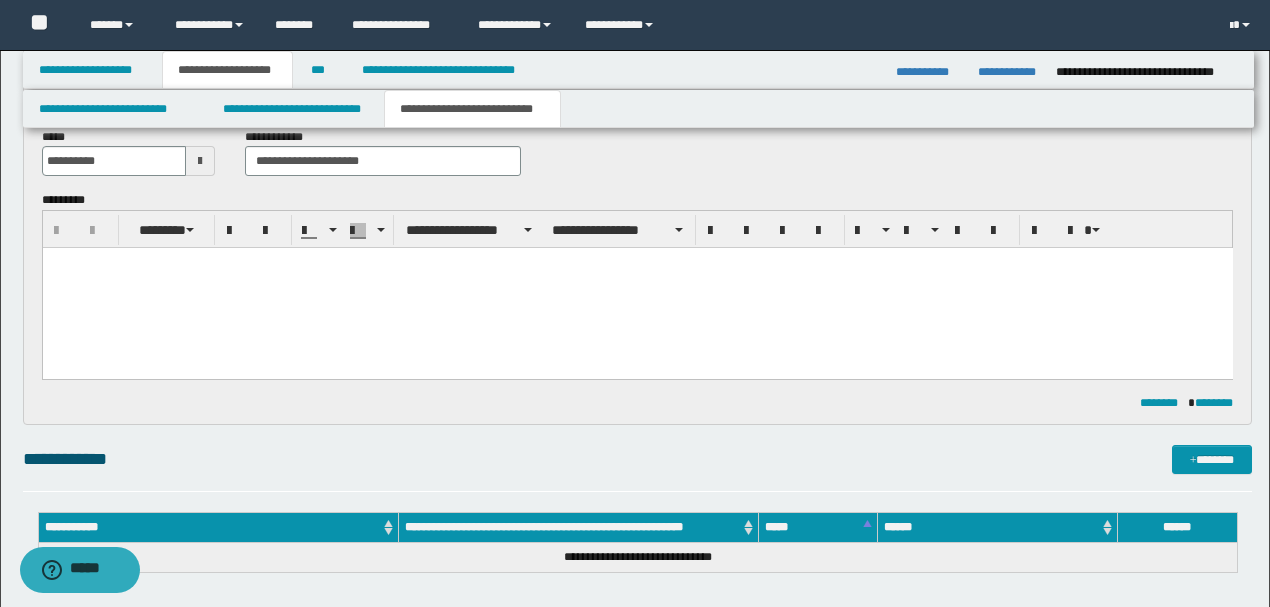 scroll, scrollTop: 478, scrollLeft: 0, axis: vertical 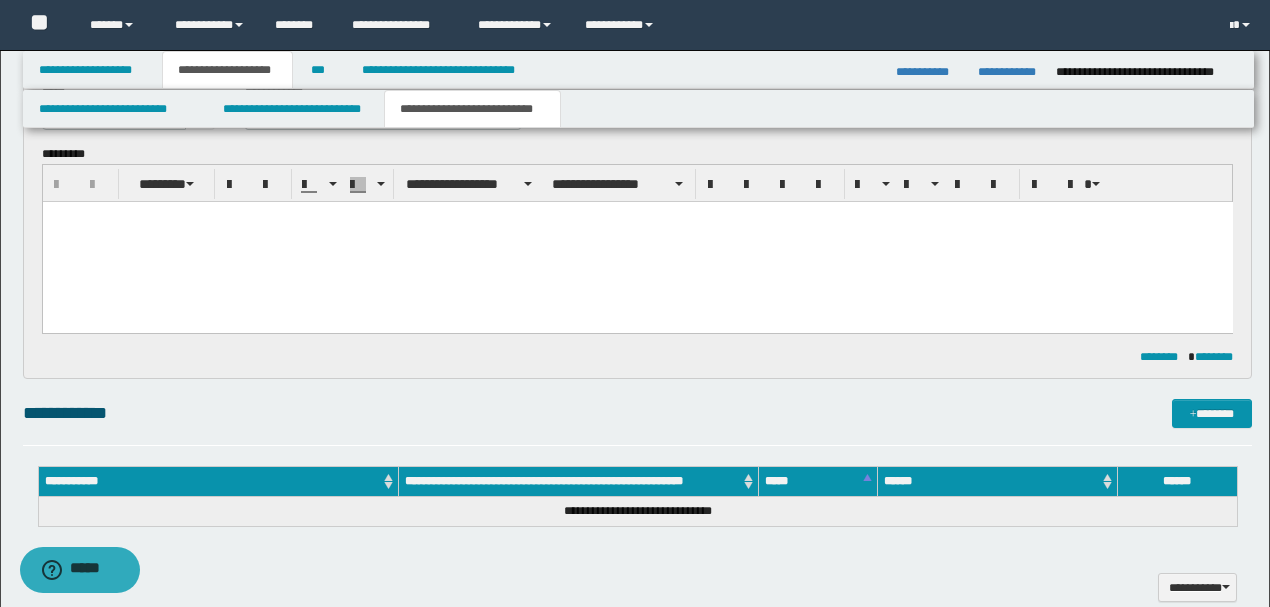 drag, startPoint x: 559, startPoint y: 280, endPoint x: 624, endPoint y: 303, distance: 68.94926 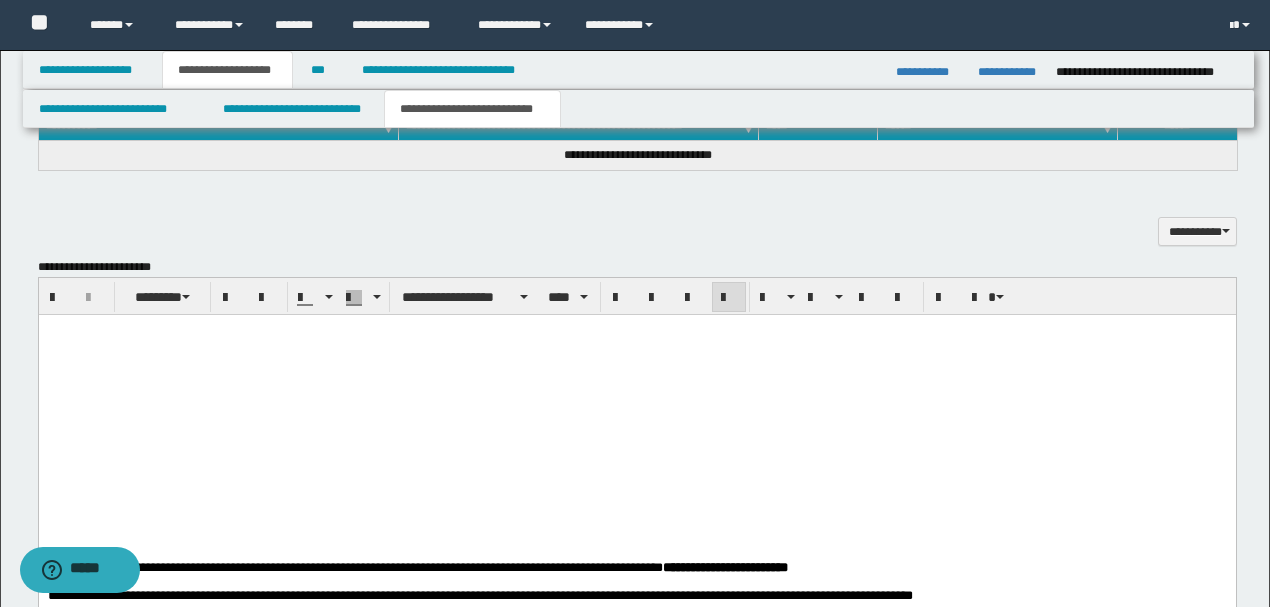 scroll, scrollTop: 944, scrollLeft: 0, axis: vertical 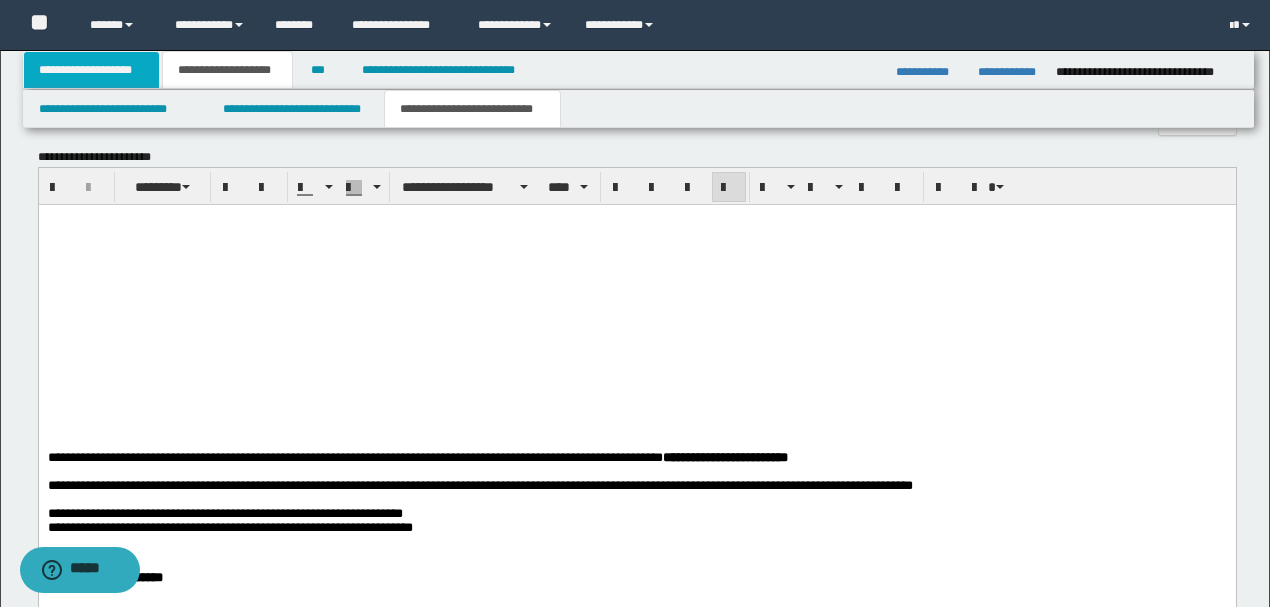 click on "**********" at bounding box center [92, 70] 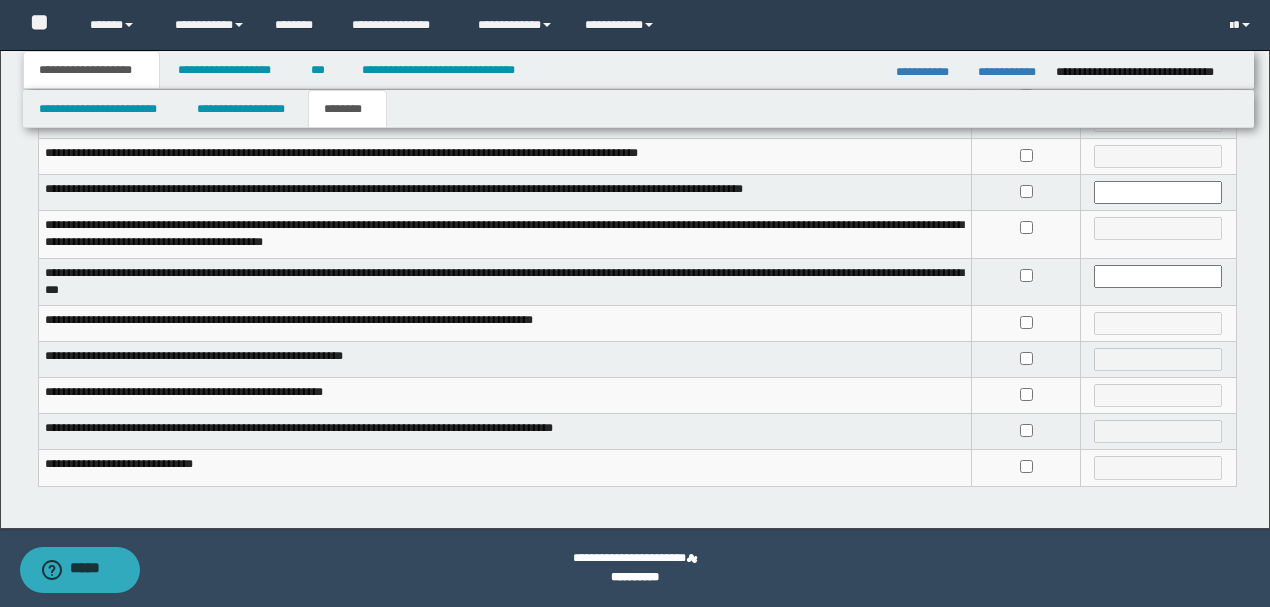 scroll, scrollTop: 537, scrollLeft: 0, axis: vertical 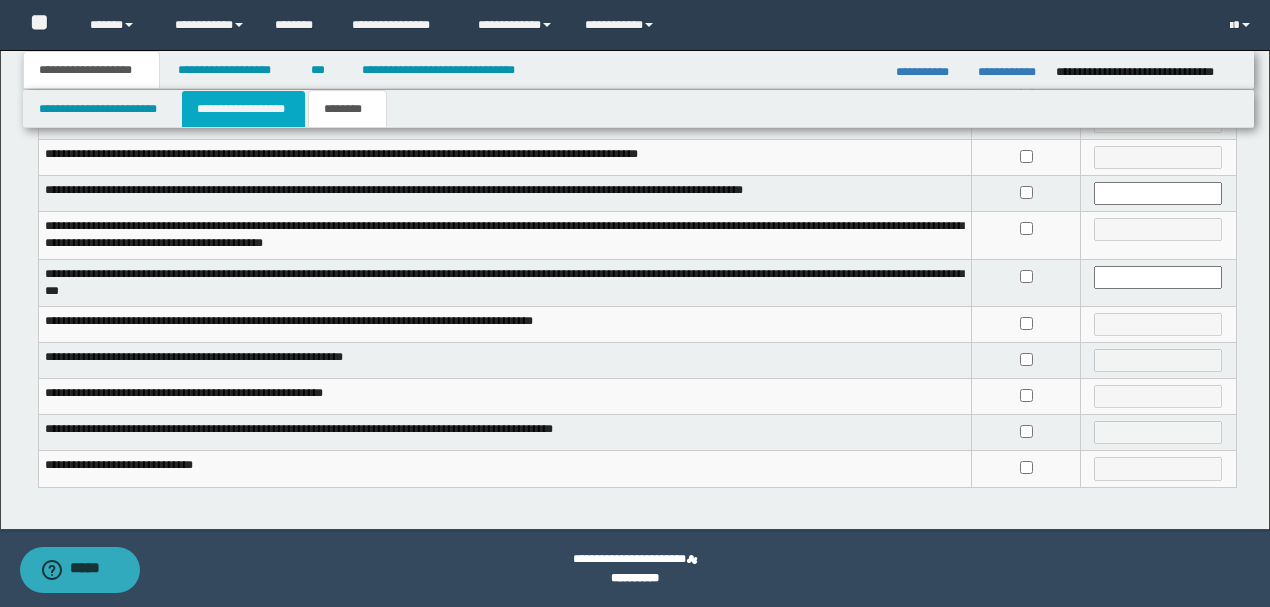click on "**********" at bounding box center (243, 109) 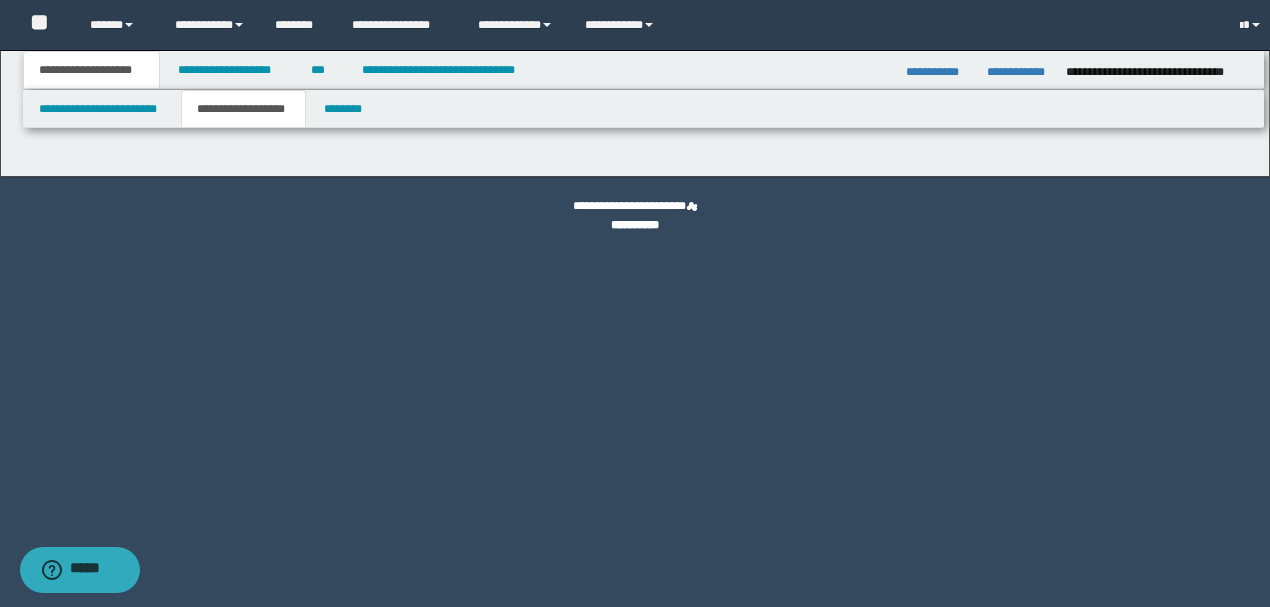 scroll, scrollTop: 0, scrollLeft: 0, axis: both 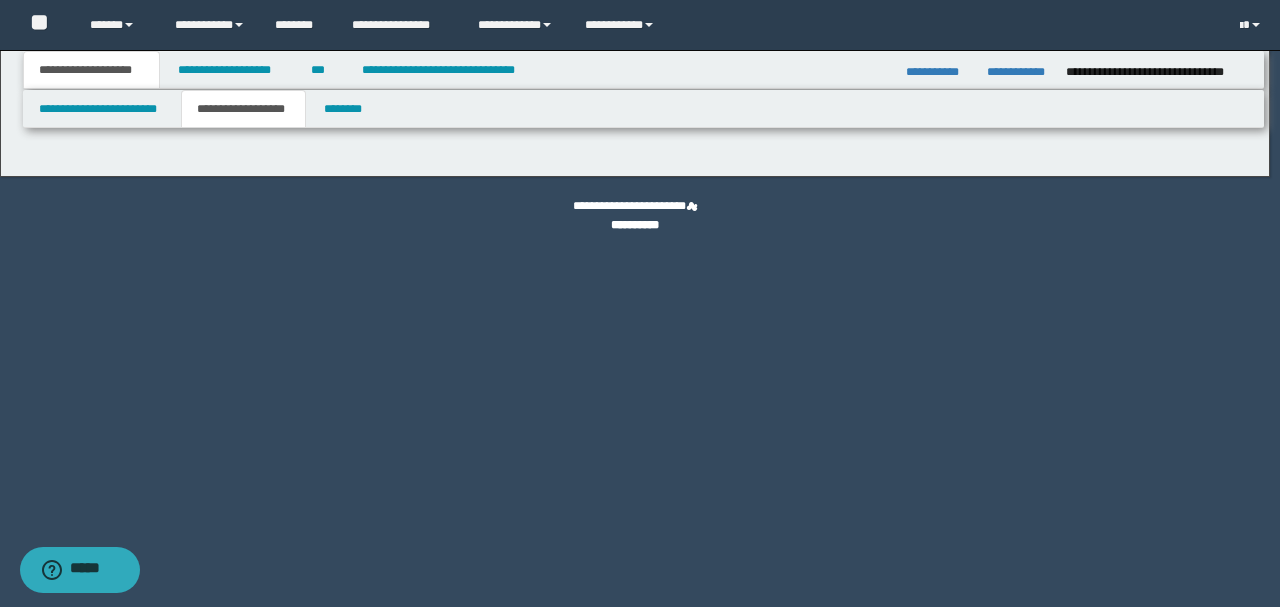 type on "**********" 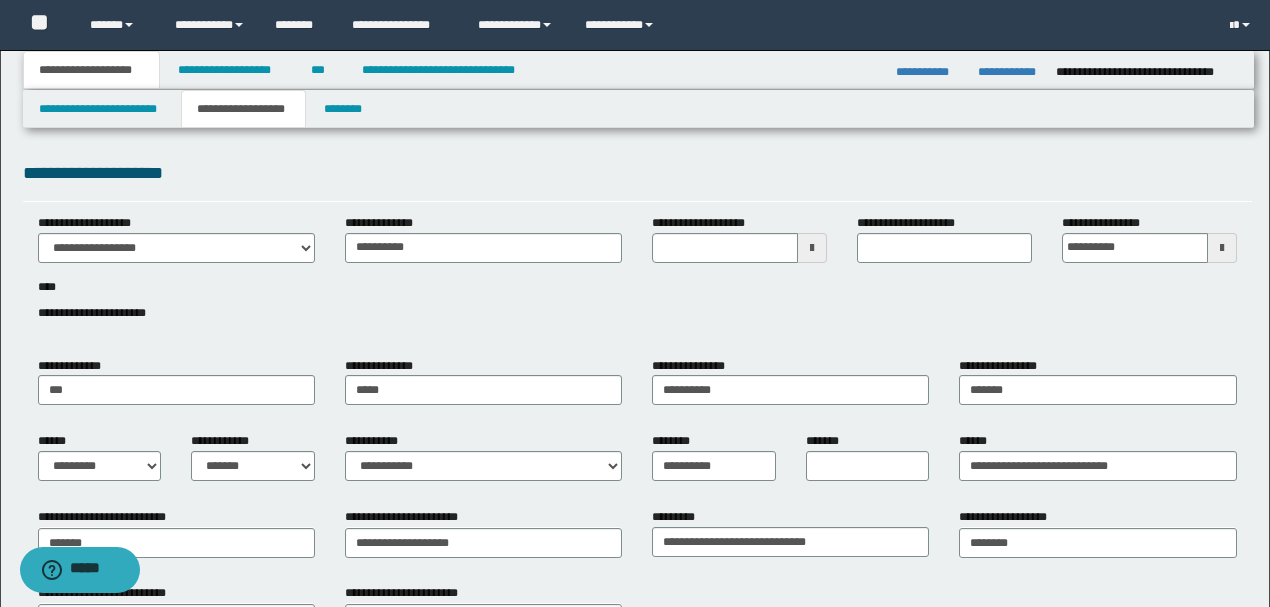 drag, startPoint x: 899, startPoint y: 162, endPoint x: 1277, endPoint y: 162, distance: 378 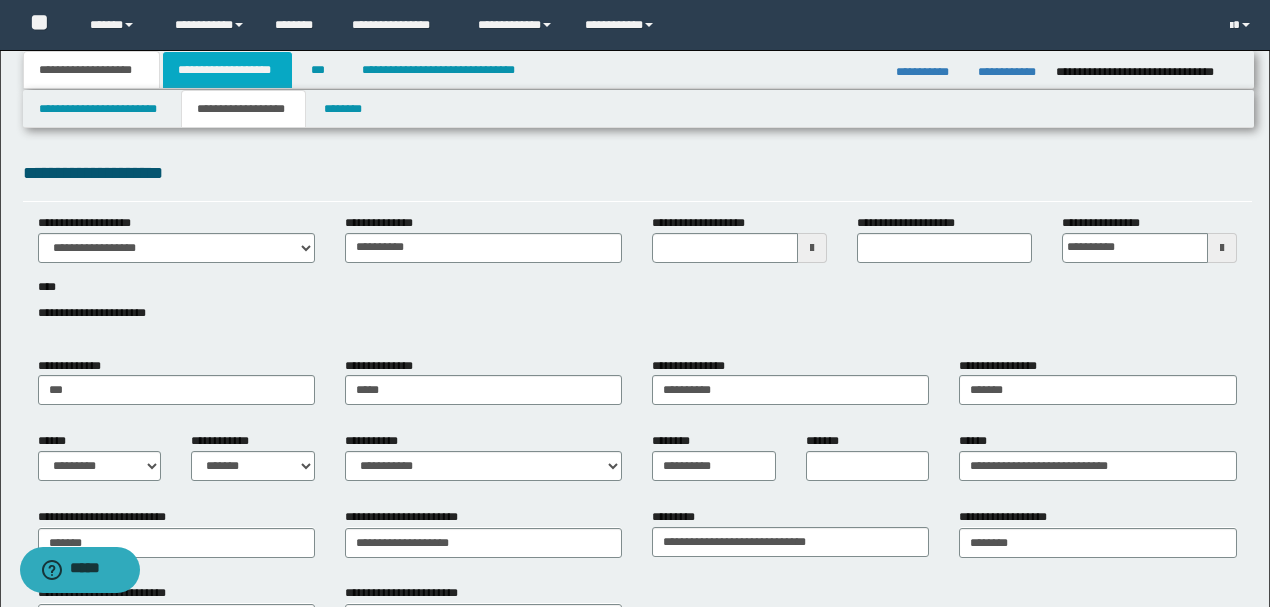 click on "**********" at bounding box center (227, 70) 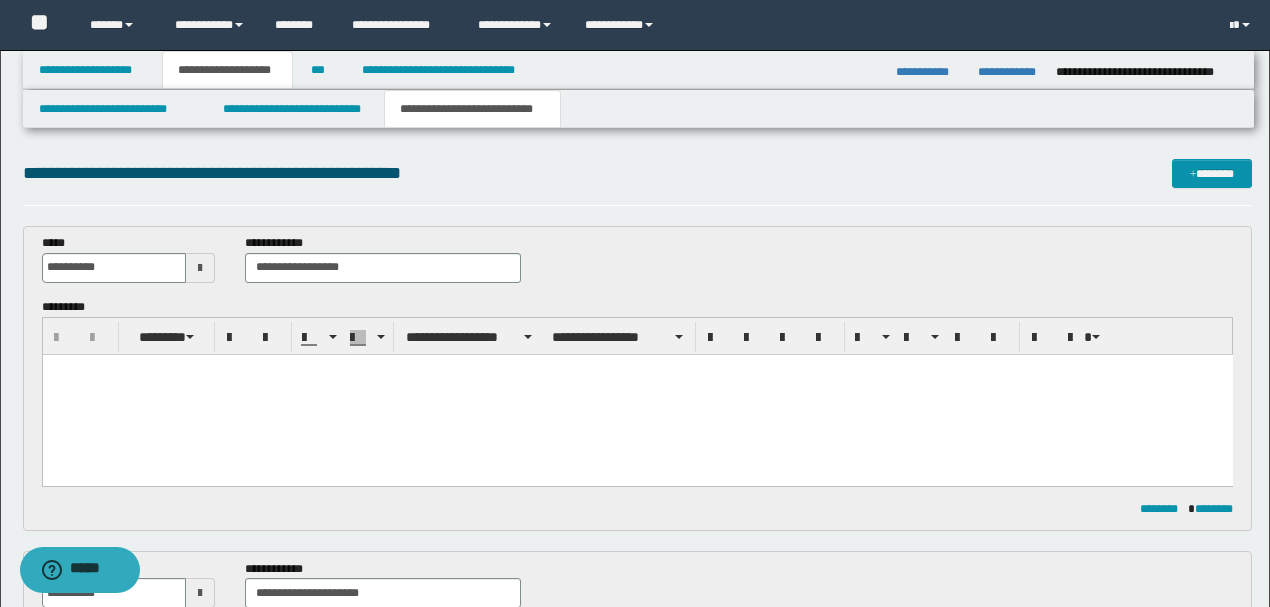 click at bounding box center [637, 394] 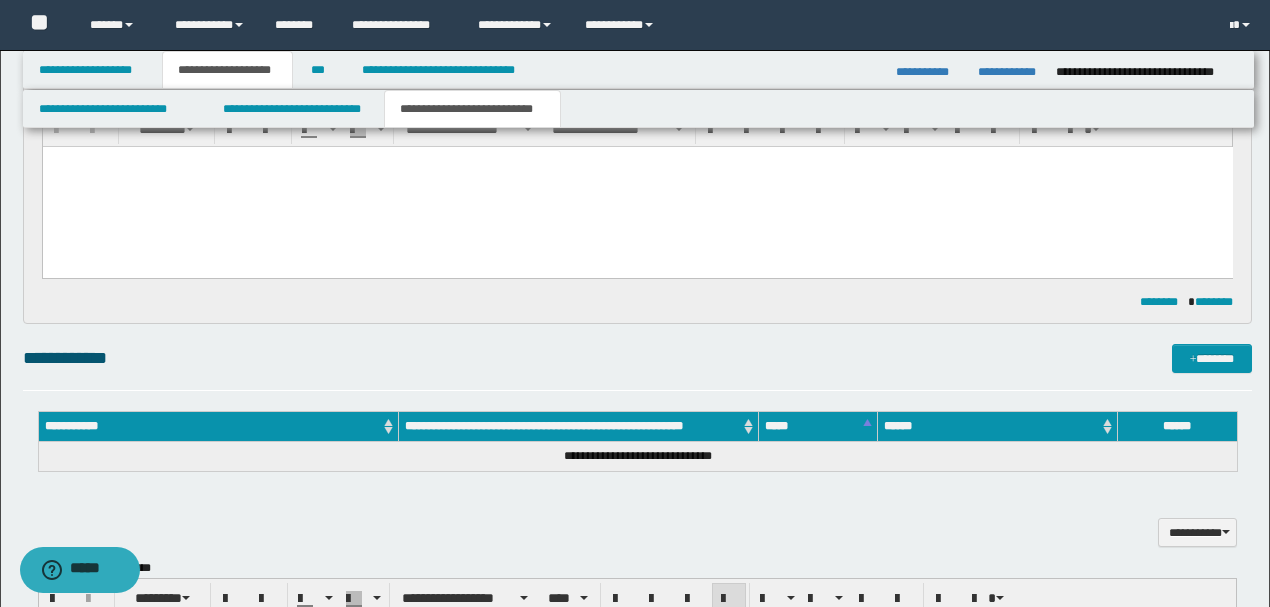 scroll, scrollTop: 866, scrollLeft: 0, axis: vertical 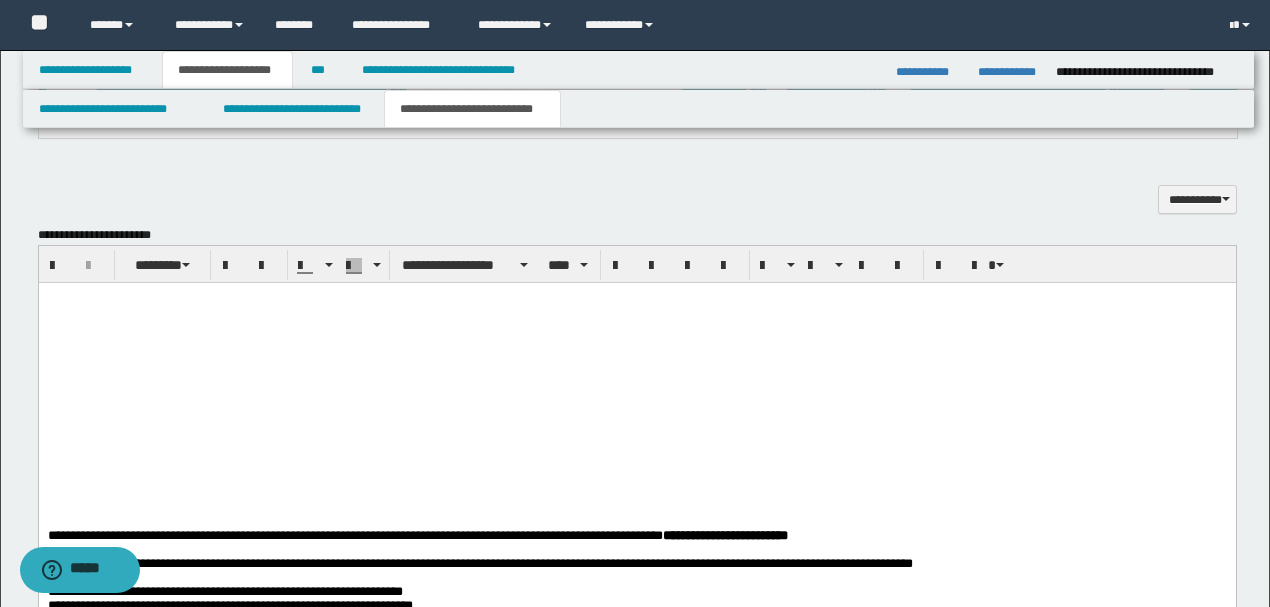 click at bounding box center [636, 297] 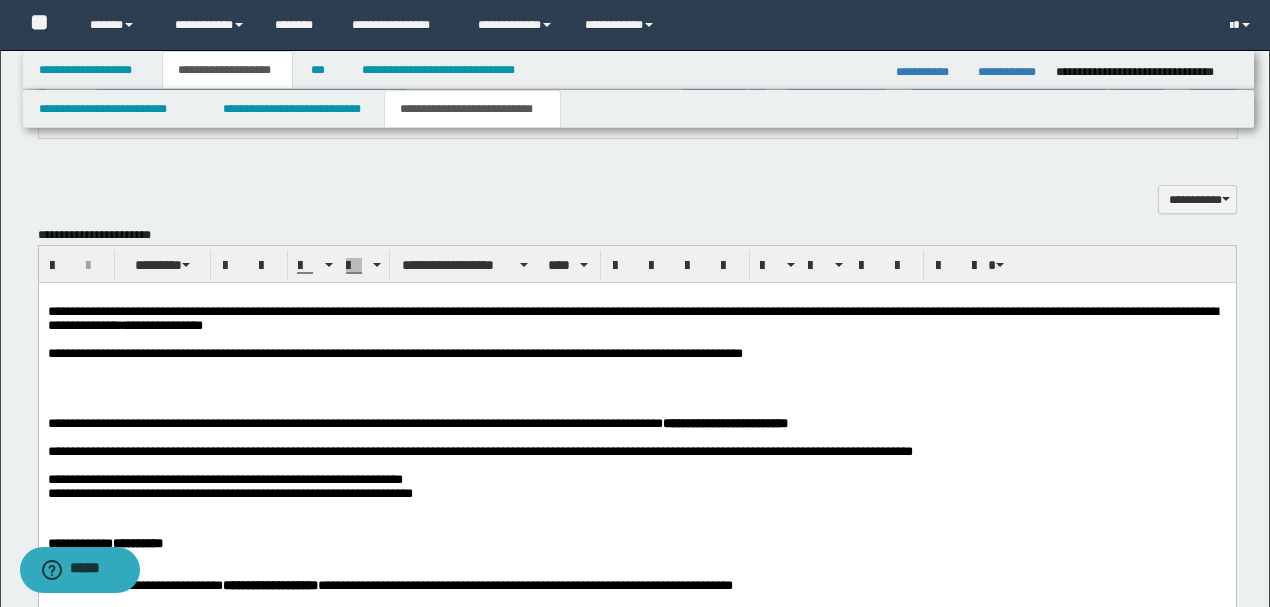 click on "**********" at bounding box center [394, 352] 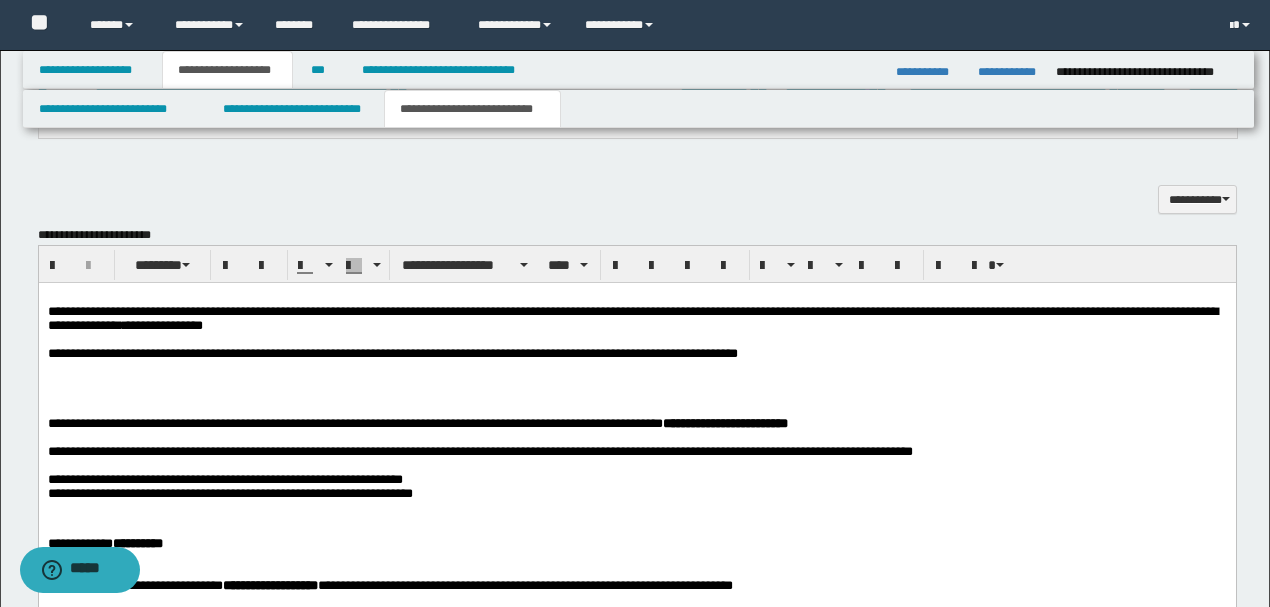 click at bounding box center [636, 381] 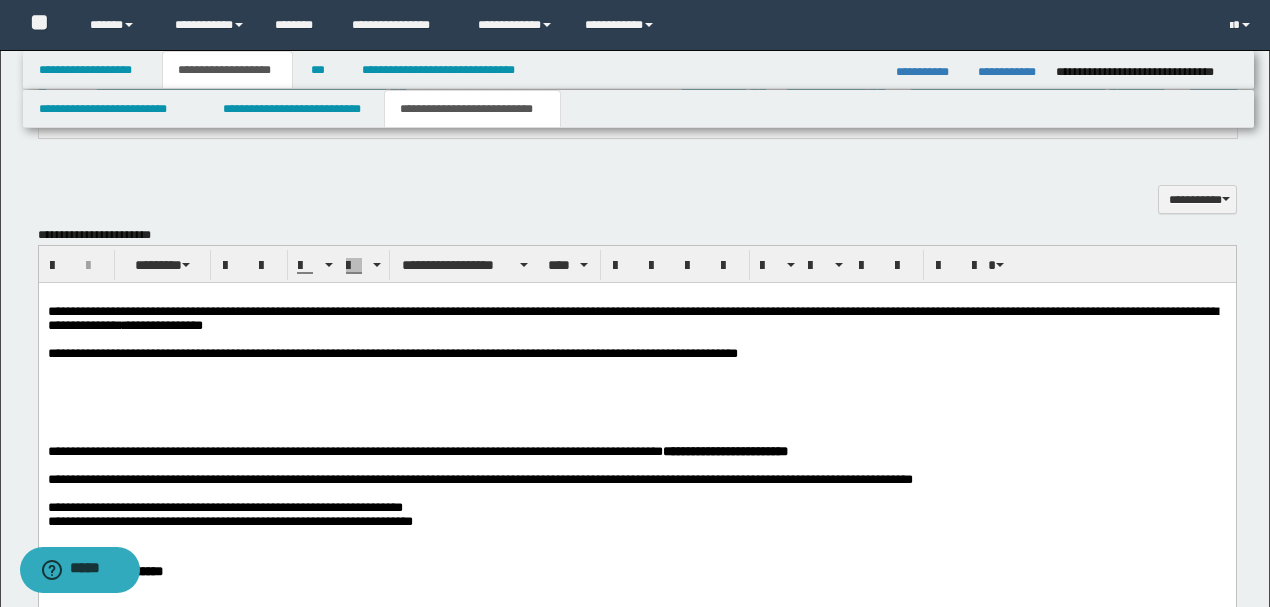 click at bounding box center [636, 409] 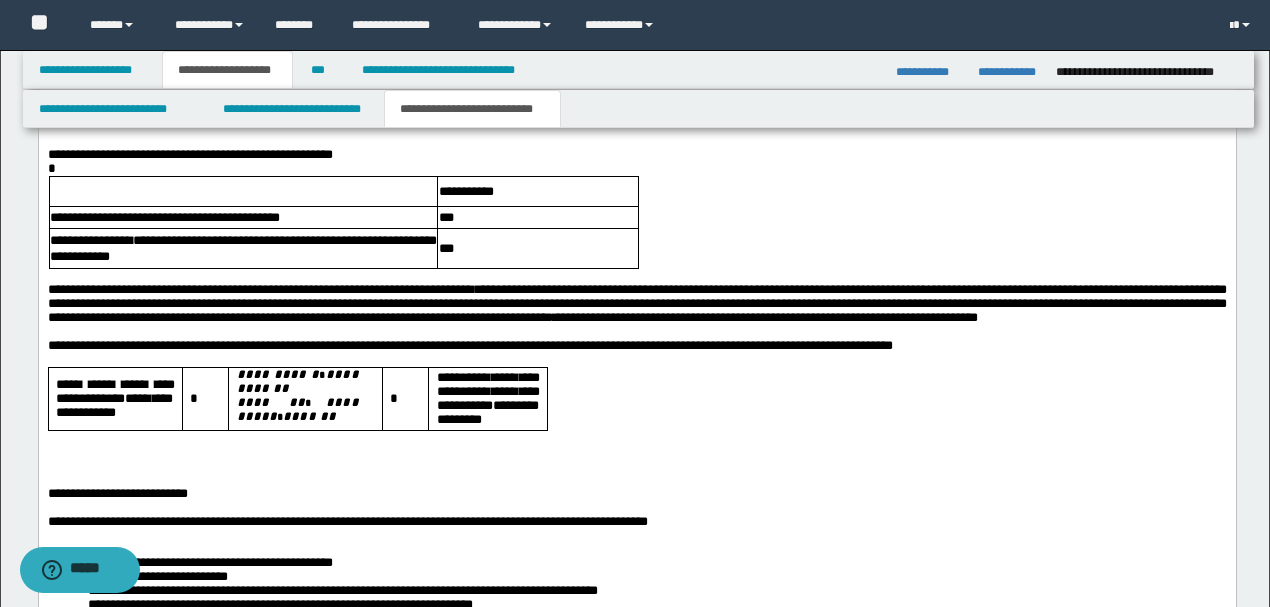 scroll, scrollTop: 2256, scrollLeft: 0, axis: vertical 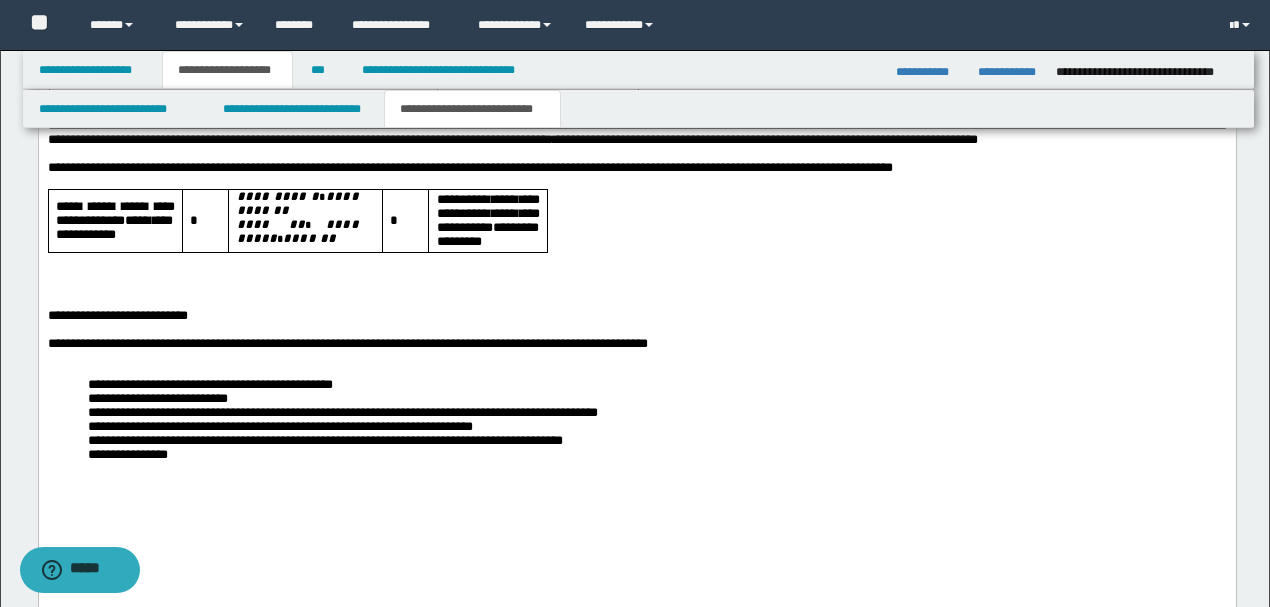 click at bounding box center [636, 275] 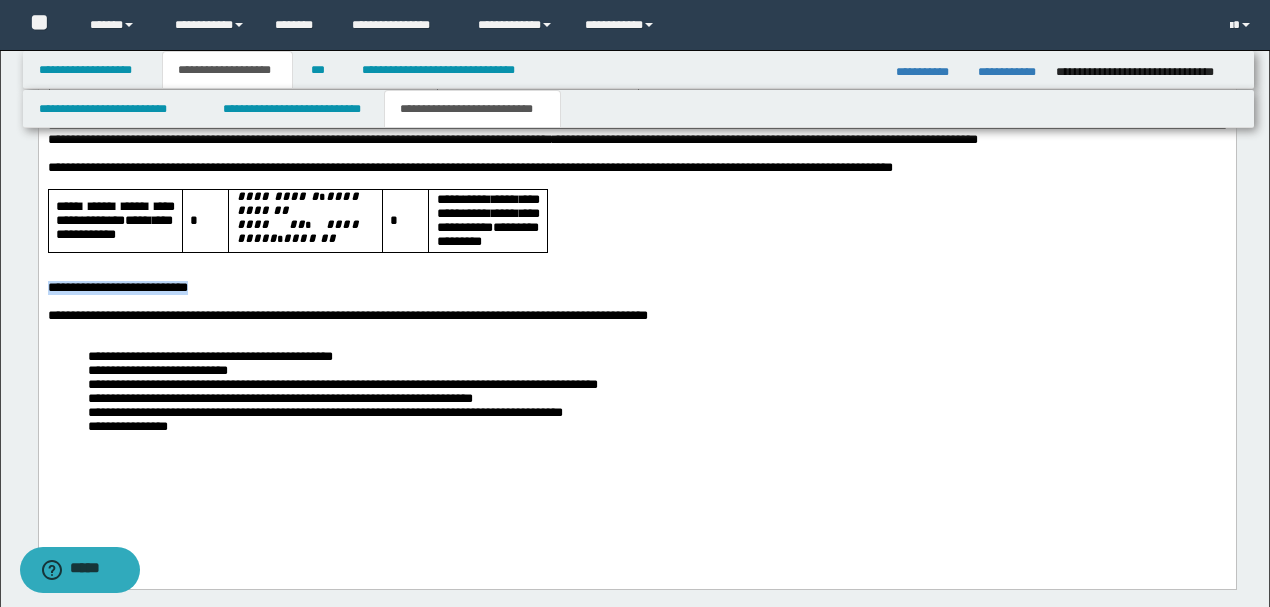 drag, startPoint x: 387, startPoint y: 303, endPoint x: 0, endPoint y: 304, distance: 387.00128 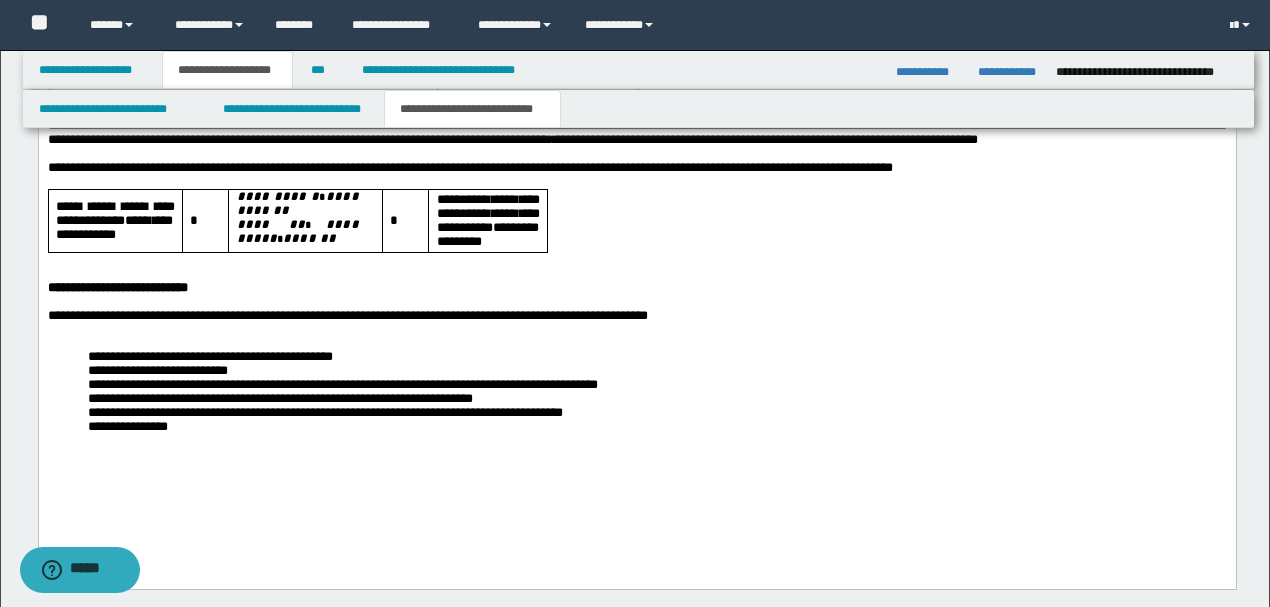 click on "**********" at bounding box center [636, 289] 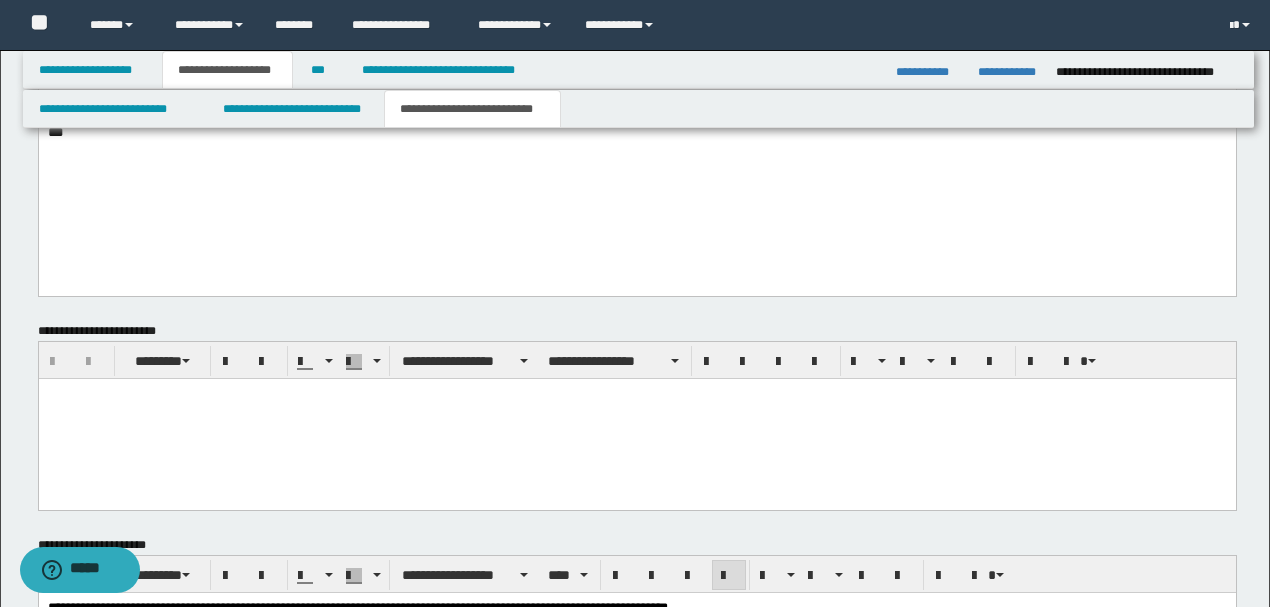 scroll, scrollTop: 1323, scrollLeft: 0, axis: vertical 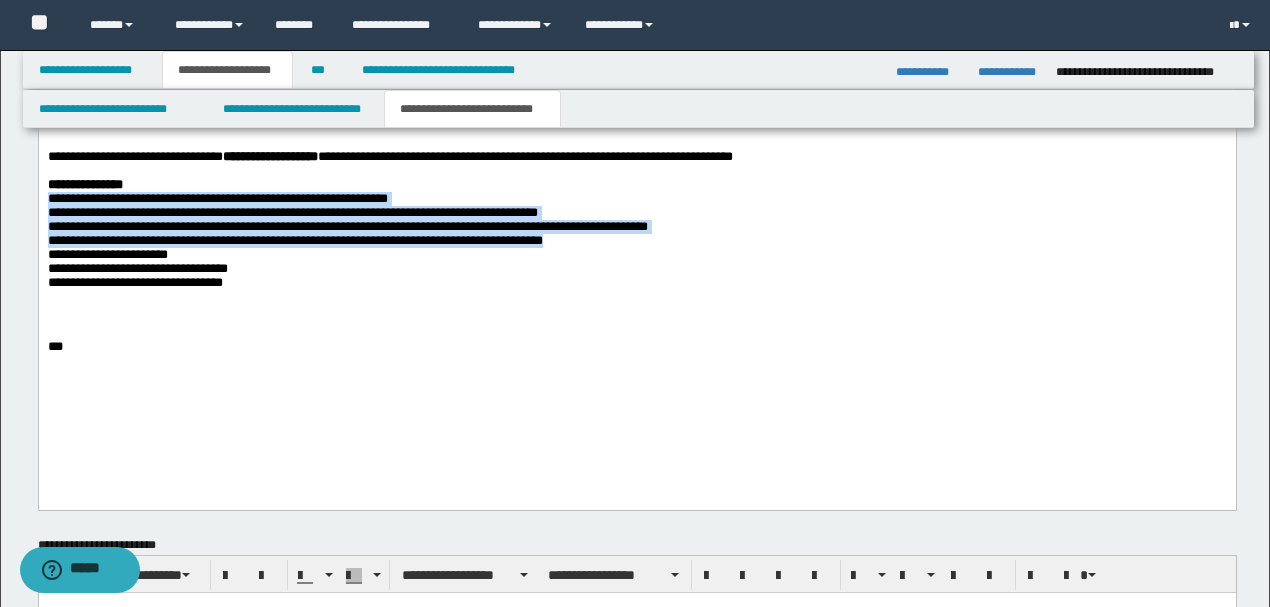 drag, startPoint x: 642, startPoint y: 281, endPoint x: 47, endPoint y: 233, distance: 596.933 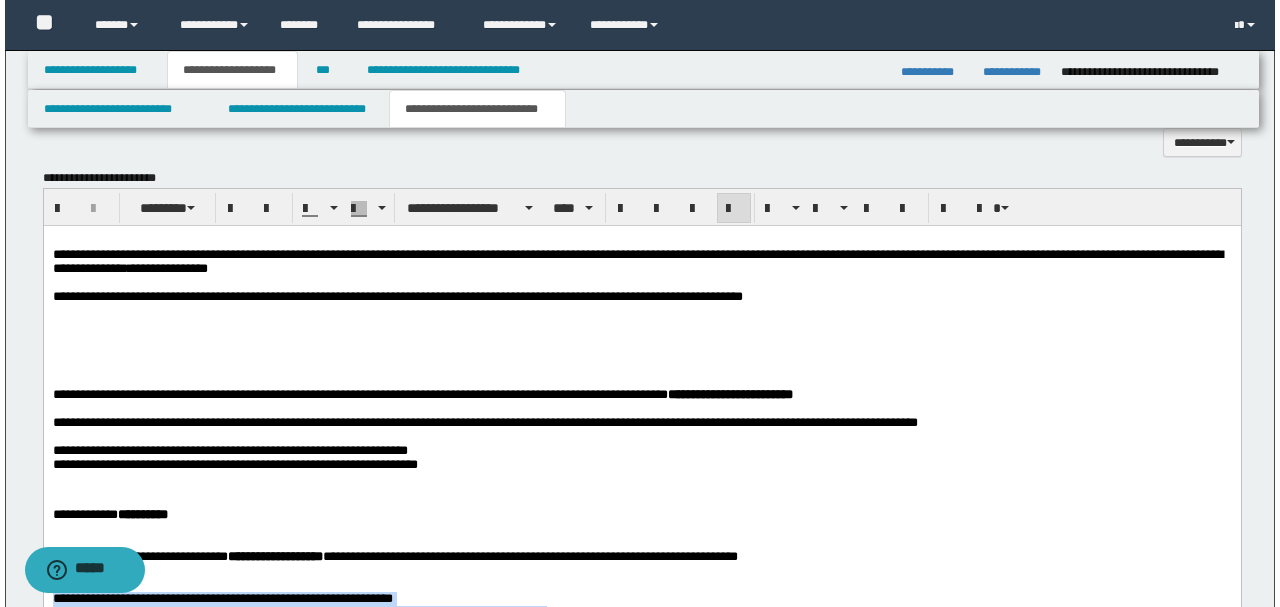scroll, scrollTop: 590, scrollLeft: 0, axis: vertical 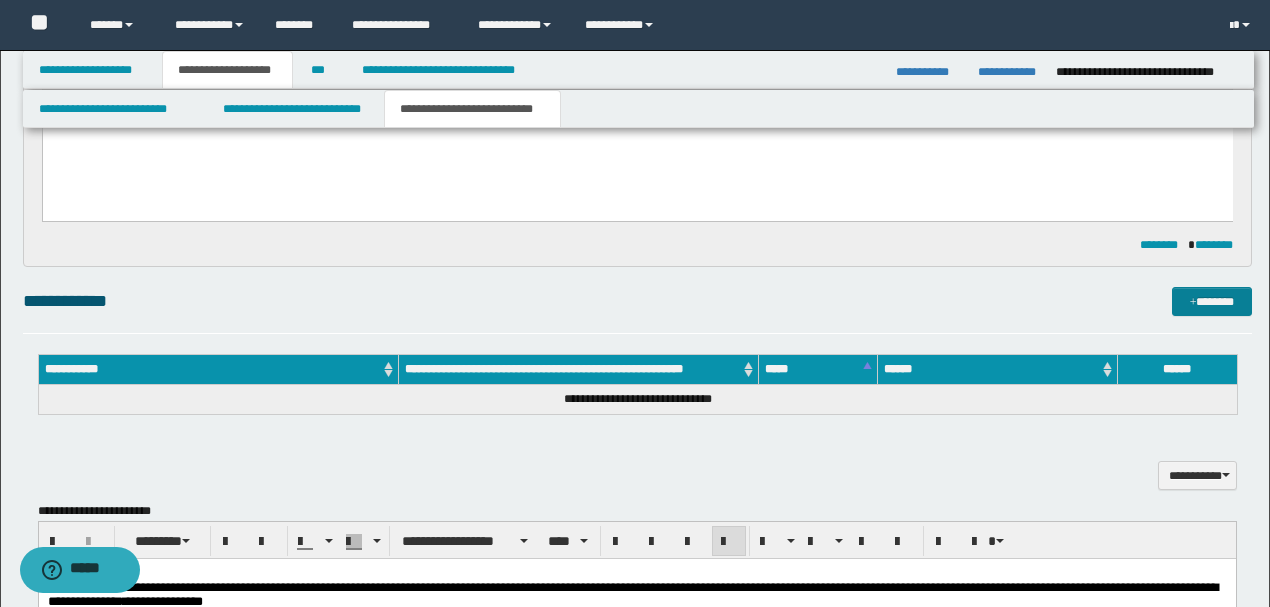 click on "*******" at bounding box center [1211, 301] 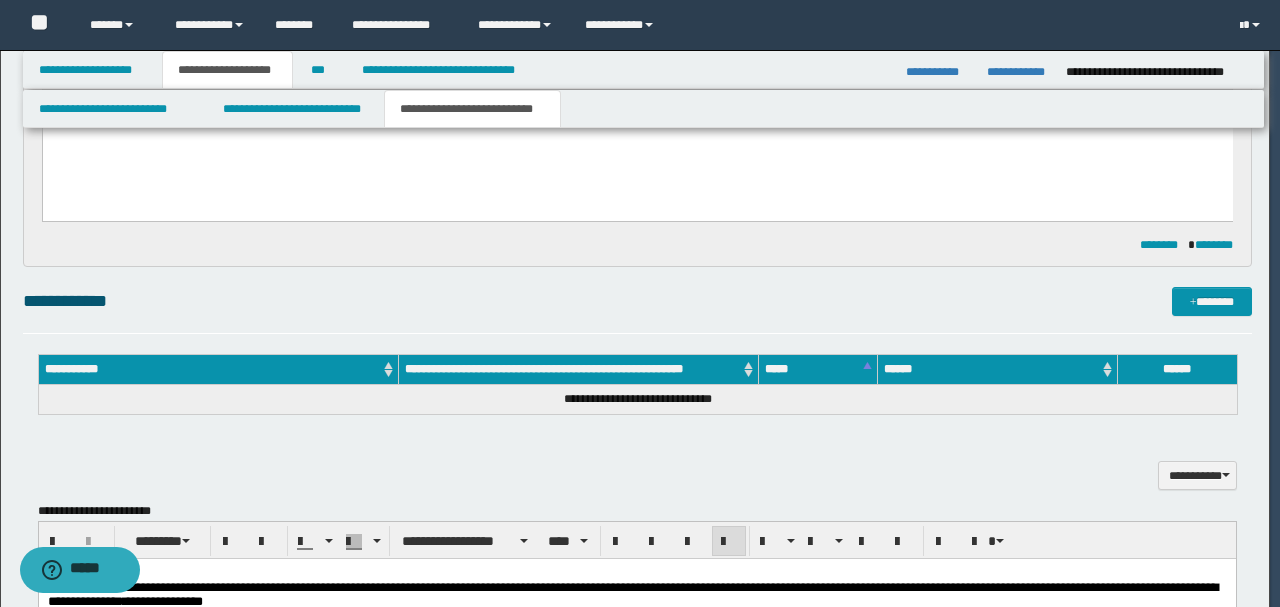 type 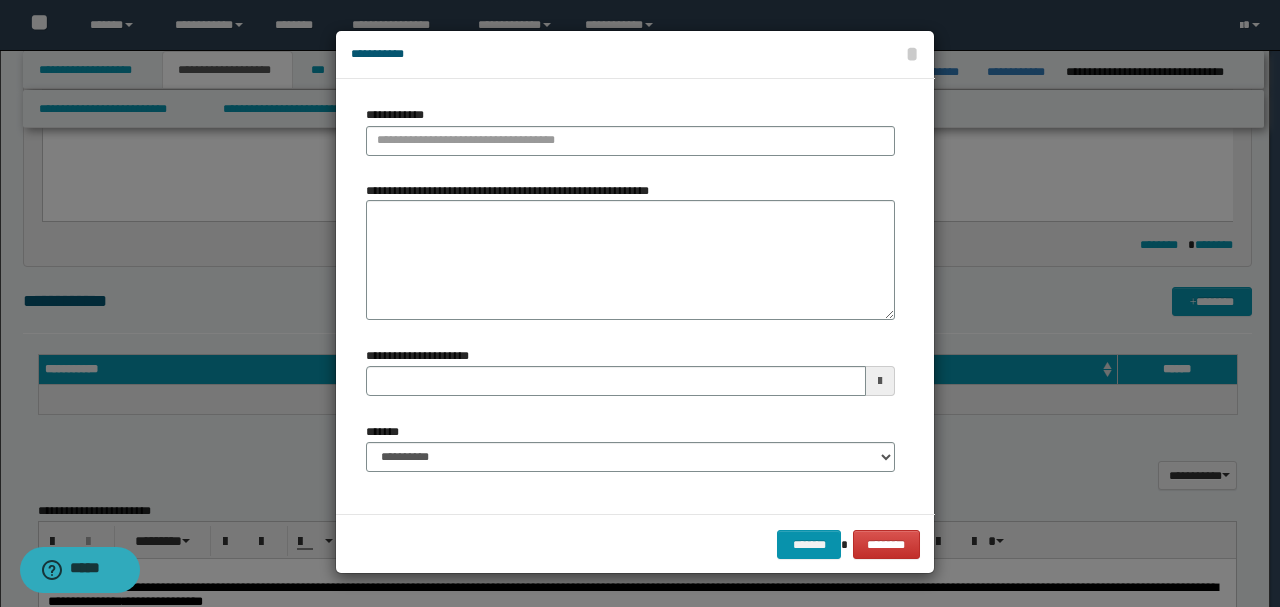 click on "**********" at bounding box center [630, 260] 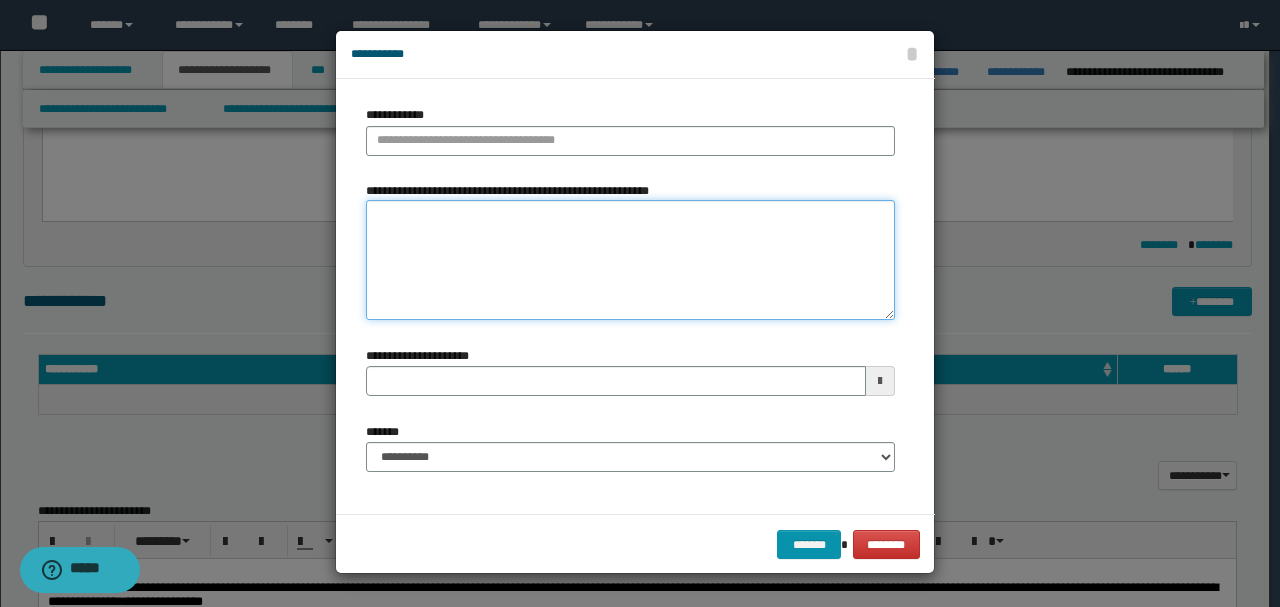 click on "**********" at bounding box center [630, 260] 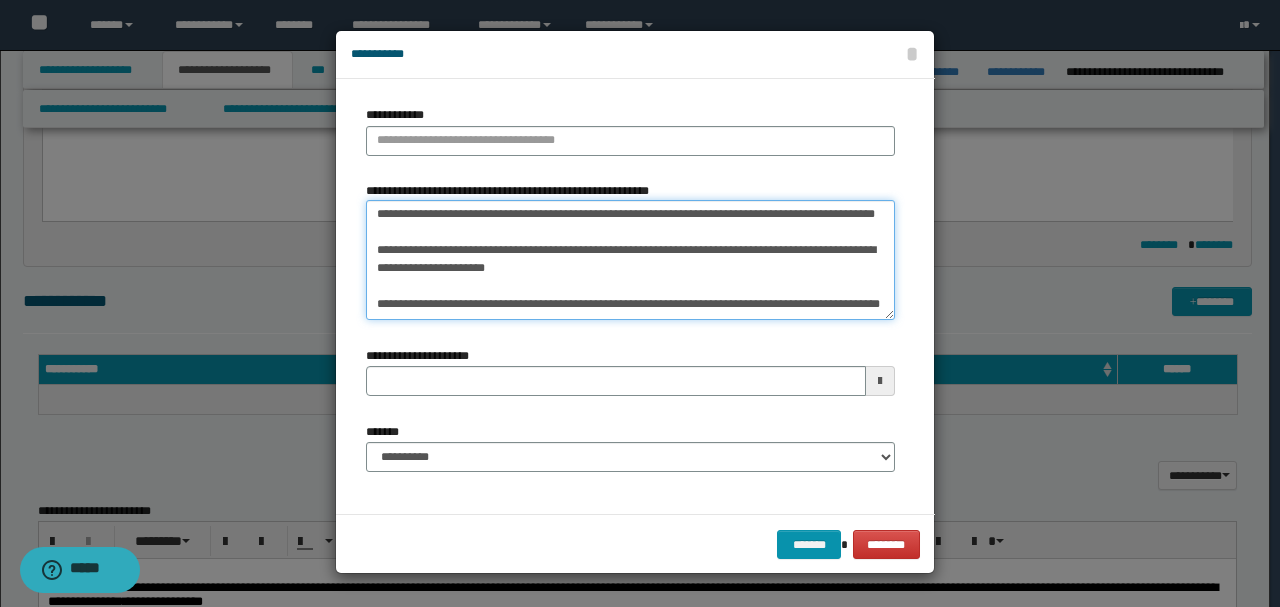 scroll, scrollTop: 0, scrollLeft: 0, axis: both 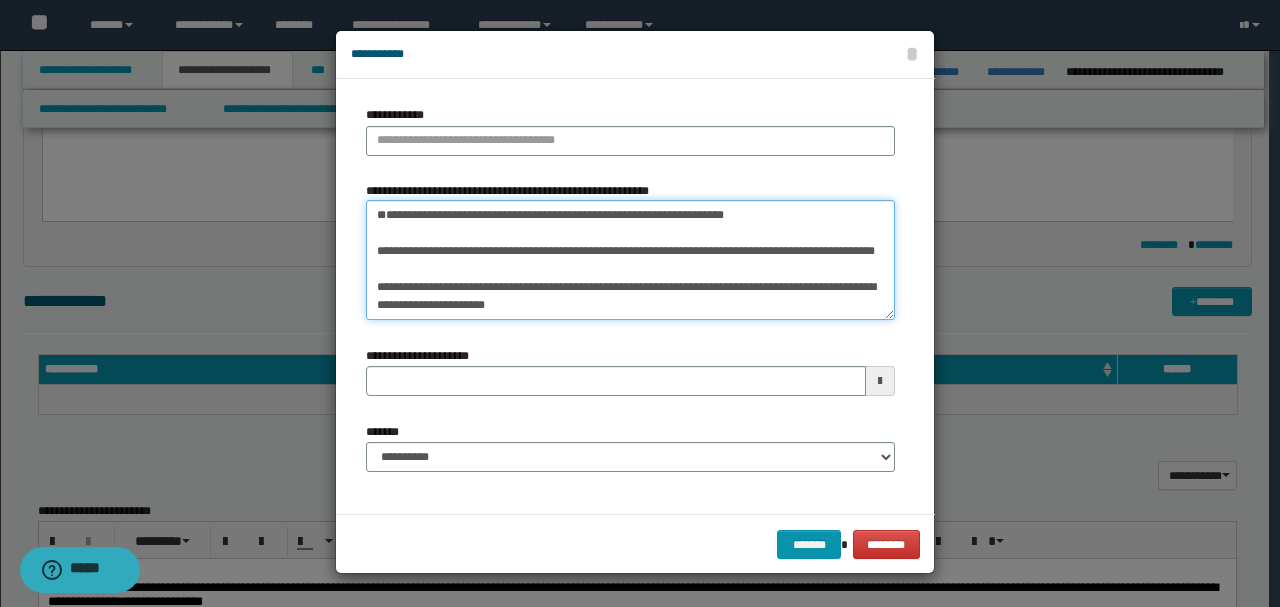 drag, startPoint x: 521, startPoint y: 214, endPoint x: 212, endPoint y: 177, distance: 311.20734 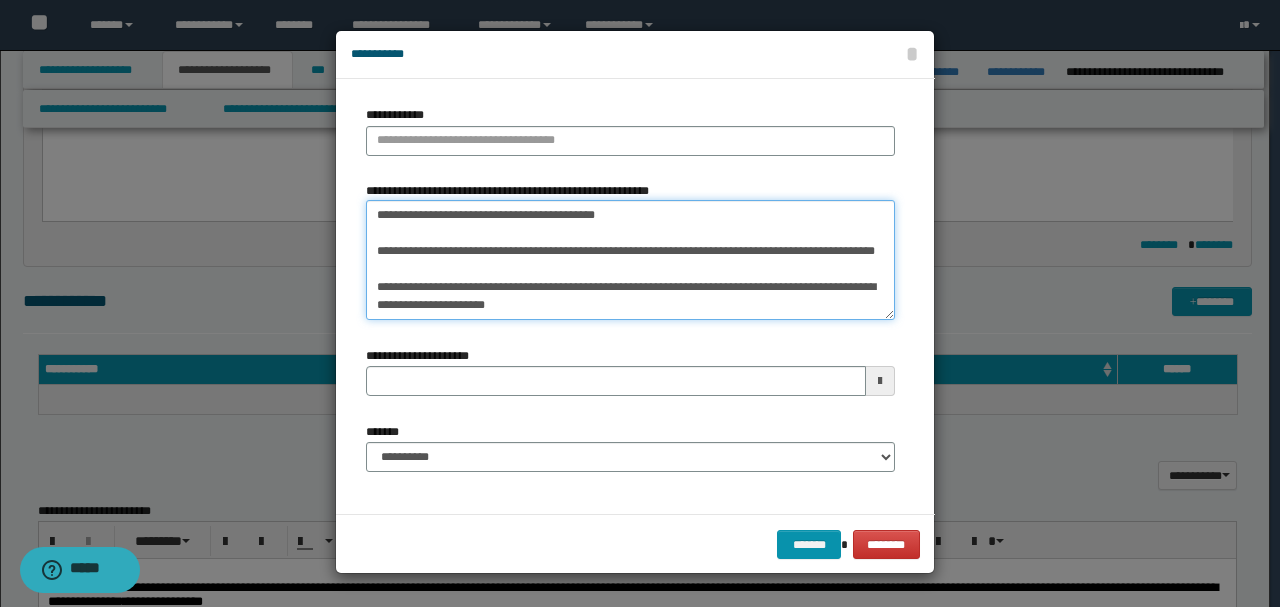type on "**********" 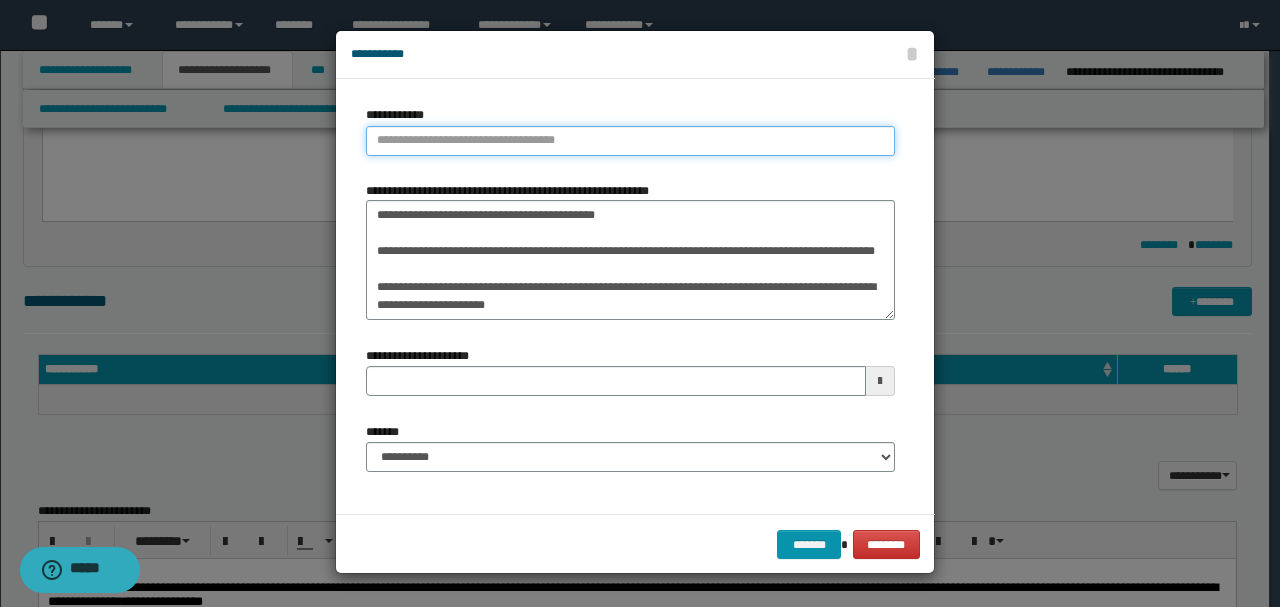 click on "**********" at bounding box center (630, 141) 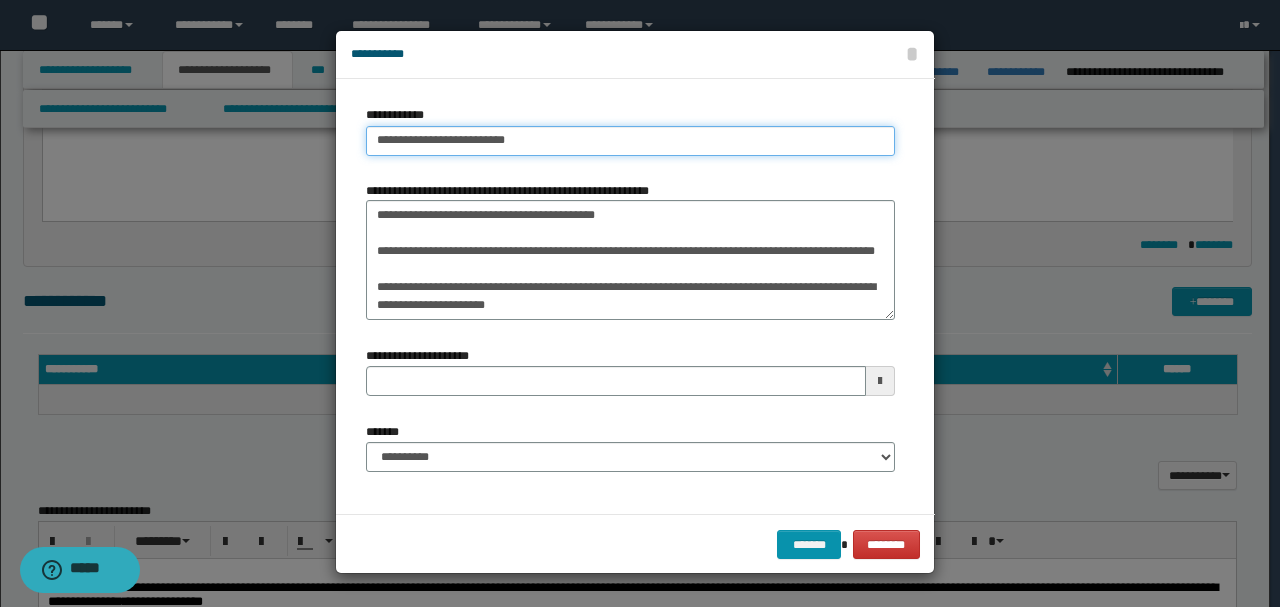 type on "**********" 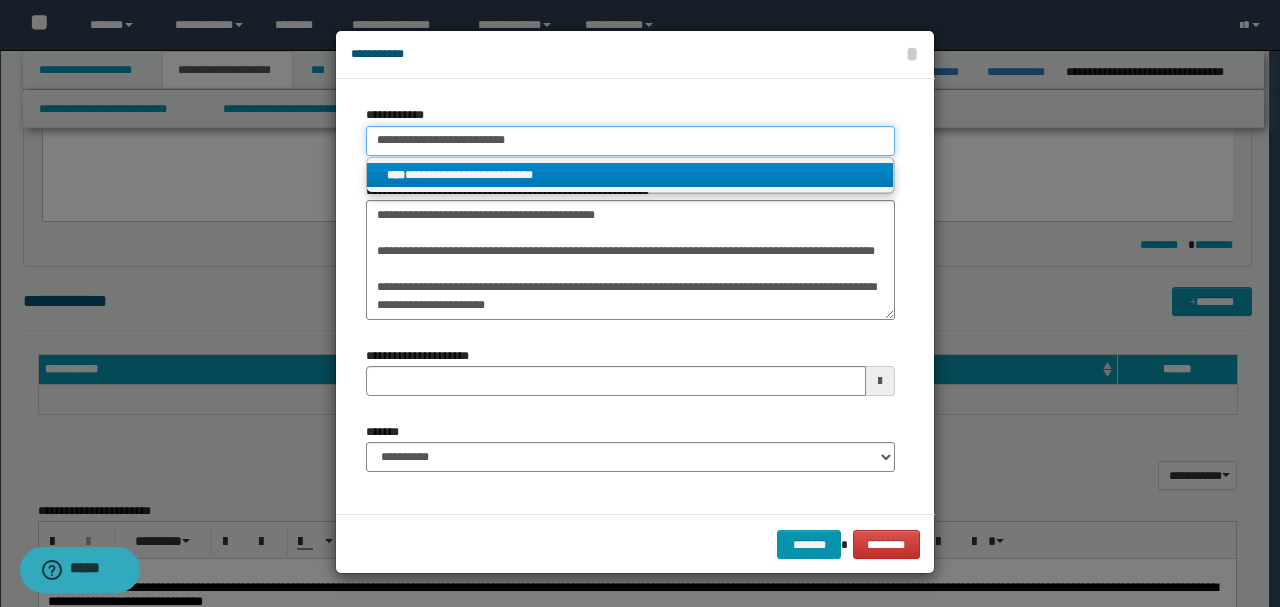 type on "**********" 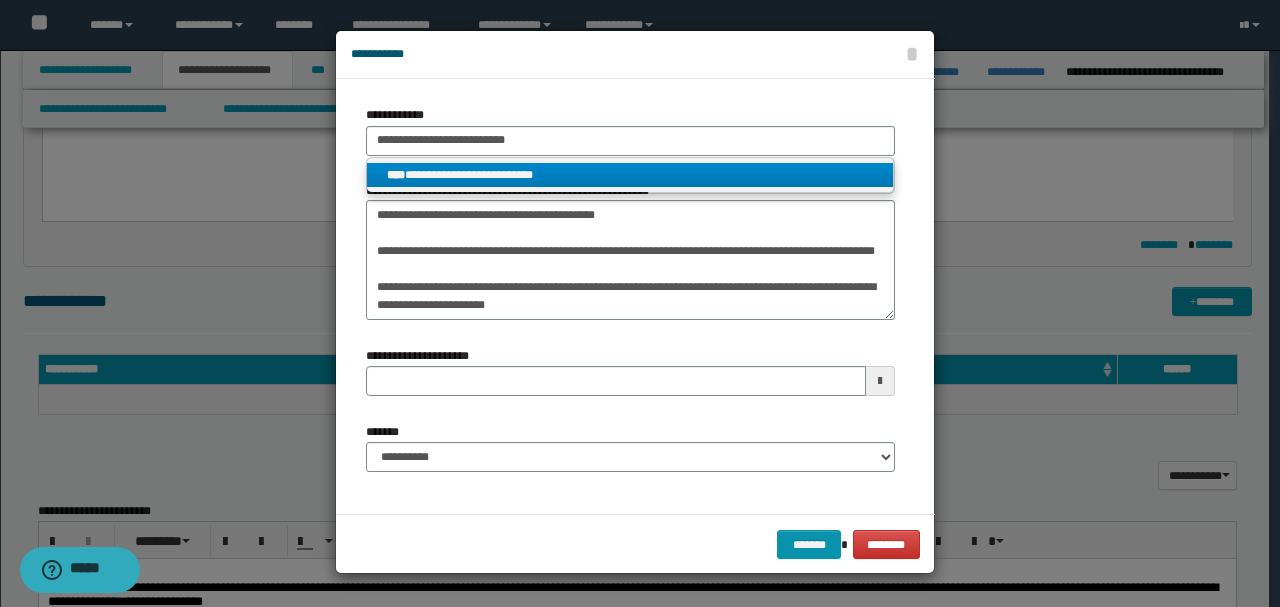 click on "**********" at bounding box center [630, 175] 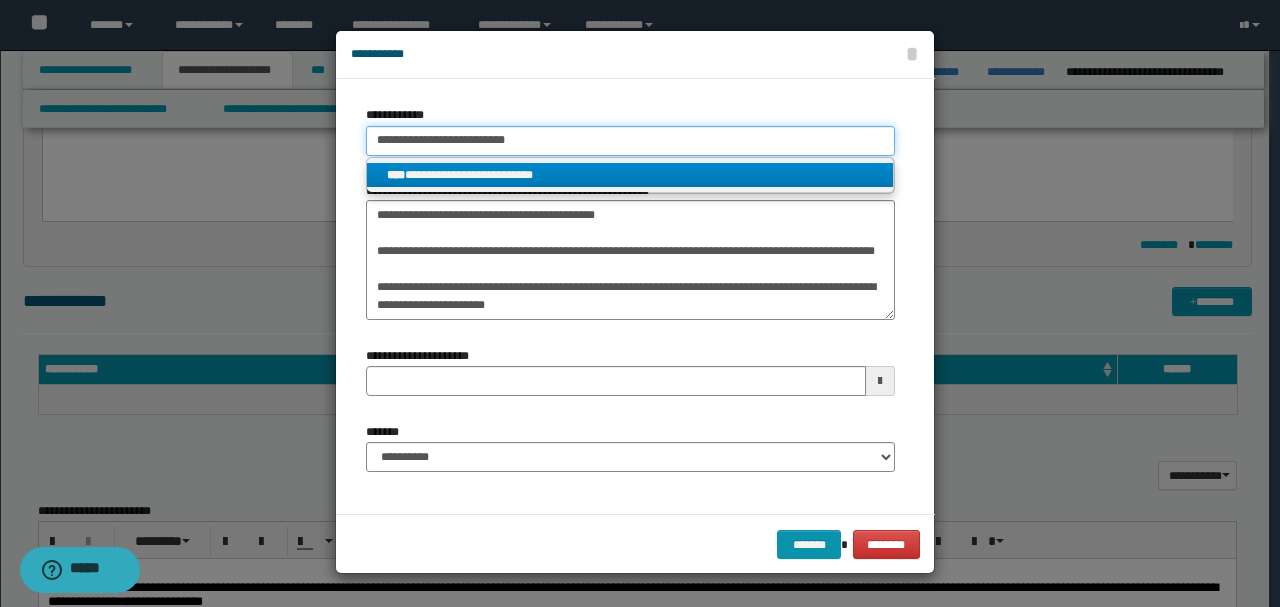 type 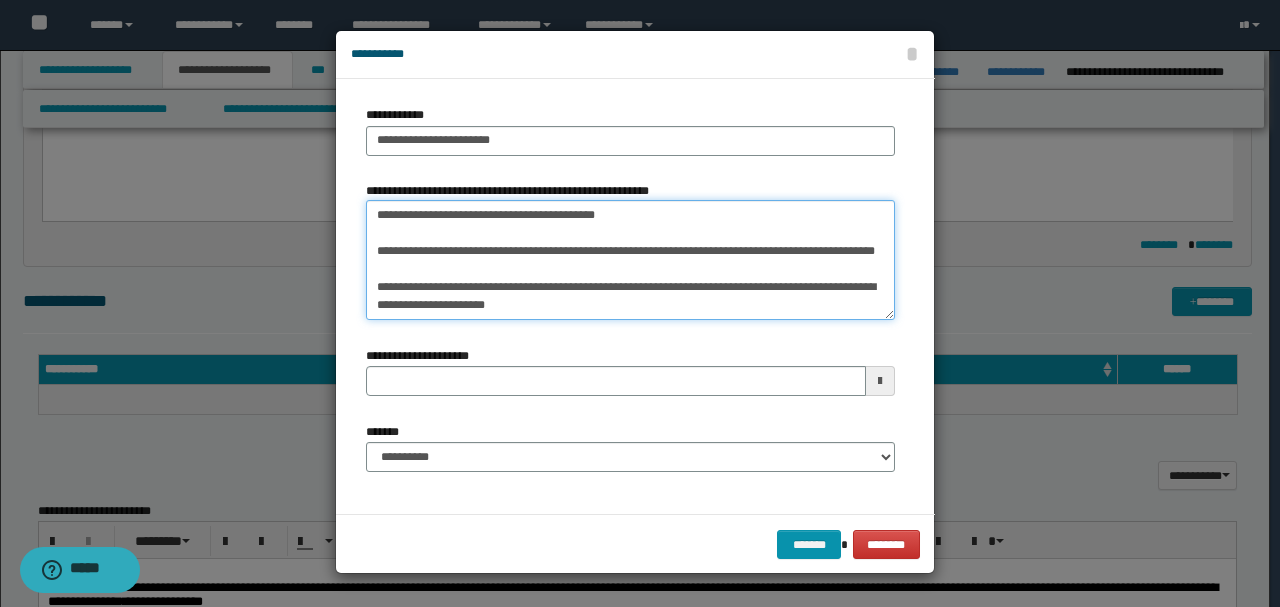 drag, startPoint x: 386, startPoint y: 212, endPoint x: 288, endPoint y: 208, distance: 98.0816 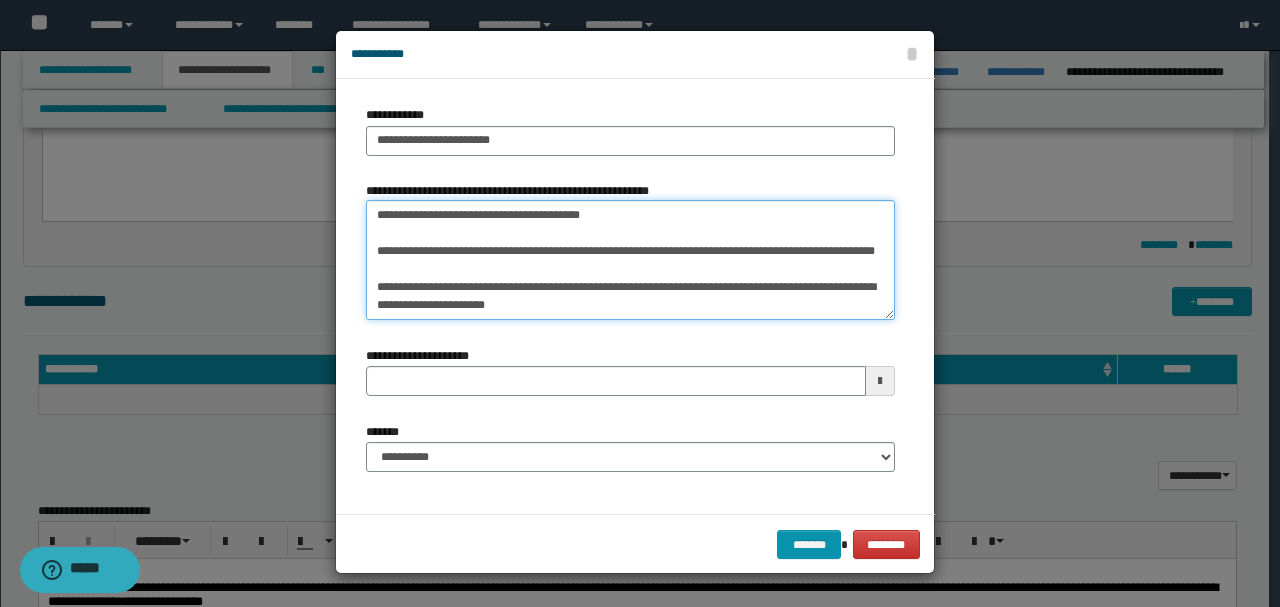 type on "**********" 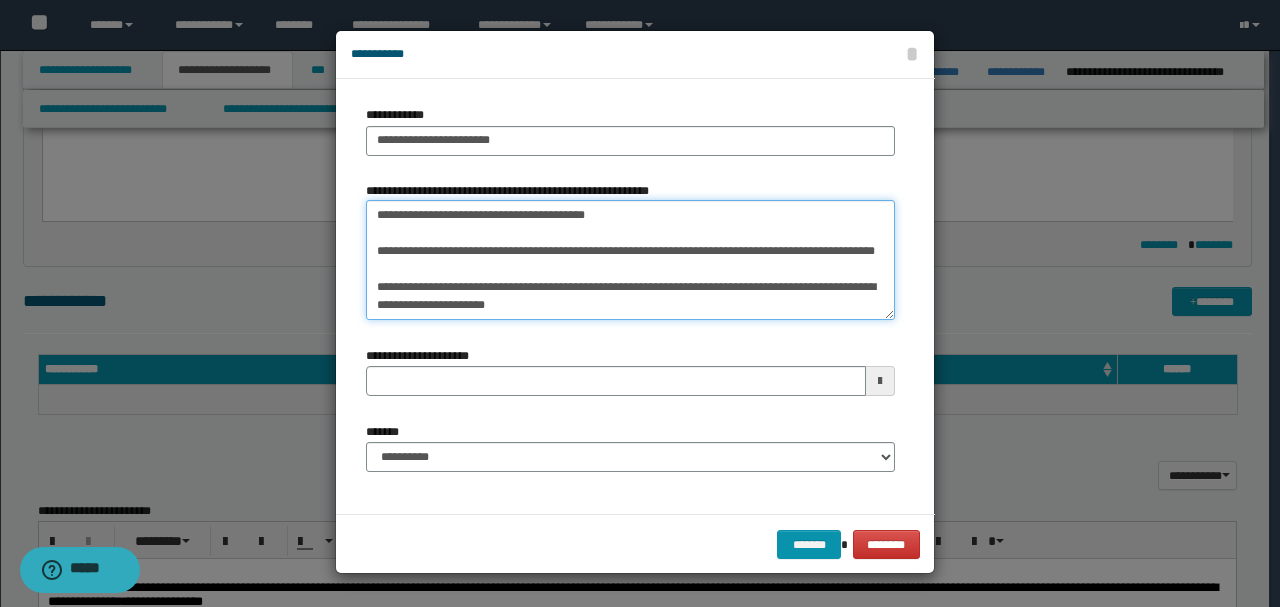type 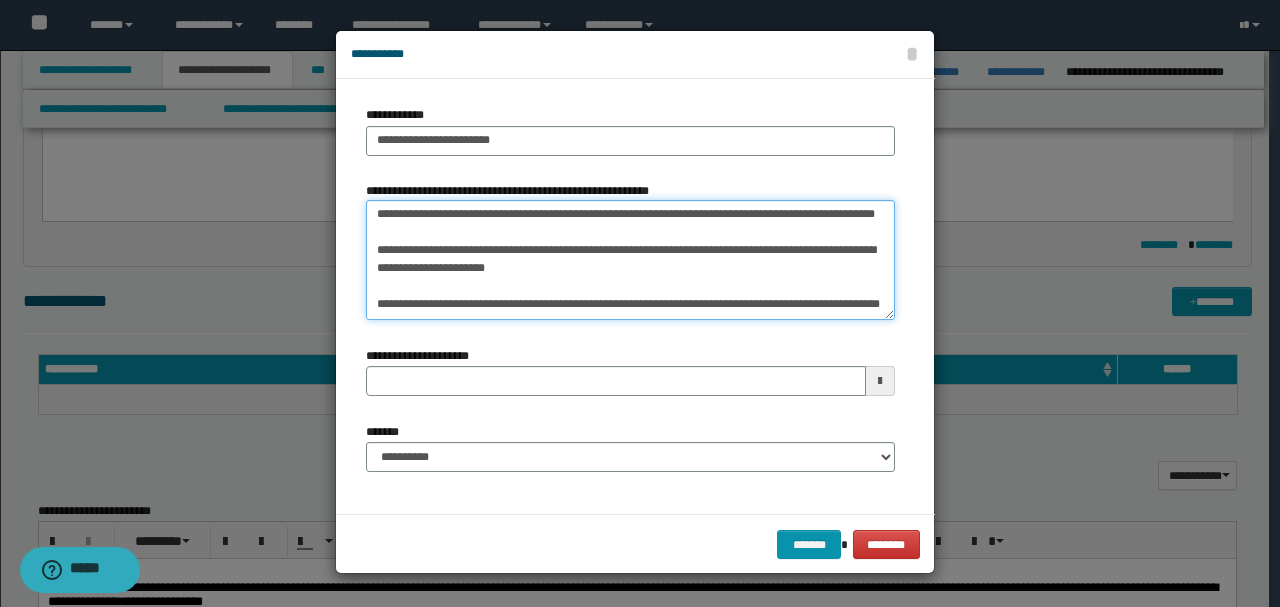 drag, startPoint x: 378, startPoint y: 246, endPoint x: 762, endPoint y: 461, distance: 440.09204 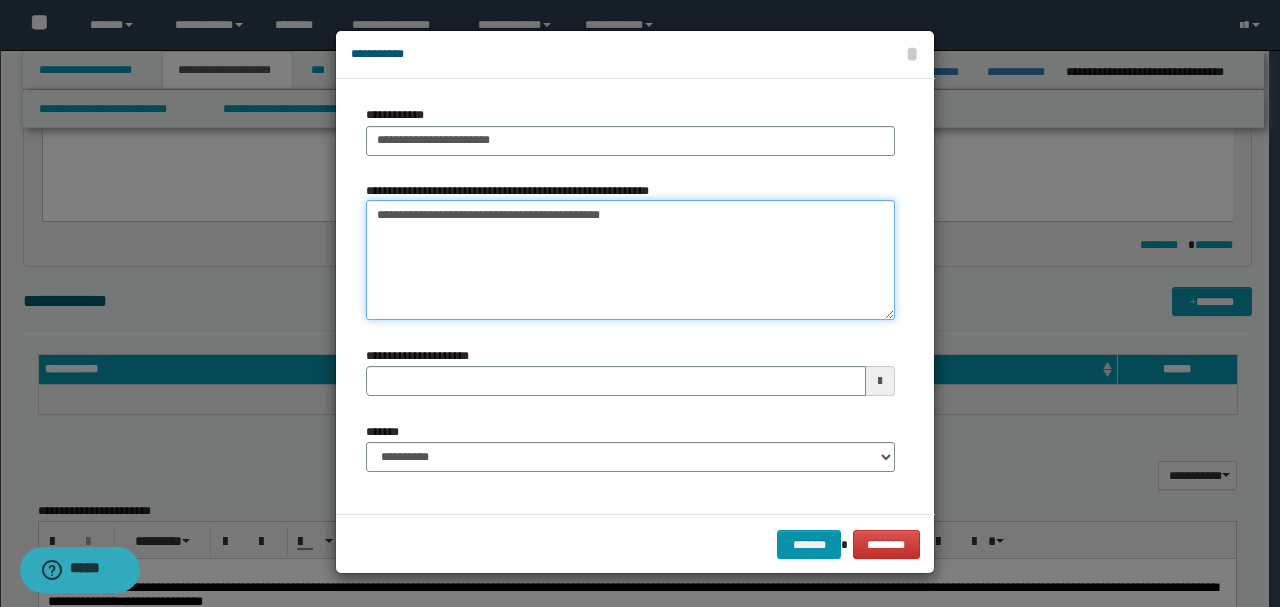 scroll, scrollTop: 0, scrollLeft: 0, axis: both 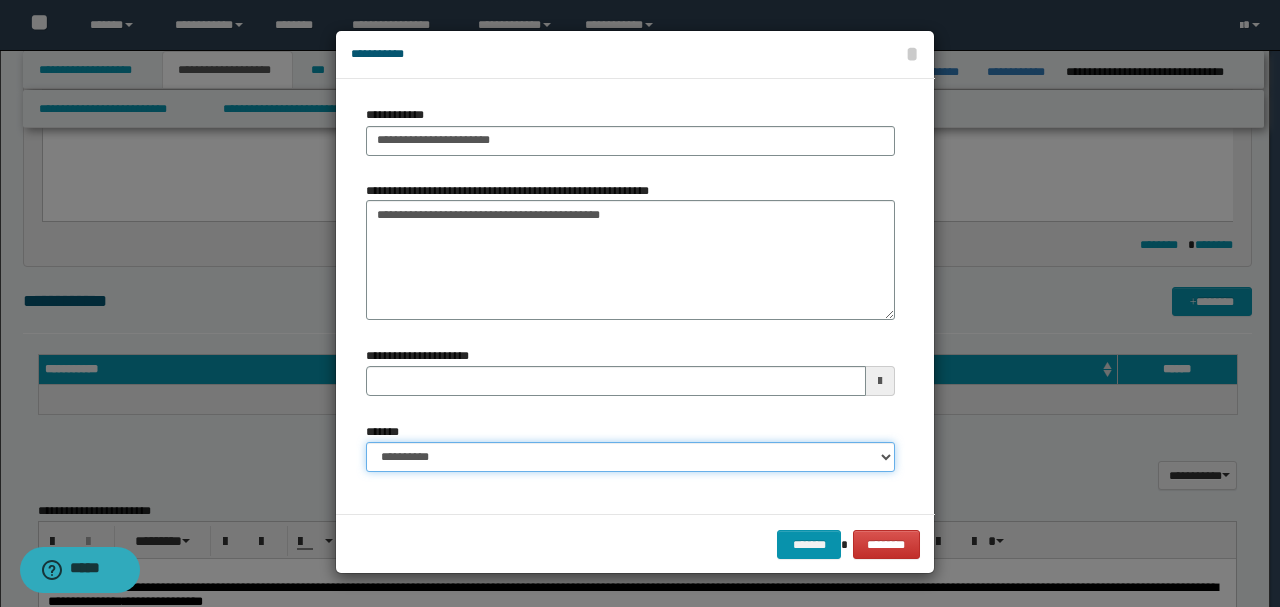 click on "**********" at bounding box center [630, 457] 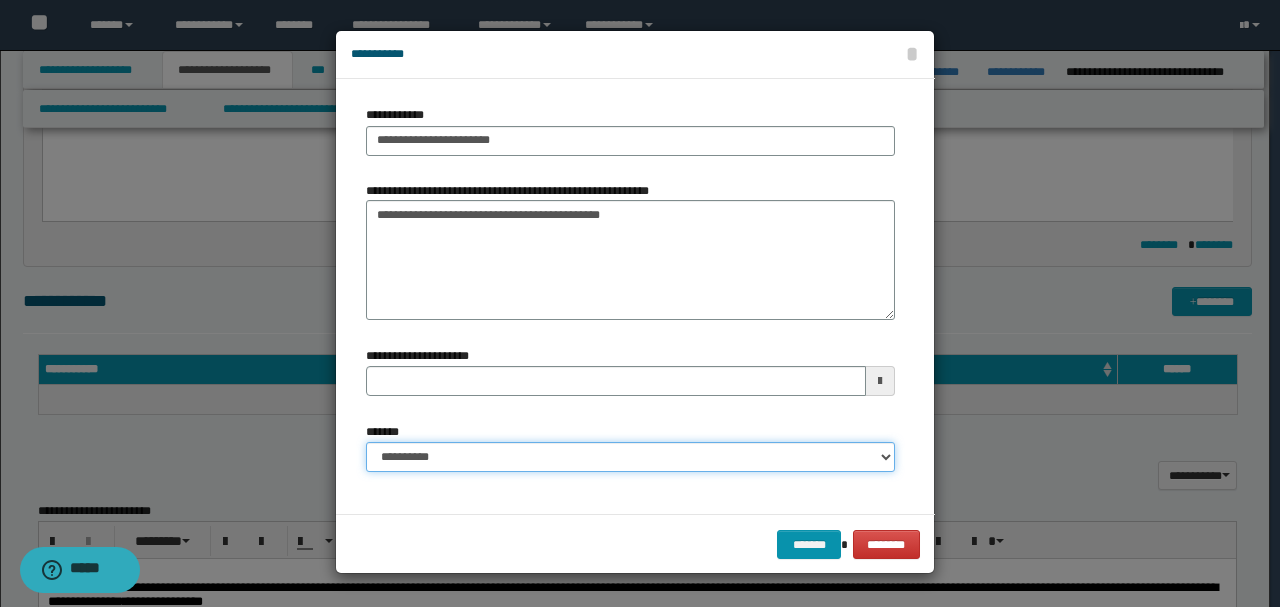 select on "*" 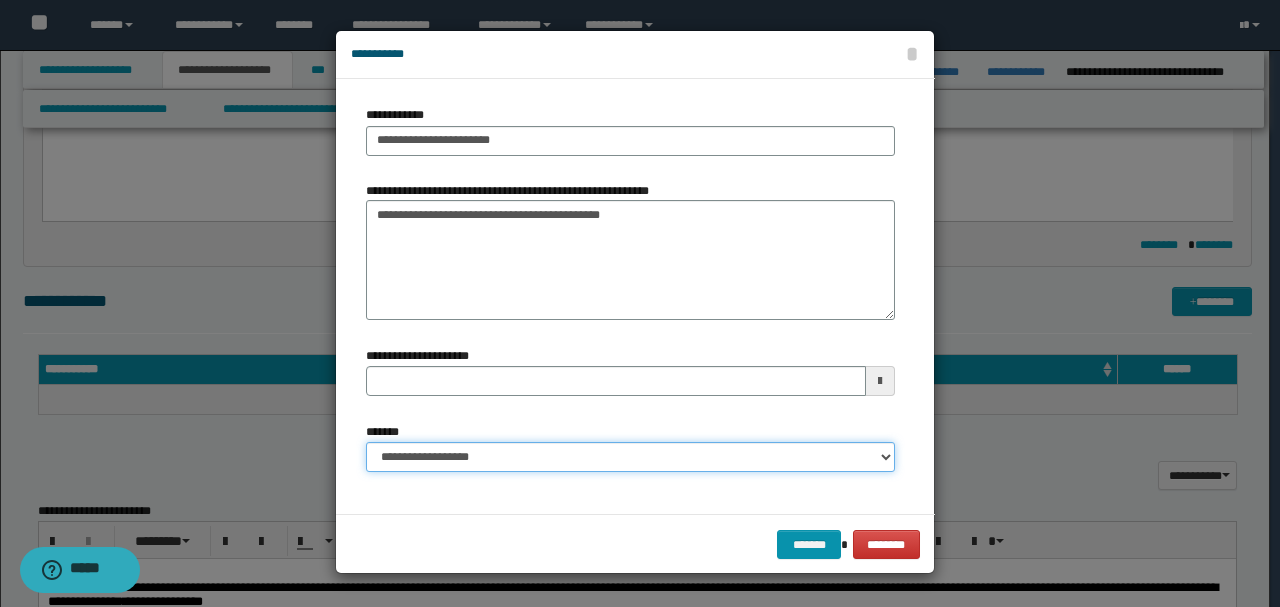 click on "**********" at bounding box center (630, 457) 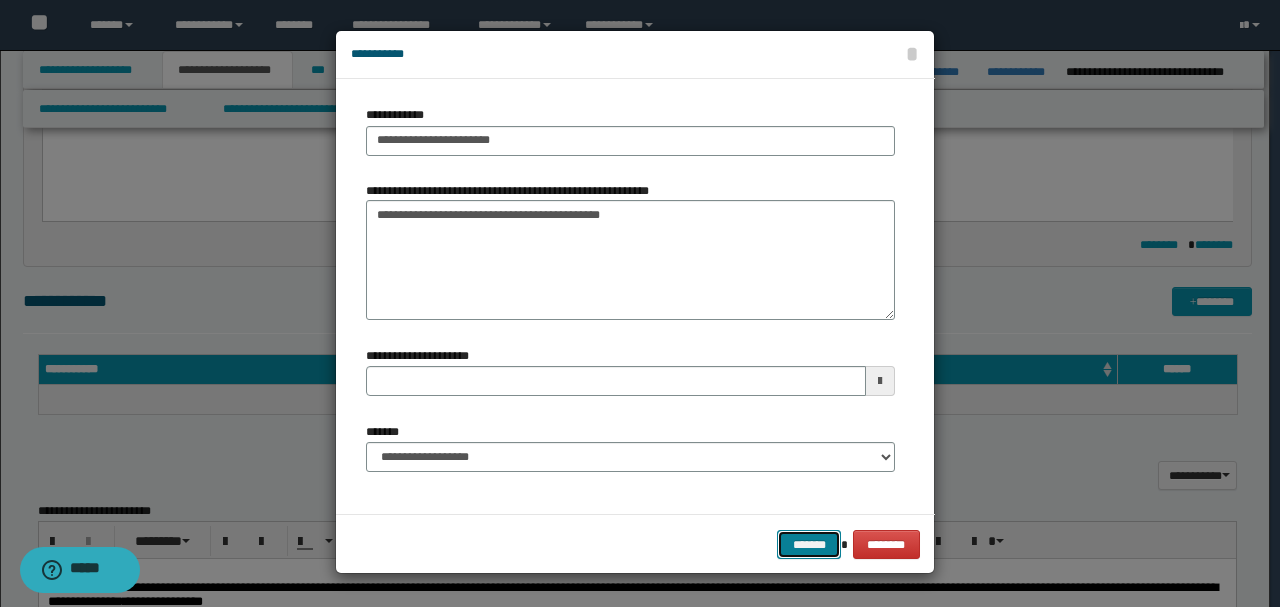 click on "*******" at bounding box center [809, 544] 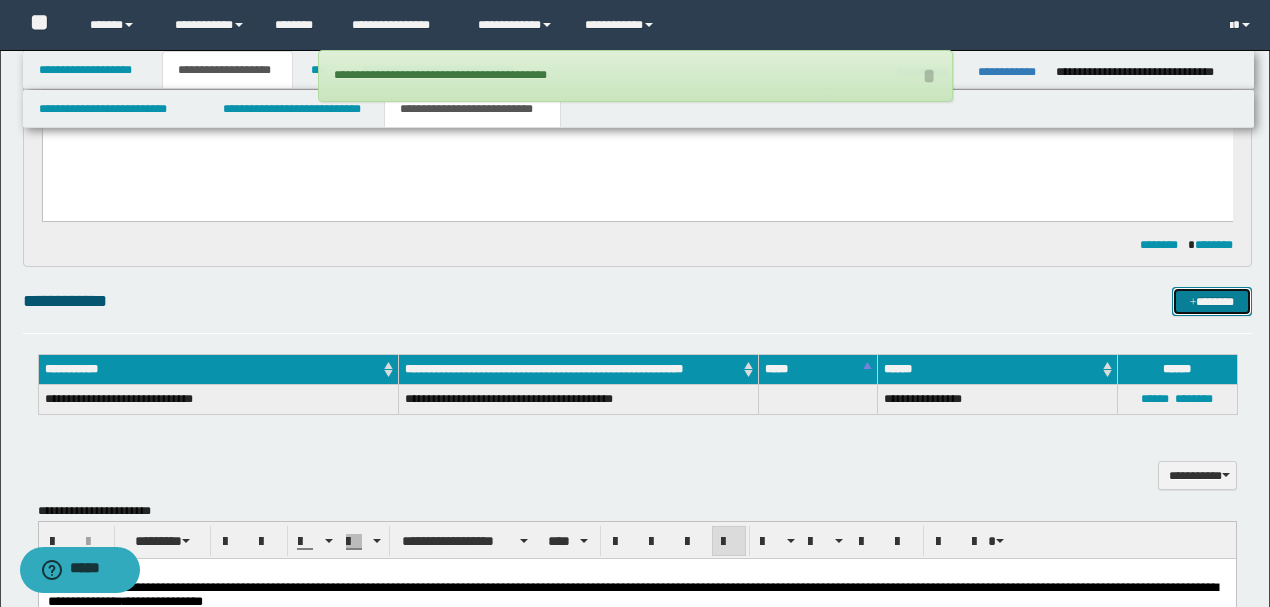 click on "*******" at bounding box center (1211, 301) 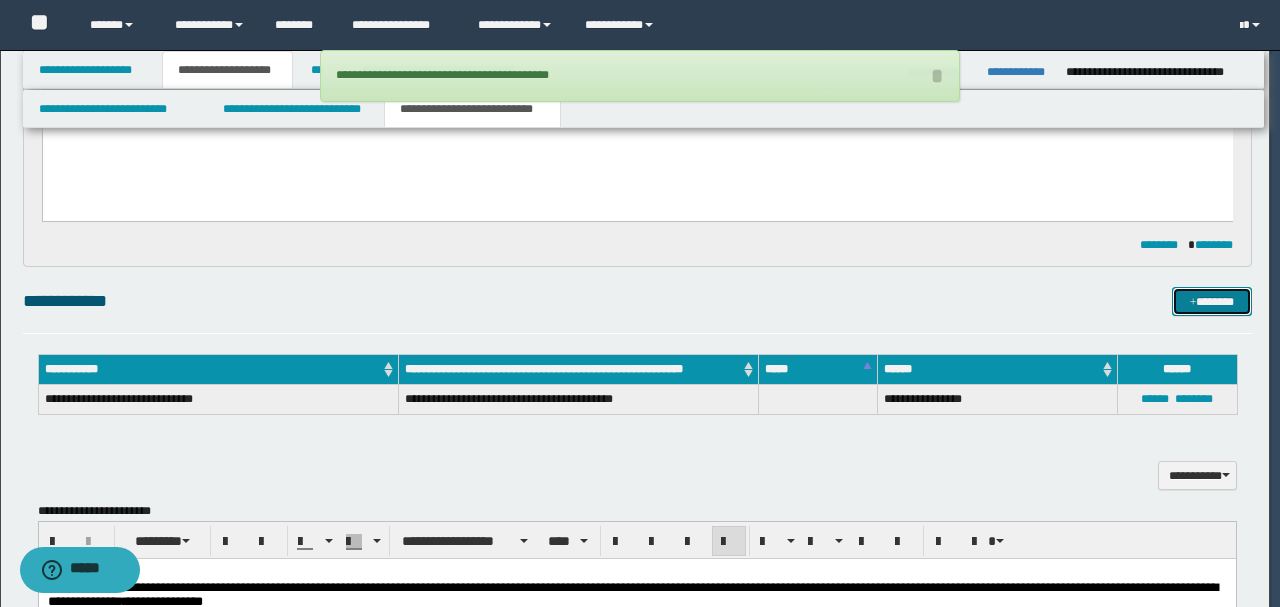 type 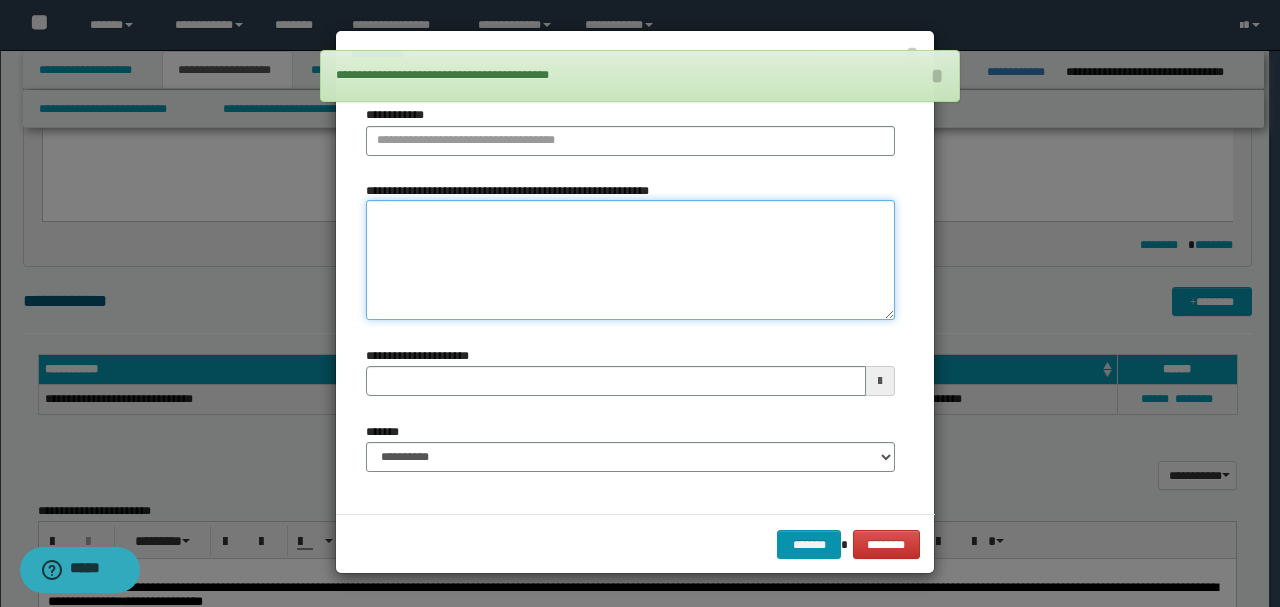 click on "**********" at bounding box center (630, 259) 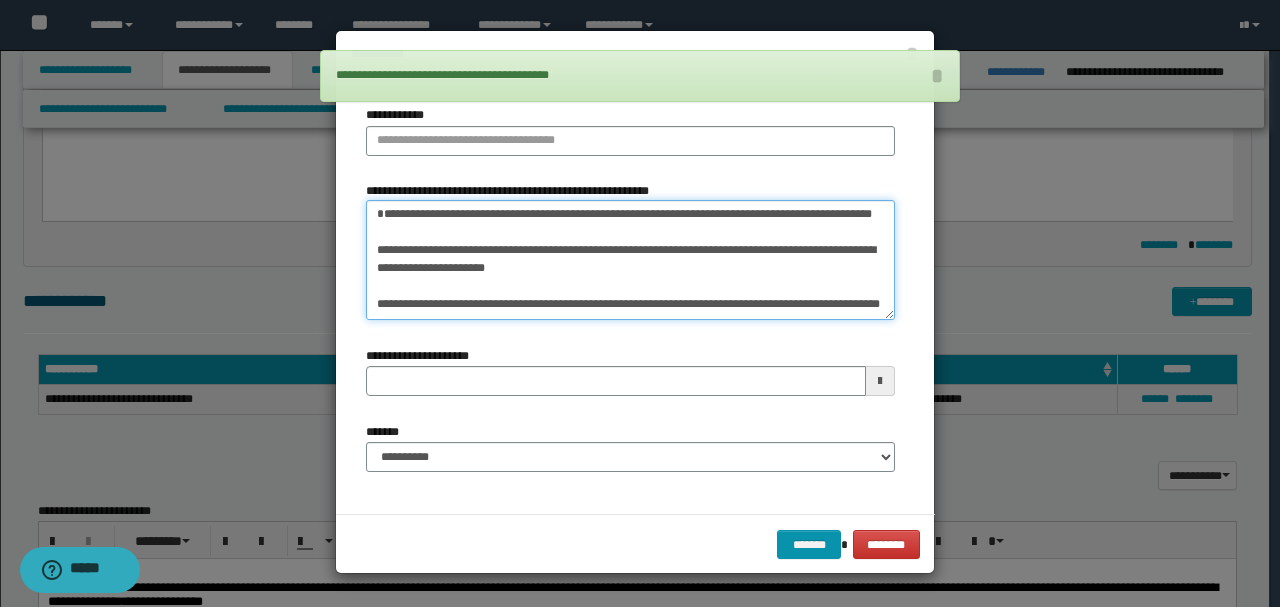 scroll, scrollTop: 0, scrollLeft: 0, axis: both 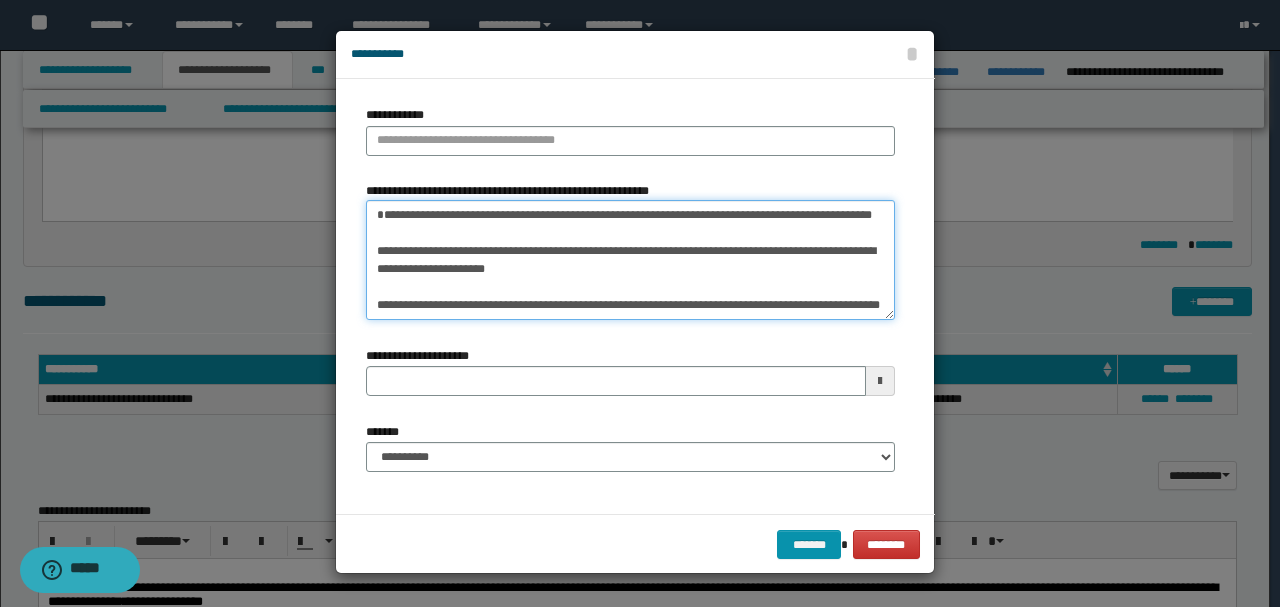 drag, startPoint x: 531, startPoint y: 209, endPoint x: 194, endPoint y: 177, distance: 338.51587 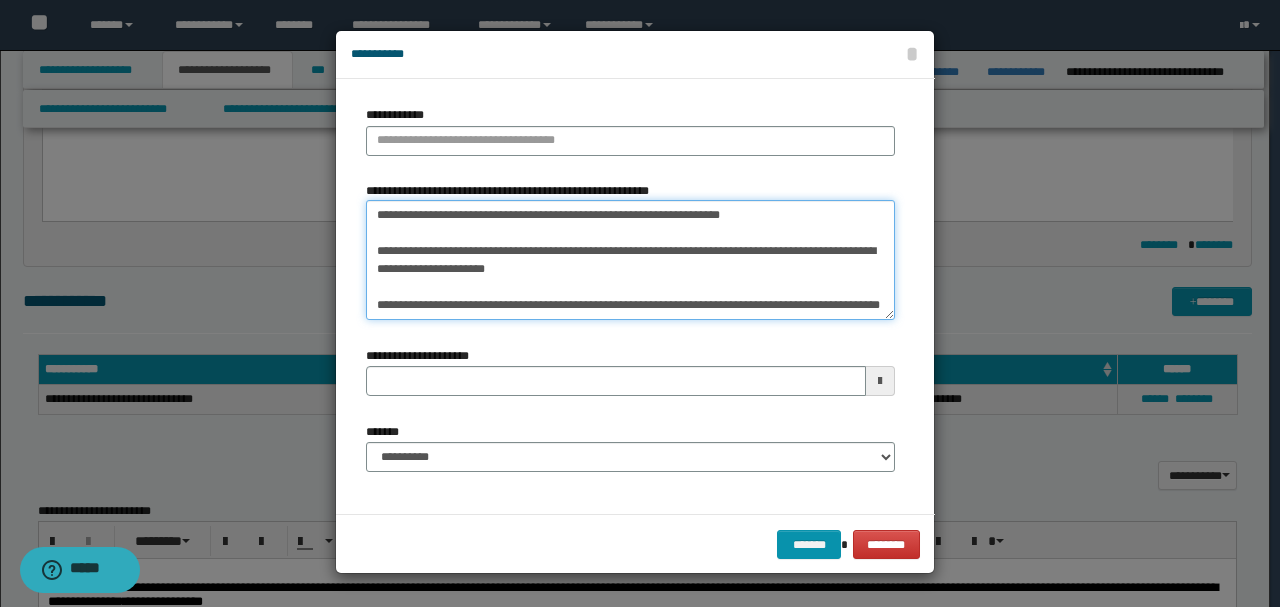 type on "**********" 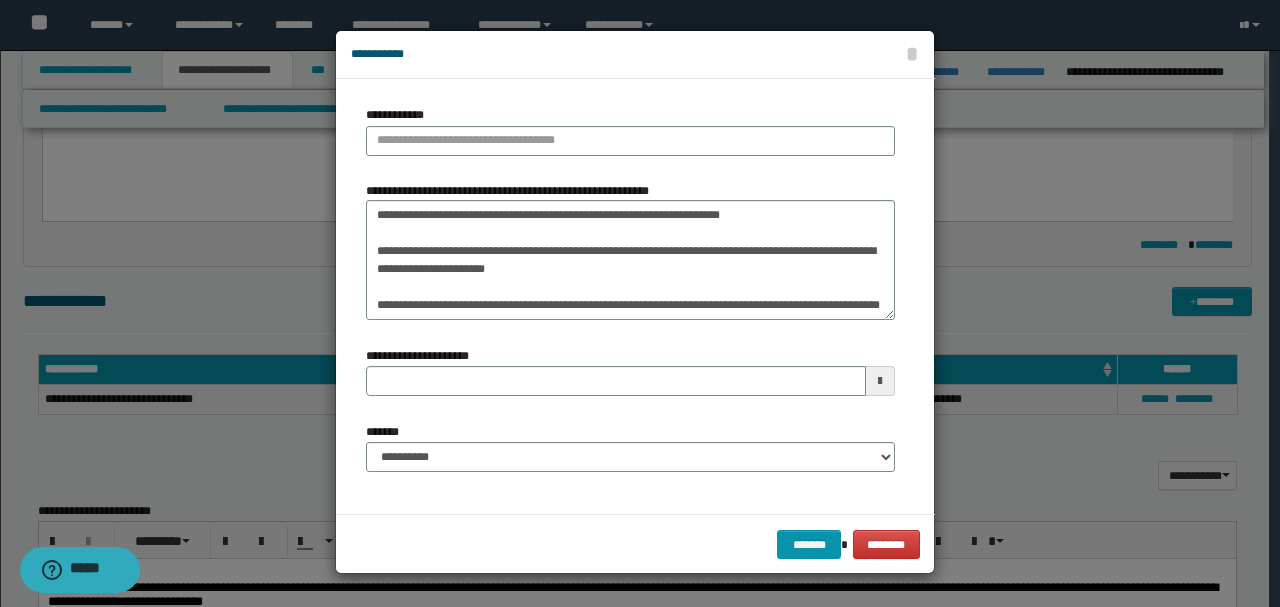 click on "**********" at bounding box center (630, 138) 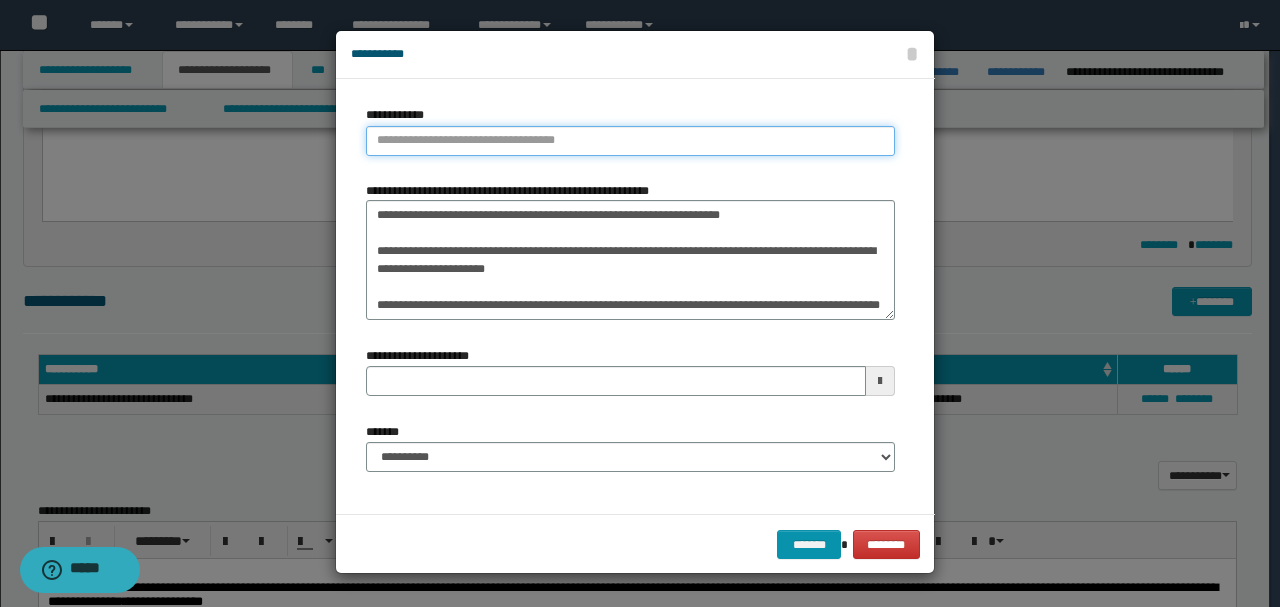 type on "**********" 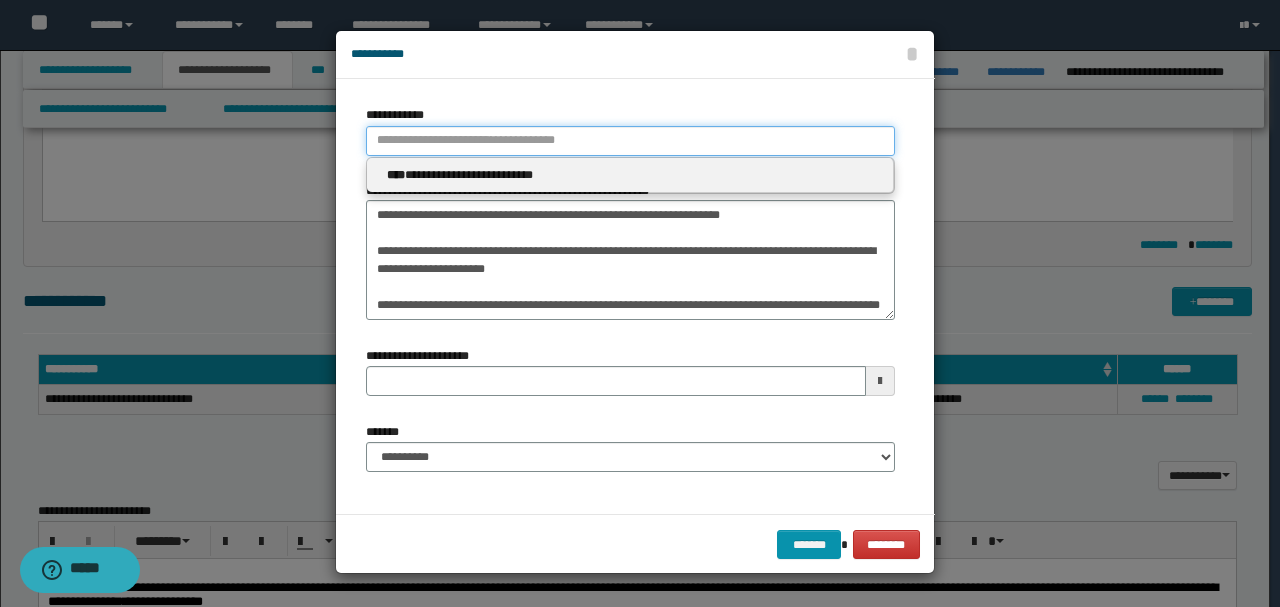 click on "**********" at bounding box center [630, 141] 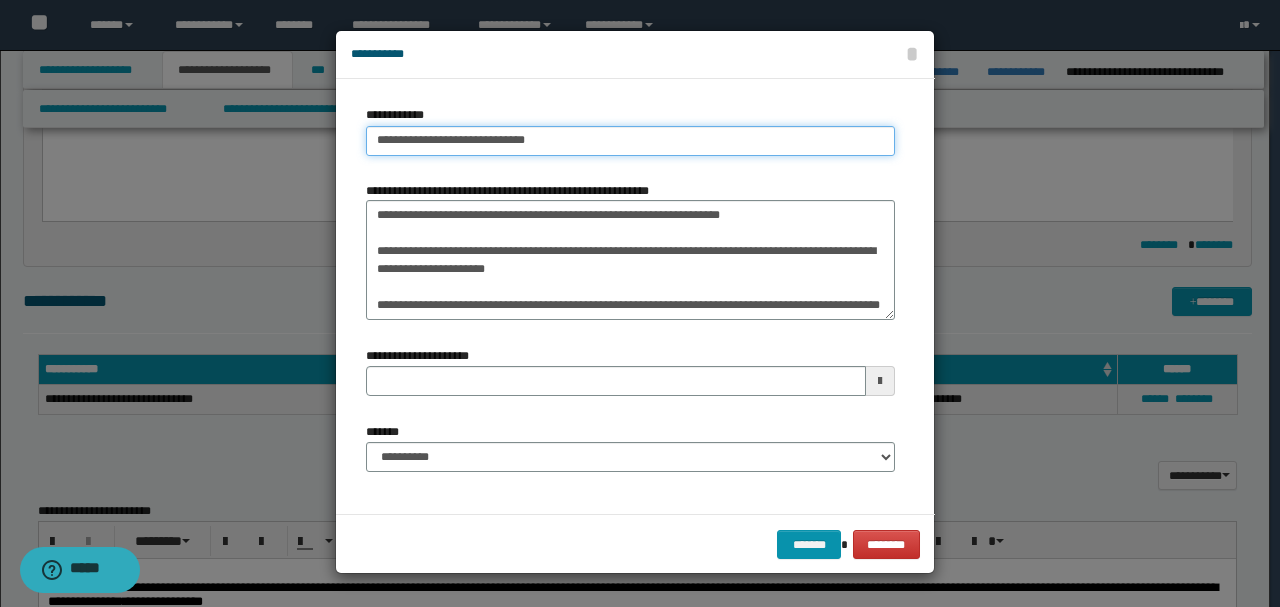 type on "**********" 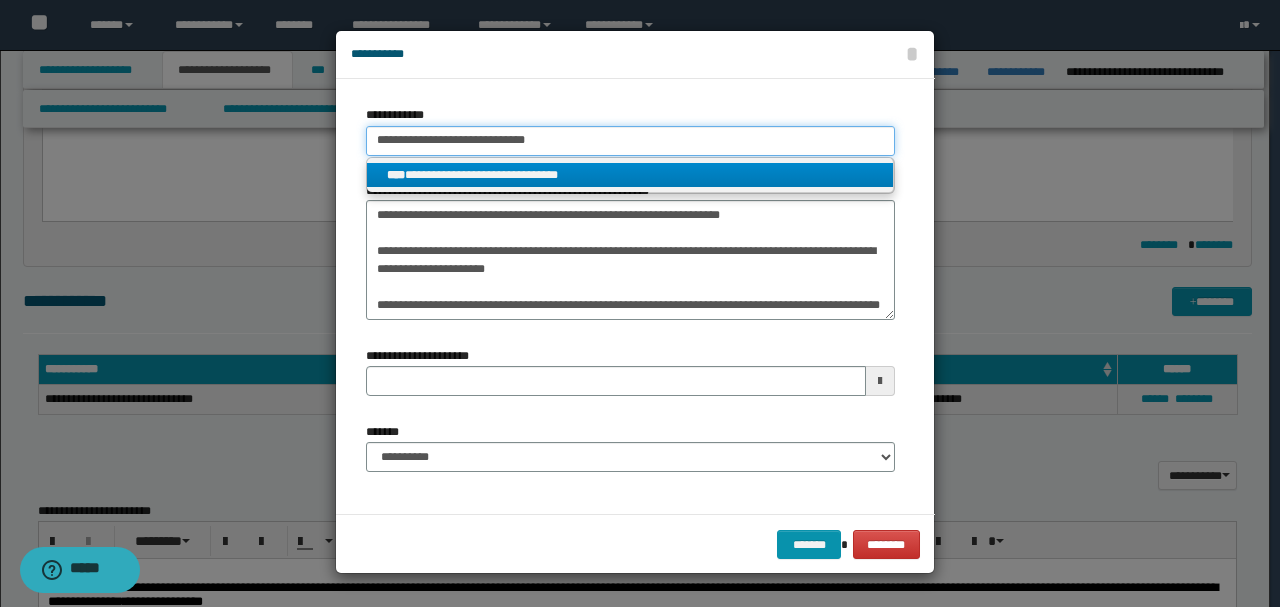 type on "**********" 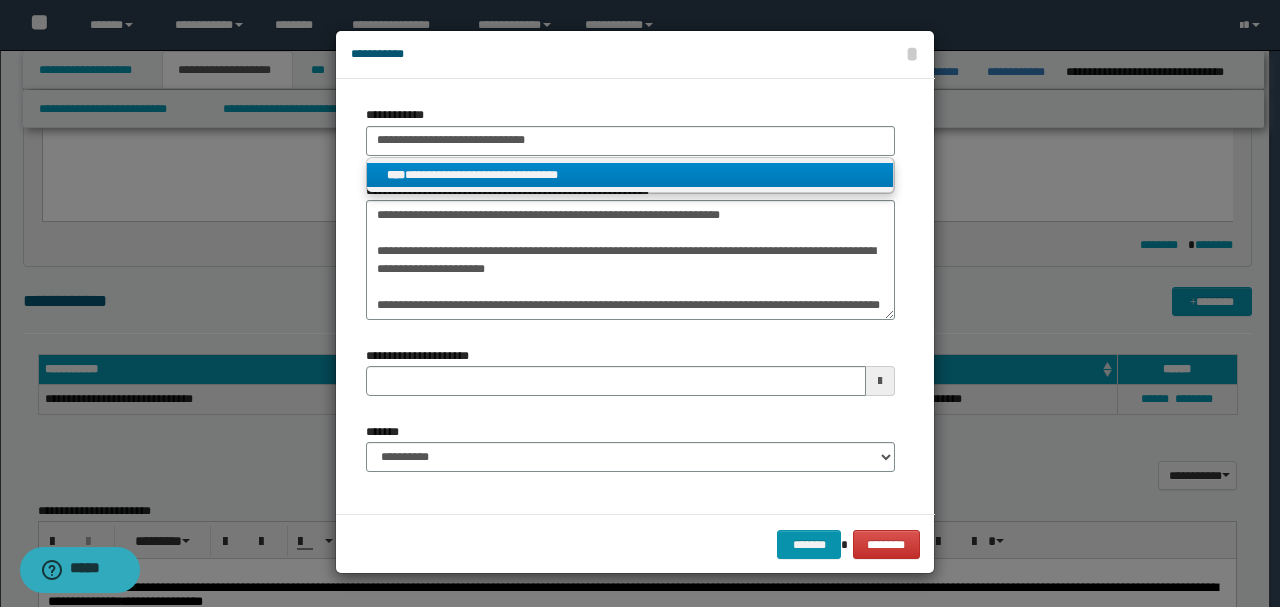 click on "**********" at bounding box center [630, 175] 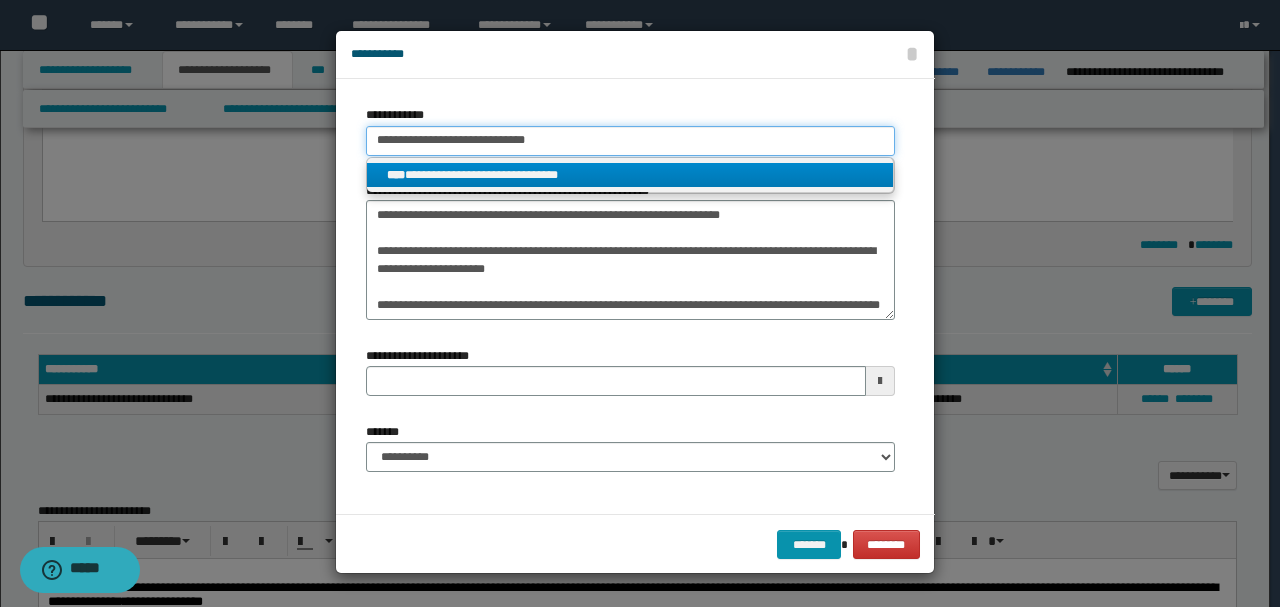 type 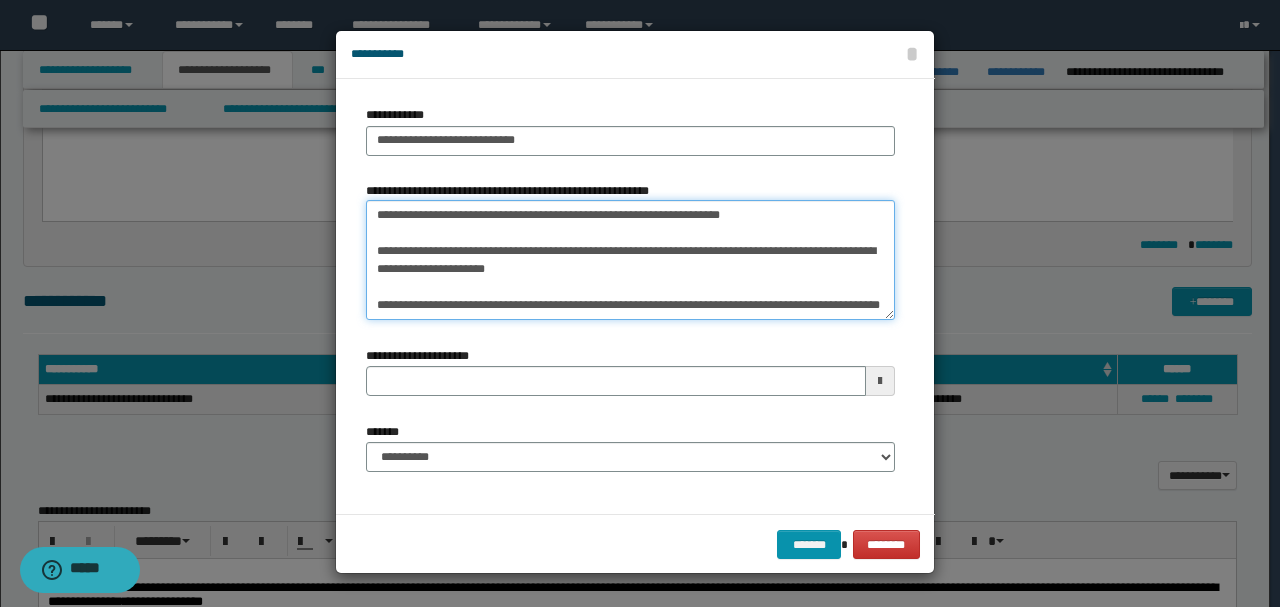 click on "**********" at bounding box center [630, 259] 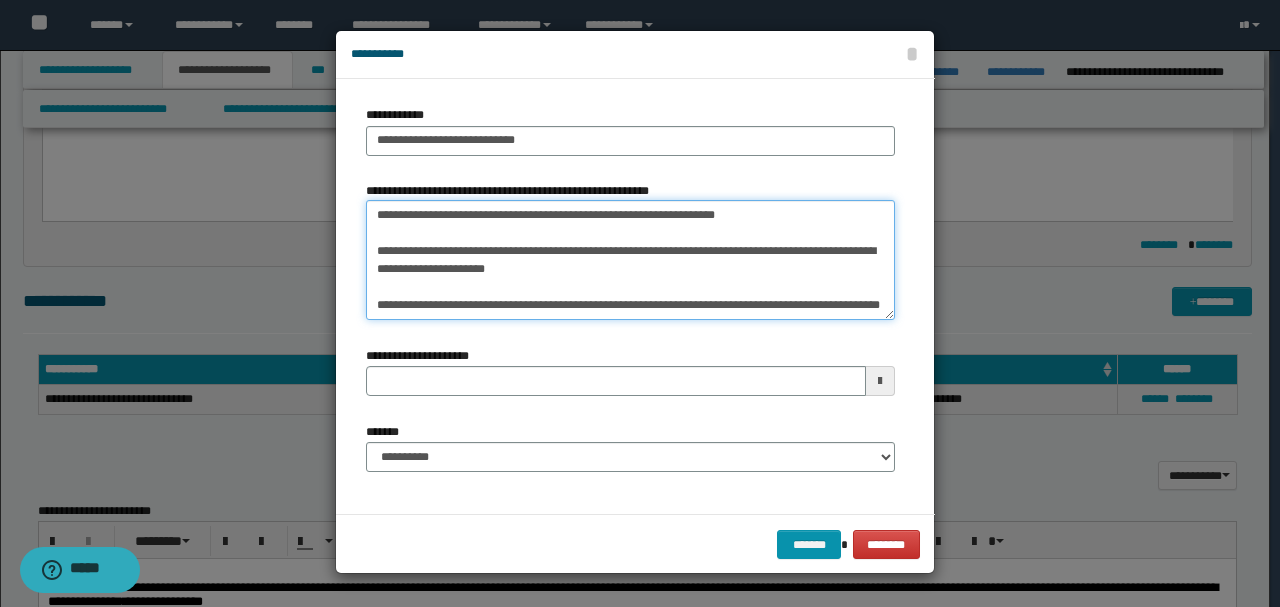 type on "**********" 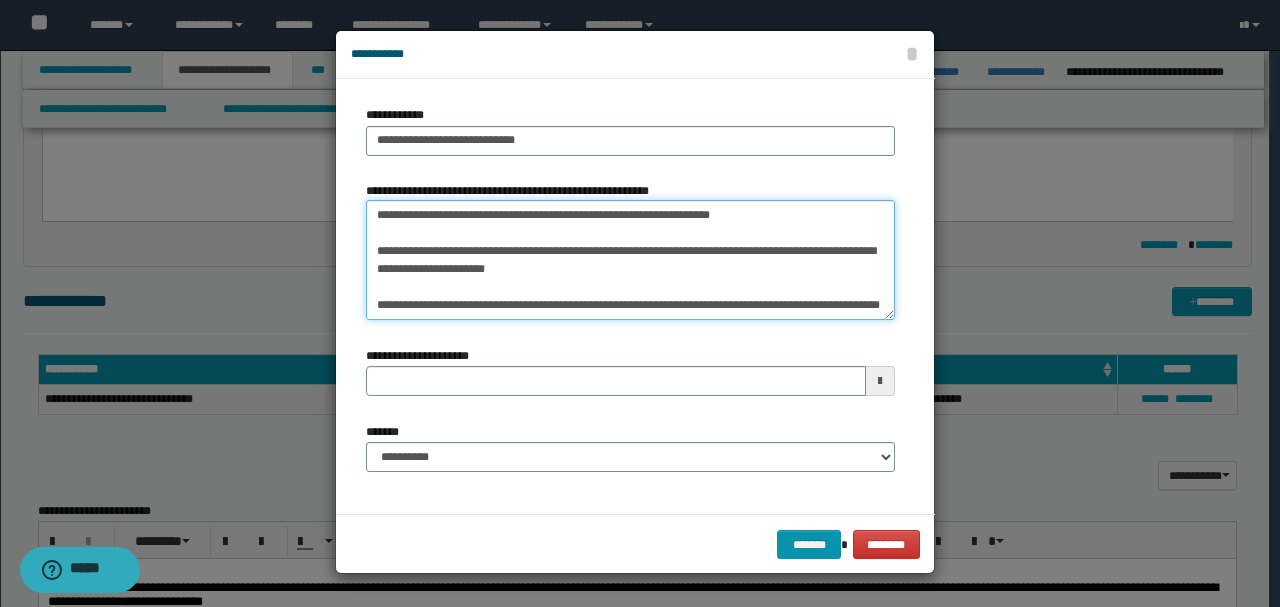 scroll, scrollTop: 18, scrollLeft: 0, axis: vertical 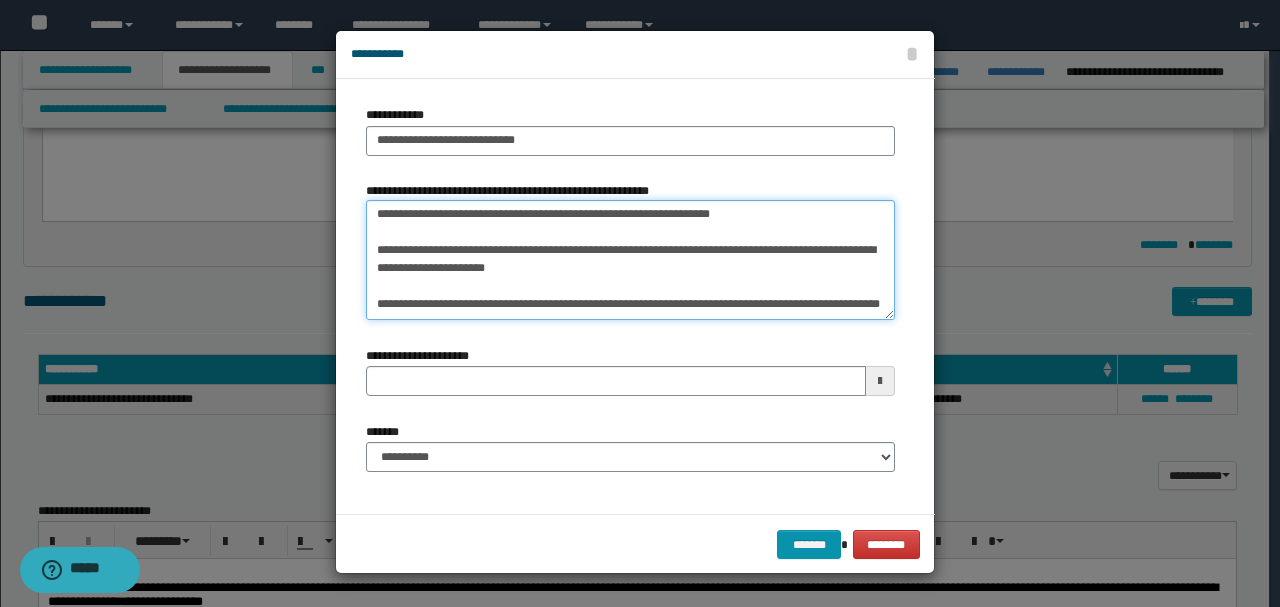 drag, startPoint x: 381, startPoint y: 245, endPoint x: 821, endPoint y: 459, distance: 489.2811 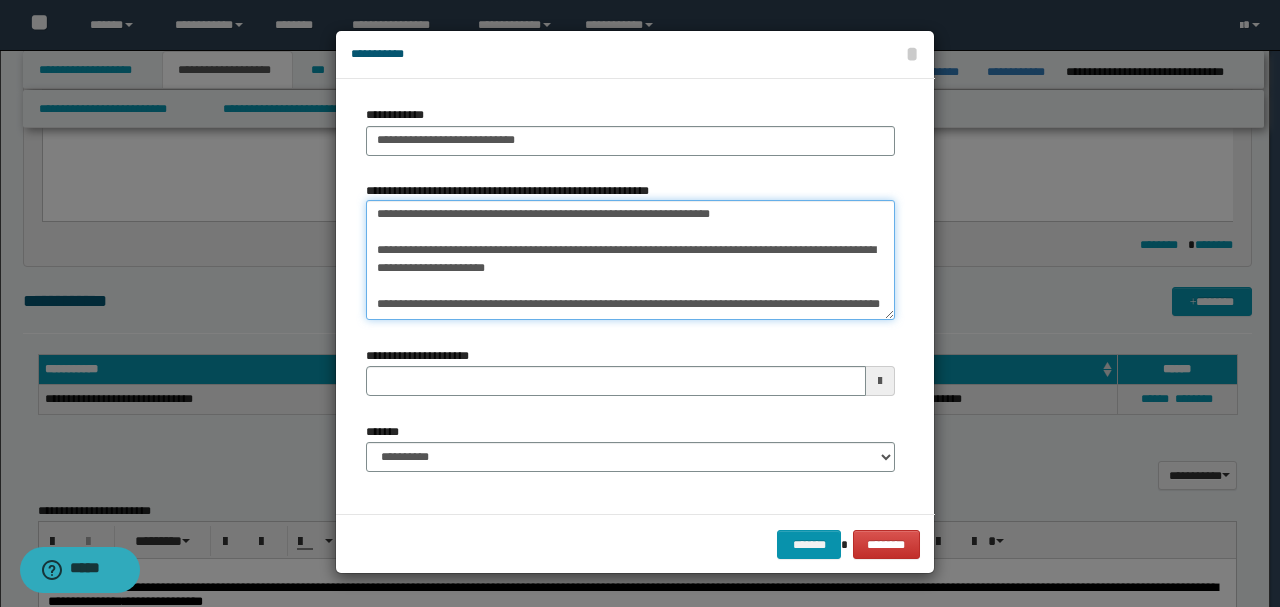 type 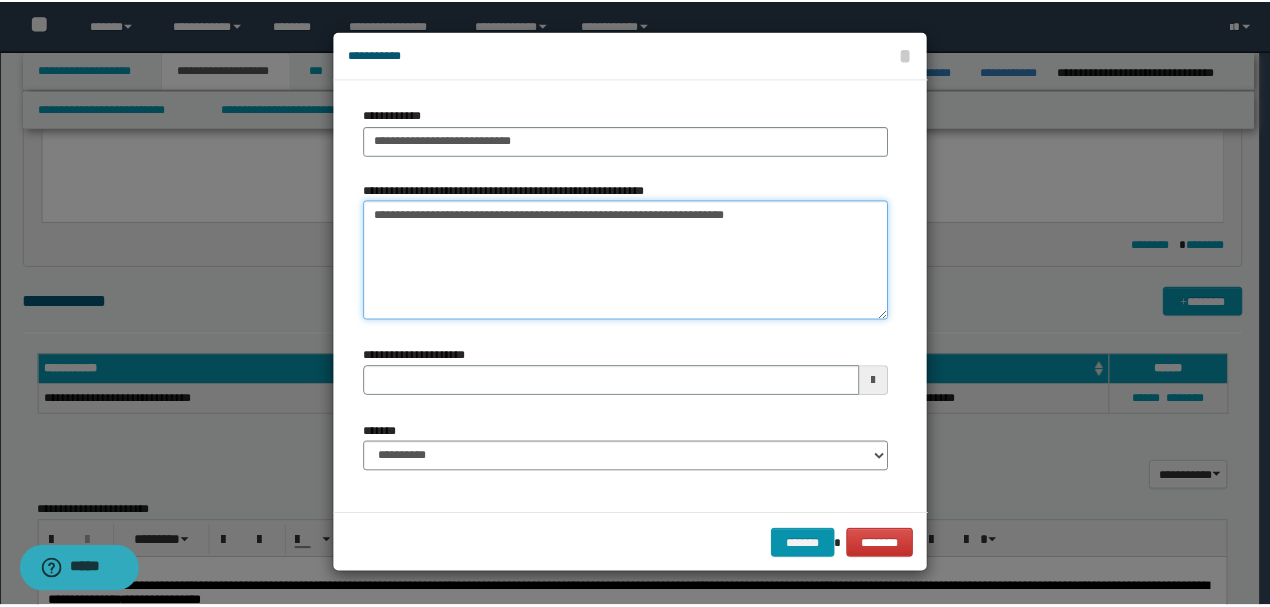 scroll, scrollTop: 0, scrollLeft: 0, axis: both 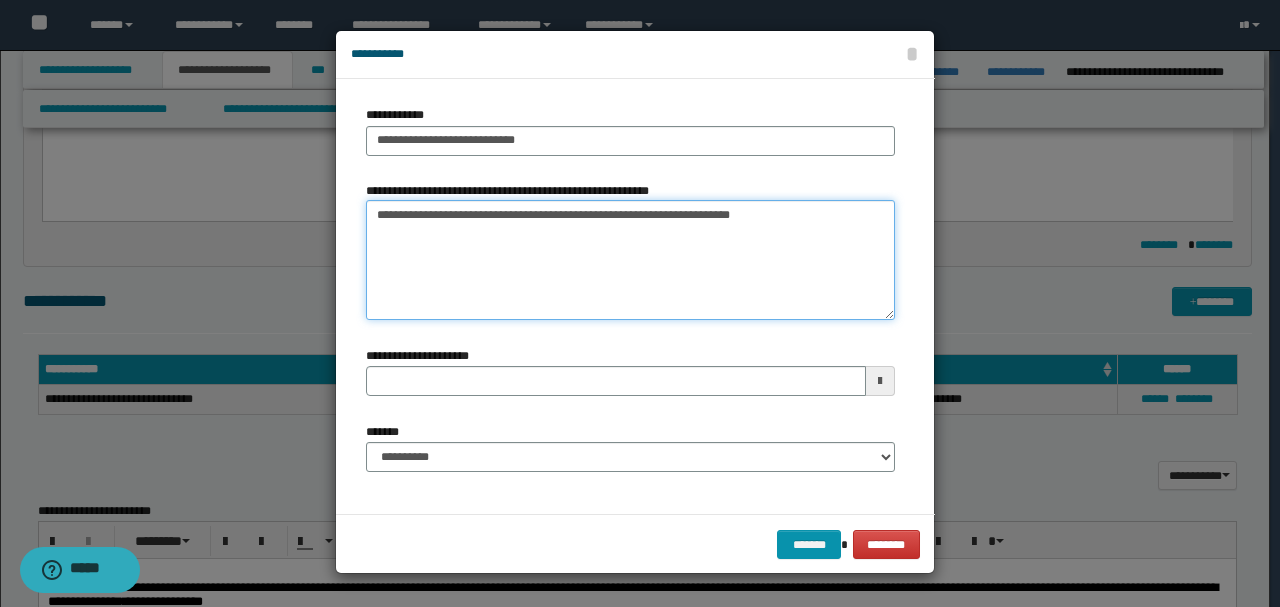 type on "**********" 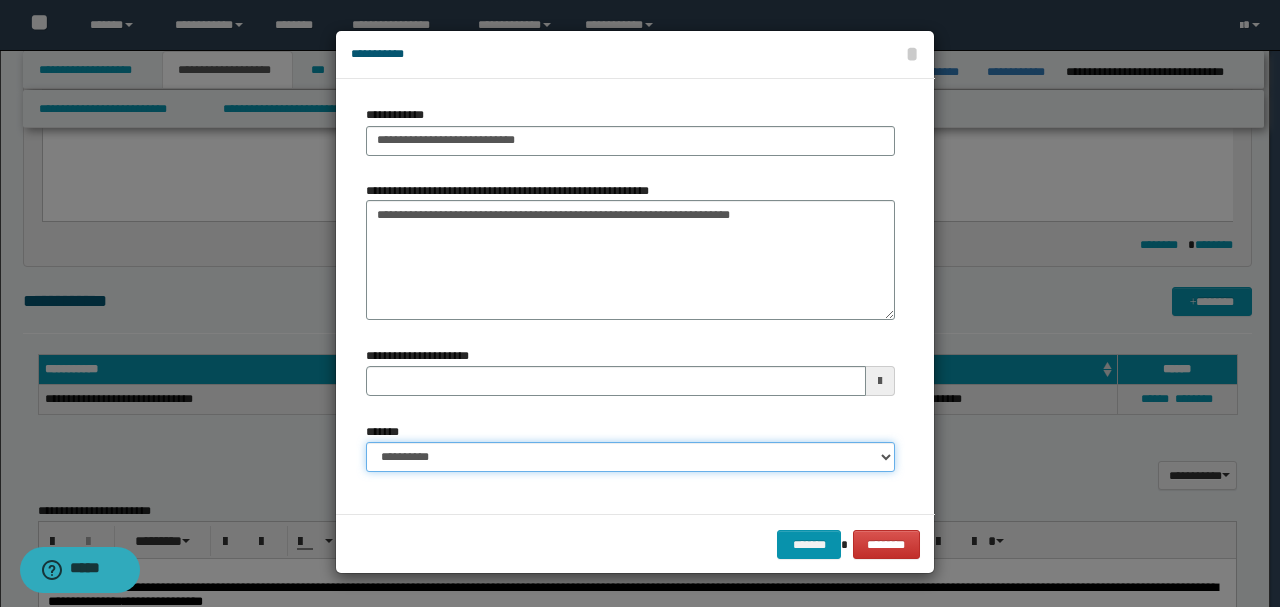 drag, startPoint x: 615, startPoint y: 454, endPoint x: 682, endPoint y: 444, distance: 67.74216 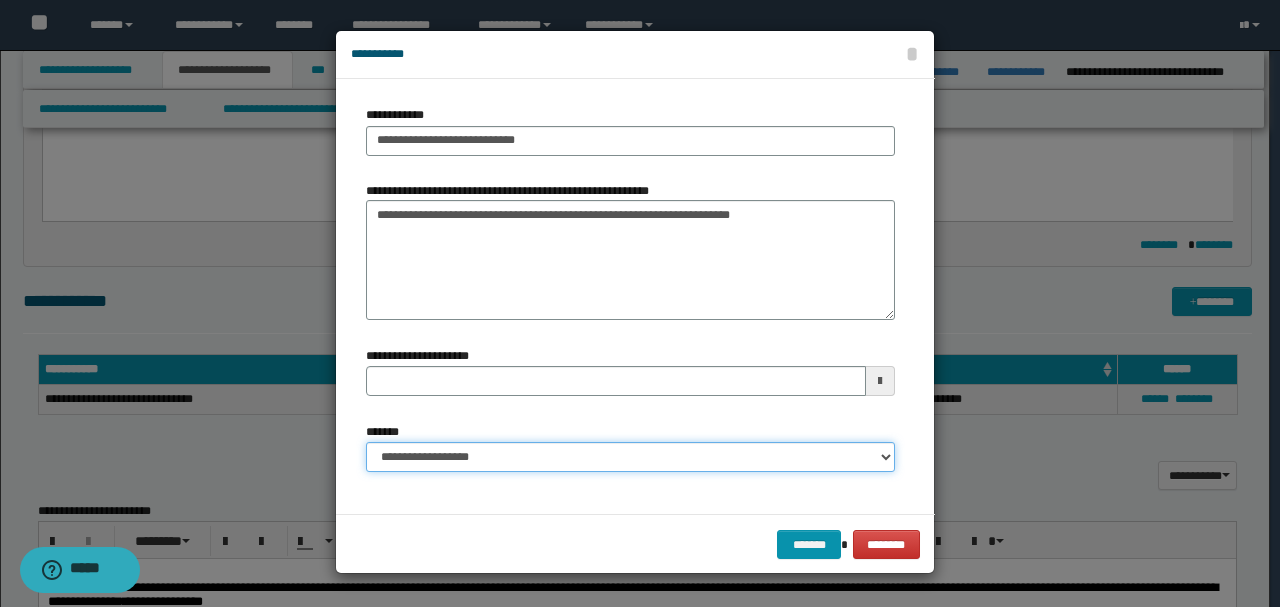 click on "**********" at bounding box center (630, 457) 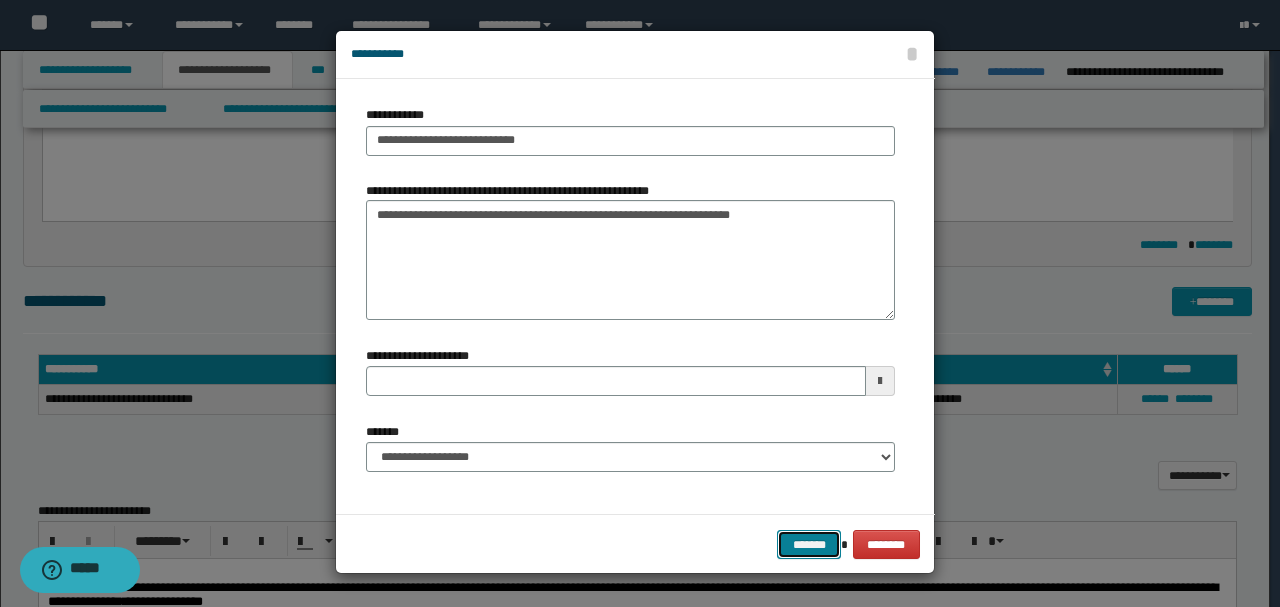 click on "*******" at bounding box center (809, 544) 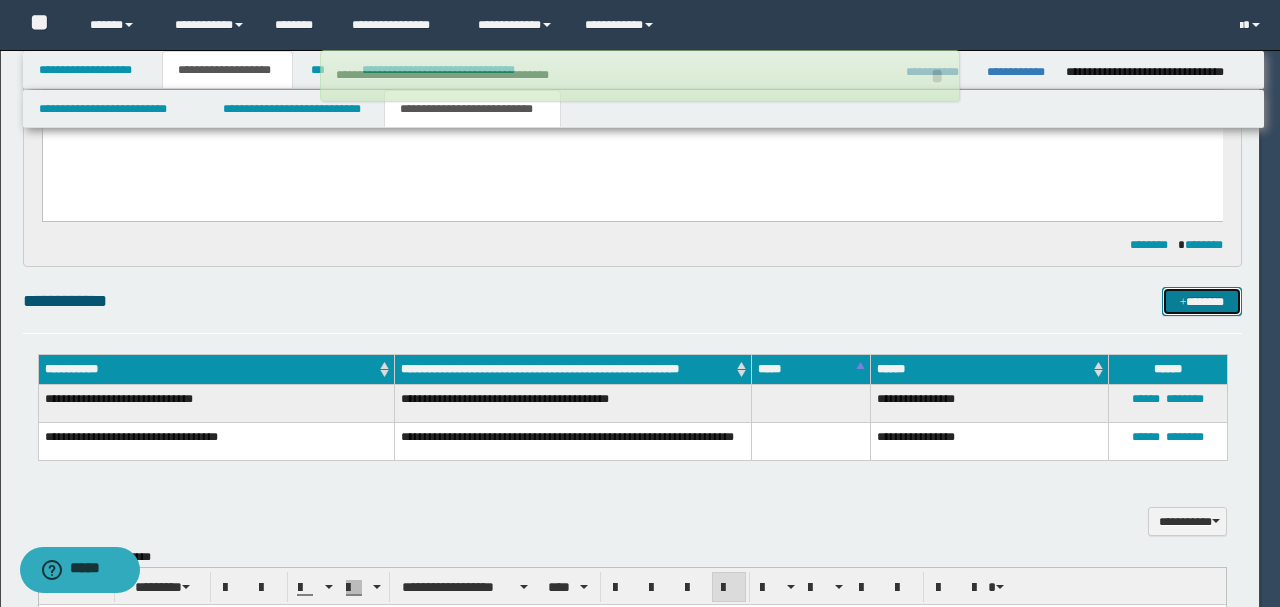 type 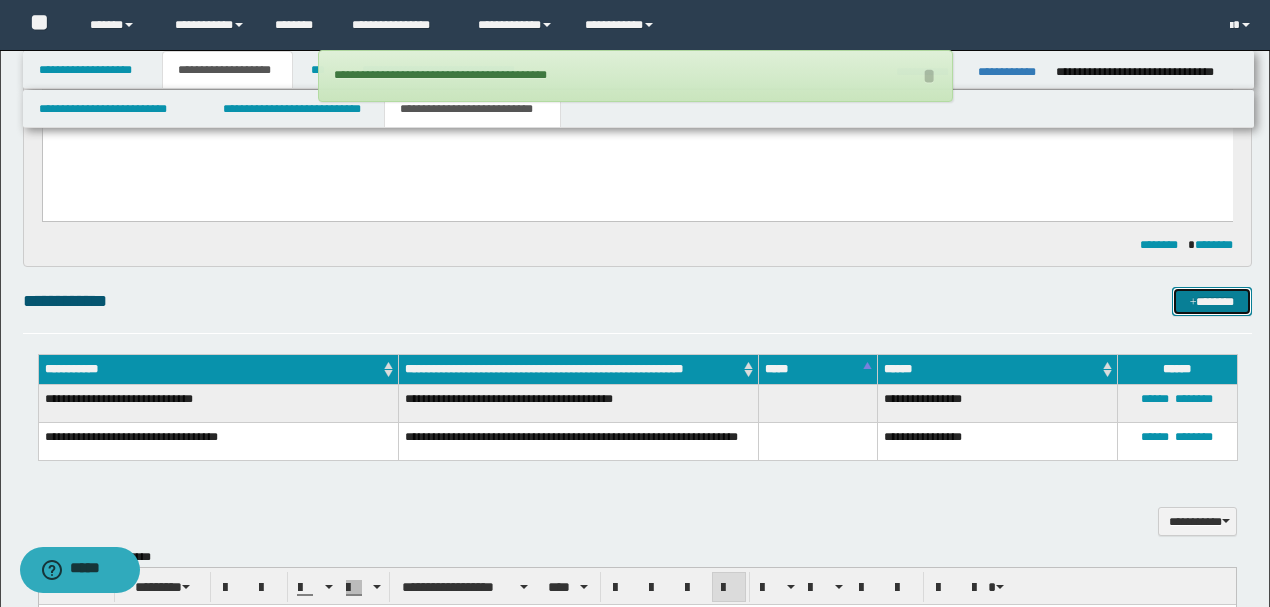 click on "*******" at bounding box center (1211, 301) 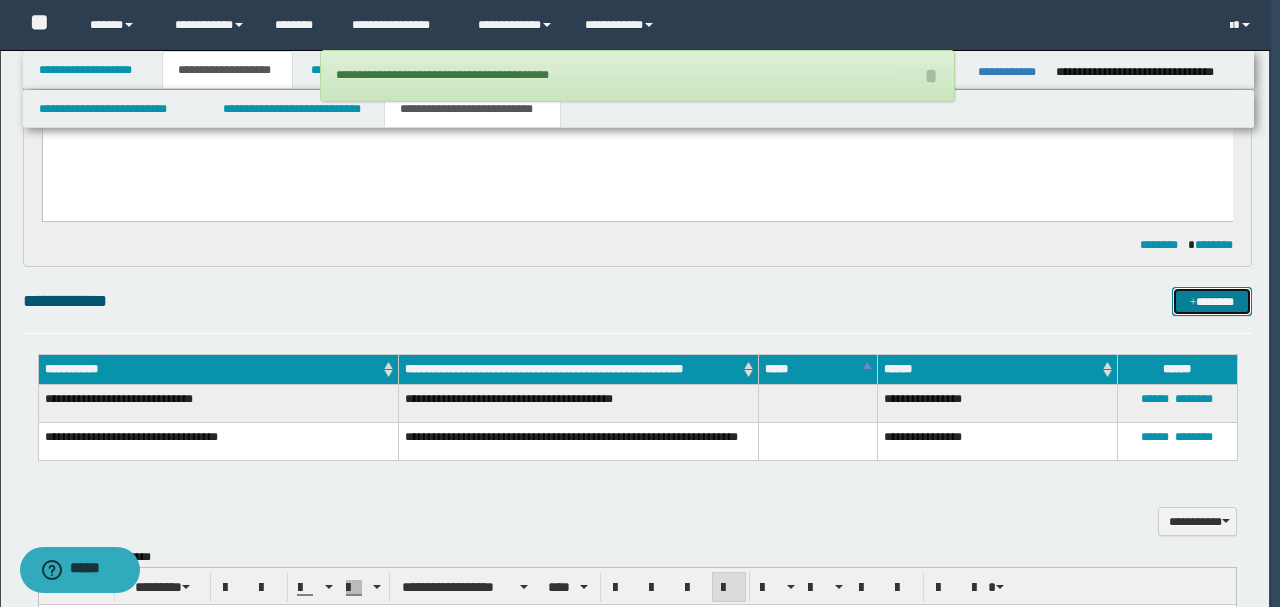 type 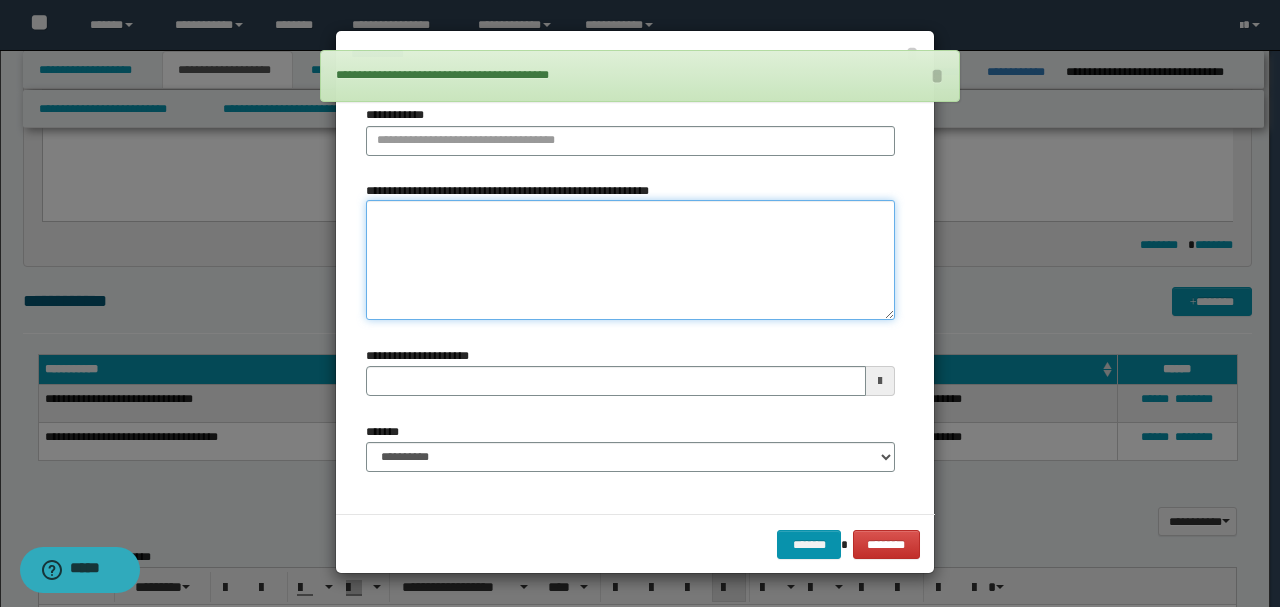 click on "**********" at bounding box center (630, 259) 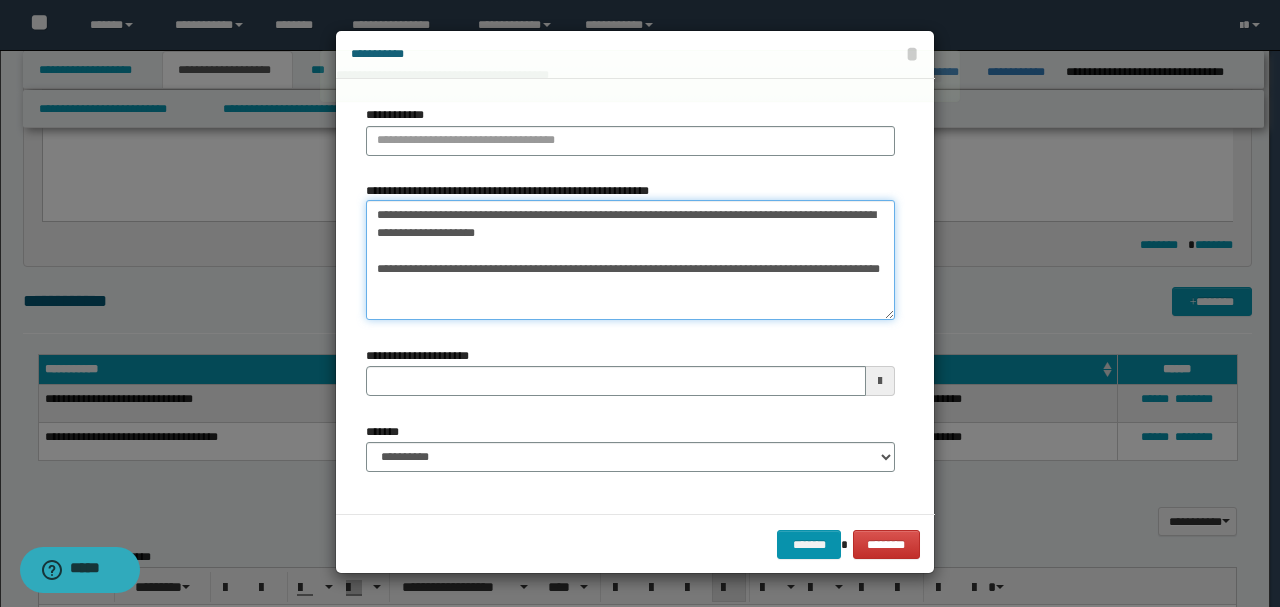 drag, startPoint x: 692, startPoint y: 214, endPoint x: 196, endPoint y: 191, distance: 496.533 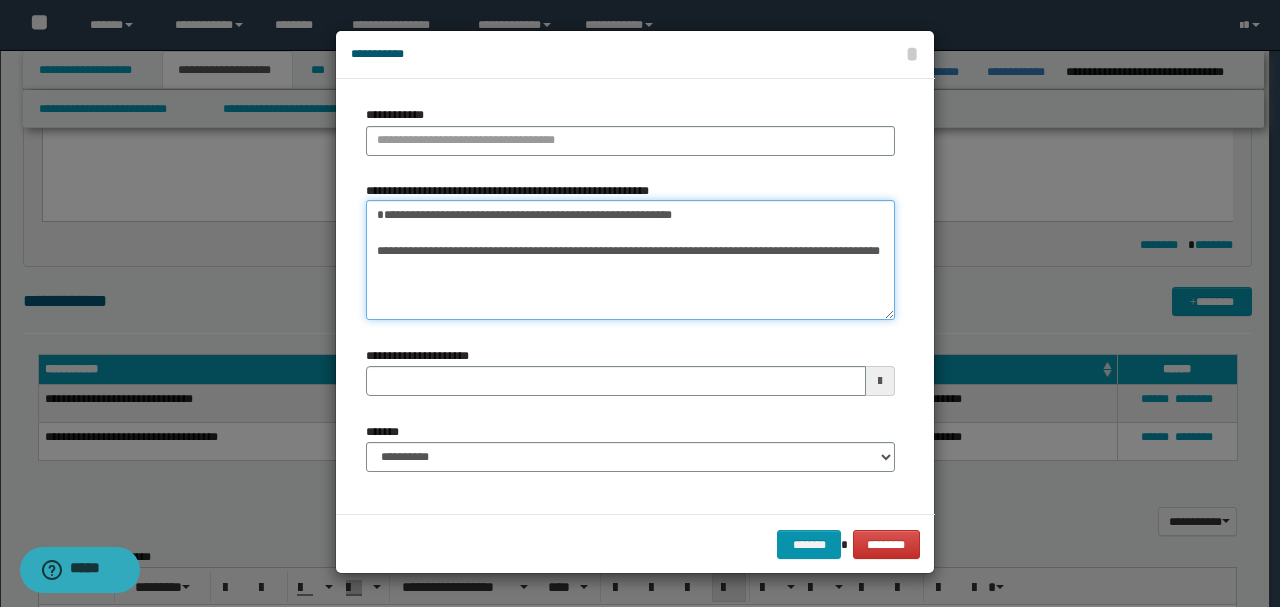 type on "**********" 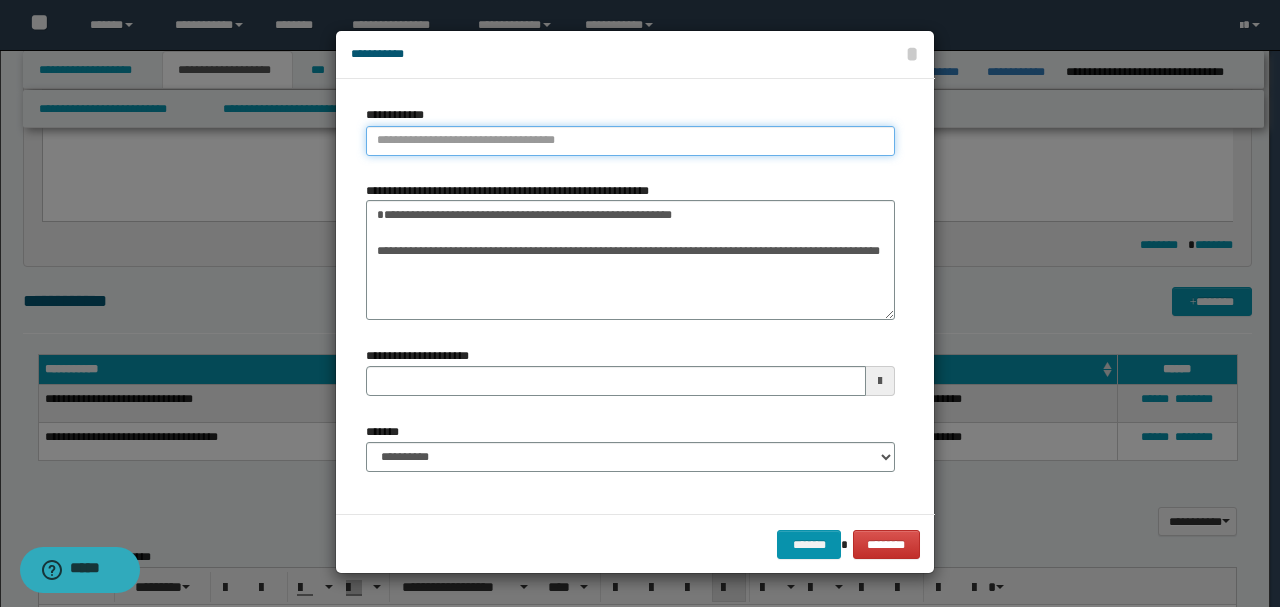type on "**********" 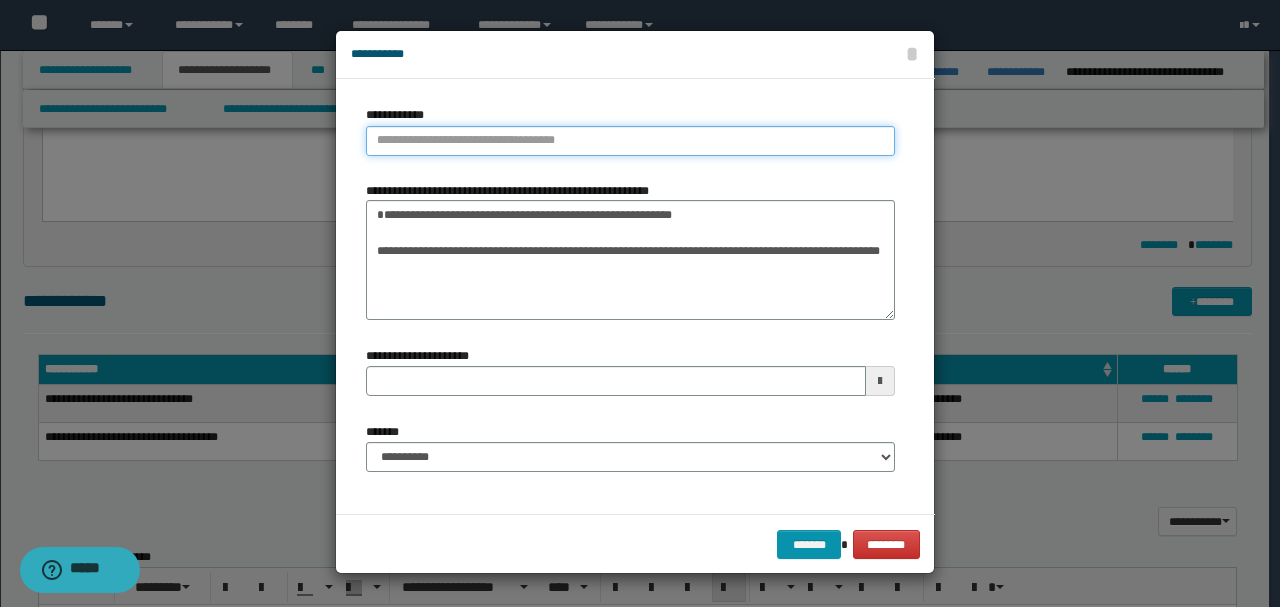 click on "**********" at bounding box center (630, 141) 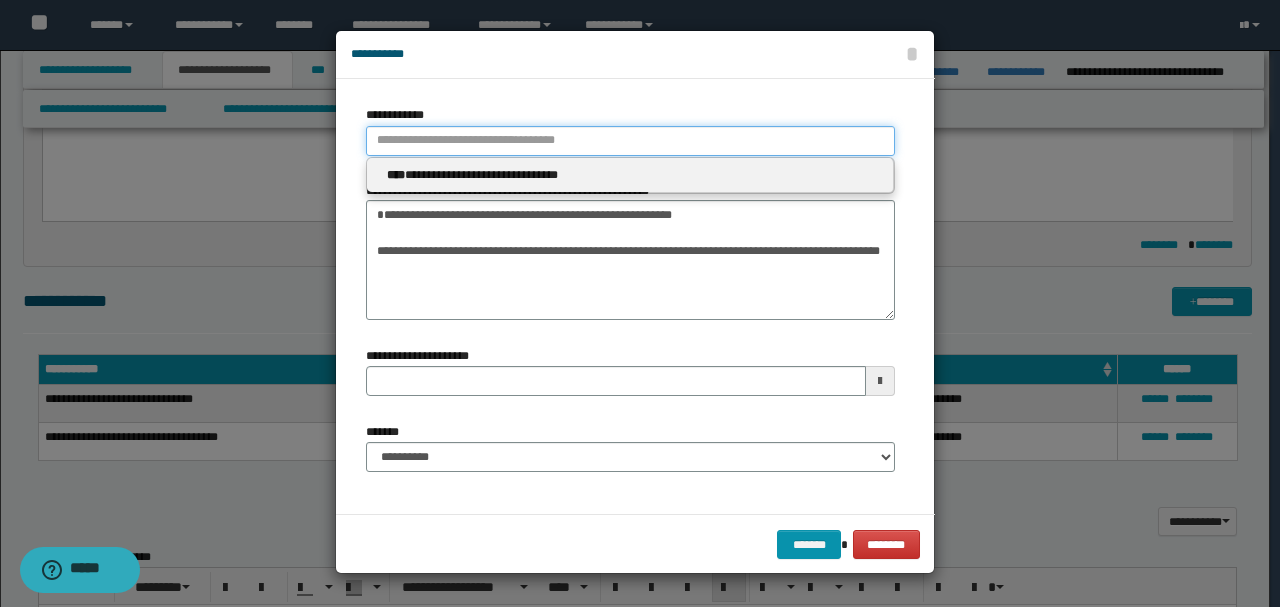 paste on "**********" 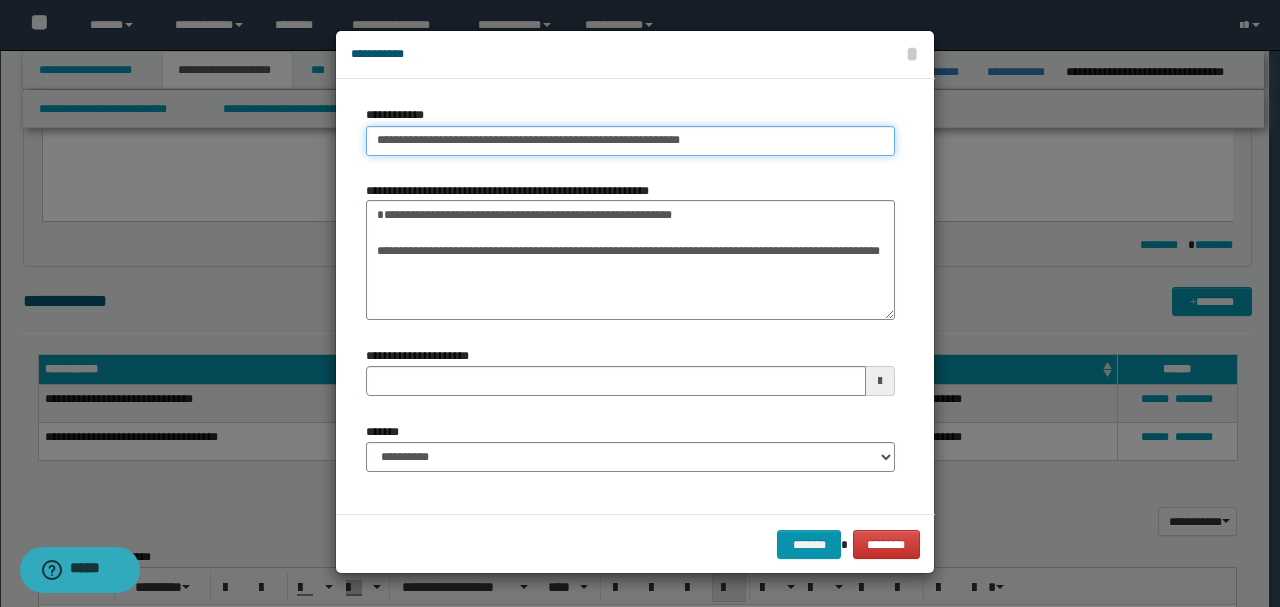 type on "**********" 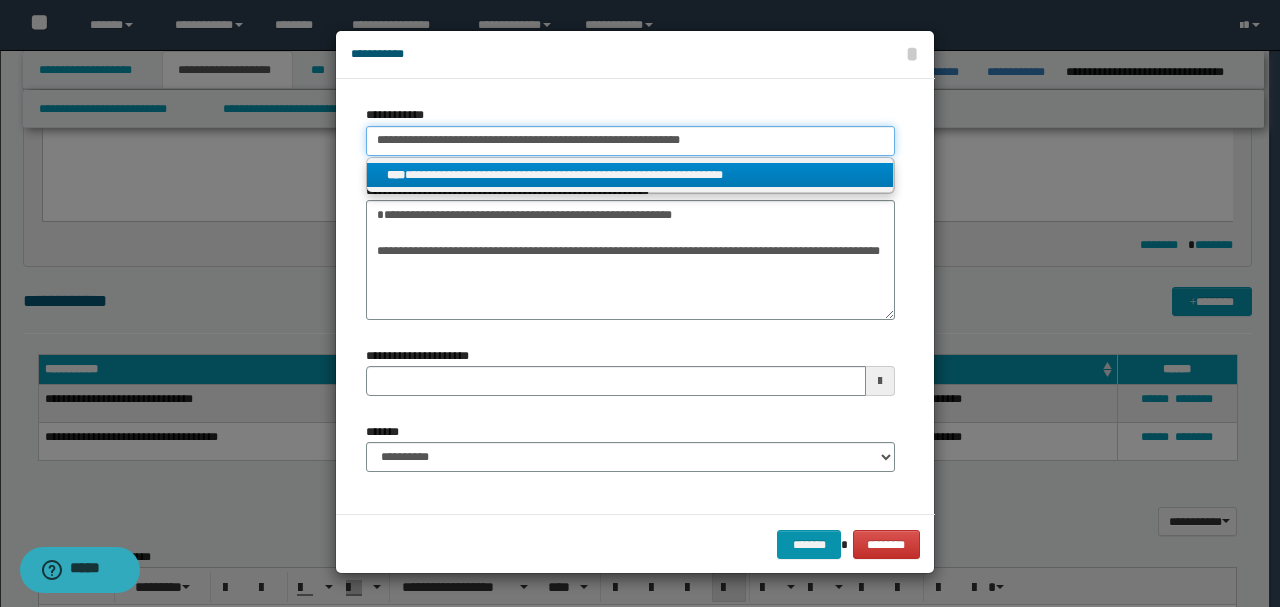 type on "**********" 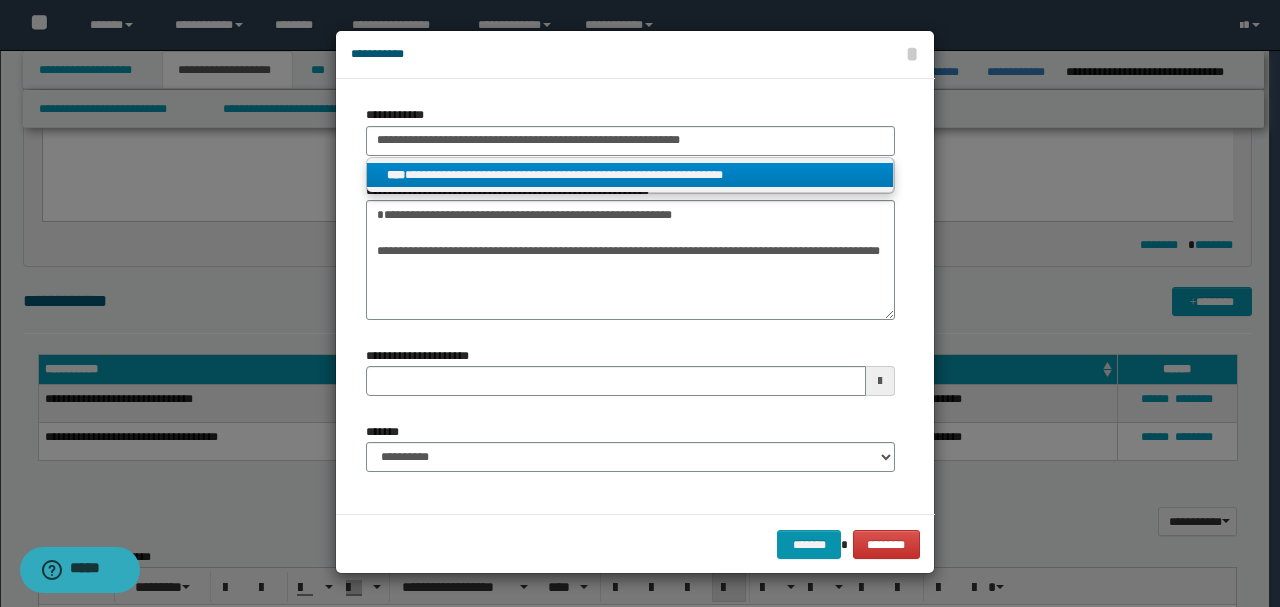 click on "**********" at bounding box center (630, 175) 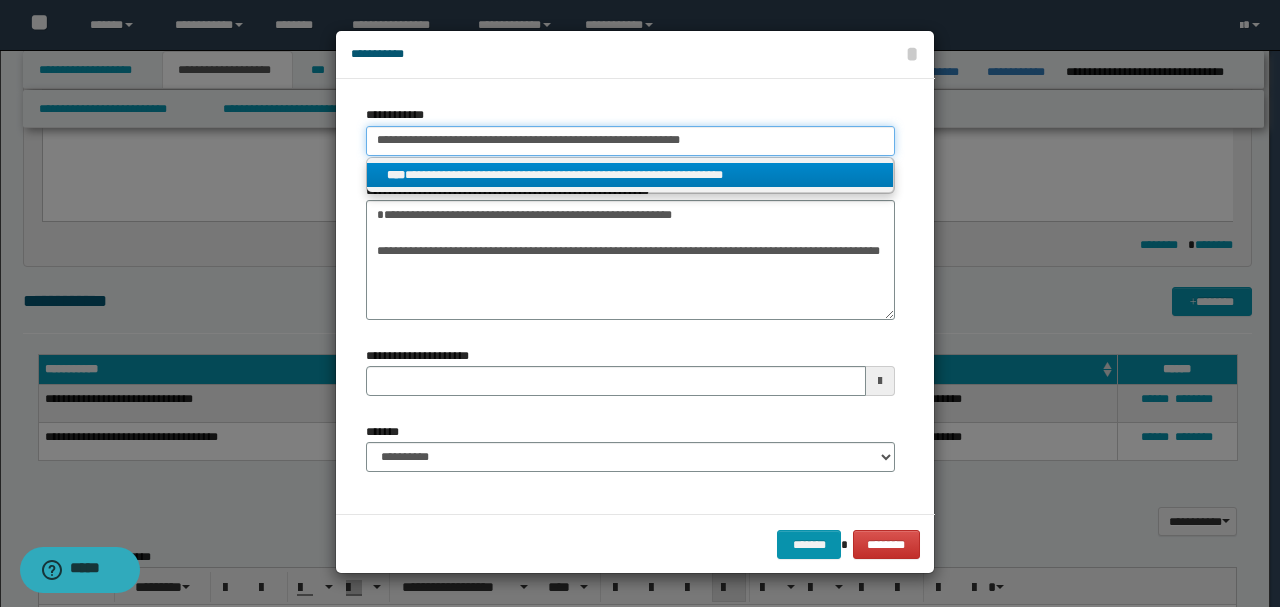type 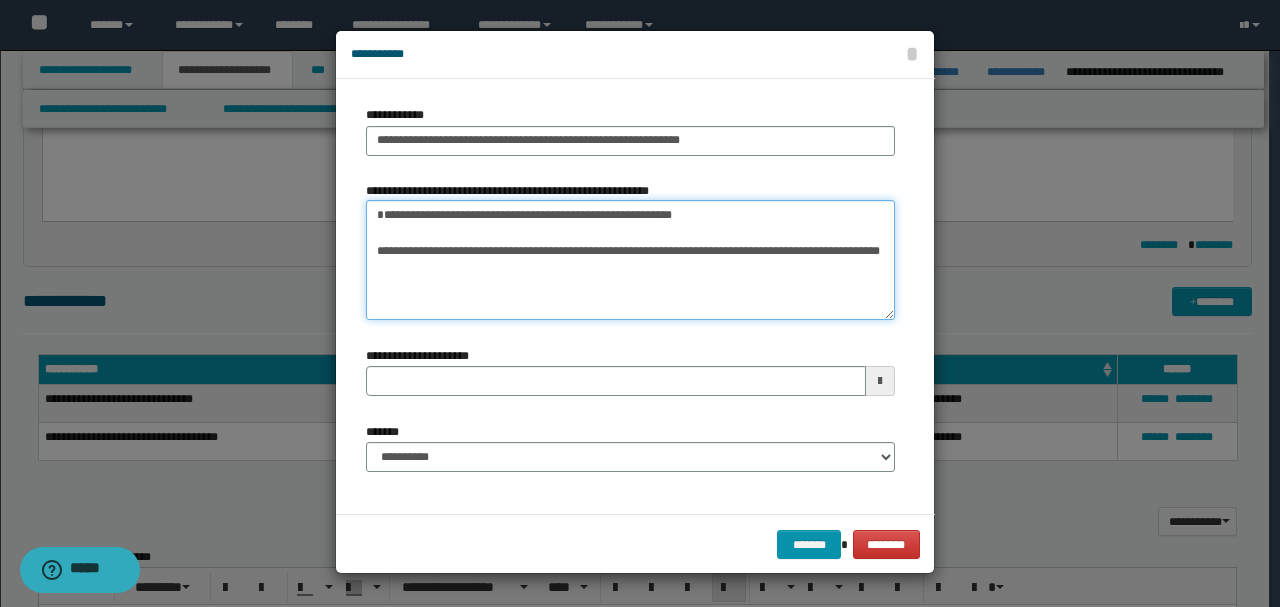 drag, startPoint x: 393, startPoint y: 211, endPoint x: 280, endPoint y: 210, distance: 113.004425 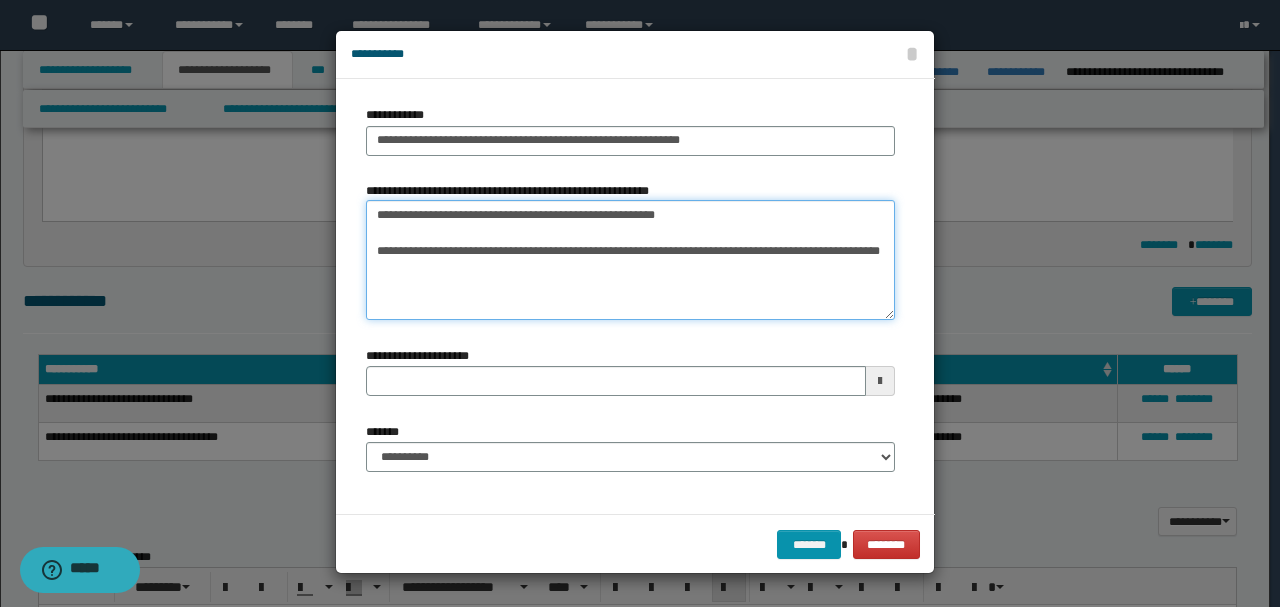 drag, startPoint x: 514, startPoint y: 284, endPoint x: 306, endPoint y: 247, distance: 211.26524 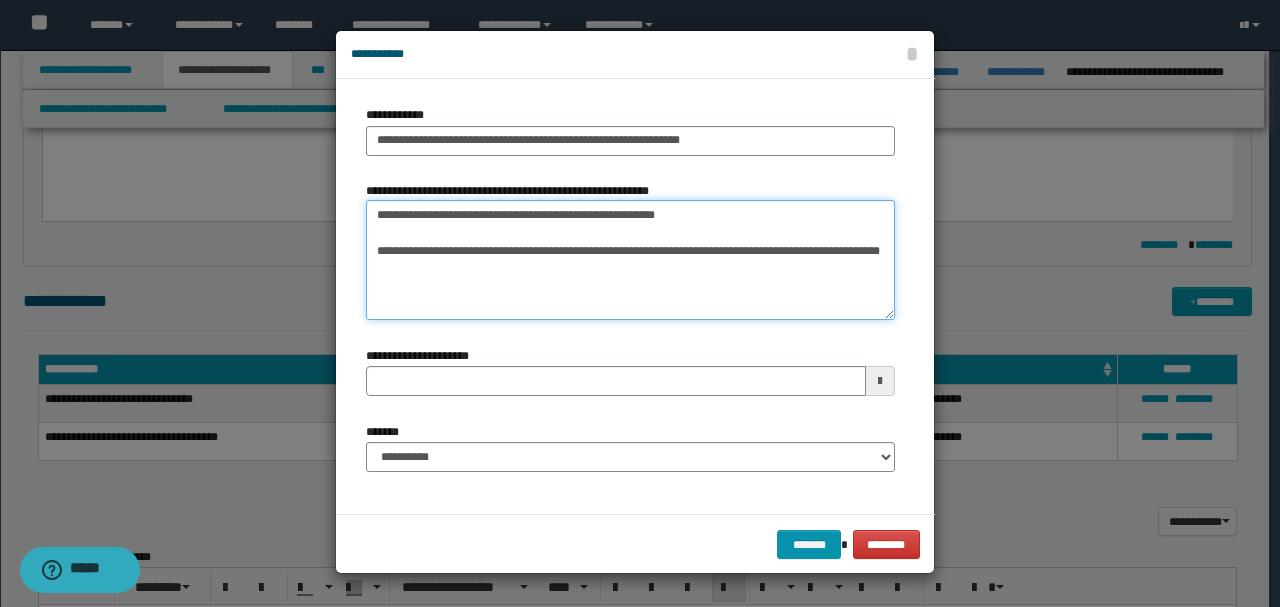 type on "**********" 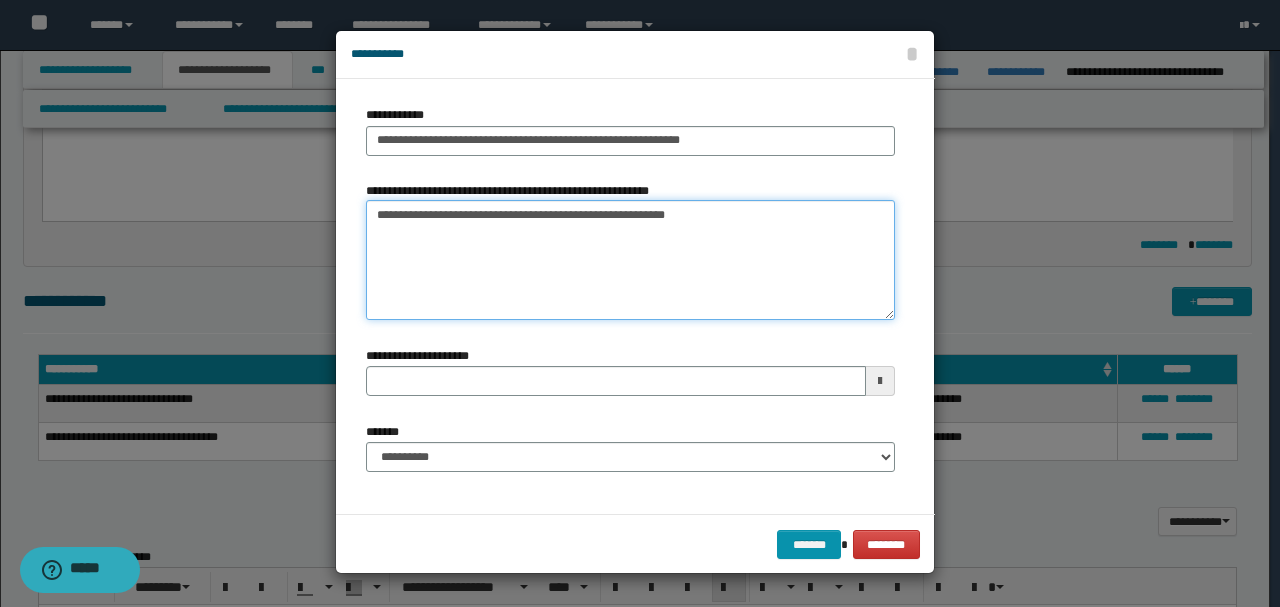 type 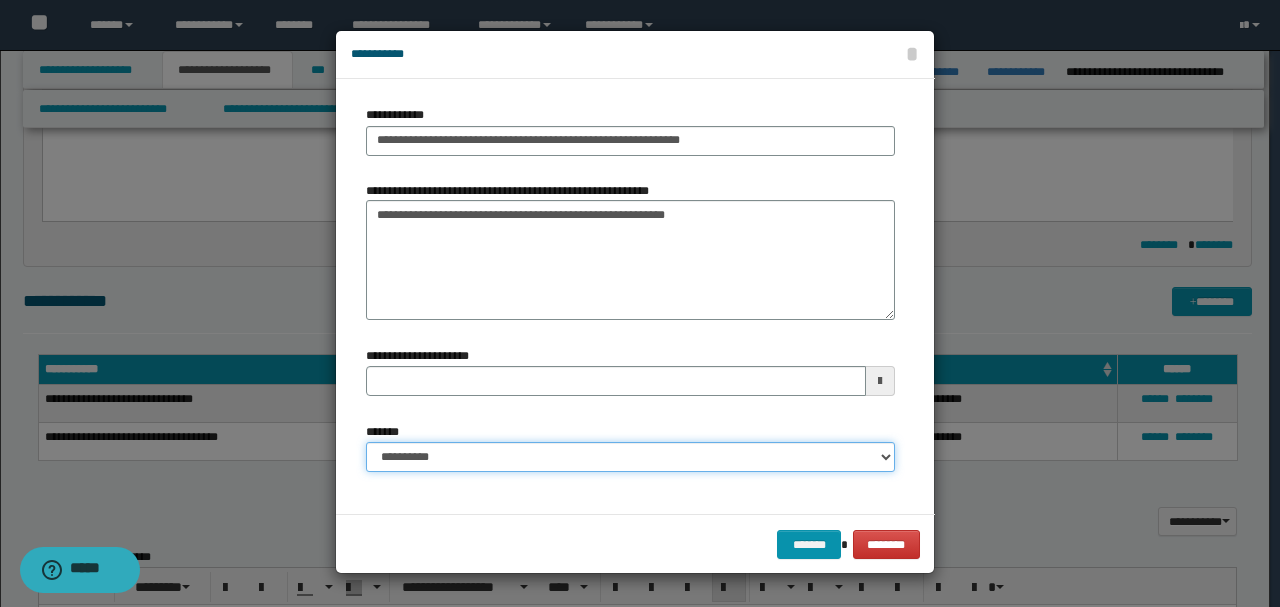 drag, startPoint x: 566, startPoint y: 459, endPoint x: 584, endPoint y: 462, distance: 18.248287 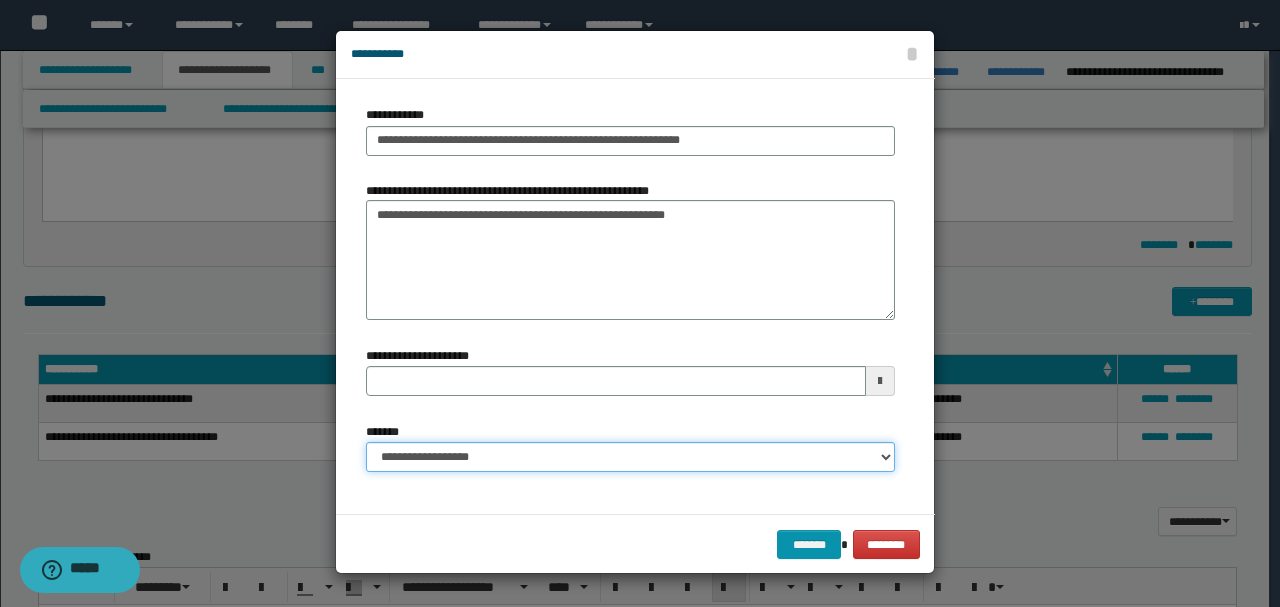 click on "**********" at bounding box center [630, 457] 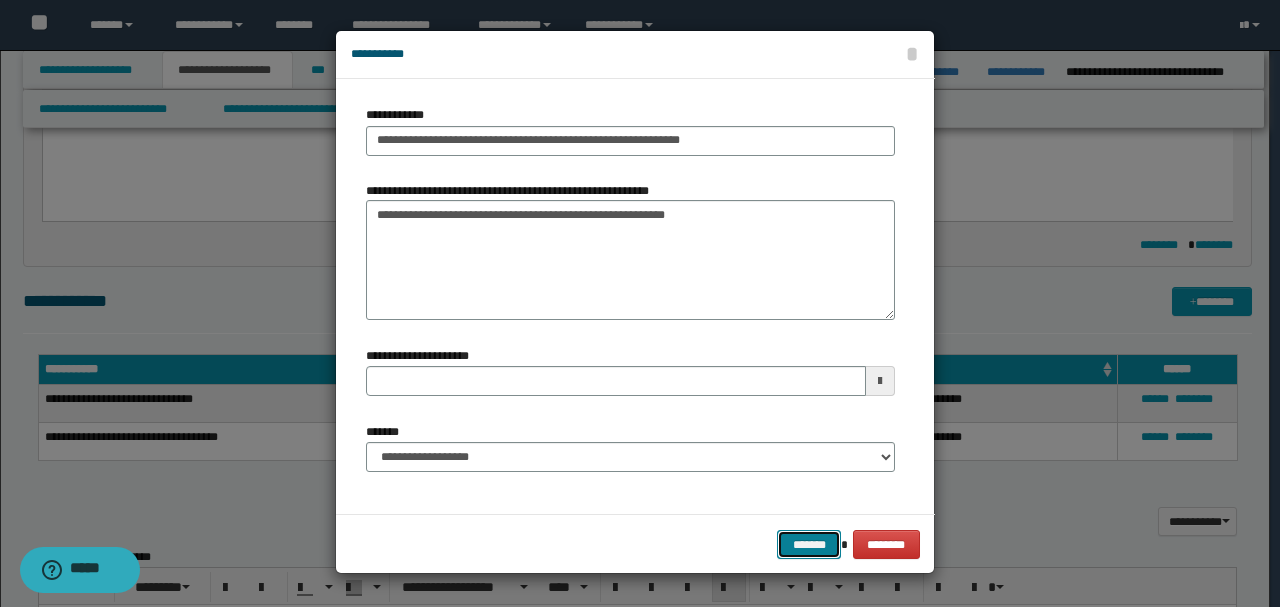 click on "*******" at bounding box center (809, 544) 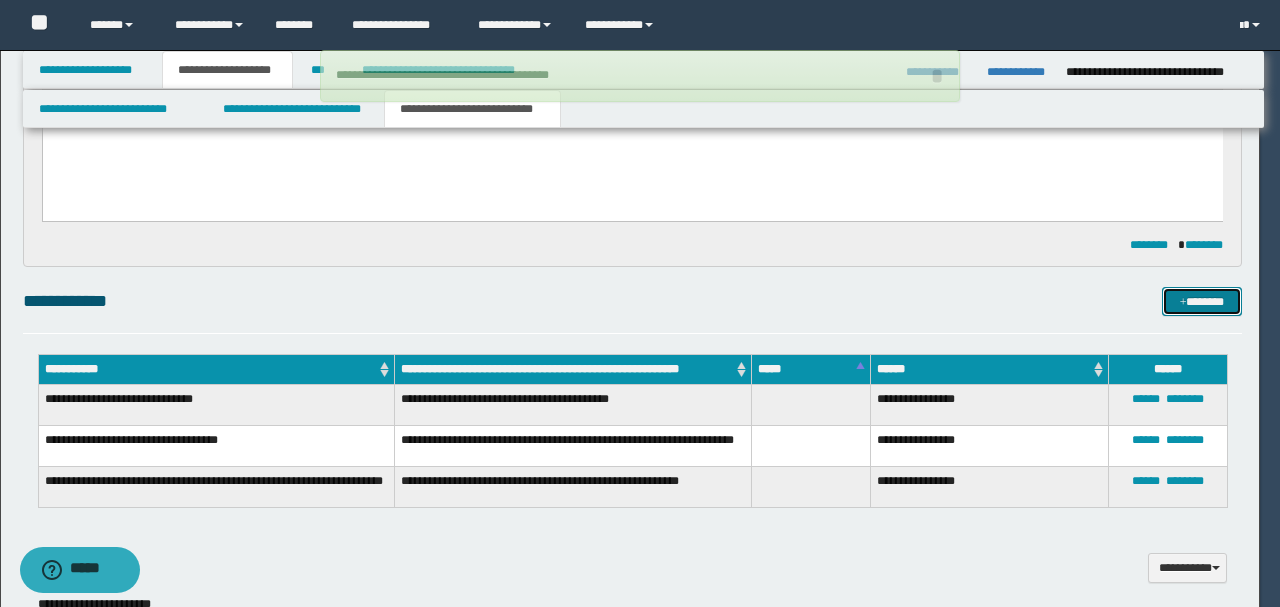 type 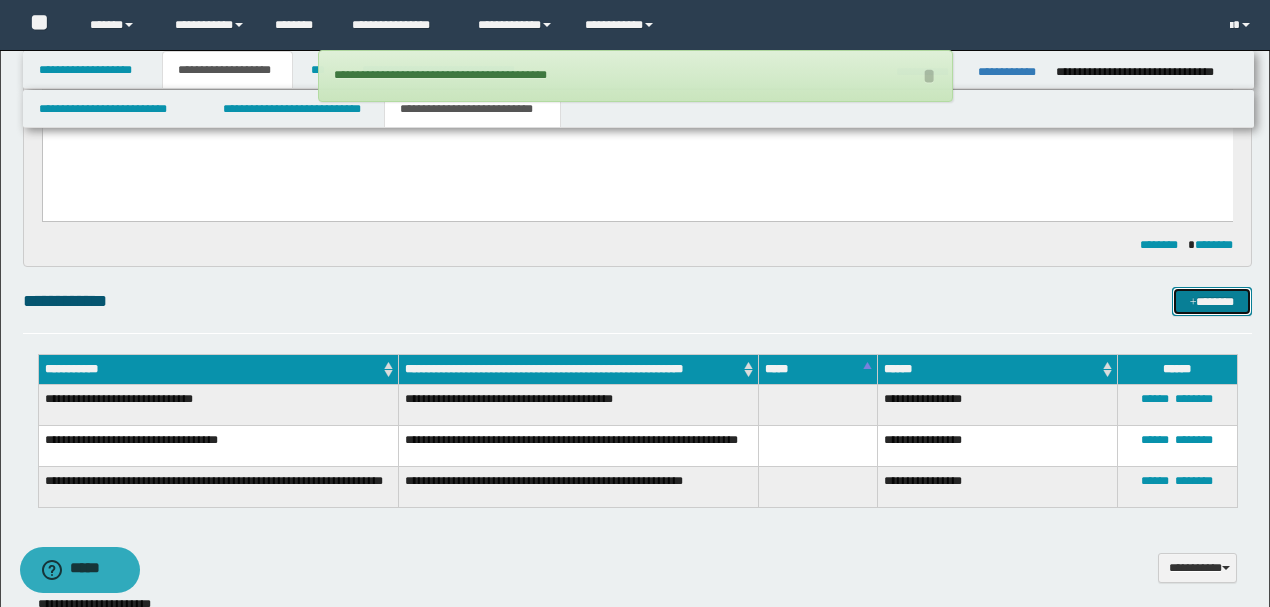 click on "*******" at bounding box center [1211, 301] 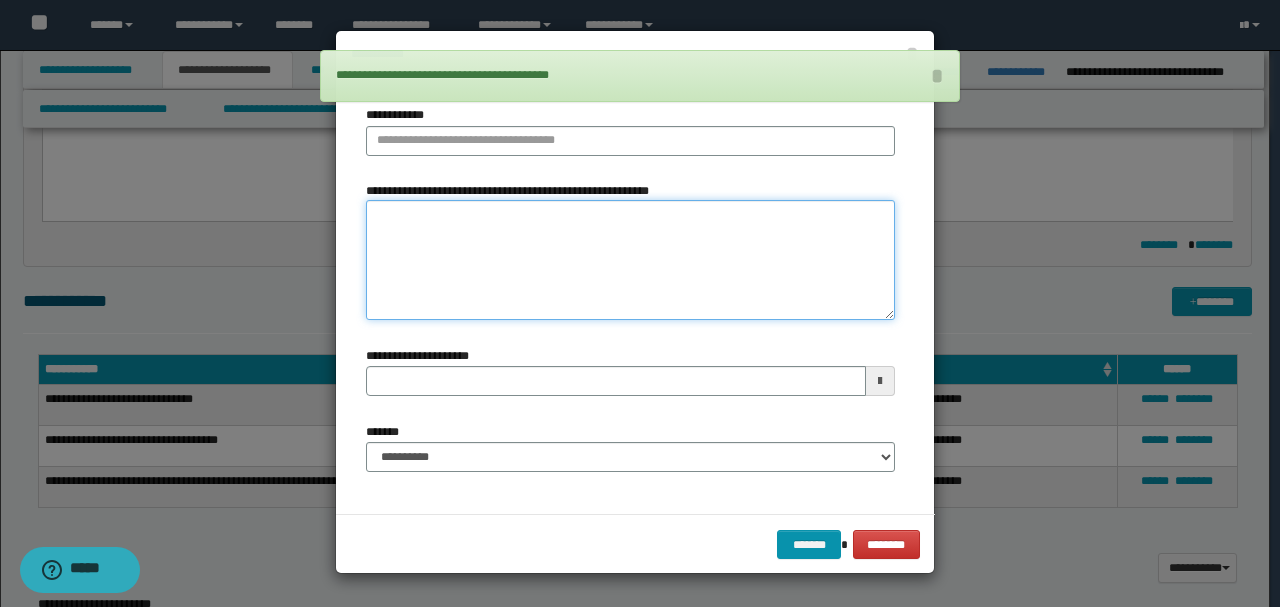 click on "**********" at bounding box center [630, 259] 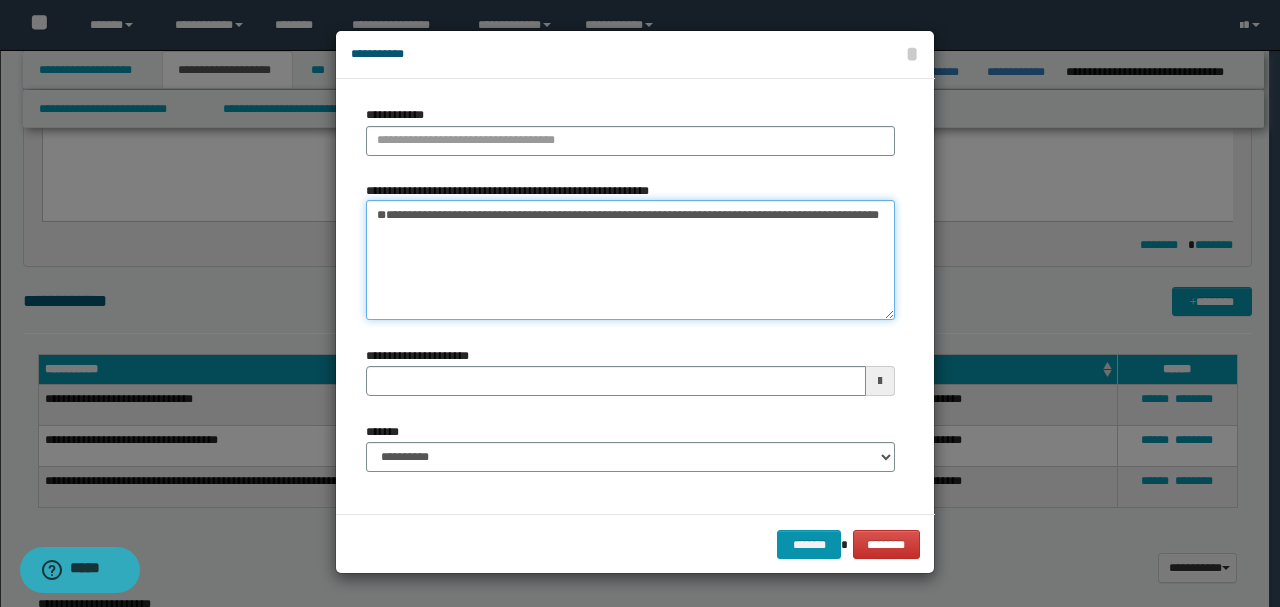 drag, startPoint x: 657, startPoint y: 216, endPoint x: 257, endPoint y: 190, distance: 400.84412 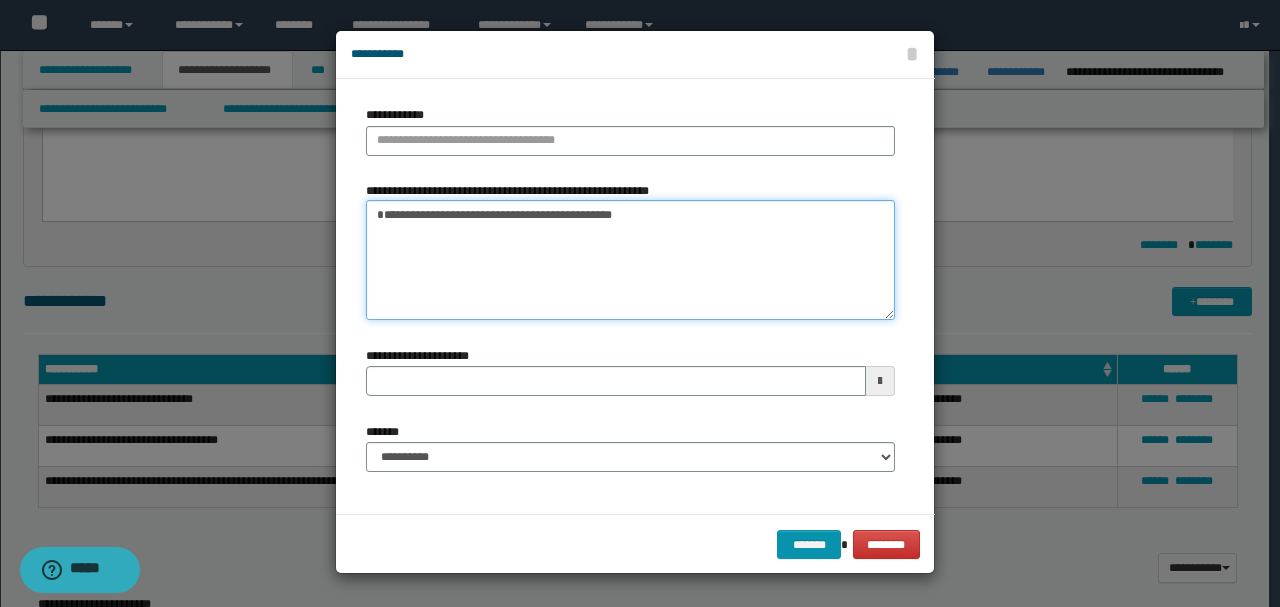 type on "**********" 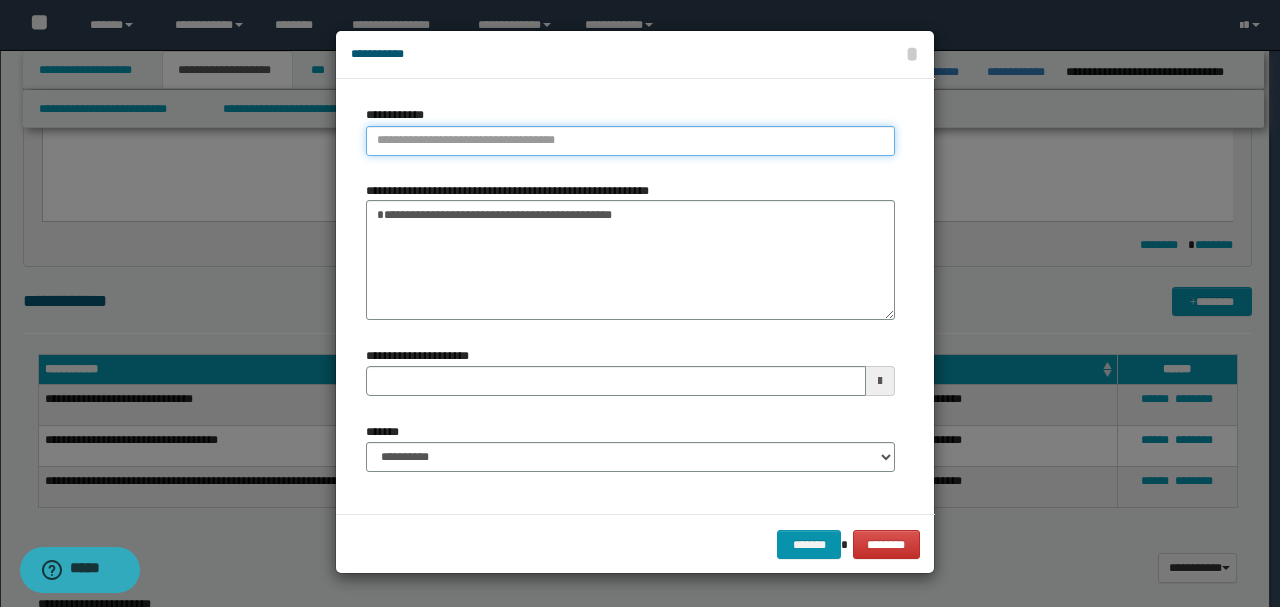 type on "**********" 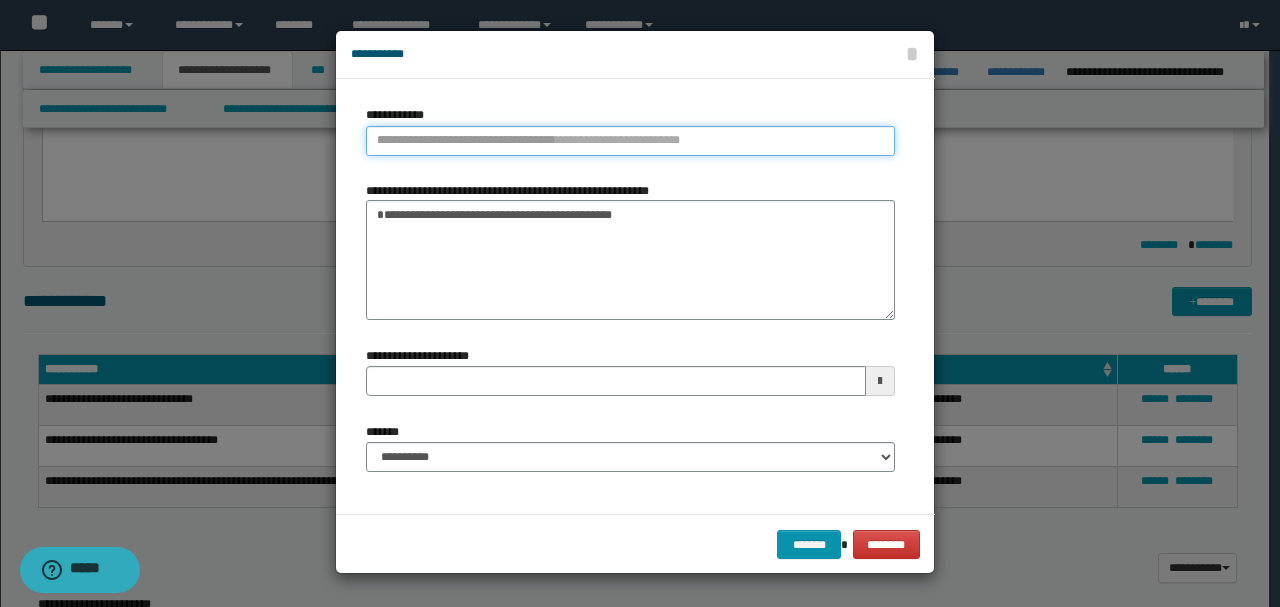click on "**********" at bounding box center (630, 141) 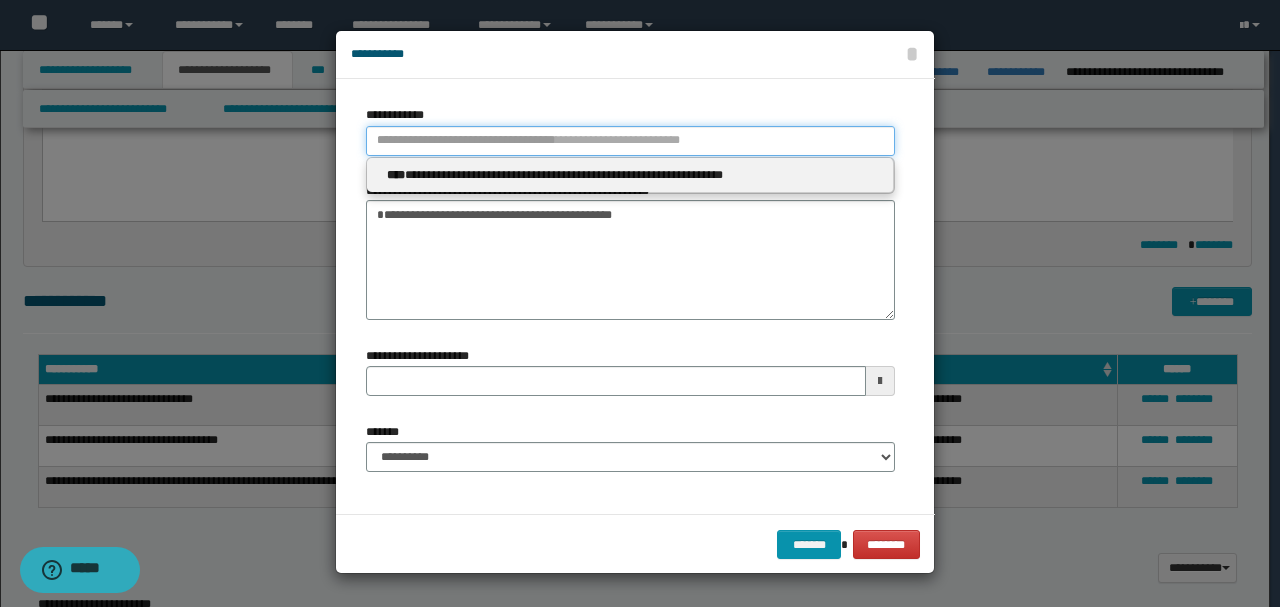 paste on "**********" 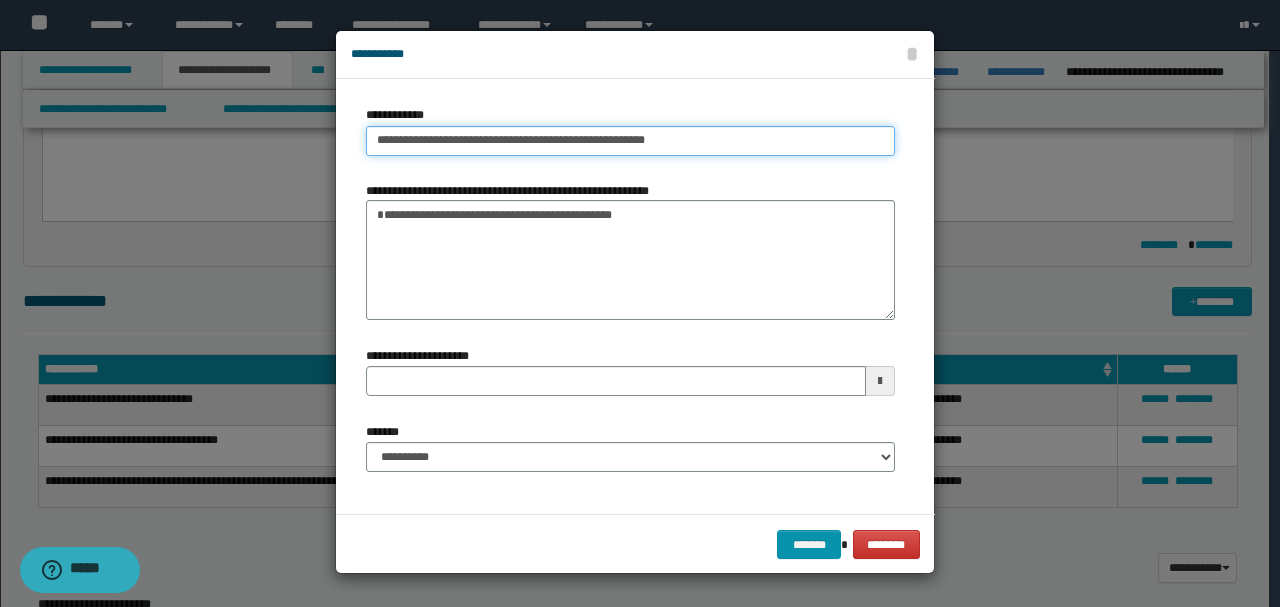 type on "**********" 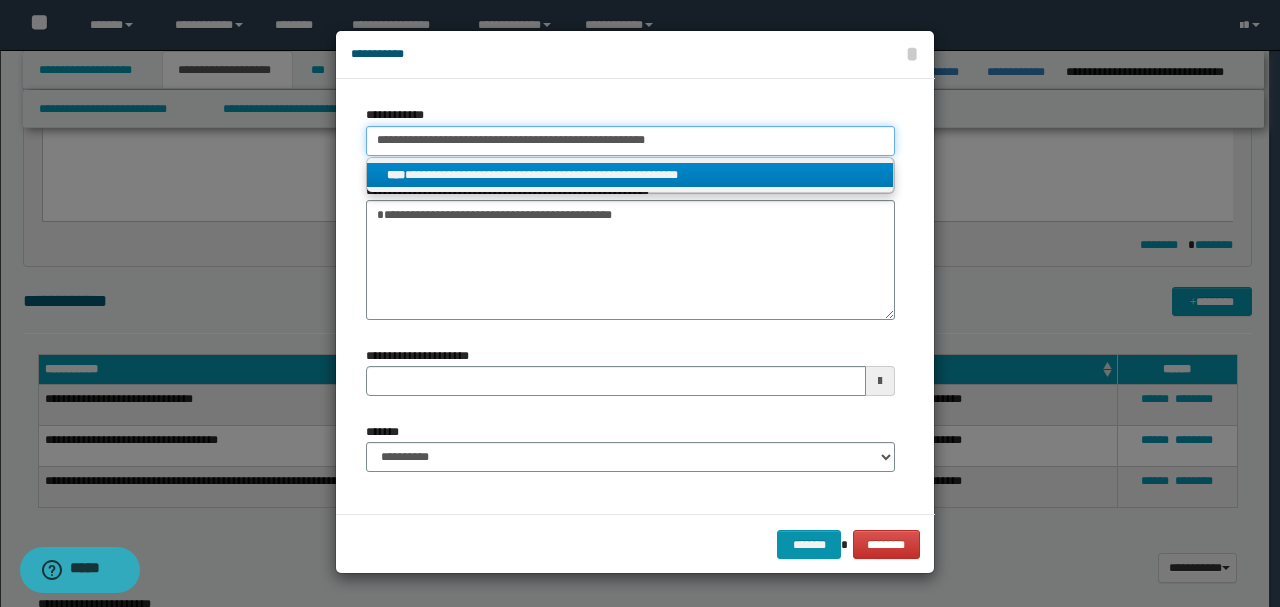 type on "**********" 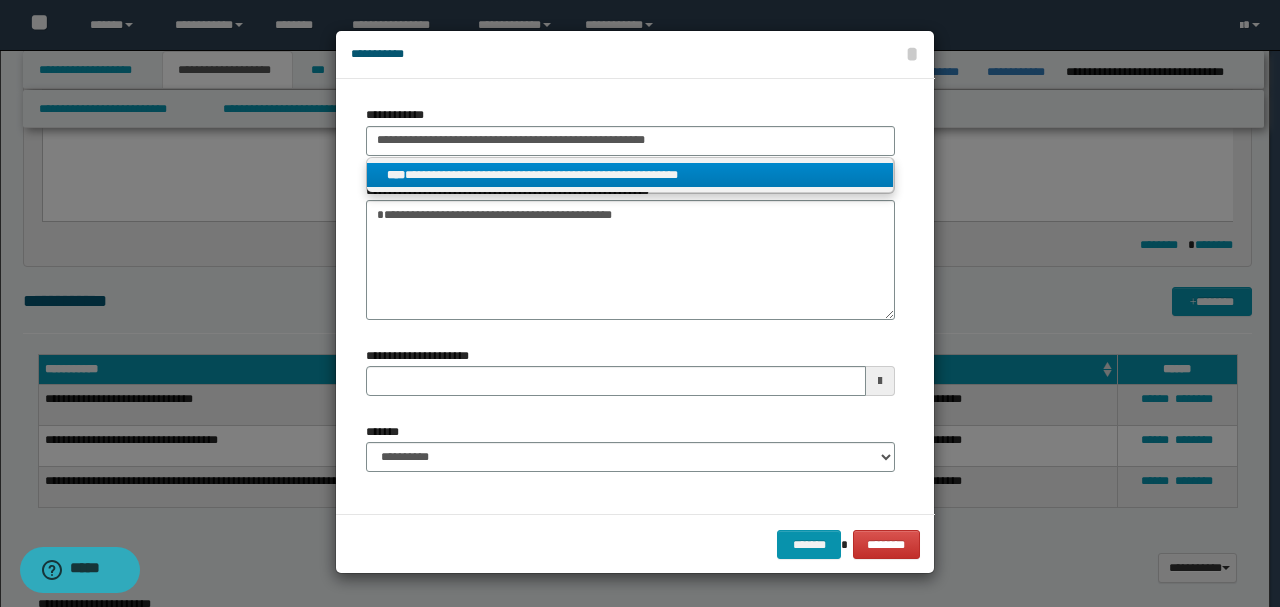 click on "**********" at bounding box center (630, 175) 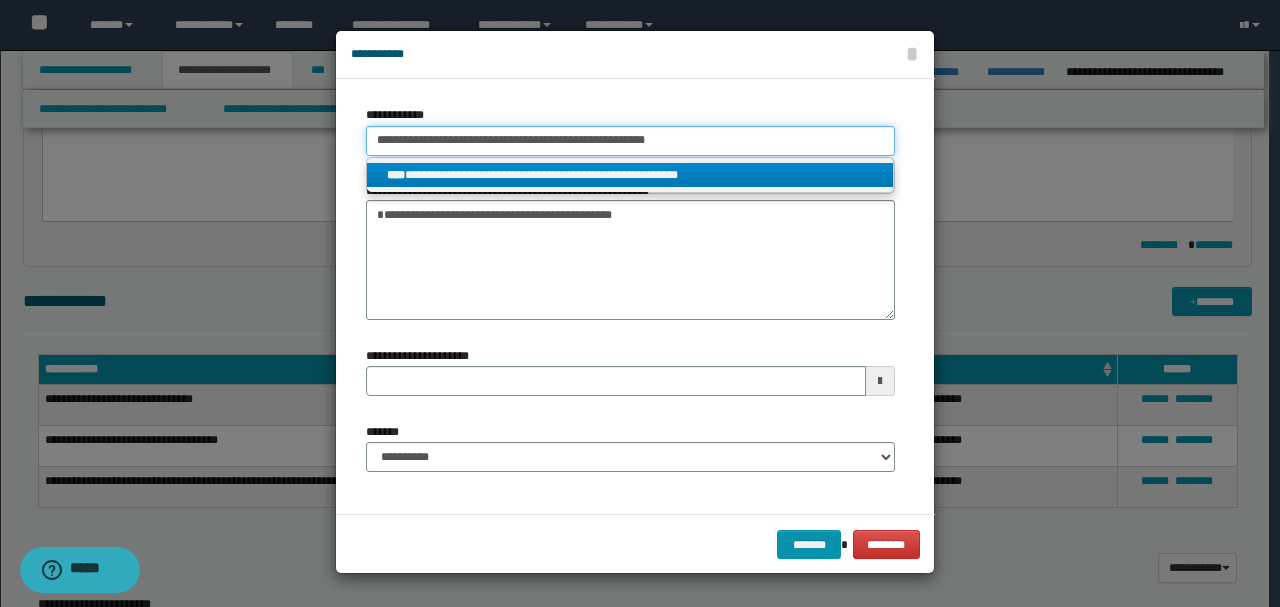 type 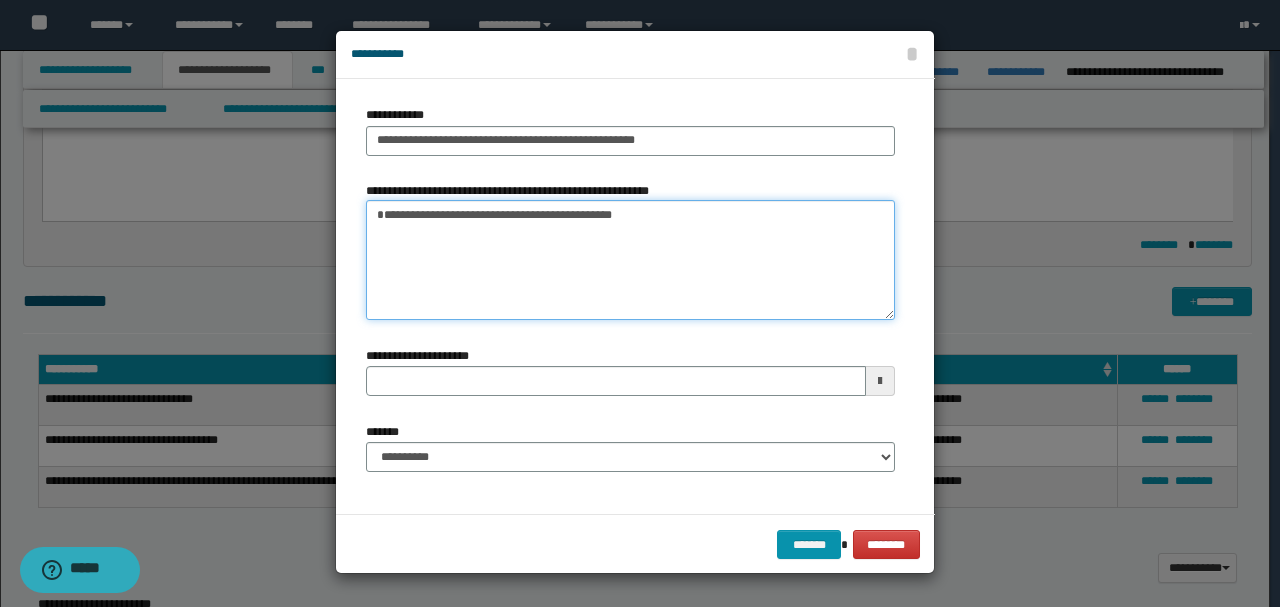 drag, startPoint x: 382, startPoint y: 211, endPoint x: 270, endPoint y: 207, distance: 112.0714 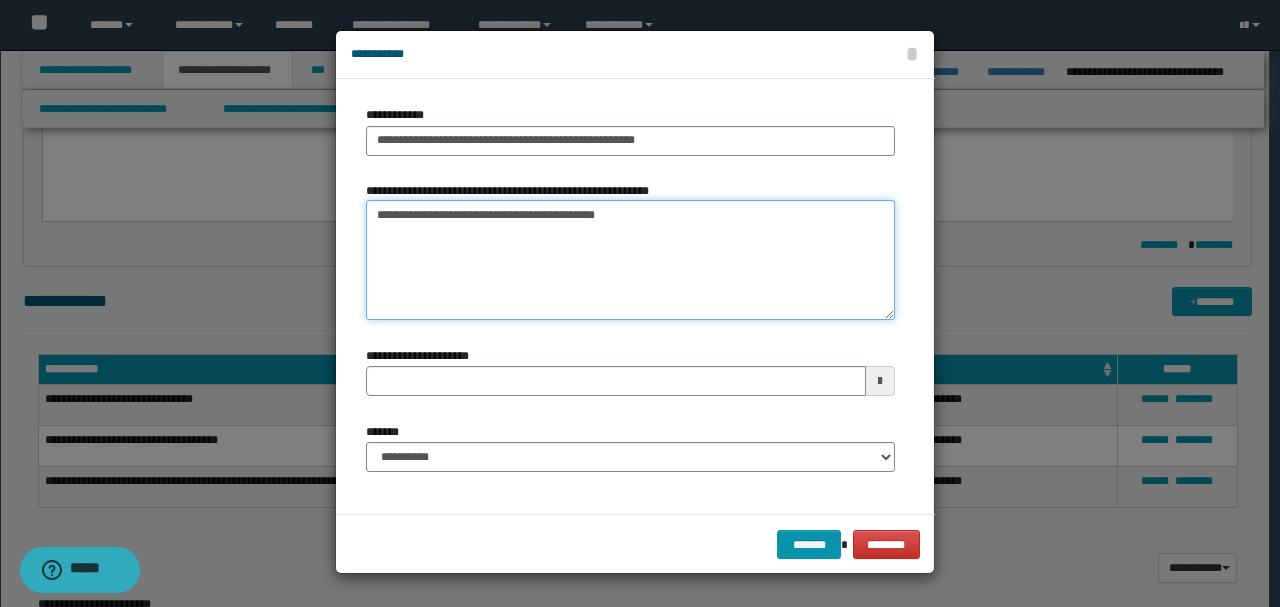 click on "**********" at bounding box center (630, 259) 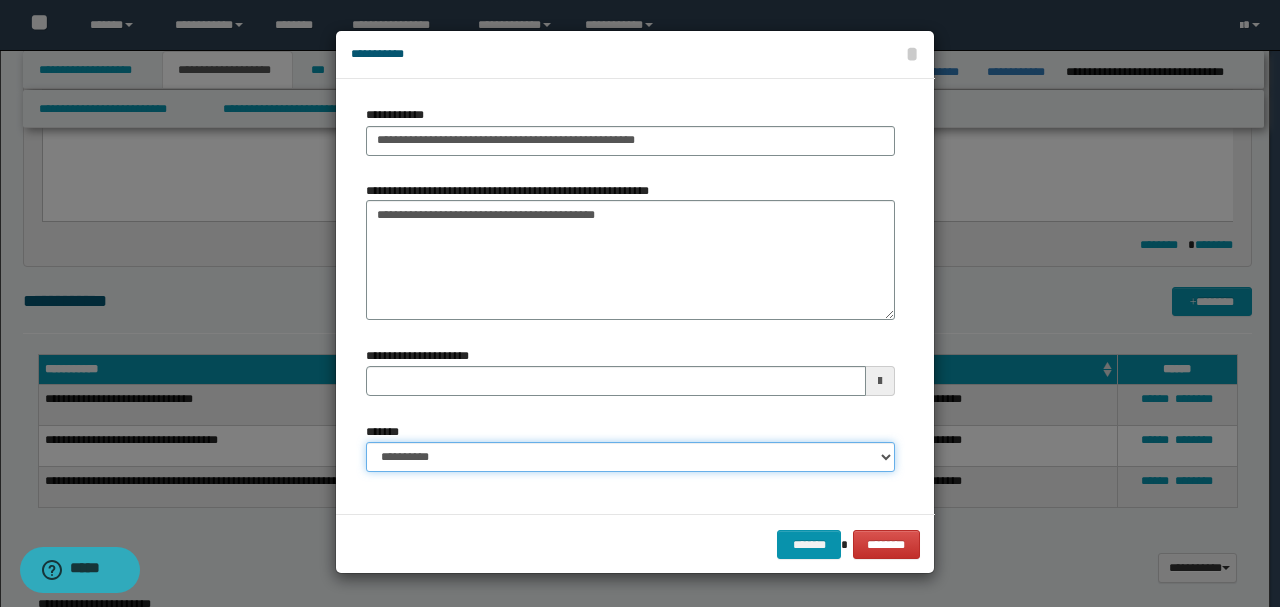 click on "**********" at bounding box center [630, 457] 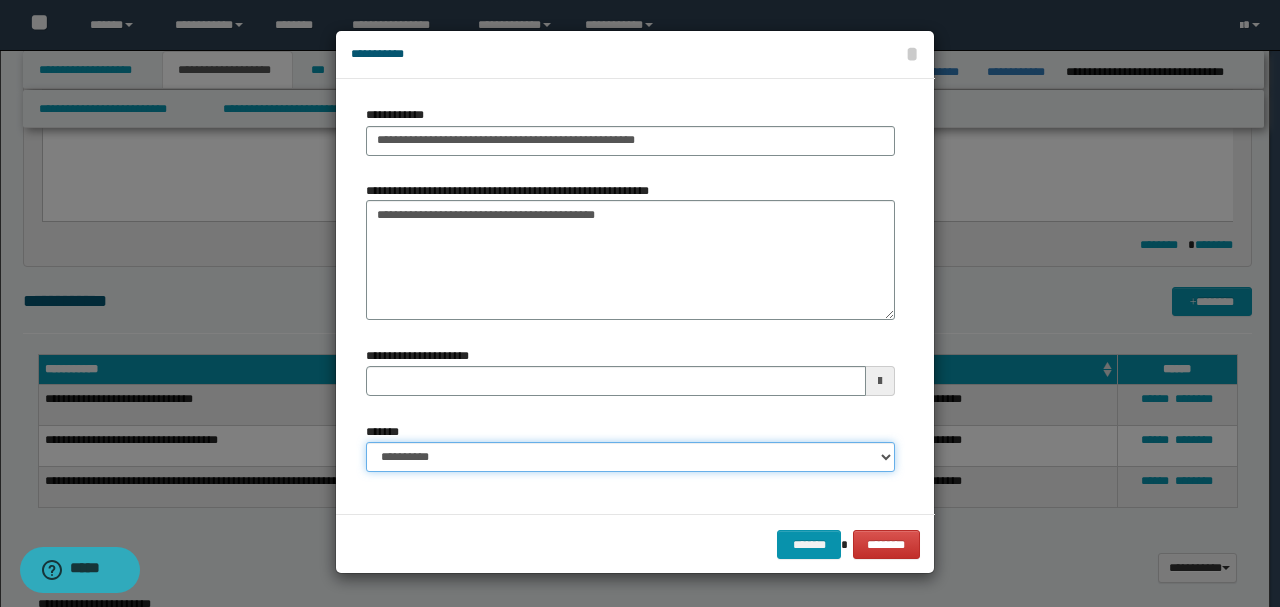 select on "*" 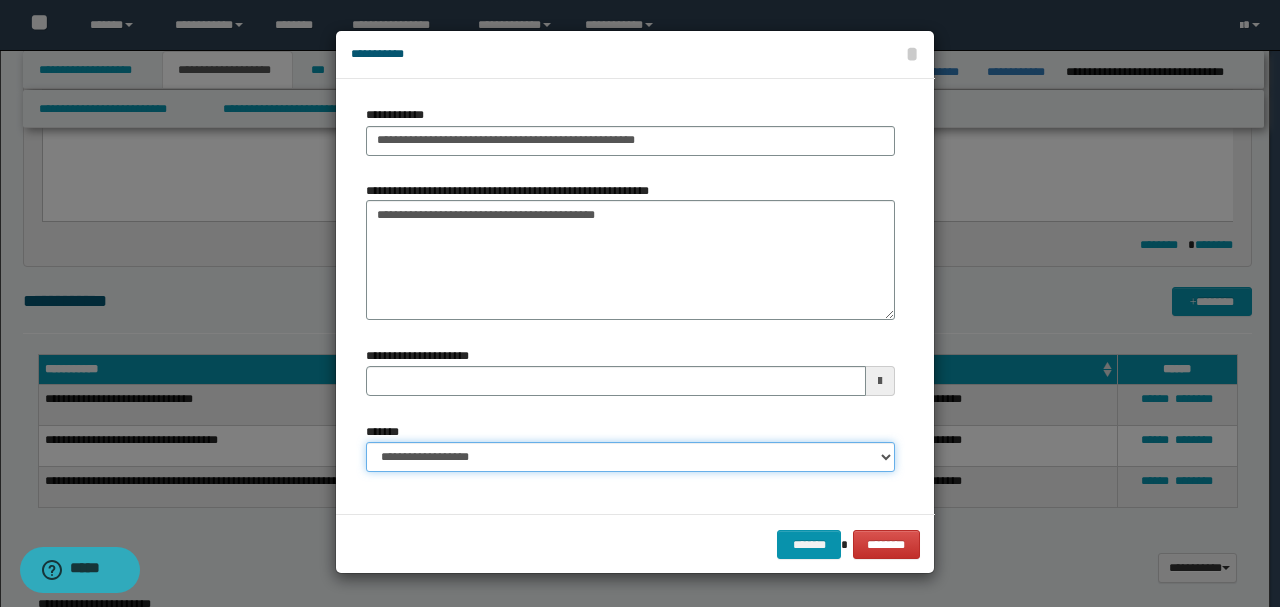 click on "**********" at bounding box center (630, 457) 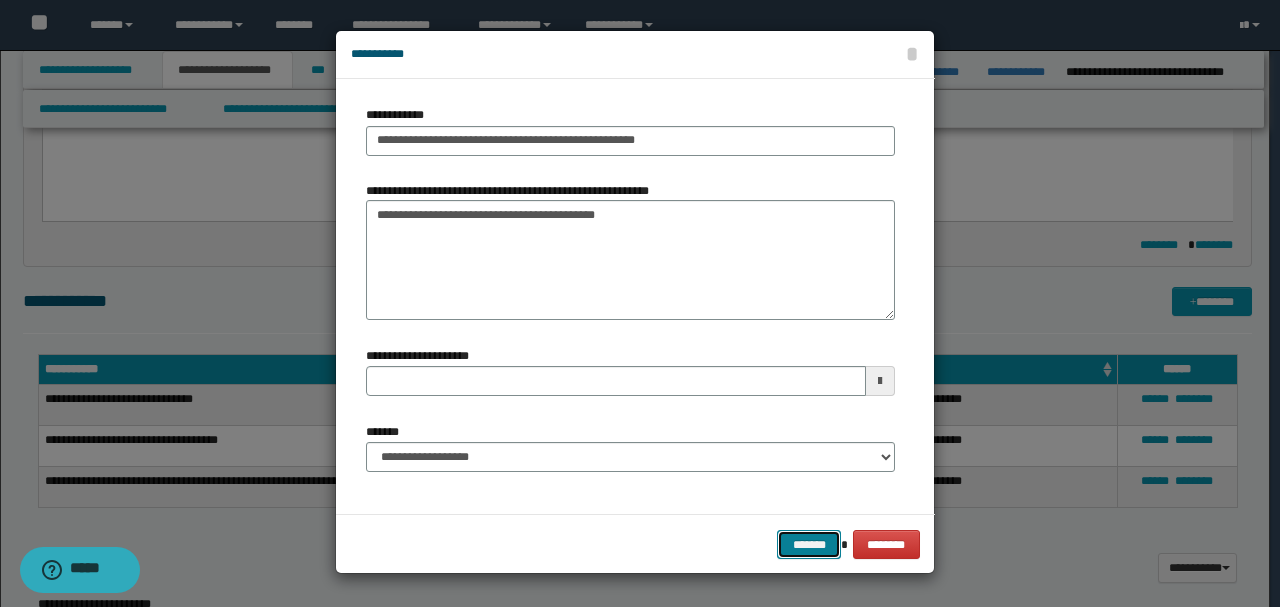 click on "*******" at bounding box center (809, 544) 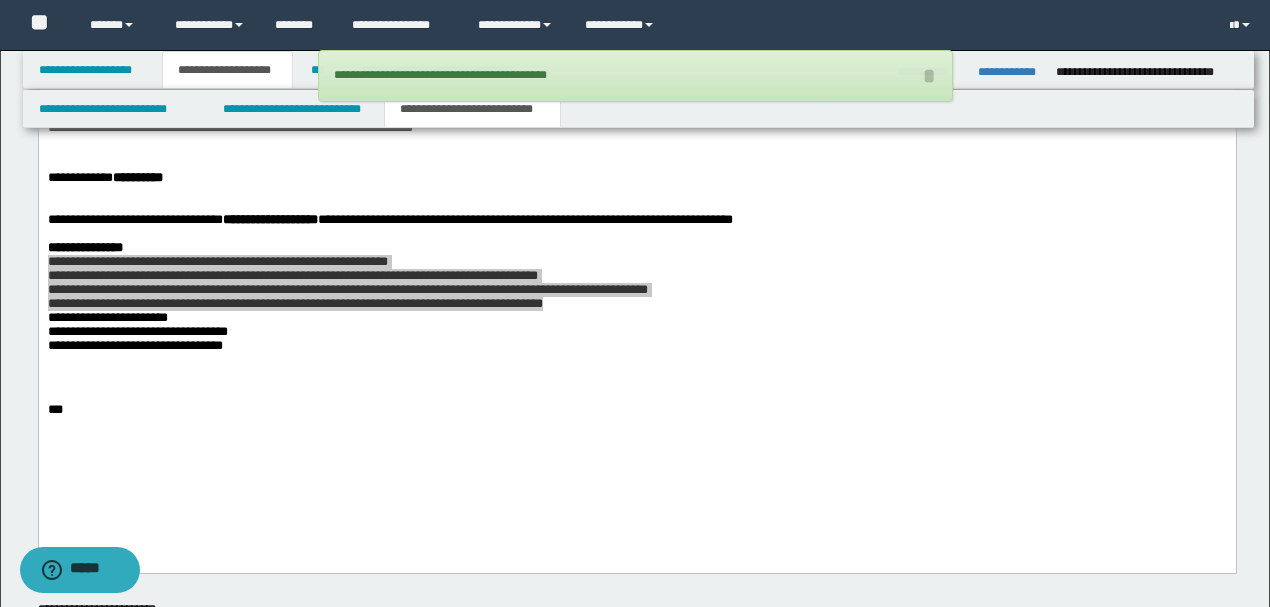 scroll, scrollTop: 1523, scrollLeft: 0, axis: vertical 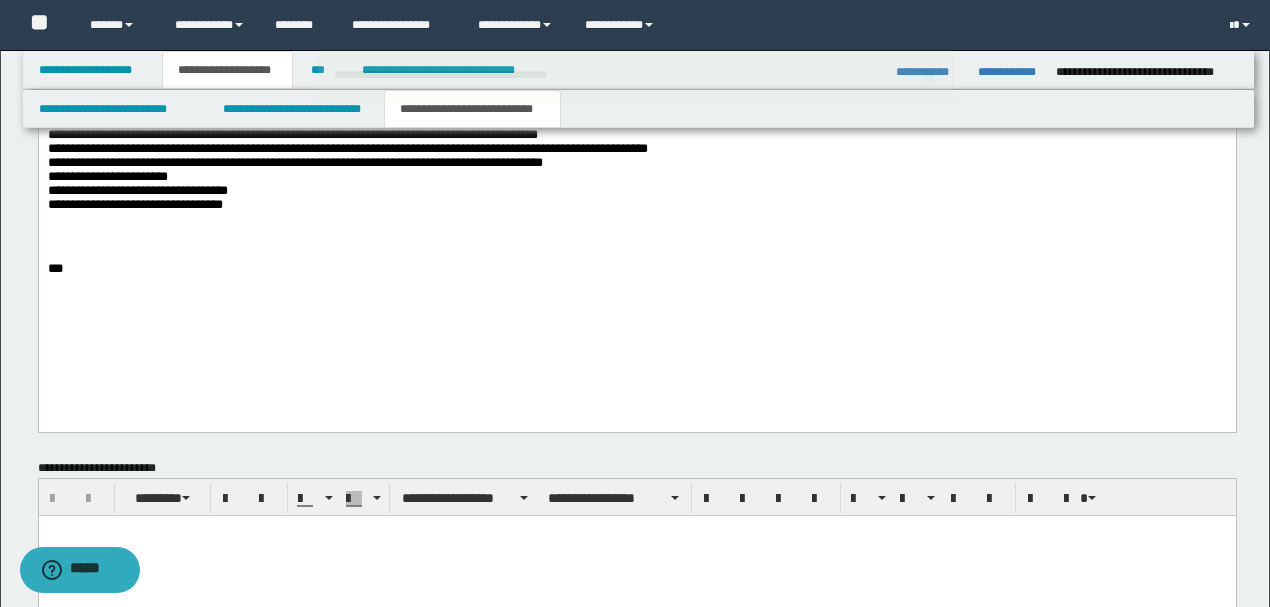 click on "**********" at bounding box center [636, 42] 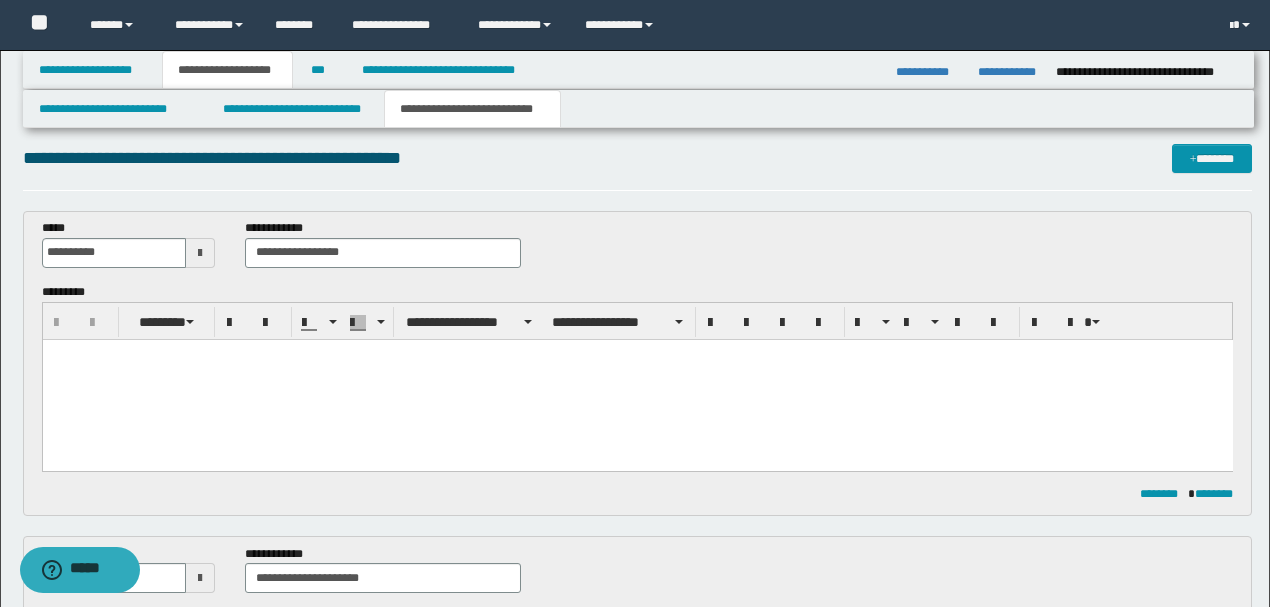 scroll, scrollTop: 0, scrollLeft: 0, axis: both 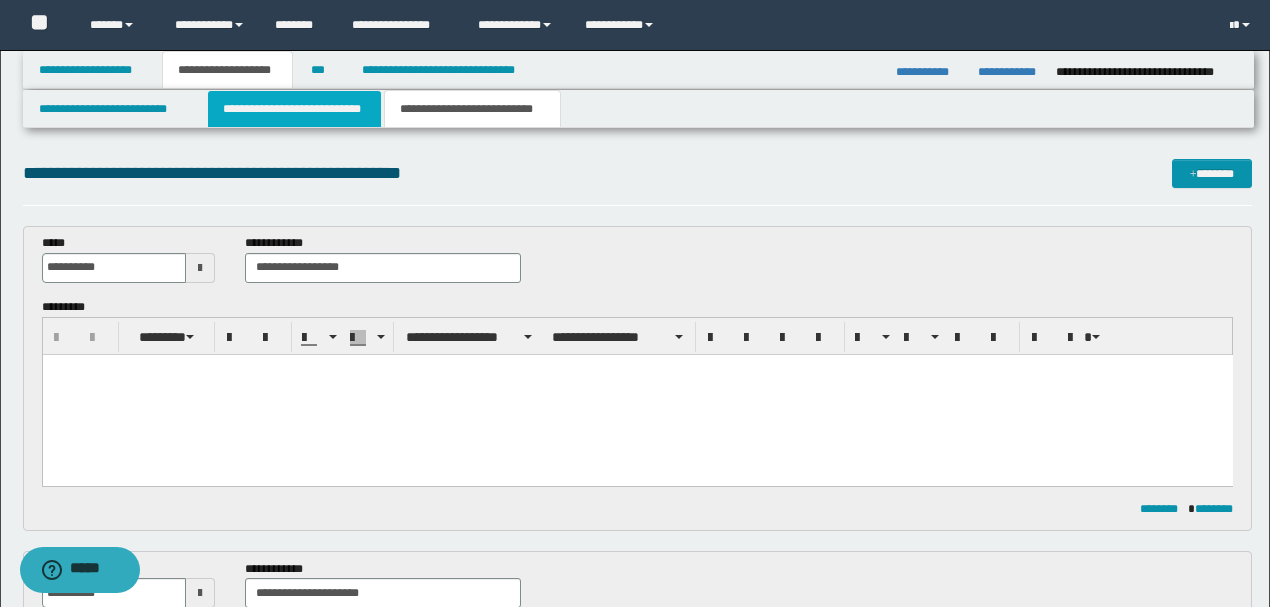 click on "**********" at bounding box center (294, 109) 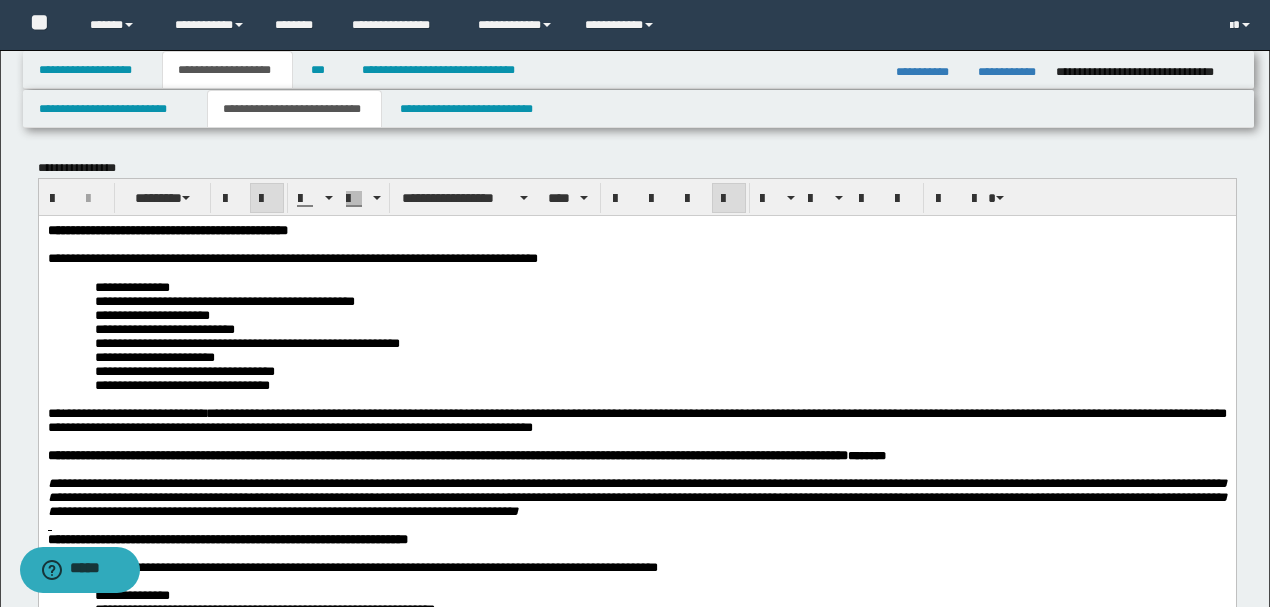 click on "**********" at bounding box center [660, 329] 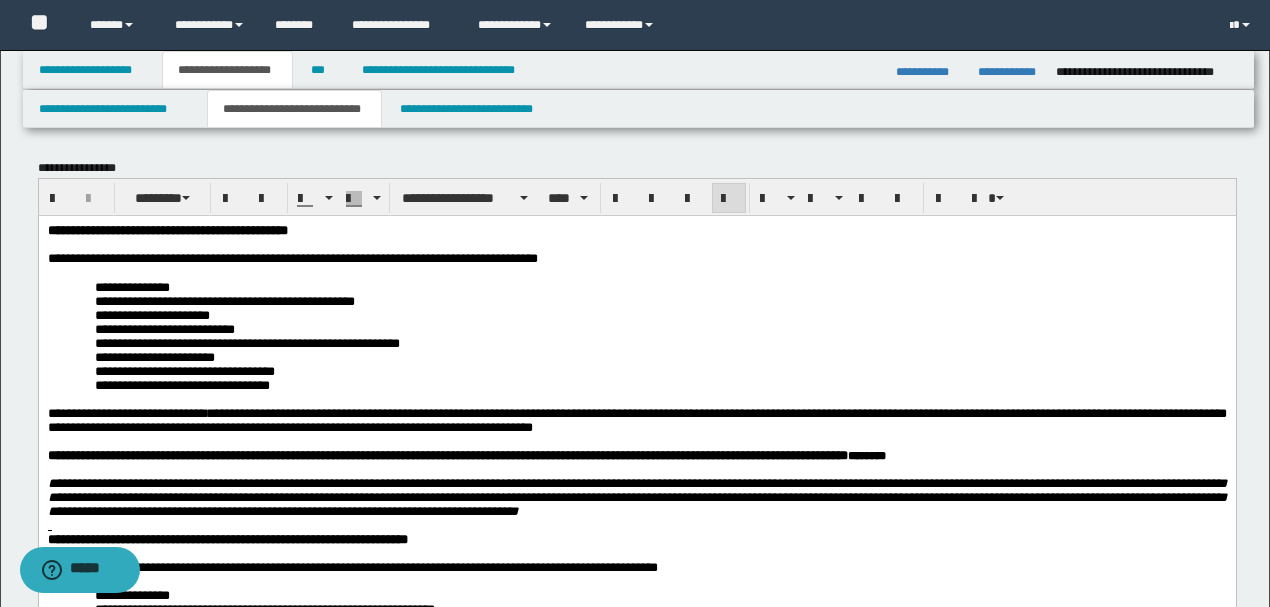click on "**********" at bounding box center [660, 371] 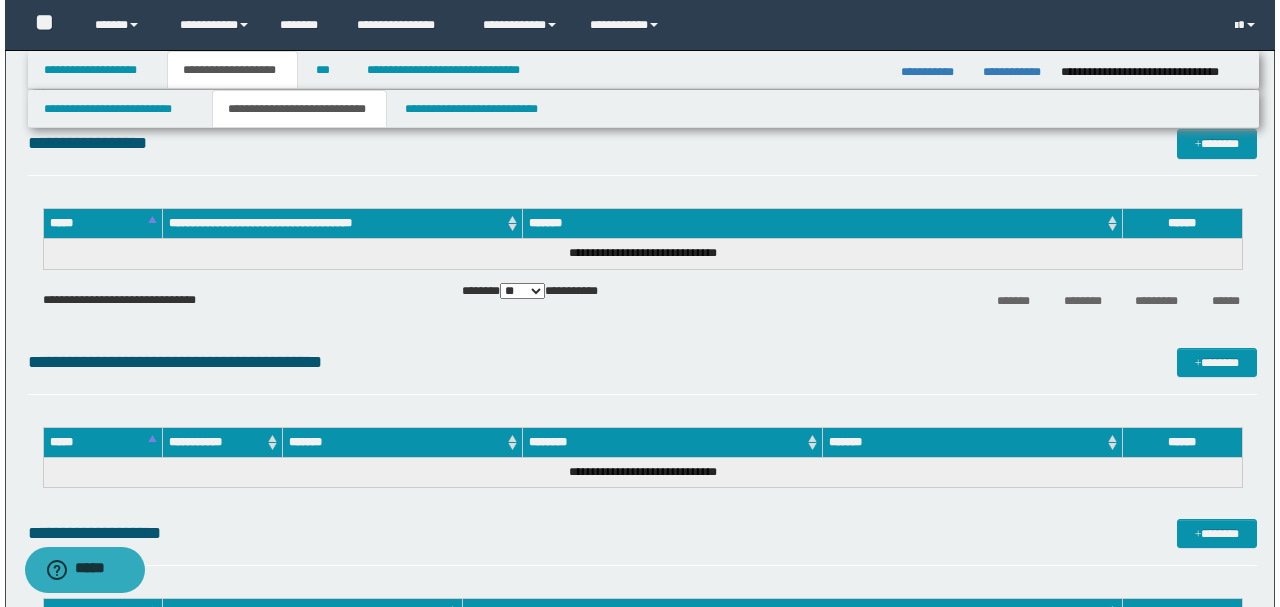 scroll, scrollTop: 5133, scrollLeft: 0, axis: vertical 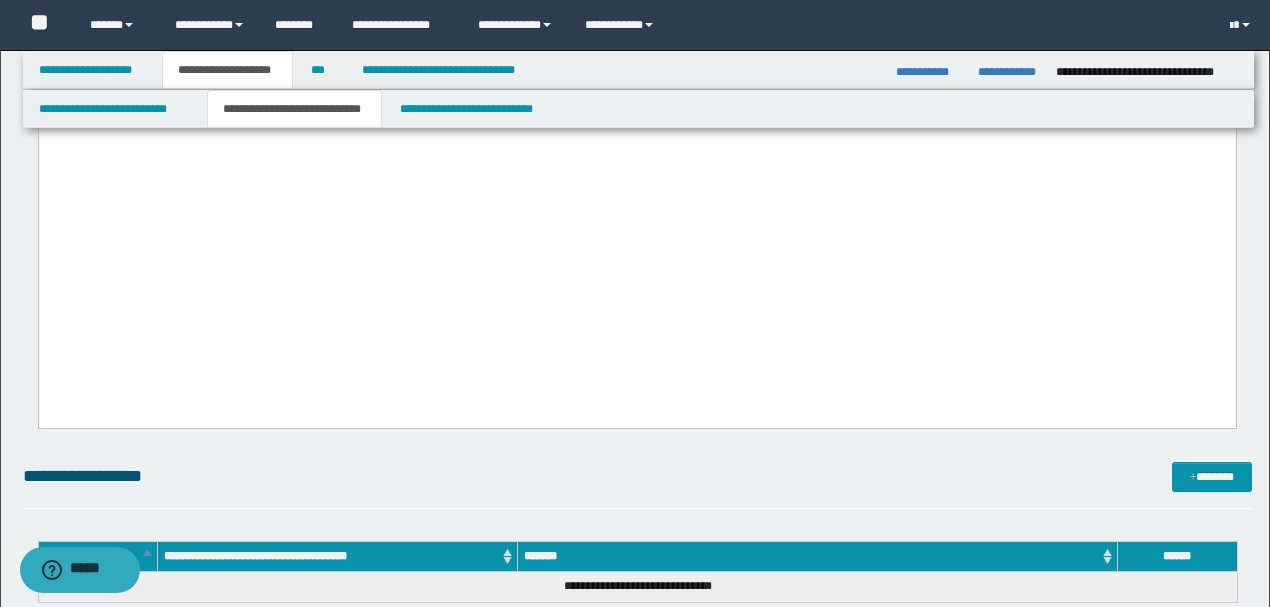 click on "**********" at bounding box center (636, -83) 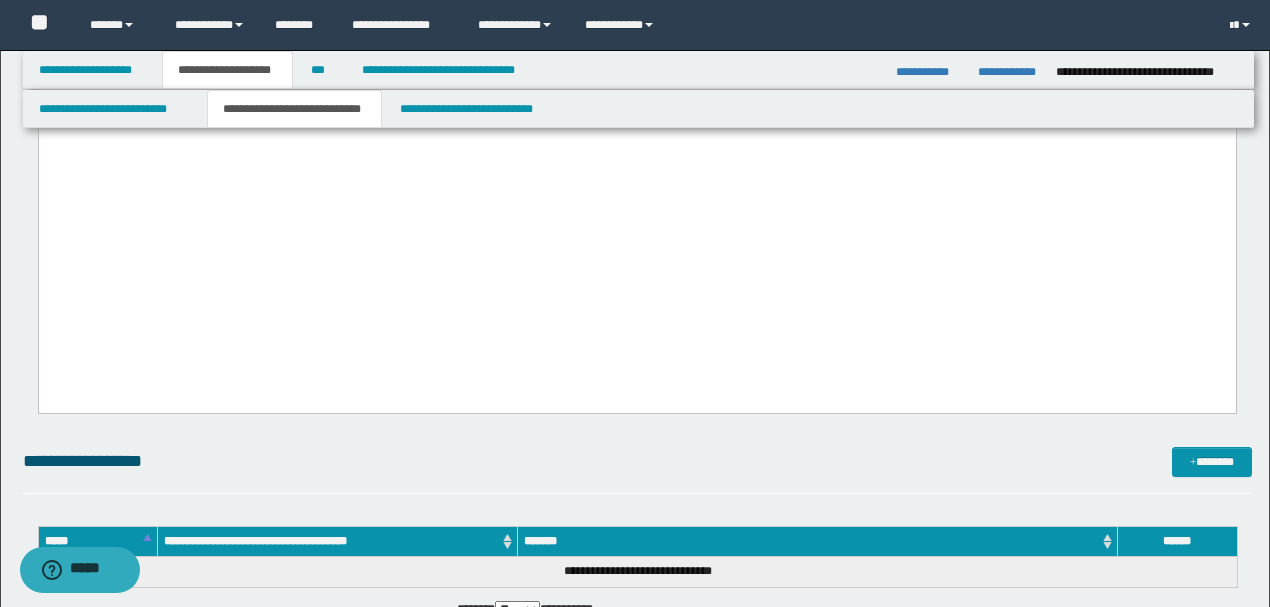 click on "**********" at bounding box center [629, -63] 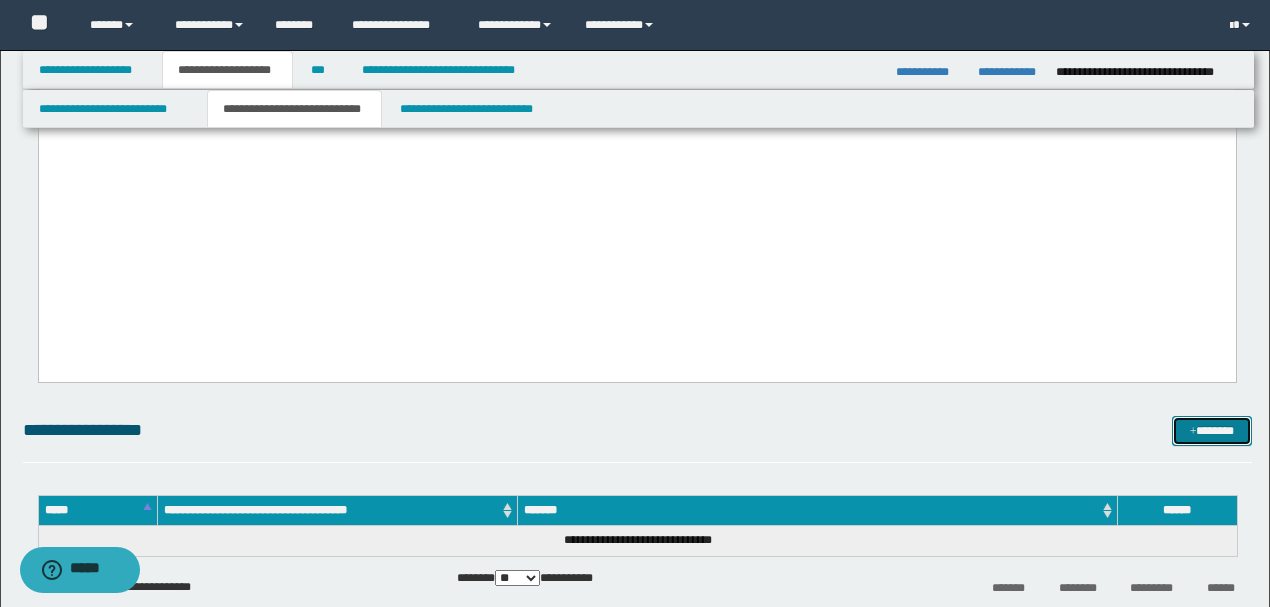 click on "*******" at bounding box center [1211, 430] 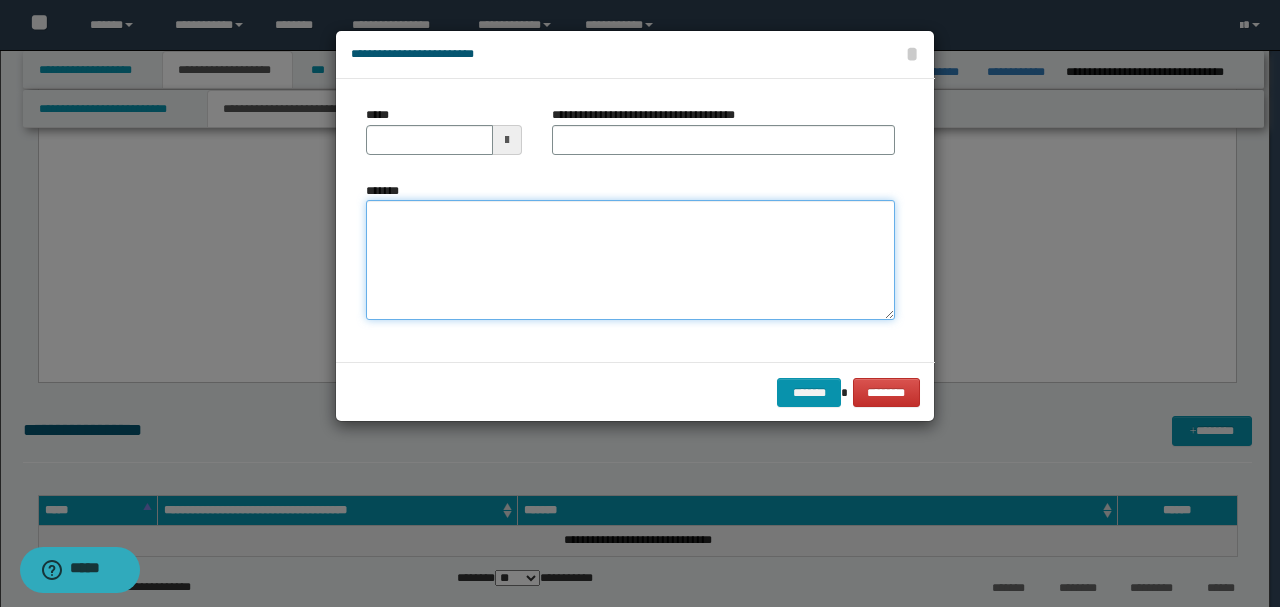 click on "*******" at bounding box center (630, 260) 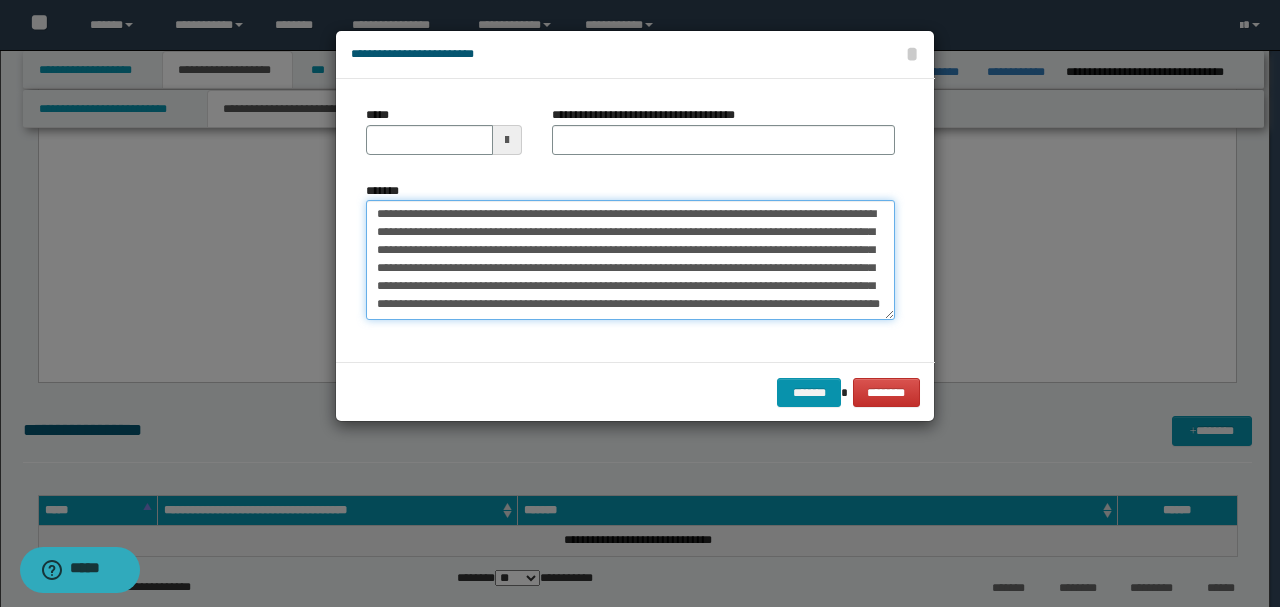 scroll, scrollTop: 0, scrollLeft: 0, axis: both 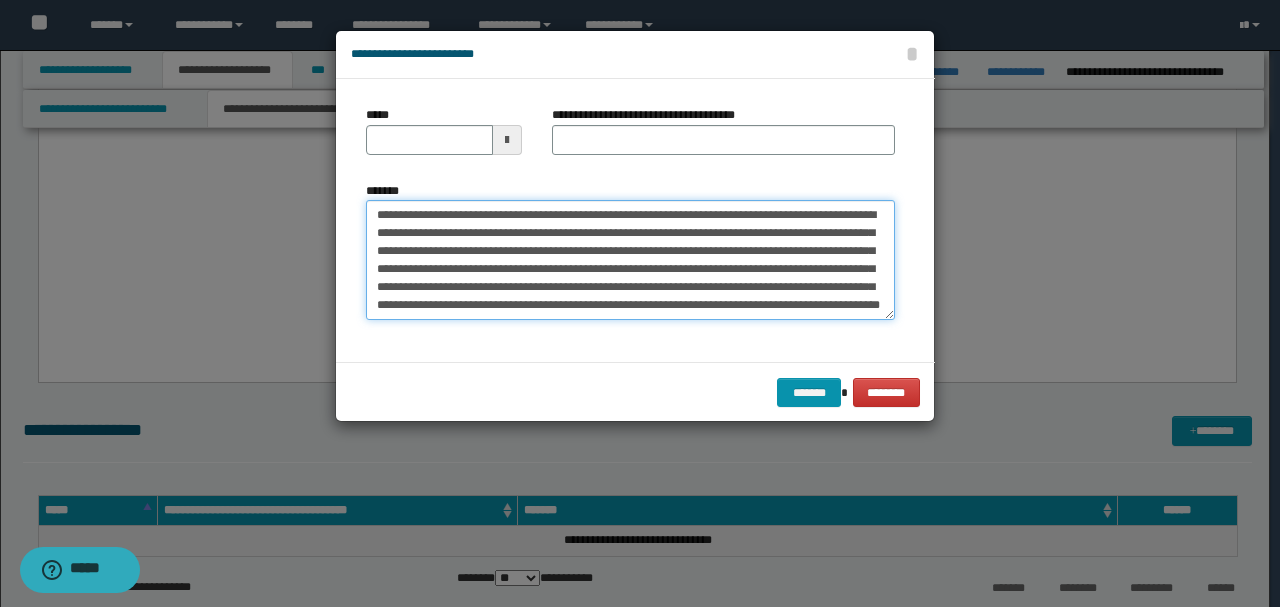 drag, startPoint x: 441, startPoint y: 213, endPoint x: 620, endPoint y: 218, distance: 179.06982 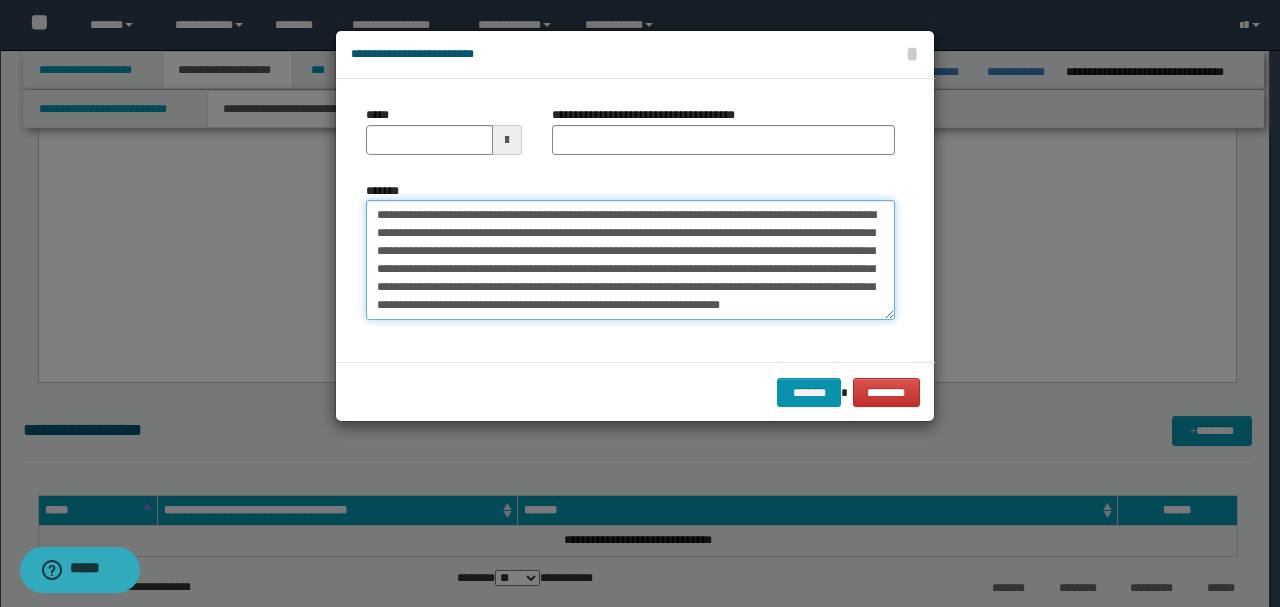 type 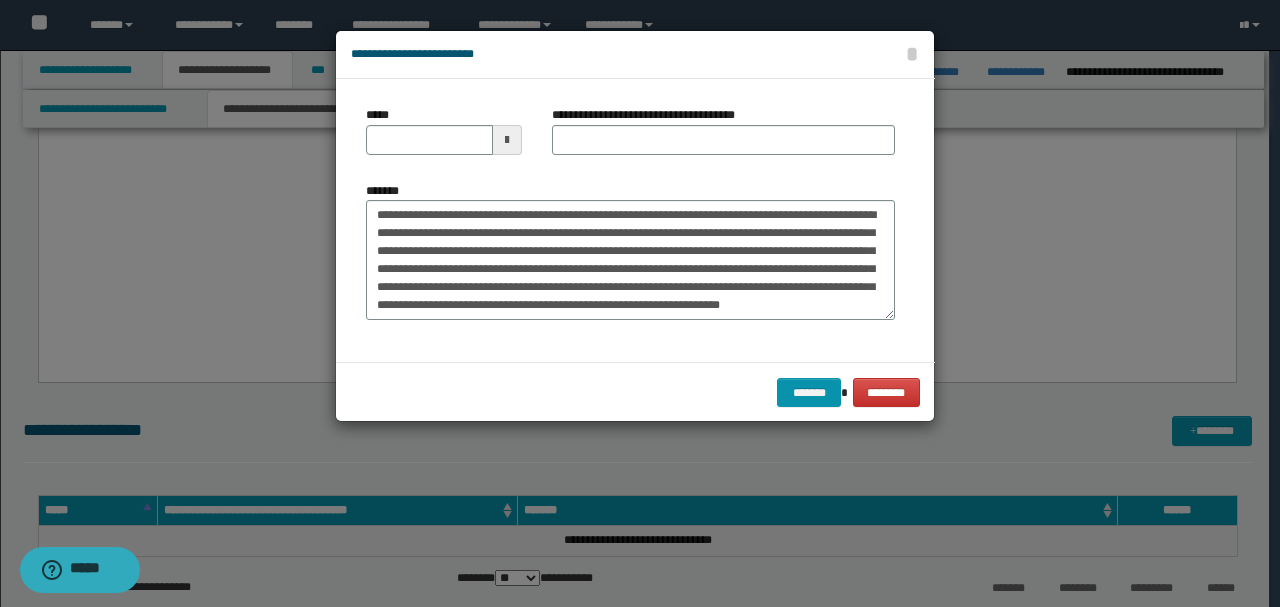 click at bounding box center (507, 140) 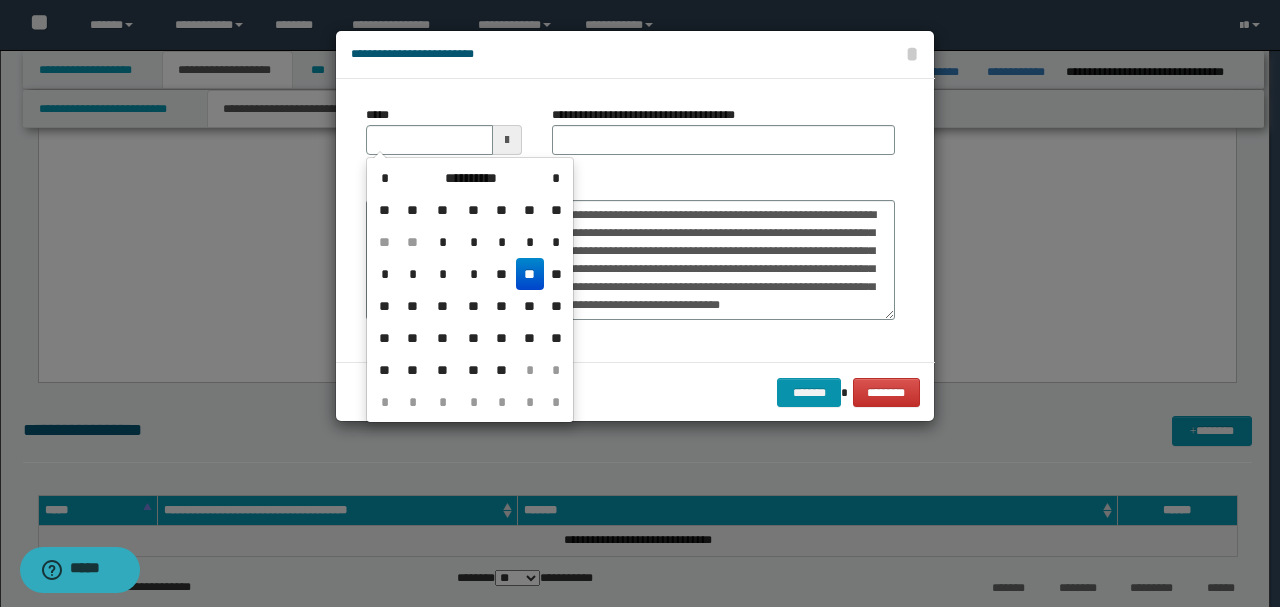 click on "**********" at bounding box center (630, 220) 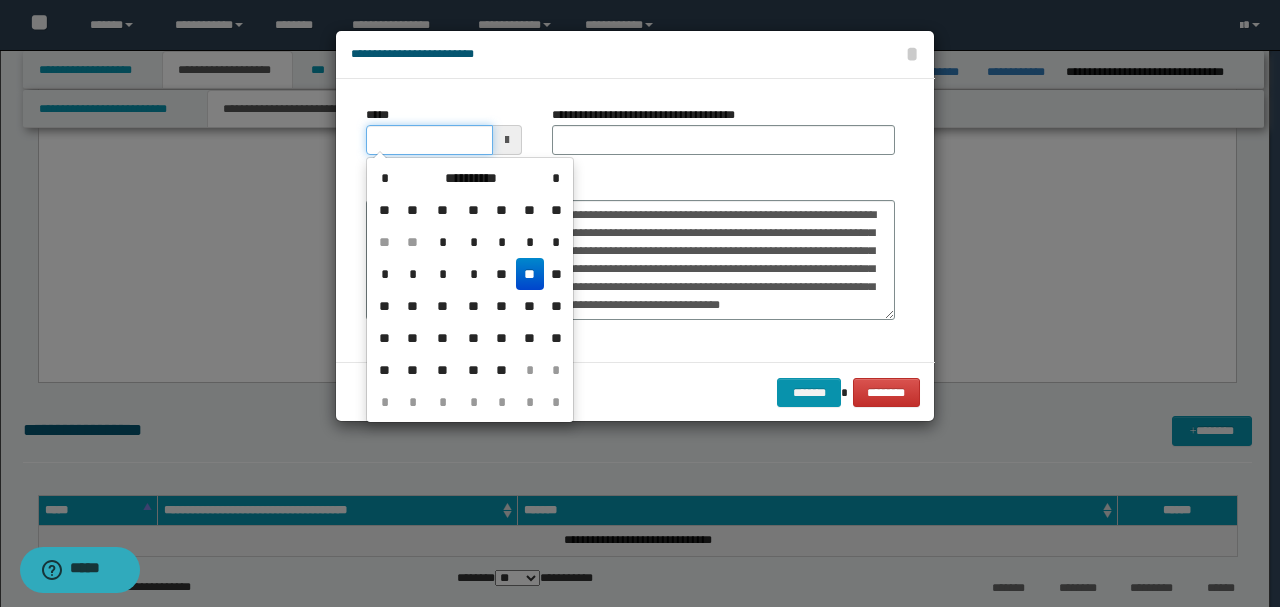 click on "*****" at bounding box center [429, 140] 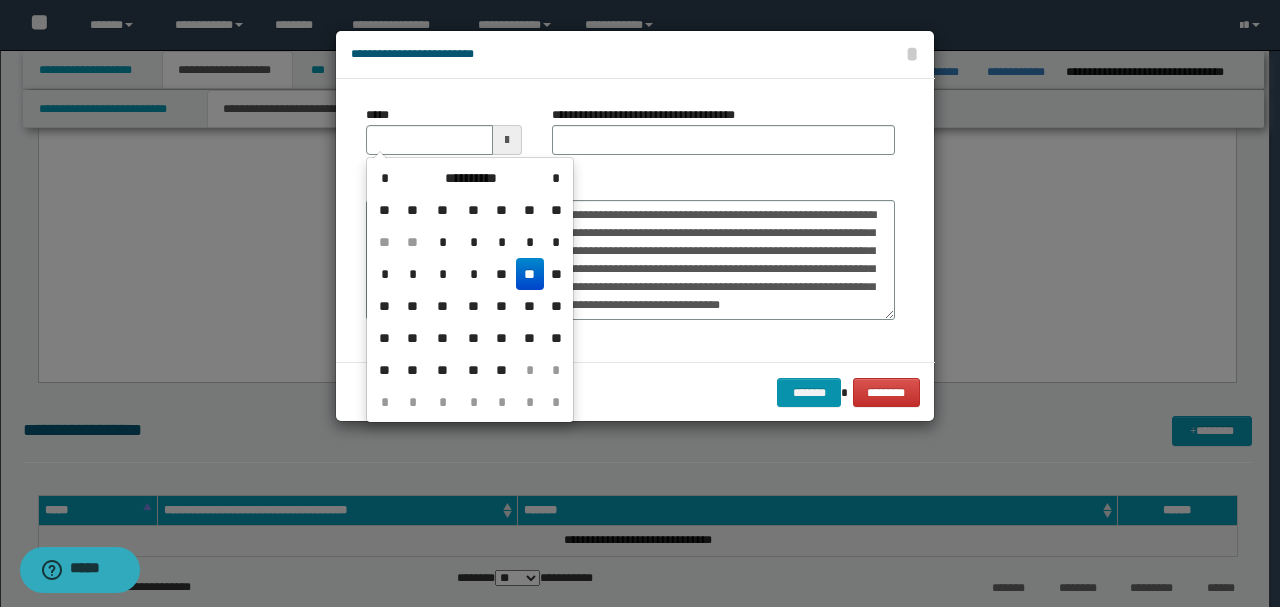 type 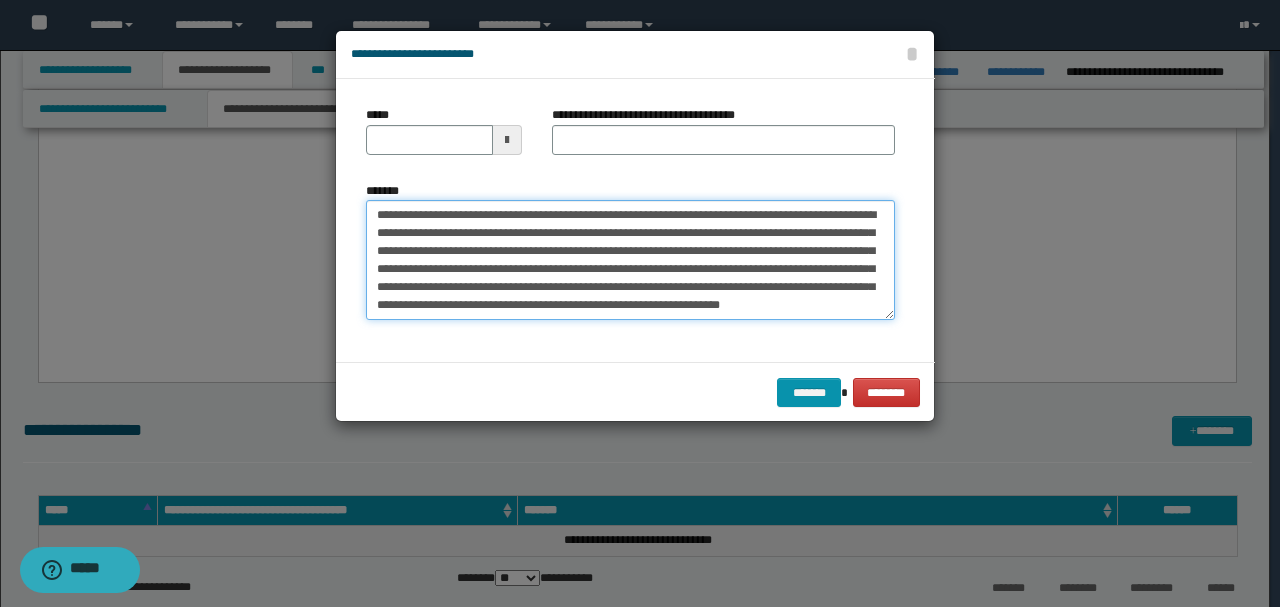 click on "**********" at bounding box center (630, 259) 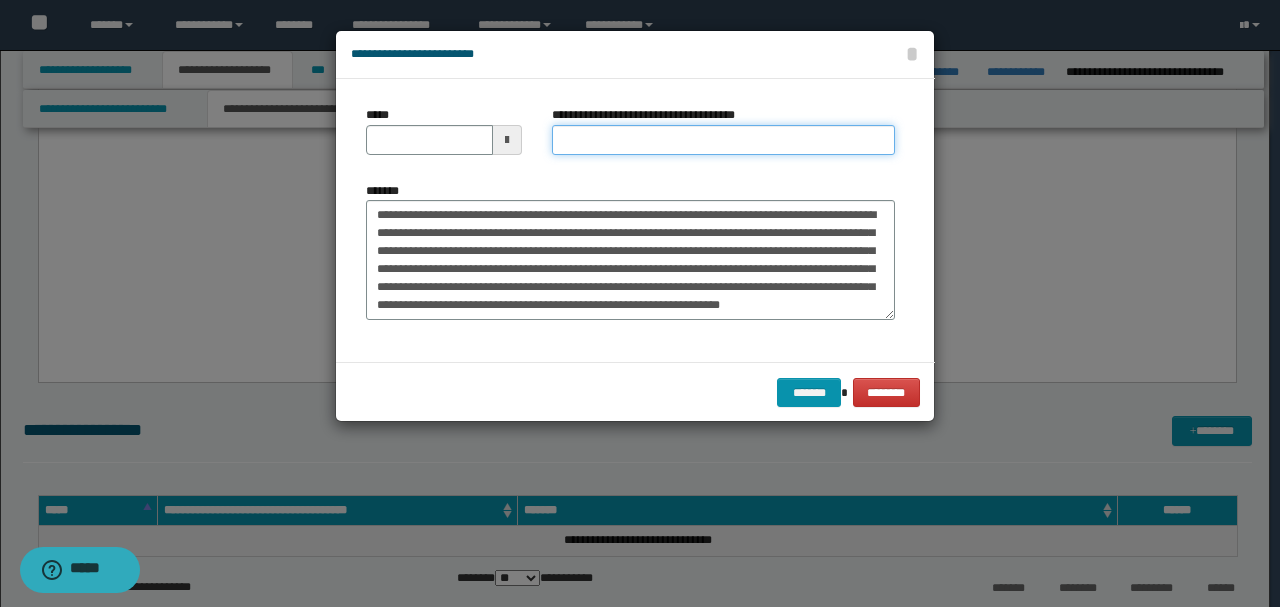 click on "**********" at bounding box center [723, 140] 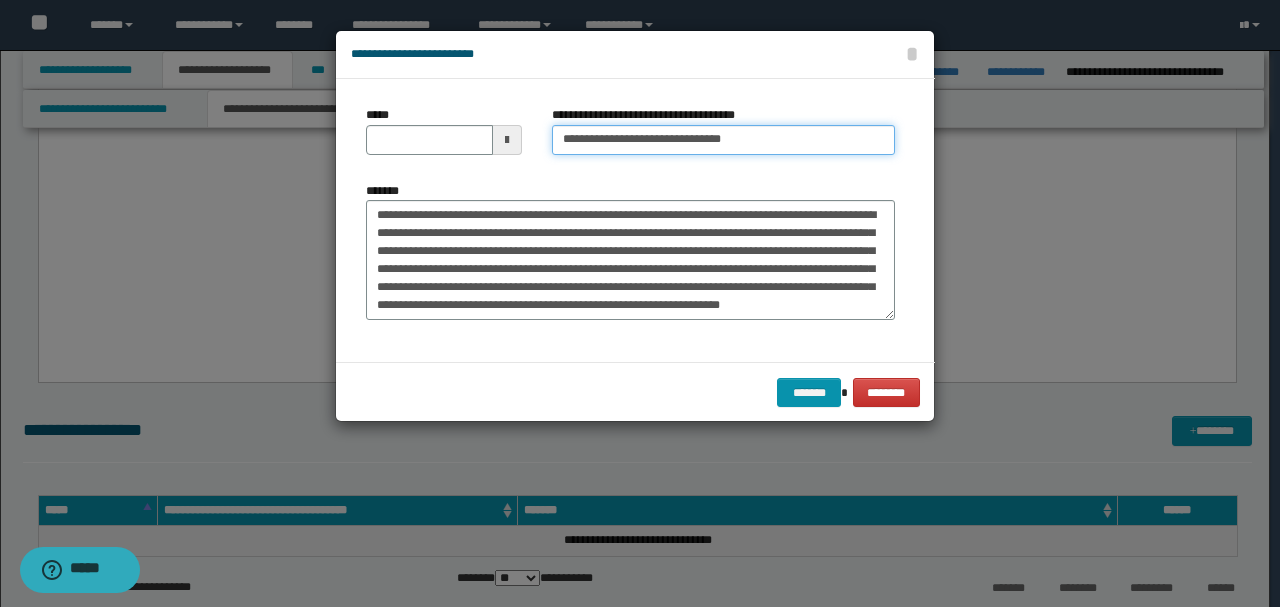 type on "**********" 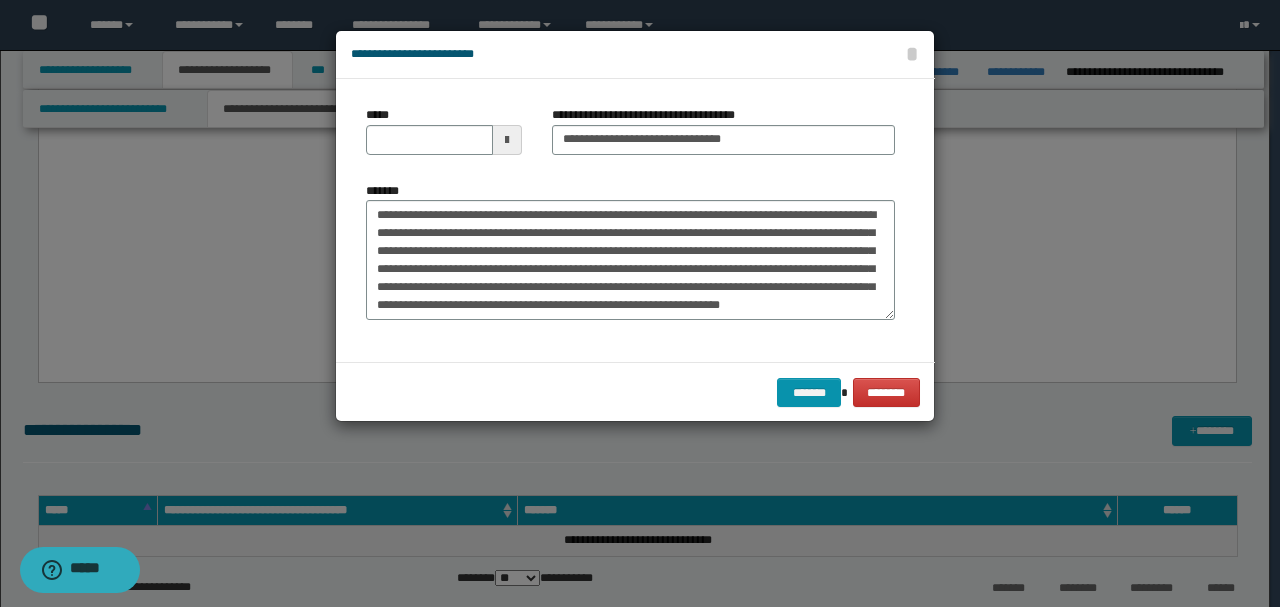 click on "**********" at bounding box center (630, 220) 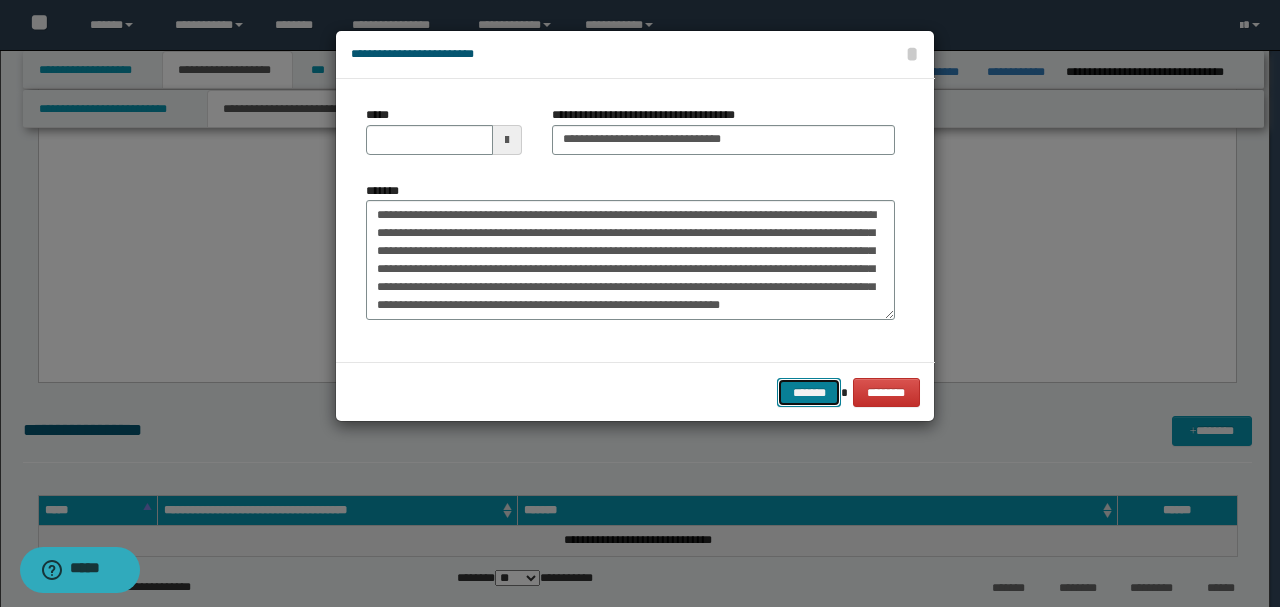click on "*******" at bounding box center (809, 392) 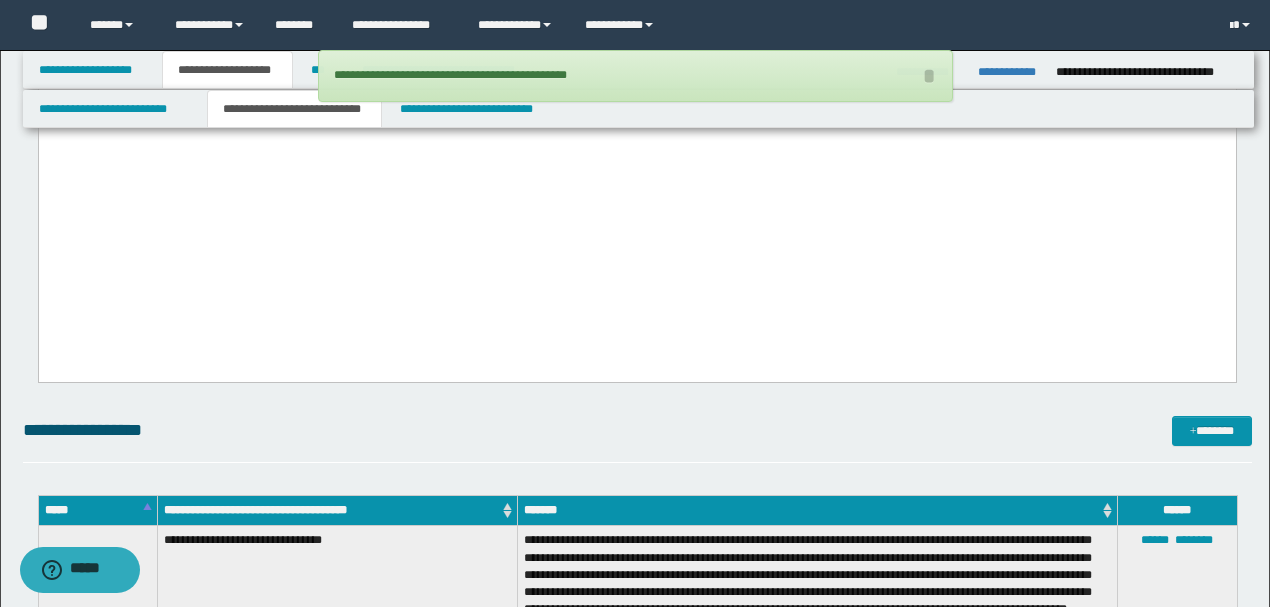 drag, startPoint x: 1184, startPoint y: 244, endPoint x: 38, endPoint y: -3304, distance: 3728.4875 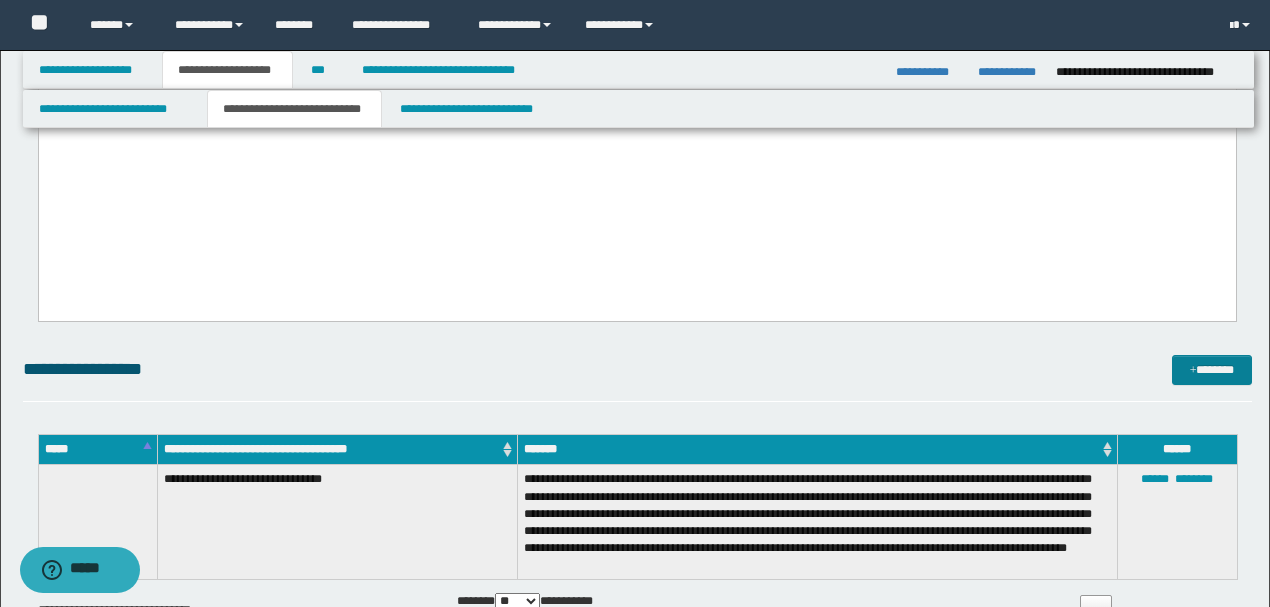 click on "*******" at bounding box center [1211, 369] 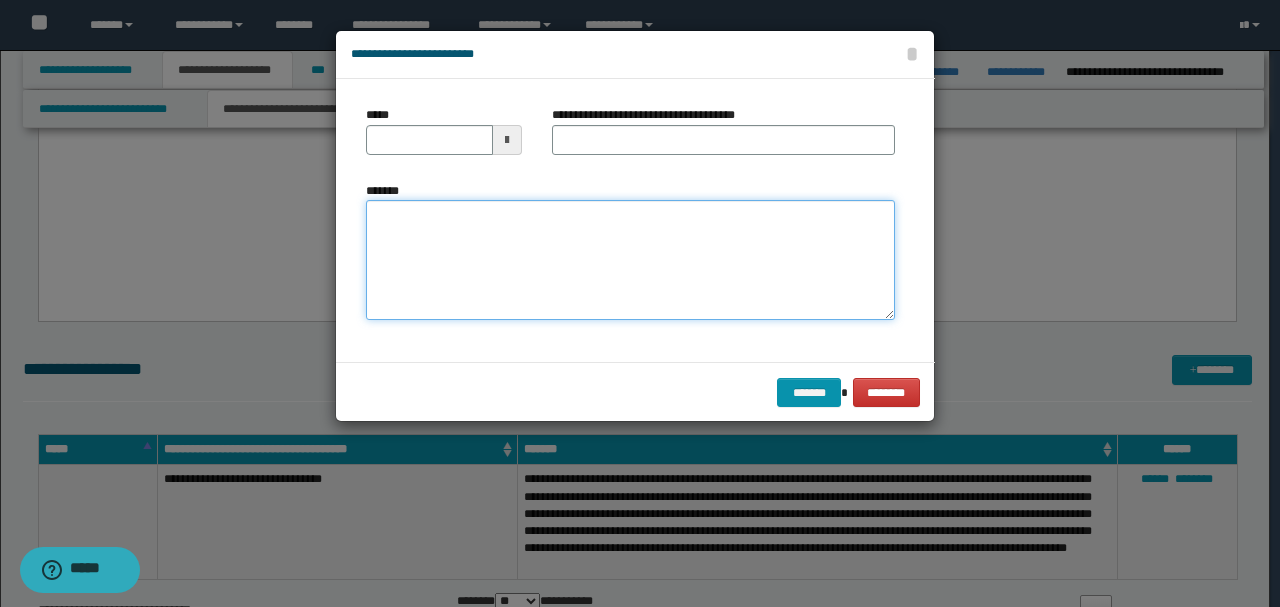 click on "*******" at bounding box center [630, 259] 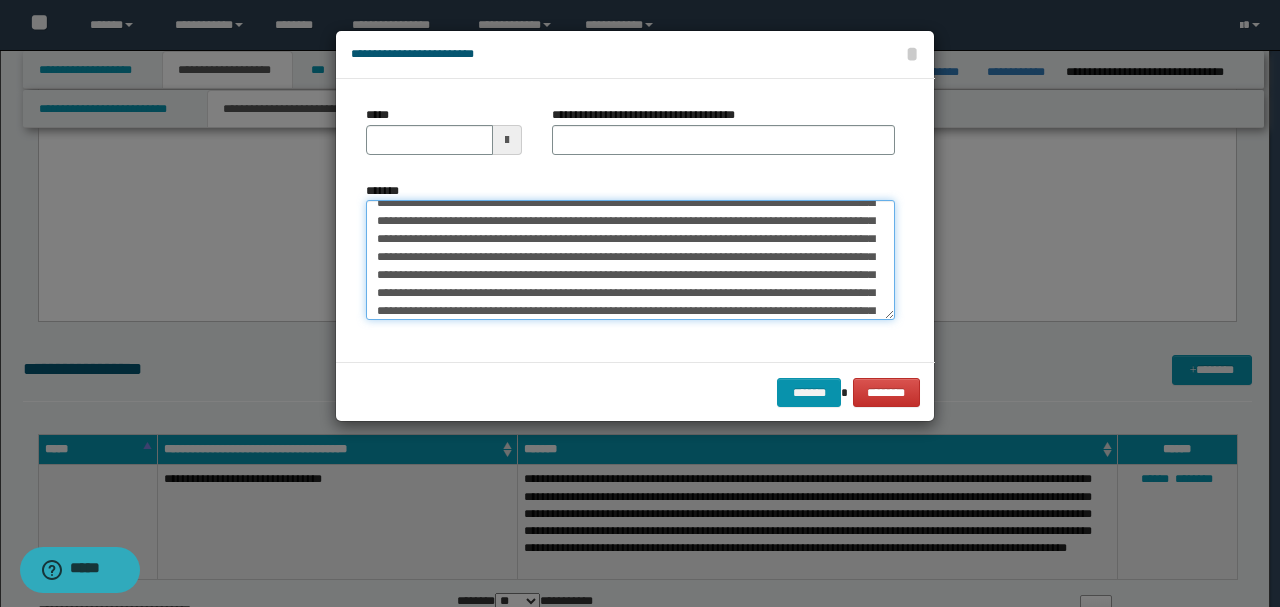 scroll, scrollTop: 0, scrollLeft: 0, axis: both 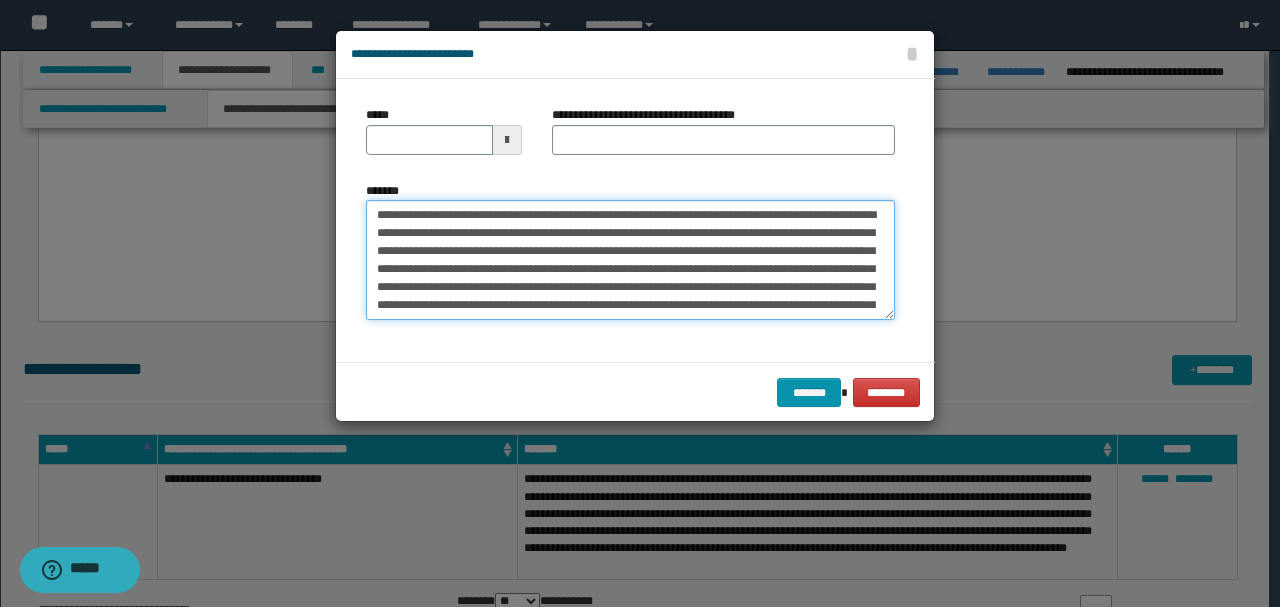 drag, startPoint x: 440, startPoint y: 208, endPoint x: 250, endPoint y: 192, distance: 190.6725 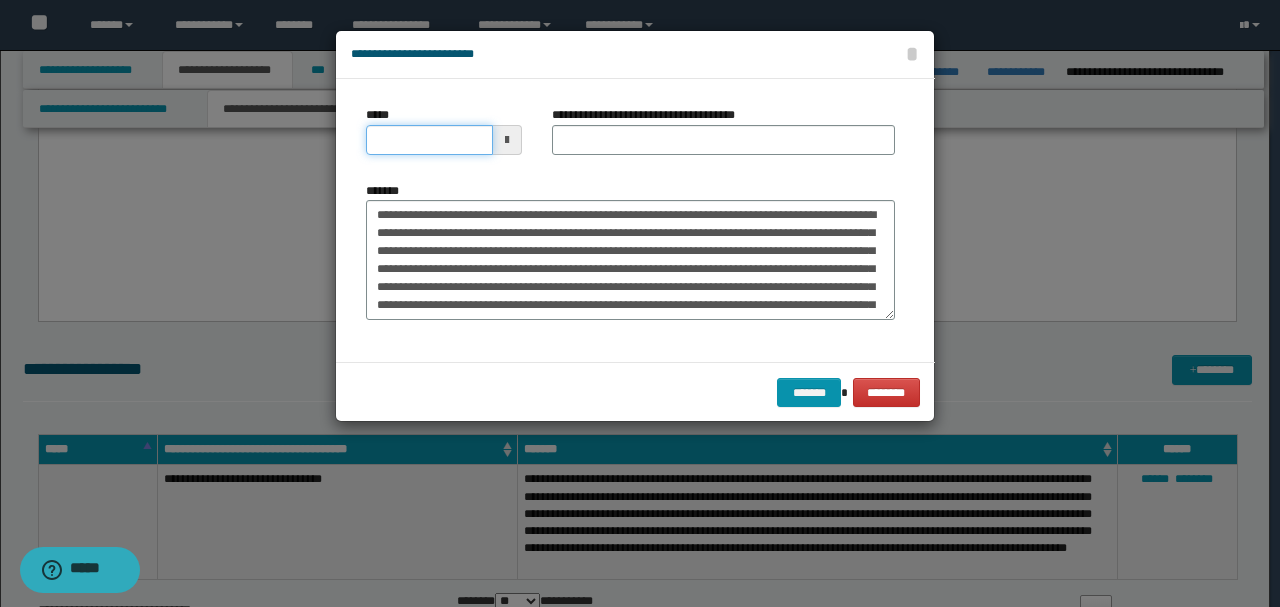 click on "*****" at bounding box center [429, 140] 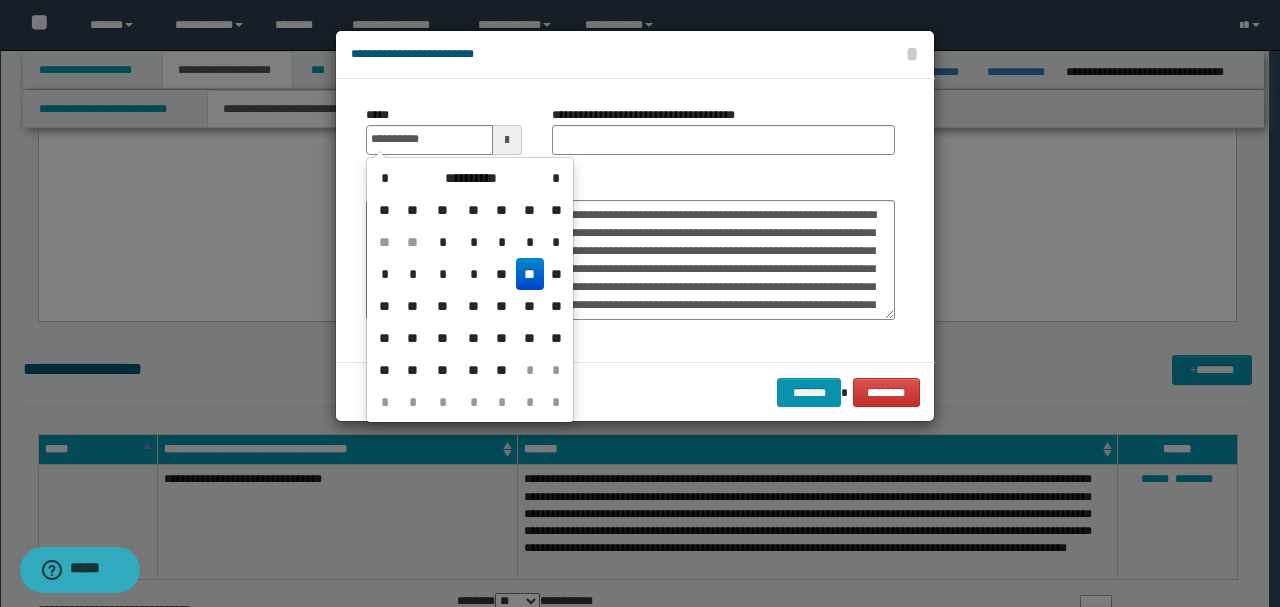 type on "**********" 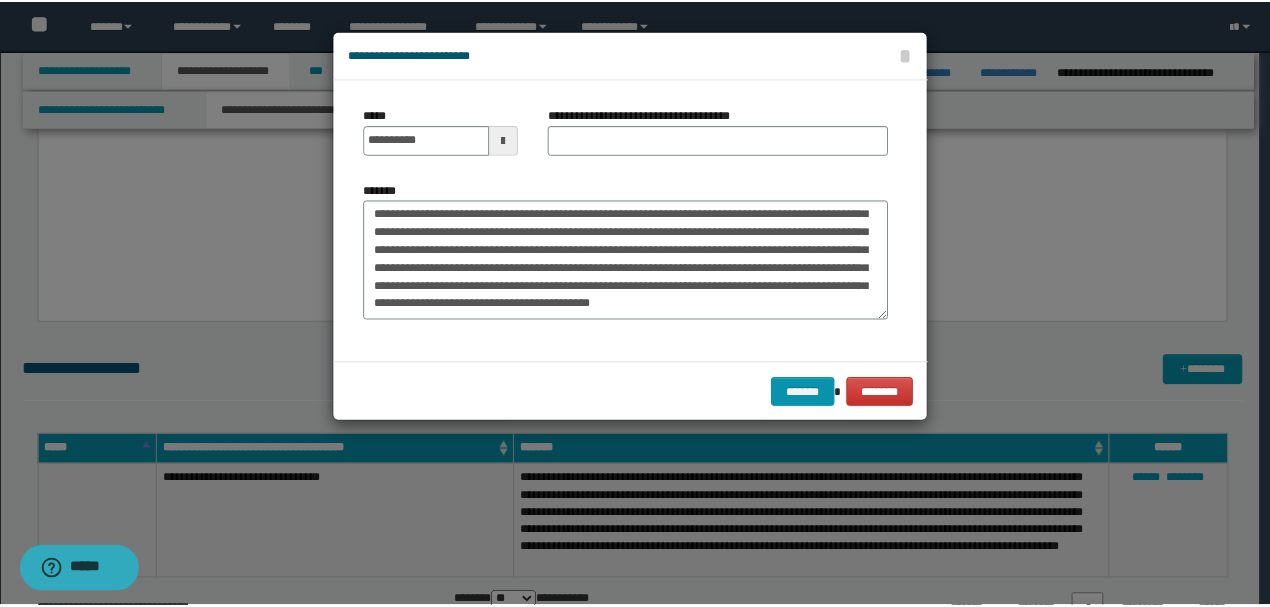 scroll, scrollTop: 0, scrollLeft: 0, axis: both 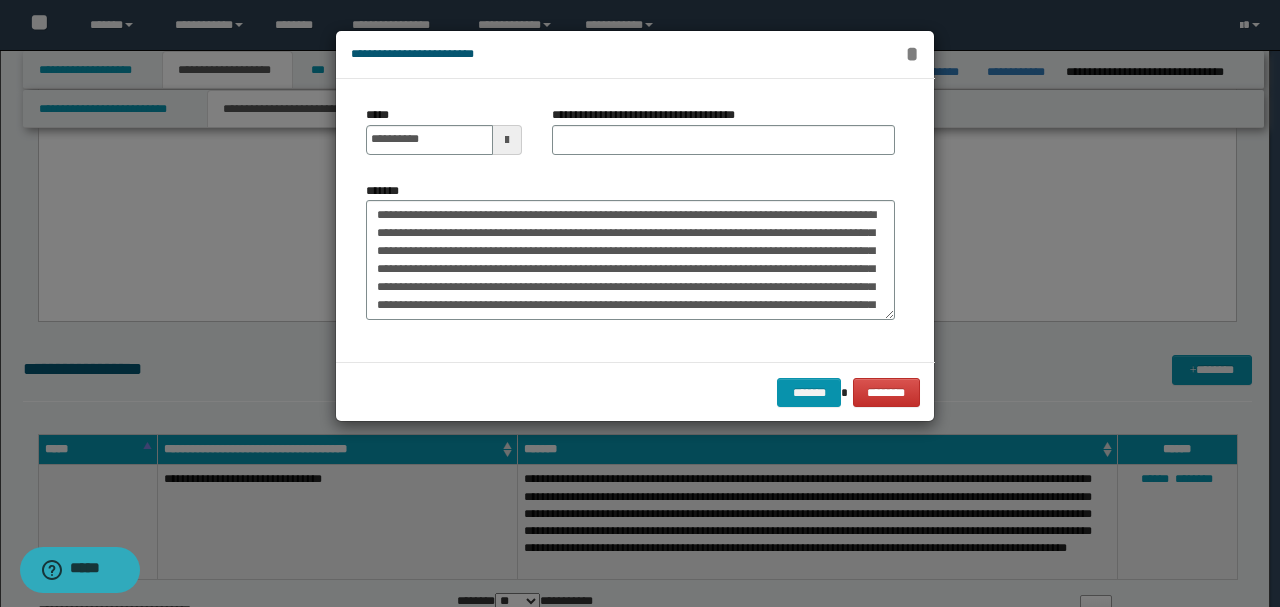 click on "*" at bounding box center (912, 54) 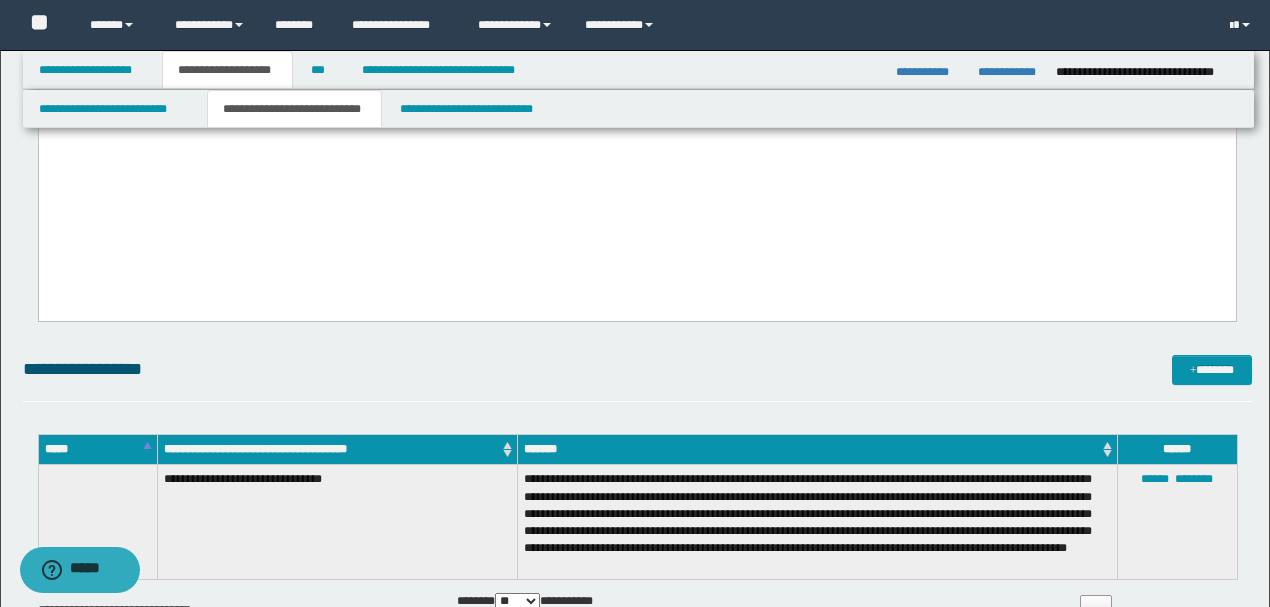 click on "**********" at bounding box center (636, -1774) 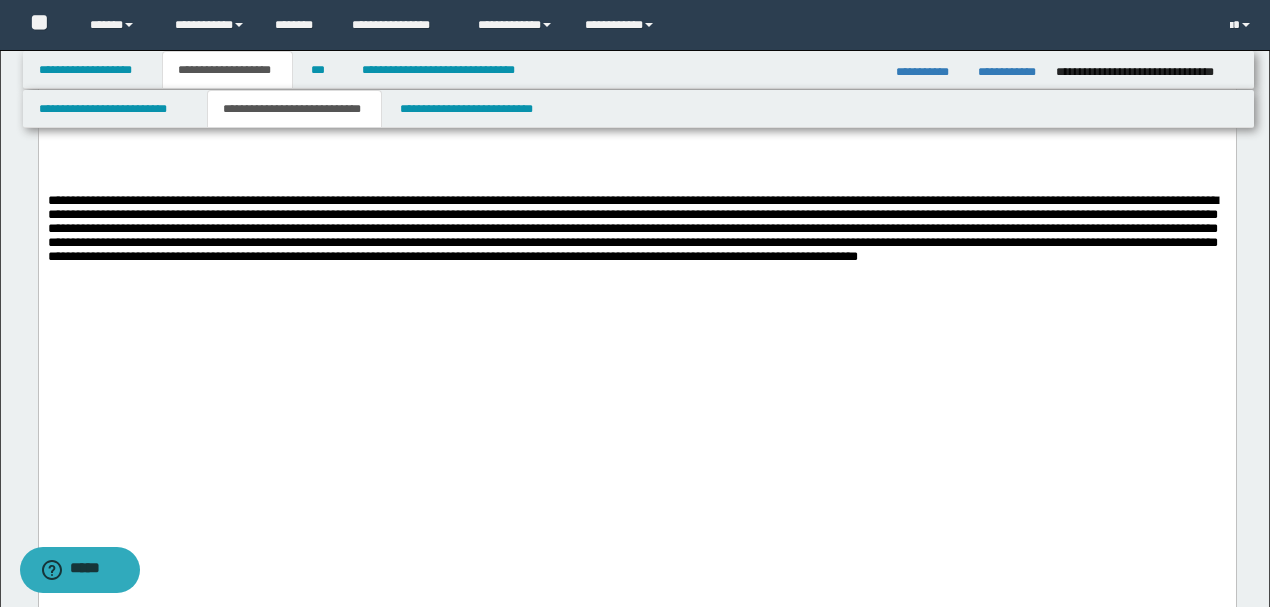scroll, scrollTop: 4933, scrollLeft: 0, axis: vertical 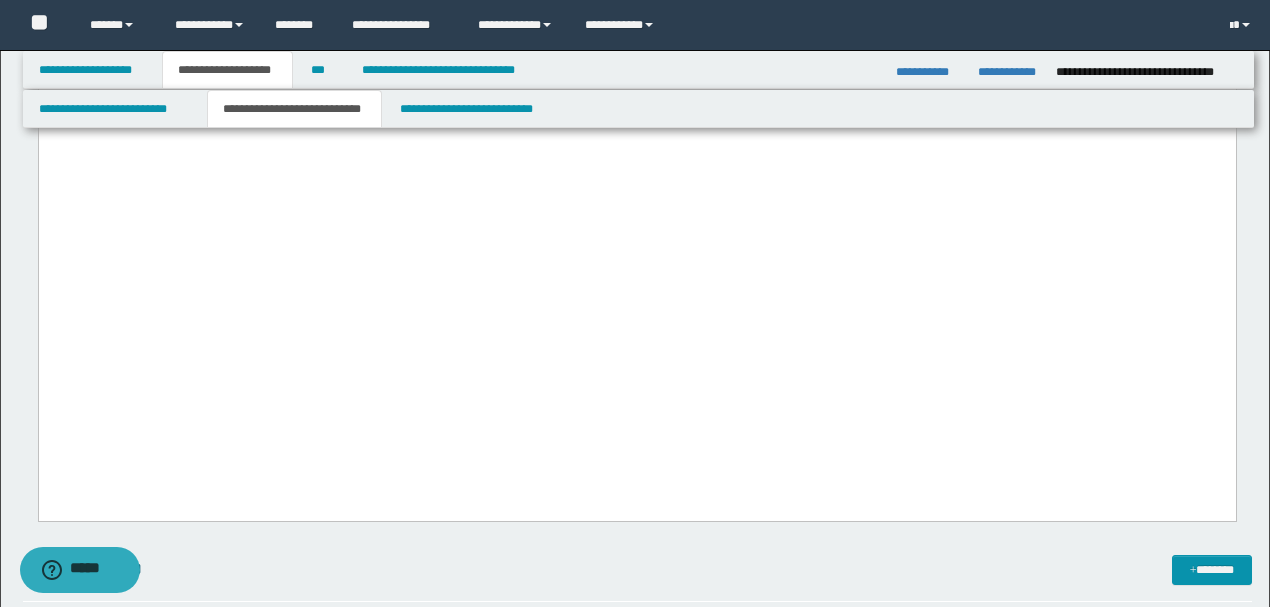 click at bounding box center [632, -38] 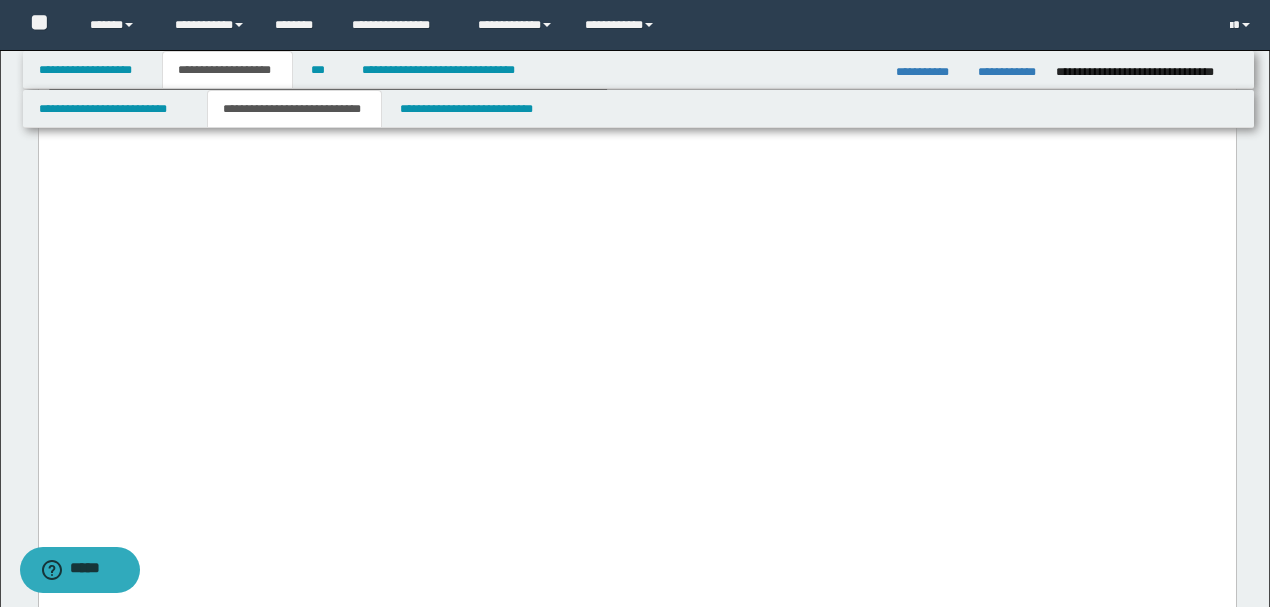 click at bounding box center (632, 60) 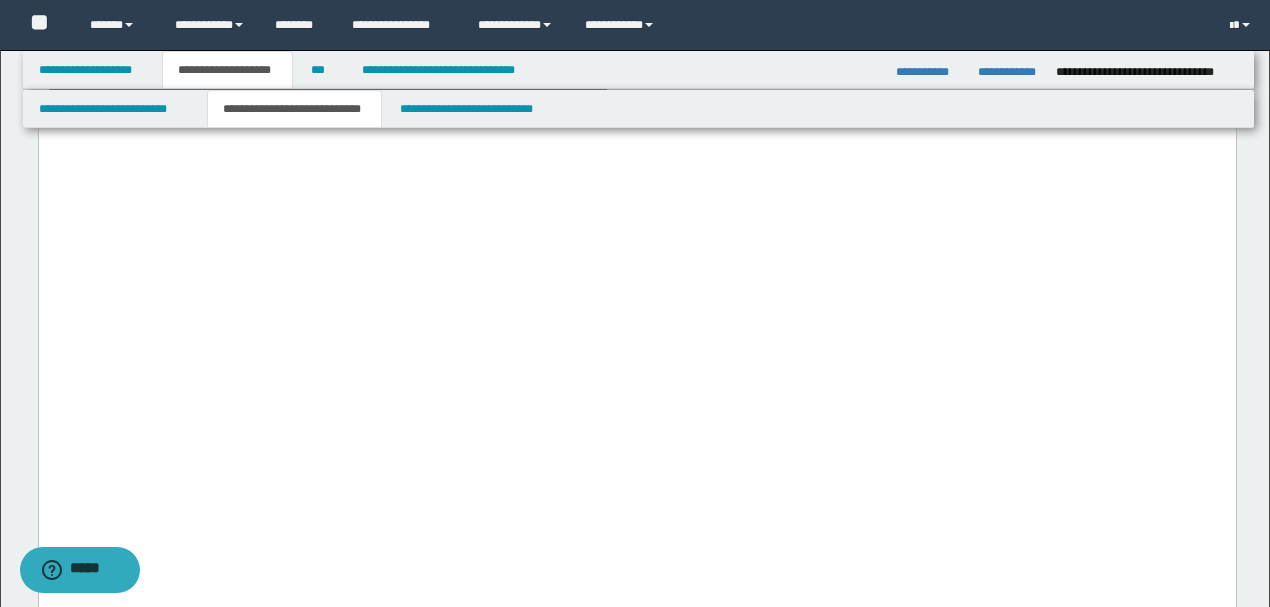 drag, startPoint x: 1170, startPoint y: 439, endPoint x: 0, endPoint y: 382, distance: 1171.3877 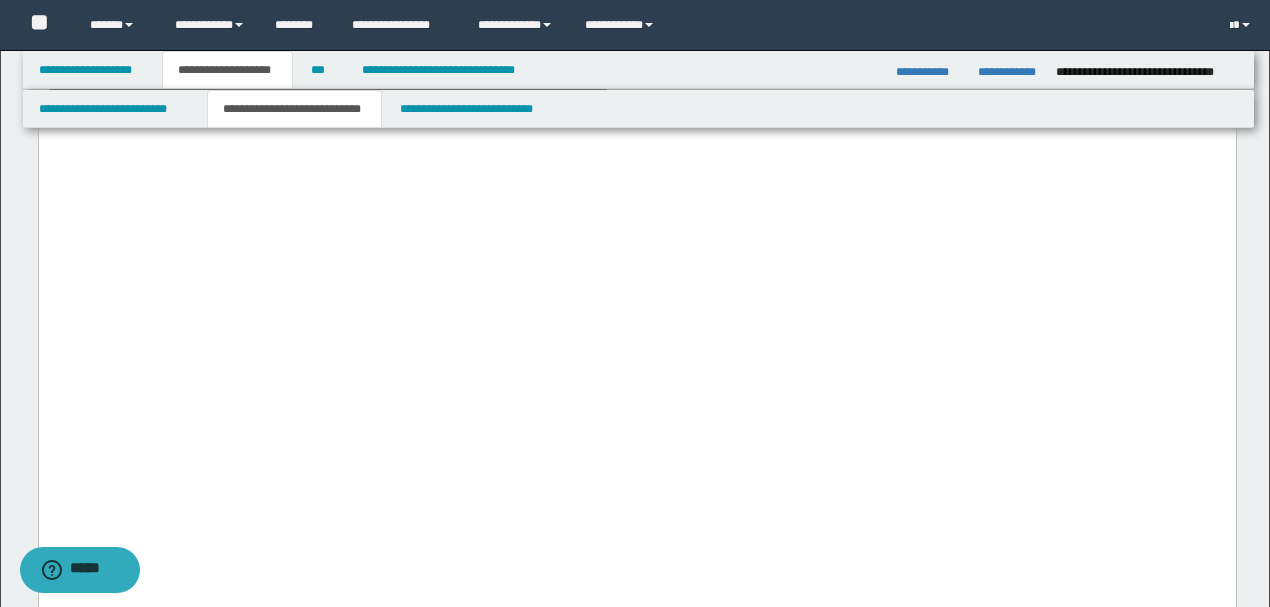 click at bounding box center [636, 5] 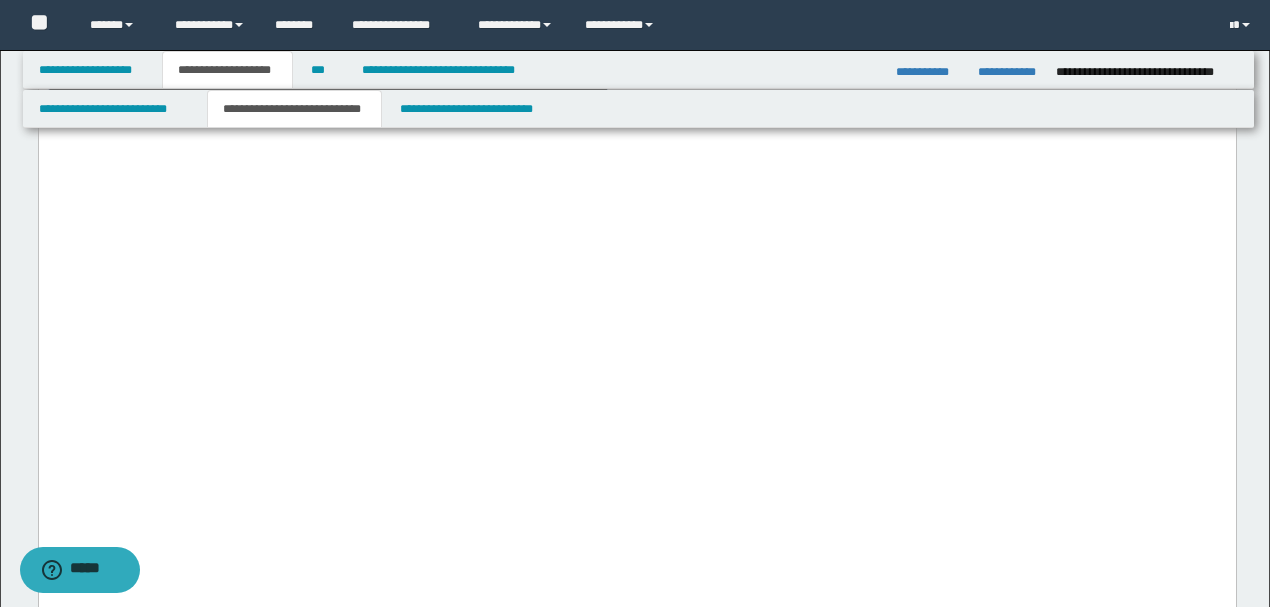 drag, startPoint x: 1212, startPoint y: 443, endPoint x: 38, endPoint y: -2894, distance: 3537.4915 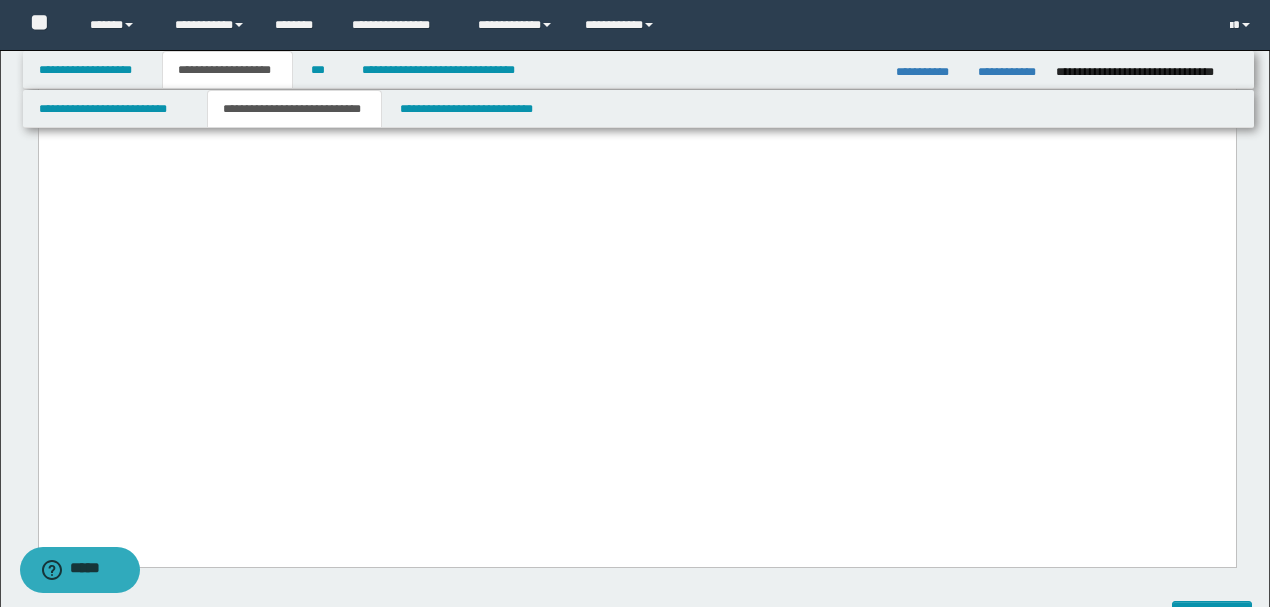 click at bounding box center (636, 19) 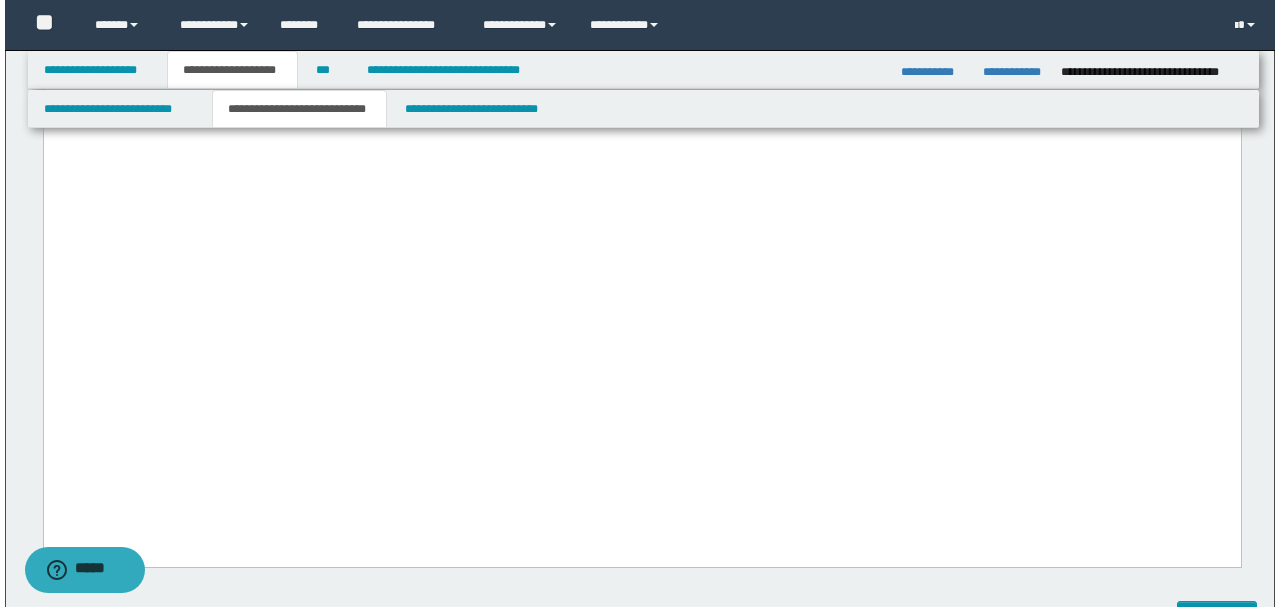 scroll, scrollTop: 5200, scrollLeft: 0, axis: vertical 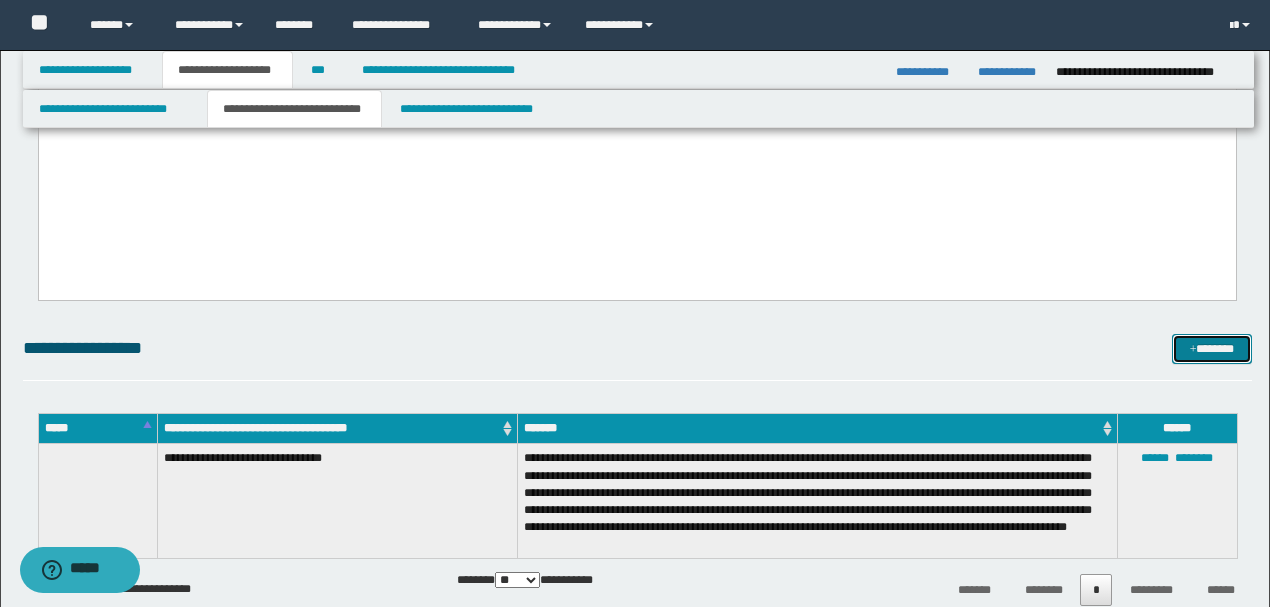 click on "*******" at bounding box center (1211, 348) 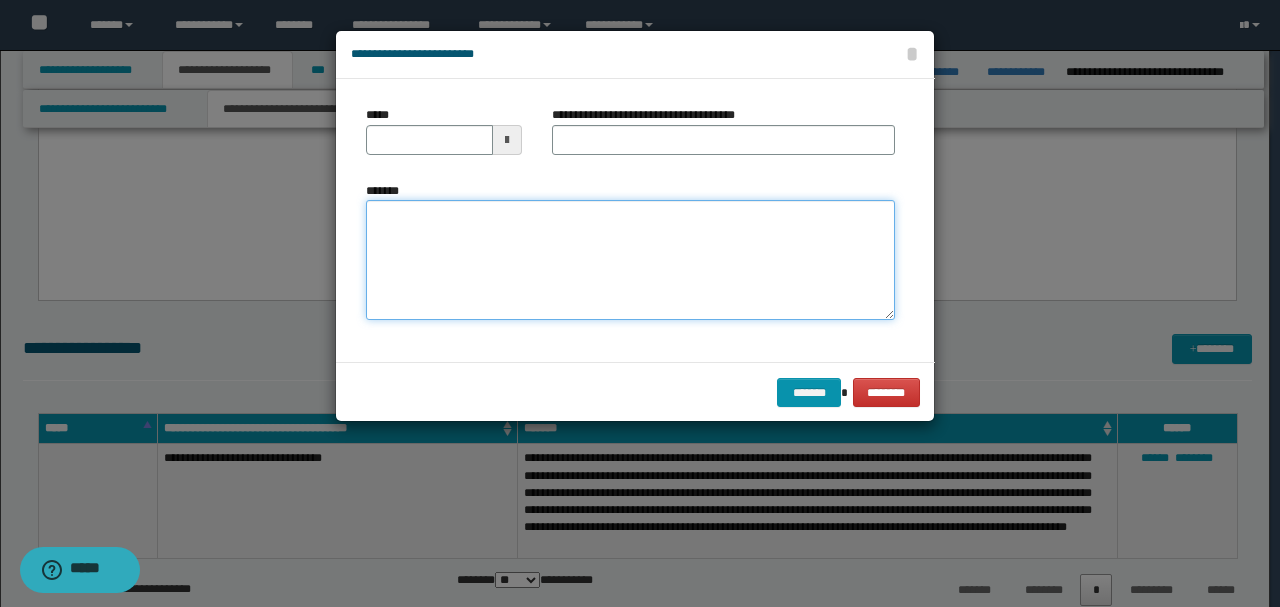 click on "*******" at bounding box center (630, 259) 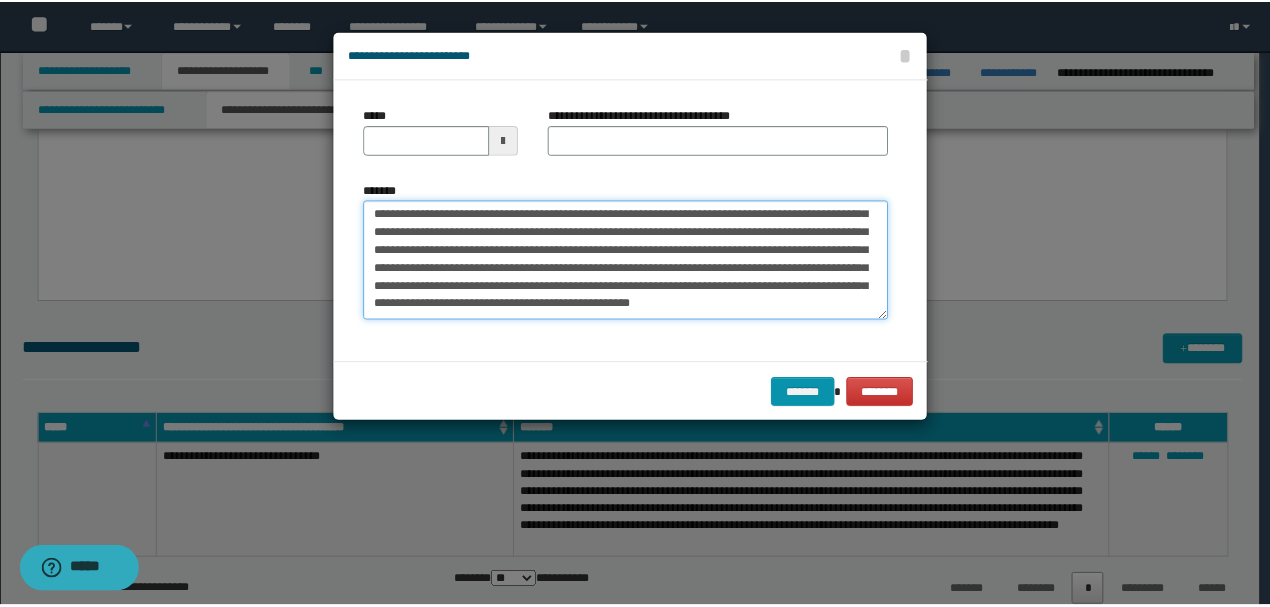 scroll, scrollTop: 0, scrollLeft: 0, axis: both 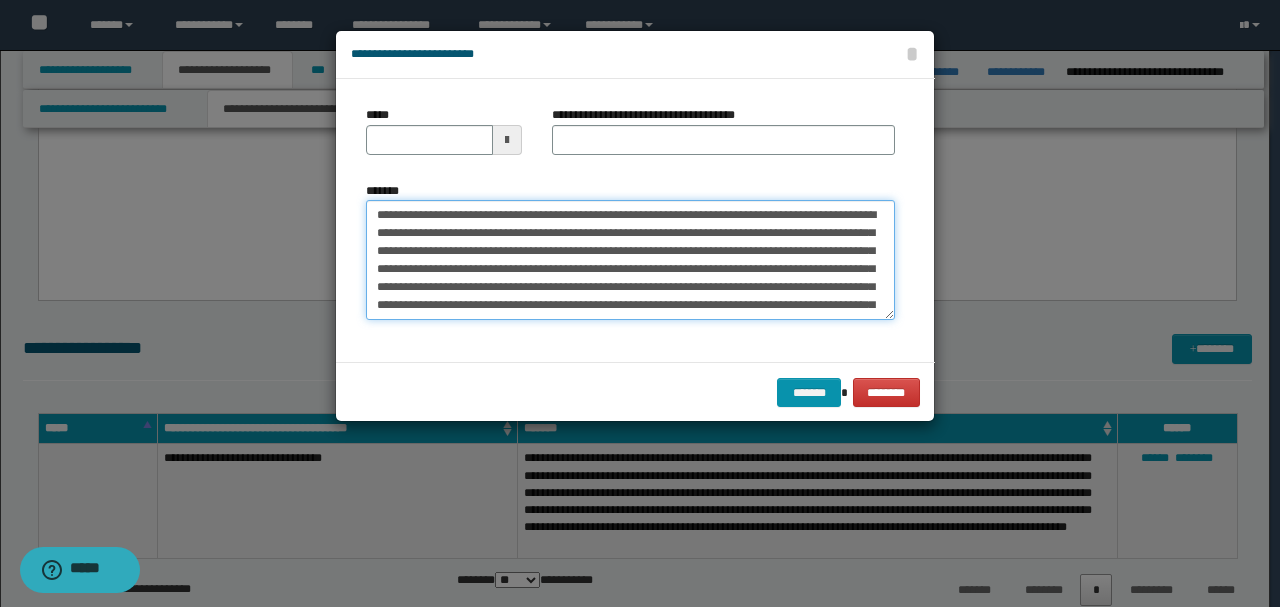 drag, startPoint x: 442, startPoint y: 214, endPoint x: 225, endPoint y: 192, distance: 218.11235 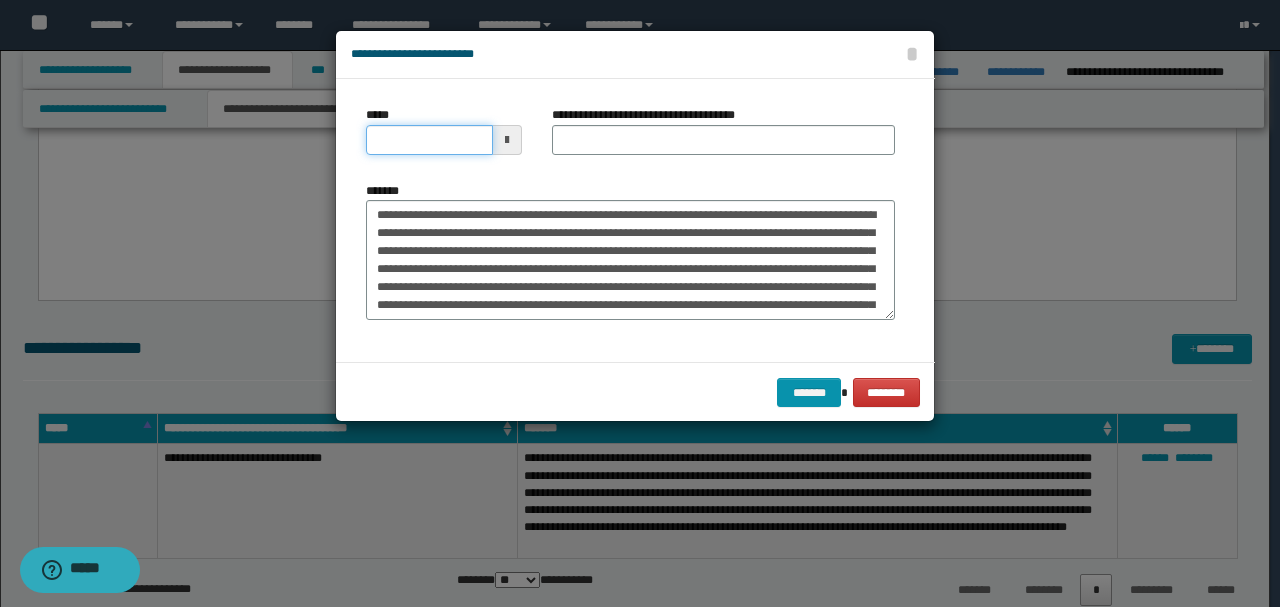 click on "*****" at bounding box center (429, 140) 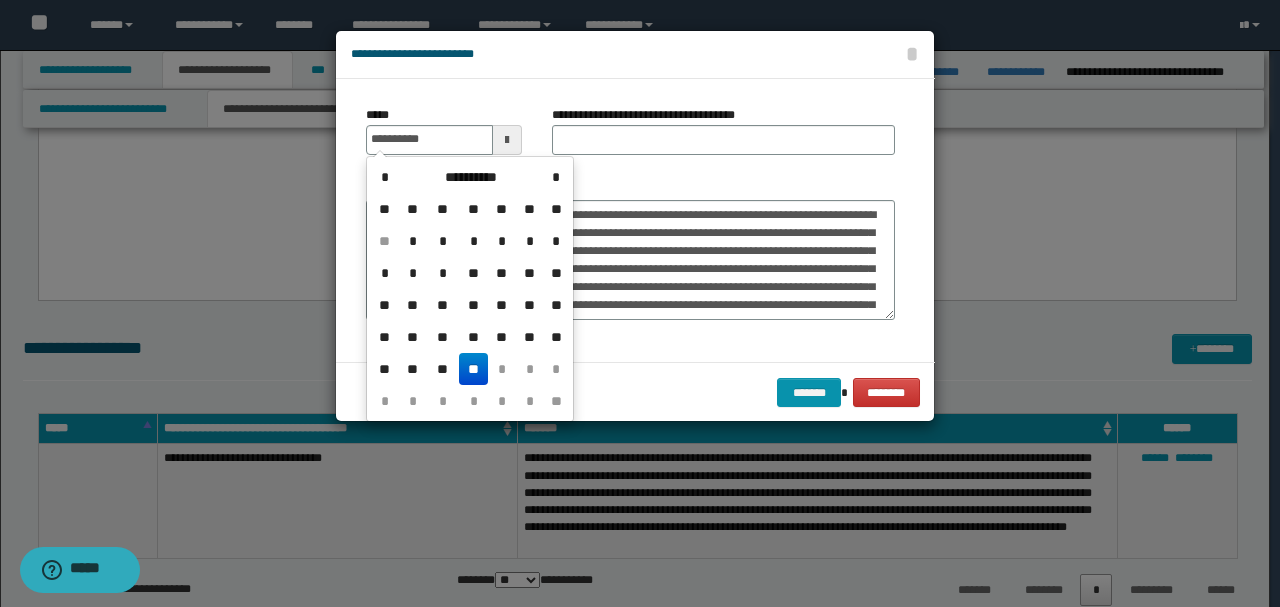 type on "**********" 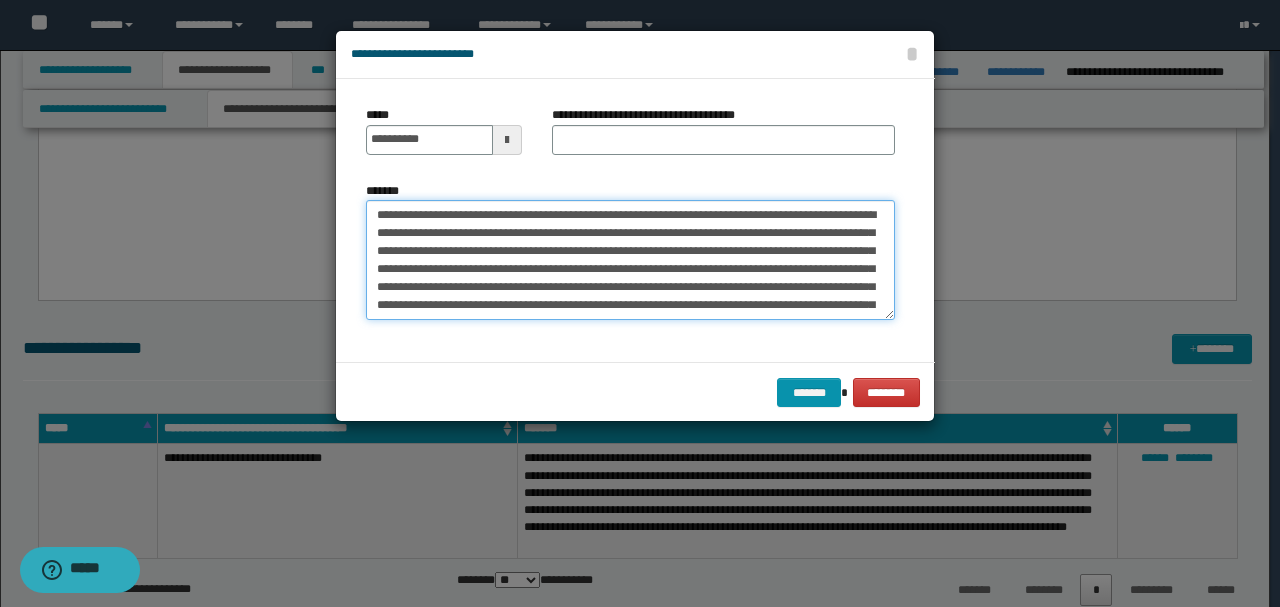 drag, startPoint x: 557, startPoint y: 217, endPoint x: 250, endPoint y: 202, distance: 307.36624 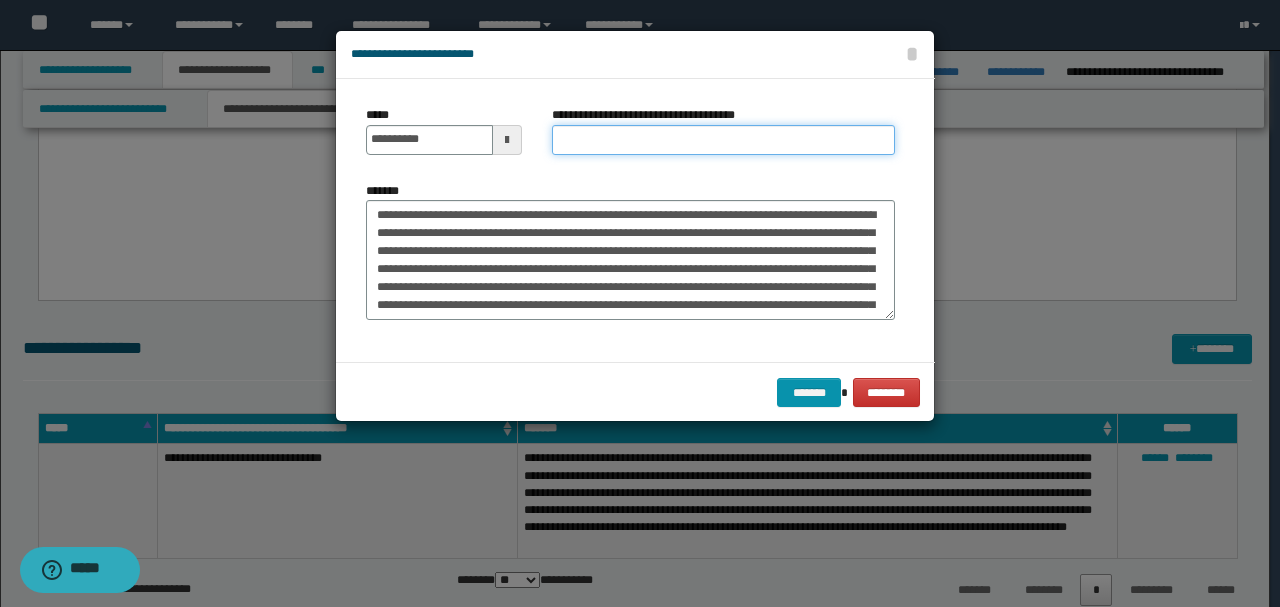 click on "**********" at bounding box center (723, 140) 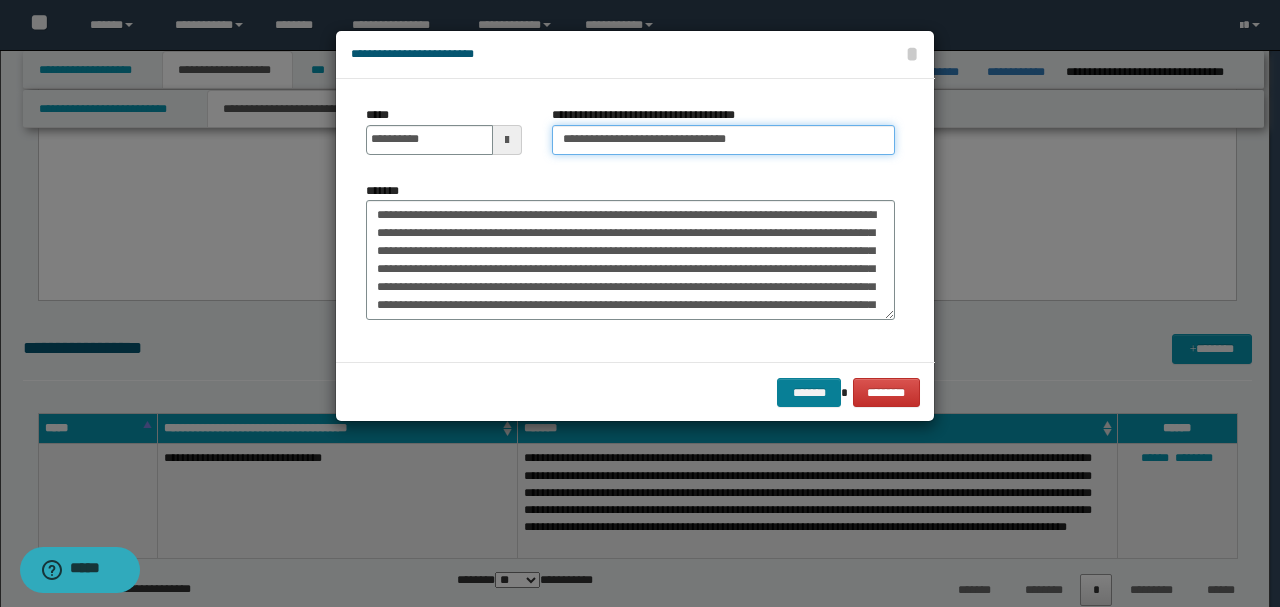 type on "**********" 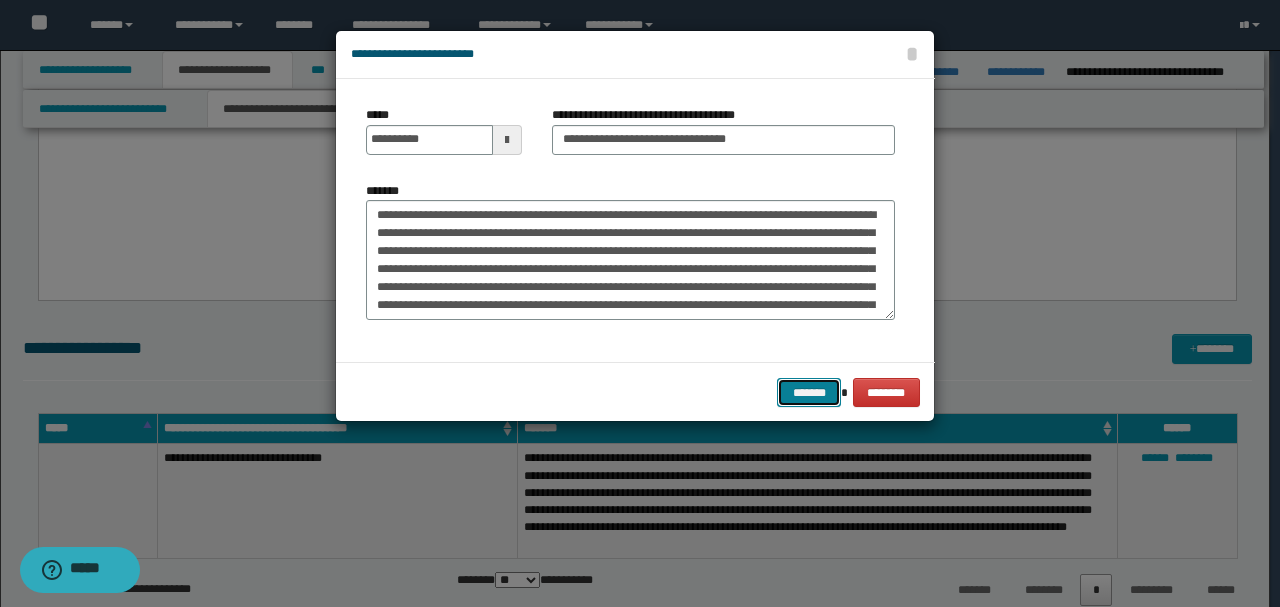 click on "*******" at bounding box center (809, 392) 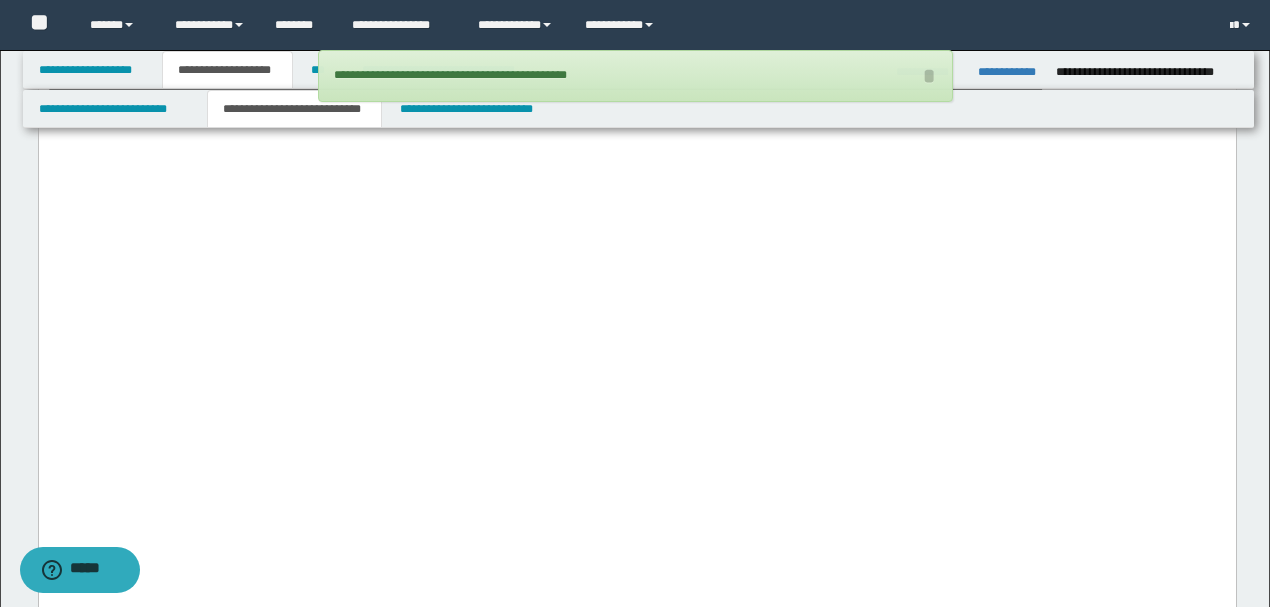 scroll, scrollTop: 4800, scrollLeft: 0, axis: vertical 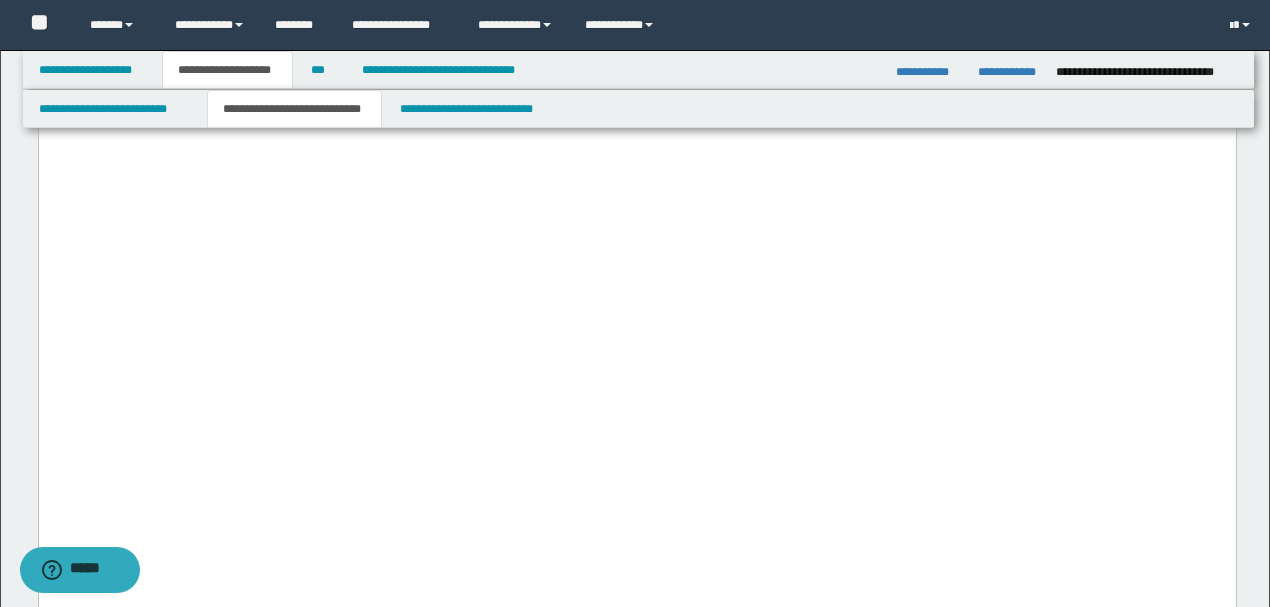 click at bounding box center [632, 95] 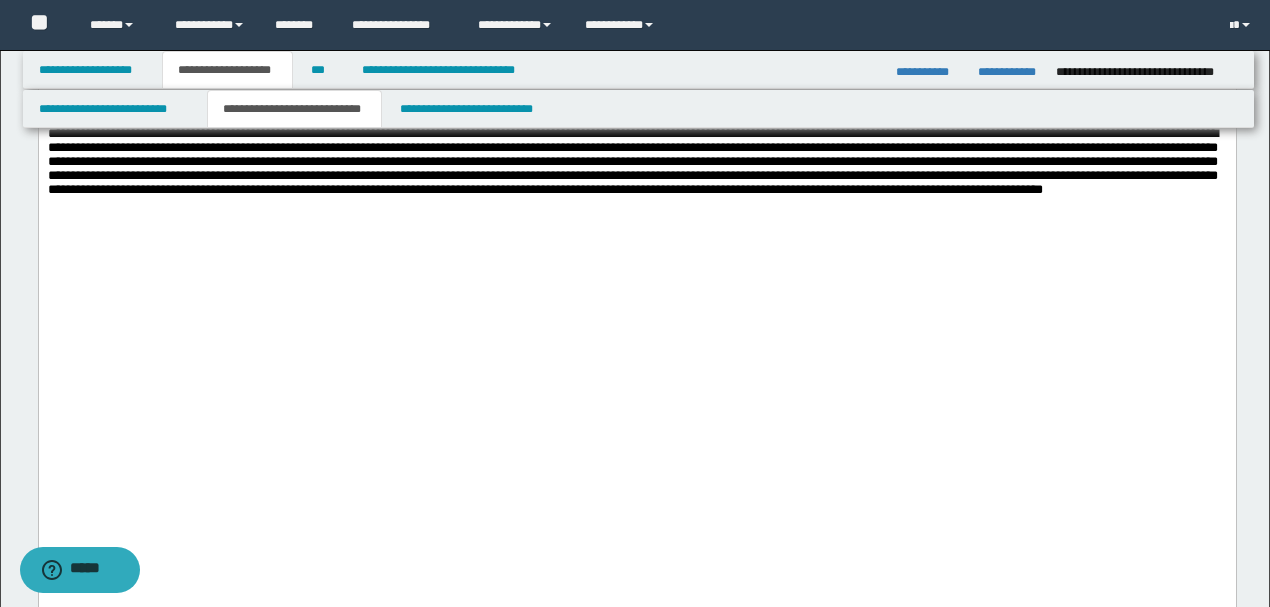 click at bounding box center [636, 205] 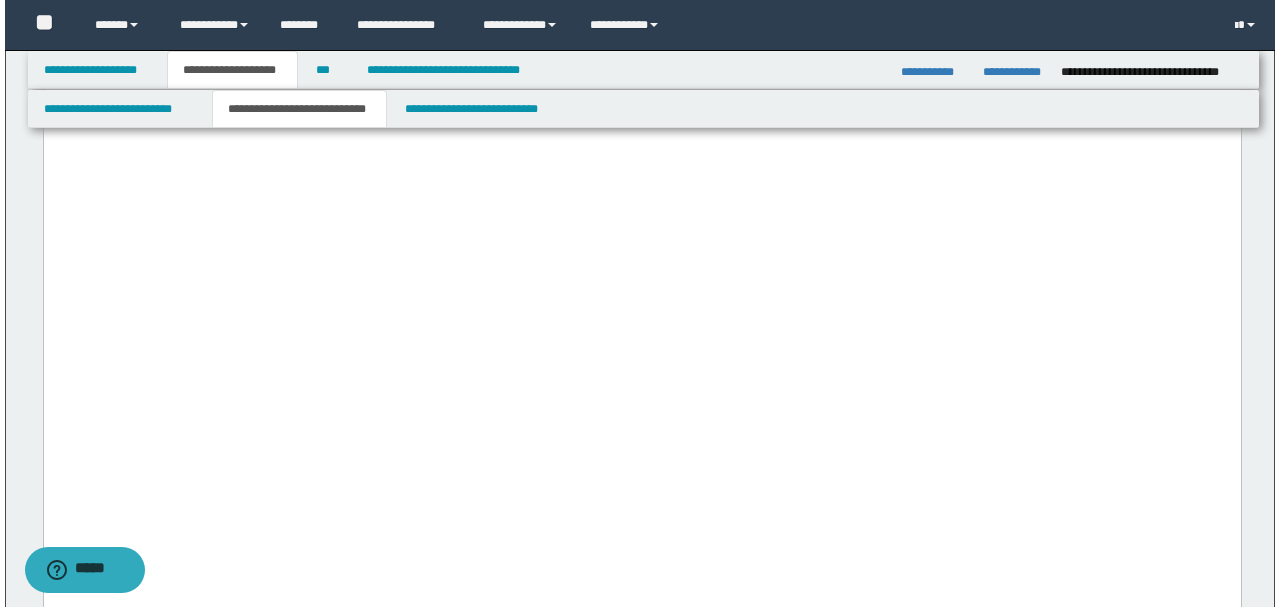 scroll, scrollTop: 4933, scrollLeft: 0, axis: vertical 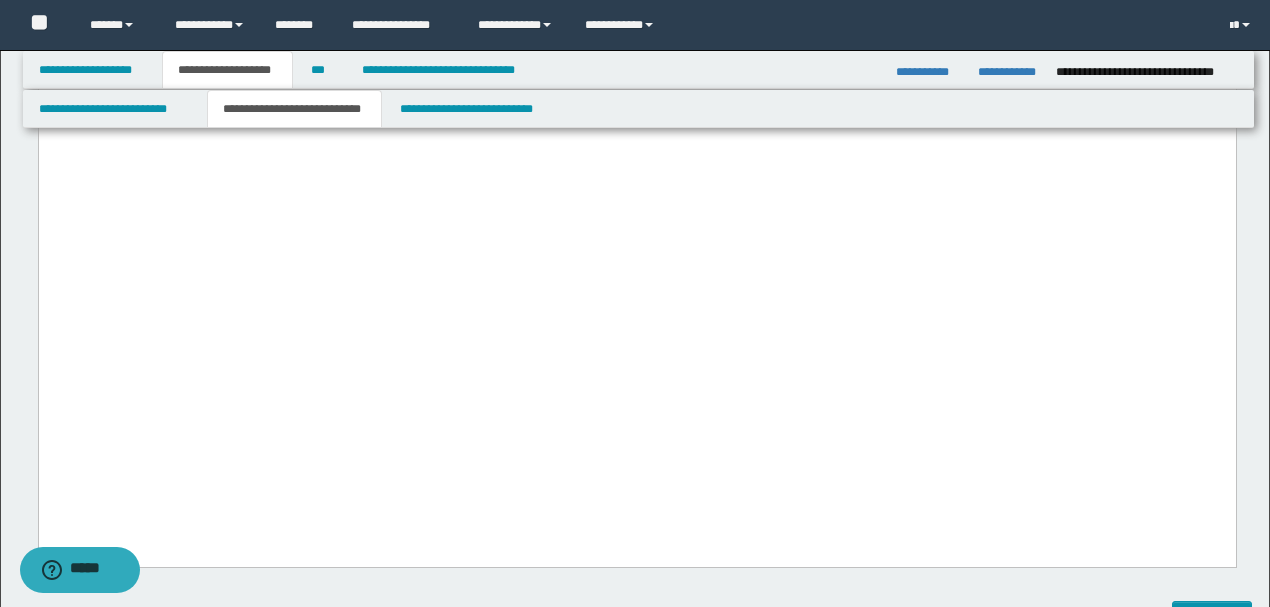 drag, startPoint x: 690, startPoint y: 352, endPoint x: 22, endPoint y: 250, distance: 675.74255 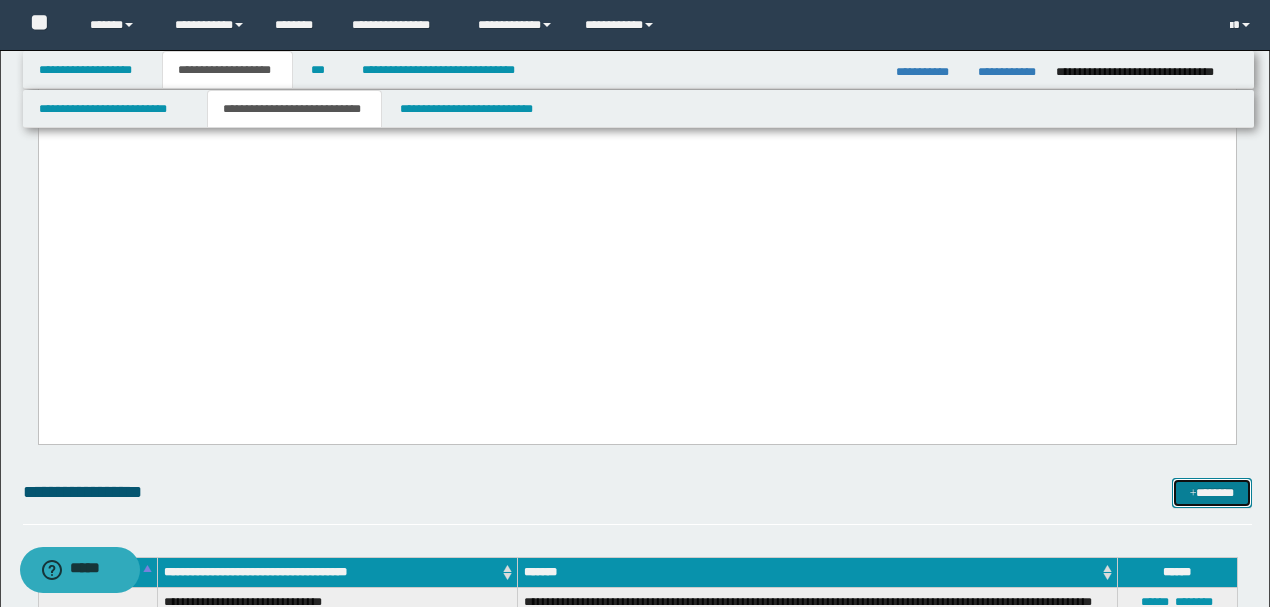click on "*******" at bounding box center (1211, 492) 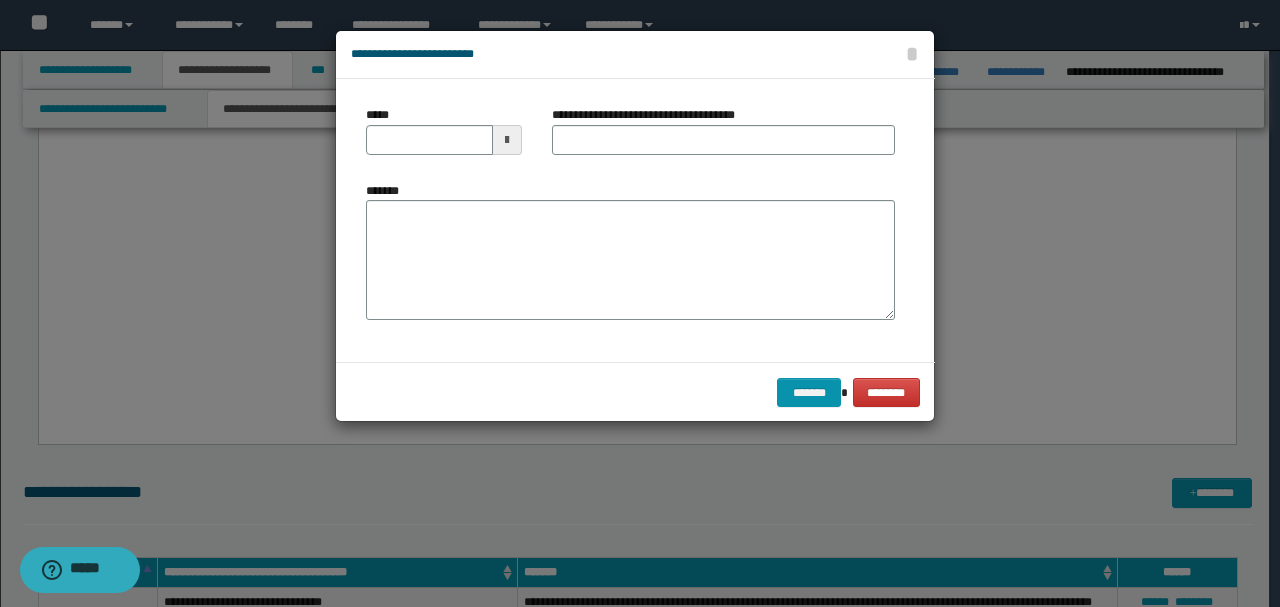 drag, startPoint x: 608, startPoint y: 328, endPoint x: 556, endPoint y: 289, distance: 65 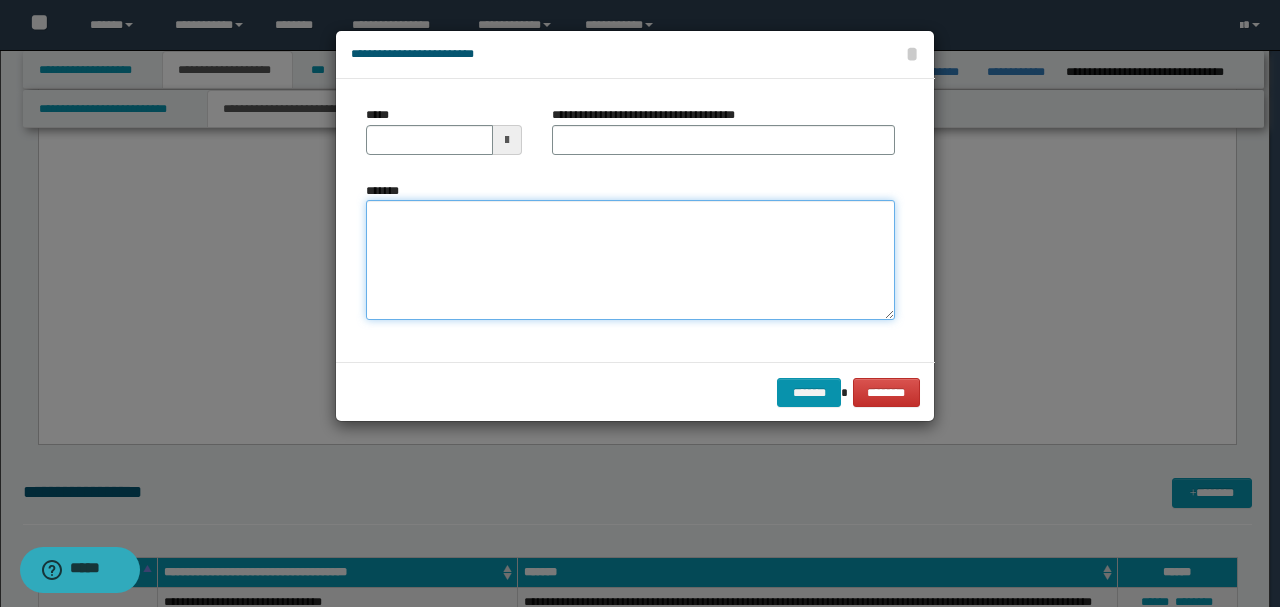 click on "*******" at bounding box center [630, 259] 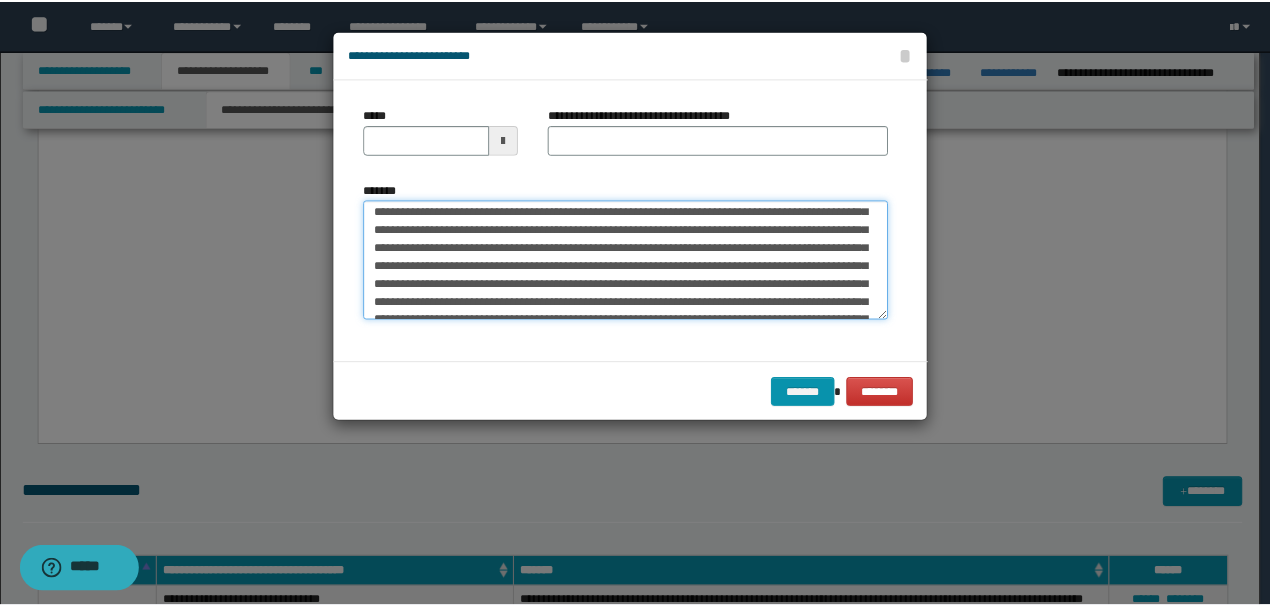 scroll, scrollTop: 0, scrollLeft: 0, axis: both 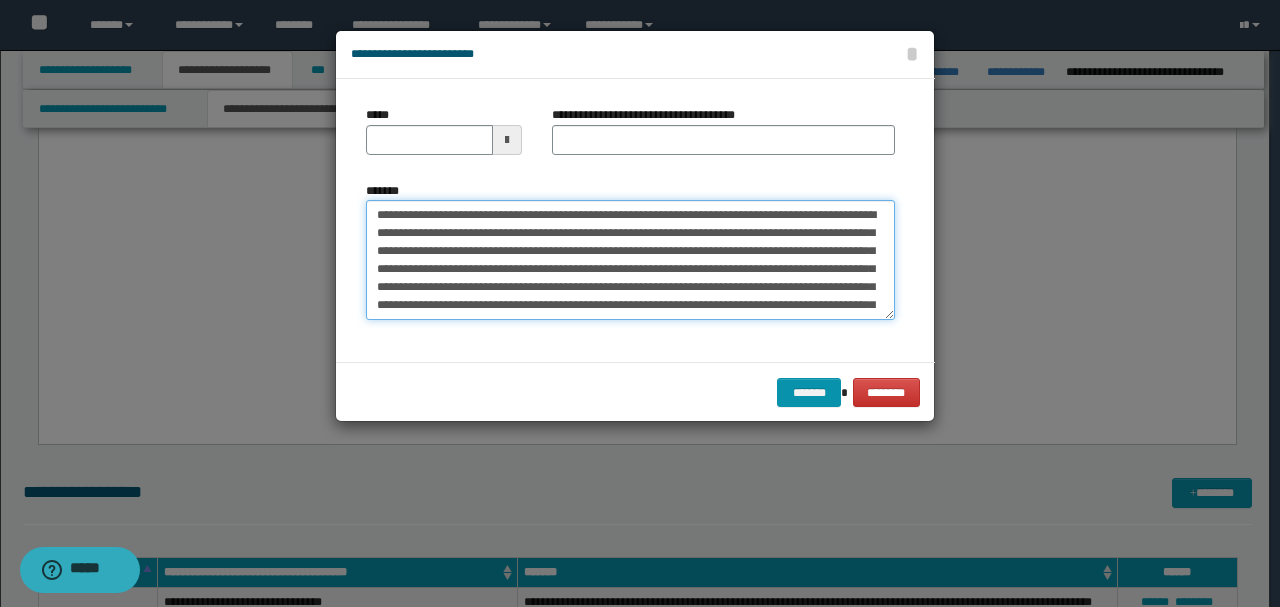 drag, startPoint x: 442, startPoint y: 212, endPoint x: 318, endPoint y: 202, distance: 124.40257 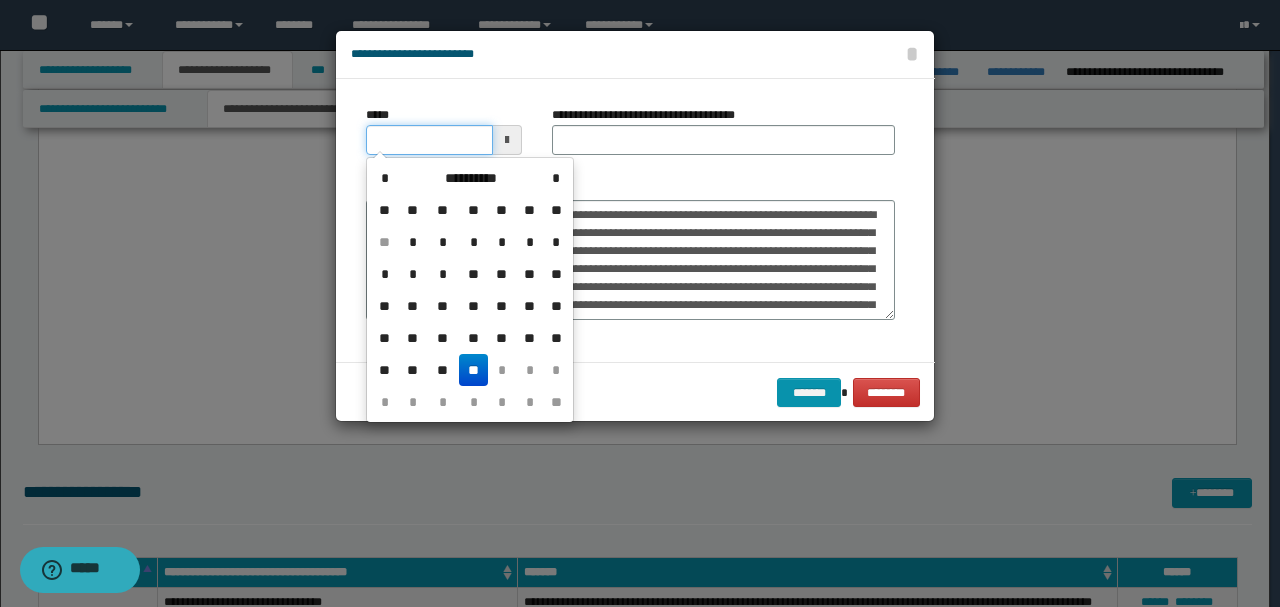 click on "*****" at bounding box center (429, 140) 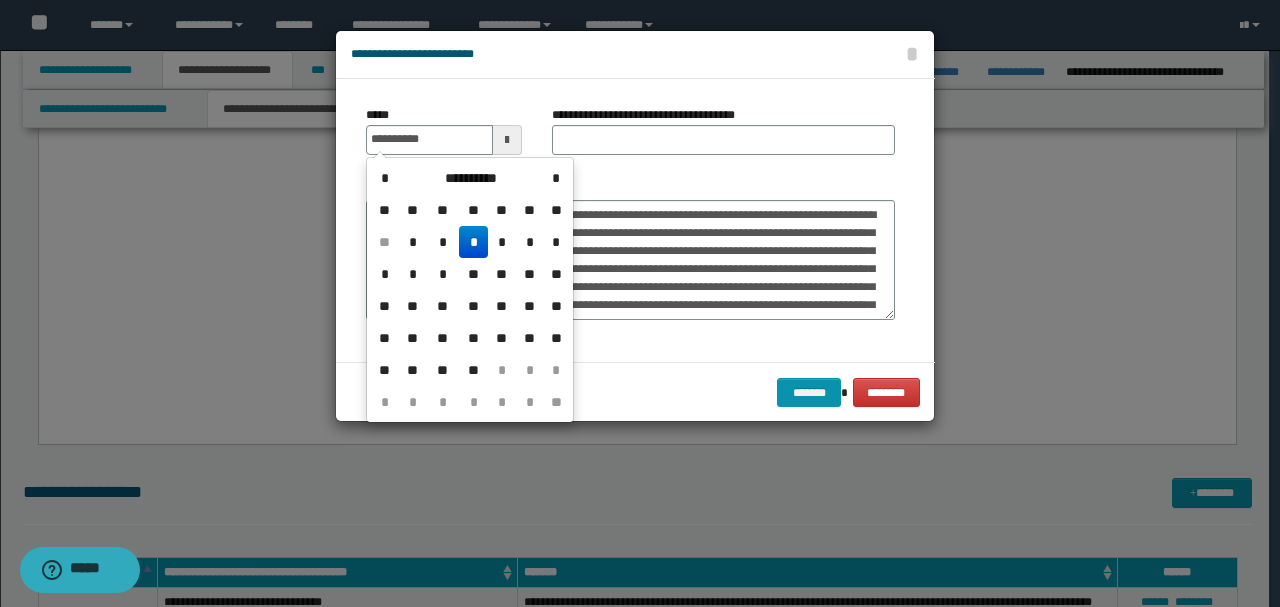 type on "**********" 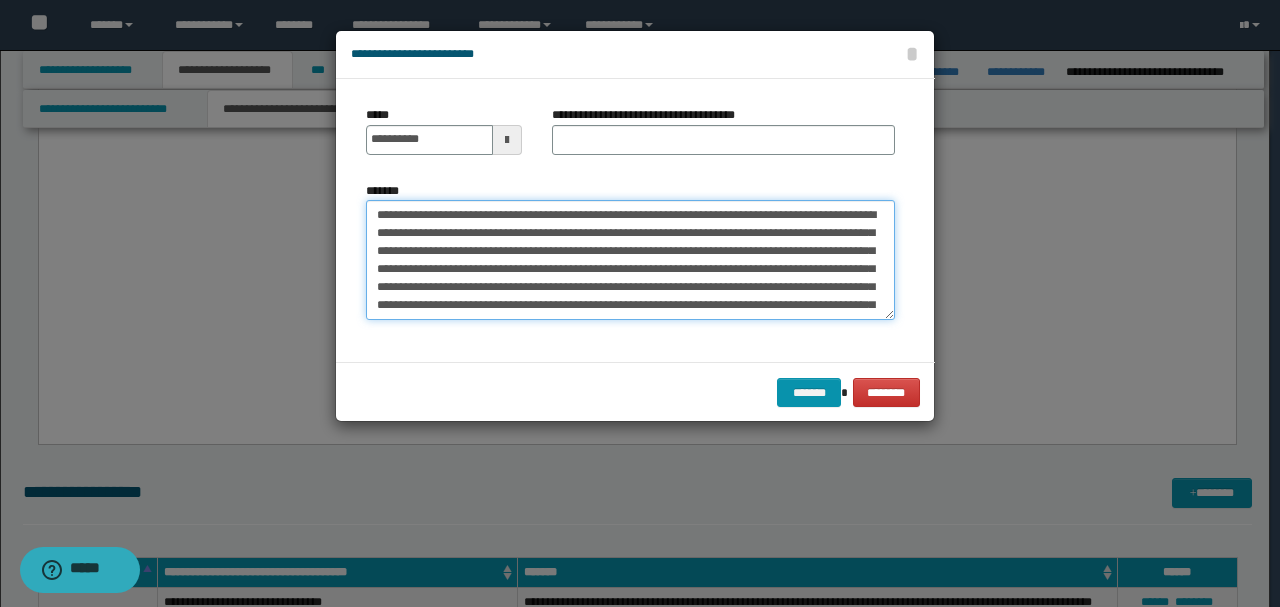 drag, startPoint x: 529, startPoint y: 212, endPoint x: 256, endPoint y: 202, distance: 273.18307 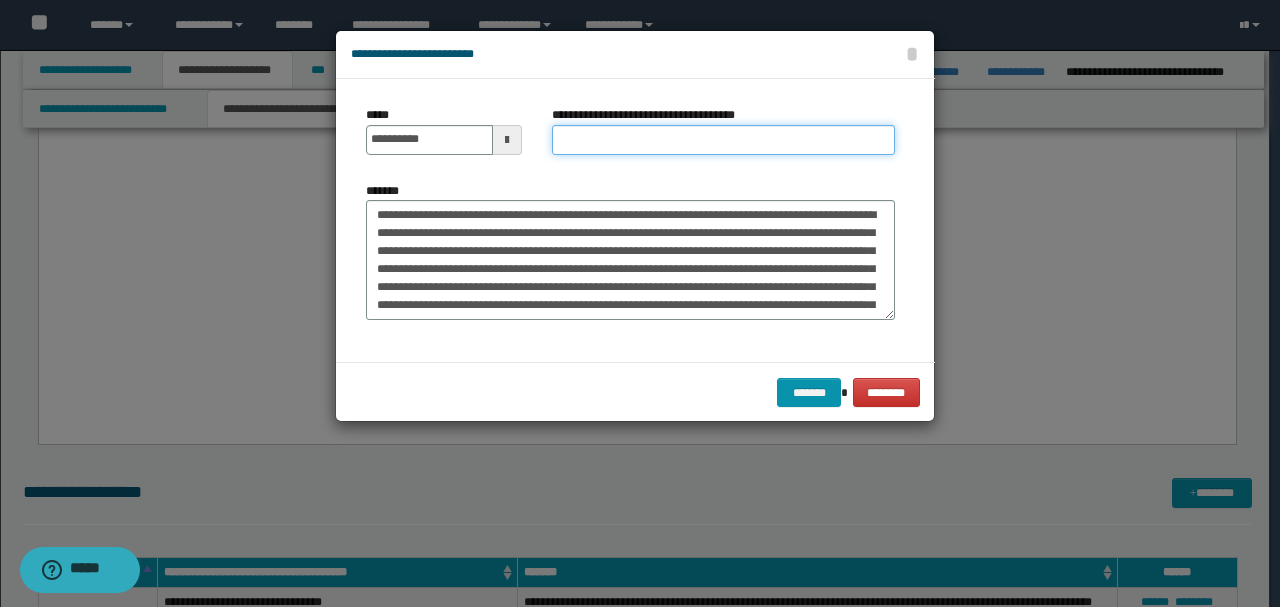 click on "**********" at bounding box center (723, 140) 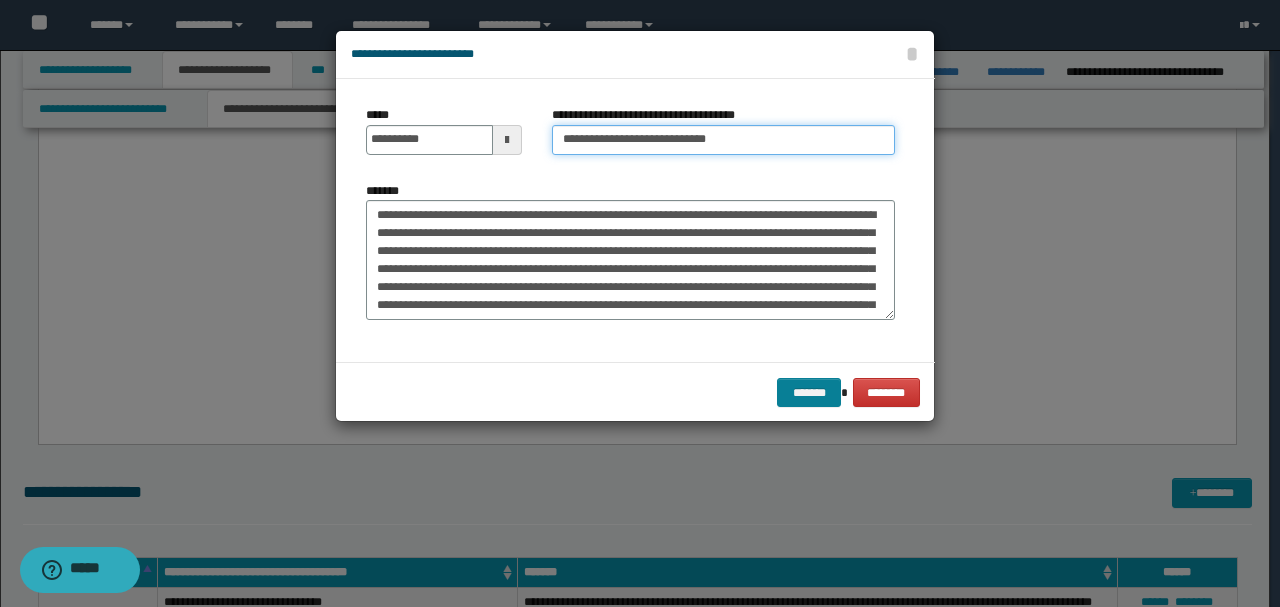 type on "**********" 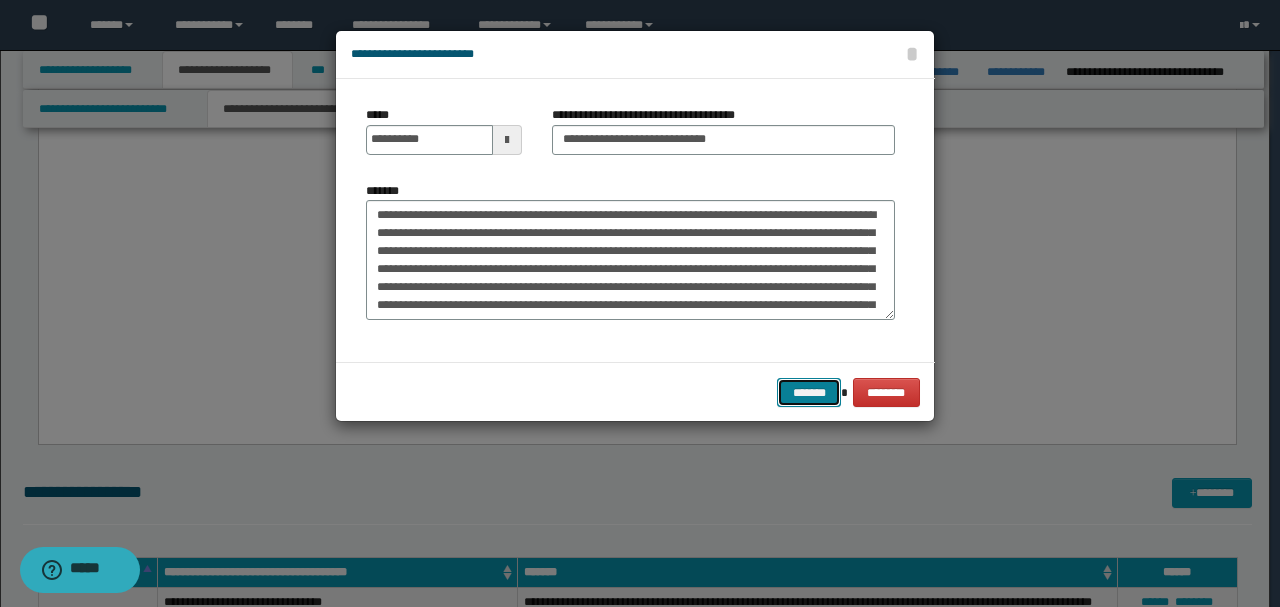 click on "*******" at bounding box center [809, 392] 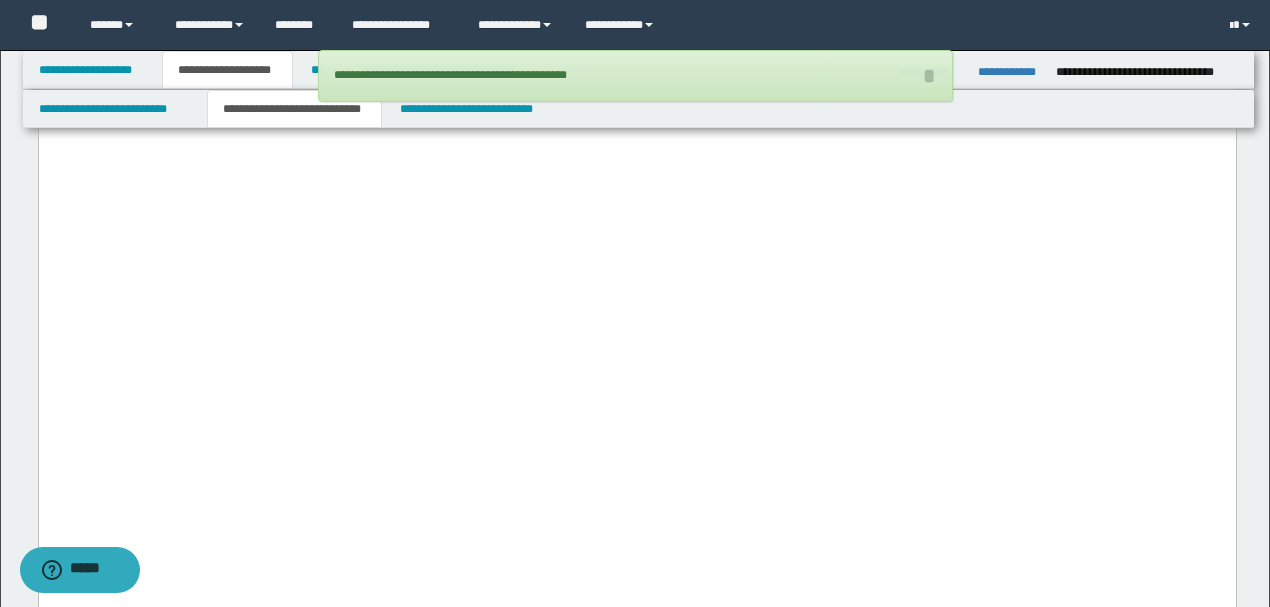 scroll, scrollTop: 4533, scrollLeft: 0, axis: vertical 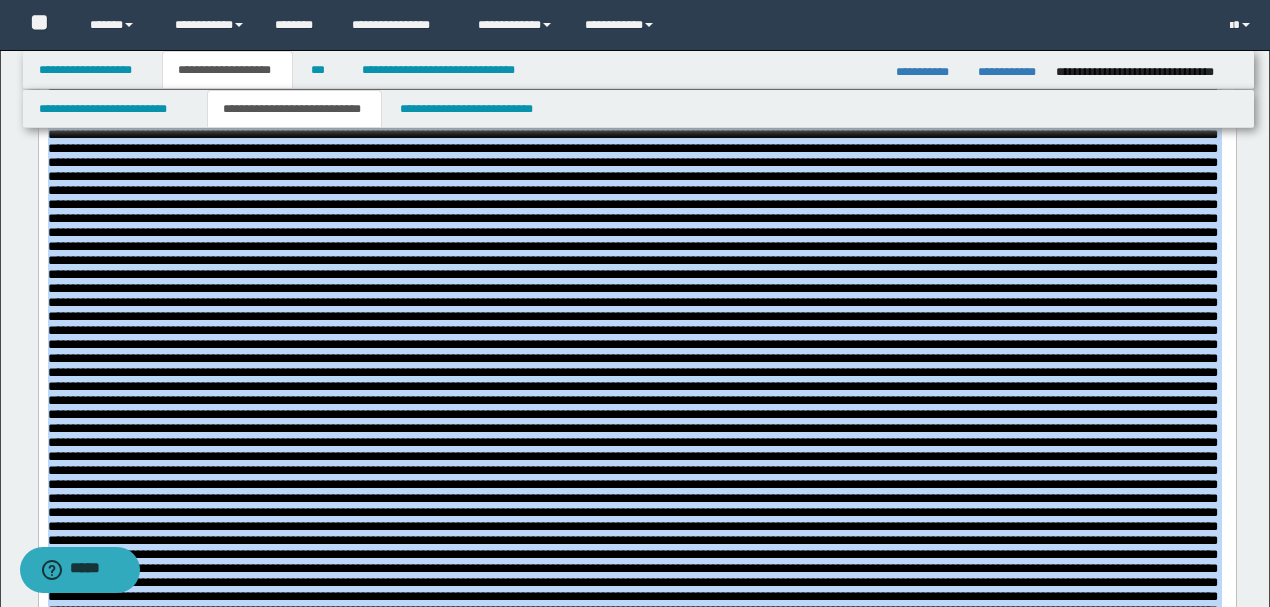 drag, startPoint x: 748, startPoint y: 1293, endPoint x: 2, endPoint y: 181, distance: 1339.0519 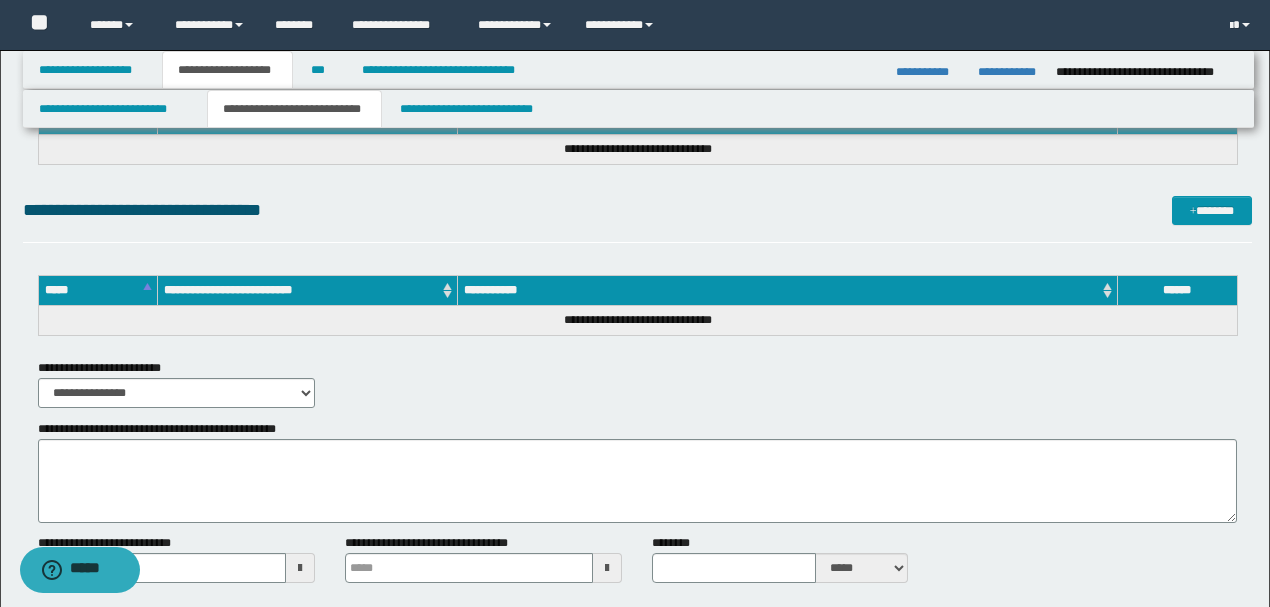 scroll, scrollTop: 5226, scrollLeft: 0, axis: vertical 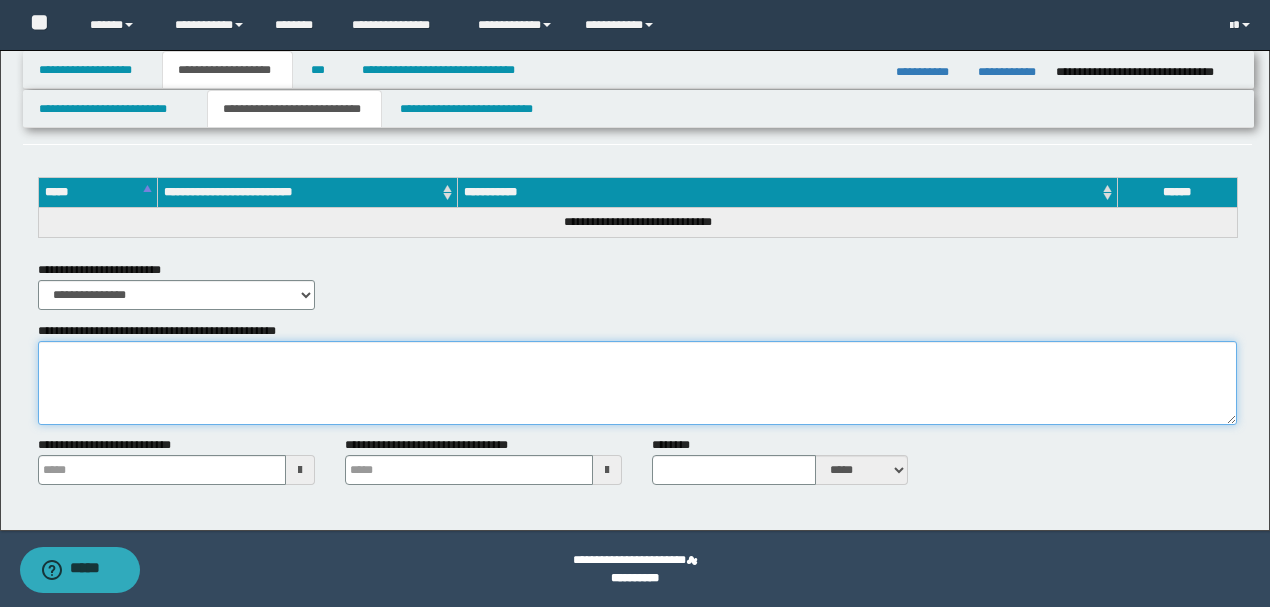 click on "**********" at bounding box center (637, 383) 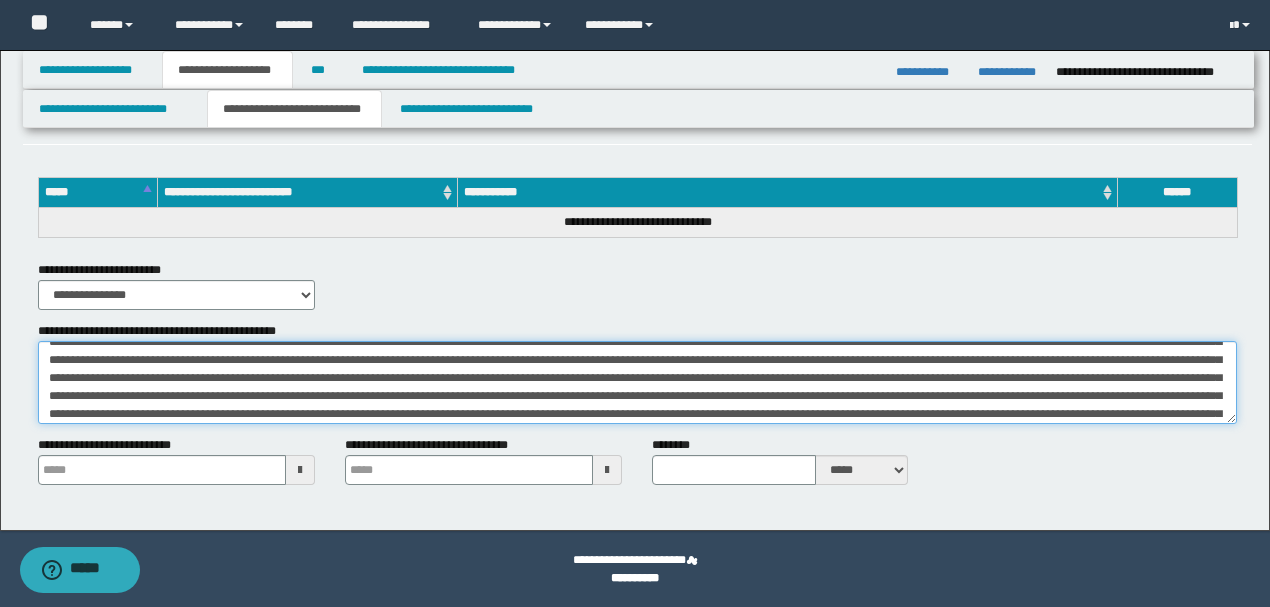 scroll, scrollTop: 0, scrollLeft: 0, axis: both 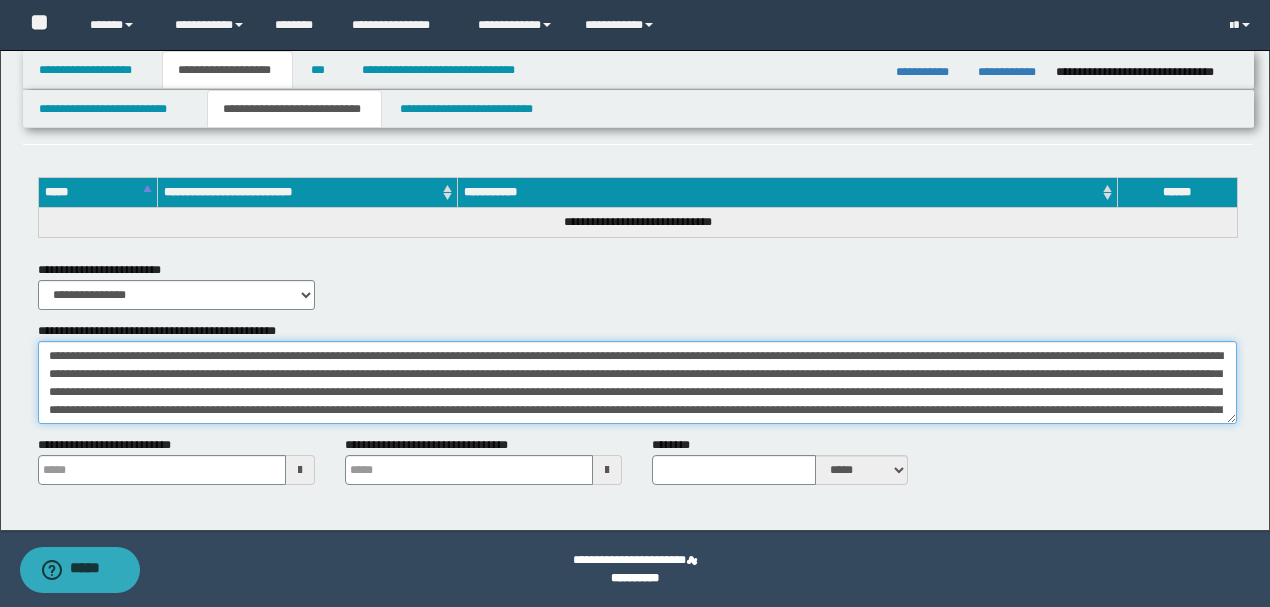 type on "**********" 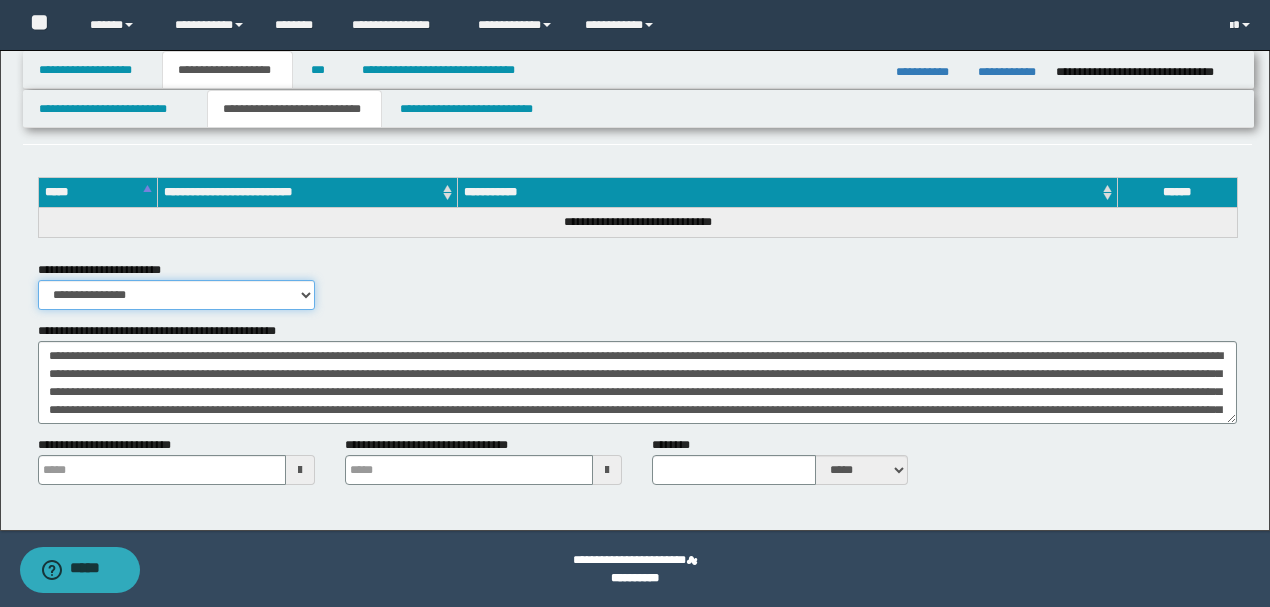click on "**********" at bounding box center (176, 295) 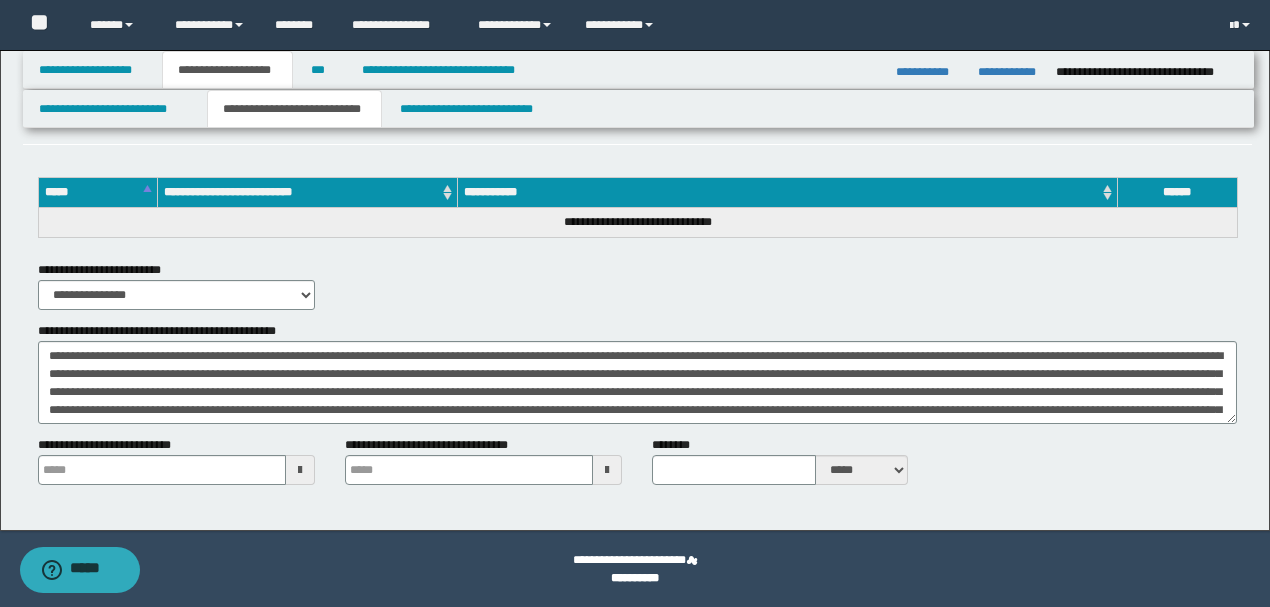 click on "**********" at bounding box center [106, 445] 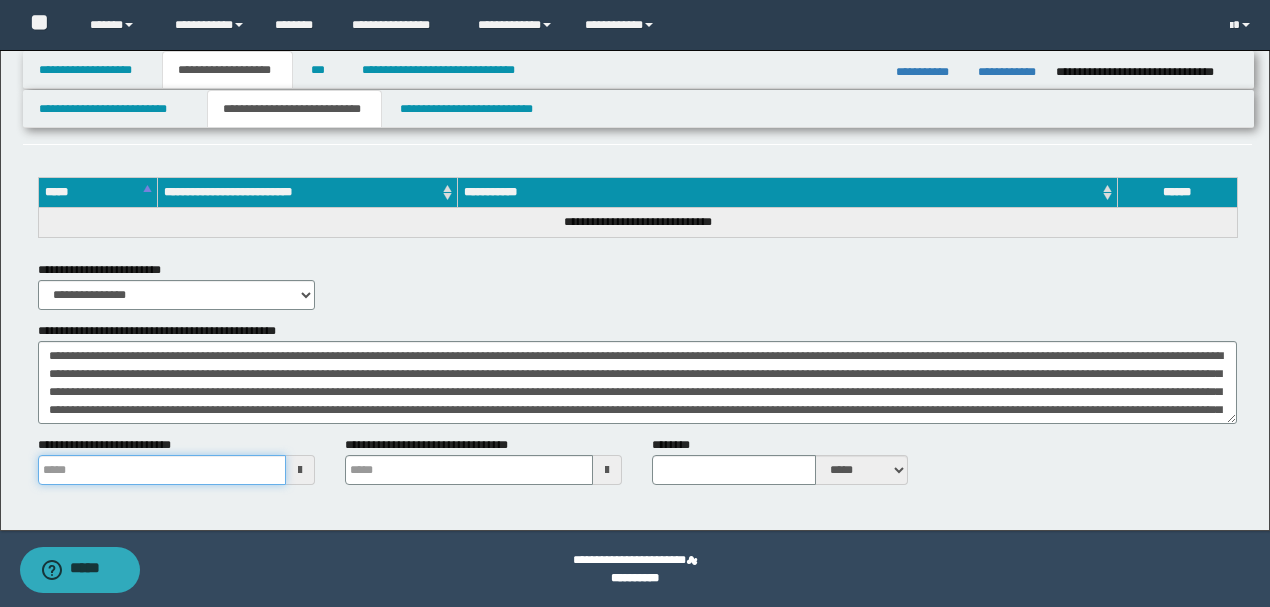 click on "**********" at bounding box center [162, 470] 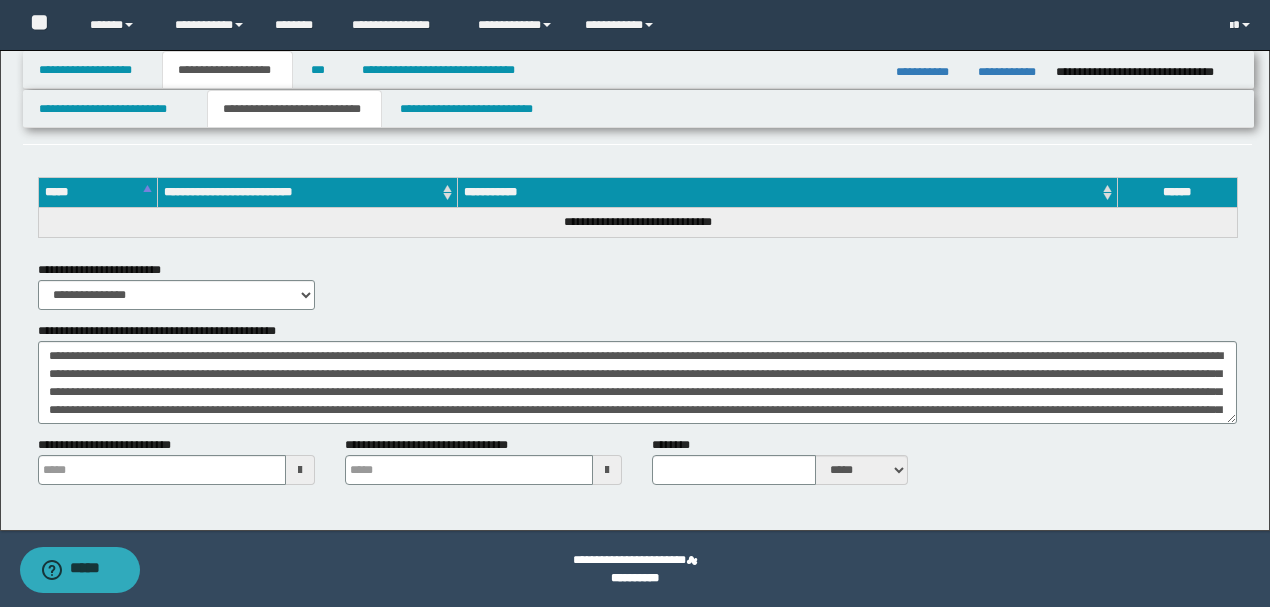 click on "**********" at bounding box center [637, 223] 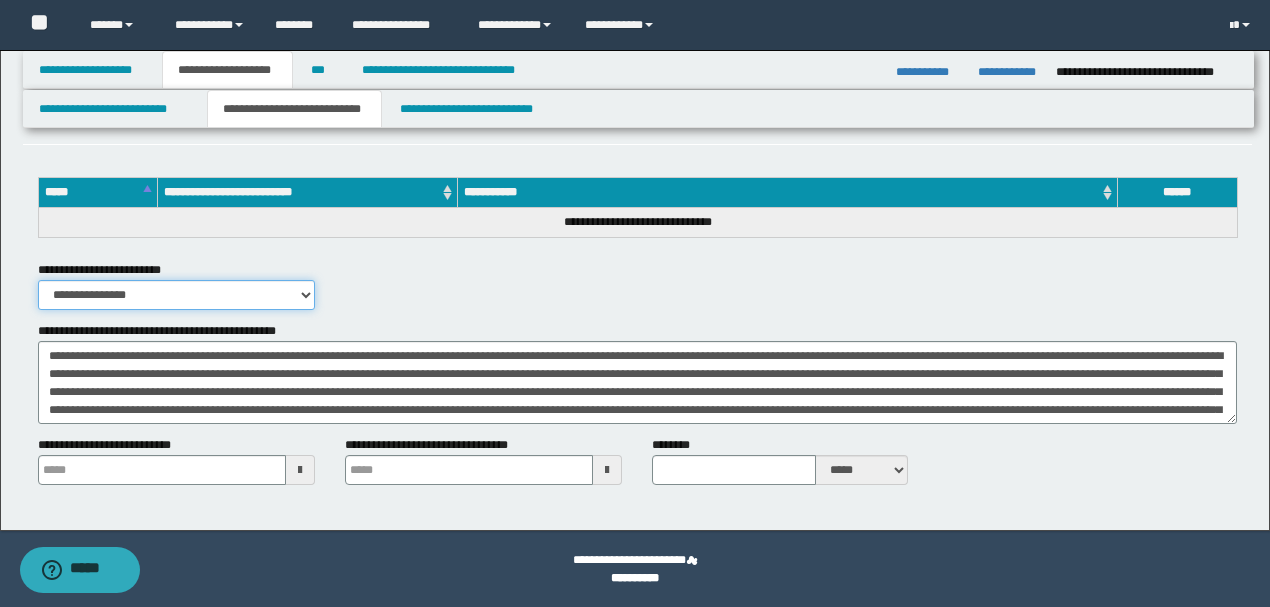 click on "**********" at bounding box center (176, 295) 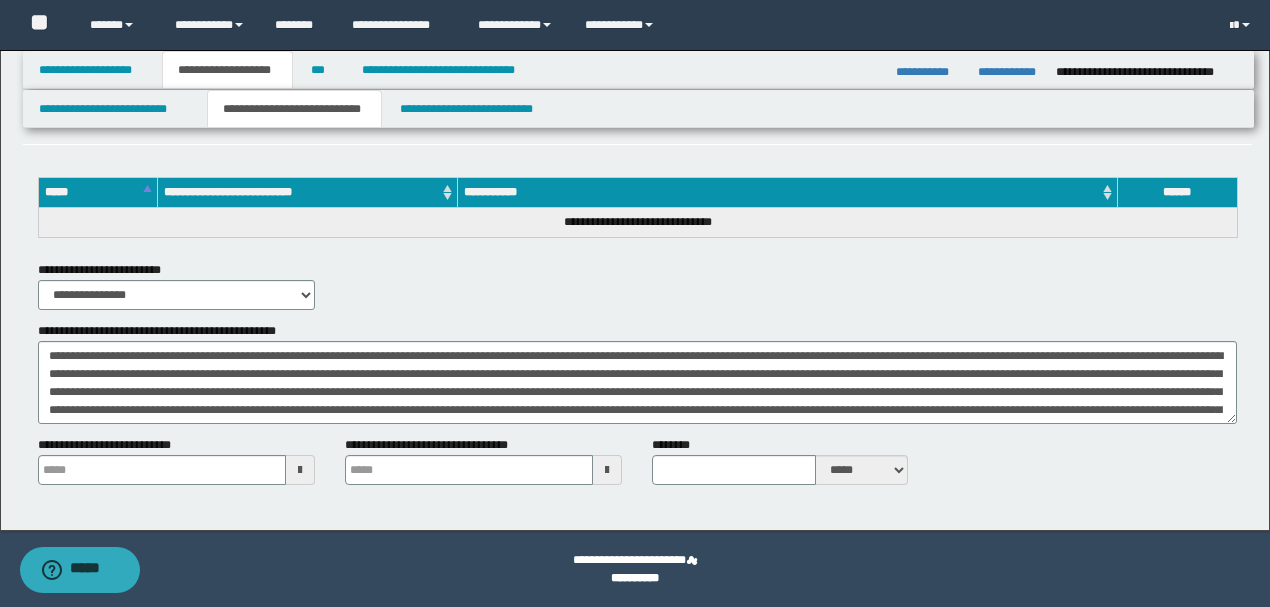 click on "**********" at bounding box center [637, 285] 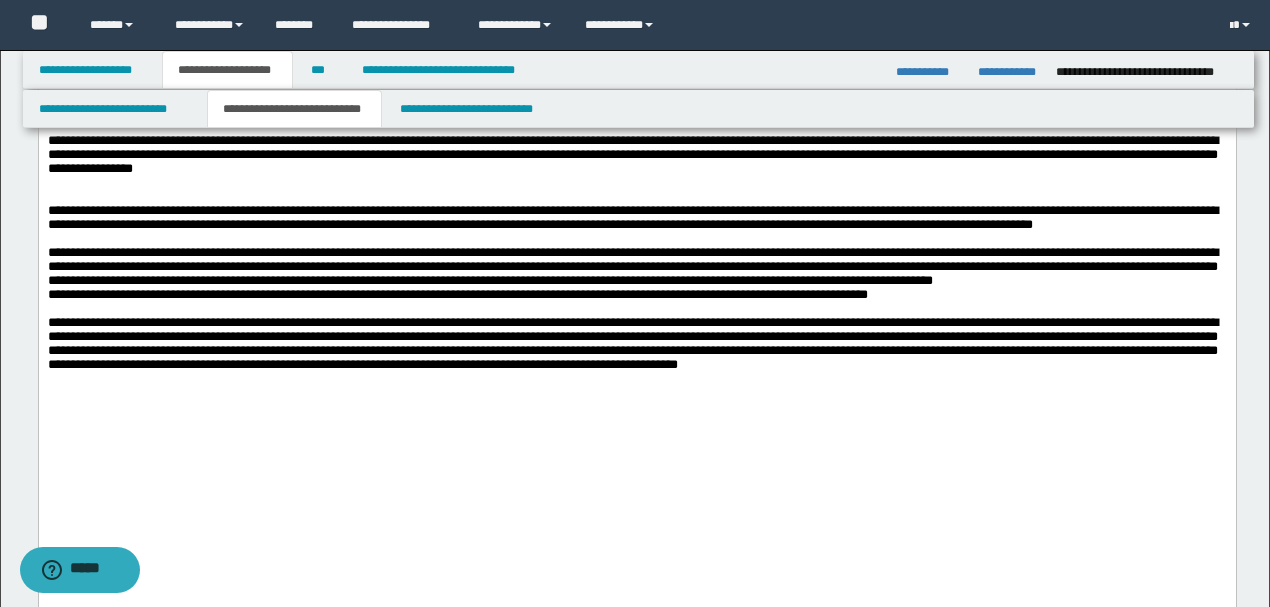 scroll, scrollTop: 3093, scrollLeft: 0, axis: vertical 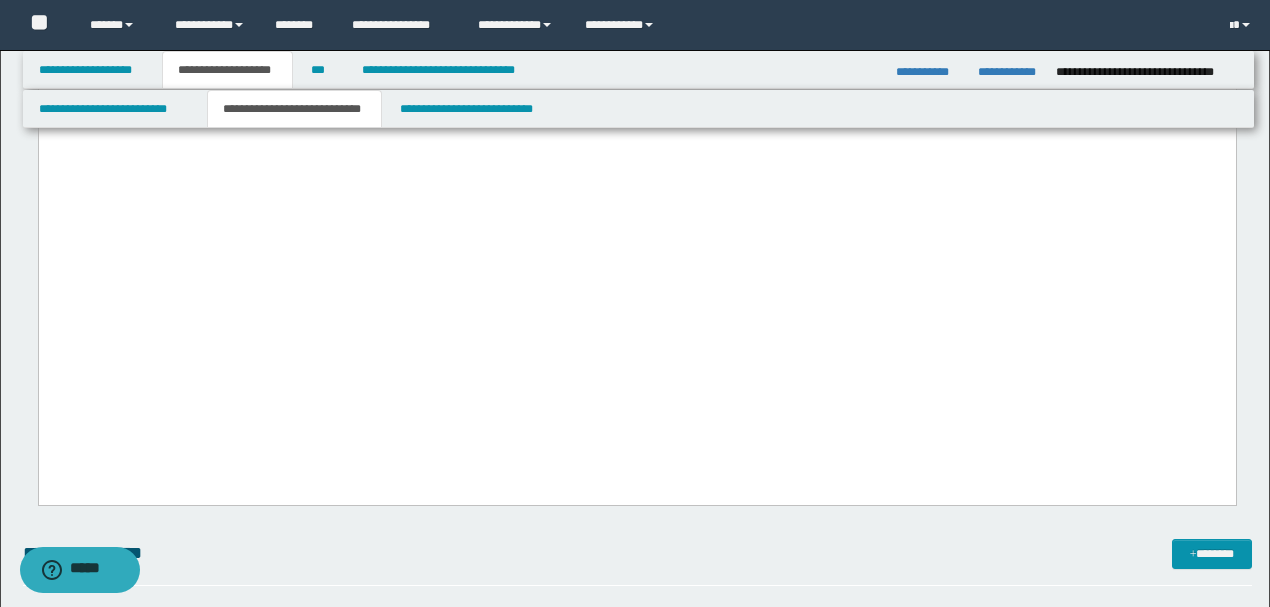 click at bounding box center (636, 11) 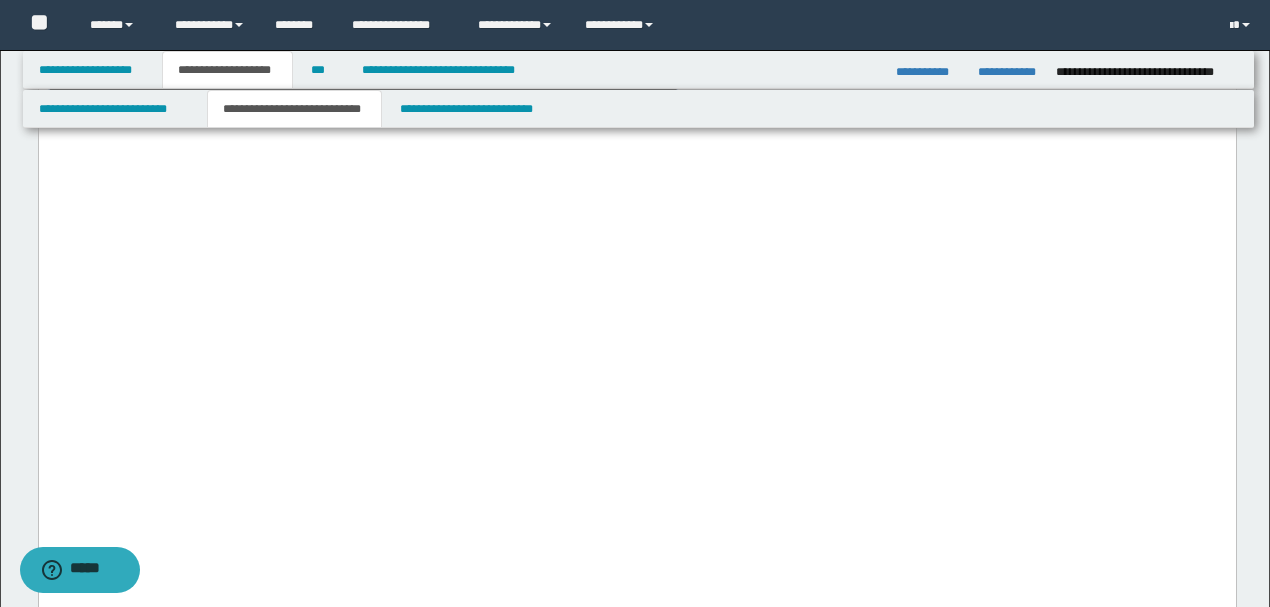 drag, startPoint x: 1144, startPoint y: 403, endPoint x: 0, endPoint y: 349, distance: 1145.2738 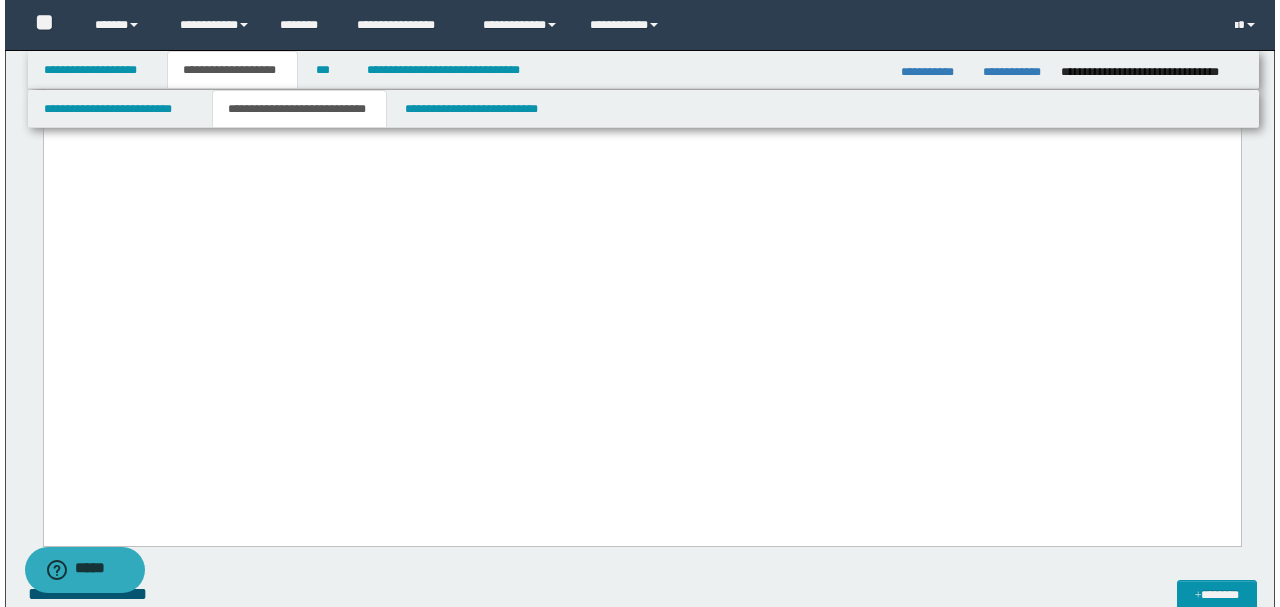 scroll, scrollTop: 3753, scrollLeft: 0, axis: vertical 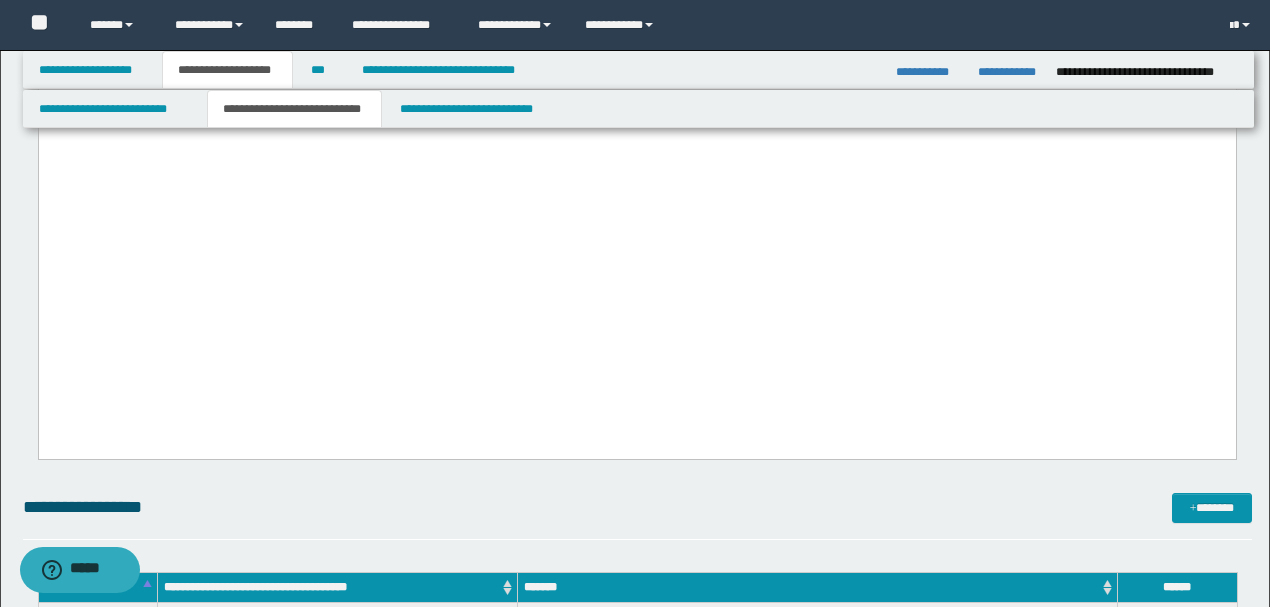 click on "**********" at bounding box center [637, 516] 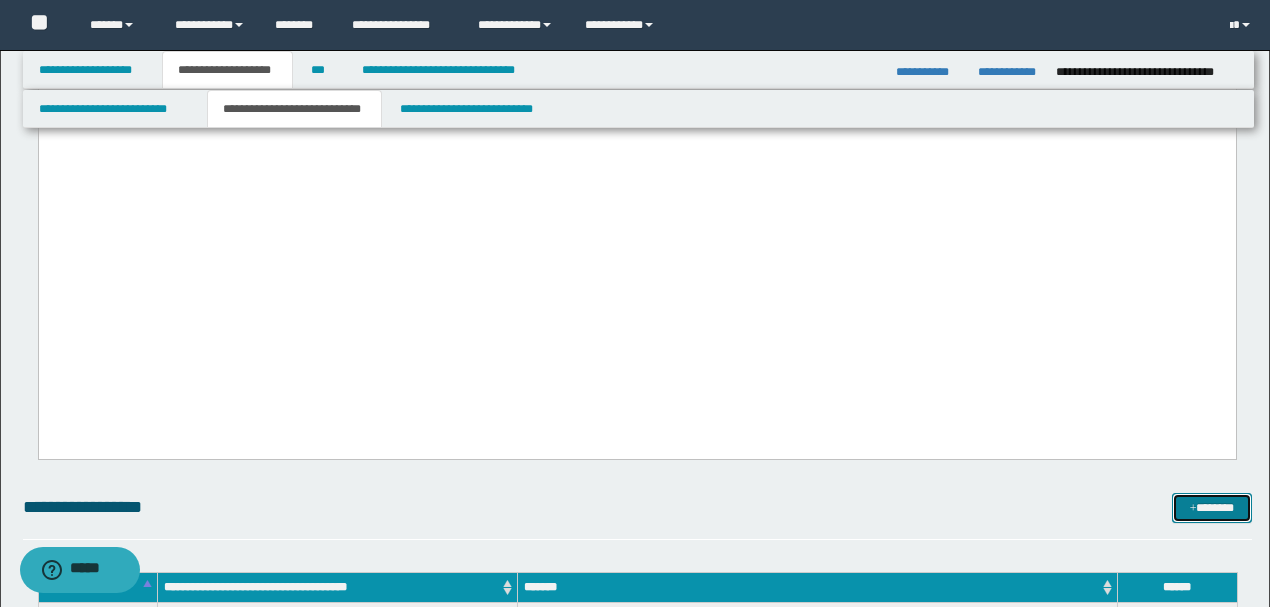 click on "*******" at bounding box center [1211, 507] 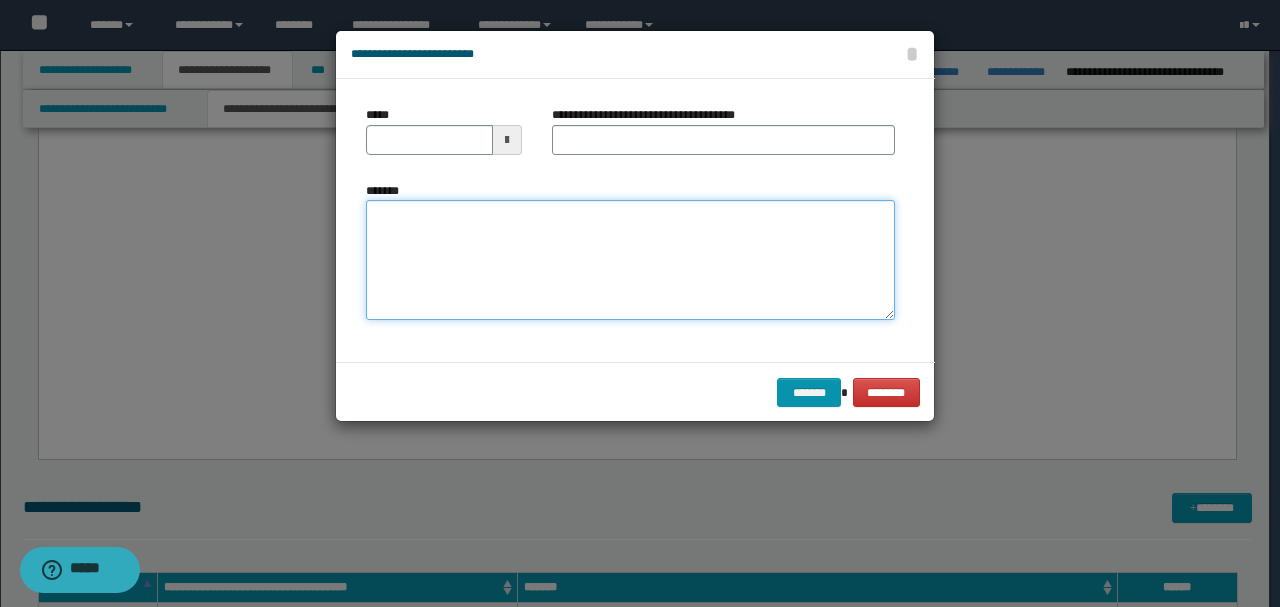click on "*******" at bounding box center [630, 259] 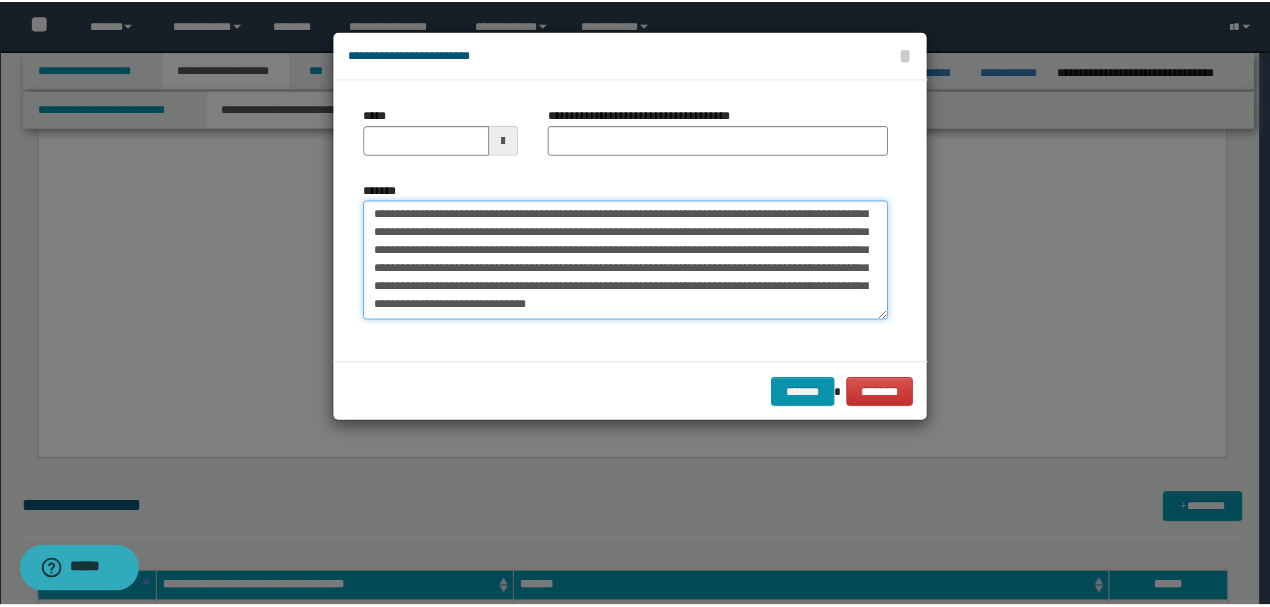 scroll, scrollTop: 0, scrollLeft: 0, axis: both 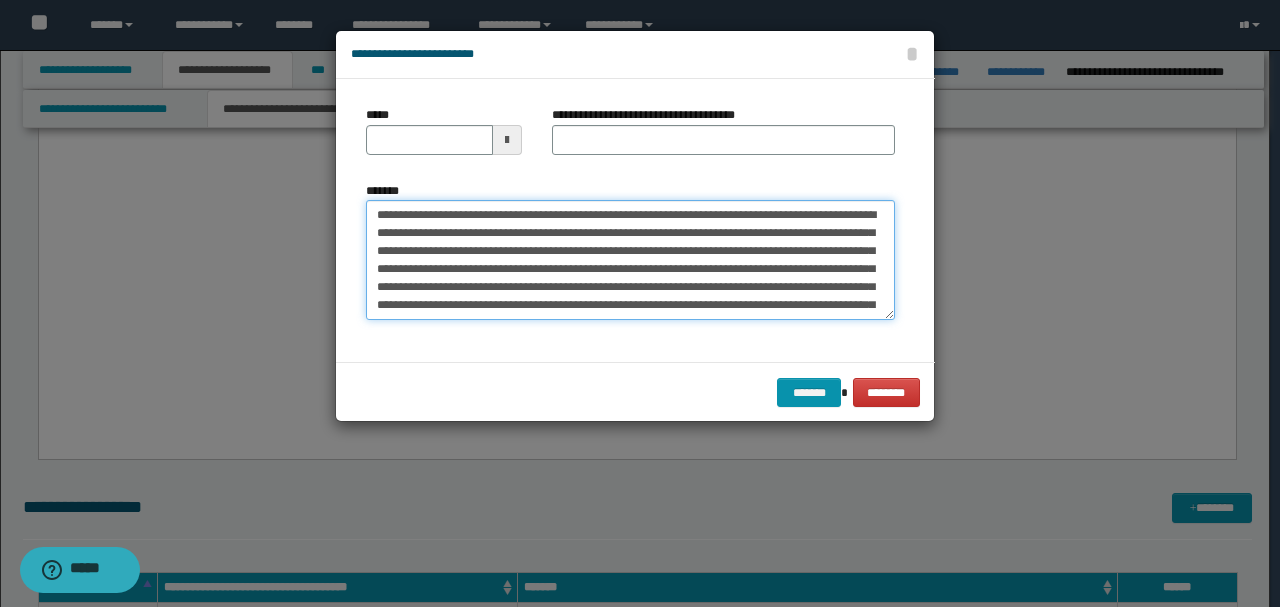 drag, startPoint x: 440, startPoint y: 210, endPoint x: 272, endPoint y: 201, distance: 168.2409 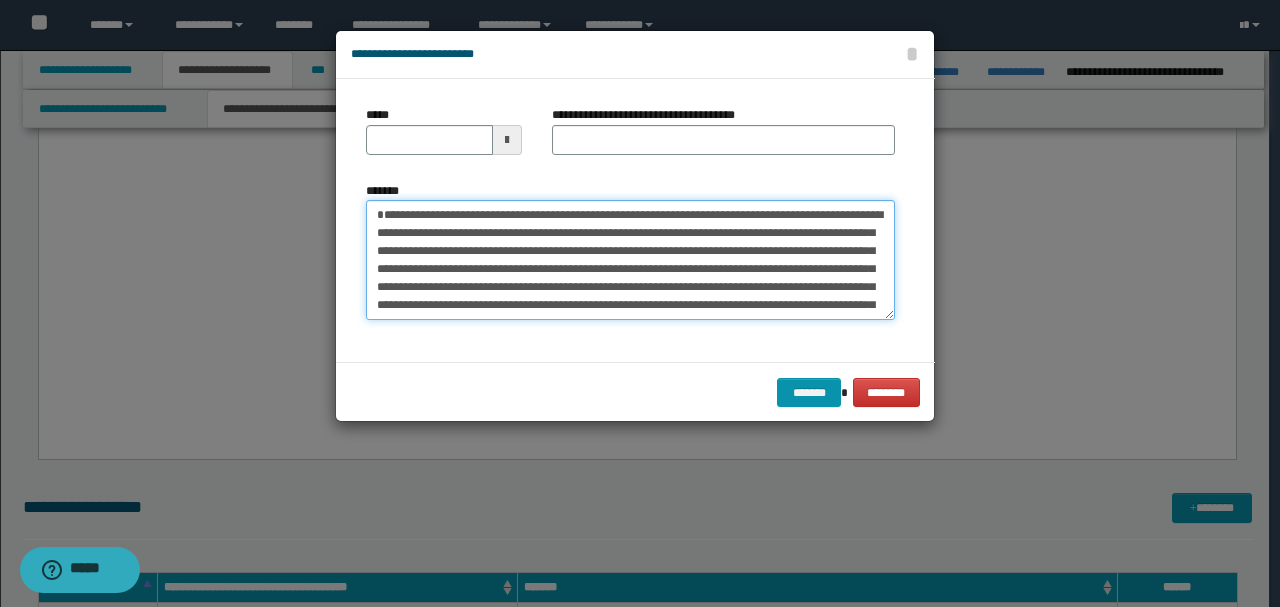 type 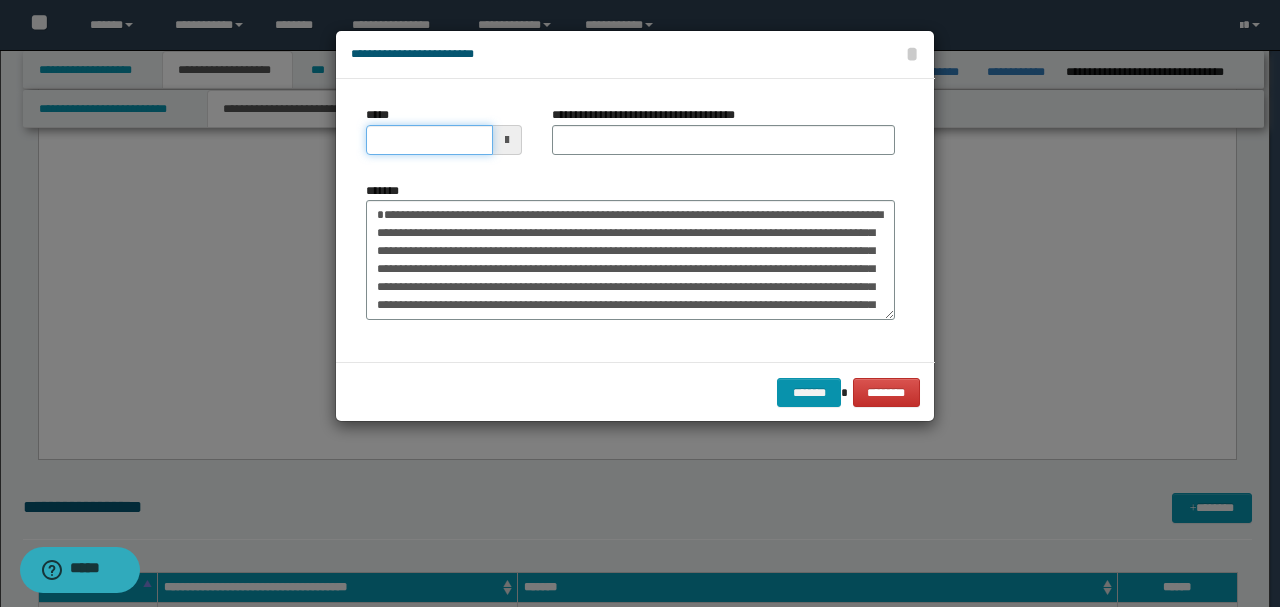 click on "*****" at bounding box center (429, 140) 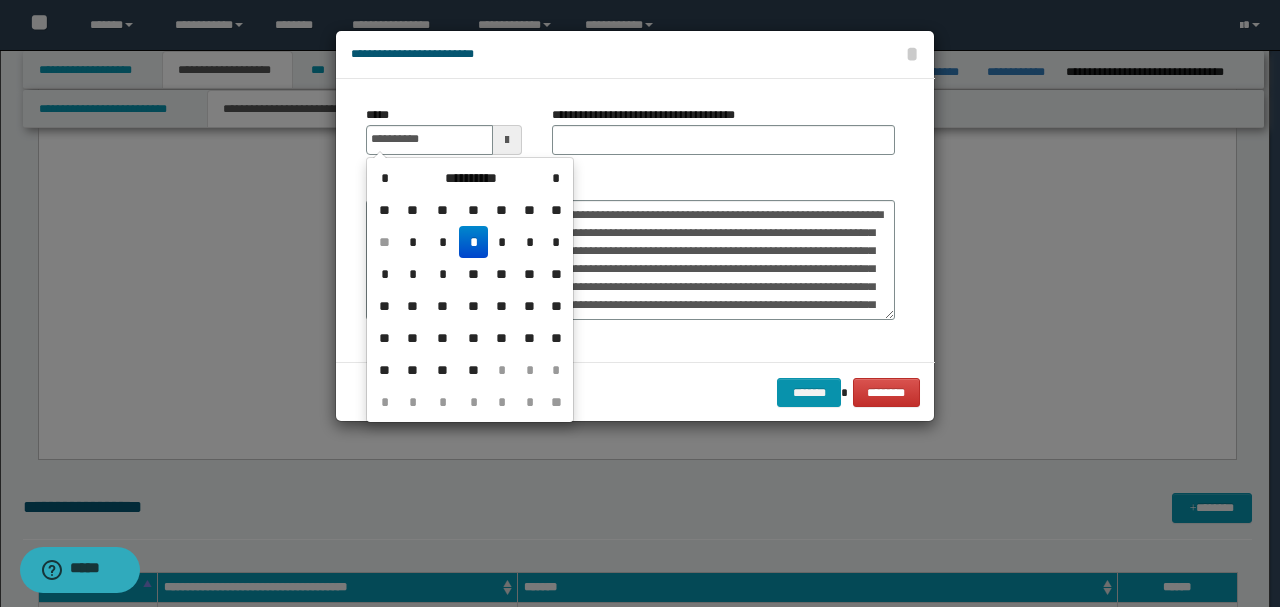 type on "**********" 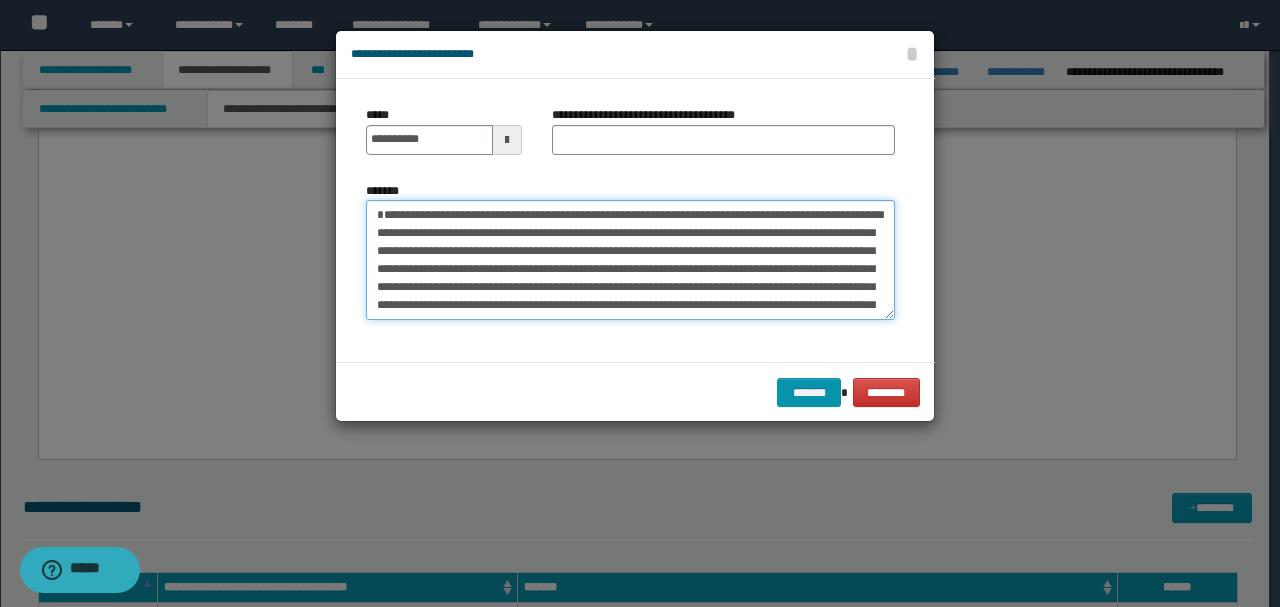drag, startPoint x: 528, startPoint y: 211, endPoint x: 298, endPoint y: 212, distance: 230.00217 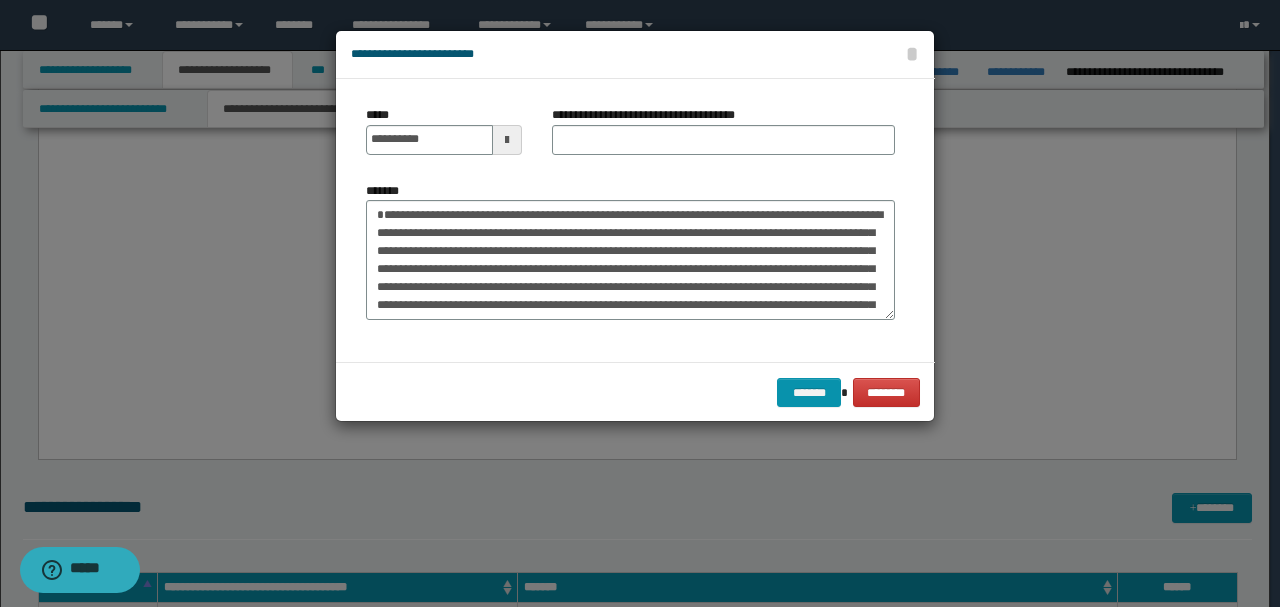 click on "**********" at bounding box center [651, 115] 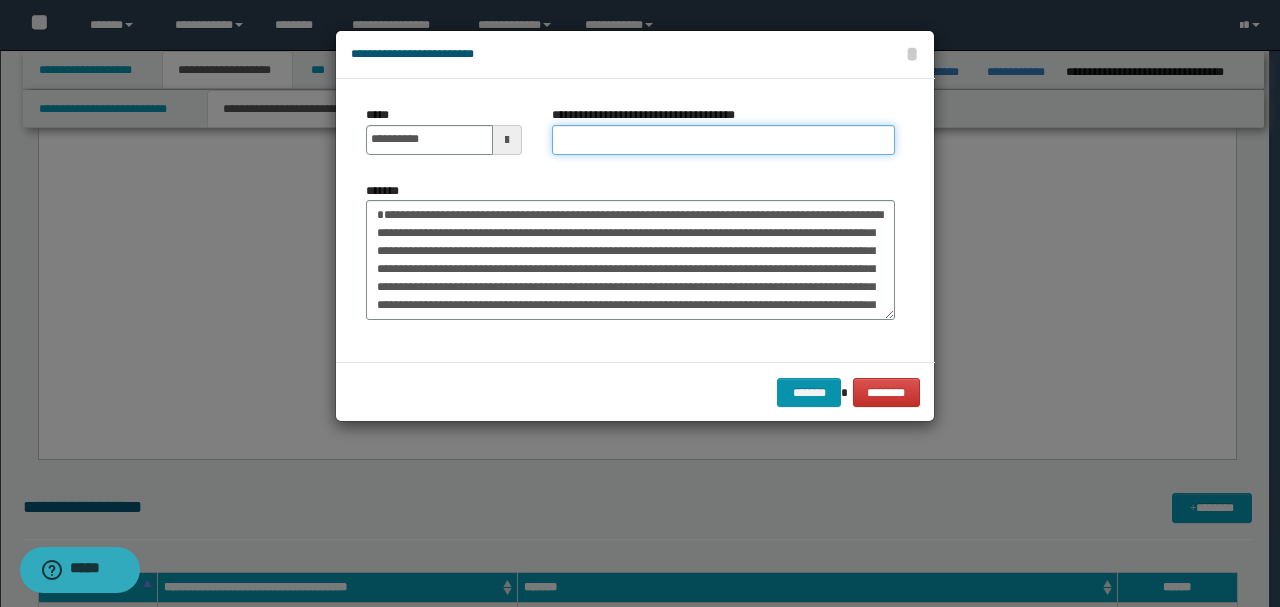 paste on "**********" 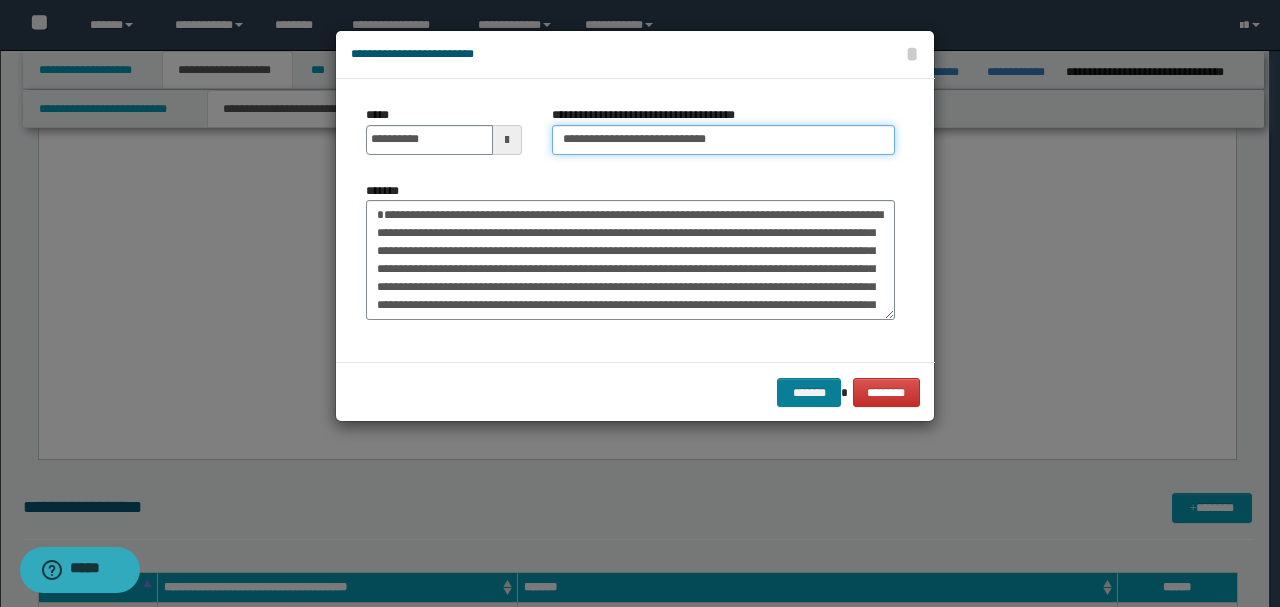 type on "**********" 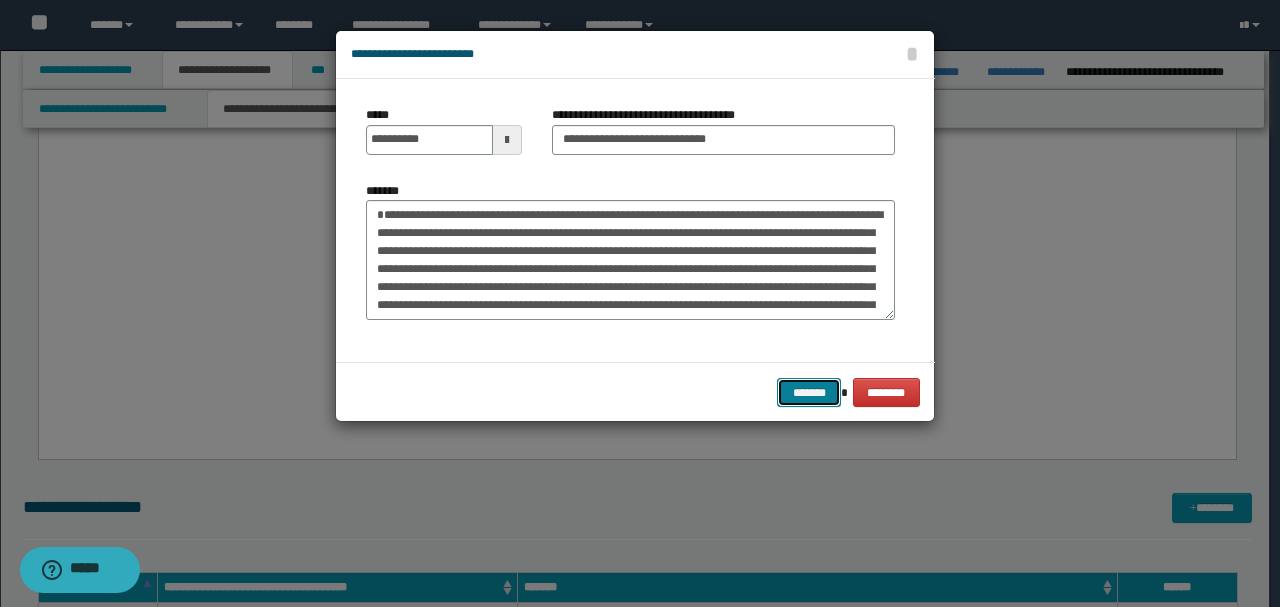 click on "*******" at bounding box center [809, 392] 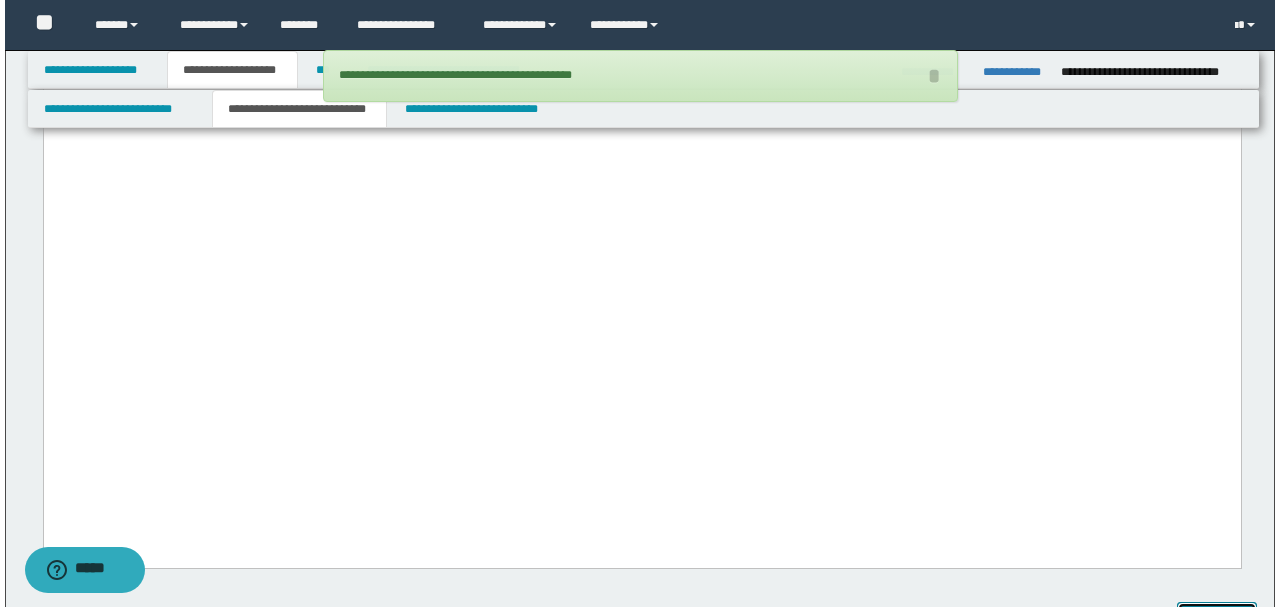 scroll, scrollTop: 3620, scrollLeft: 0, axis: vertical 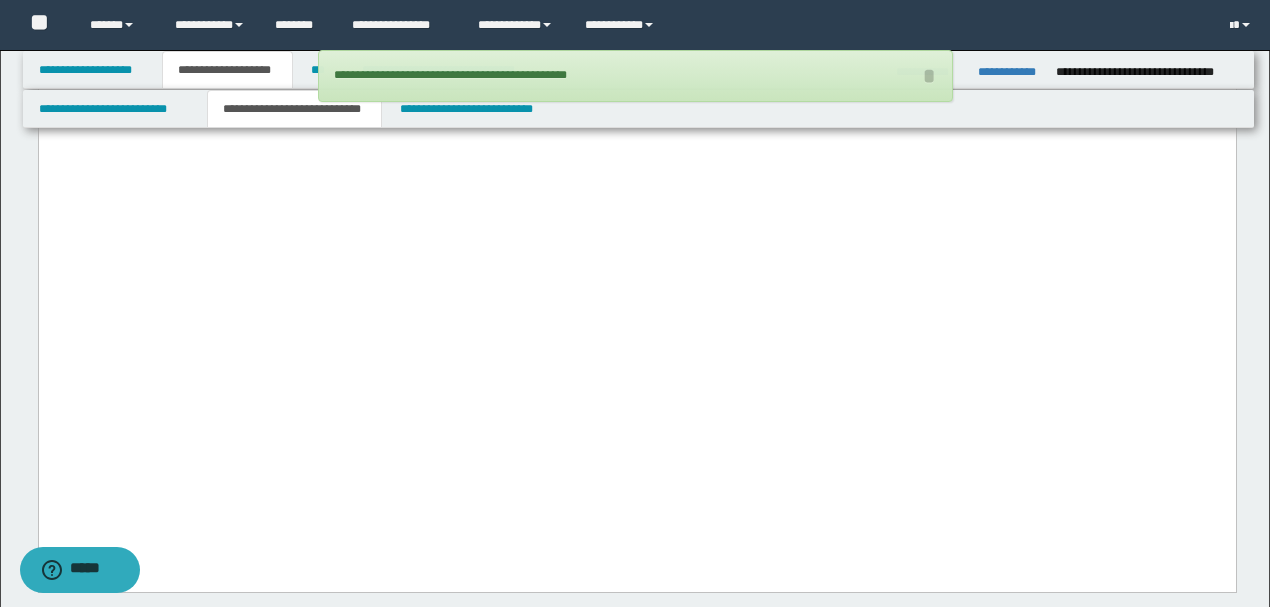 click on "**********" at bounding box center [636, -10] 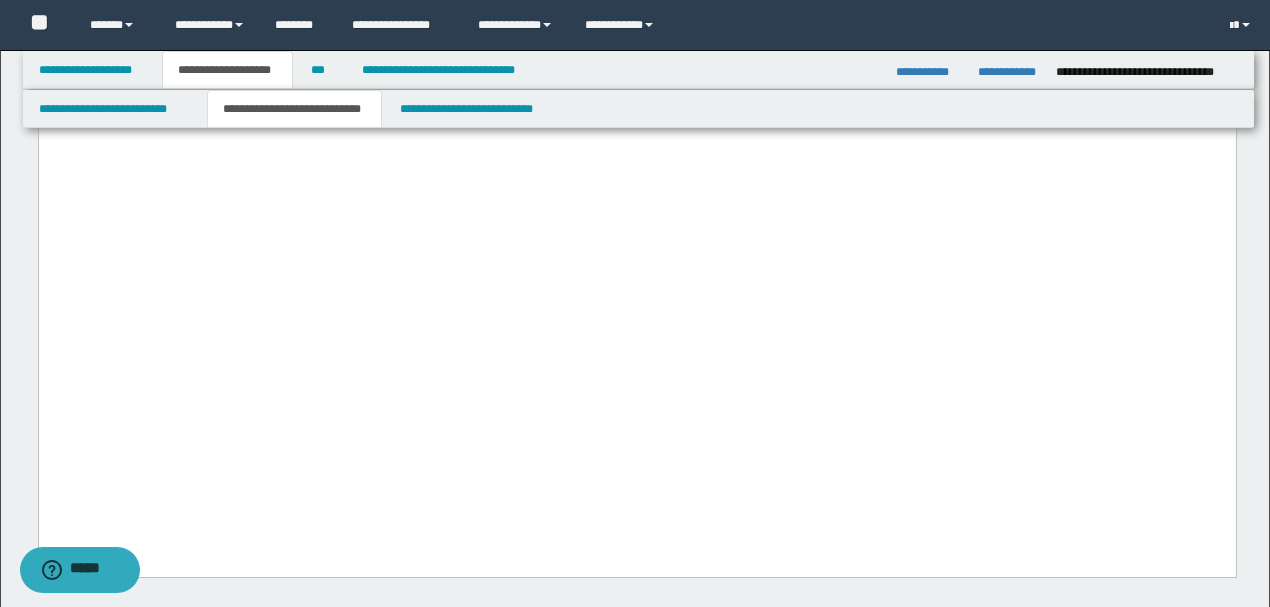 drag, startPoint x: 1080, startPoint y: 321, endPoint x: 38, endPoint y: -1710, distance: 2282.7012 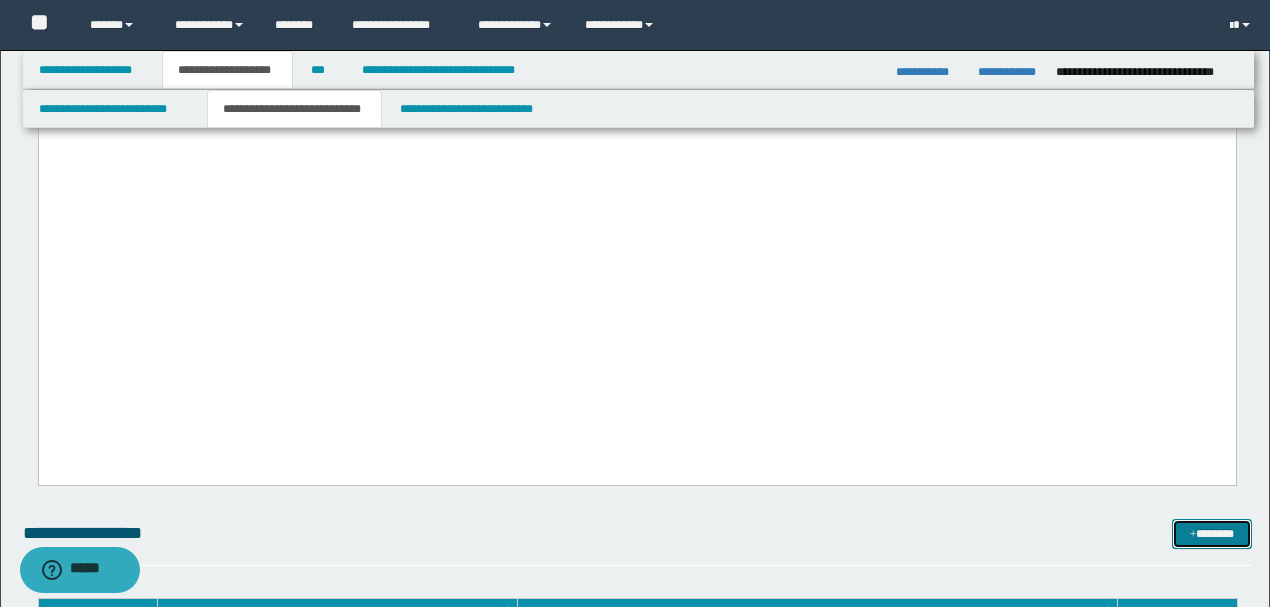 click on "*******" at bounding box center [1211, 533] 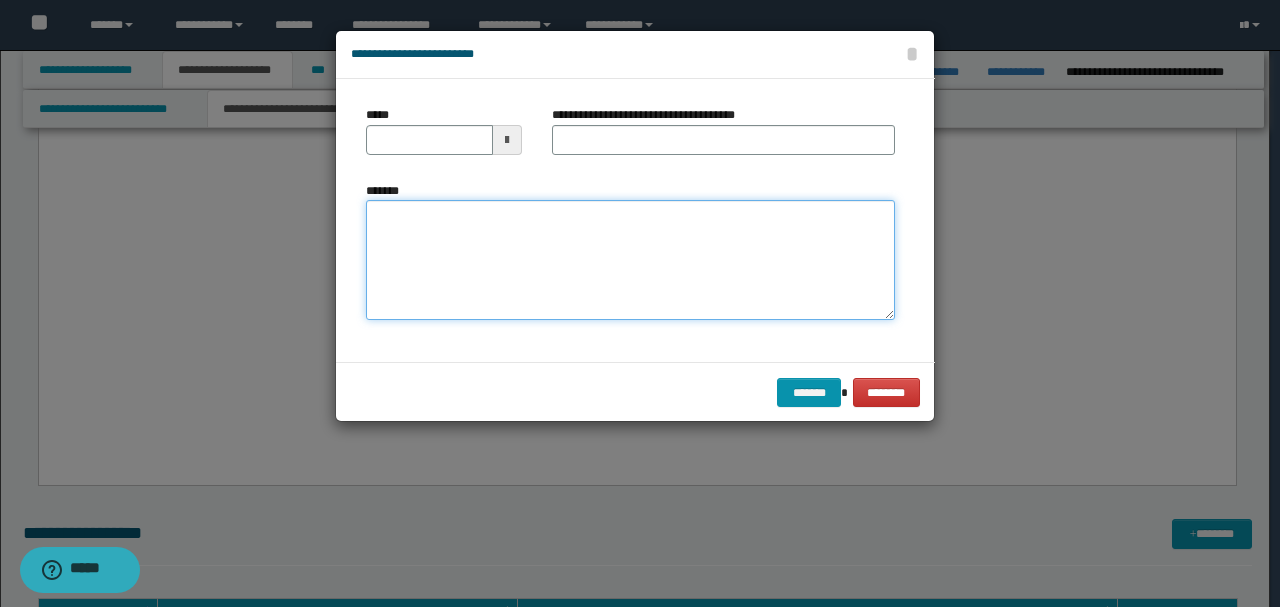 click on "*******" at bounding box center (630, 259) 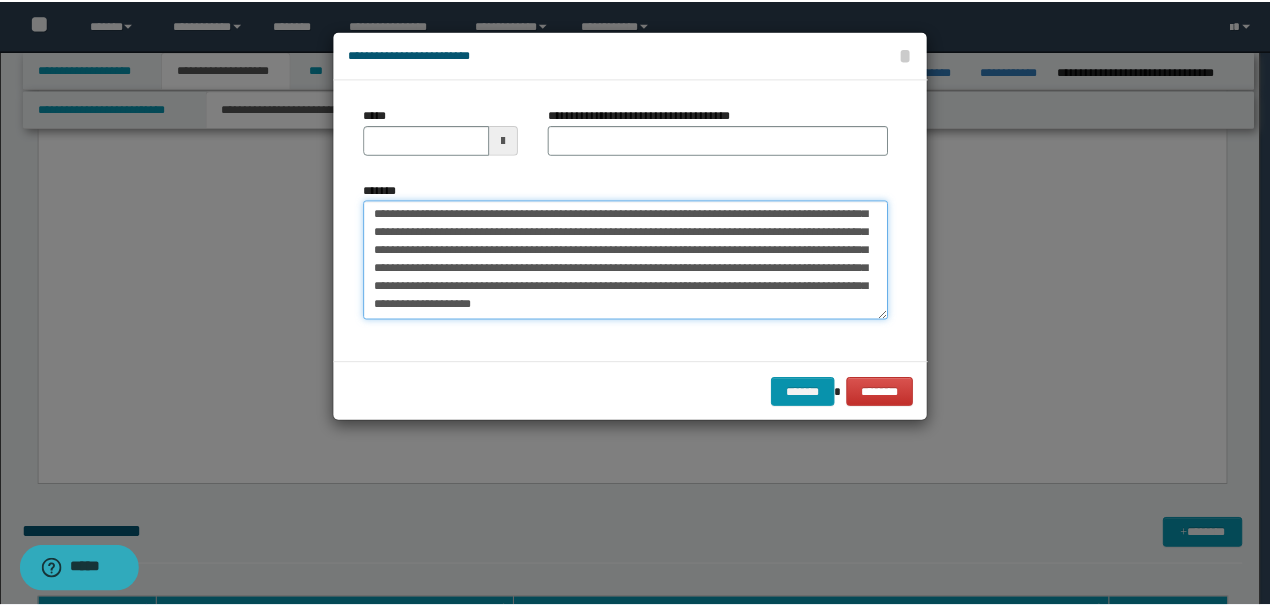 scroll, scrollTop: 0, scrollLeft: 0, axis: both 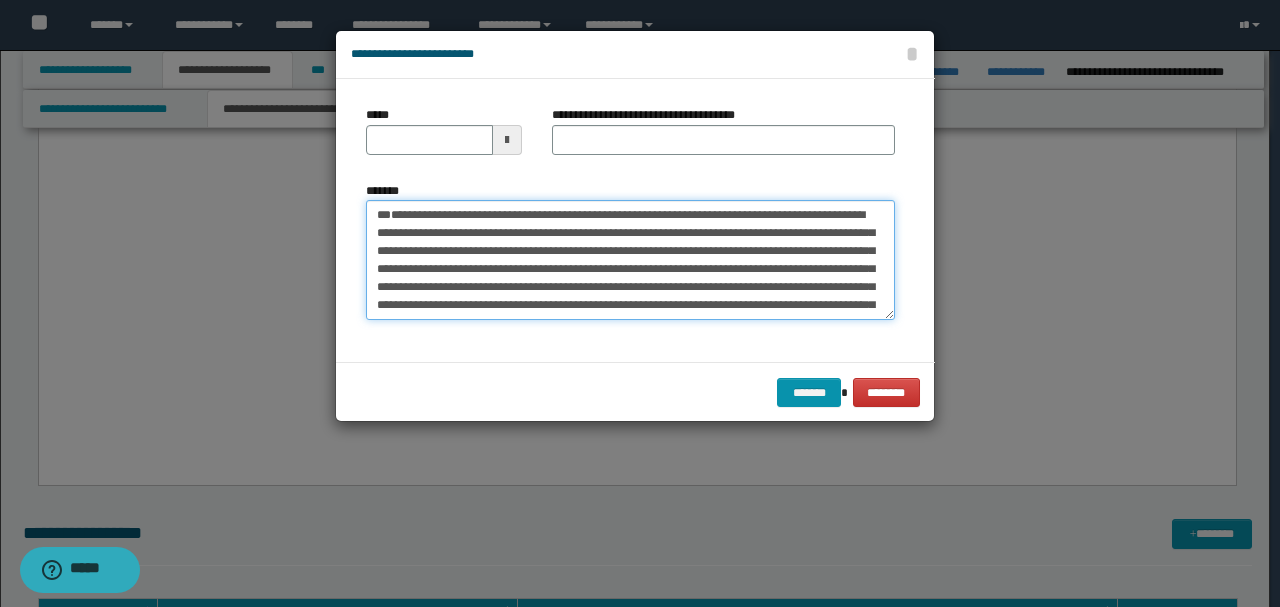 drag, startPoint x: 447, startPoint y: 247, endPoint x: 302, endPoint y: 177, distance: 161.01242 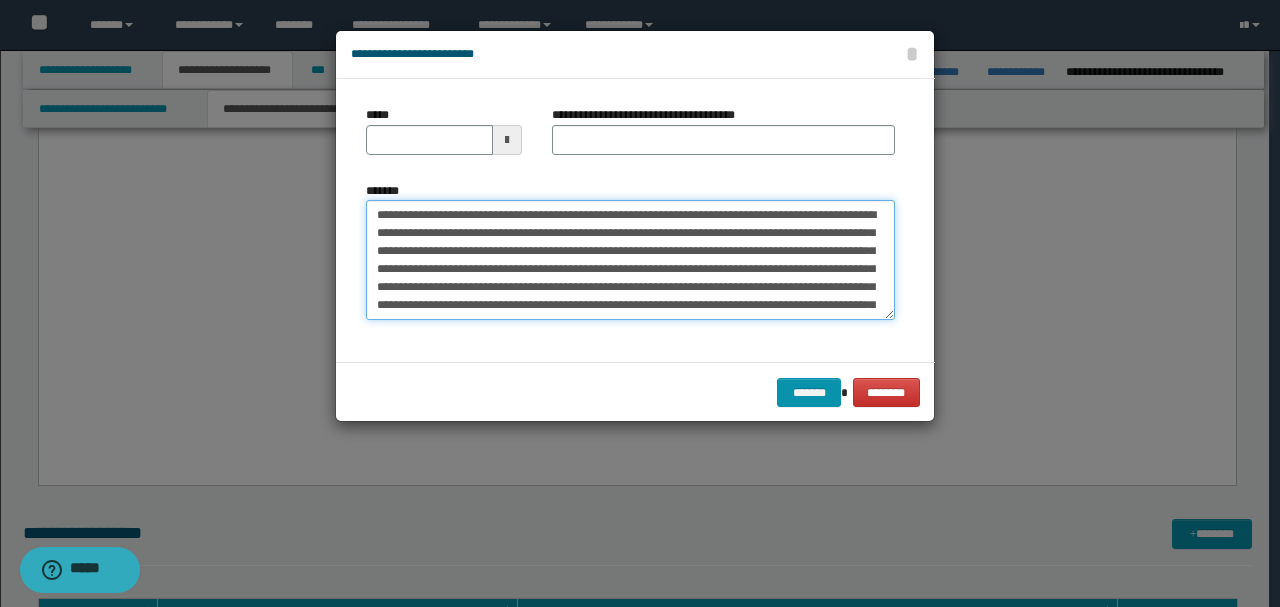 type 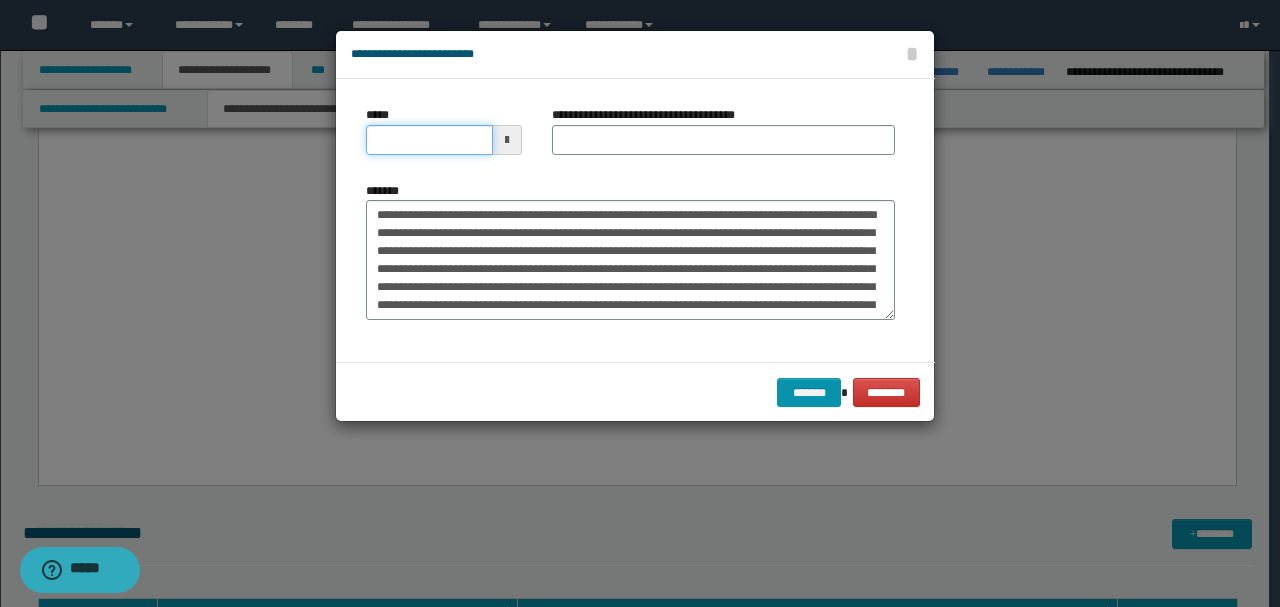 click on "*****" at bounding box center [429, 140] 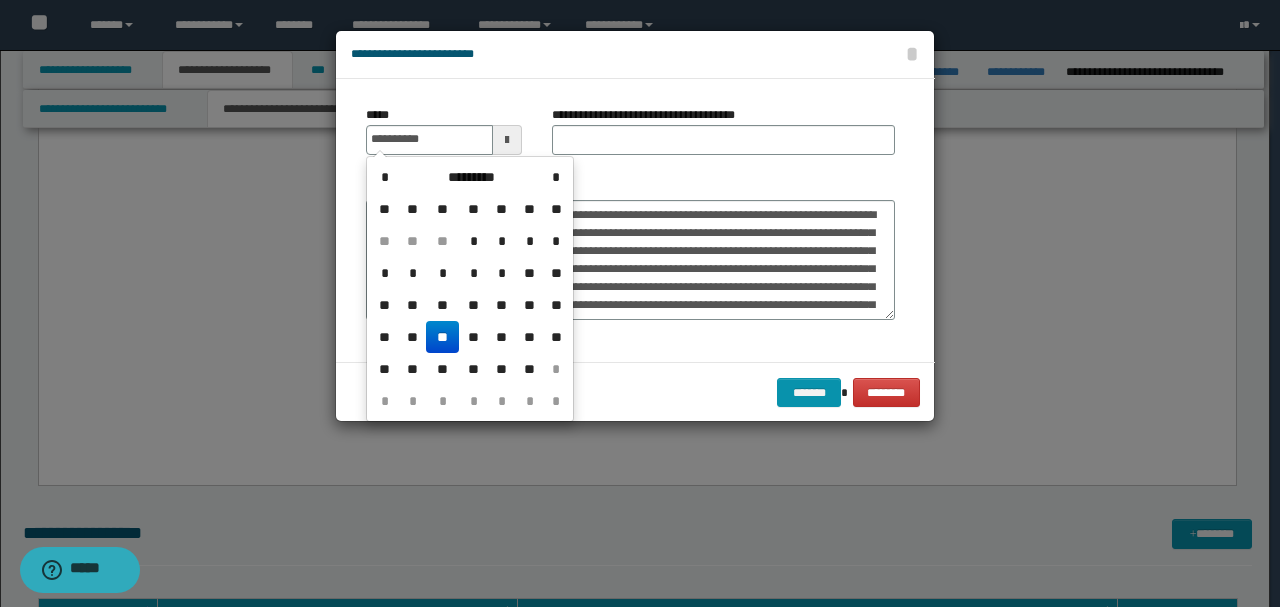 type on "**********" 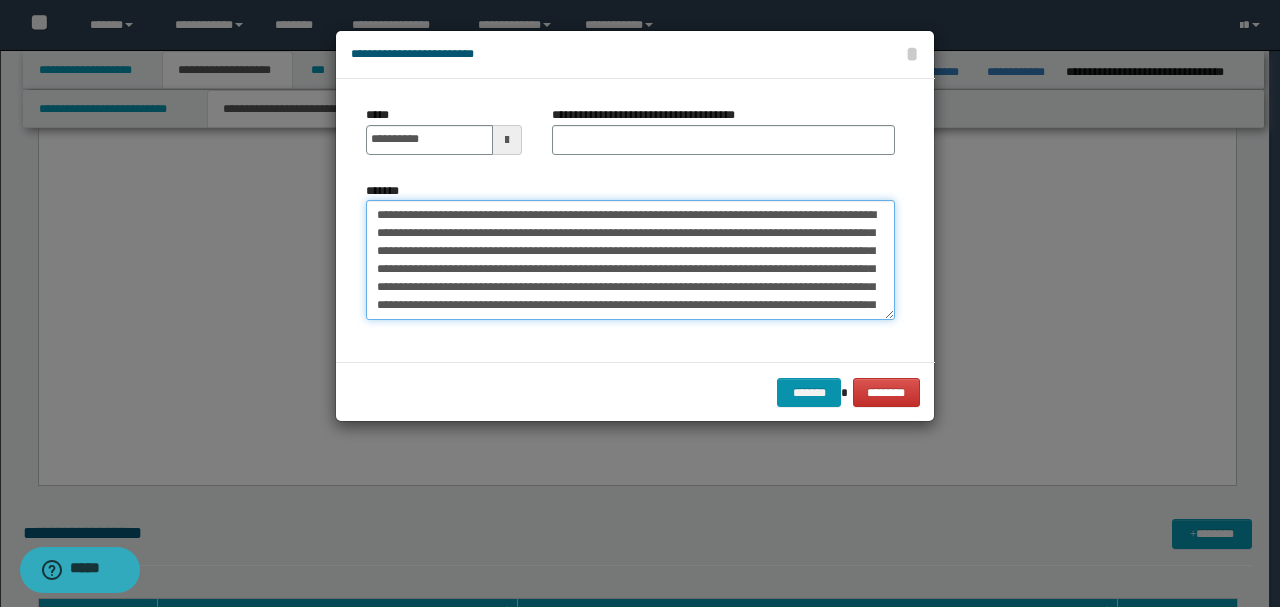drag, startPoint x: 532, startPoint y: 210, endPoint x: 324, endPoint y: 186, distance: 209.38004 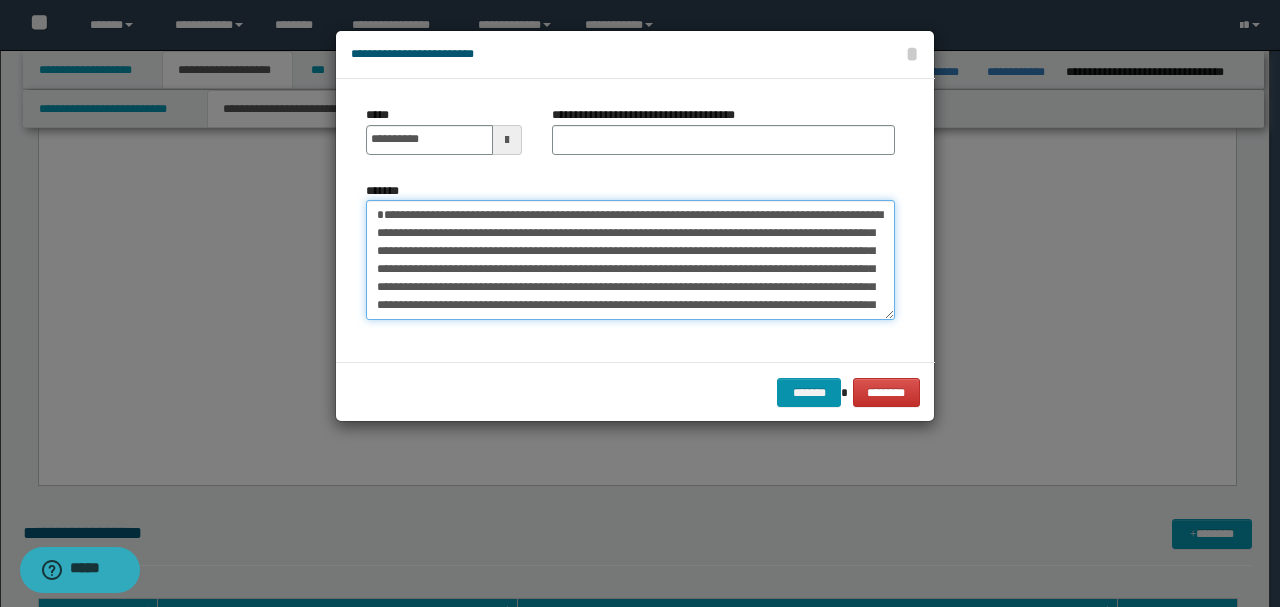 type on "**********" 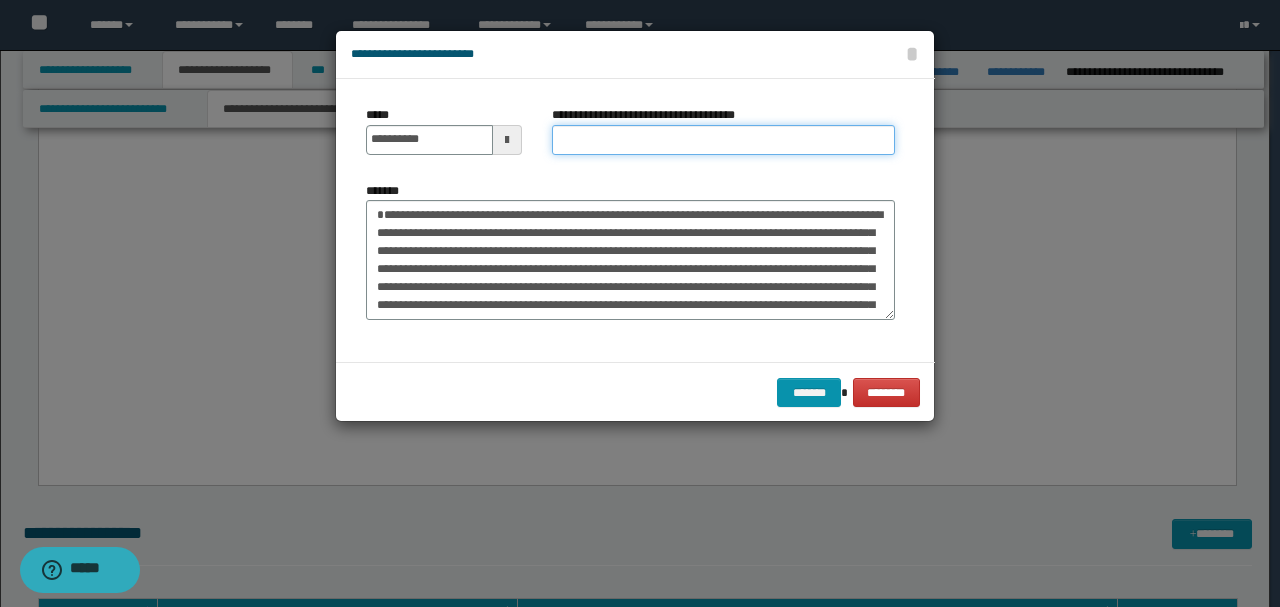 click on "**********" at bounding box center (723, 140) 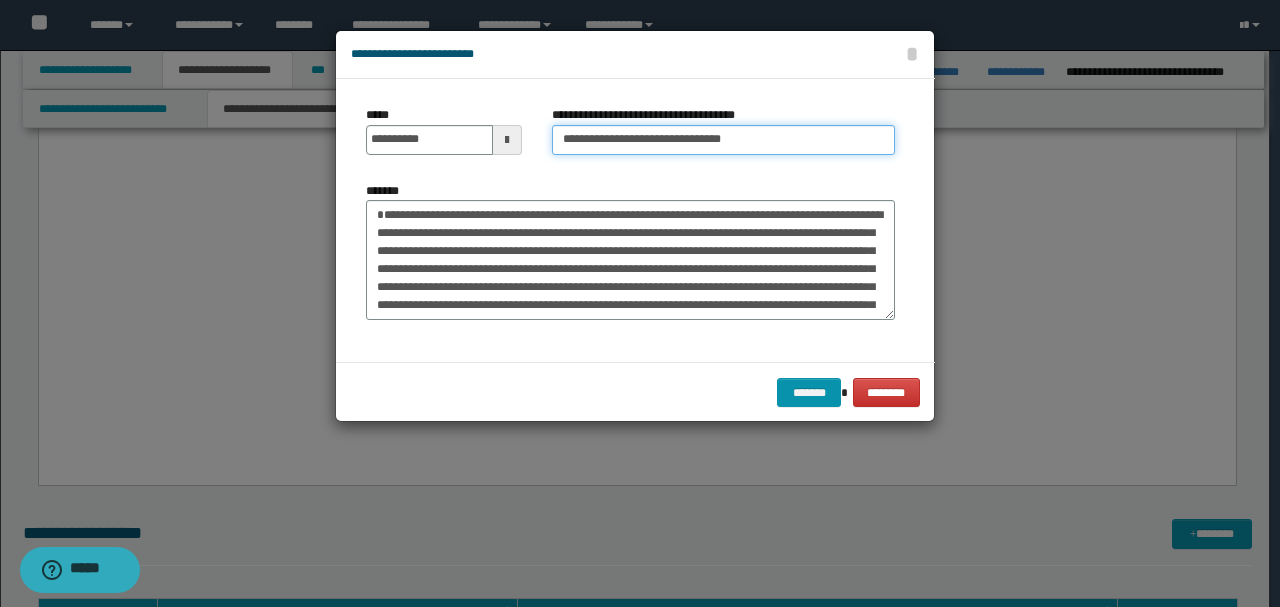 type on "**********" 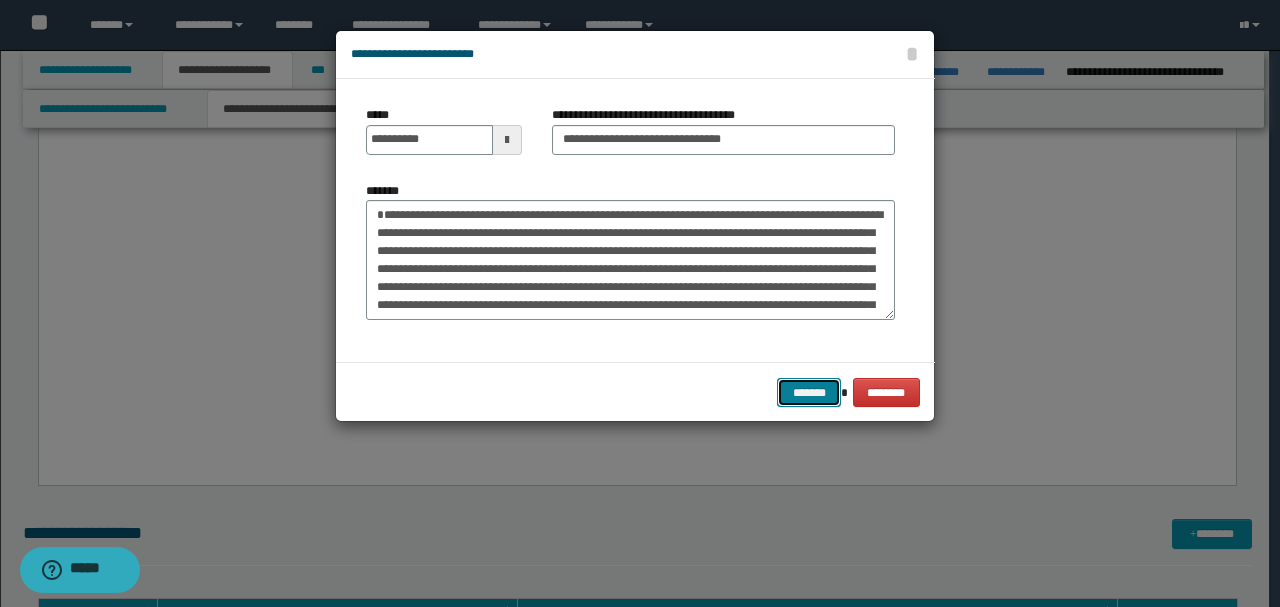 click on "*******" at bounding box center (809, 392) 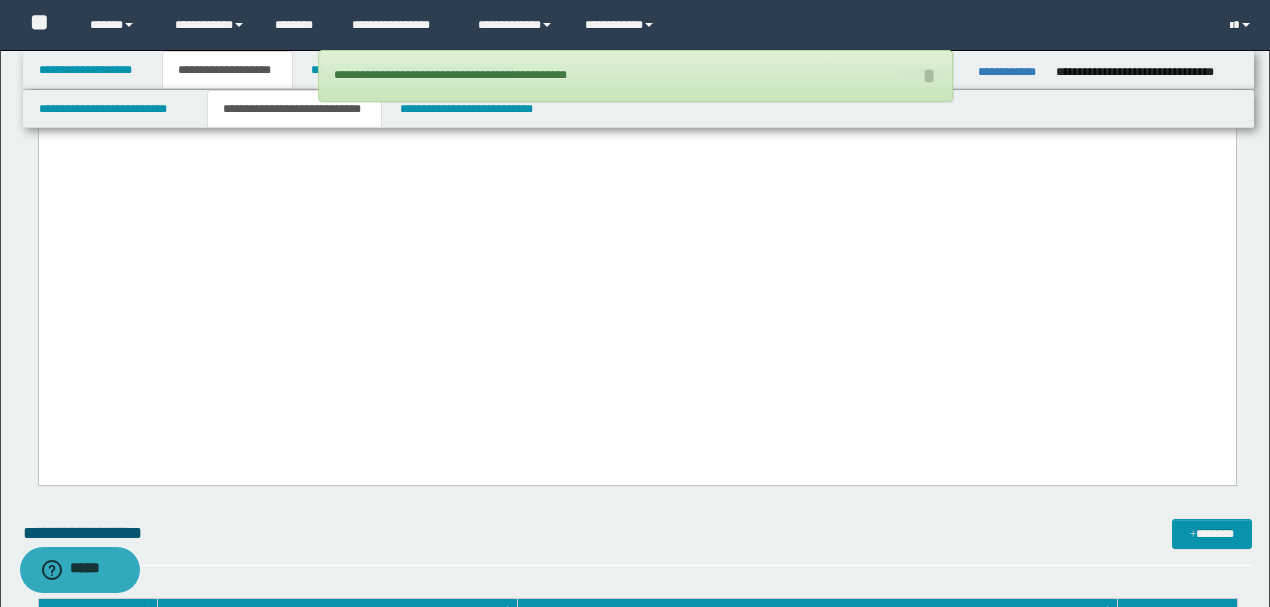 drag, startPoint x: 432, startPoint y: 245, endPoint x: 564, endPoint y: 428, distance: 225.6391 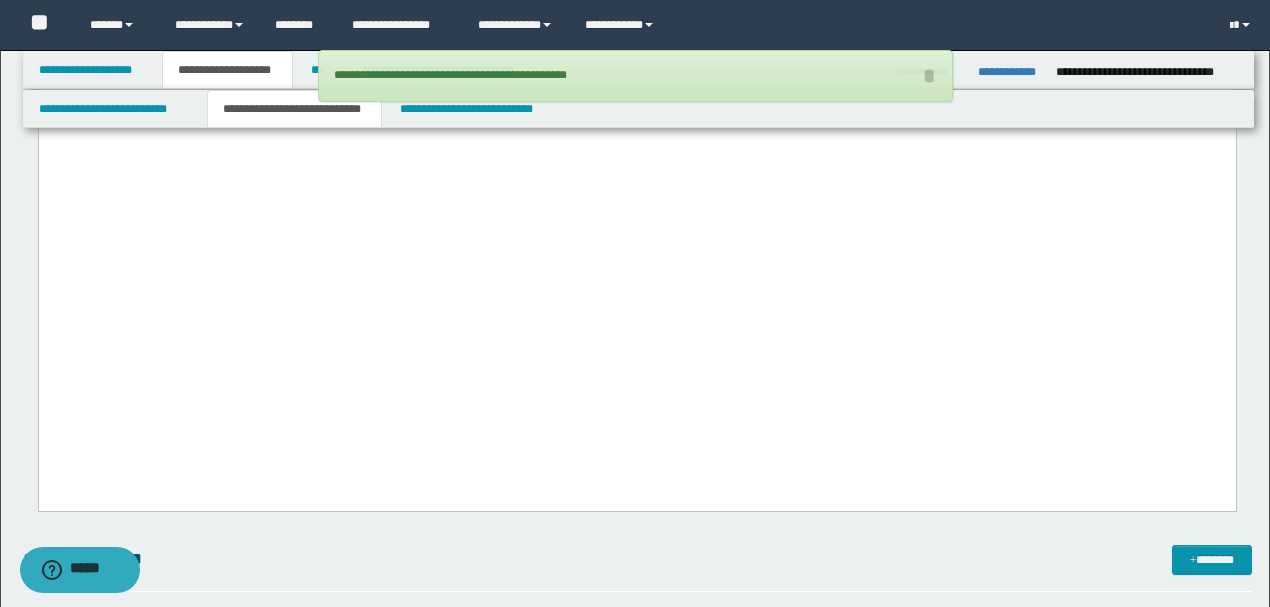 scroll, scrollTop: 3420, scrollLeft: 0, axis: vertical 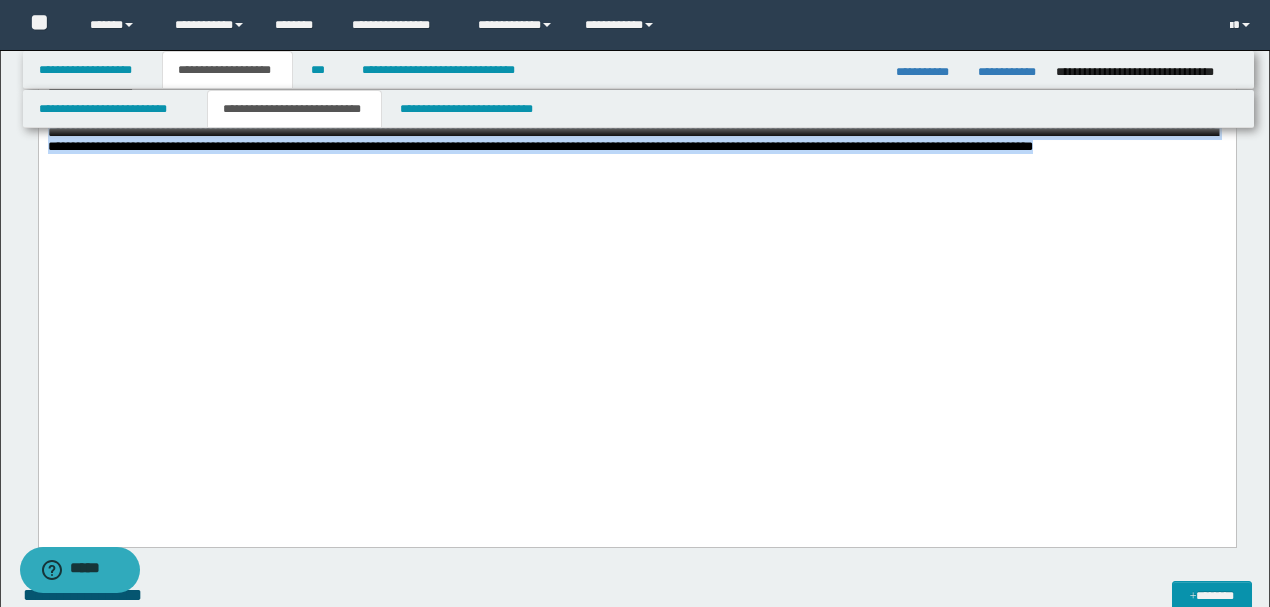 drag, startPoint x: 403, startPoint y: 467, endPoint x: 0, endPoint y: 386, distance: 411.0596 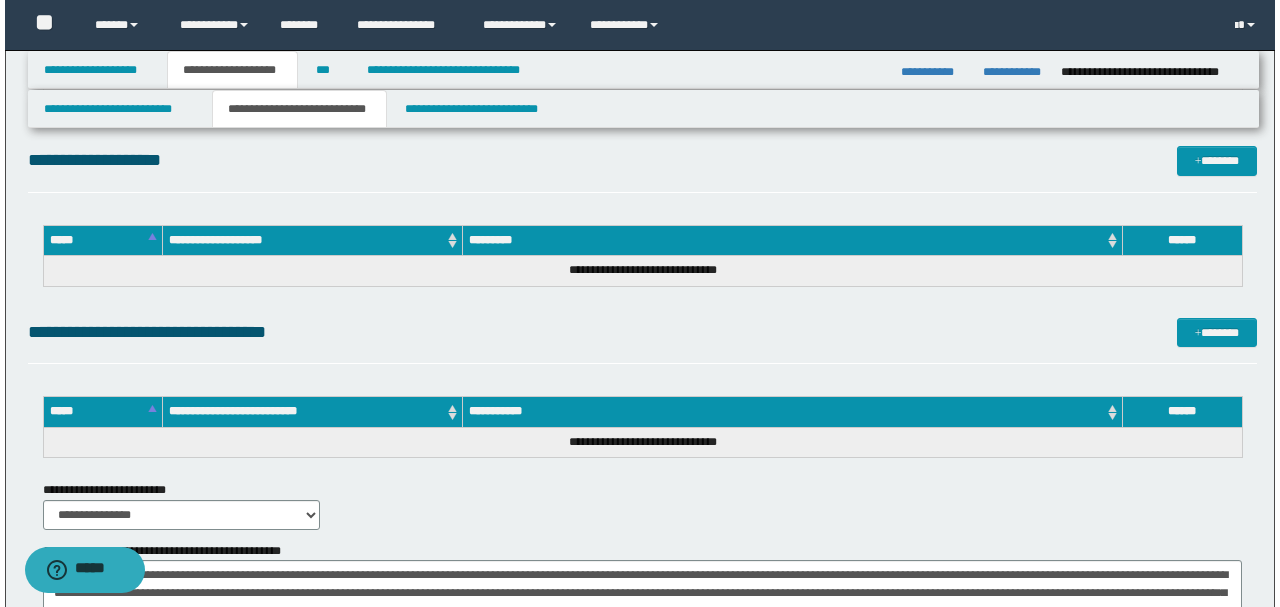 scroll, scrollTop: 4886, scrollLeft: 0, axis: vertical 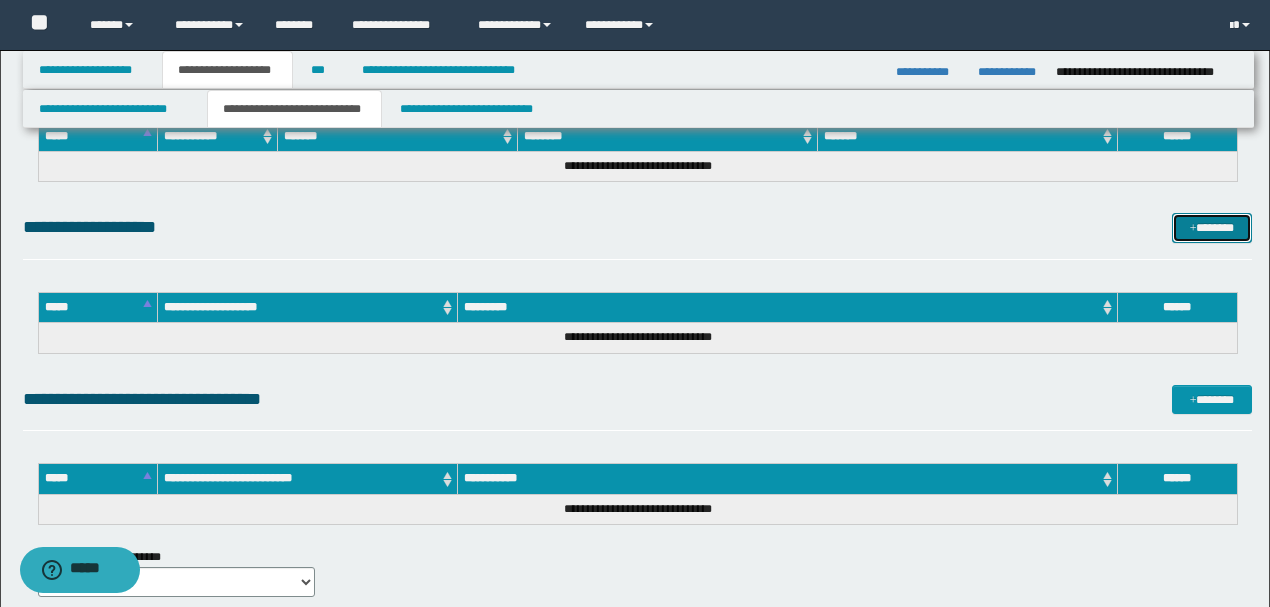 click on "*******" at bounding box center [1211, 227] 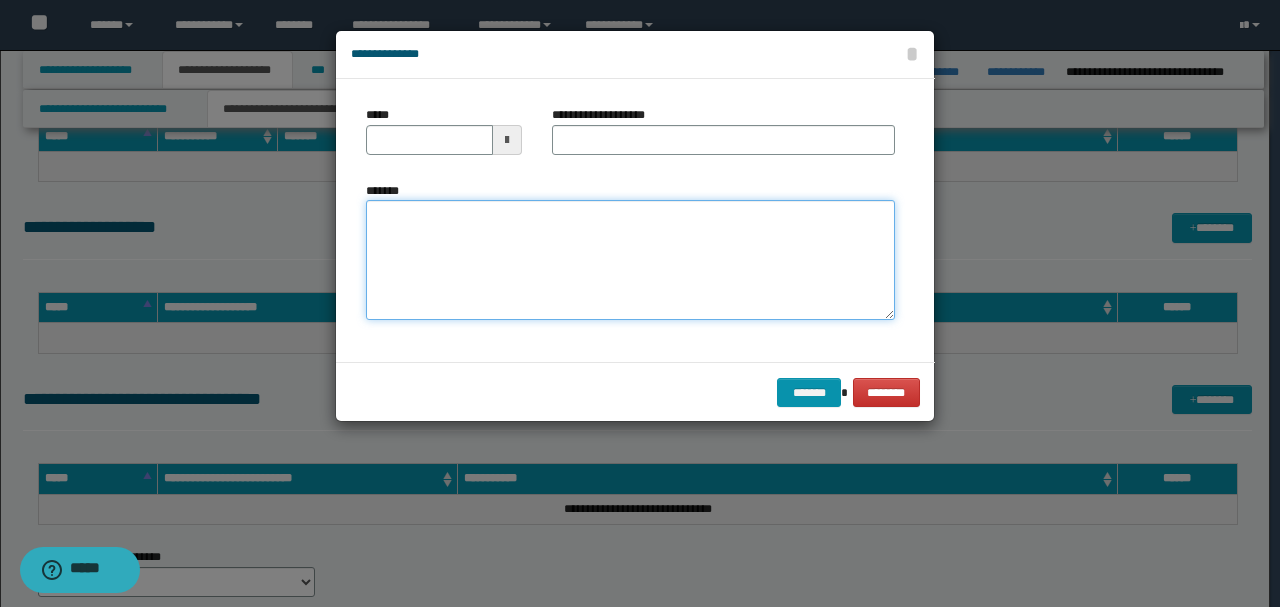 click on "*******" at bounding box center [630, 260] 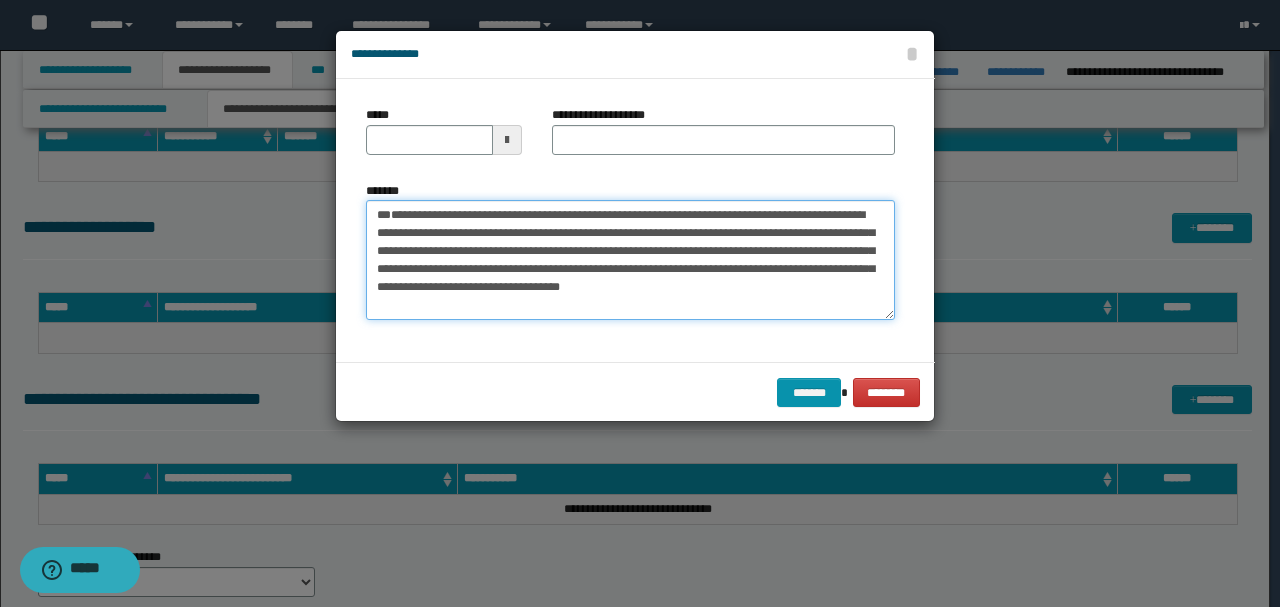 scroll, scrollTop: 0, scrollLeft: 0, axis: both 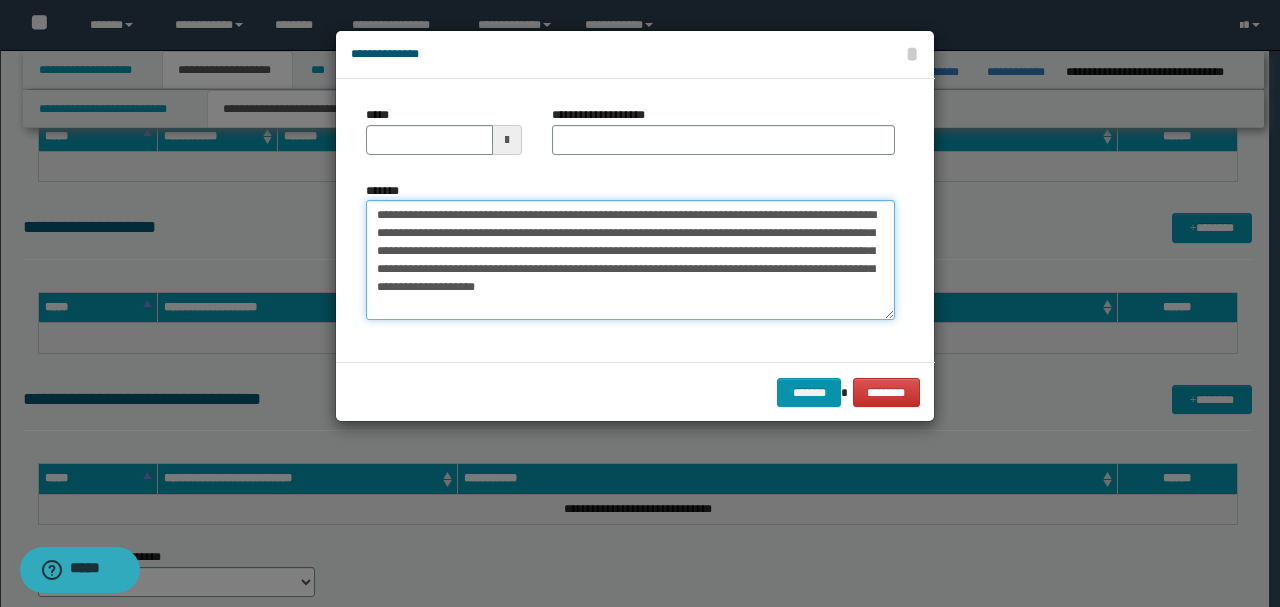 type 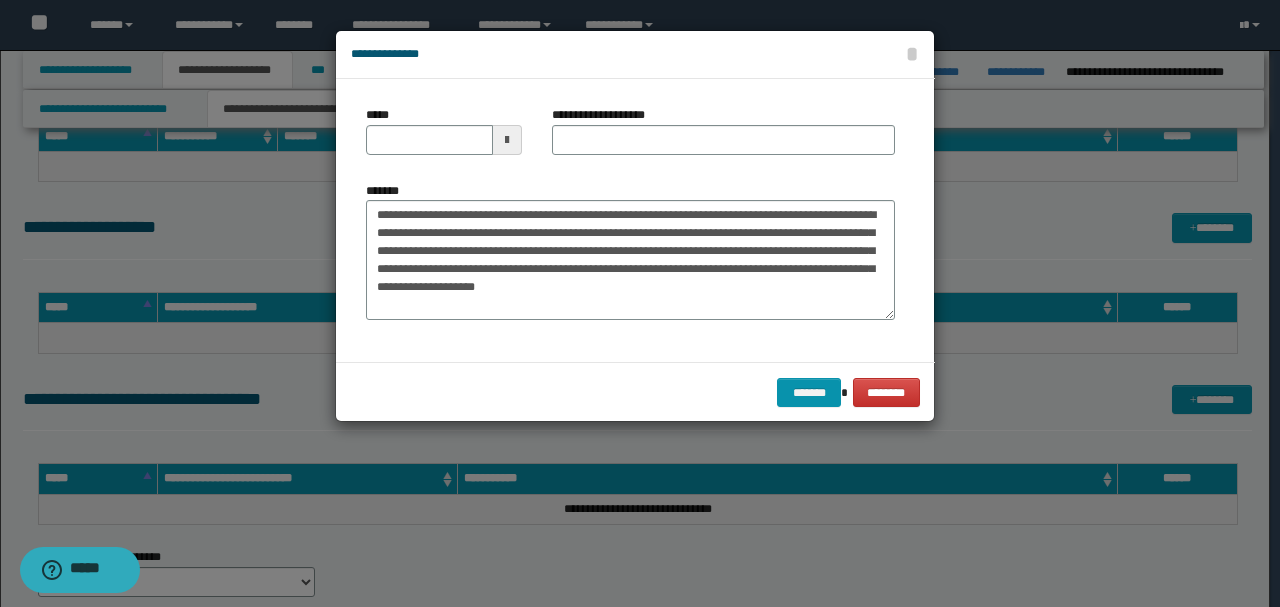 click on "*****" at bounding box center (444, 130) 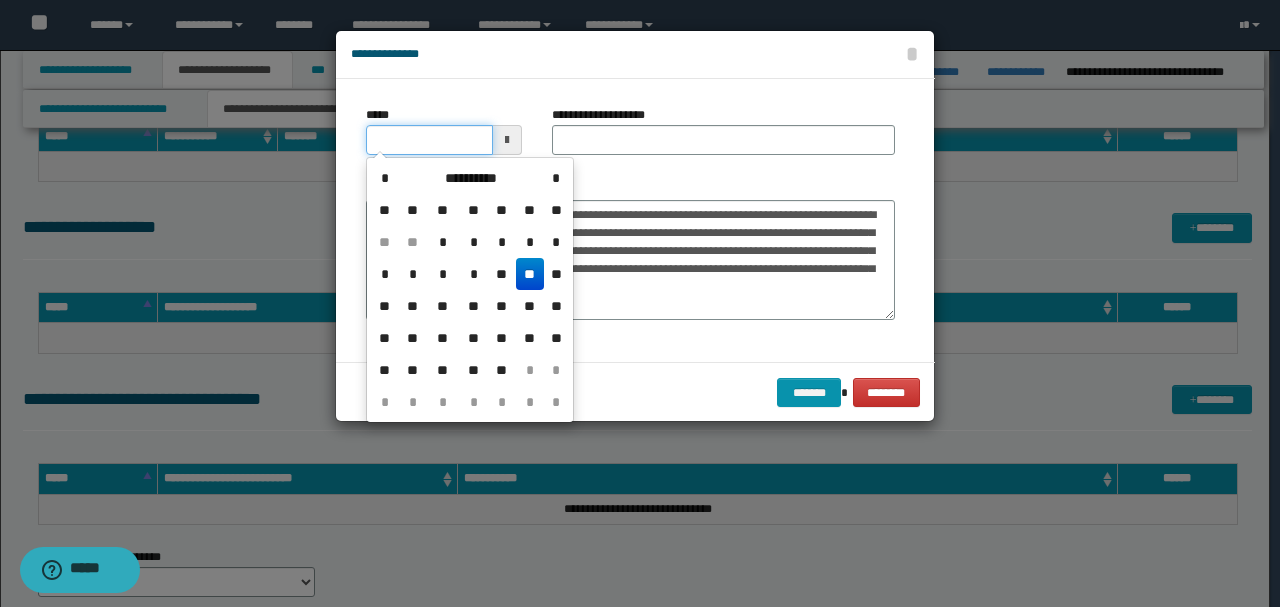 click on "*****" at bounding box center [429, 140] 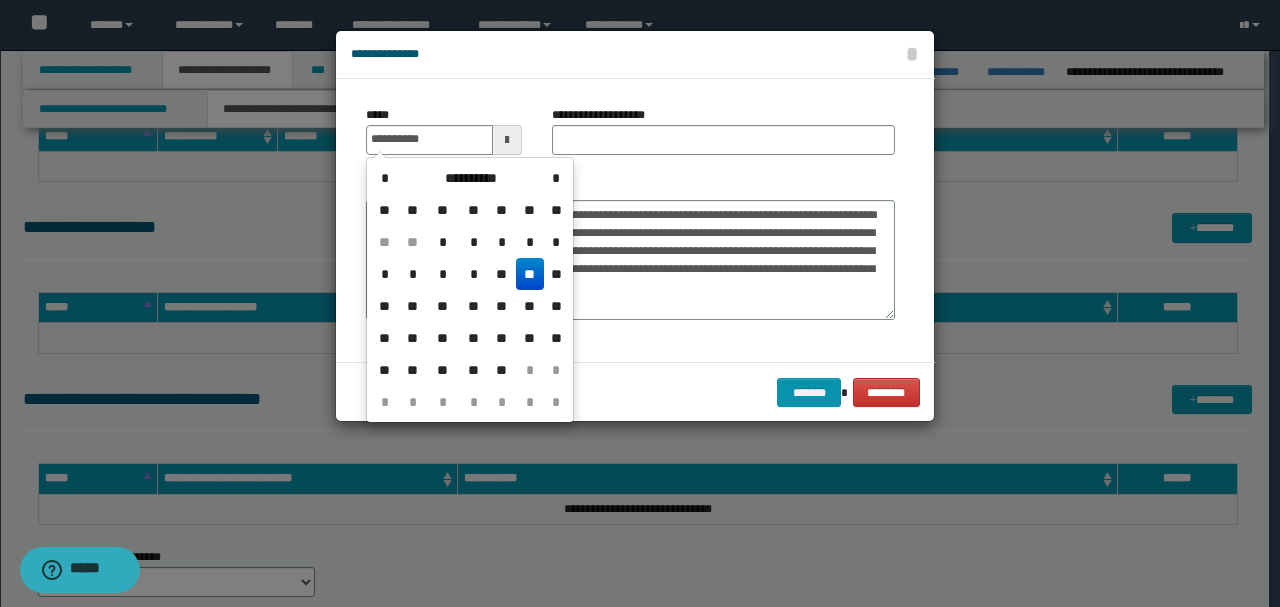 type on "**********" 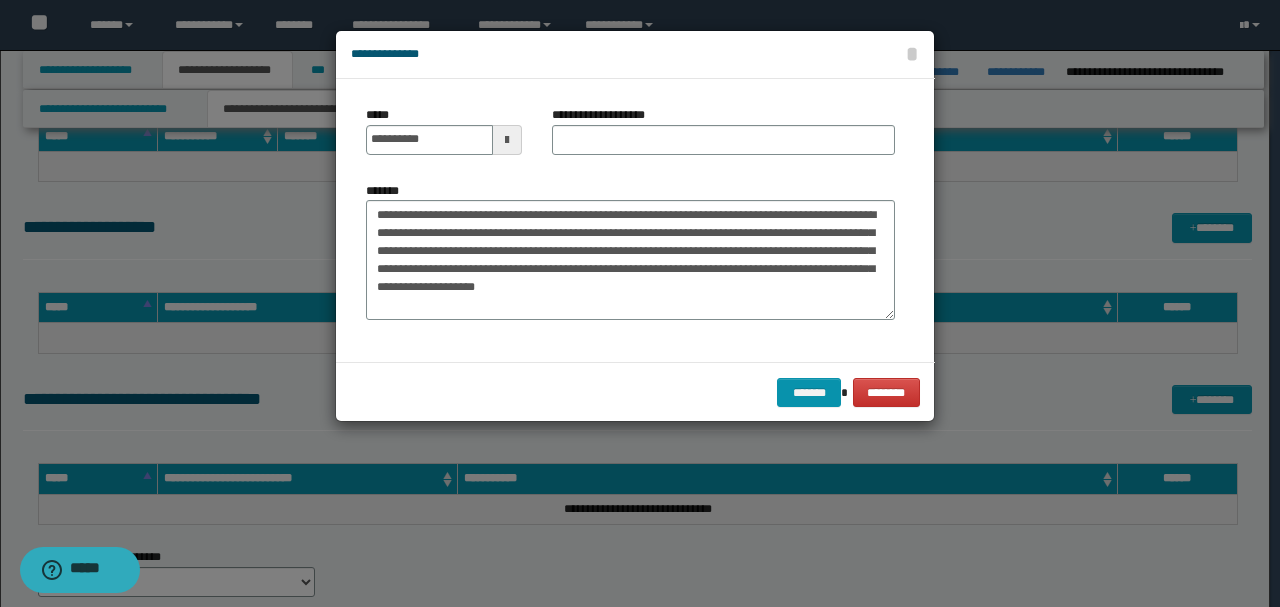 click on "**********" at bounding box center [630, 220] 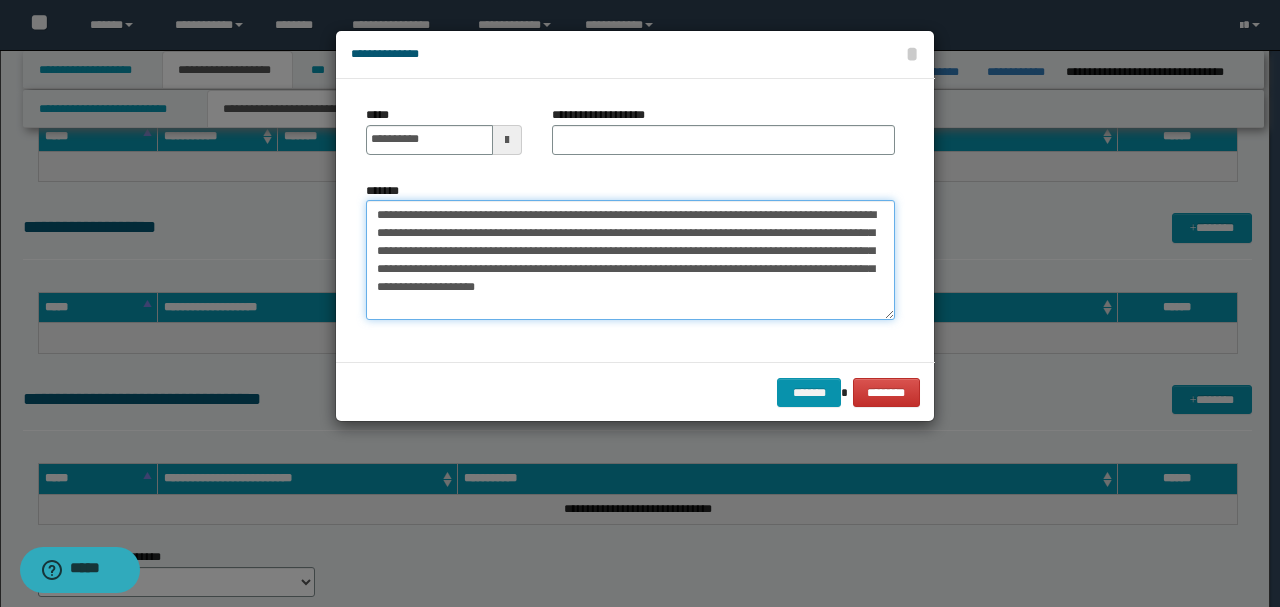 drag, startPoint x: 650, startPoint y: 216, endPoint x: 403, endPoint y: 182, distance: 249.3291 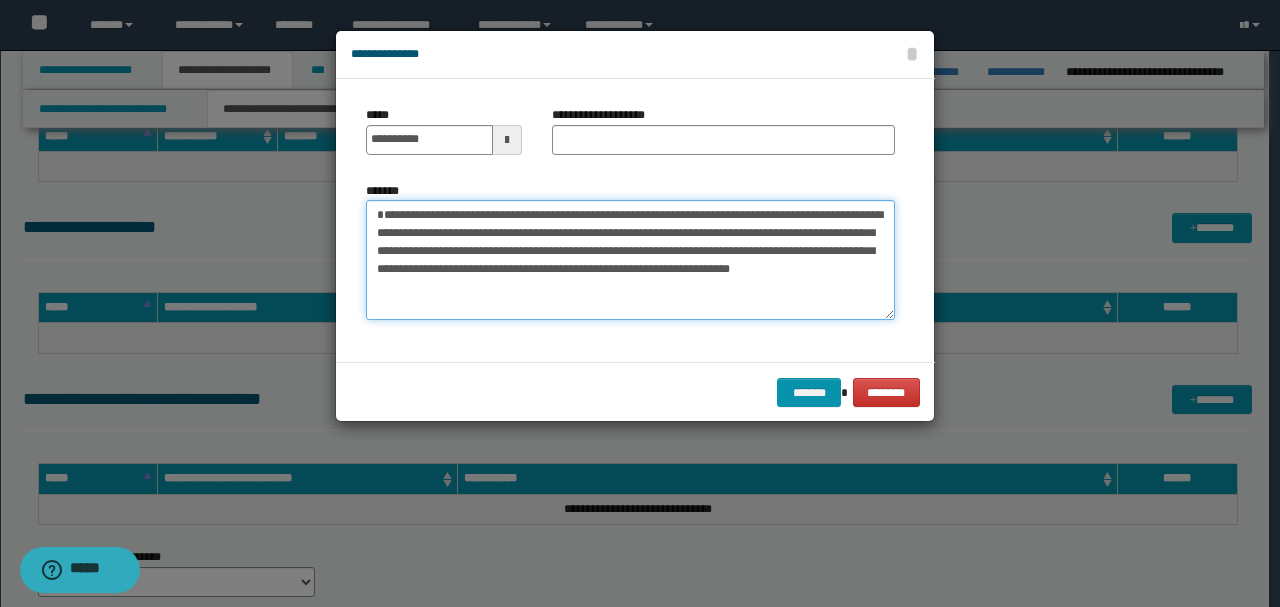 type on "**********" 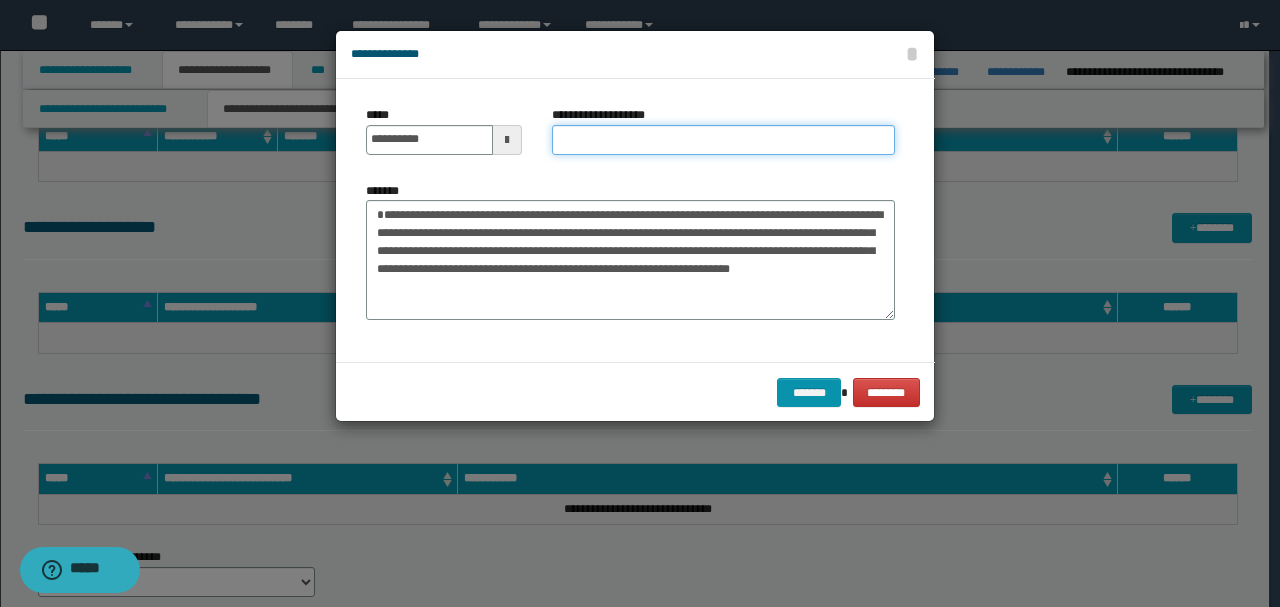 click on "**********" at bounding box center [723, 140] 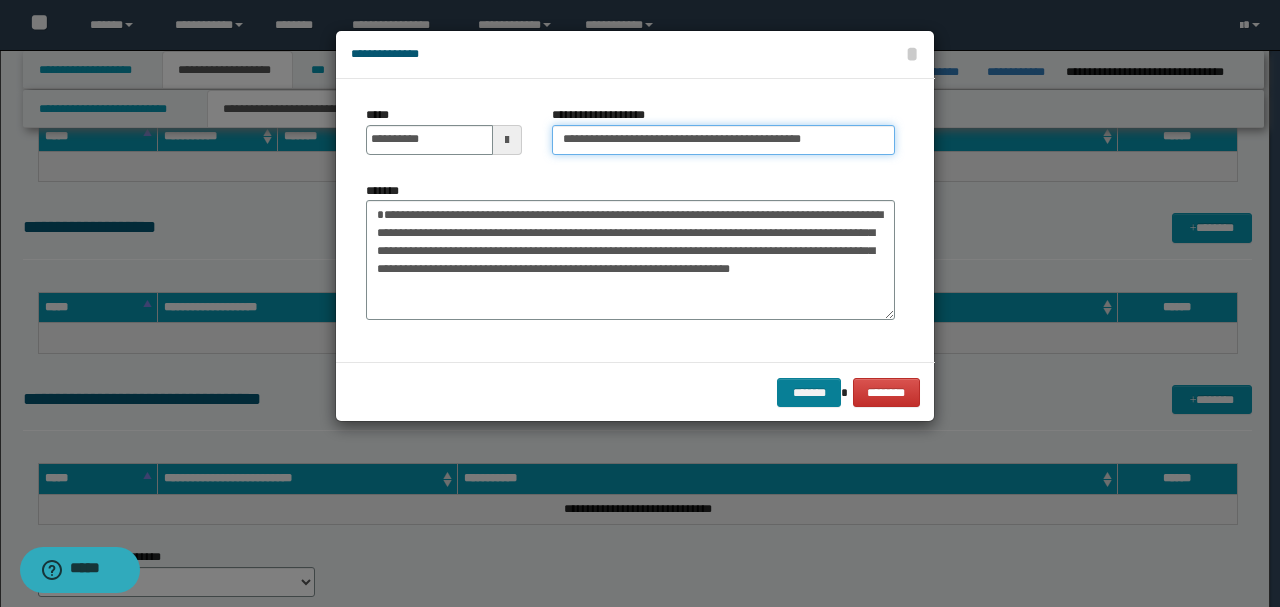 type on "**********" 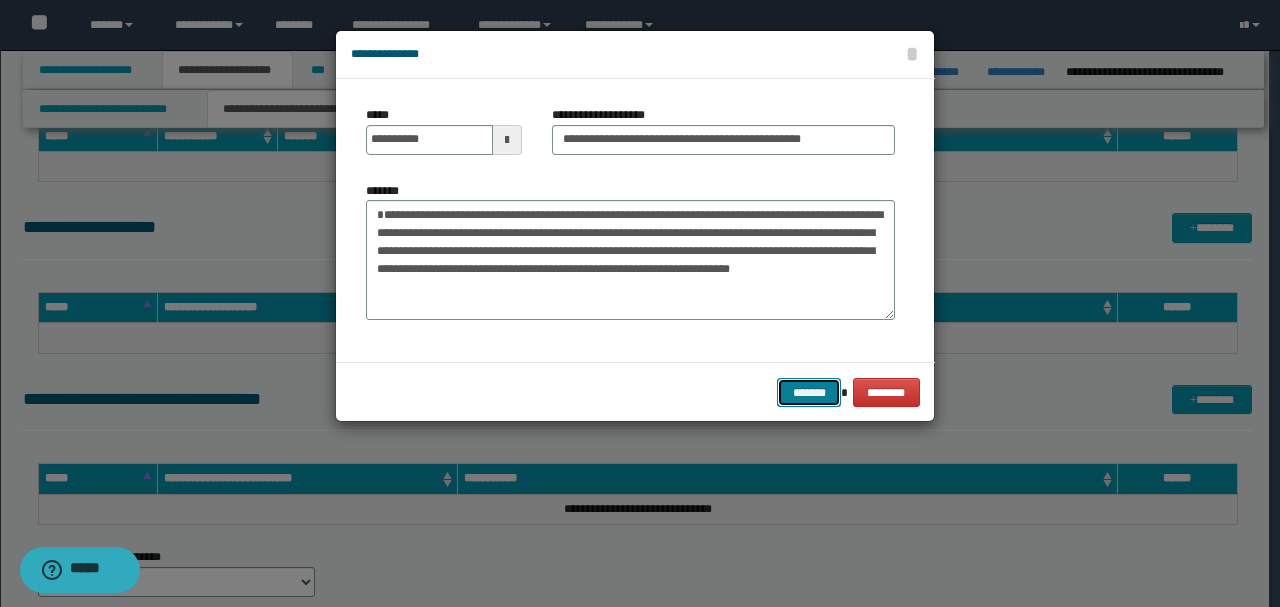 click on "*******" at bounding box center (809, 392) 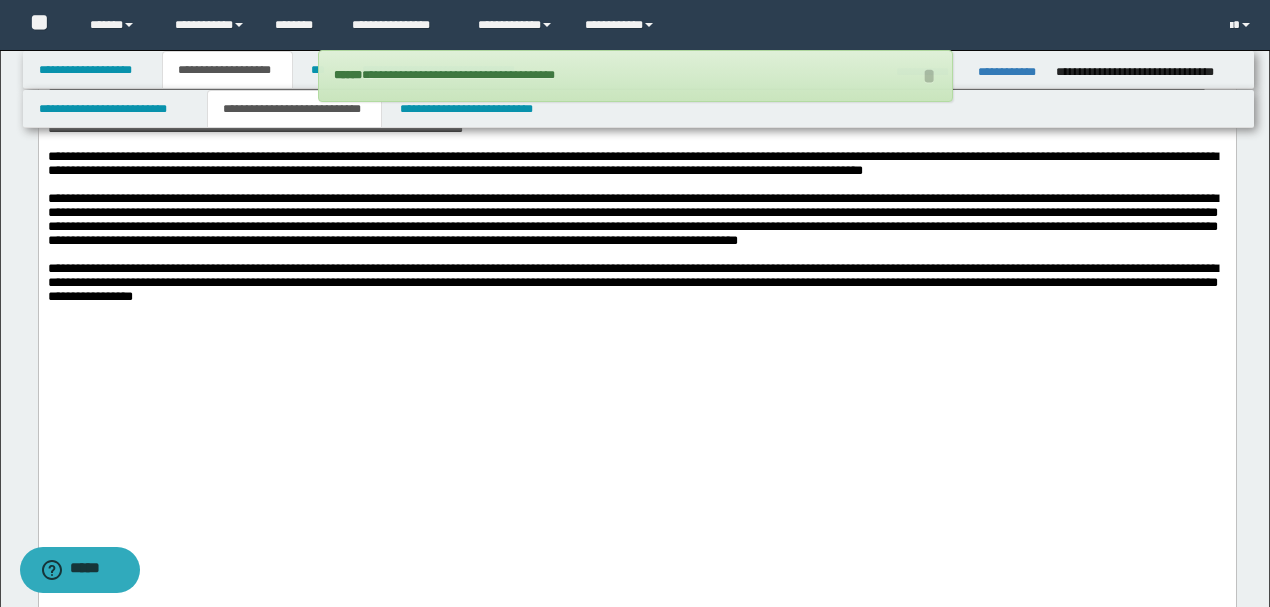 scroll, scrollTop: 3353, scrollLeft: 0, axis: vertical 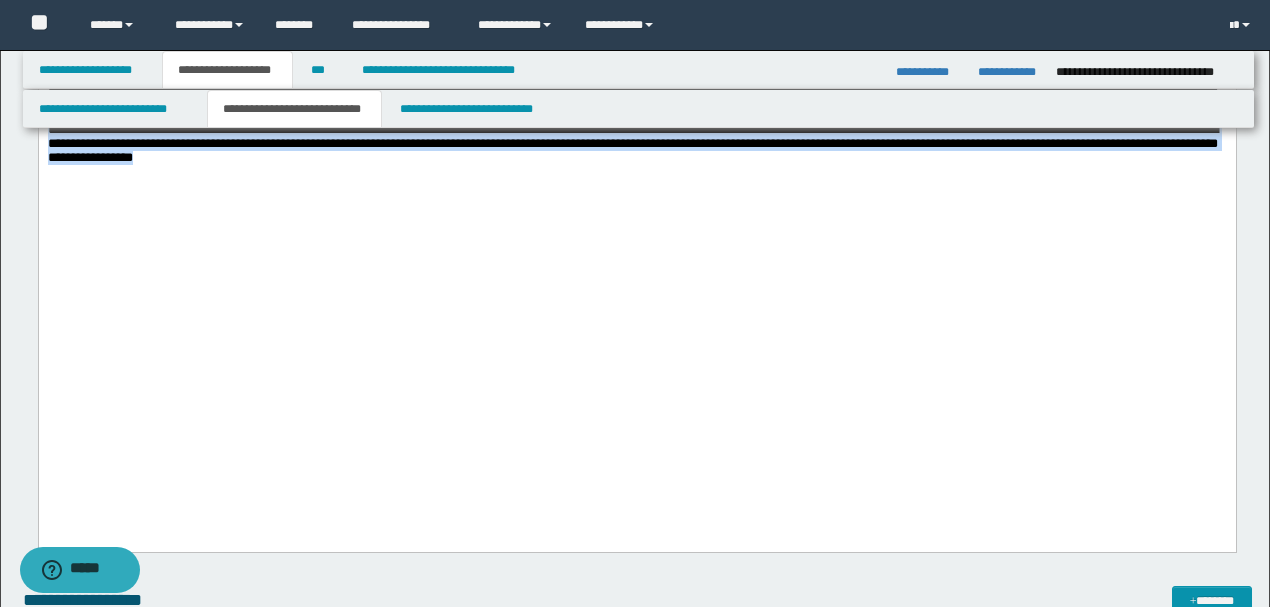 drag, startPoint x: 563, startPoint y: 426, endPoint x: 3, endPoint y: 388, distance: 561.2878 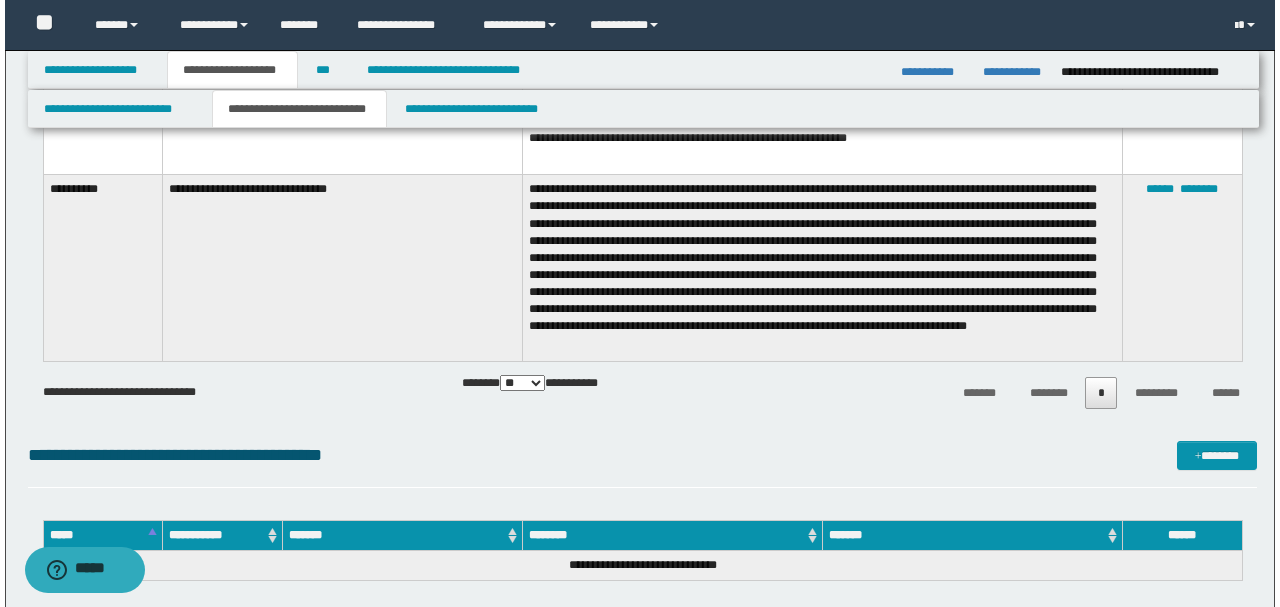 scroll, scrollTop: 4620, scrollLeft: 0, axis: vertical 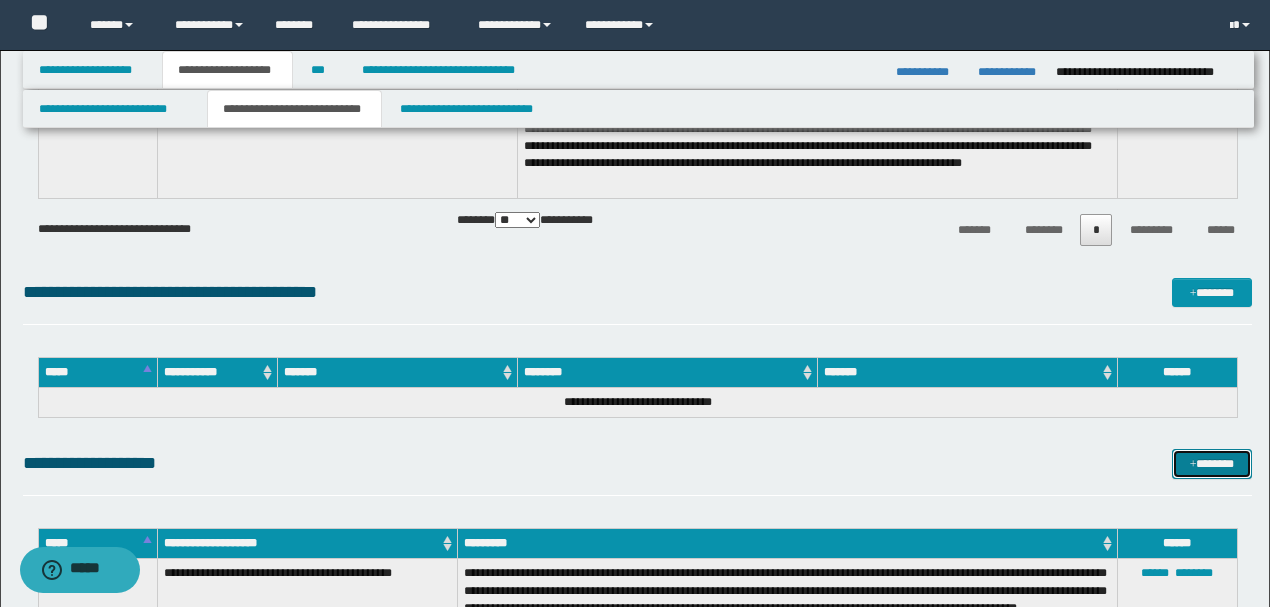 click on "*******" at bounding box center [1211, 463] 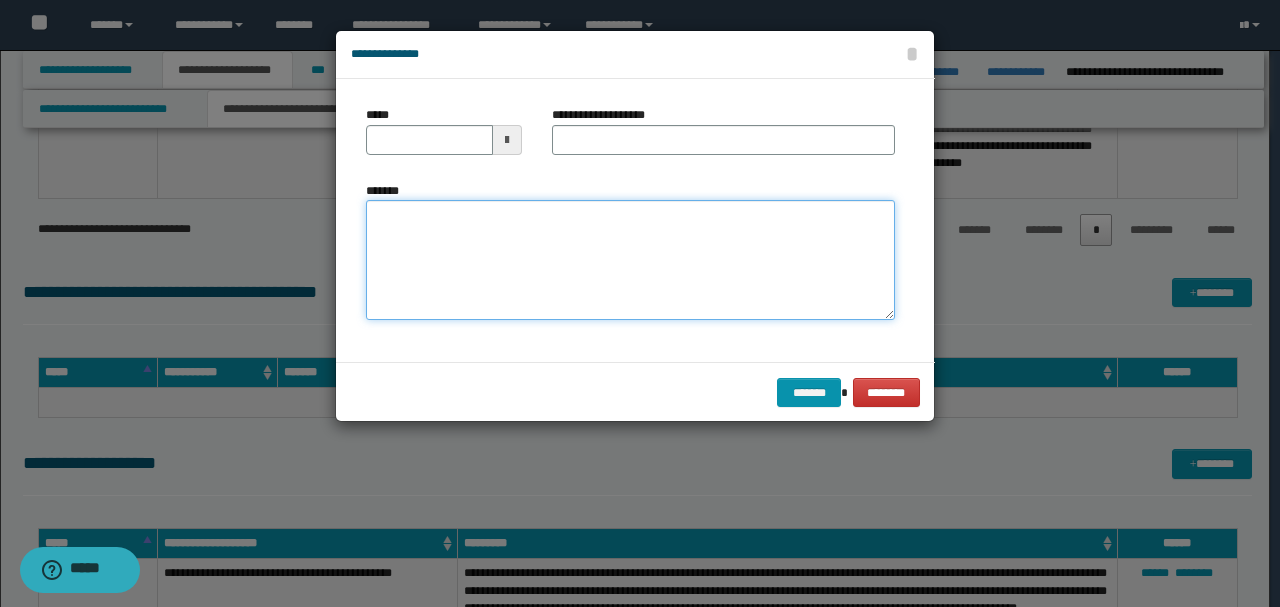 paste on "**********" 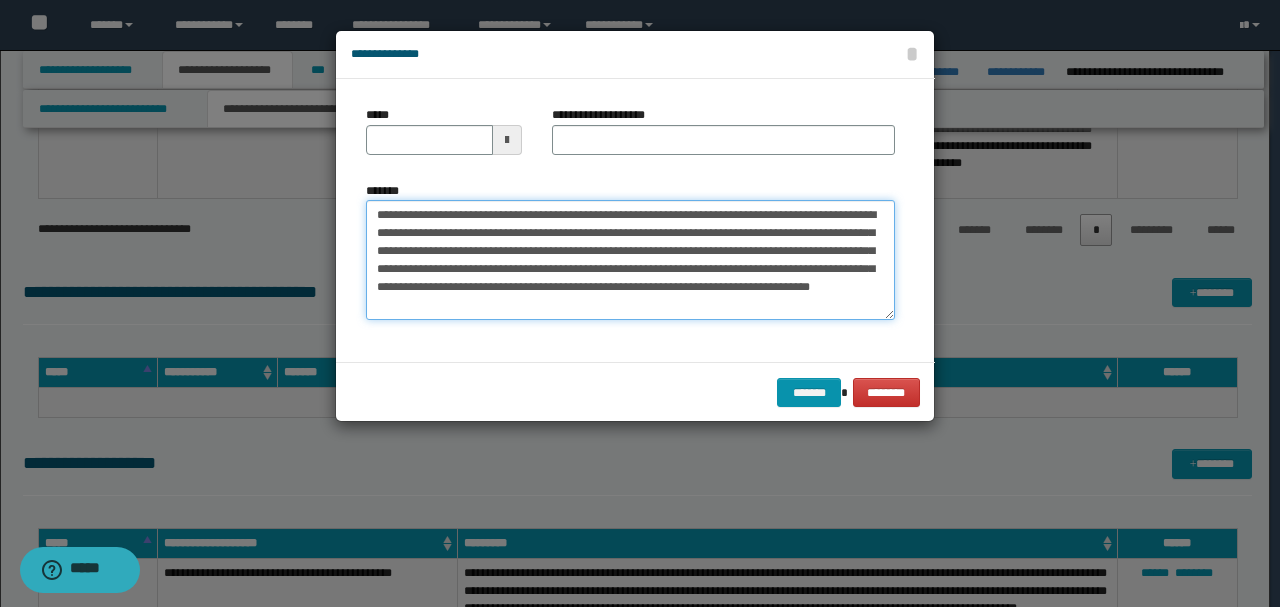 drag, startPoint x: 441, startPoint y: 213, endPoint x: 268, endPoint y: 192, distance: 174.26991 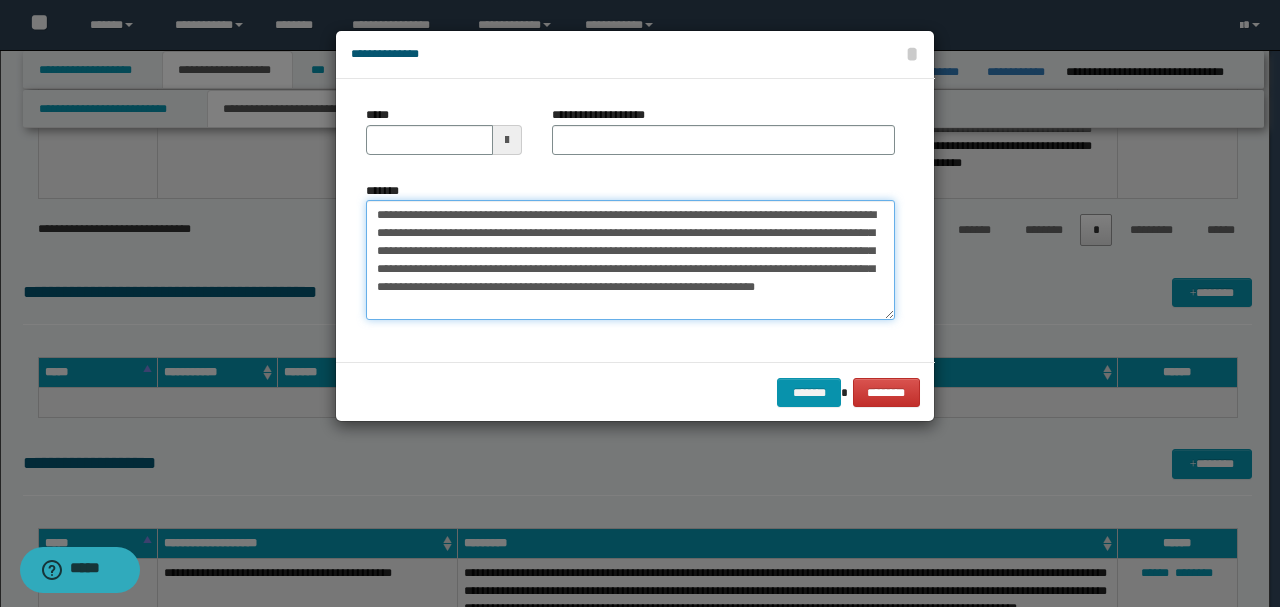 type 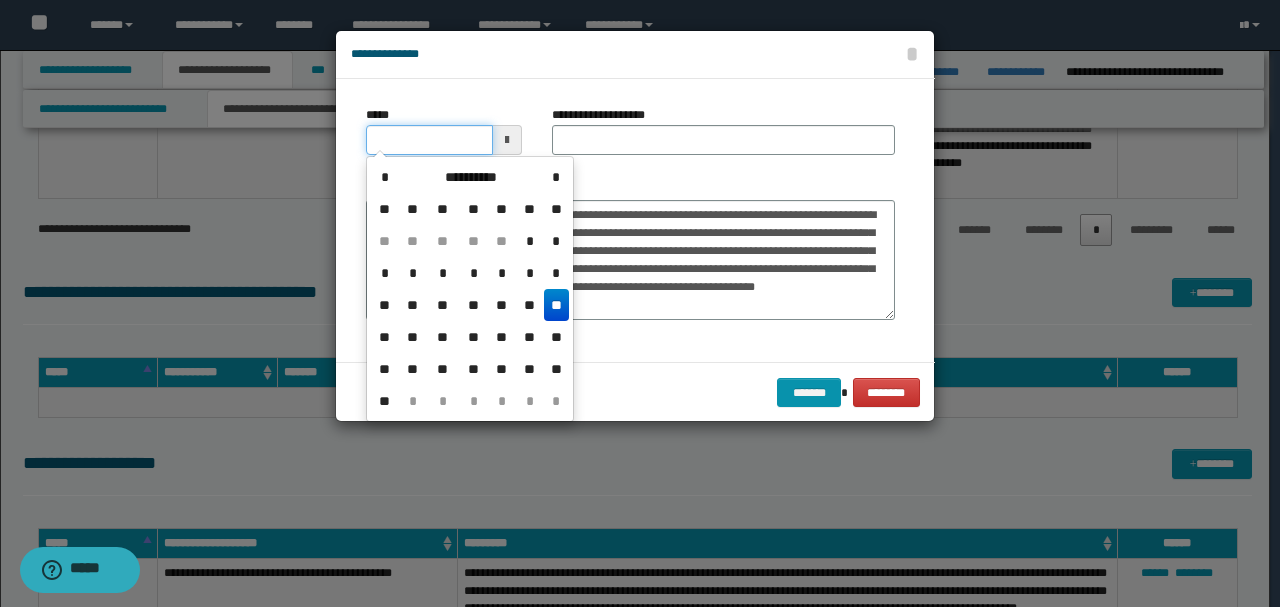click on "*****" at bounding box center [429, 140] 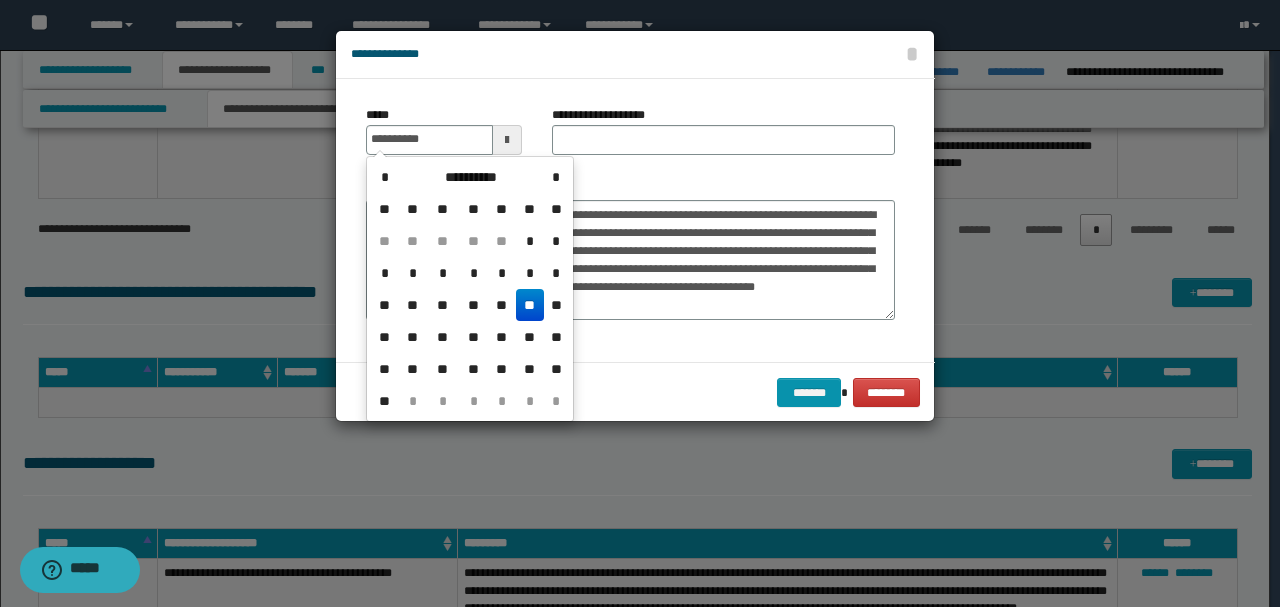type on "**********" 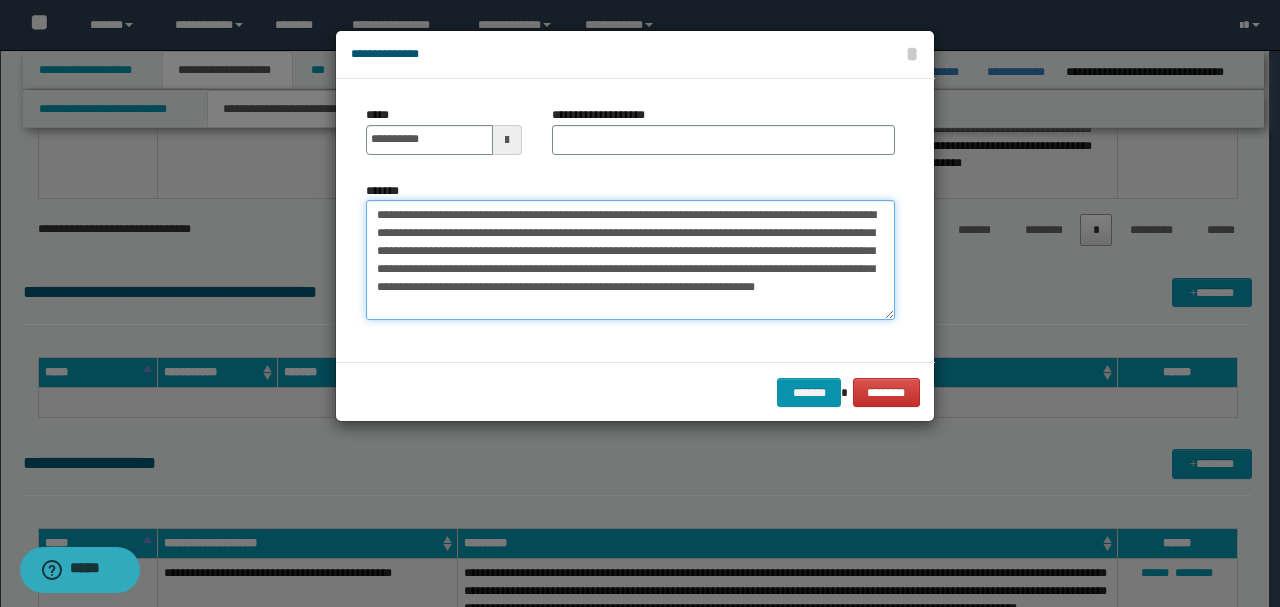 drag, startPoint x: 652, startPoint y: 206, endPoint x: 162, endPoint y: 196, distance: 490.10202 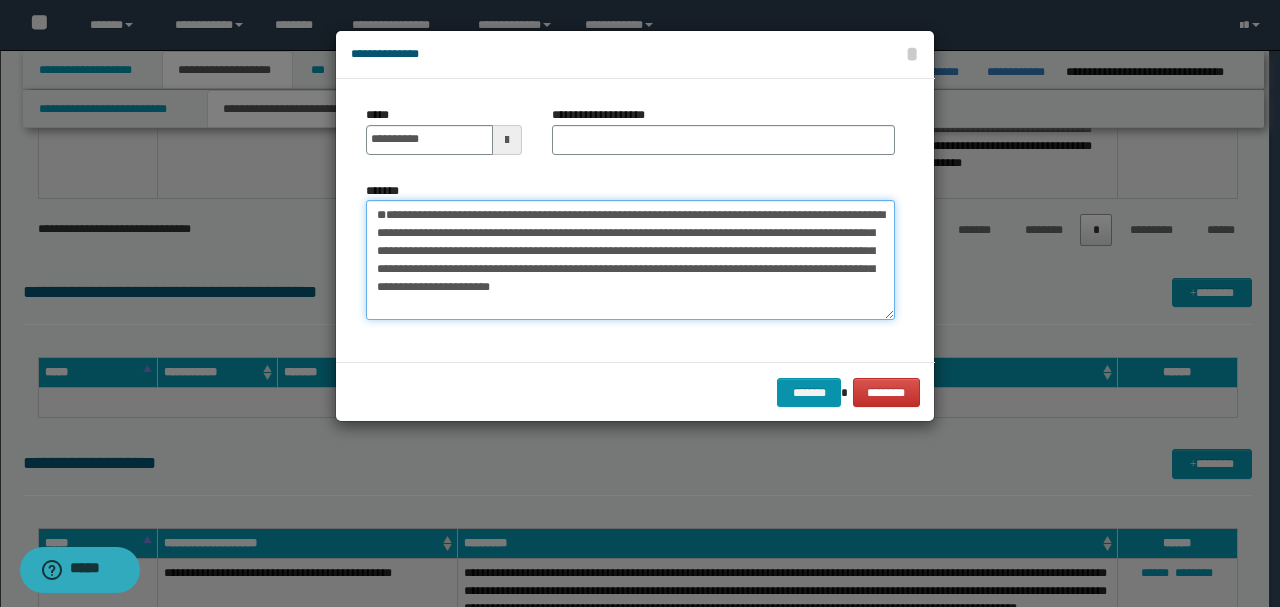 type on "**********" 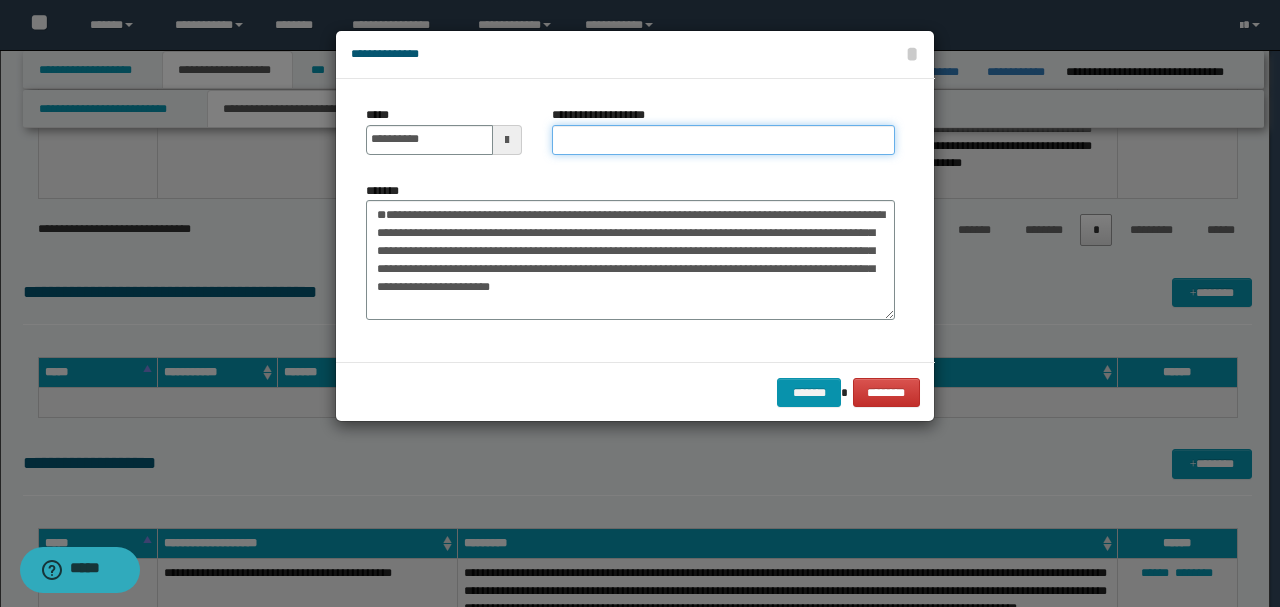 paste on "**********" 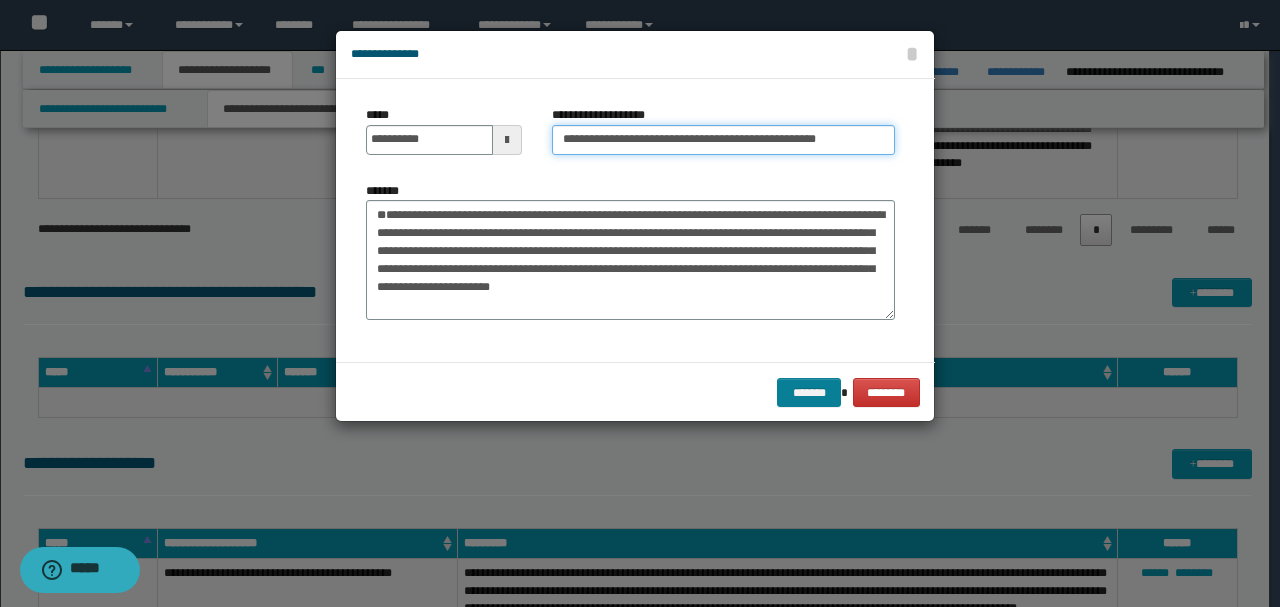type on "**********" 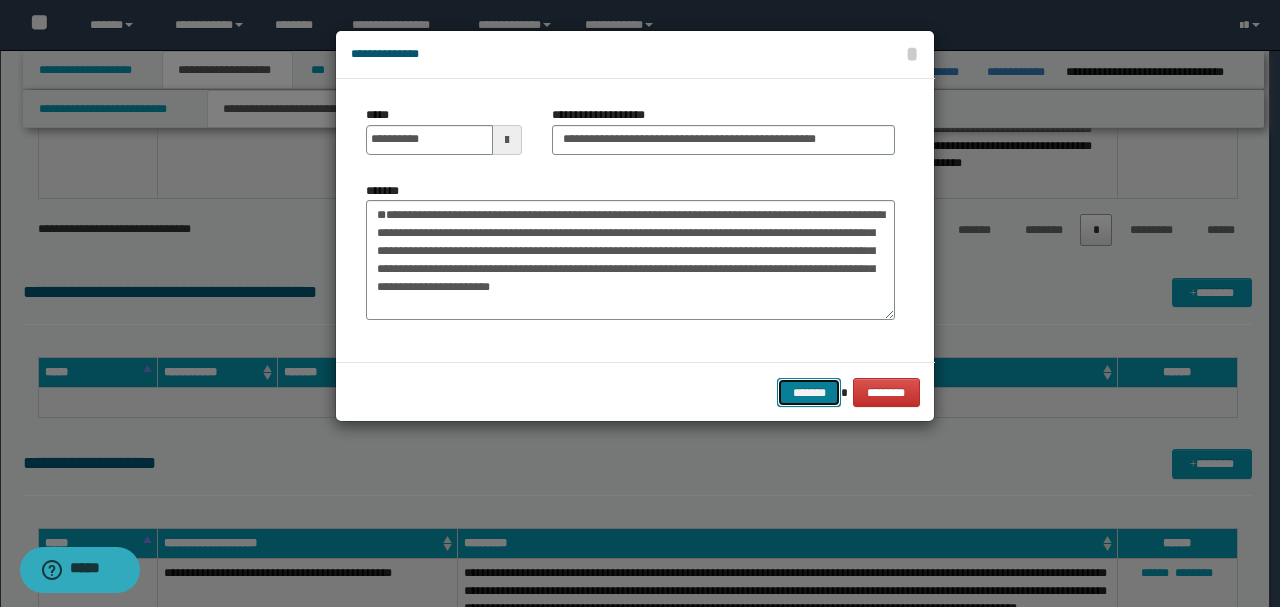 click on "*******" at bounding box center (809, 392) 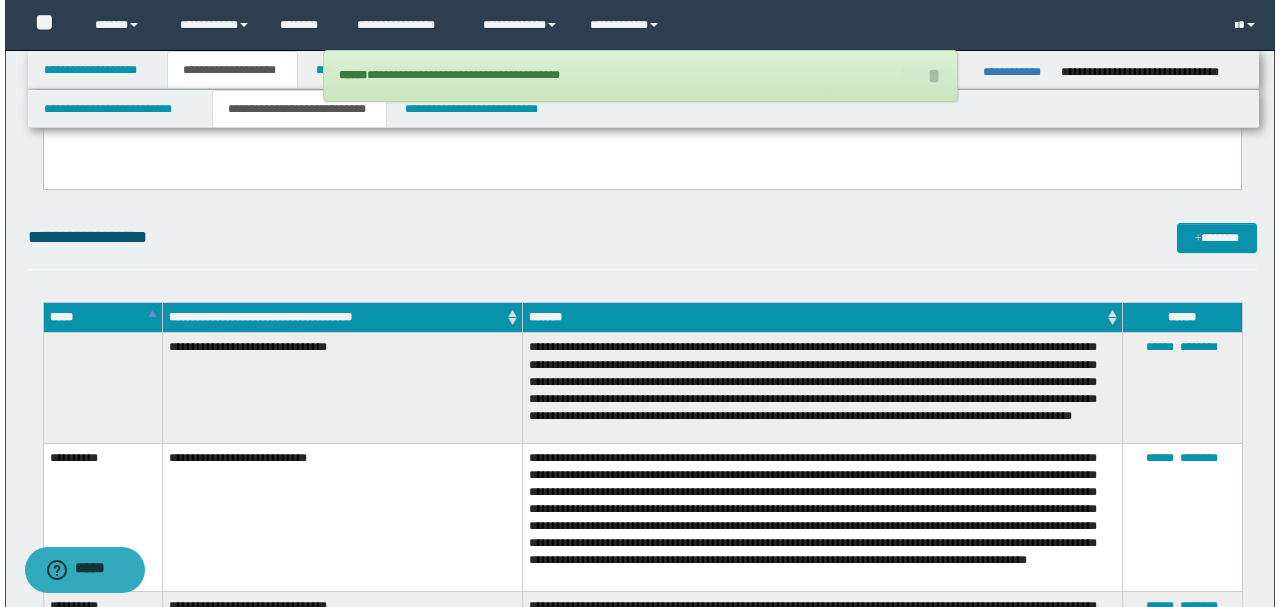 scroll, scrollTop: 3420, scrollLeft: 0, axis: vertical 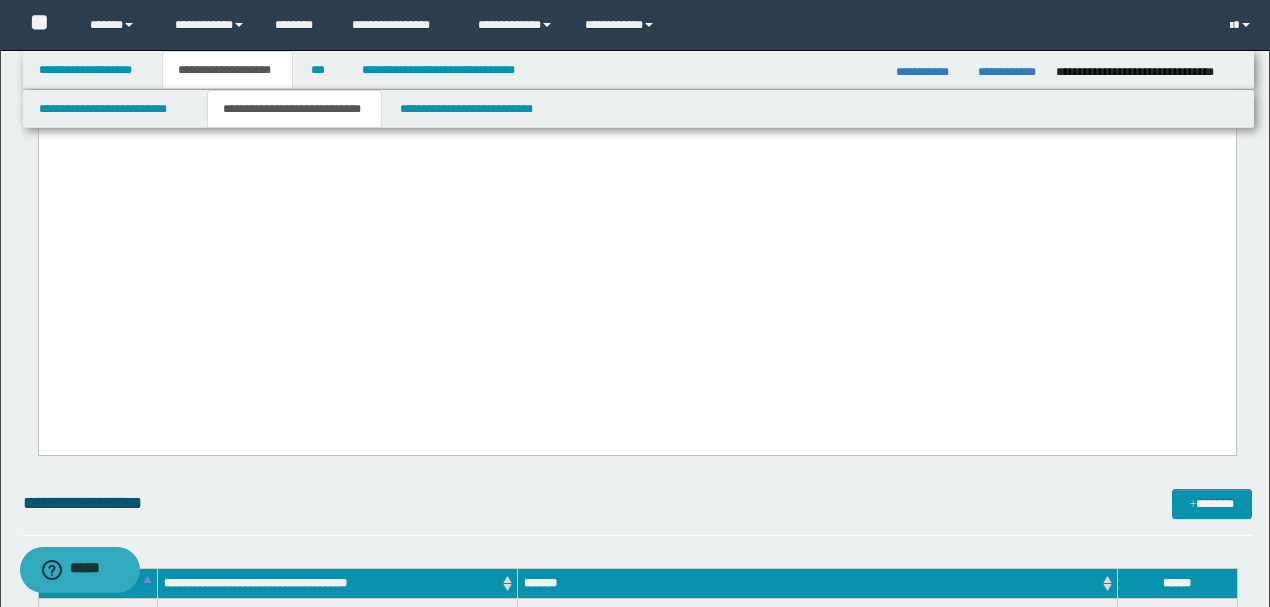drag, startPoint x: 1198, startPoint y: 298, endPoint x: 52, endPoint y: -1497, distance: 2129.634 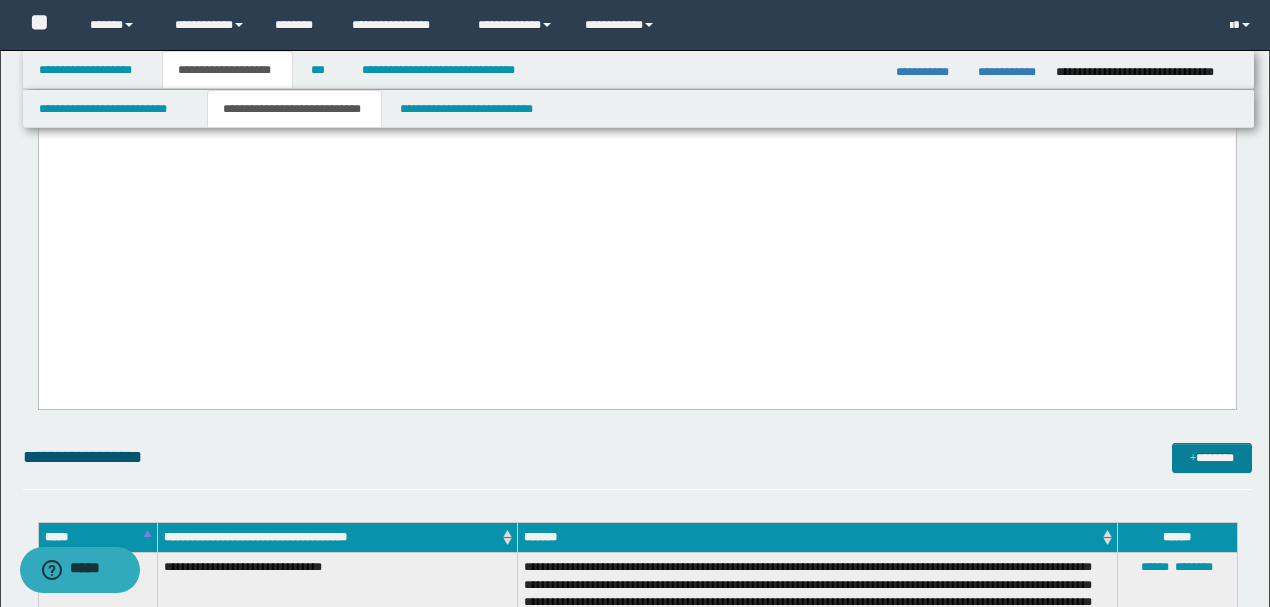 drag, startPoint x: 1222, startPoint y: 446, endPoint x: 742, endPoint y: 2160, distance: 1779.9427 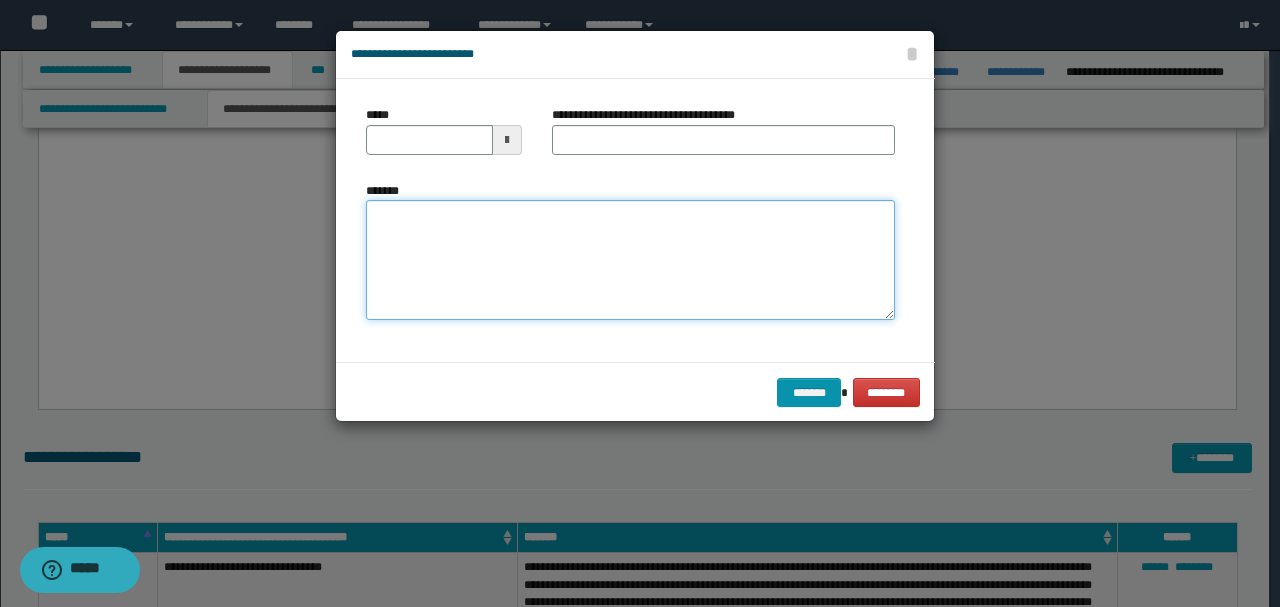 click on "*******" at bounding box center (630, 259) 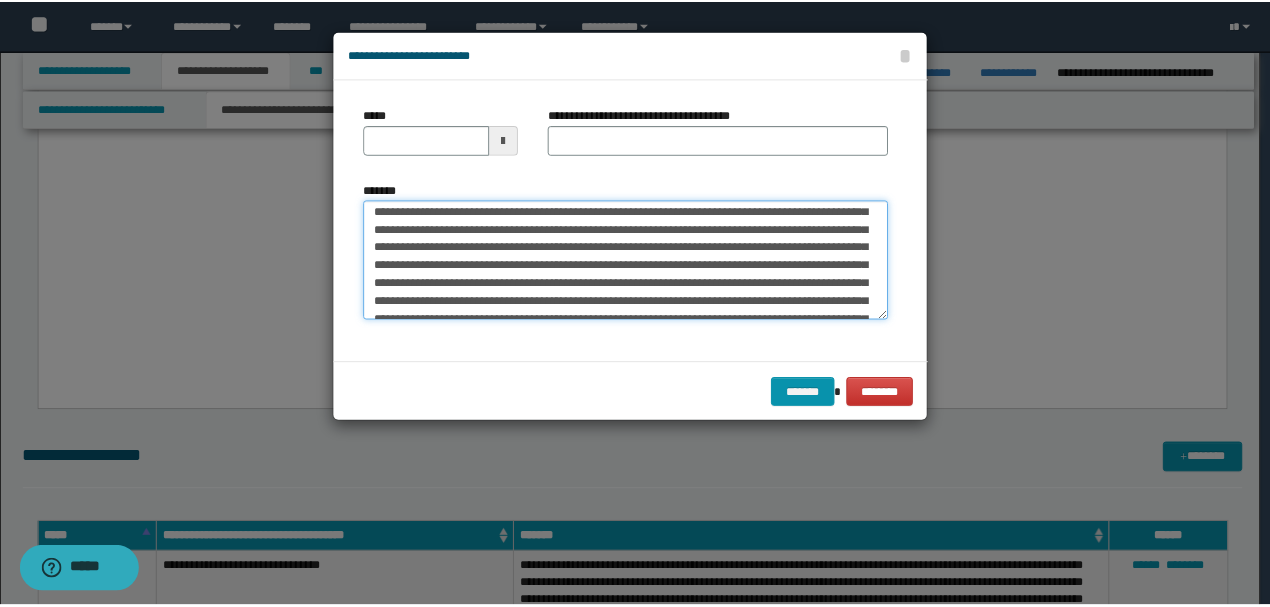 scroll, scrollTop: 0, scrollLeft: 0, axis: both 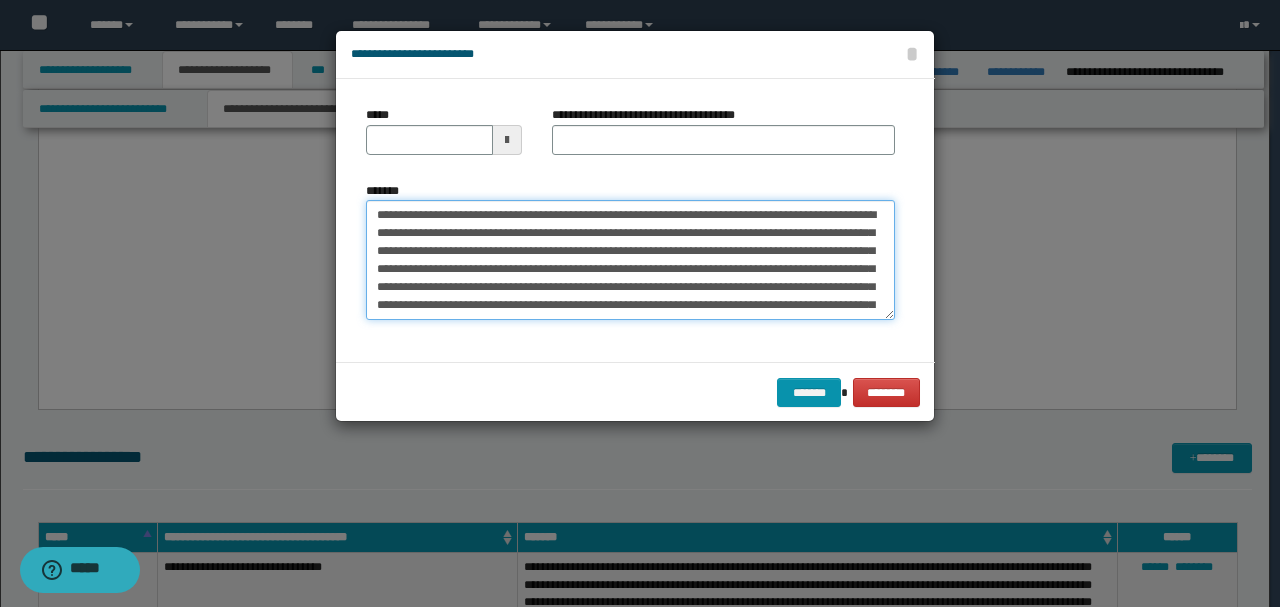 type 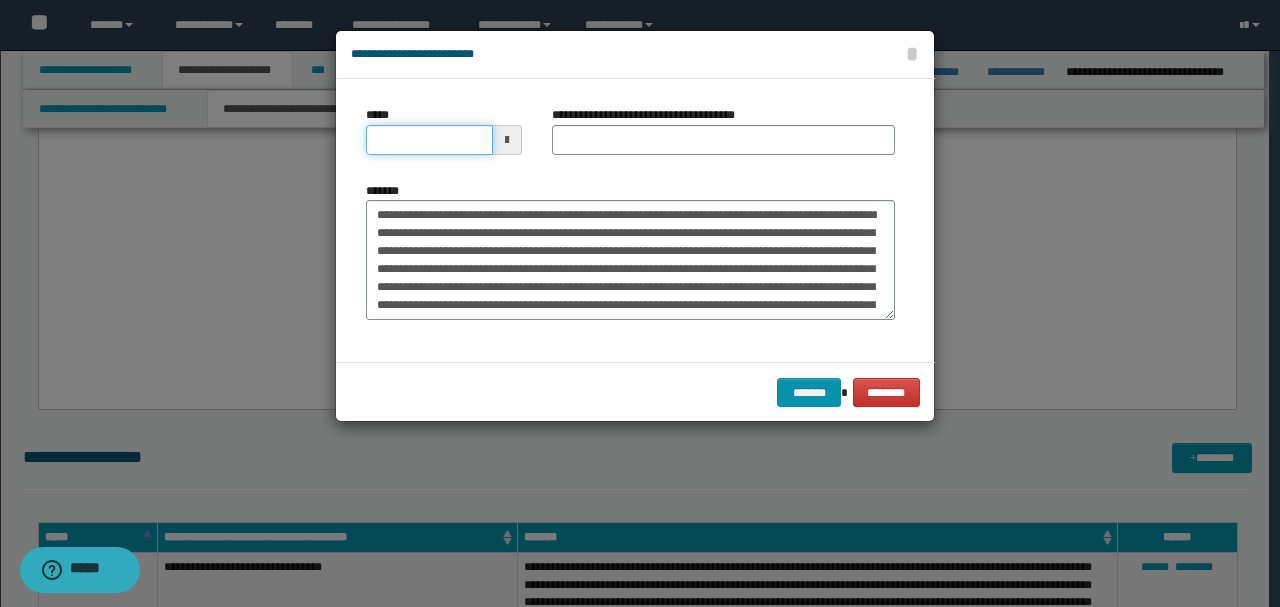 drag, startPoint x: 442, startPoint y: 135, endPoint x: 454, endPoint y: 137, distance: 12.165525 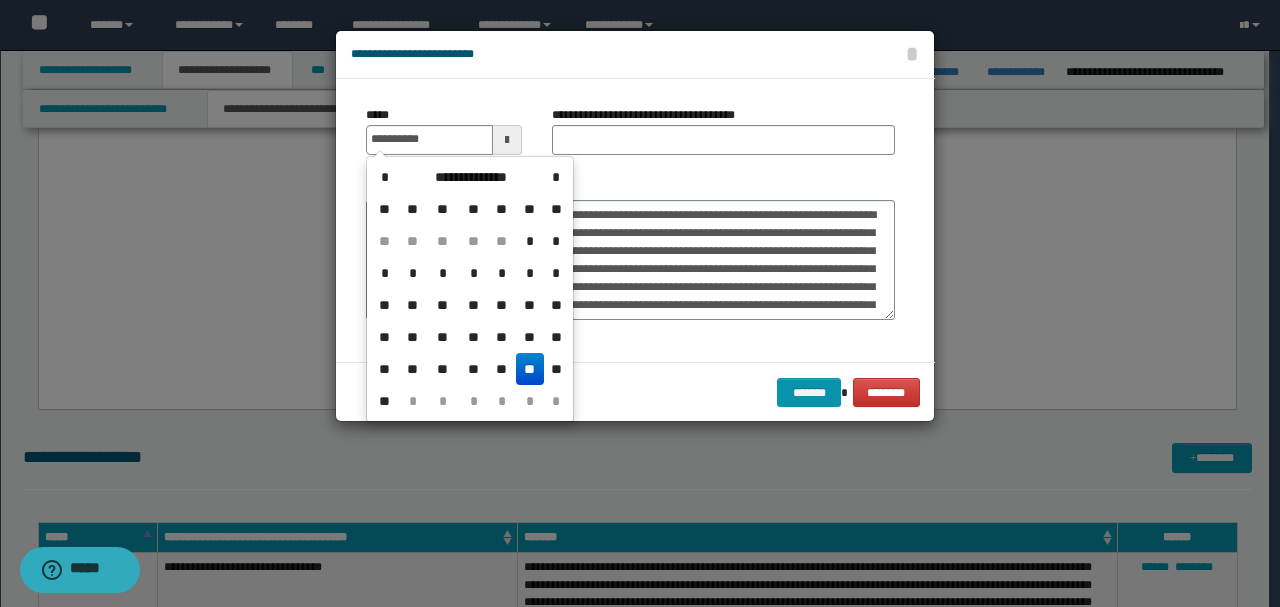 type on "**********" 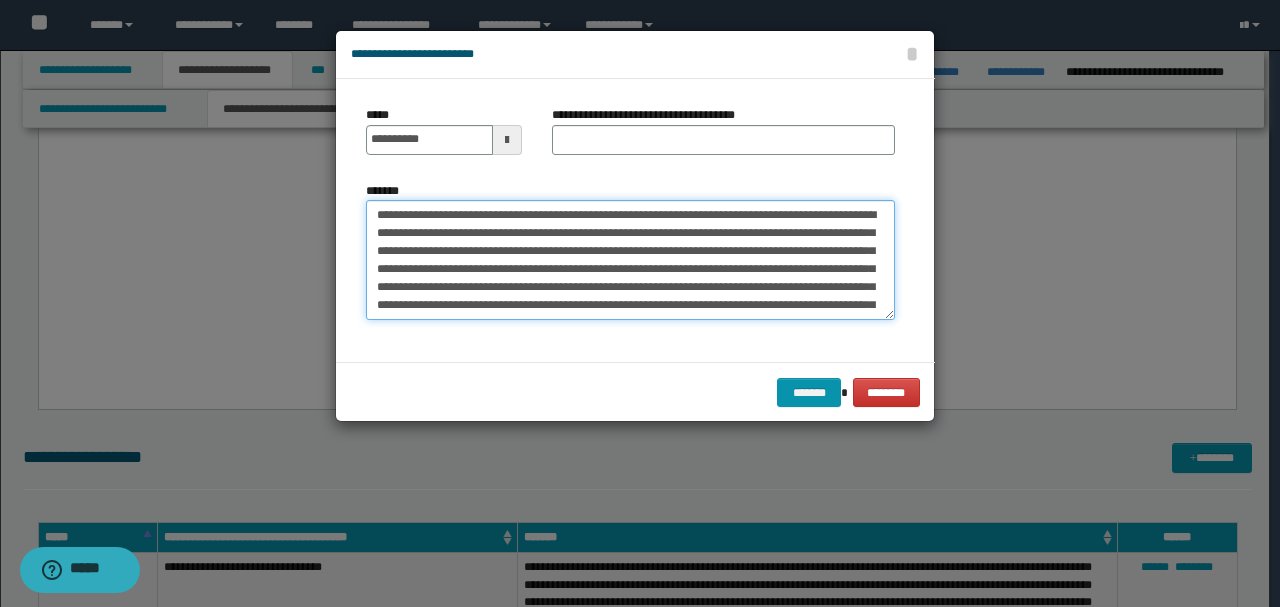 drag, startPoint x: 538, startPoint y: 203, endPoint x: 323, endPoint y: 198, distance: 215.05814 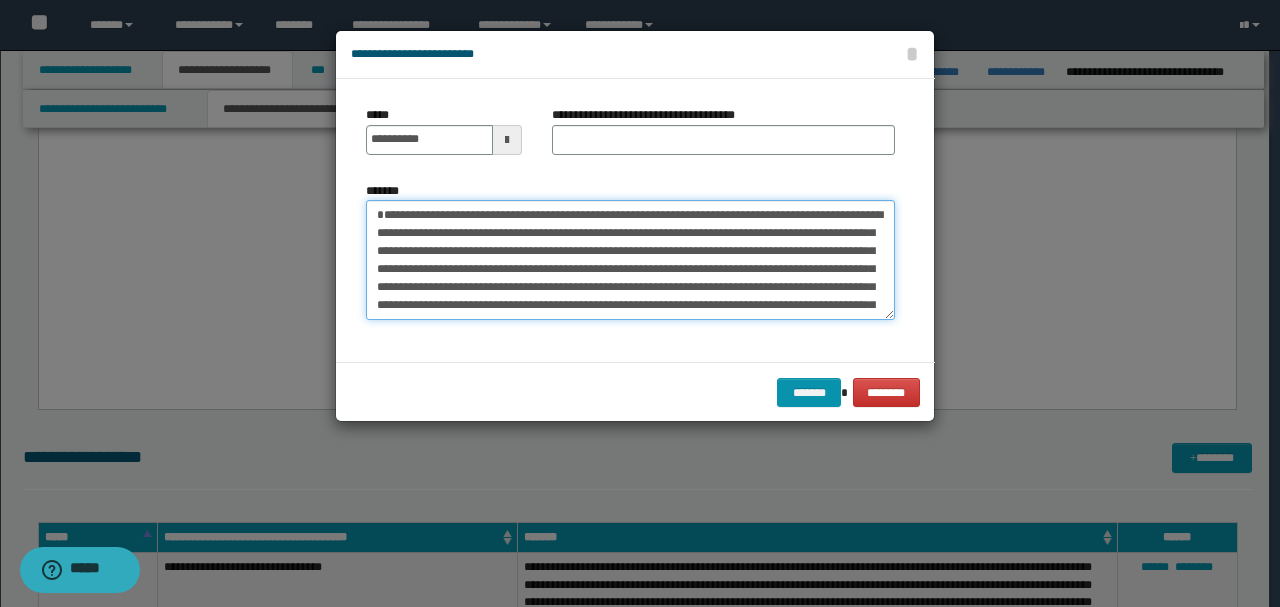 type on "**********" 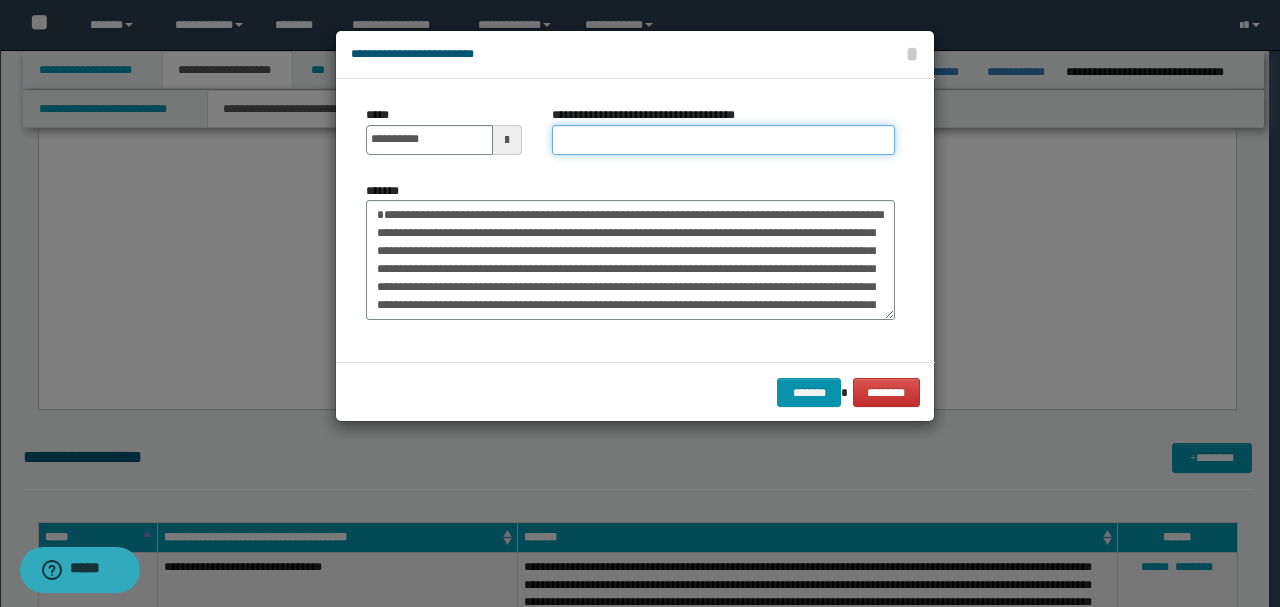 click on "**********" at bounding box center (723, 140) 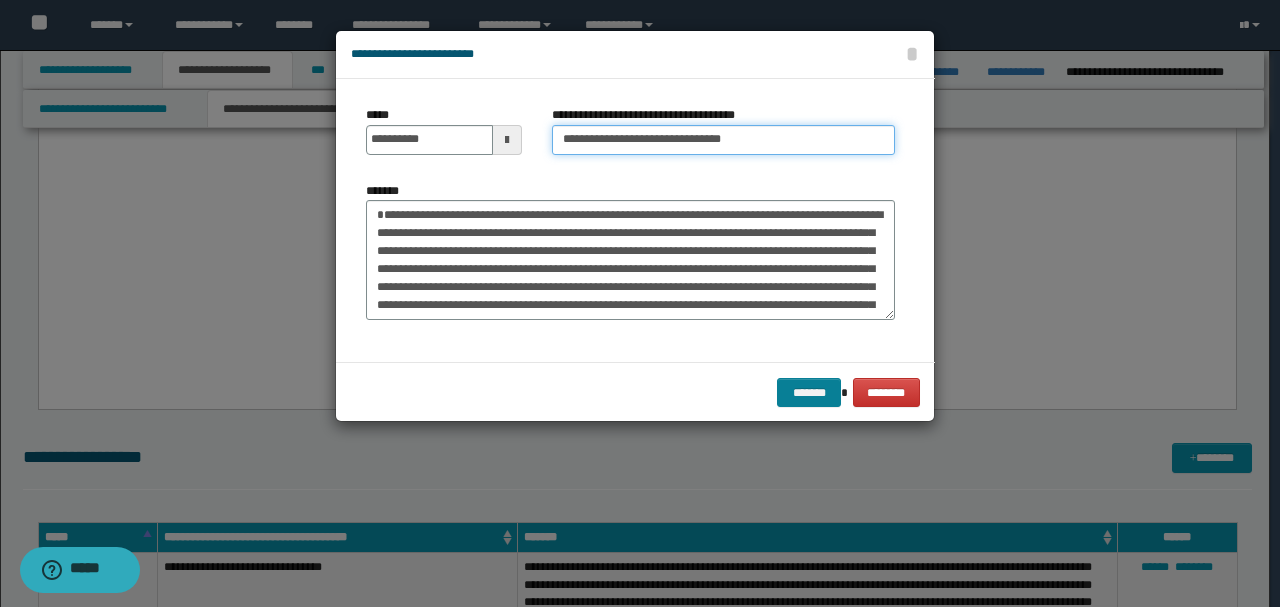 type on "**********" 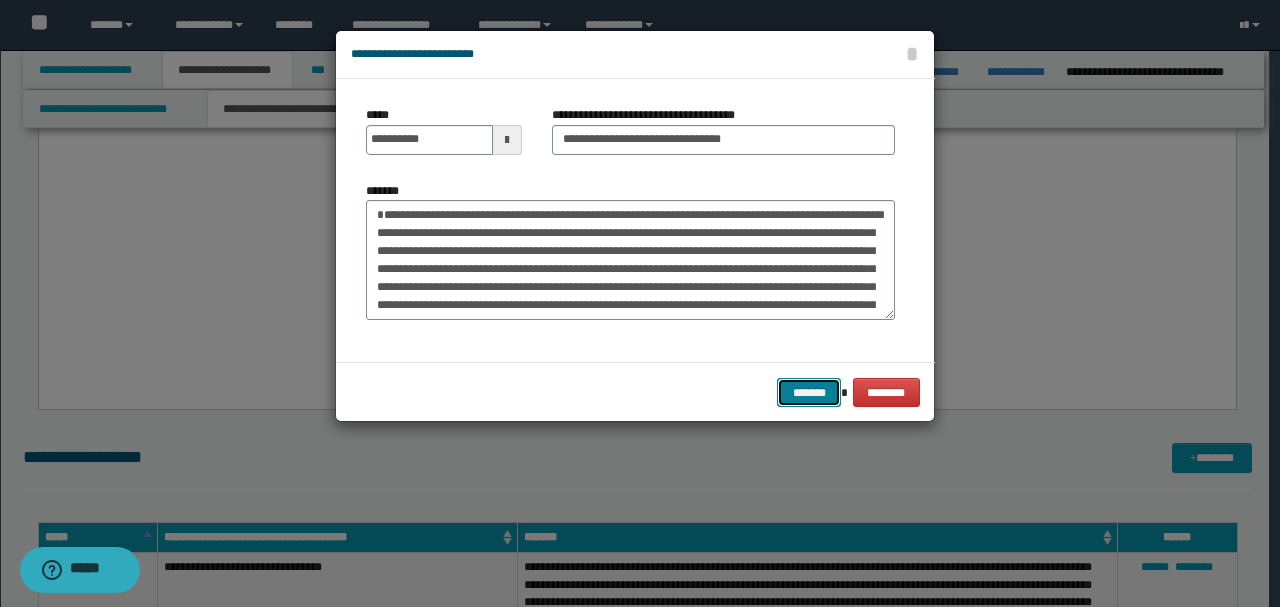 click on "*******" at bounding box center (809, 392) 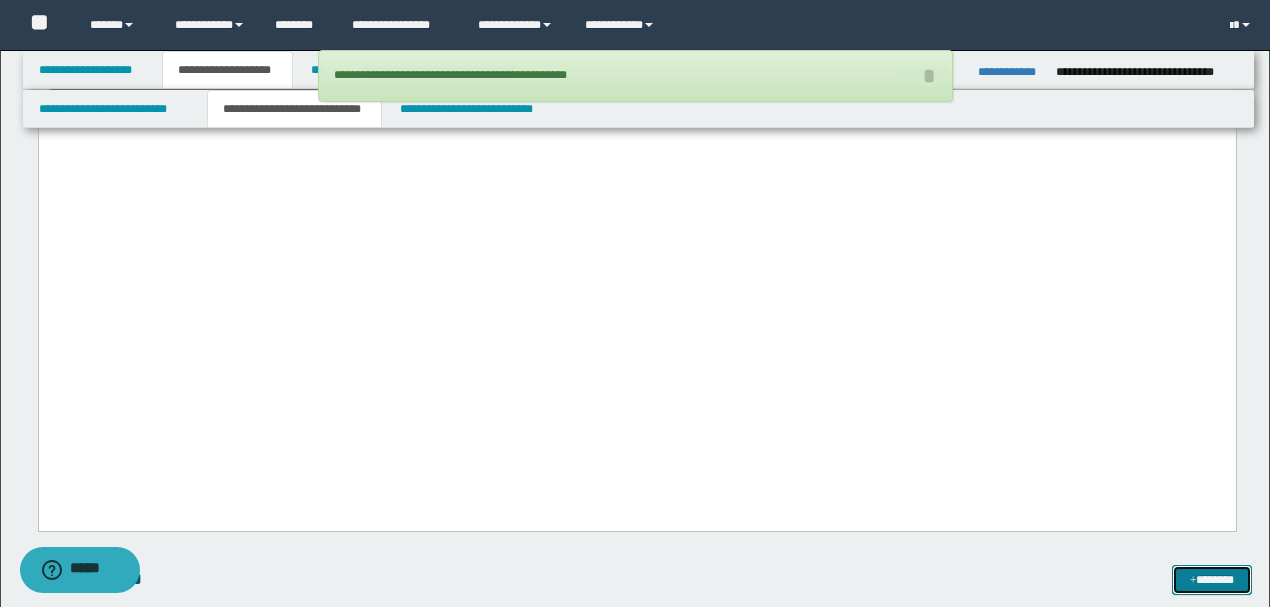 scroll, scrollTop: 3286, scrollLeft: 0, axis: vertical 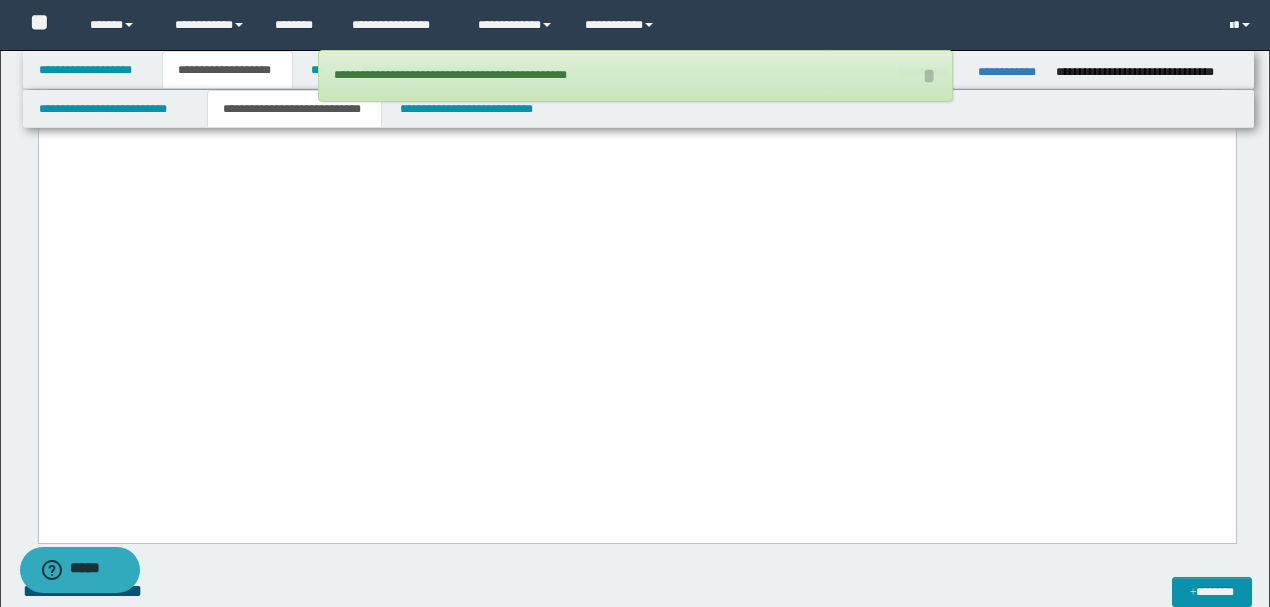 drag, startPoint x: 1114, startPoint y: 361, endPoint x: 11, endPoint y: 337, distance: 1103.2611 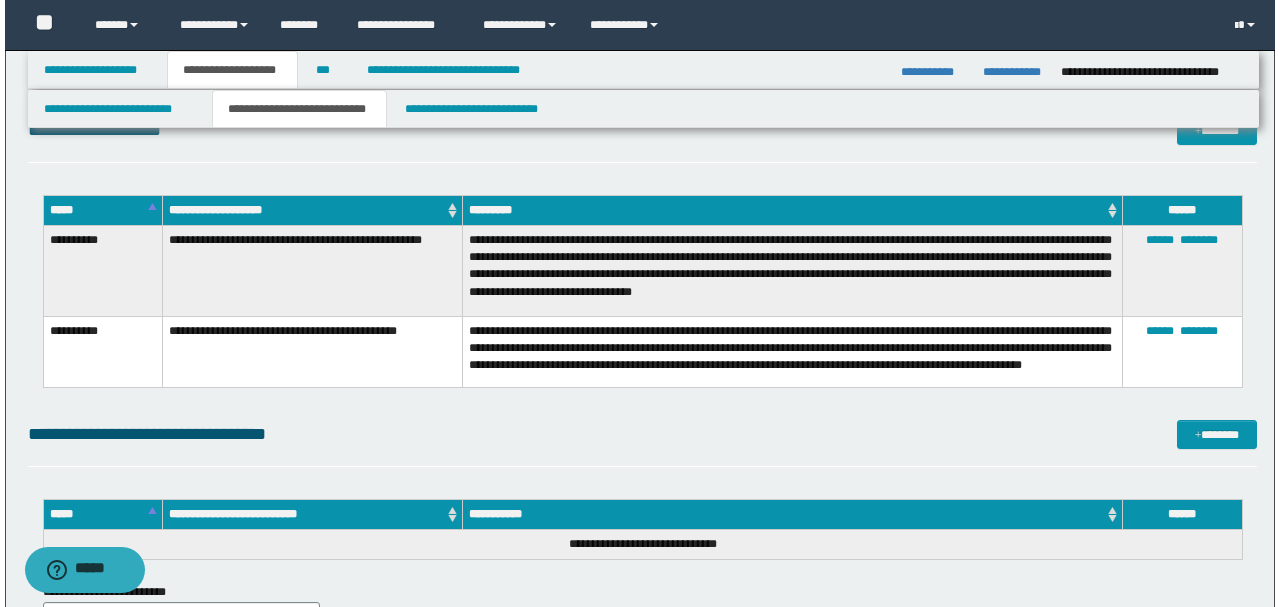 scroll, scrollTop: 4886, scrollLeft: 0, axis: vertical 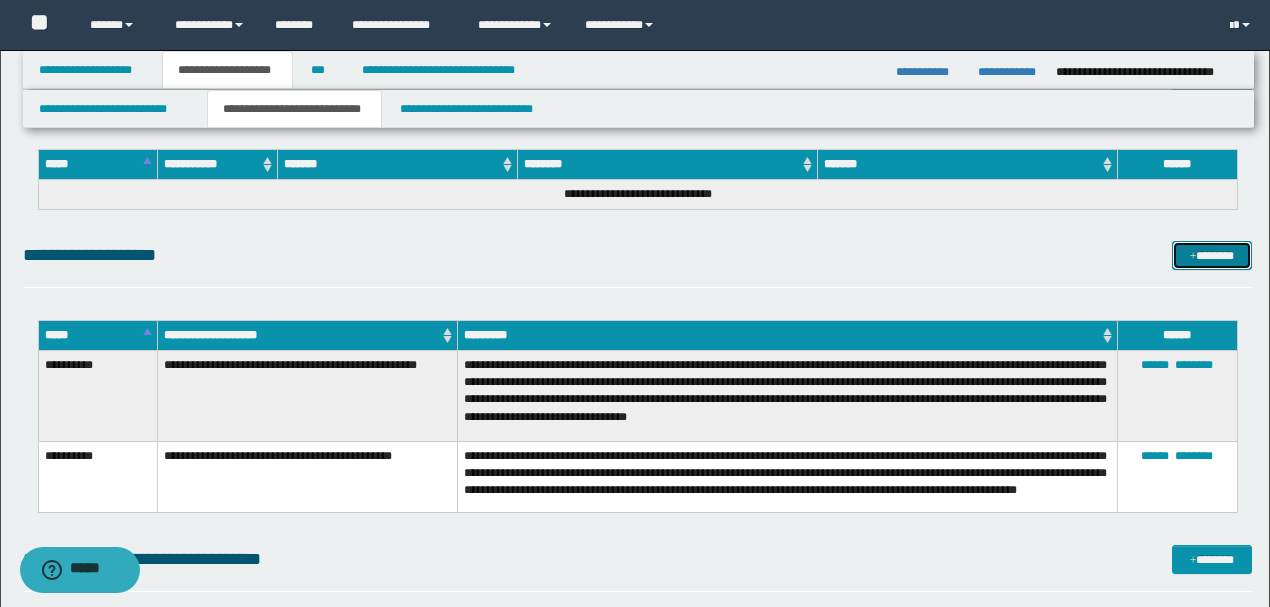 click on "*******" at bounding box center (1211, 255) 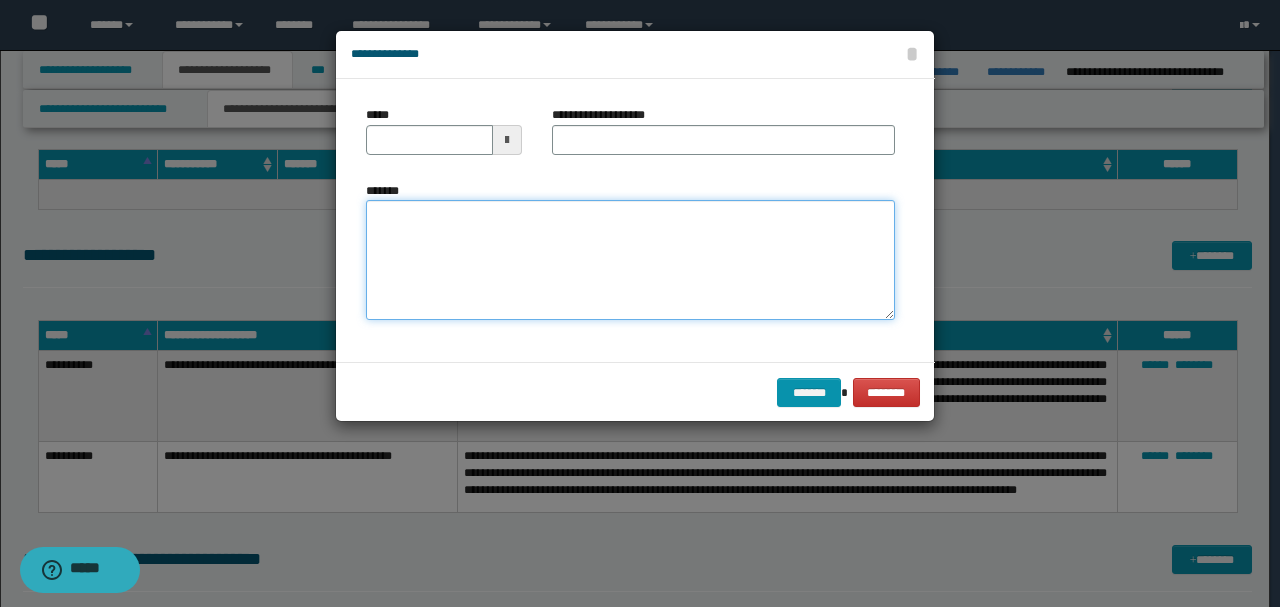 click on "*******" at bounding box center [630, 259] 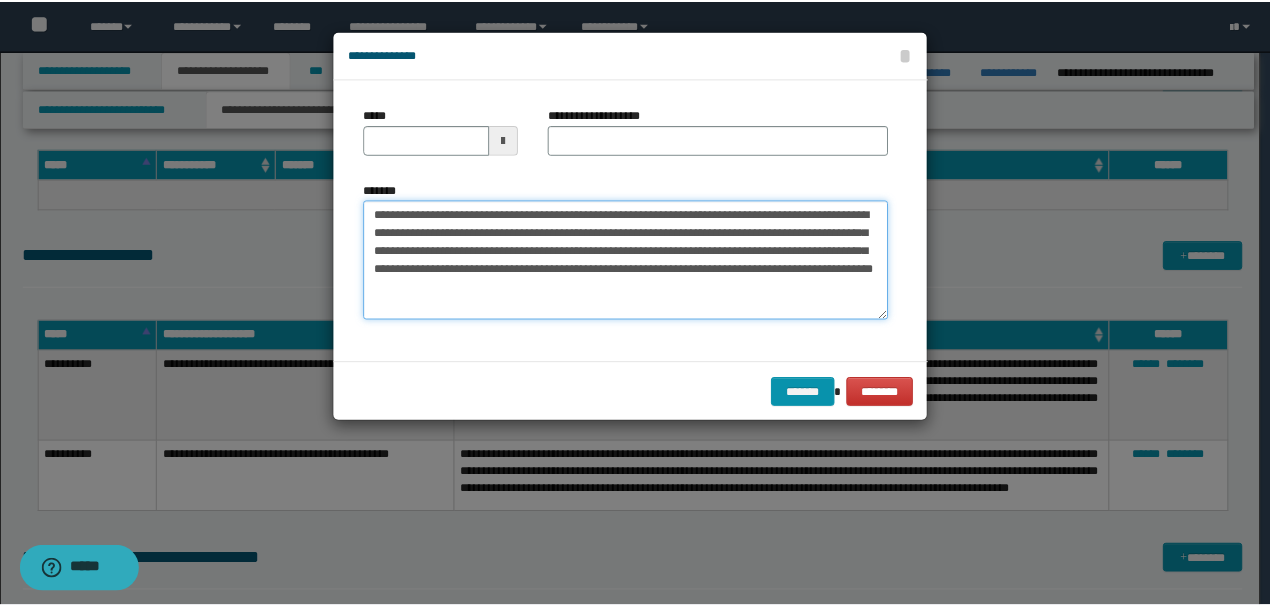 scroll, scrollTop: 0, scrollLeft: 0, axis: both 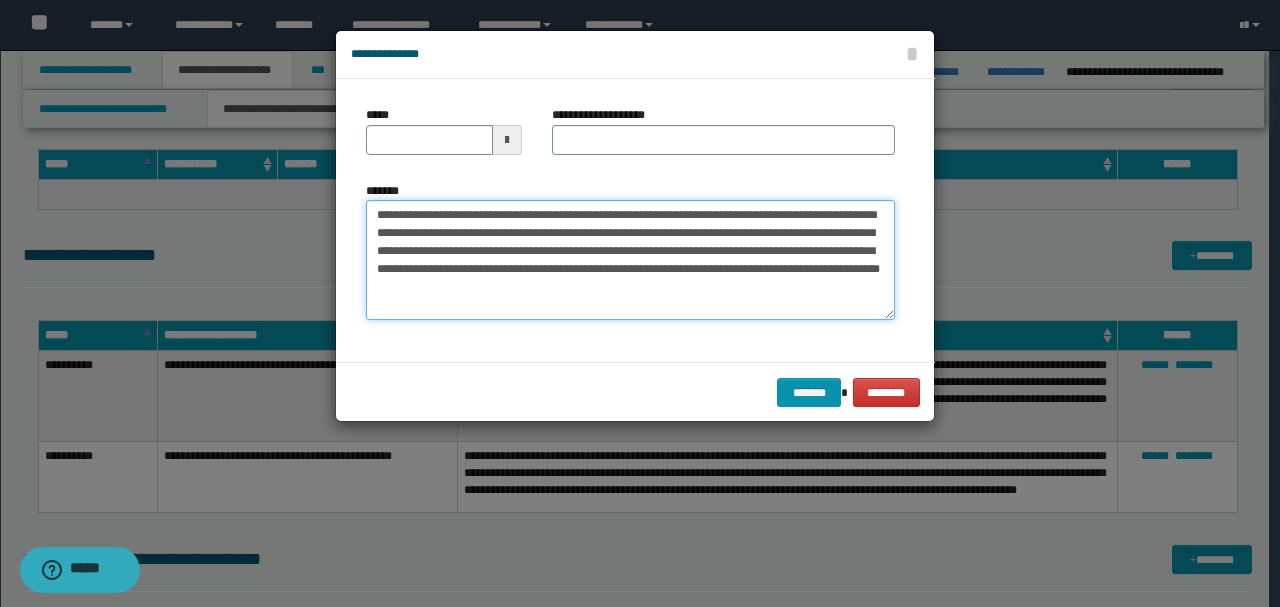 drag, startPoint x: 442, startPoint y: 218, endPoint x: 316, endPoint y: 200, distance: 127.27922 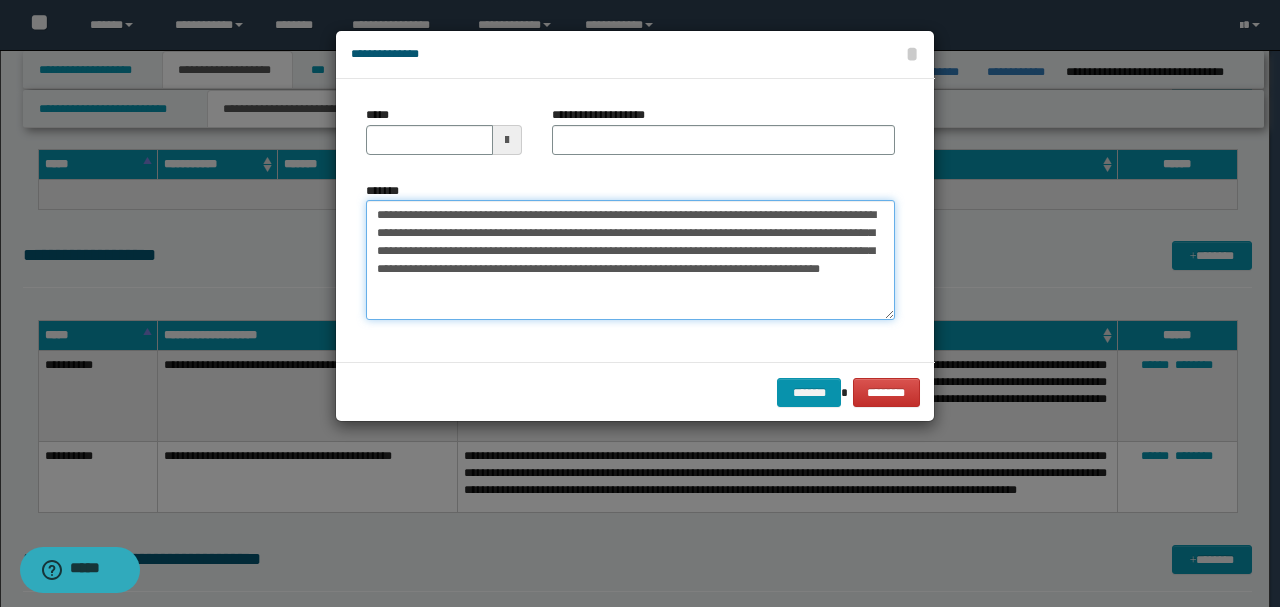type 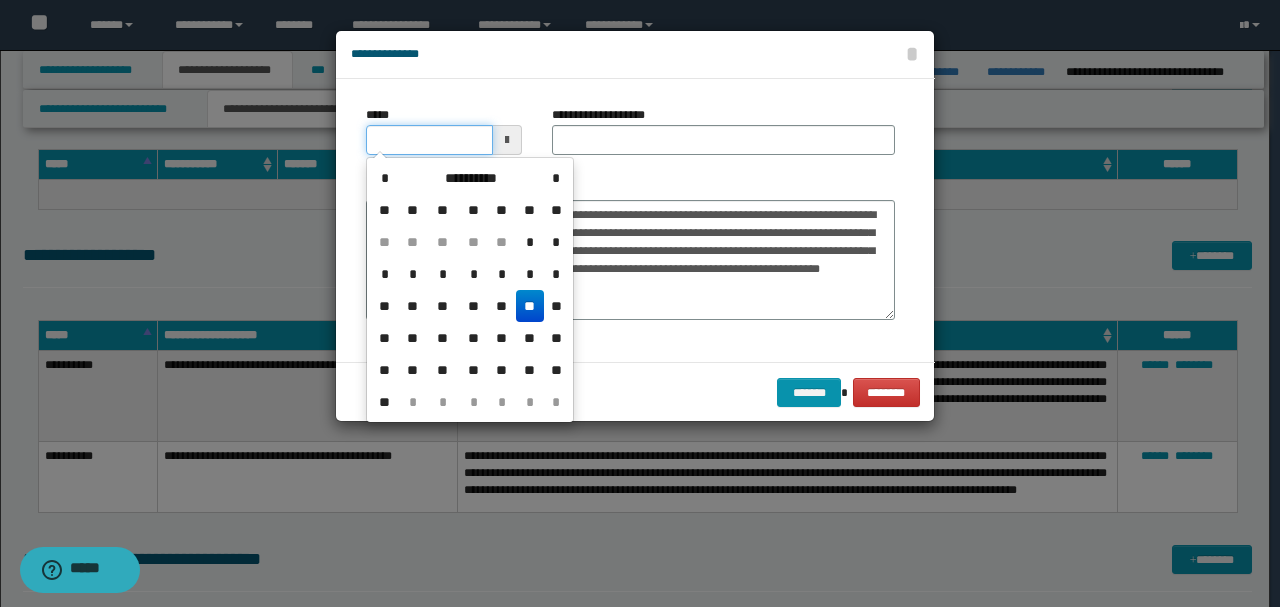 click on "*****" at bounding box center [429, 140] 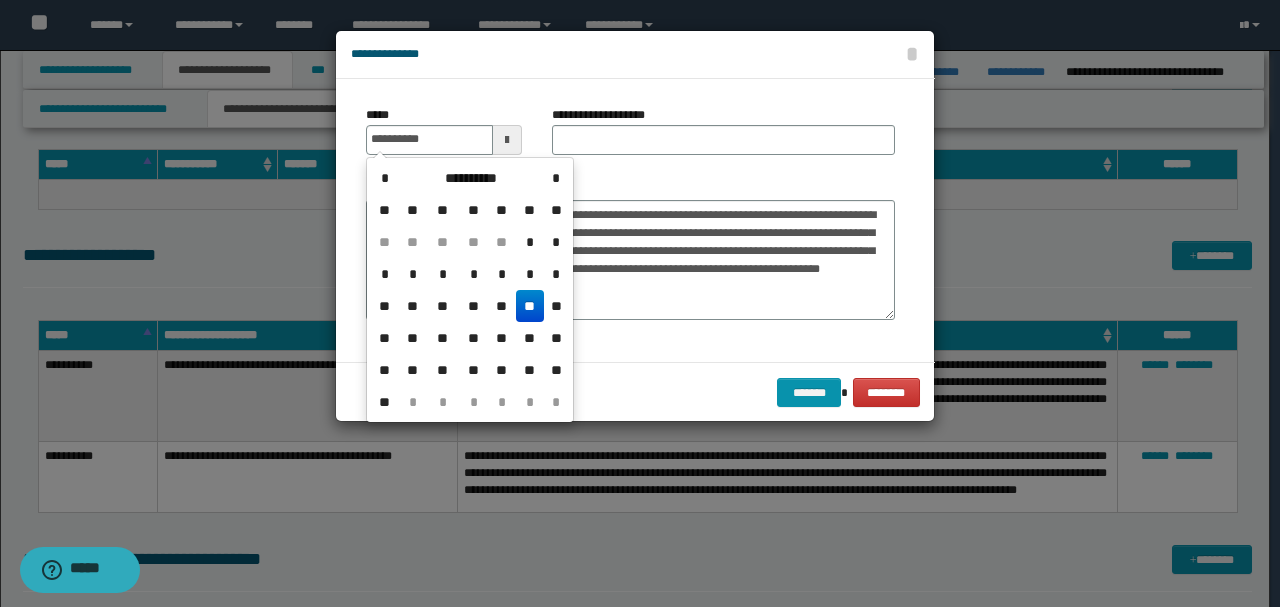 type on "**********" 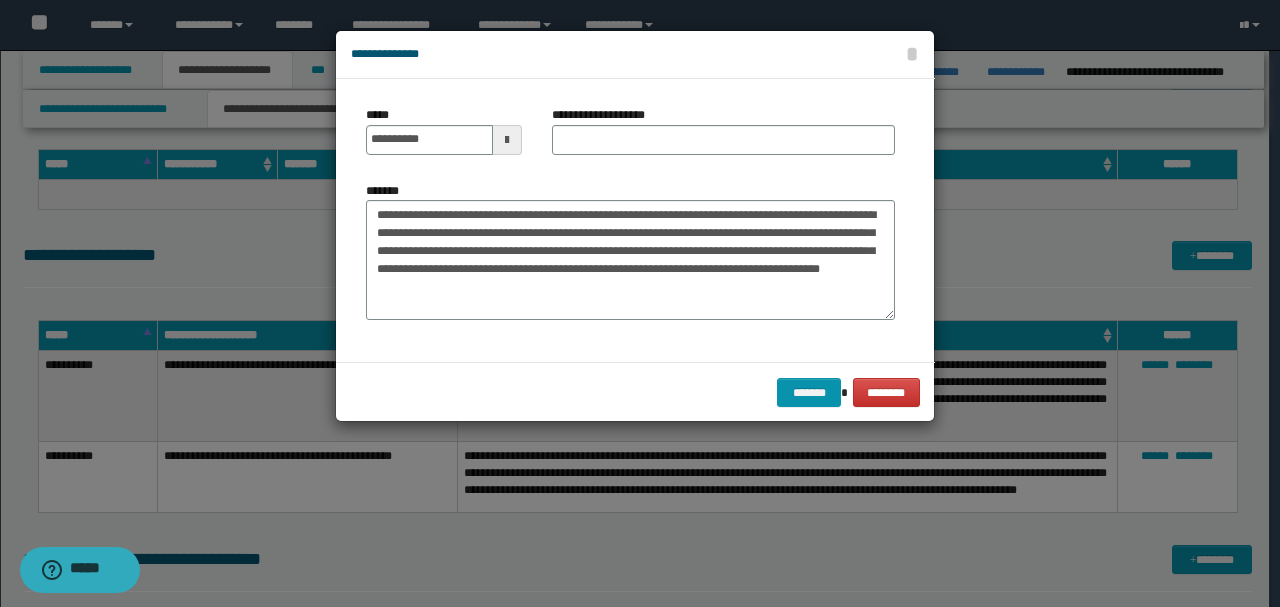 click on "**********" at bounding box center (723, 138) 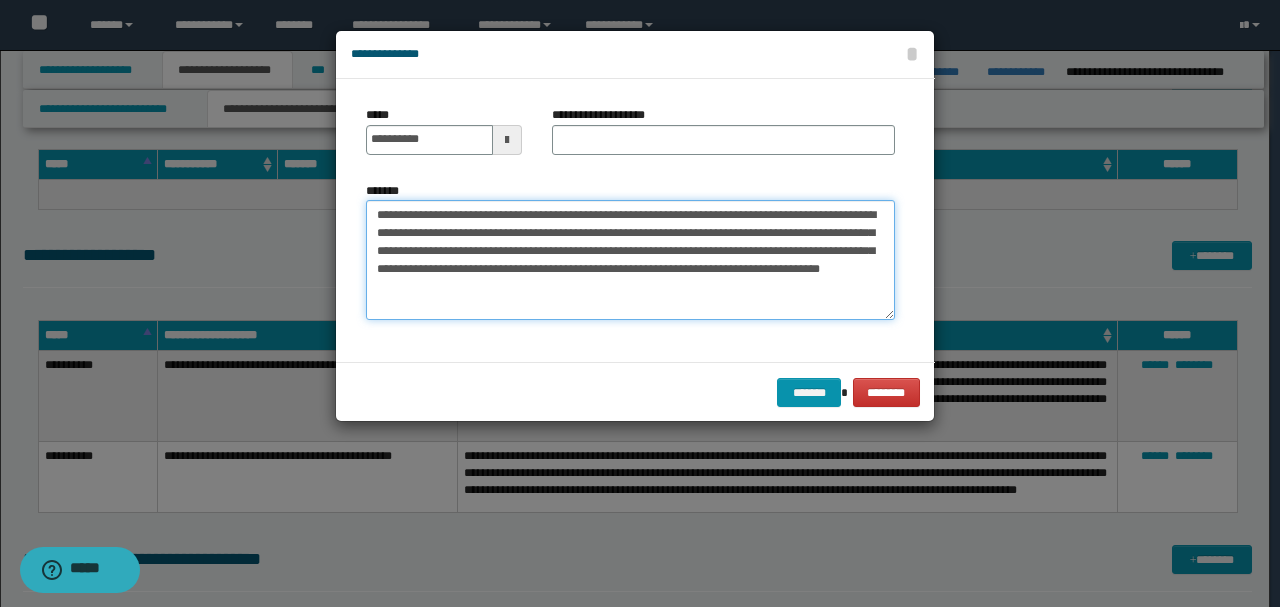 drag, startPoint x: 609, startPoint y: 210, endPoint x: 350, endPoint y: 197, distance: 259.32605 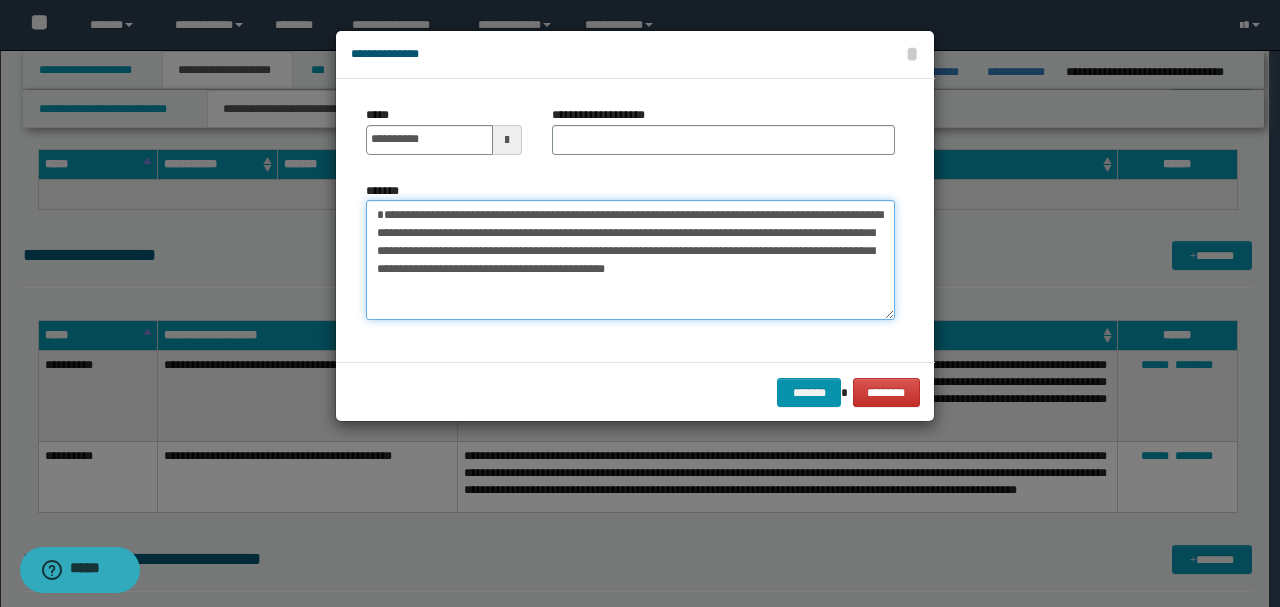 type on "**********" 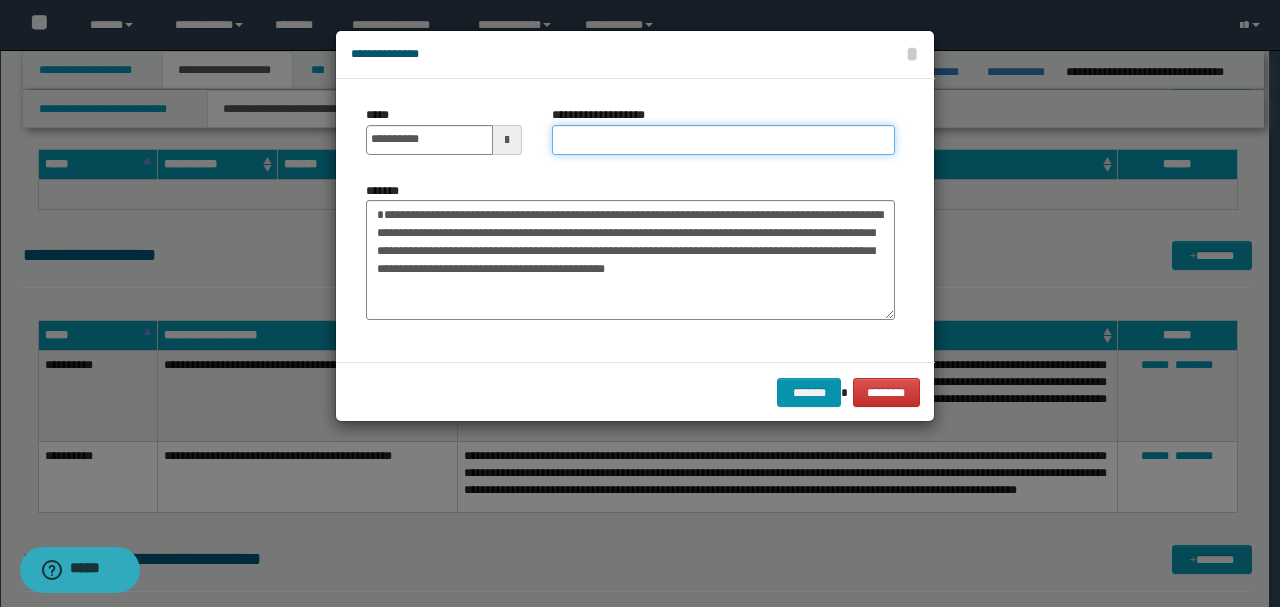 click on "**********" at bounding box center (723, 140) 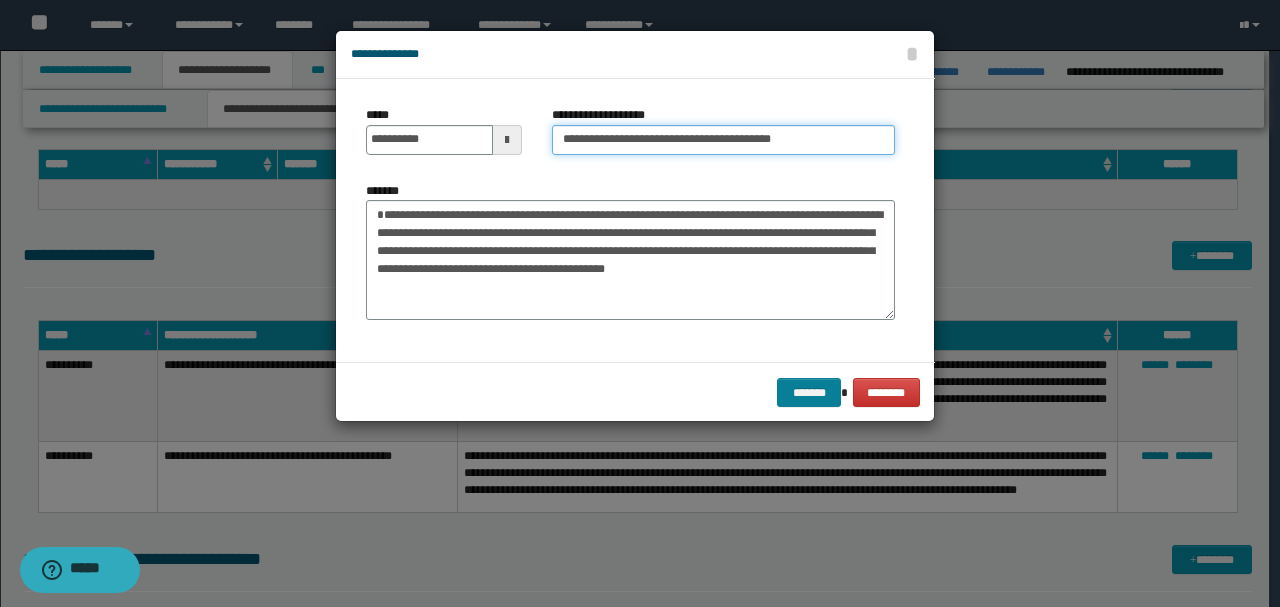 type on "**********" 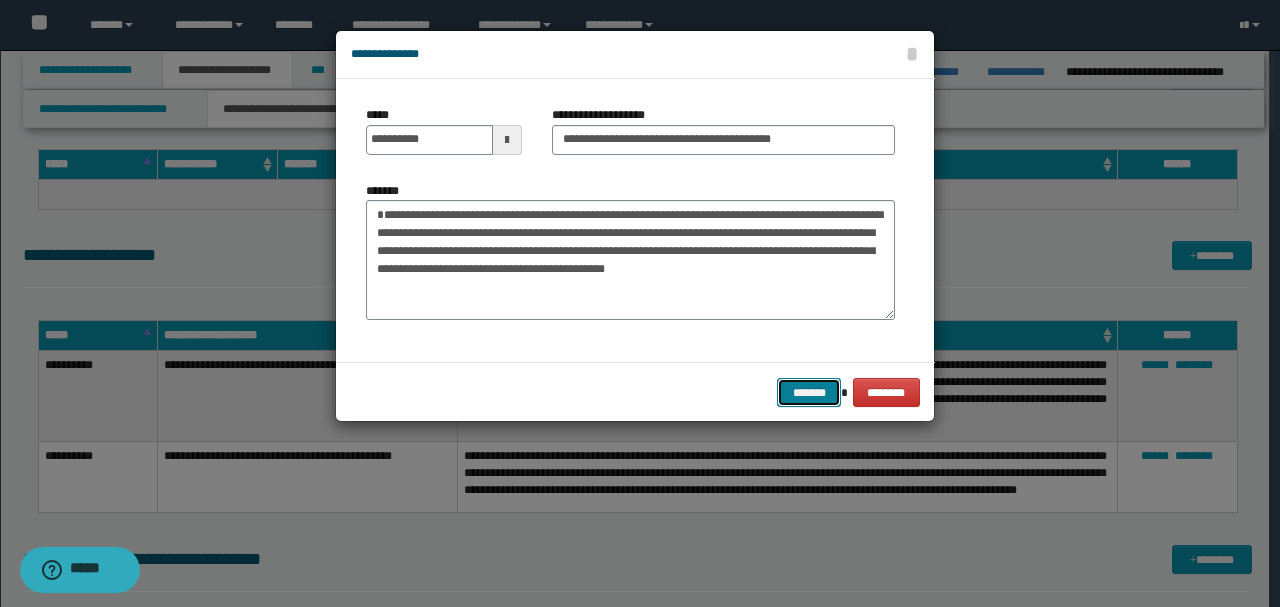 click on "*******" at bounding box center (809, 392) 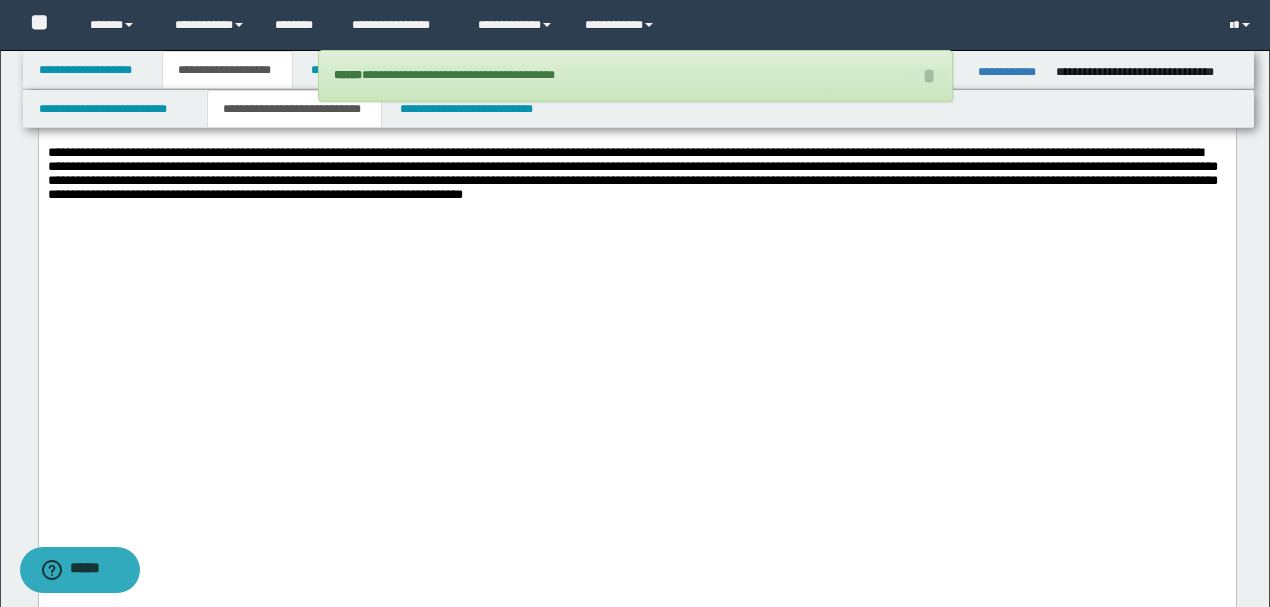 scroll, scrollTop: 3286, scrollLeft: 0, axis: vertical 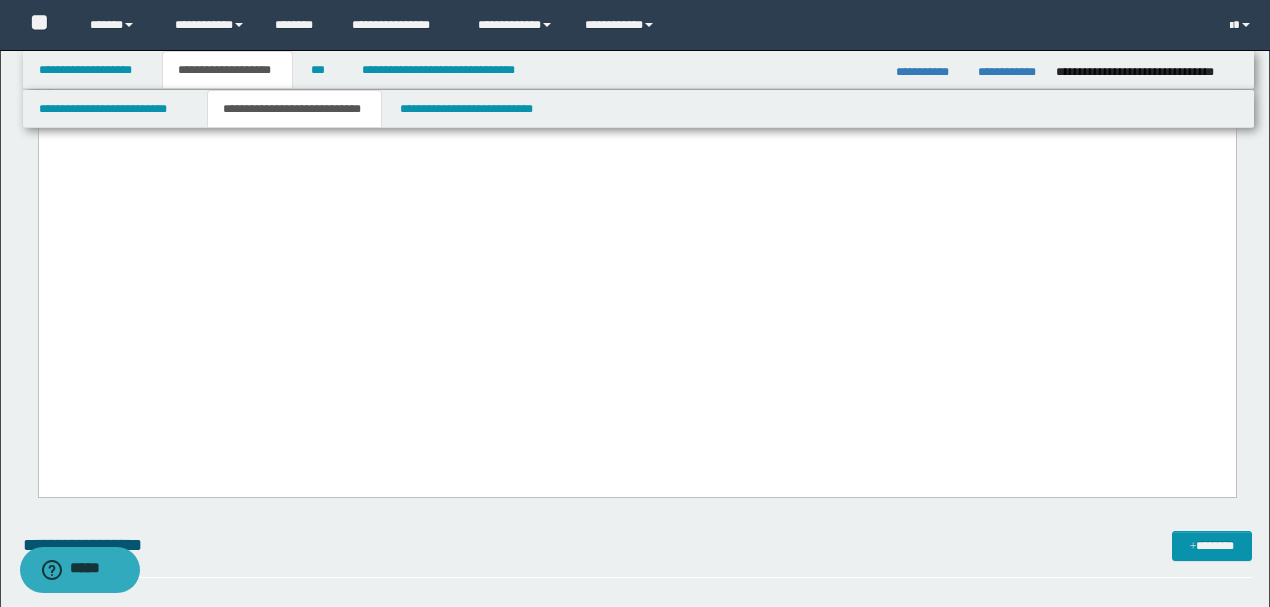 drag, startPoint x: 1066, startPoint y: 339, endPoint x: 0, endPoint y: 259, distance: 1068.9977 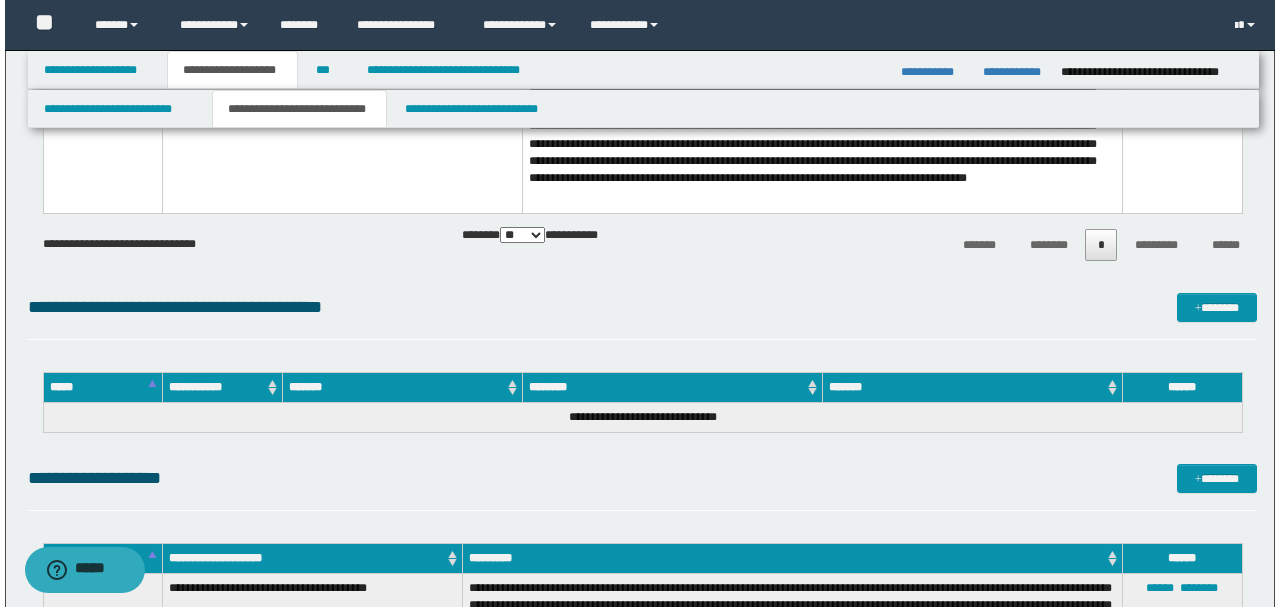 scroll, scrollTop: 4686, scrollLeft: 0, axis: vertical 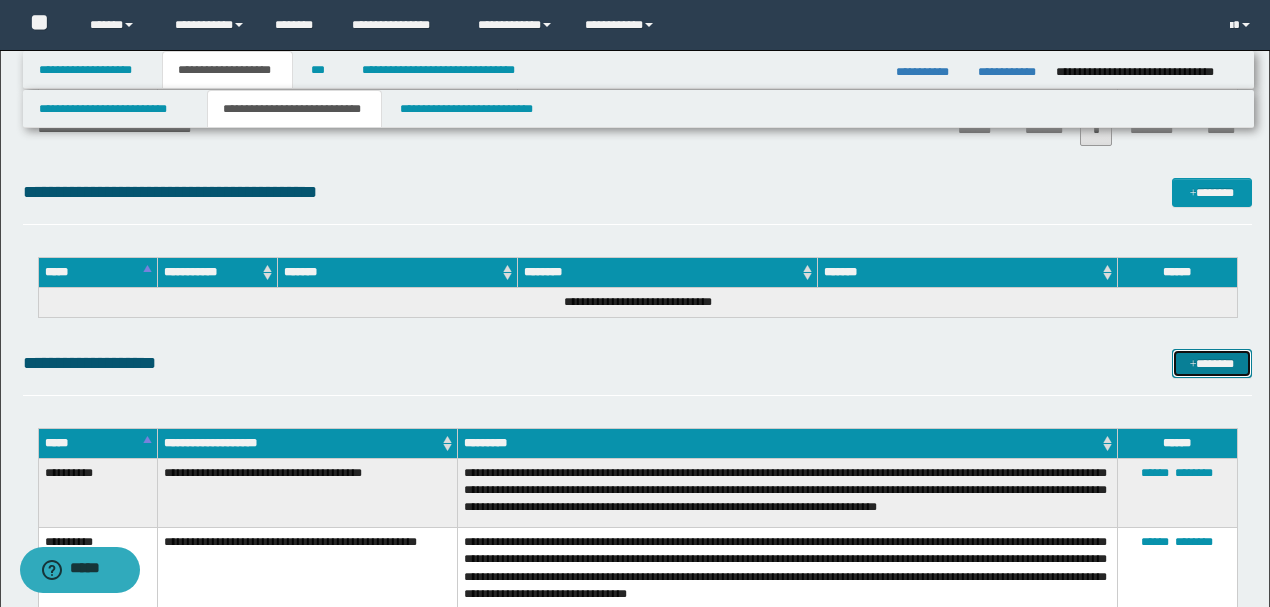 click on "*******" at bounding box center [1211, 363] 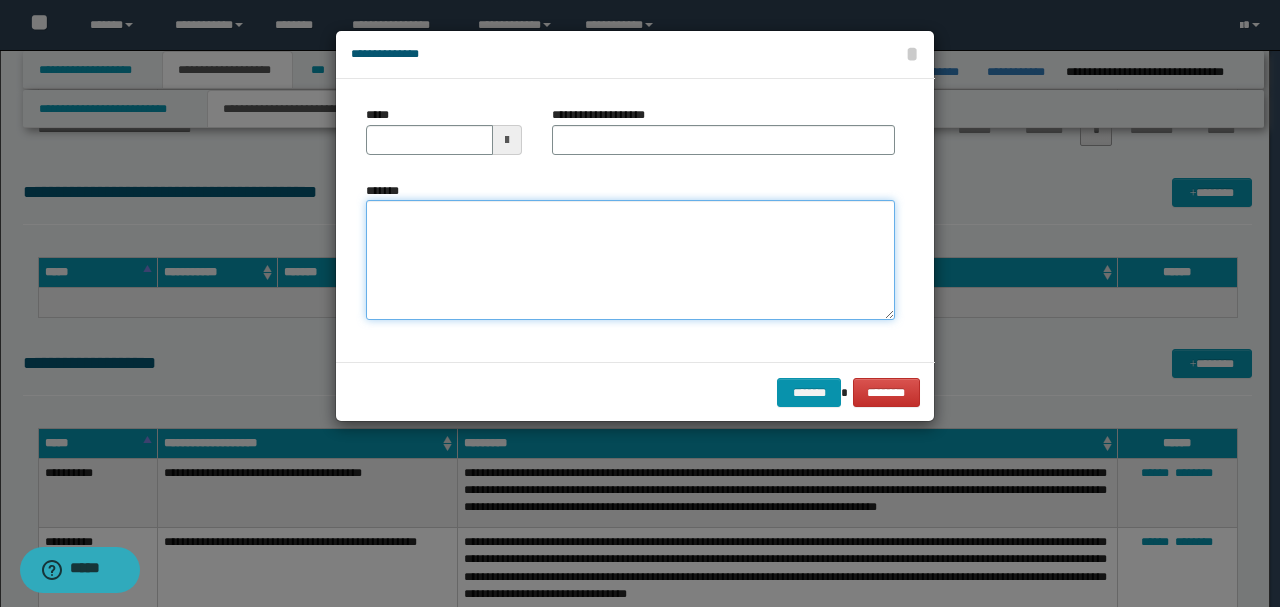 drag, startPoint x: 600, startPoint y: 265, endPoint x: 590, endPoint y: 252, distance: 16.40122 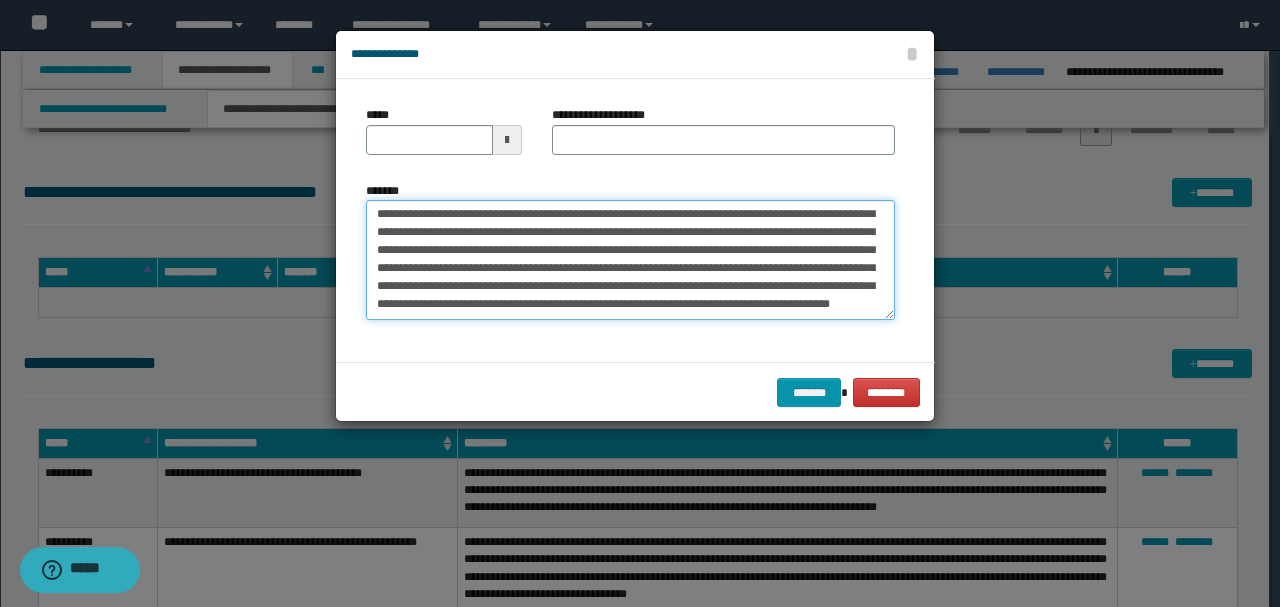 scroll, scrollTop: 0, scrollLeft: 0, axis: both 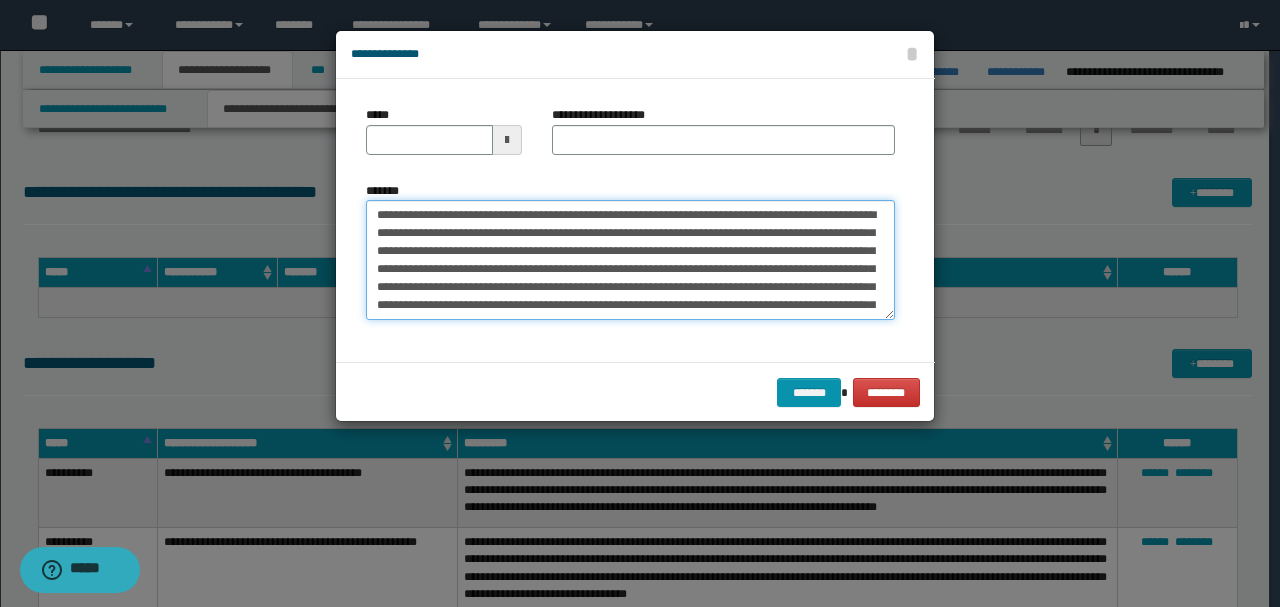 drag, startPoint x: 445, startPoint y: 212, endPoint x: 254, endPoint y: 196, distance: 191.66899 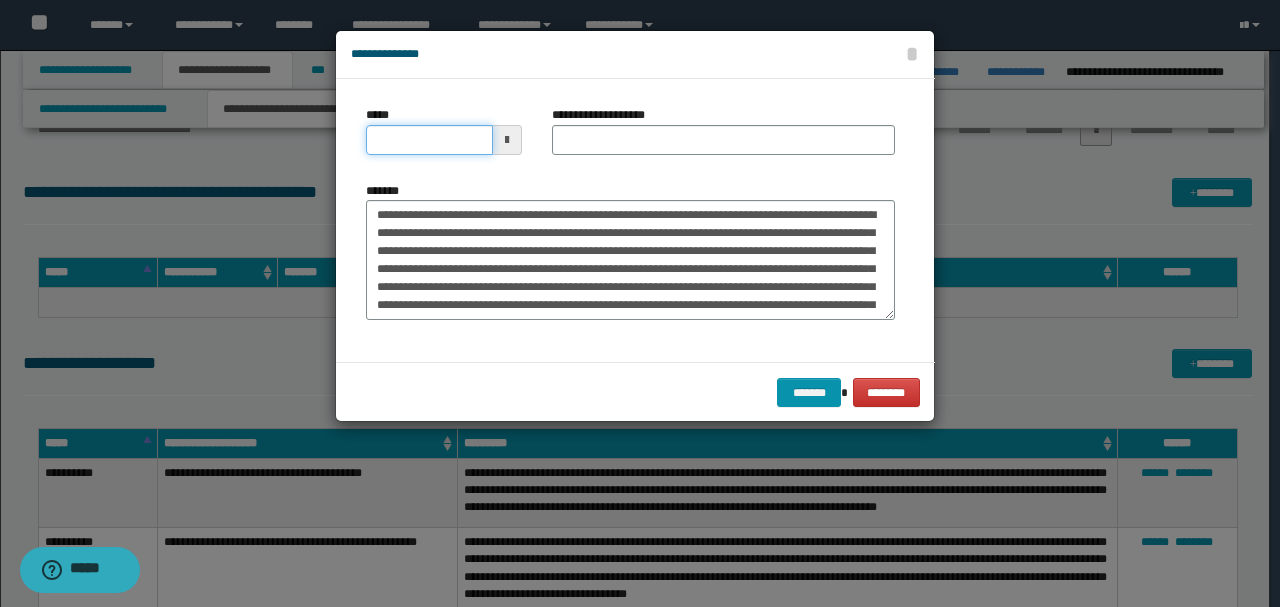 click on "*****" at bounding box center [429, 140] 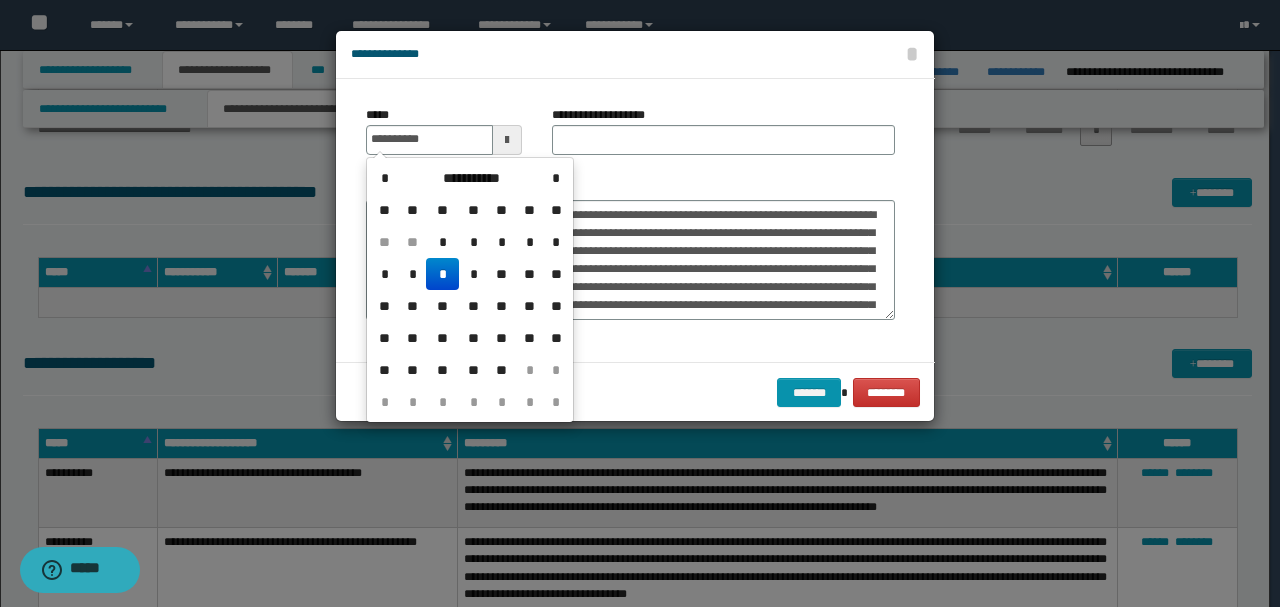 type on "**********" 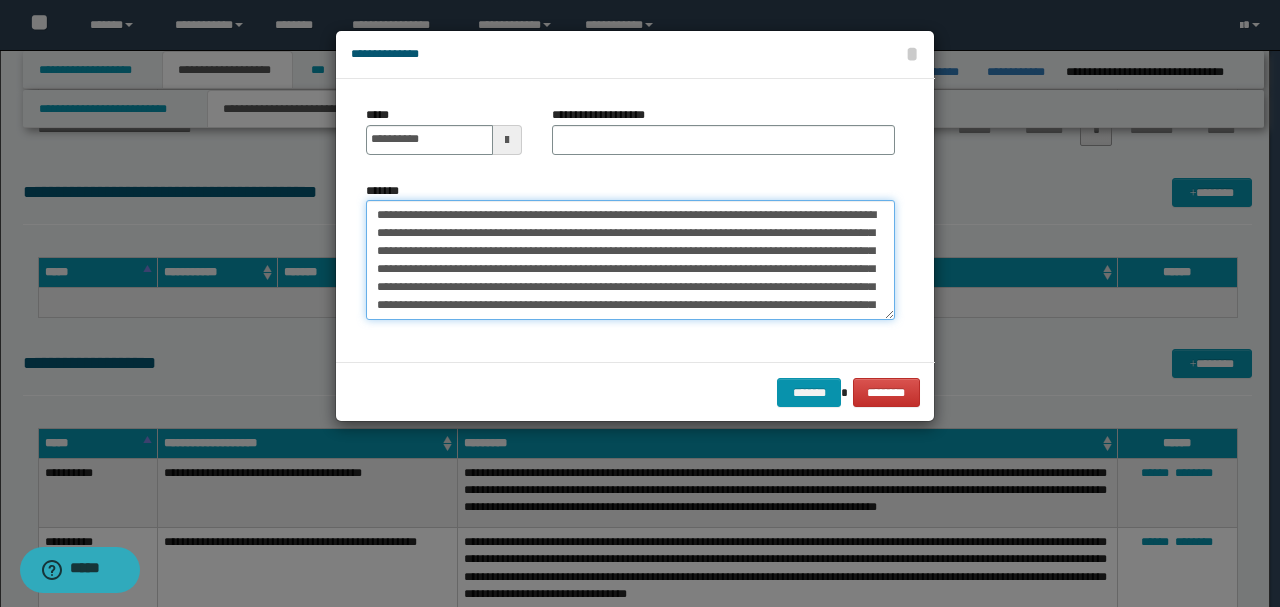 drag, startPoint x: 817, startPoint y: 216, endPoint x: 368, endPoint y: 186, distance: 450.0011 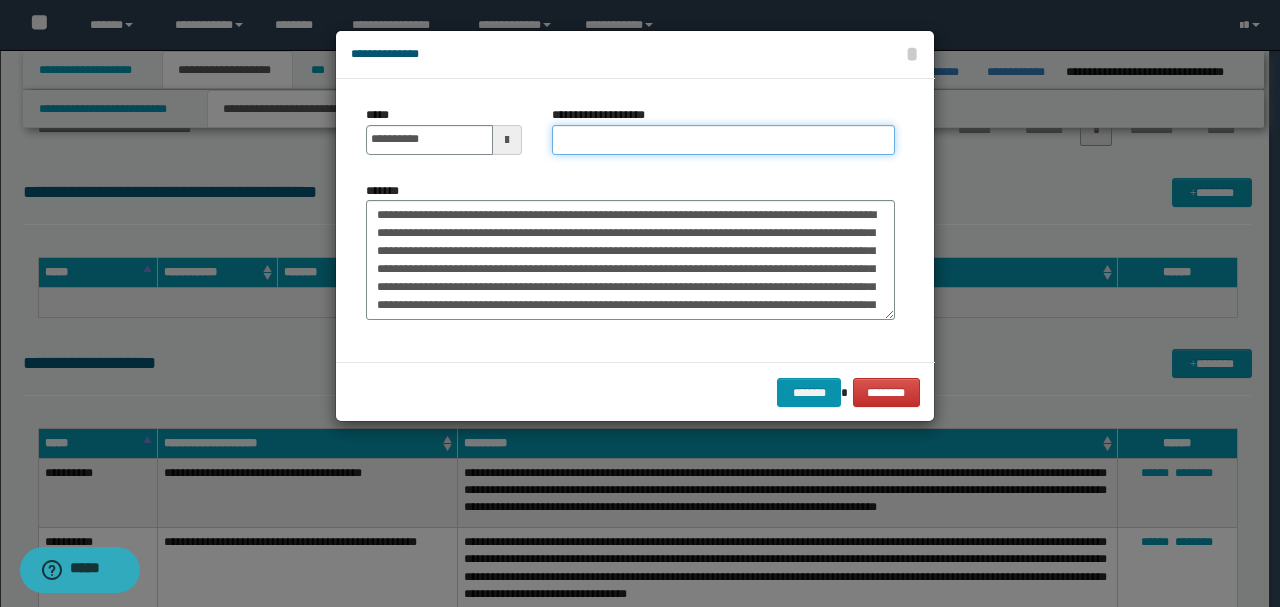 click on "**********" at bounding box center (723, 140) 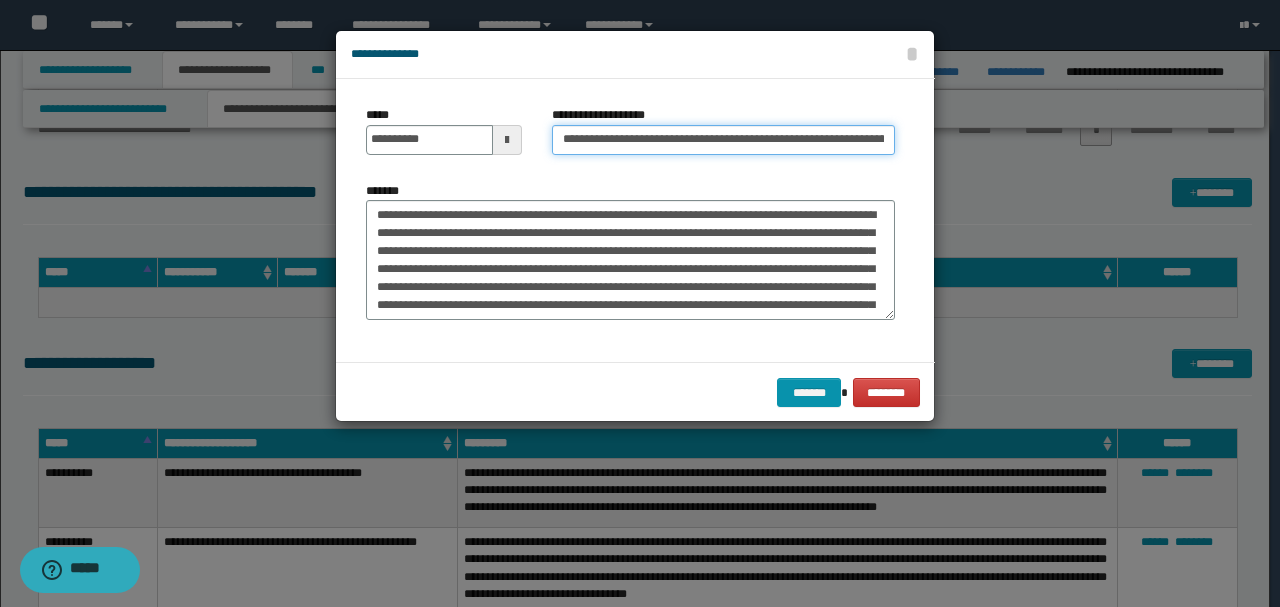 scroll, scrollTop: 0, scrollLeft: 120, axis: horizontal 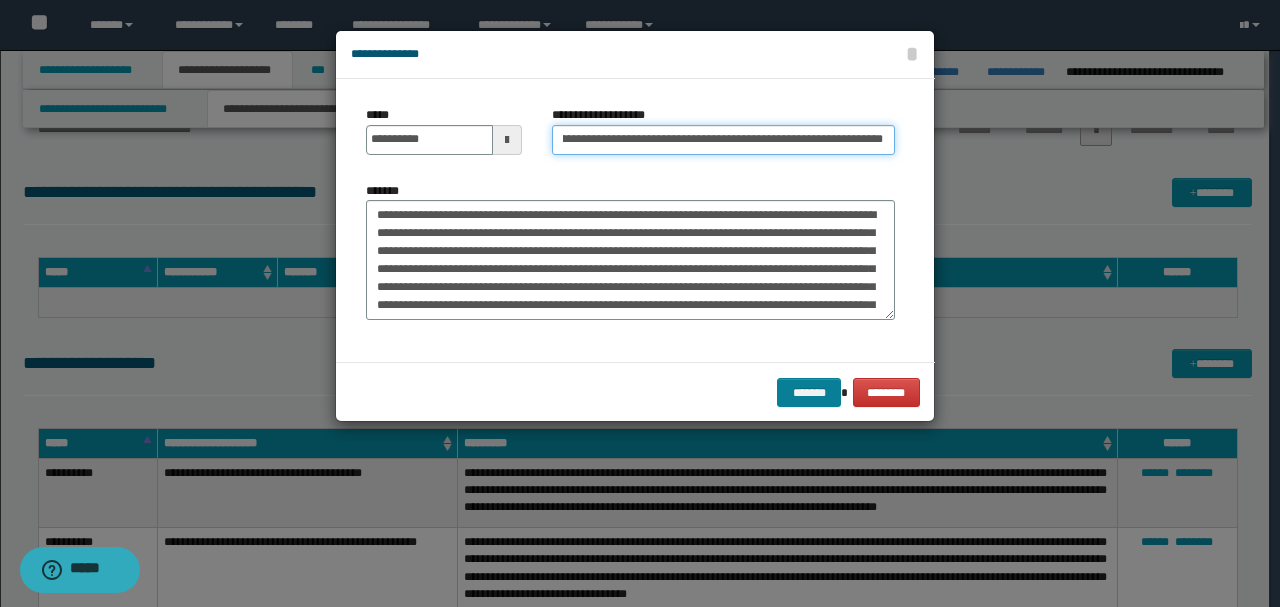 type on "**********" 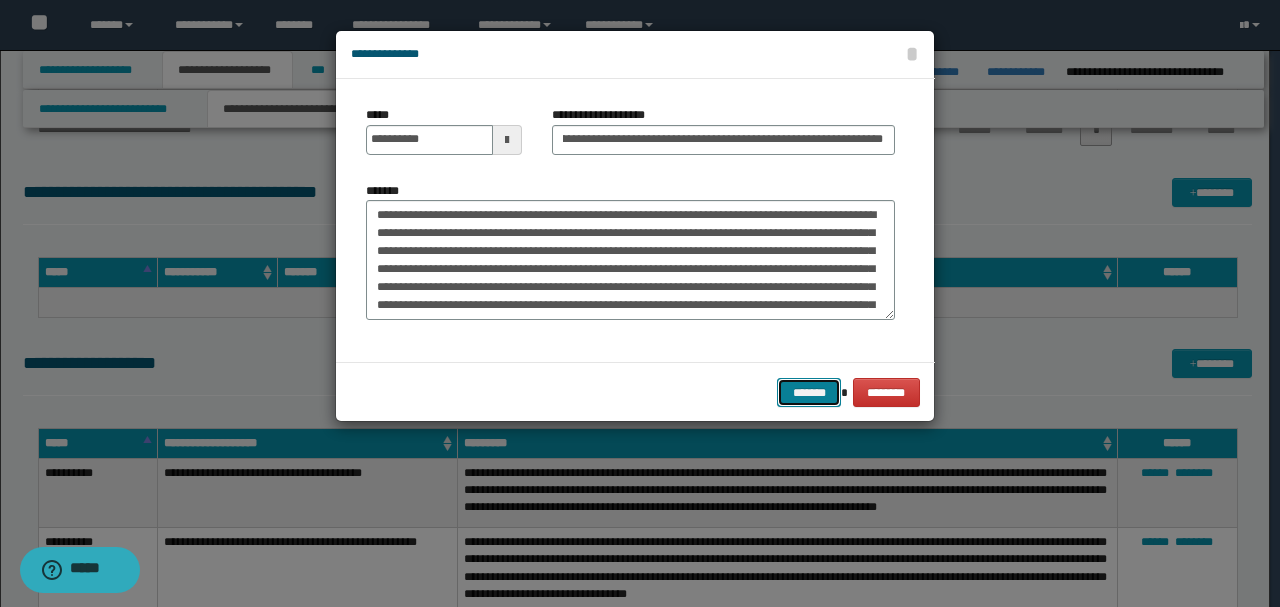 click on "*******" at bounding box center [809, 392] 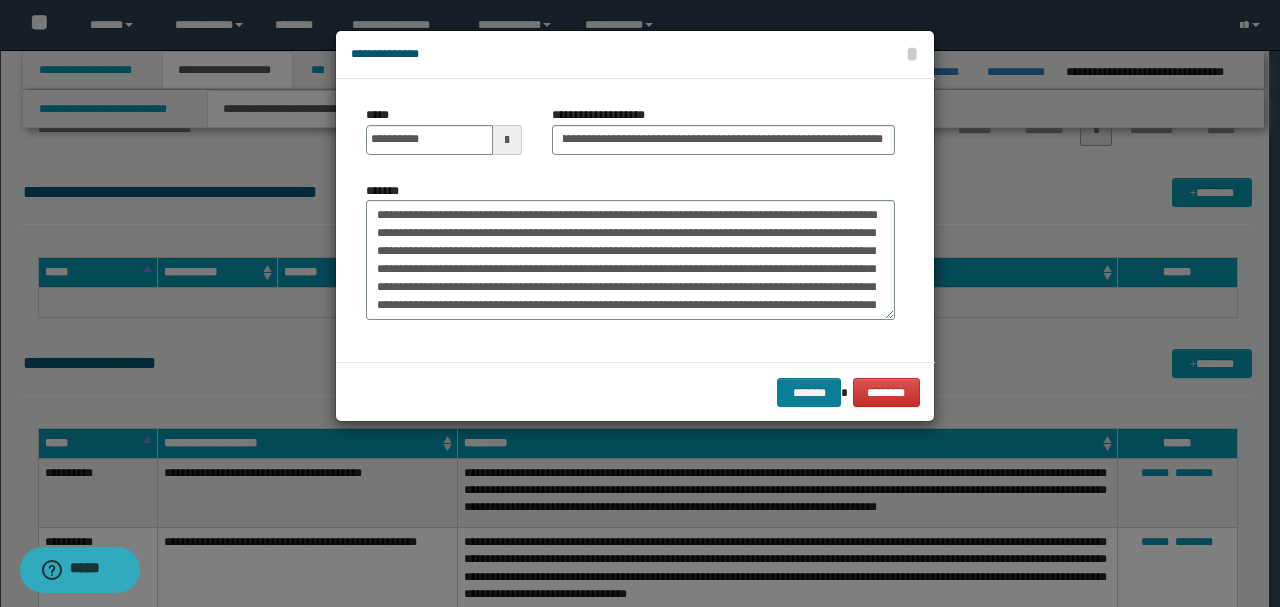 scroll, scrollTop: 0, scrollLeft: 0, axis: both 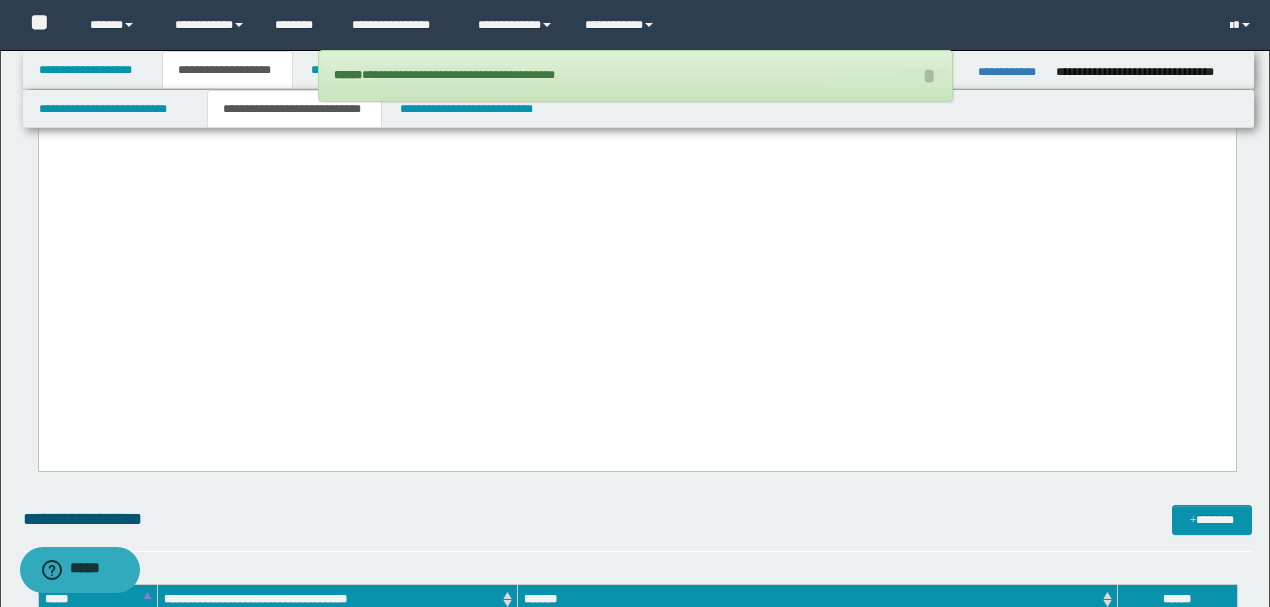 click on "**********" at bounding box center [636, 26] 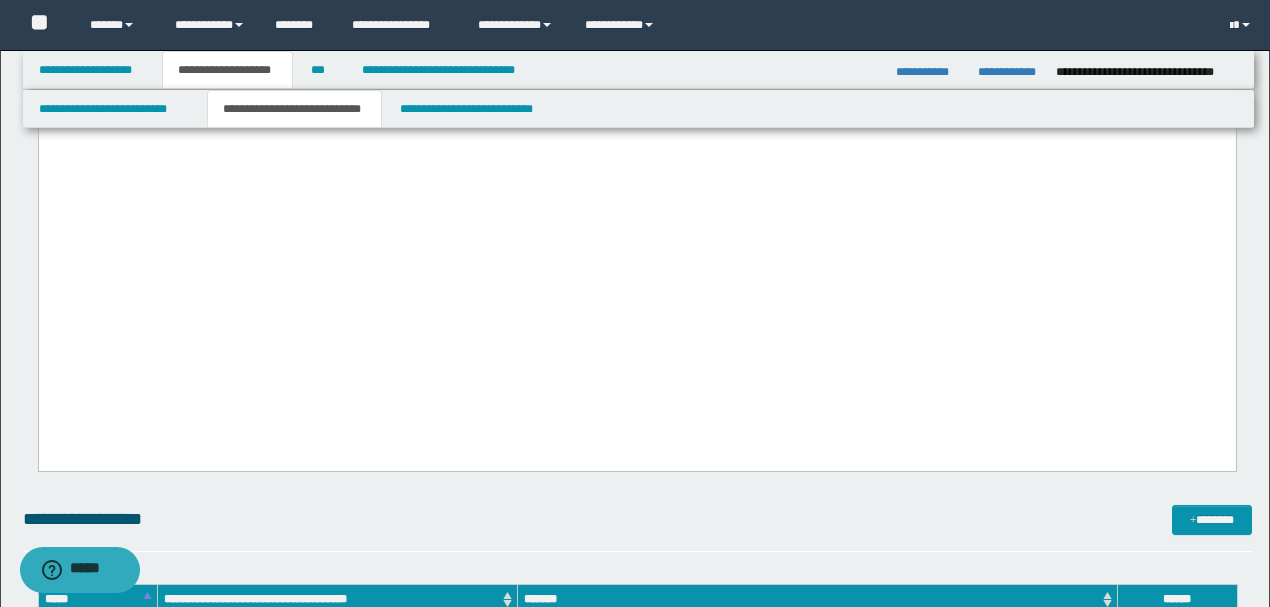click on "**********" at bounding box center (636, -37) 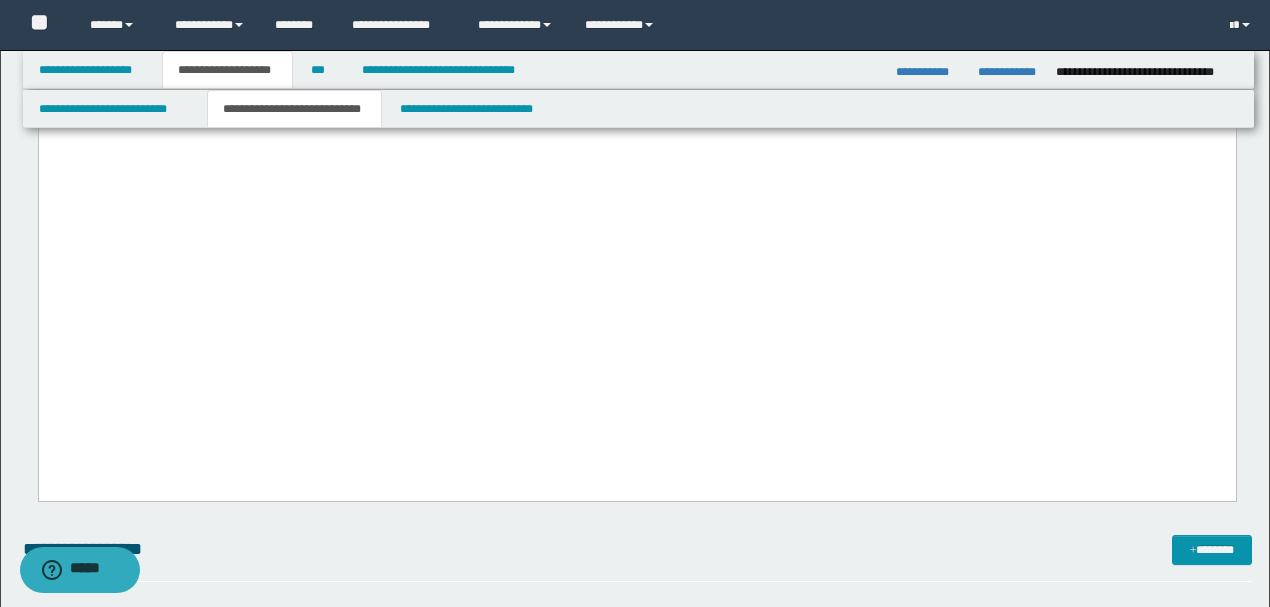 scroll, scrollTop: 5451, scrollLeft: 0, axis: vertical 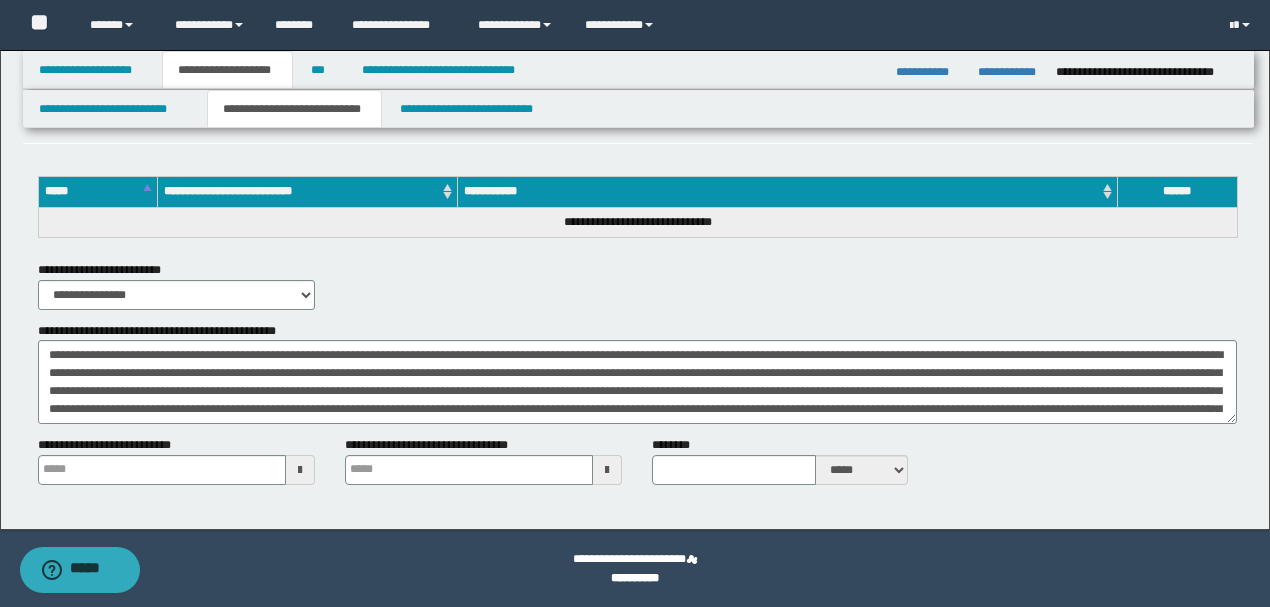 type 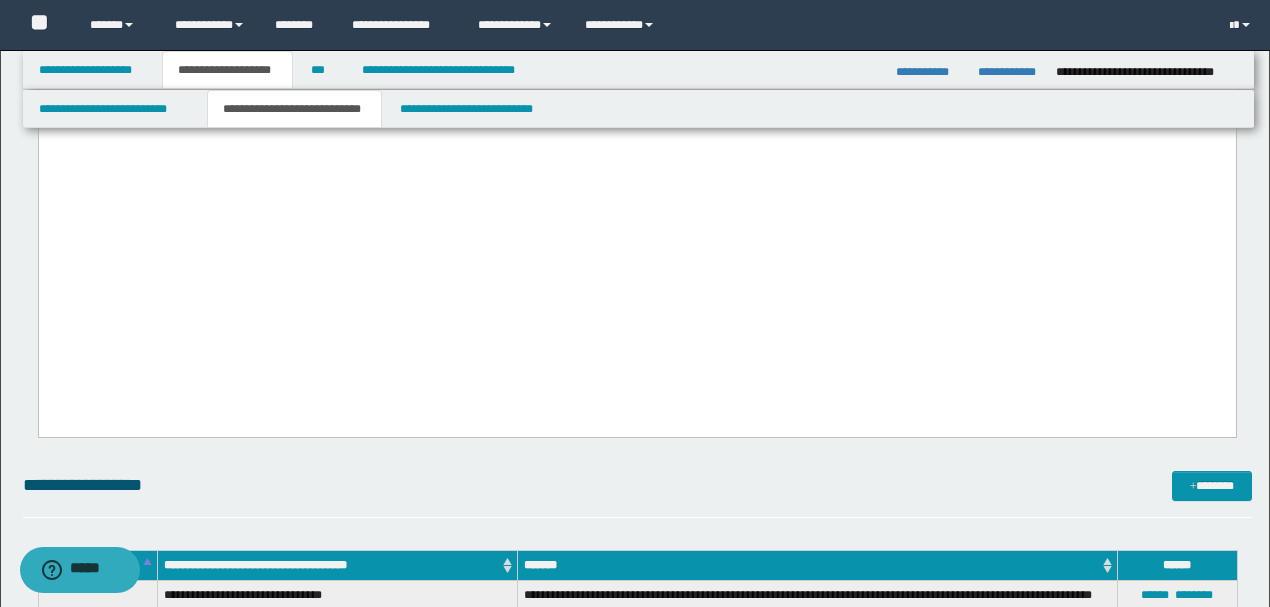 scroll, scrollTop: 3118, scrollLeft: 0, axis: vertical 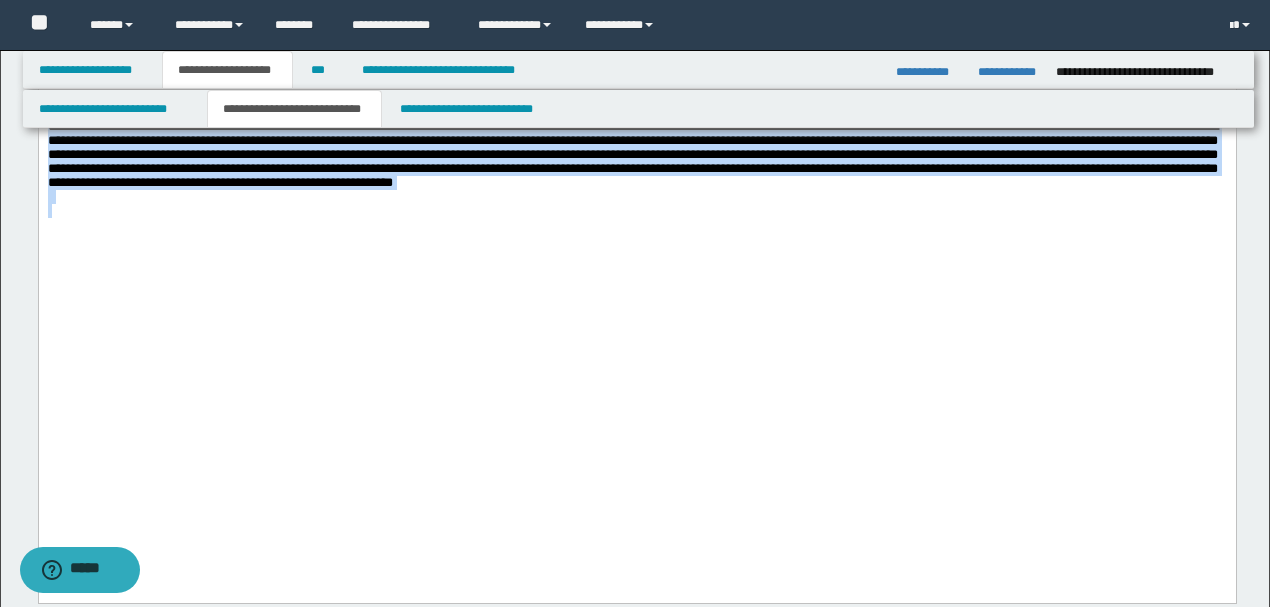 drag, startPoint x: 1032, startPoint y: 456, endPoint x: 0, endPoint y: 355, distance: 1036.9305 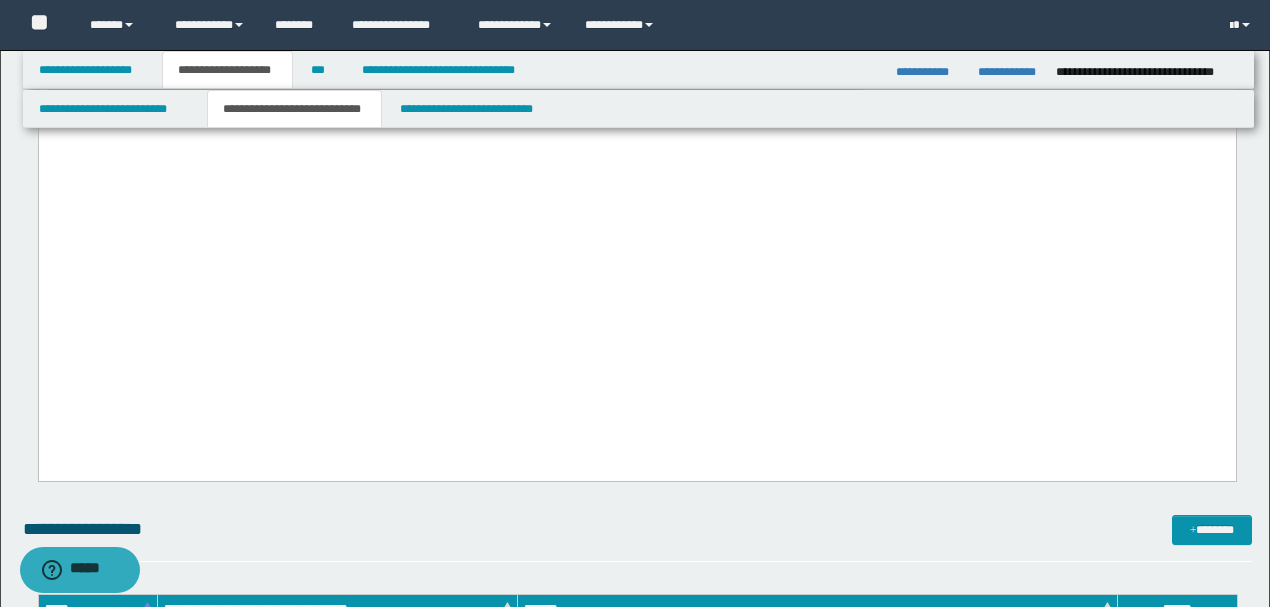 drag, startPoint x: 183, startPoint y: 327, endPoint x: 64, endPoint y: -1199, distance: 1530.6329 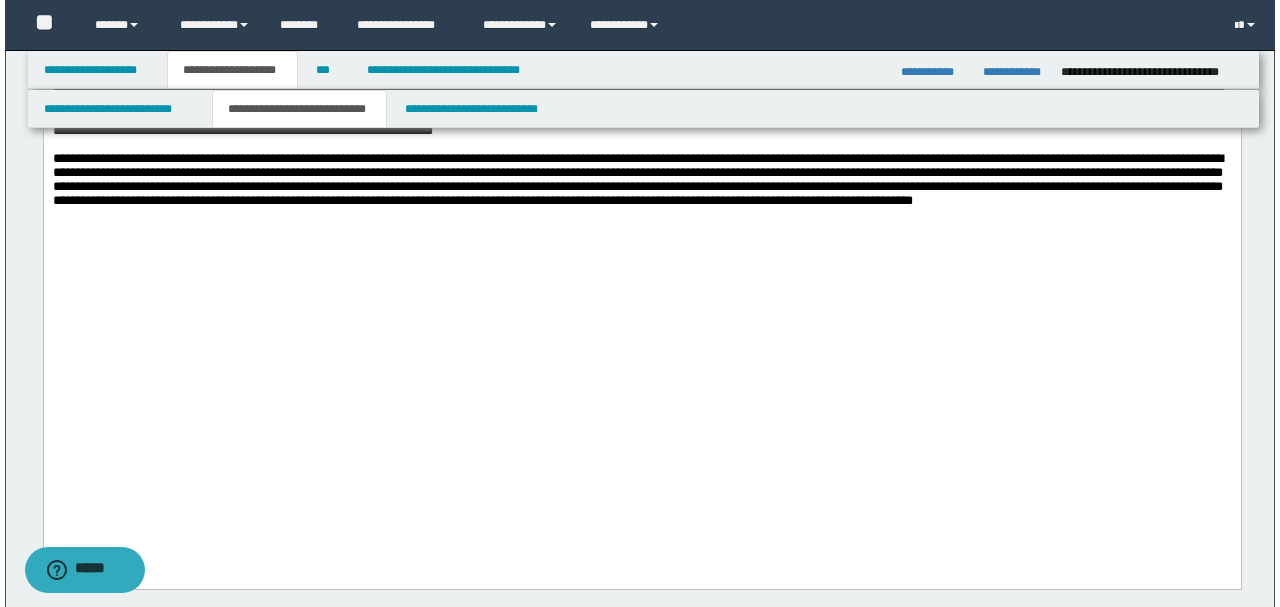 scroll, scrollTop: 2918, scrollLeft: 0, axis: vertical 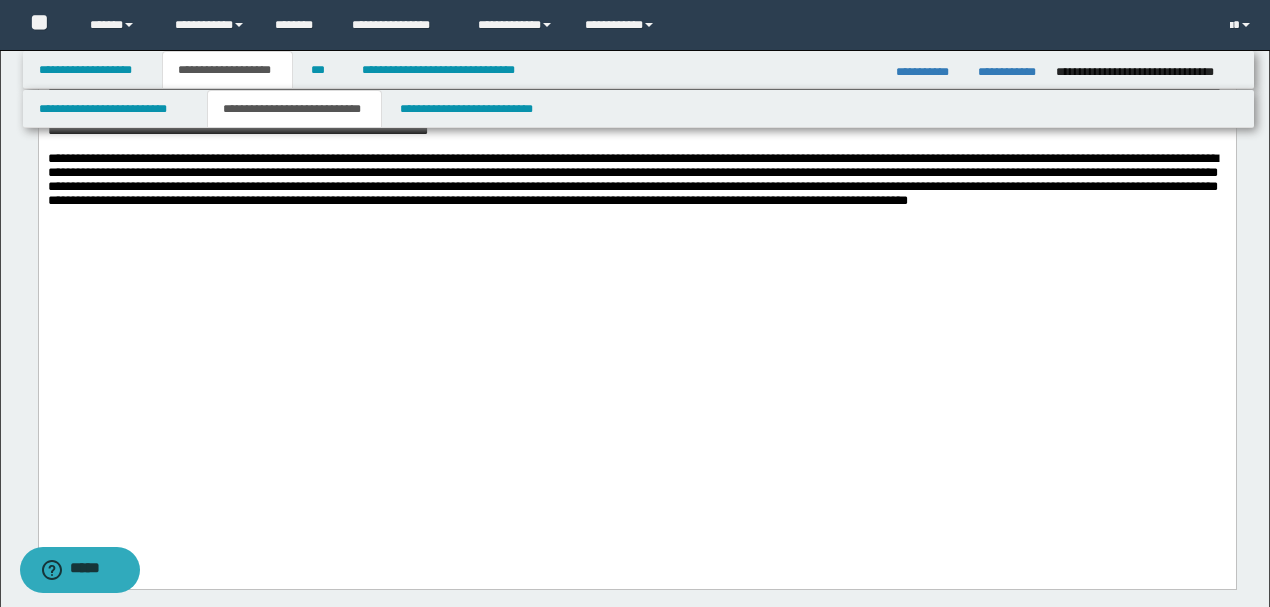click at bounding box center (636, 146) 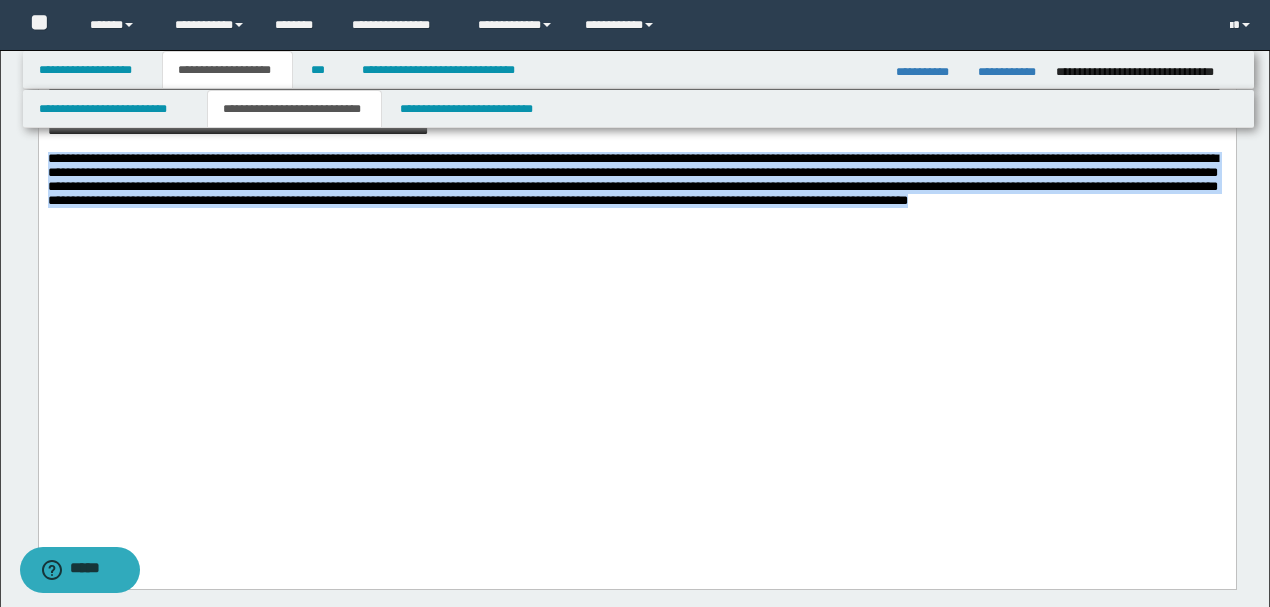 drag, startPoint x: 1163, startPoint y: 413, endPoint x: 0, endPoint y: 369, distance: 1163.832 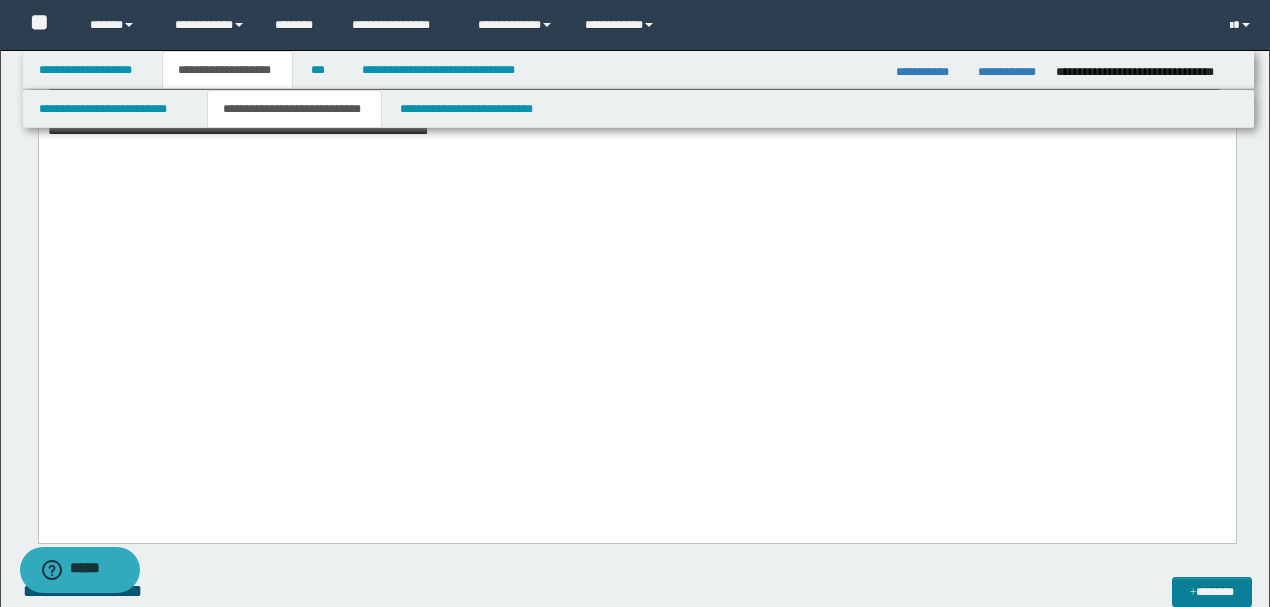 click on "*******" at bounding box center [1211, 591] 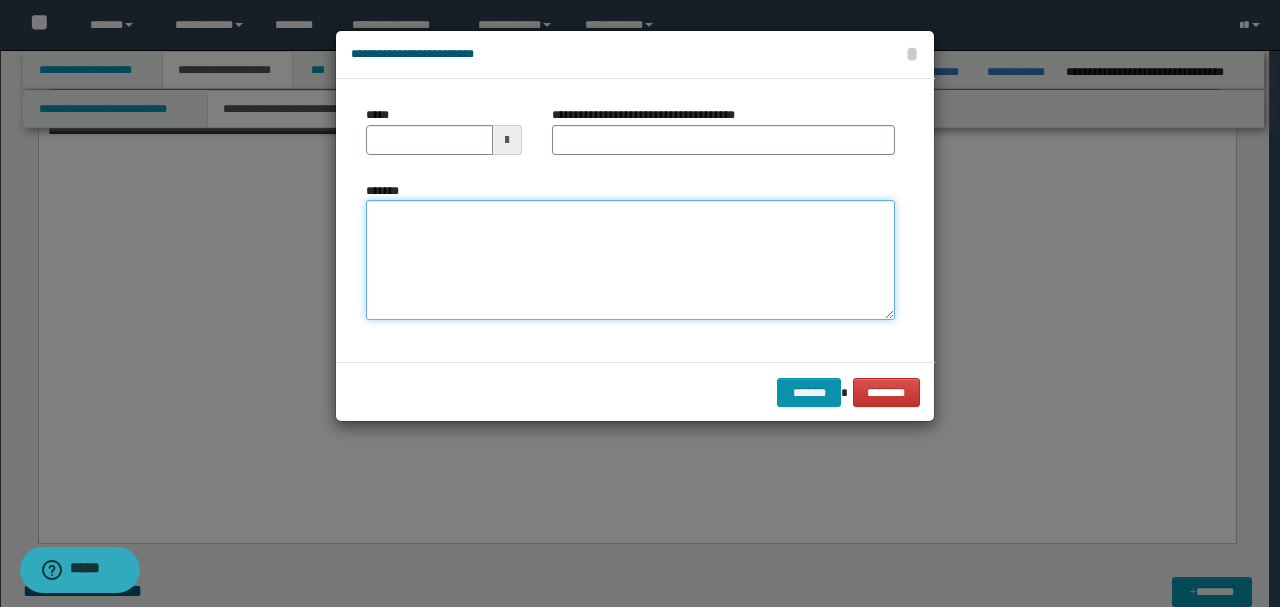 drag, startPoint x: 478, startPoint y: 272, endPoint x: 477, endPoint y: 261, distance: 11.045361 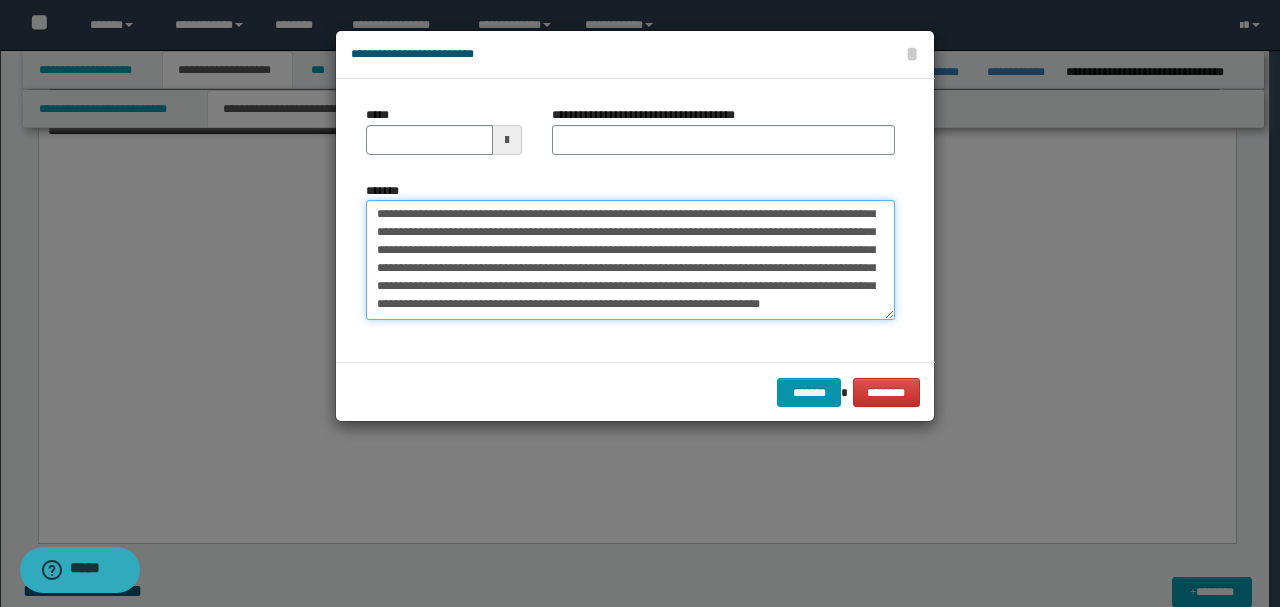 scroll, scrollTop: 0, scrollLeft: 0, axis: both 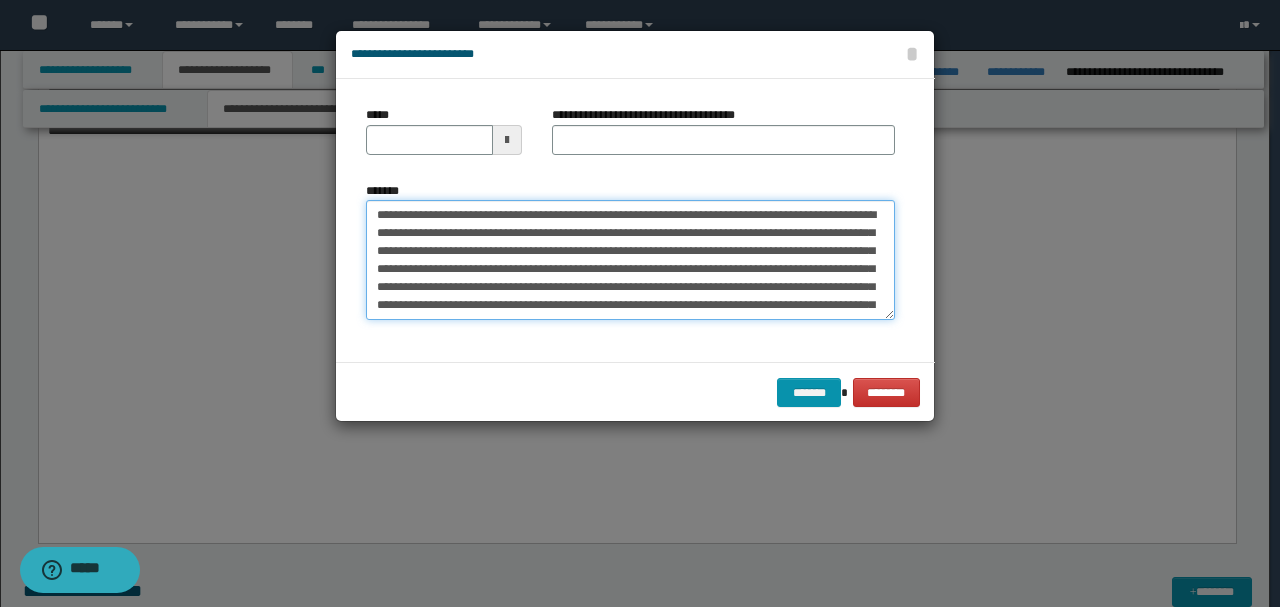 drag, startPoint x: 443, startPoint y: 213, endPoint x: 261, endPoint y: 191, distance: 183.32484 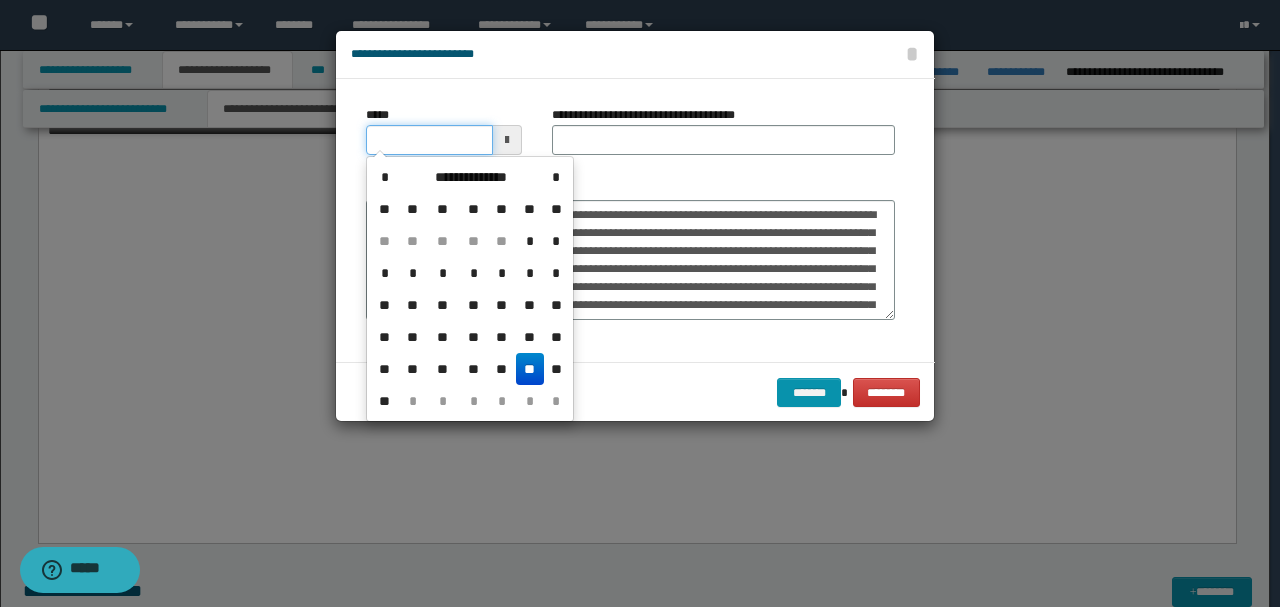 click on "*****" at bounding box center (429, 140) 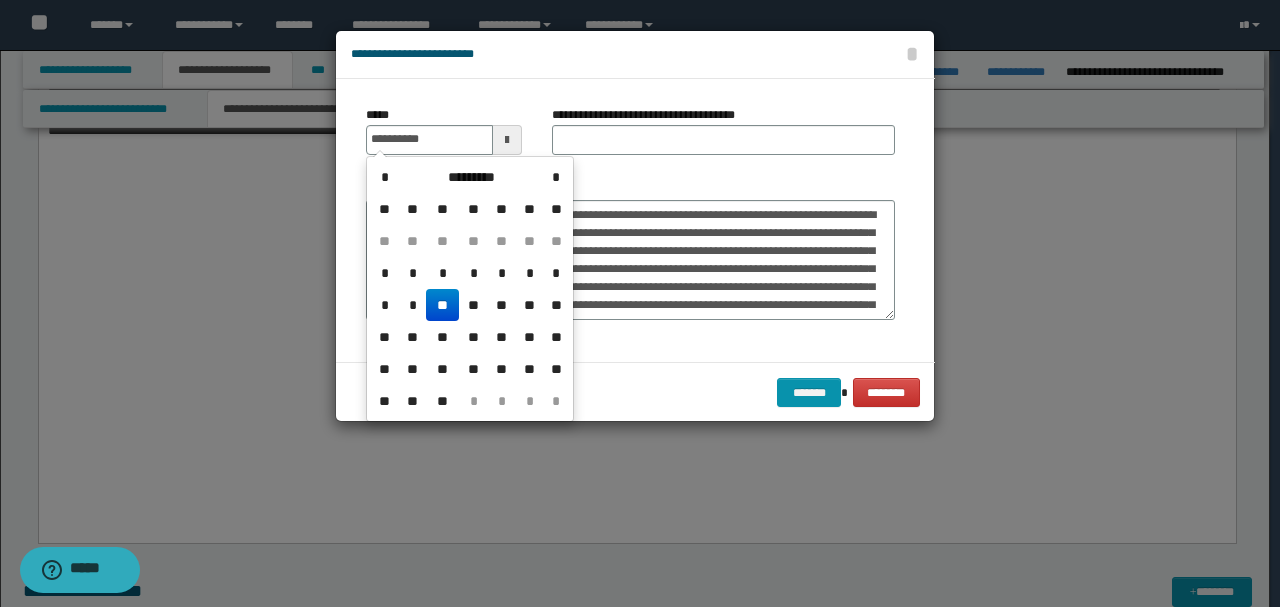 type on "**********" 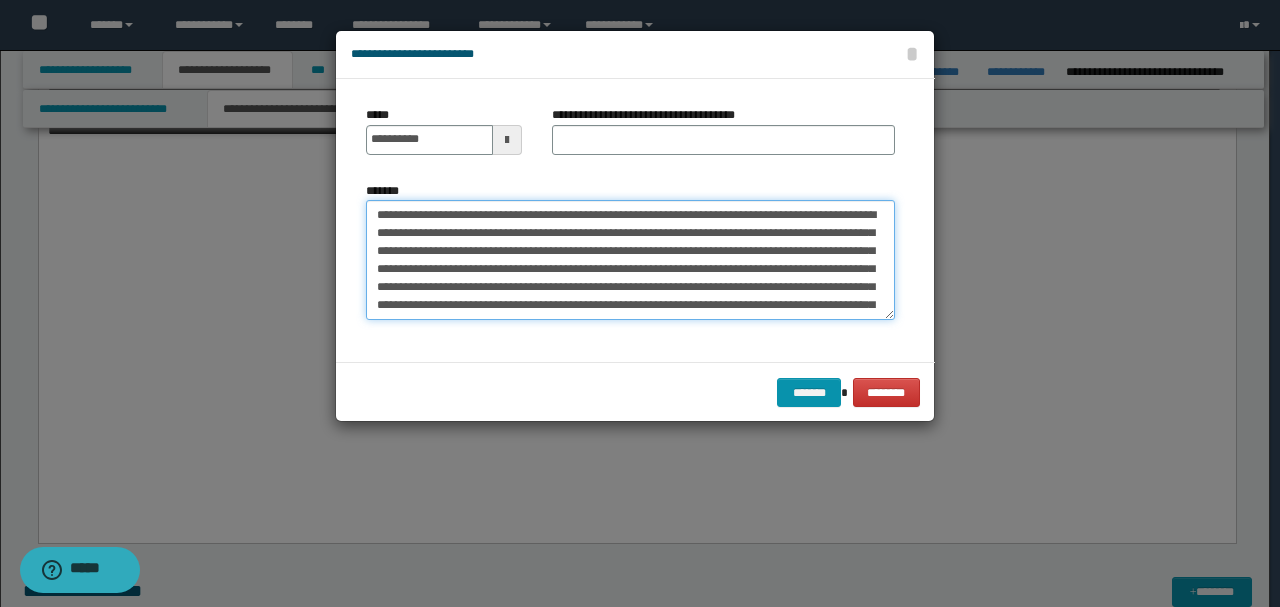 drag, startPoint x: 528, startPoint y: 208, endPoint x: 336, endPoint y: 198, distance: 192.26024 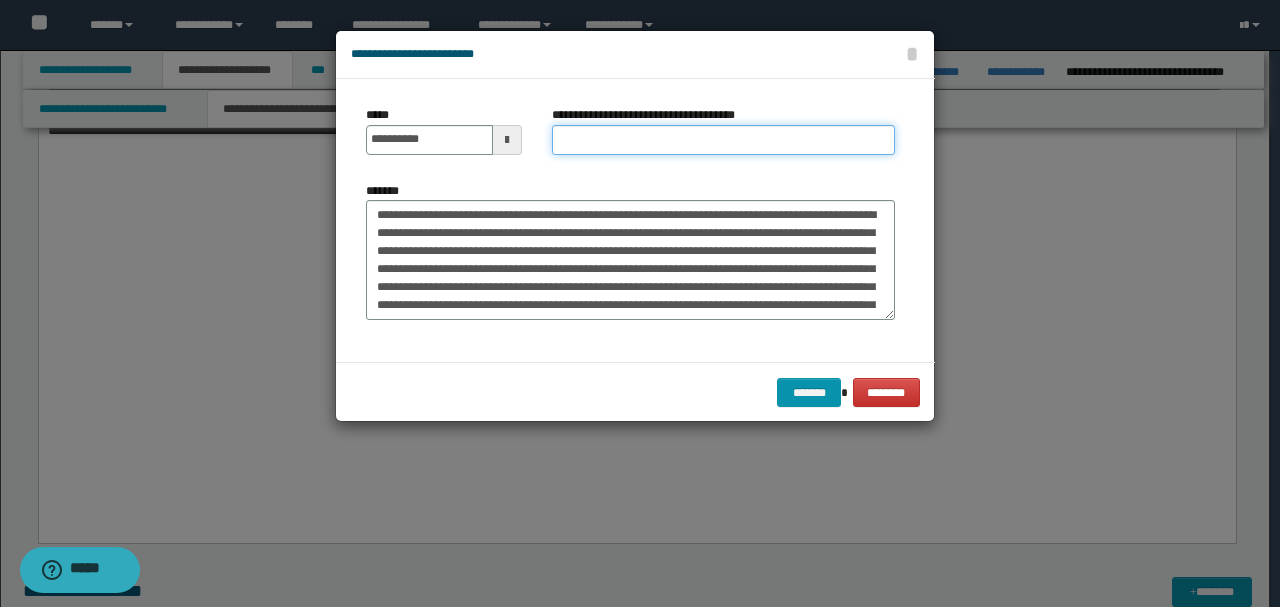 click on "**********" at bounding box center (723, 140) 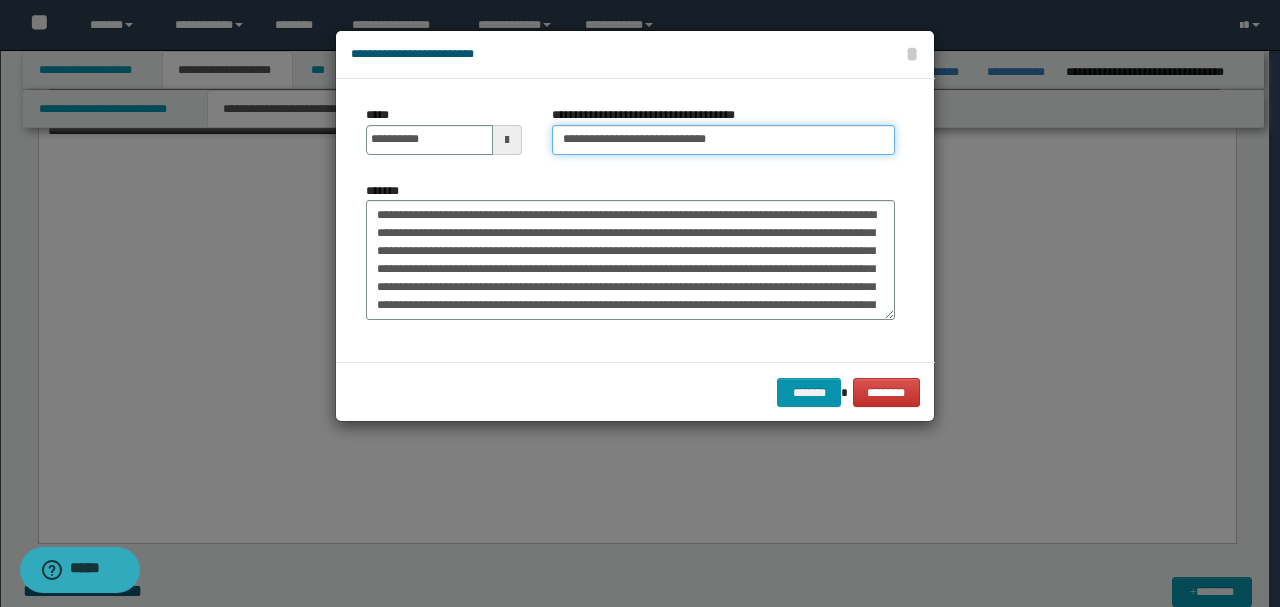 type on "**********" 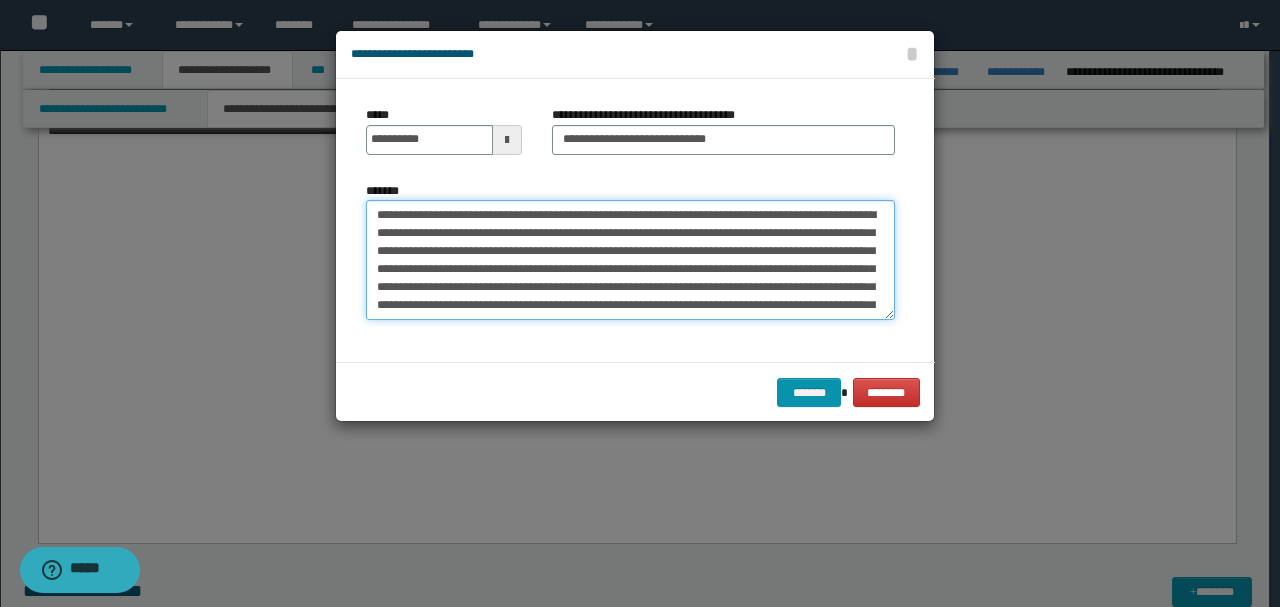 click on "**********" at bounding box center (630, 259) 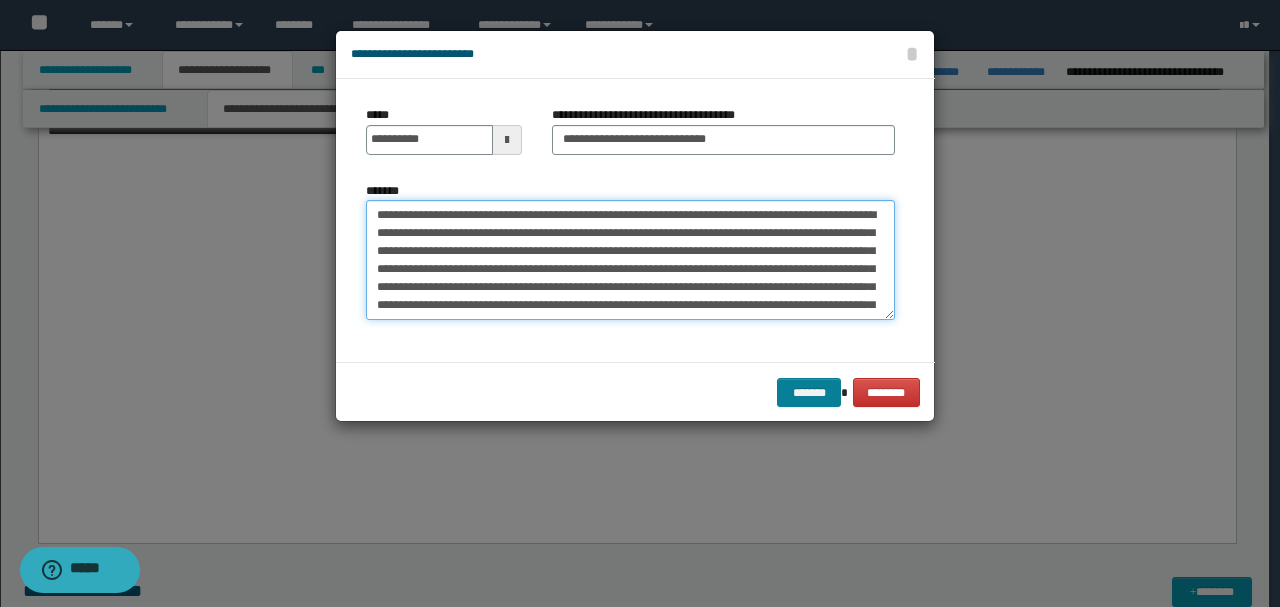 type on "**********" 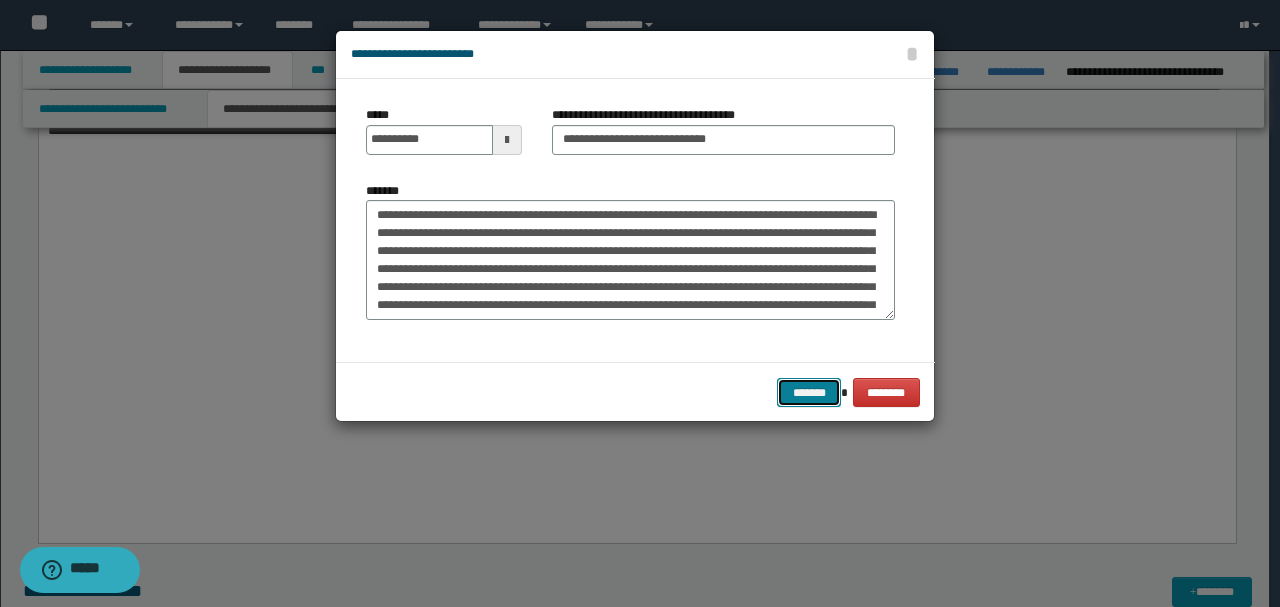 click on "*******" at bounding box center (809, 392) 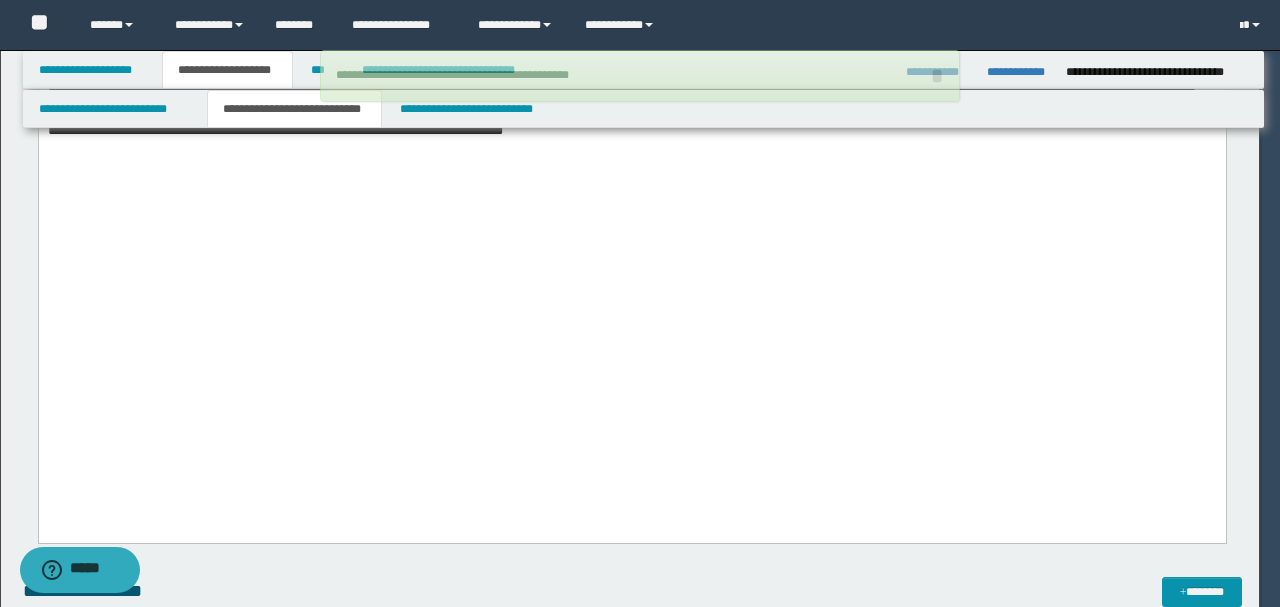 type 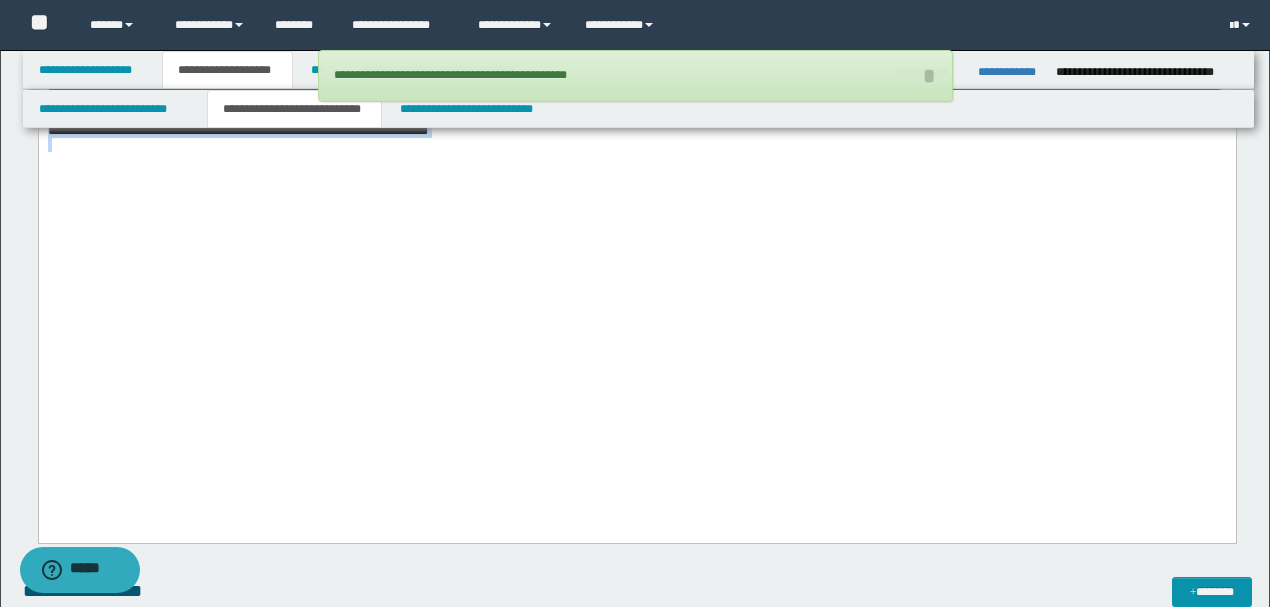 drag, startPoint x: 945, startPoint y: 358, endPoint x: 632, endPoint y: 509, distance: 347.51978 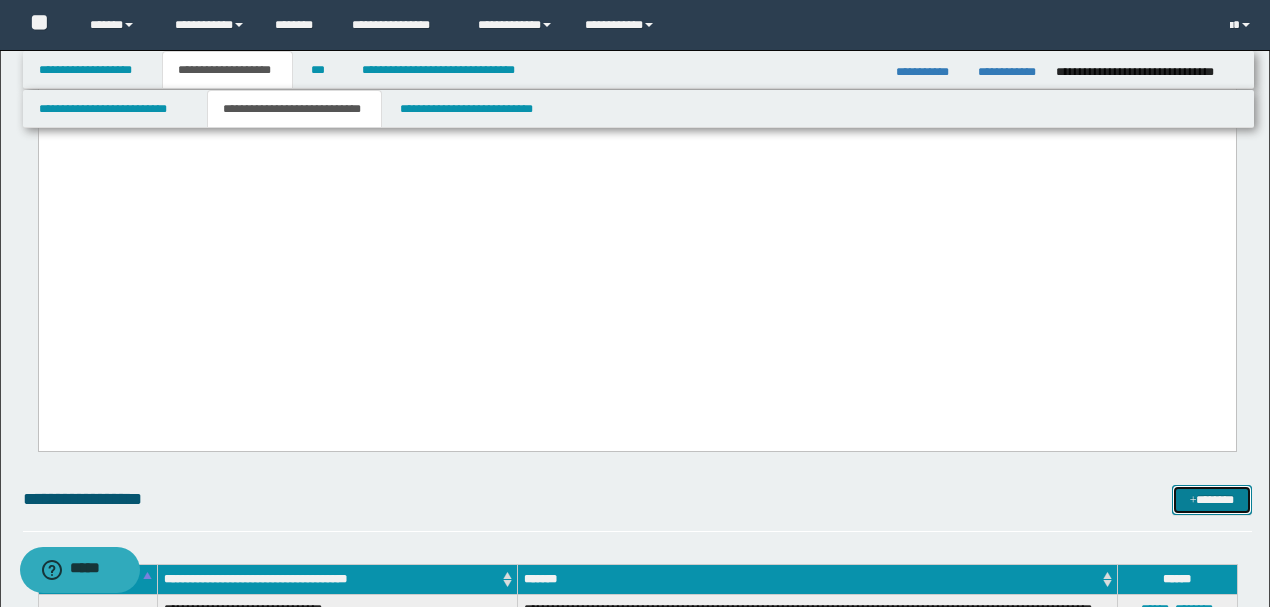 click on "*******" at bounding box center (1211, 499) 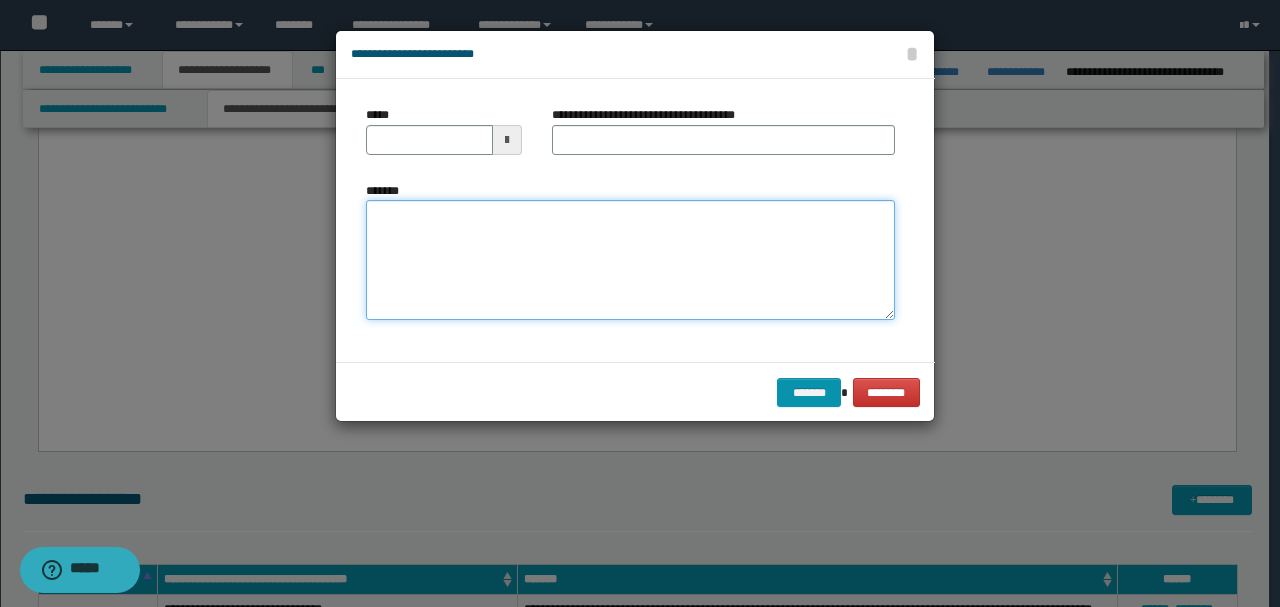 click on "*******" at bounding box center [630, 259] 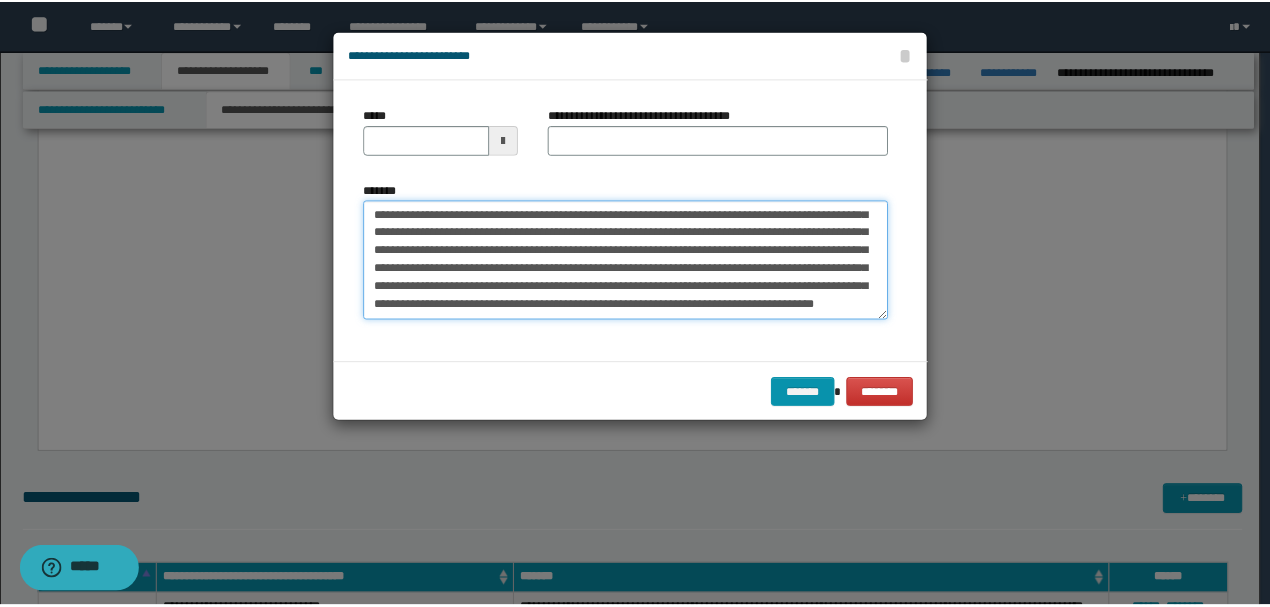 scroll, scrollTop: 0, scrollLeft: 0, axis: both 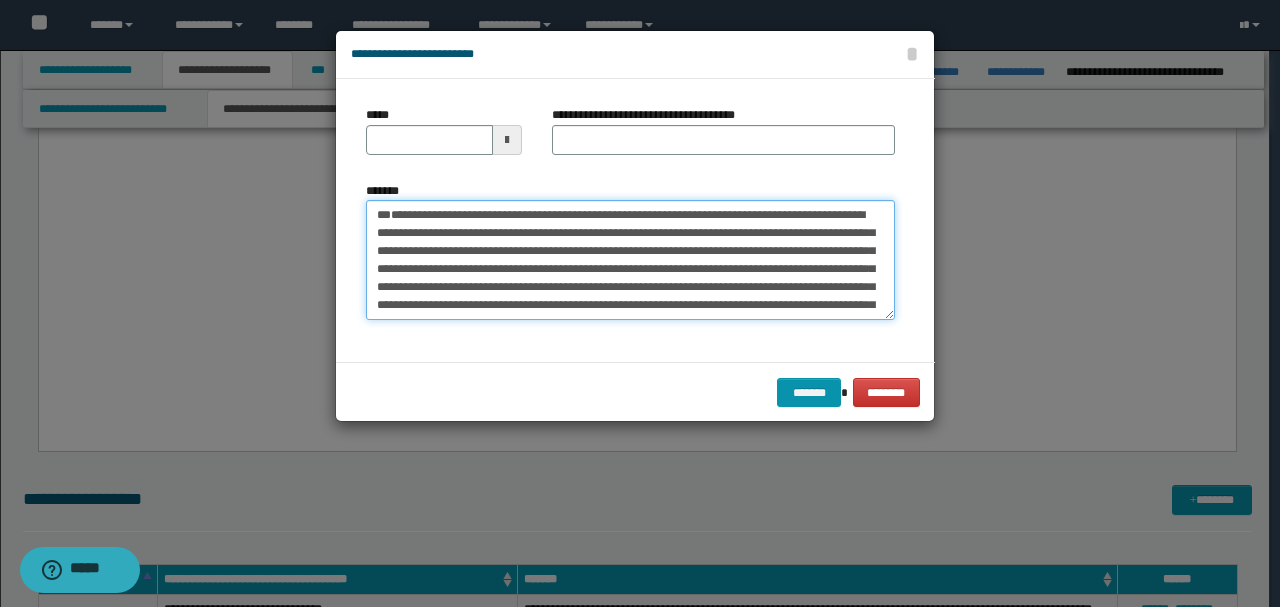 drag, startPoint x: 443, startPoint y: 250, endPoint x: 404, endPoint y: 185, distance: 75.802376 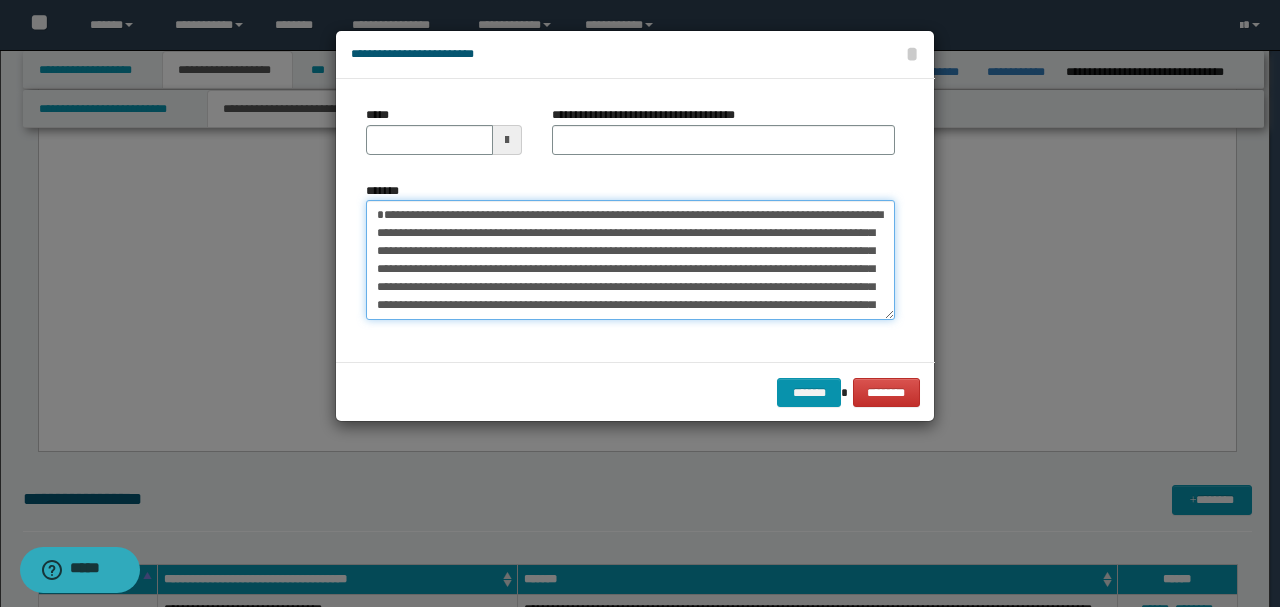 type 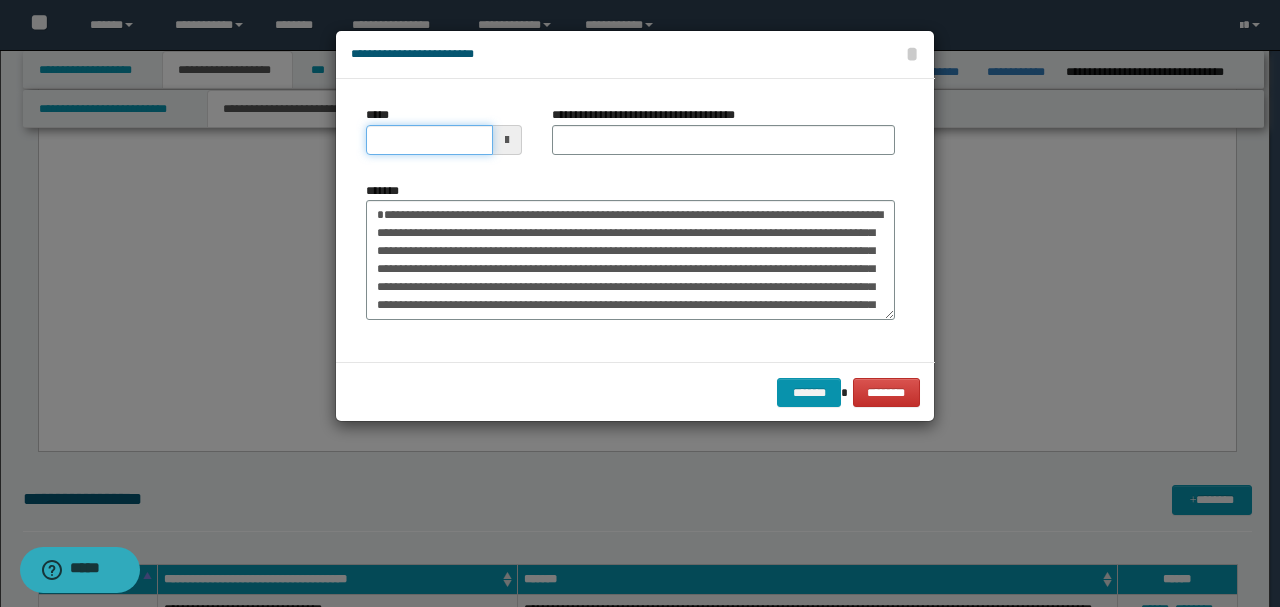 click on "*****" at bounding box center [429, 140] 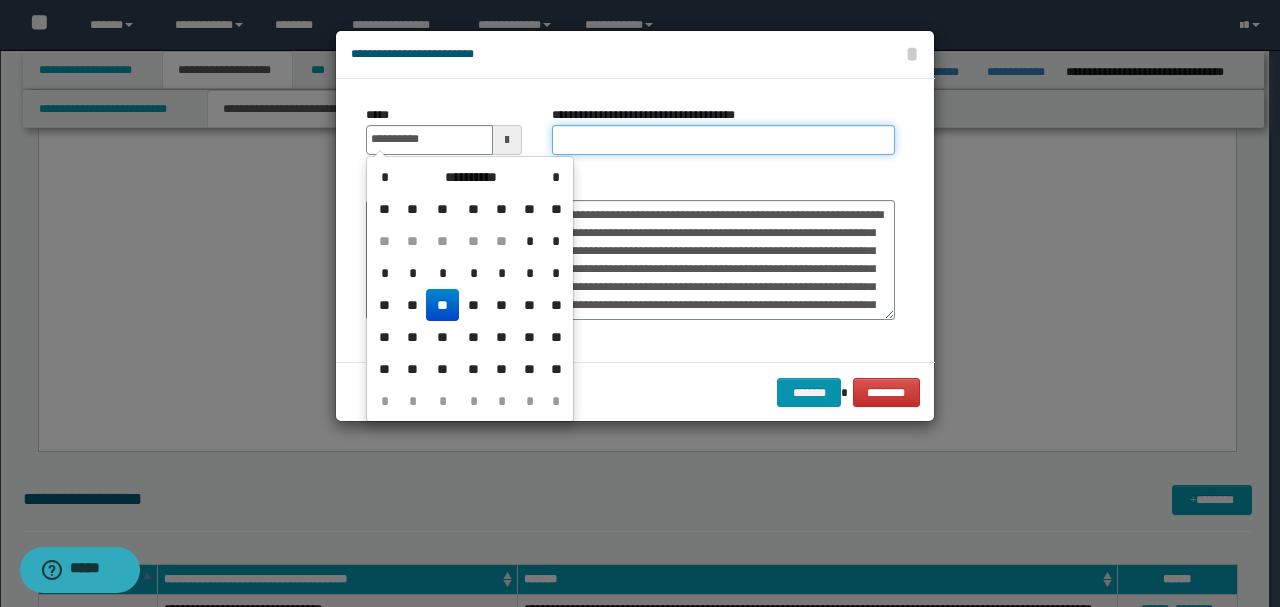 type on "**********" 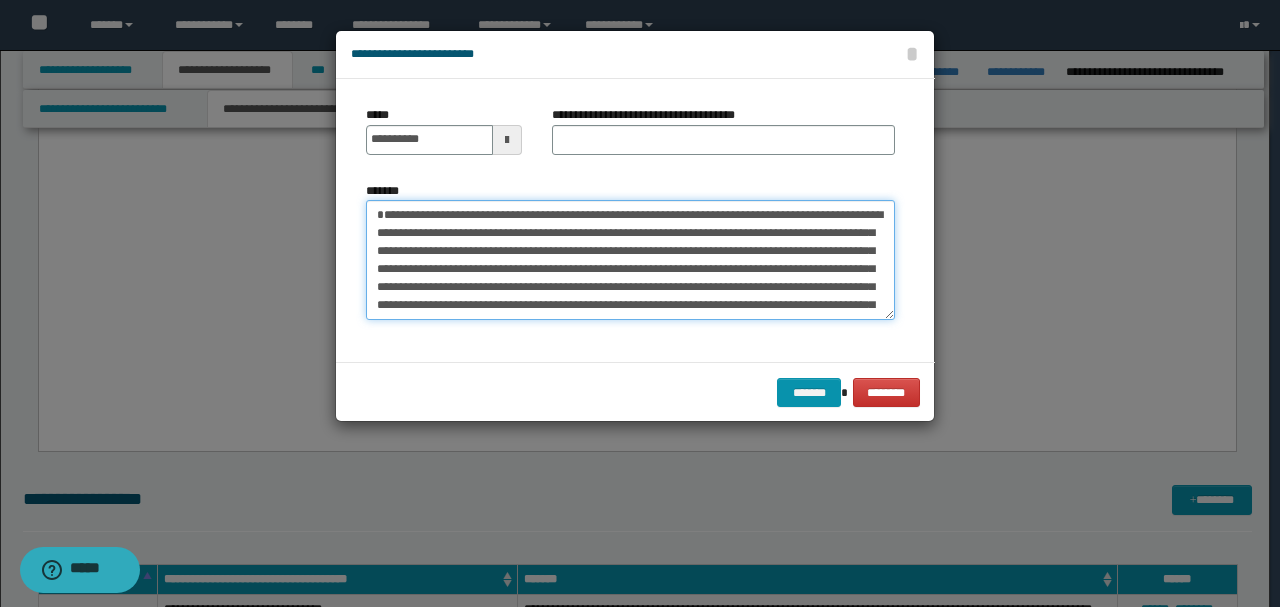 drag, startPoint x: 568, startPoint y: 215, endPoint x: 235, endPoint y: 213, distance: 333.006 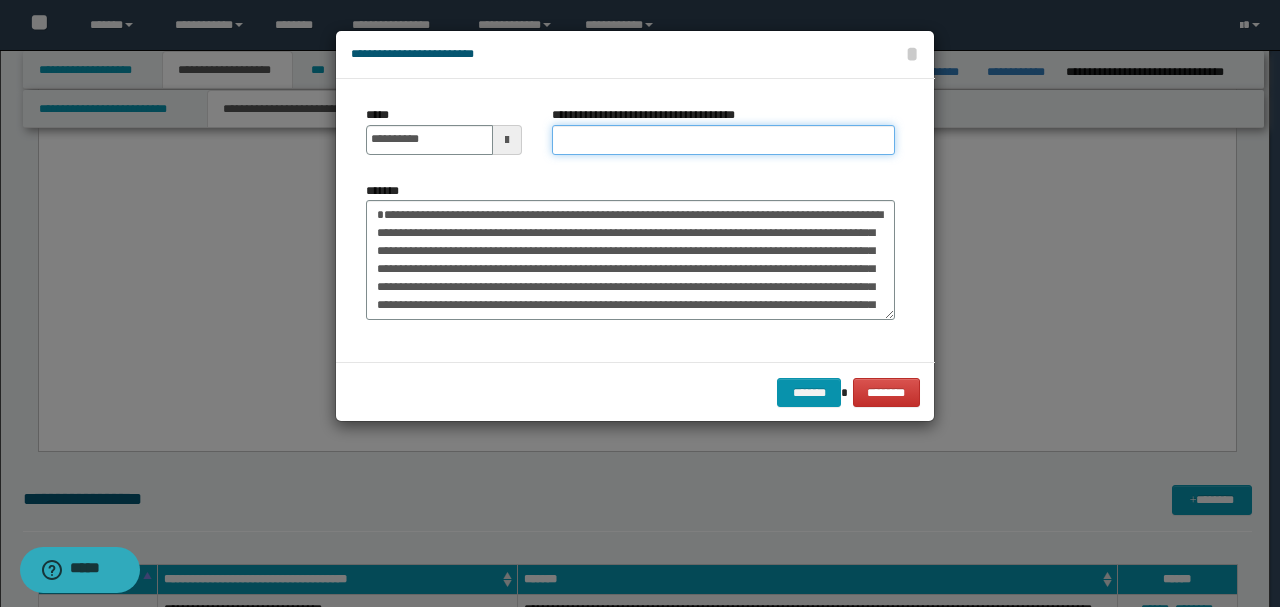 click on "**********" at bounding box center (723, 140) 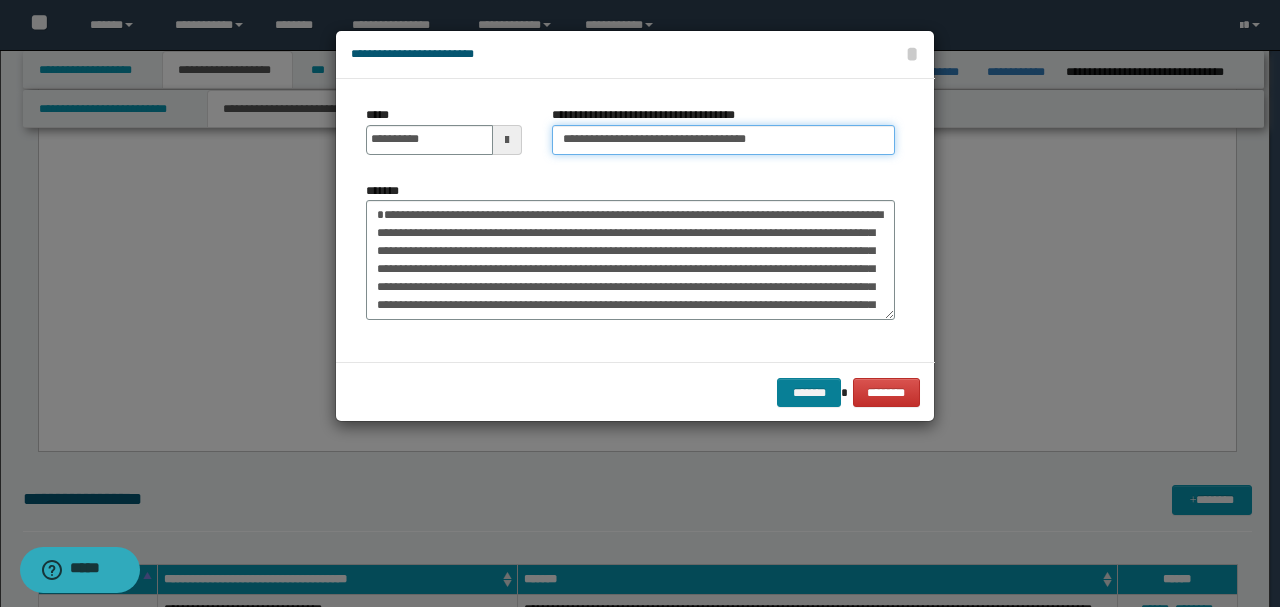 type on "**********" 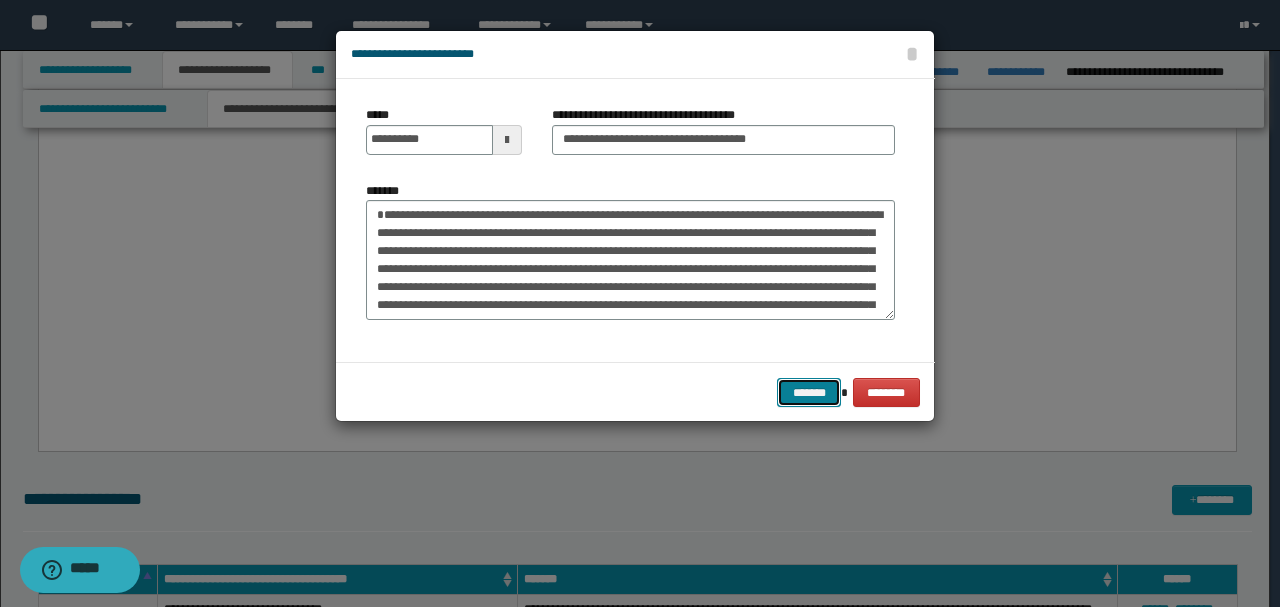 click on "*******" at bounding box center (809, 392) 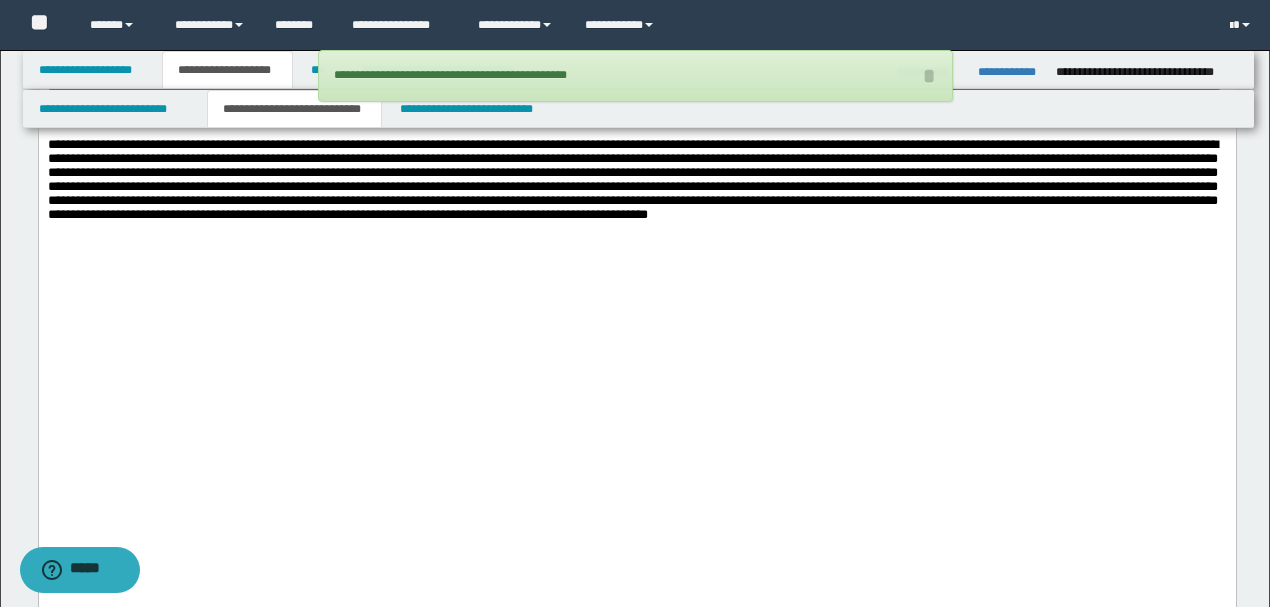 scroll, scrollTop: 2718, scrollLeft: 0, axis: vertical 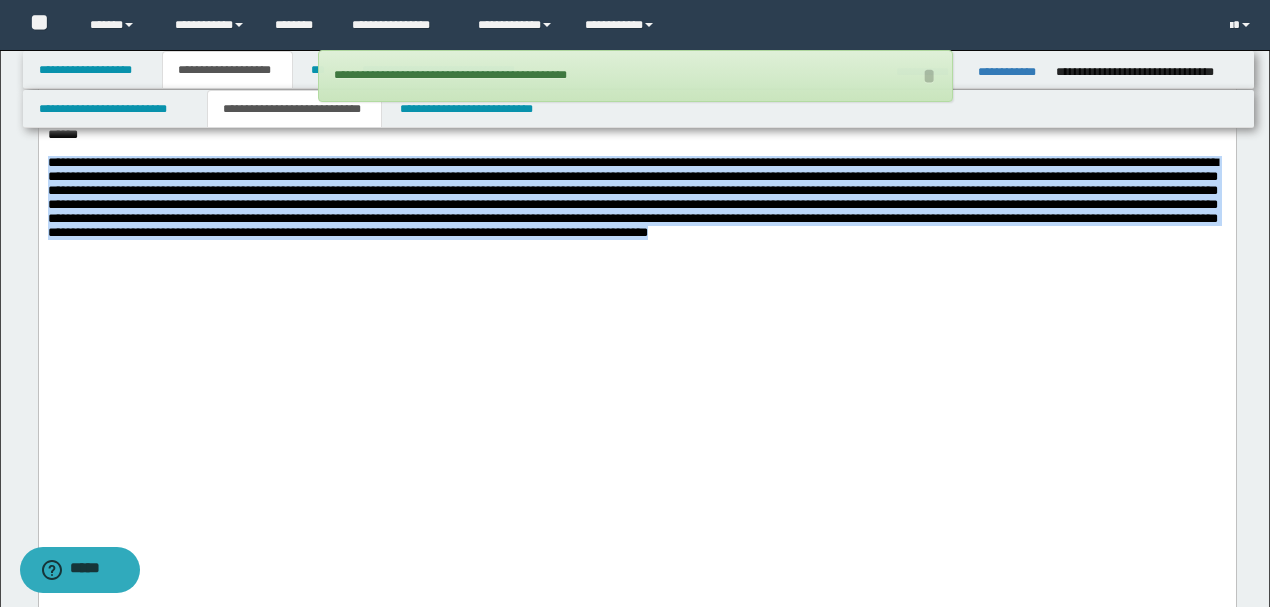 drag, startPoint x: 1216, startPoint y: 429, endPoint x: 0, endPoint y: 357, distance: 1218.1298 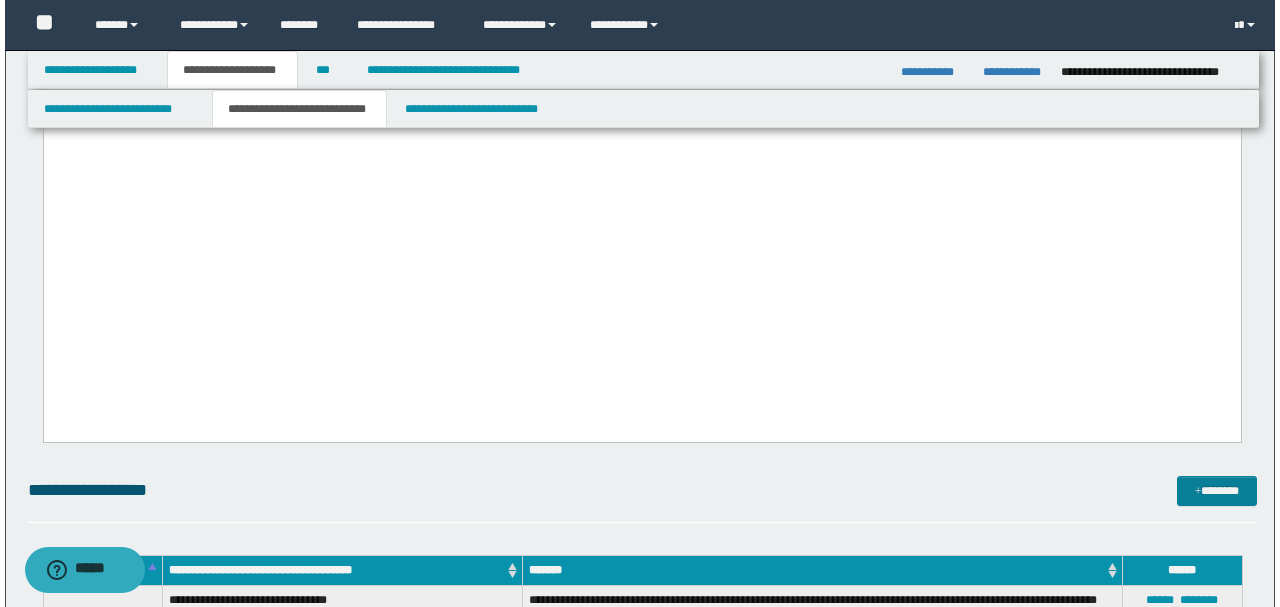 scroll, scrollTop: 2851, scrollLeft: 0, axis: vertical 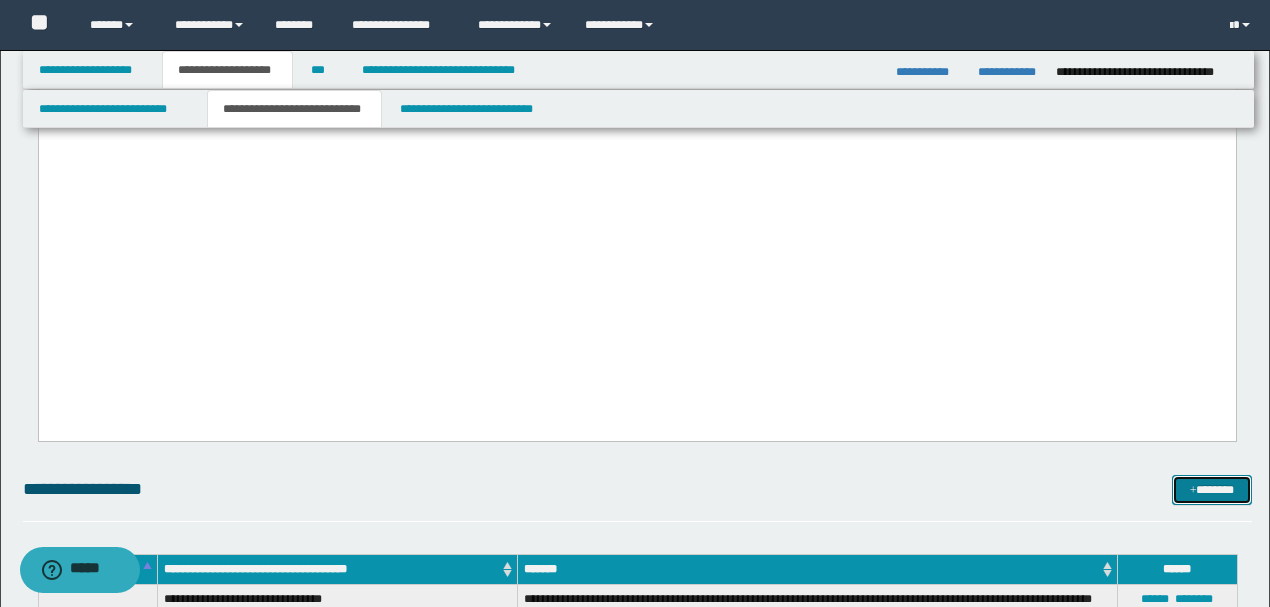 click on "*******" at bounding box center [1211, 489] 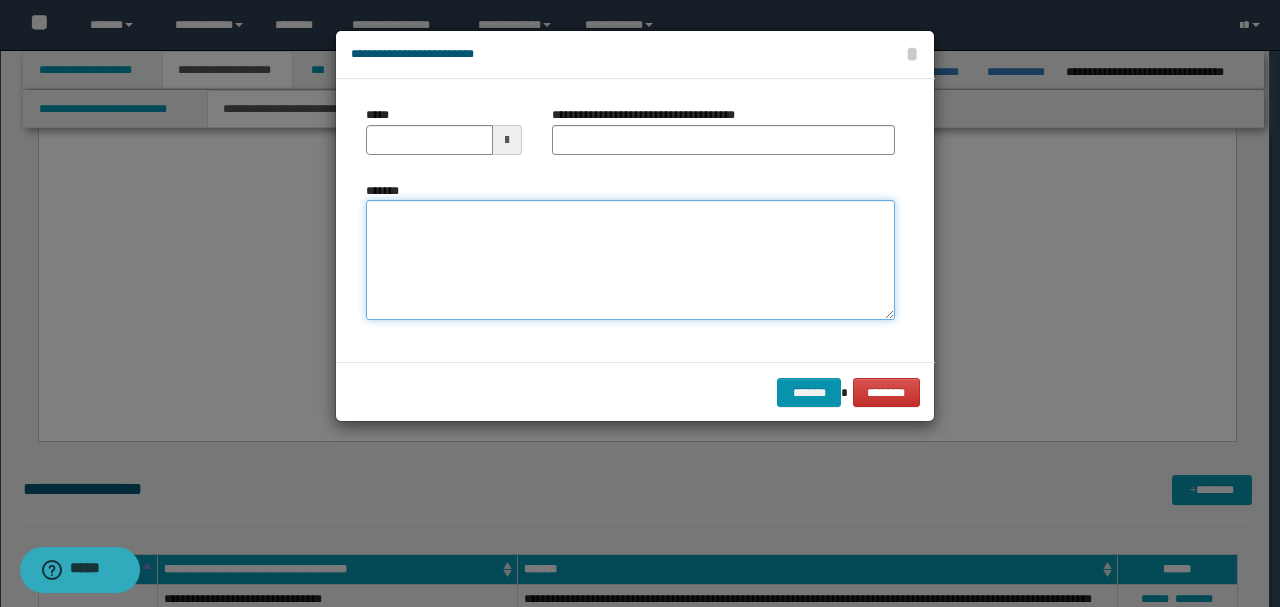 click on "*******" at bounding box center (630, 259) 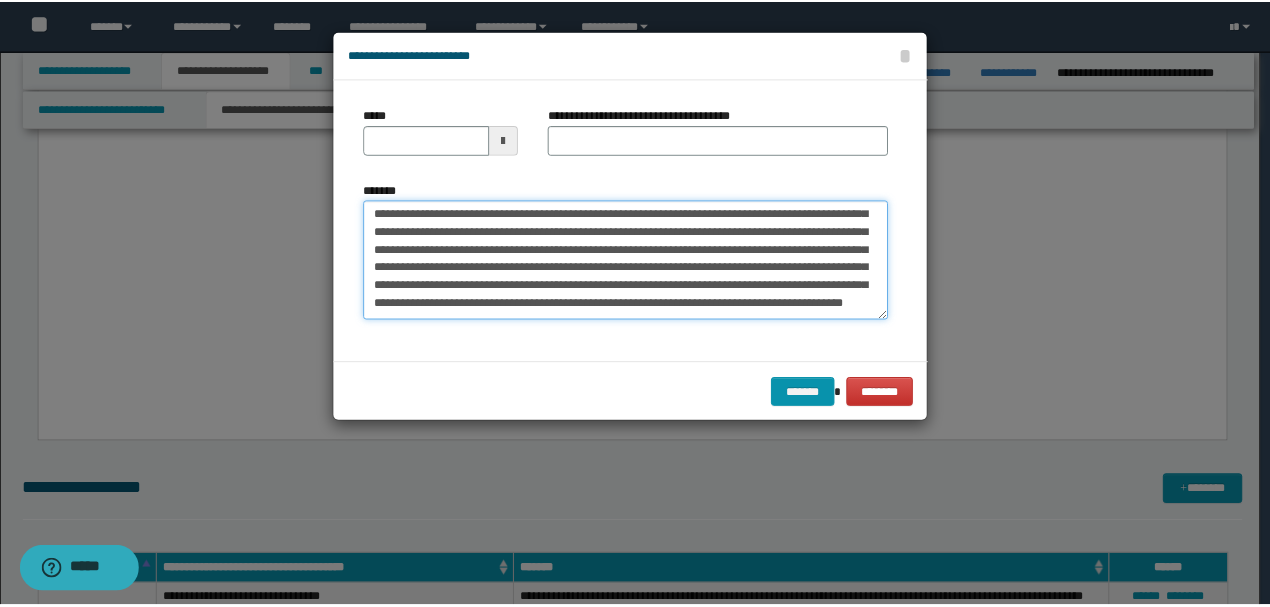 scroll, scrollTop: 0, scrollLeft: 0, axis: both 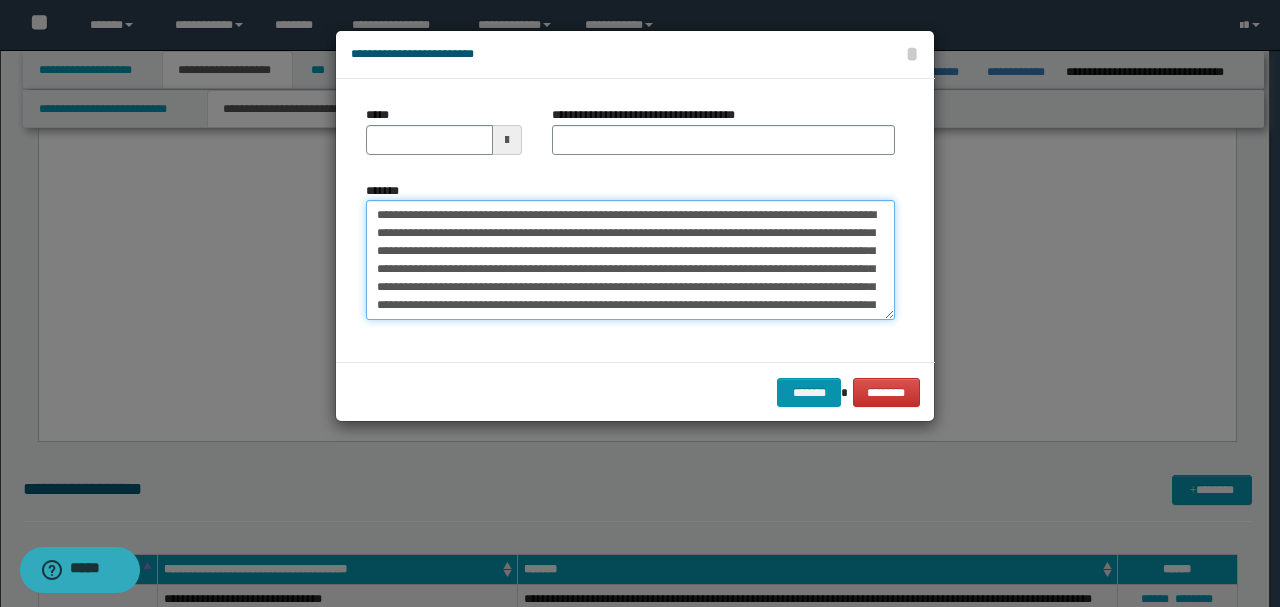 drag, startPoint x: 448, startPoint y: 212, endPoint x: 285, endPoint y: 187, distance: 164.90604 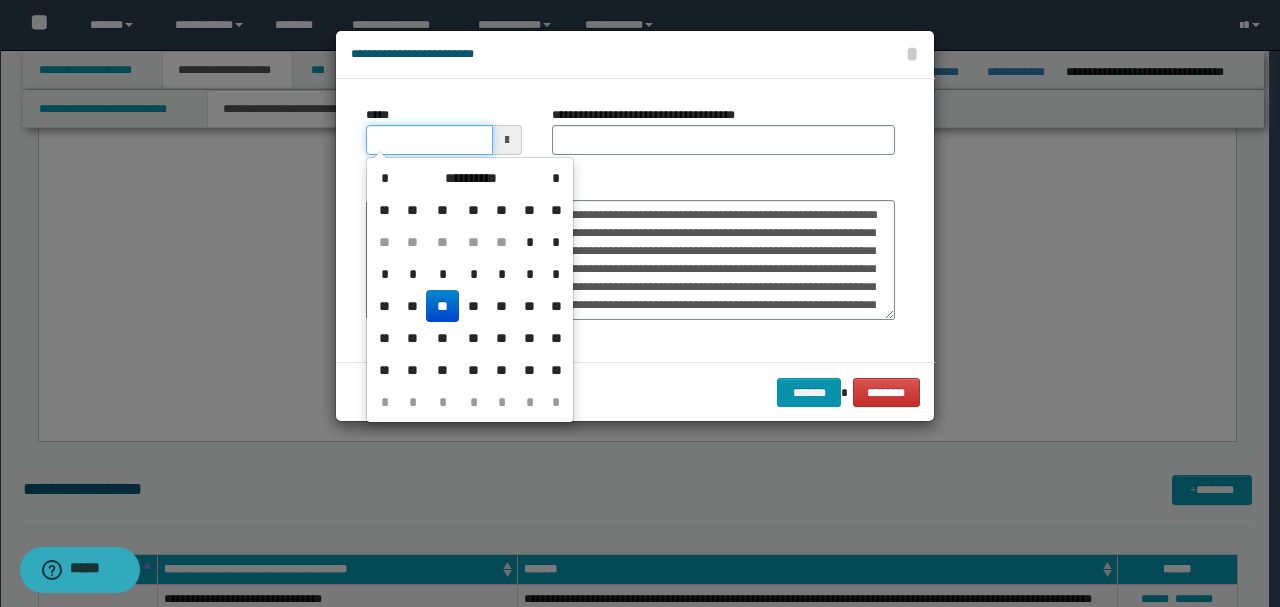 click on "*****" at bounding box center [429, 140] 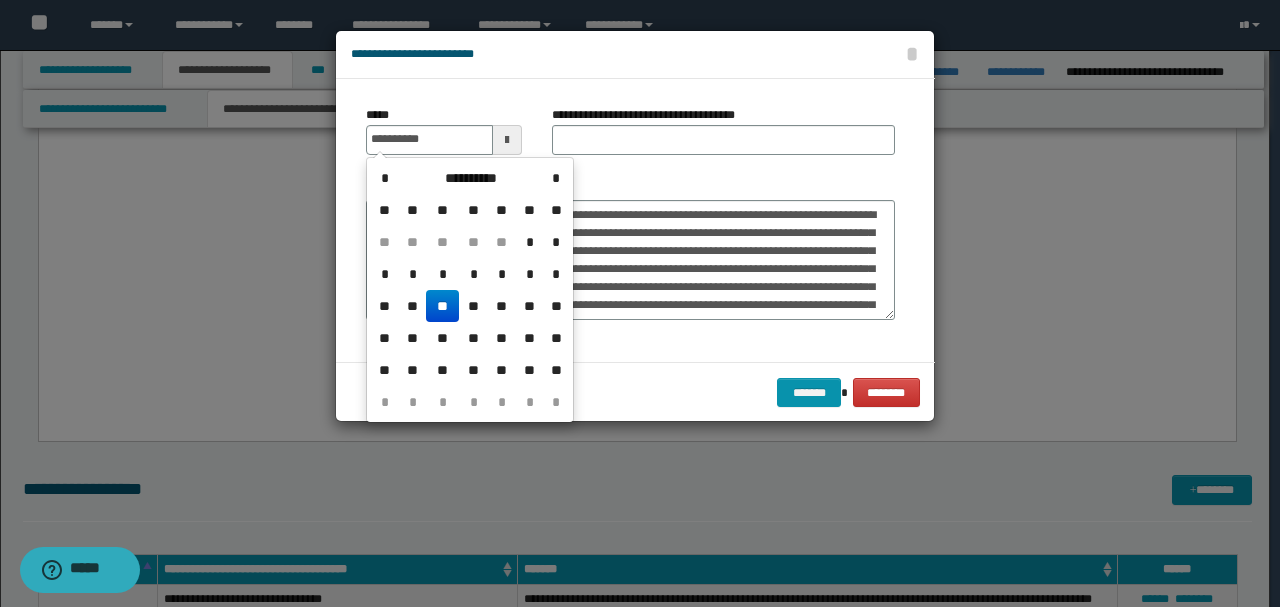type on "**********" 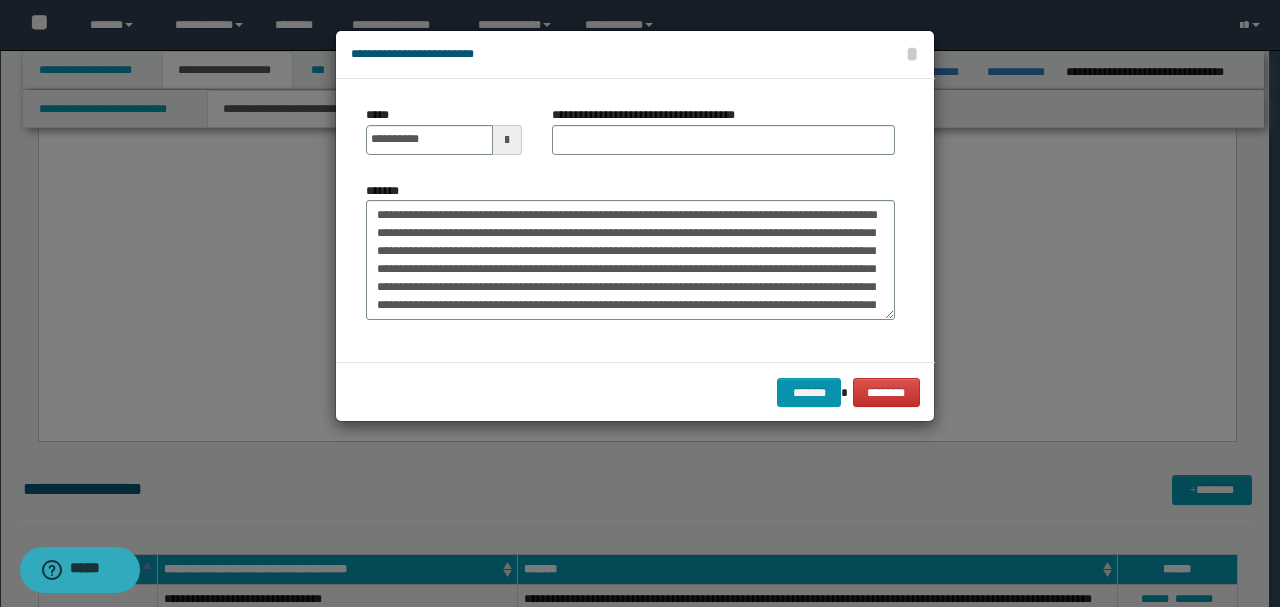 click on "**********" at bounding box center (723, 138) 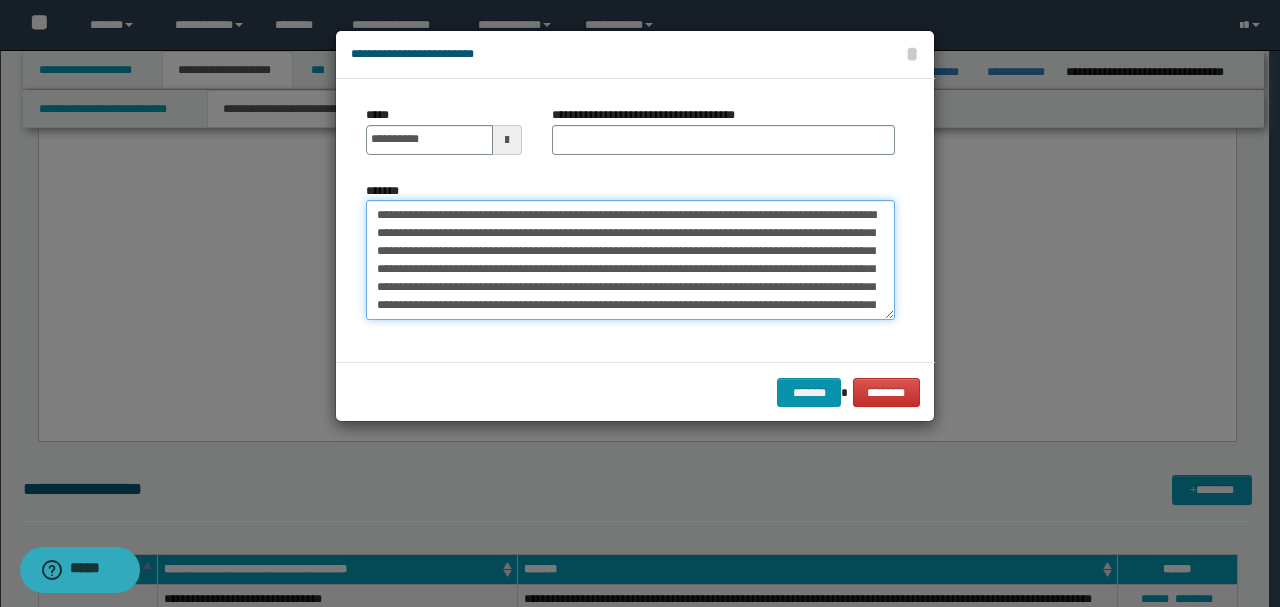 drag, startPoint x: 505, startPoint y: 211, endPoint x: 164, endPoint y: 194, distance: 341.4235 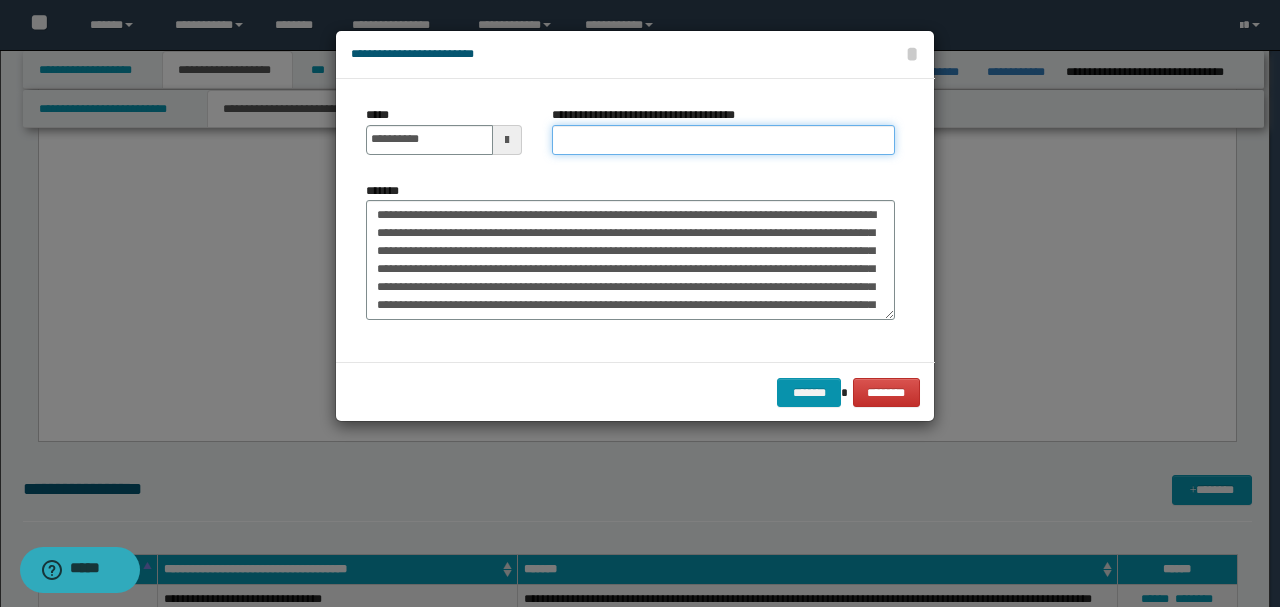 click on "**********" at bounding box center (723, 140) 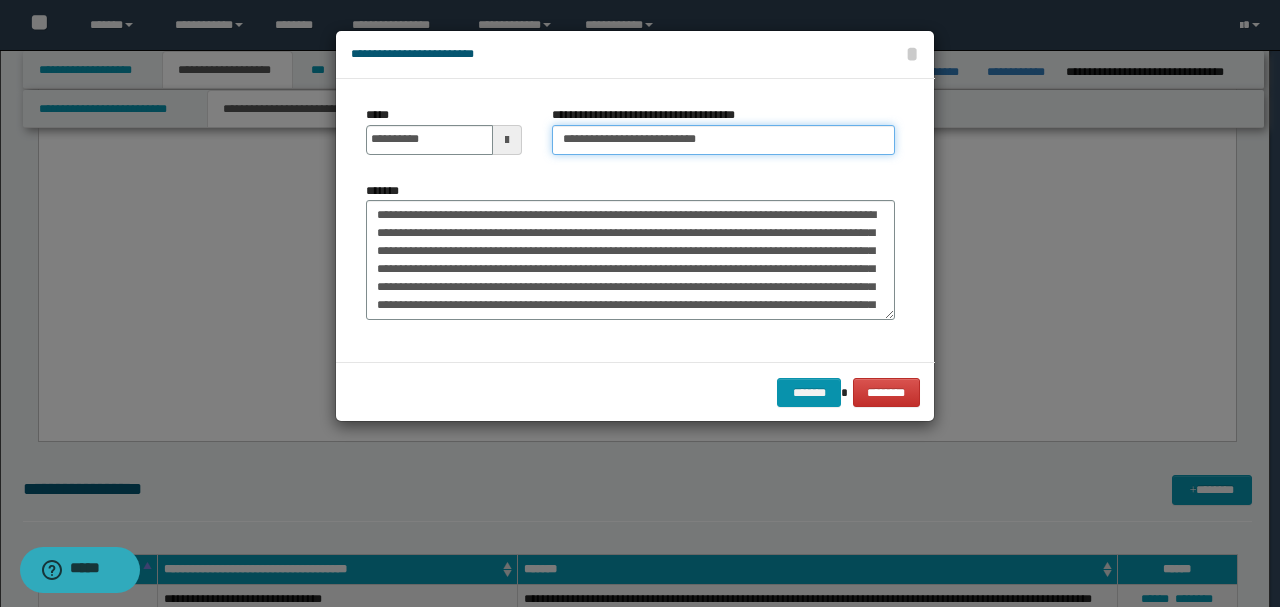 type on "**********" 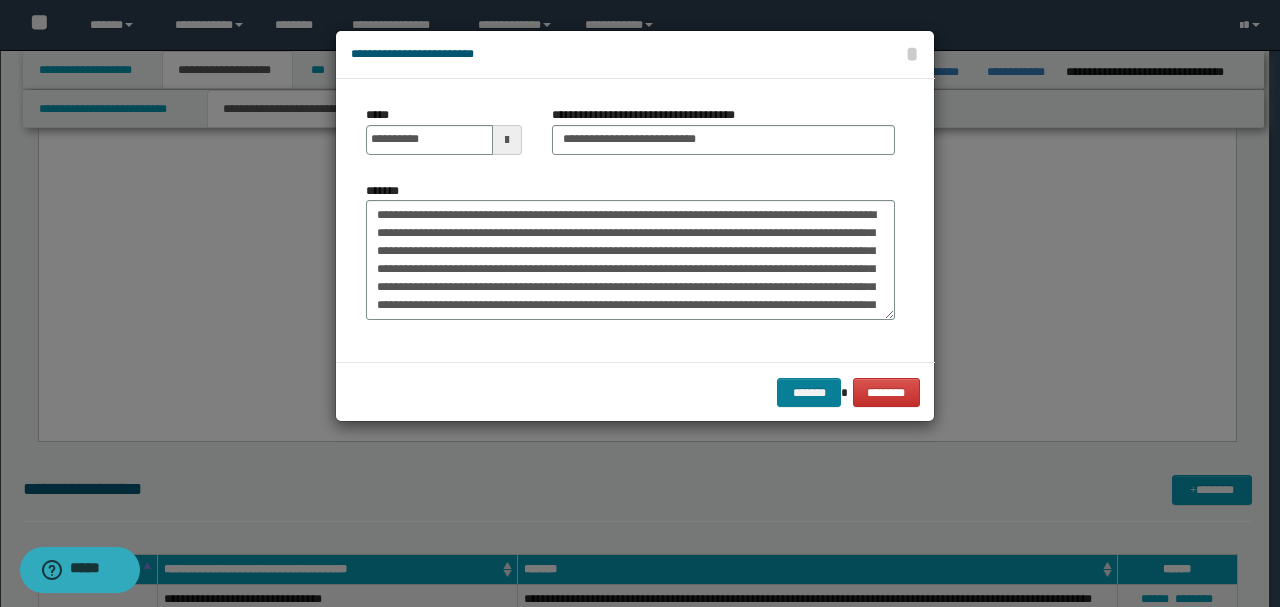 click on "*******
********" at bounding box center [635, 392] 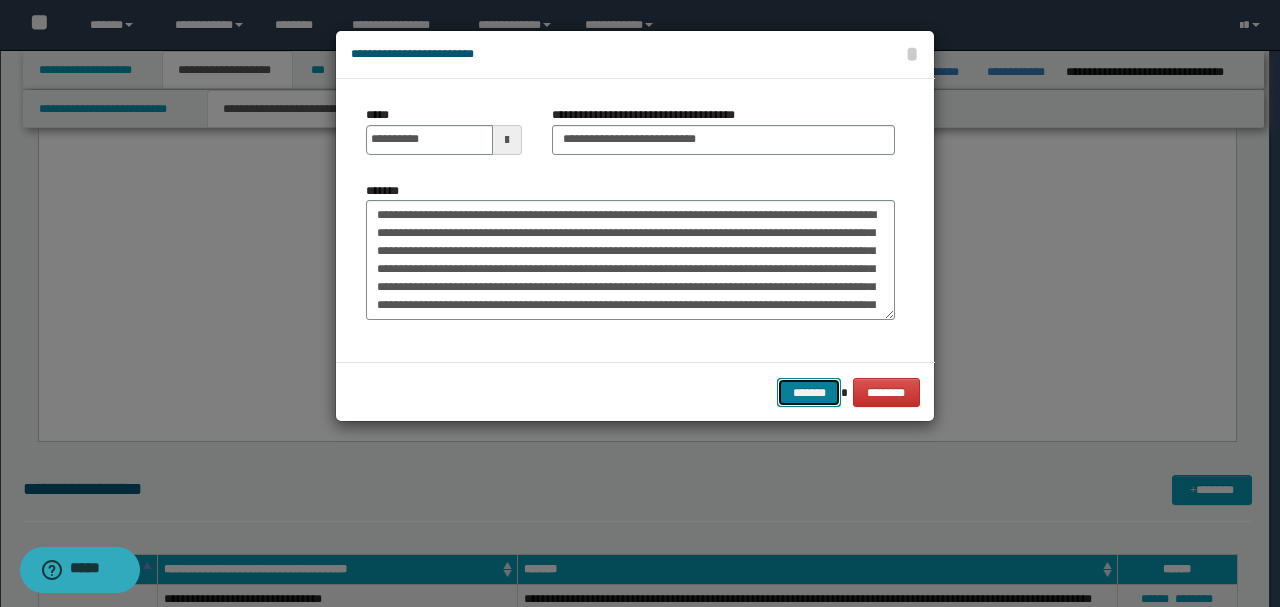 click on "*******" at bounding box center [809, 392] 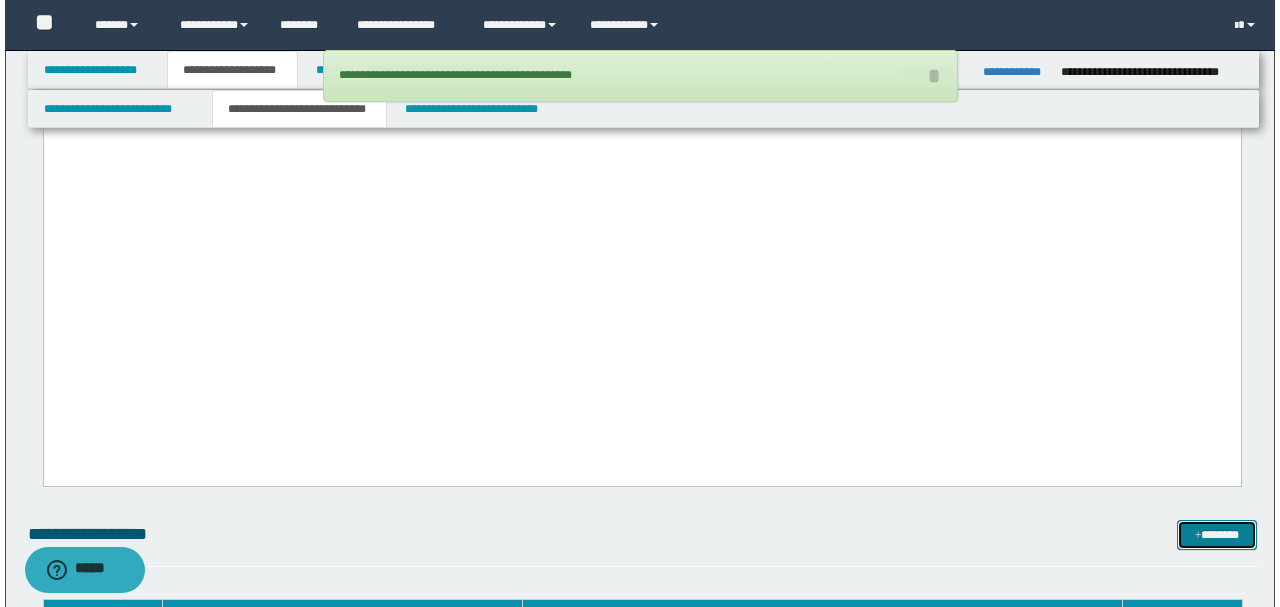 scroll, scrollTop: 2718, scrollLeft: 0, axis: vertical 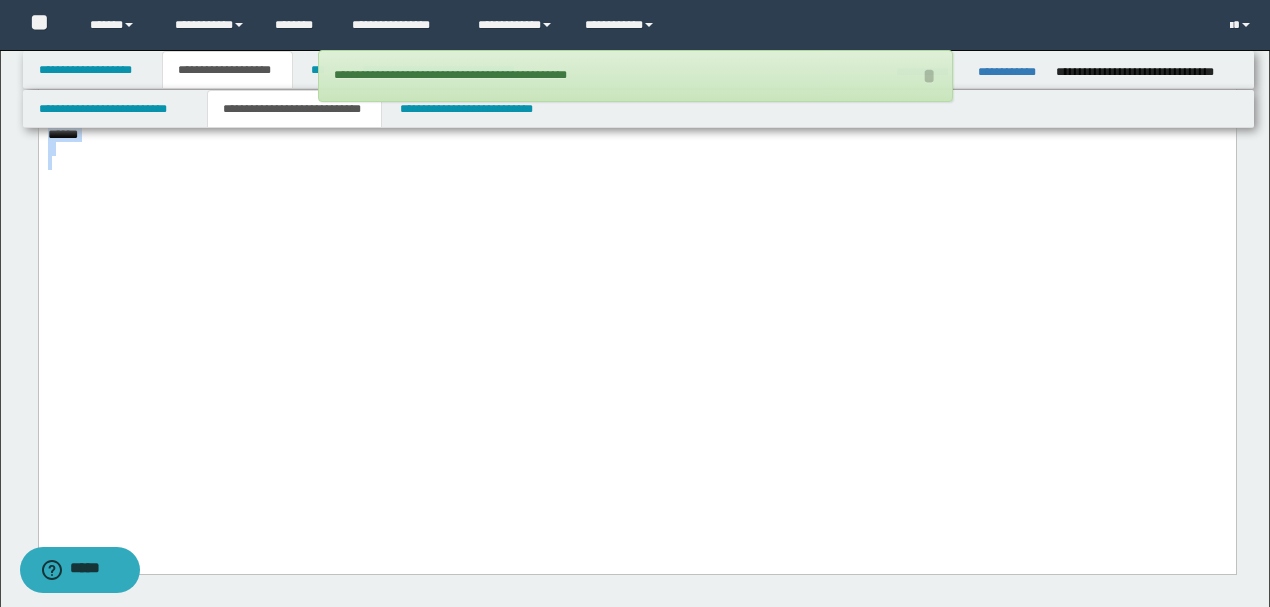 drag, startPoint x: 732, startPoint y: 339, endPoint x: 0, endPoint y: 290, distance: 733.6382 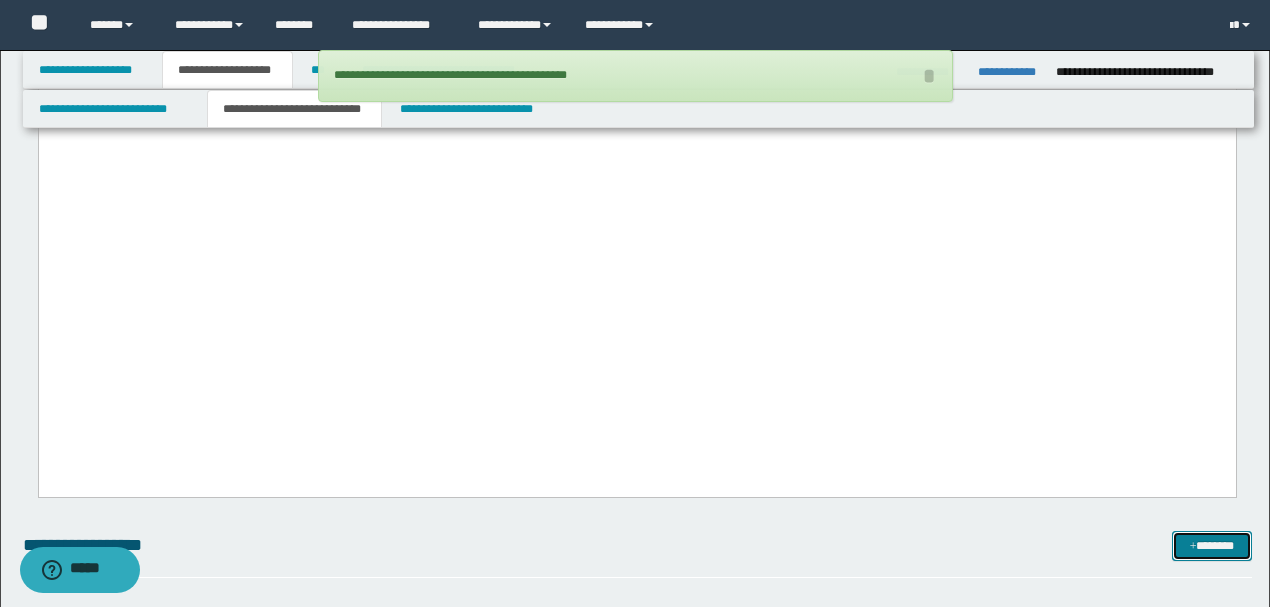click on "*******" at bounding box center [1211, 545] 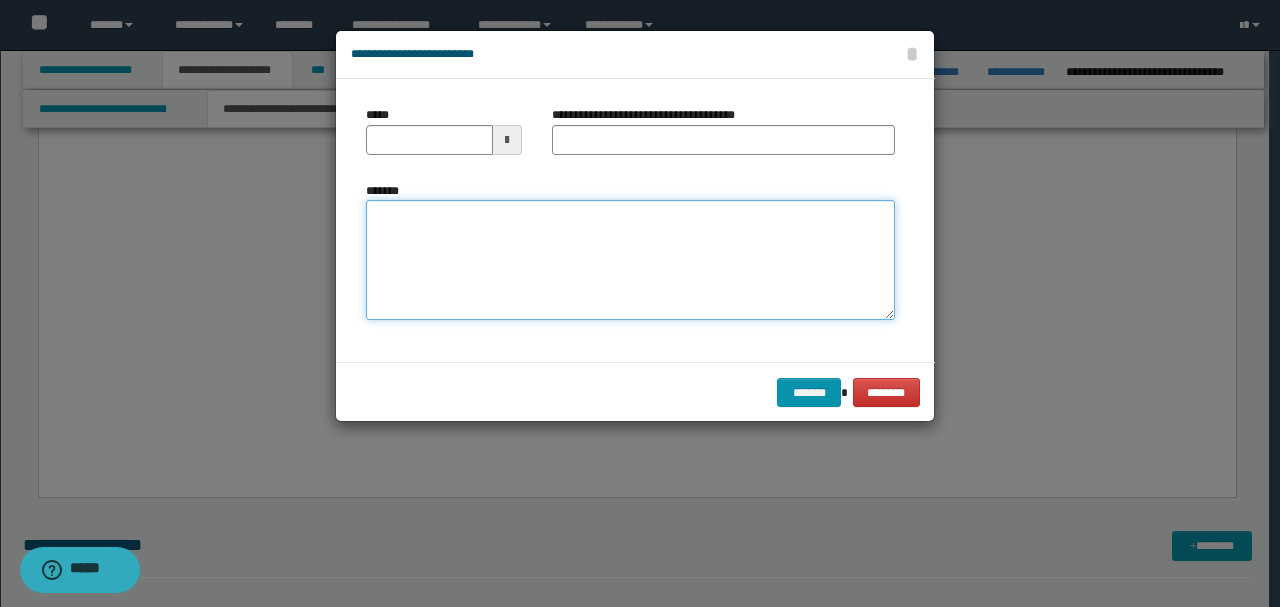 drag, startPoint x: 572, startPoint y: 274, endPoint x: 516, endPoint y: 266, distance: 56.568542 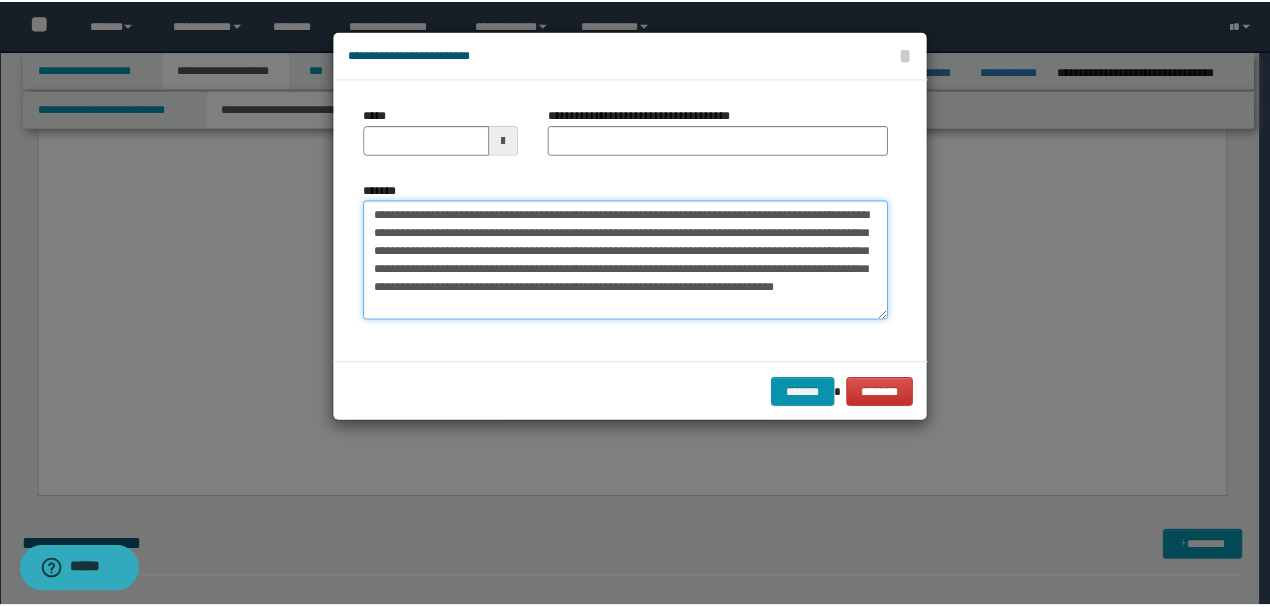 scroll, scrollTop: 0, scrollLeft: 0, axis: both 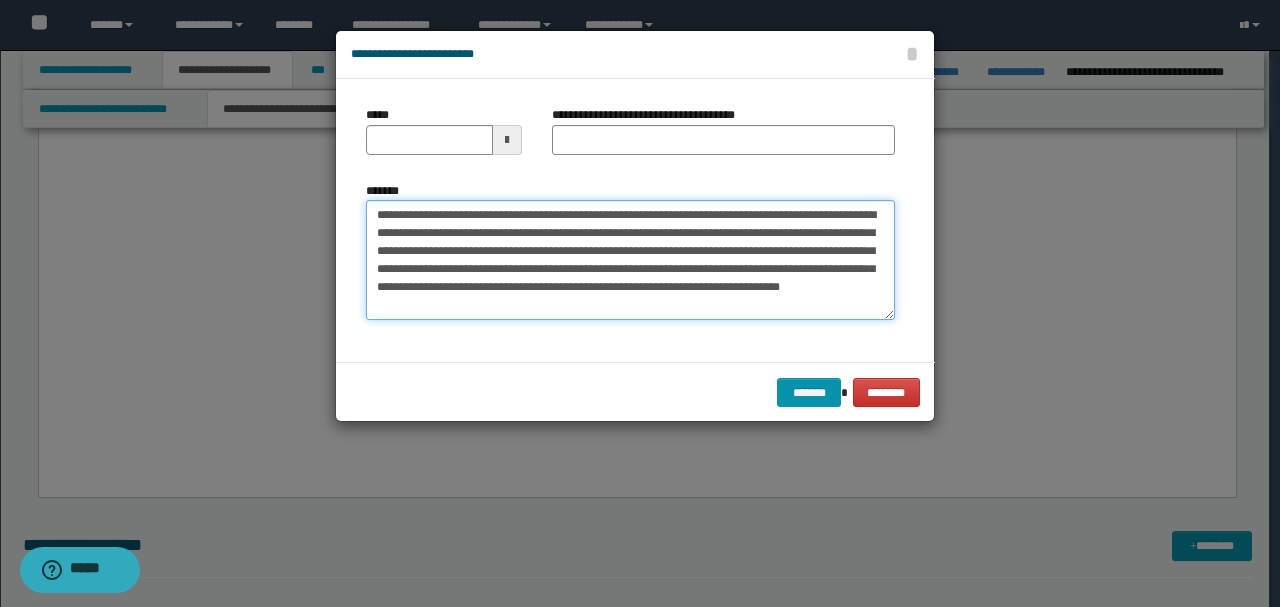 drag, startPoint x: 442, startPoint y: 214, endPoint x: 300, endPoint y: 202, distance: 142.50613 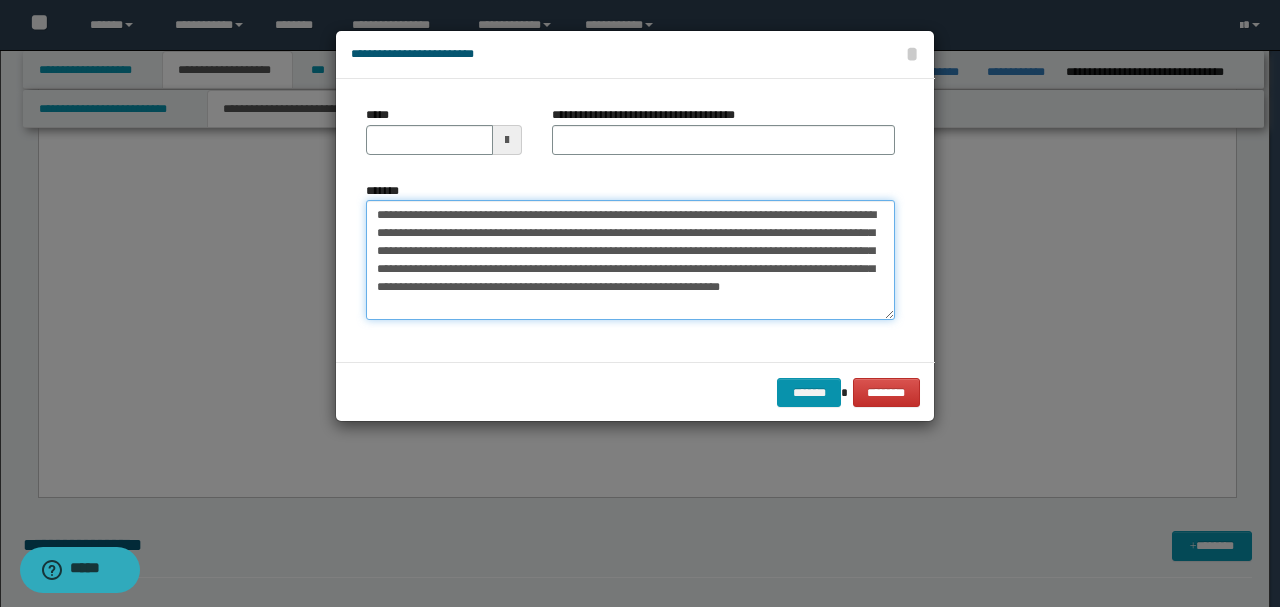 type 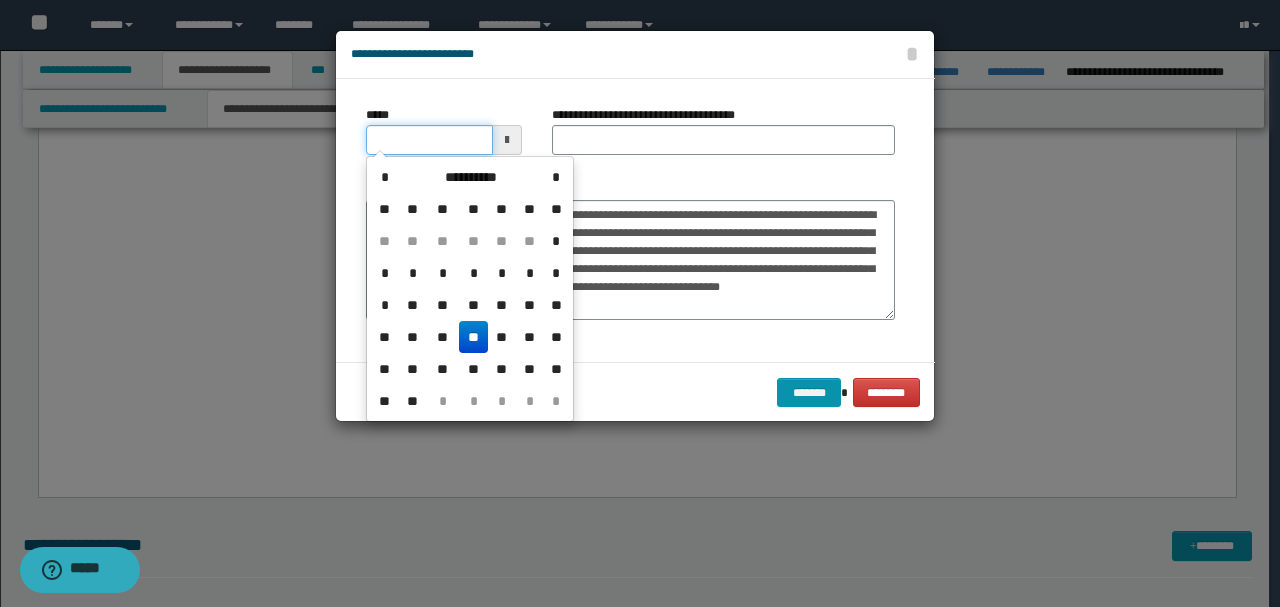 click on "*****" at bounding box center (429, 140) 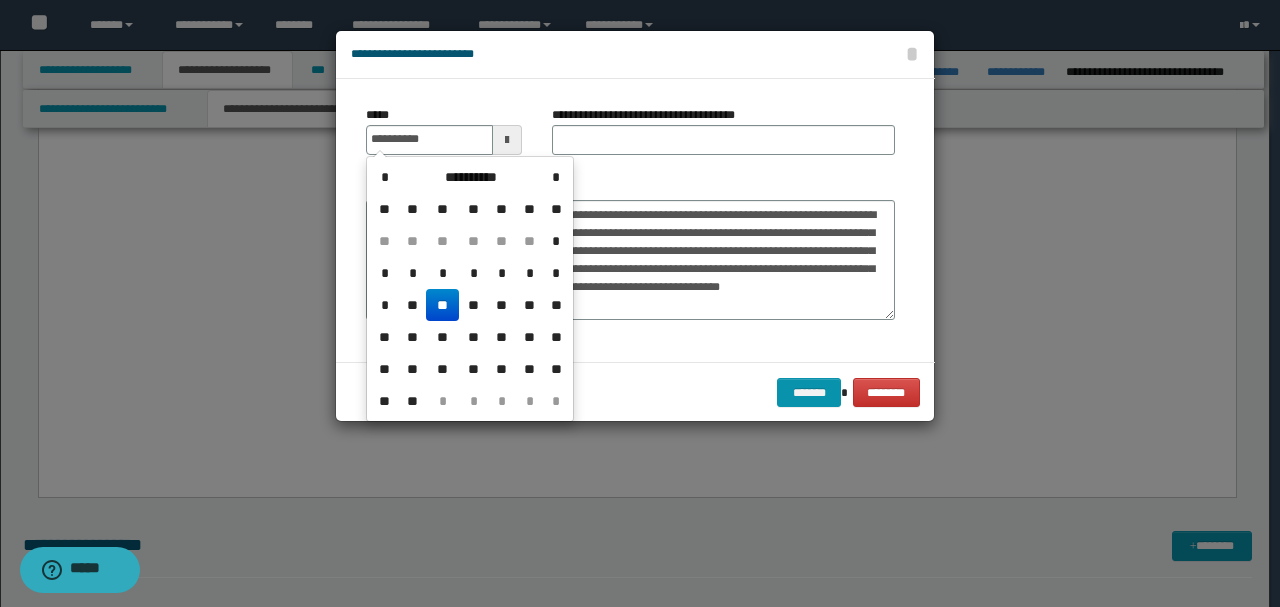 type on "**********" 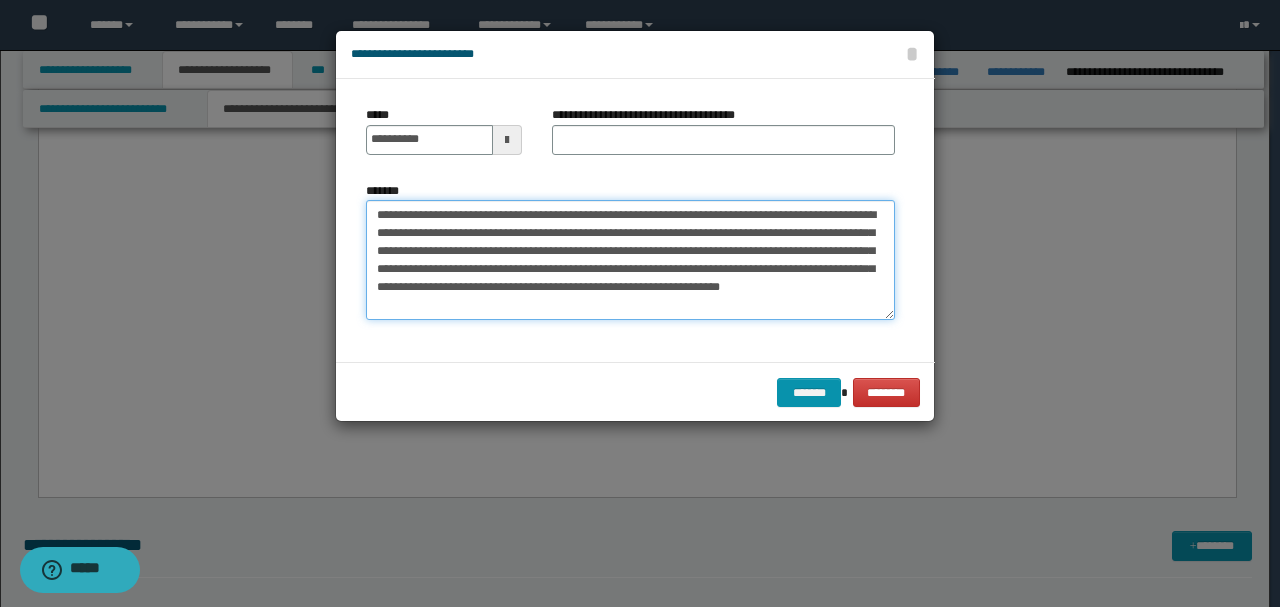 drag, startPoint x: 570, startPoint y: 209, endPoint x: 335, endPoint y: 183, distance: 236.43393 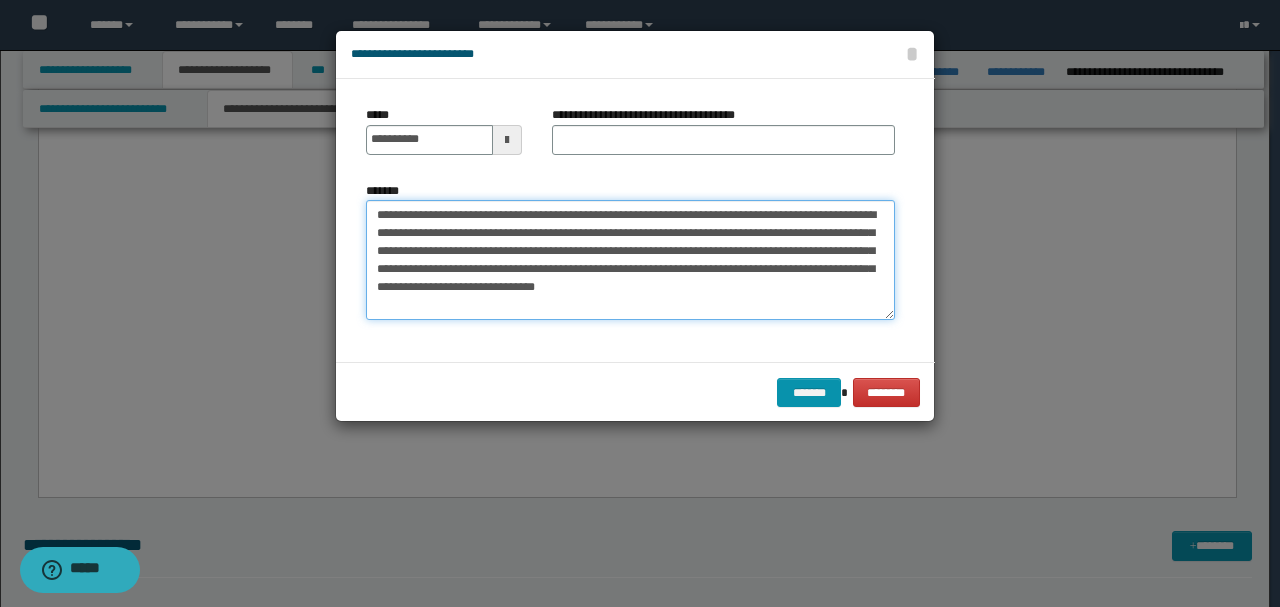 type on "**********" 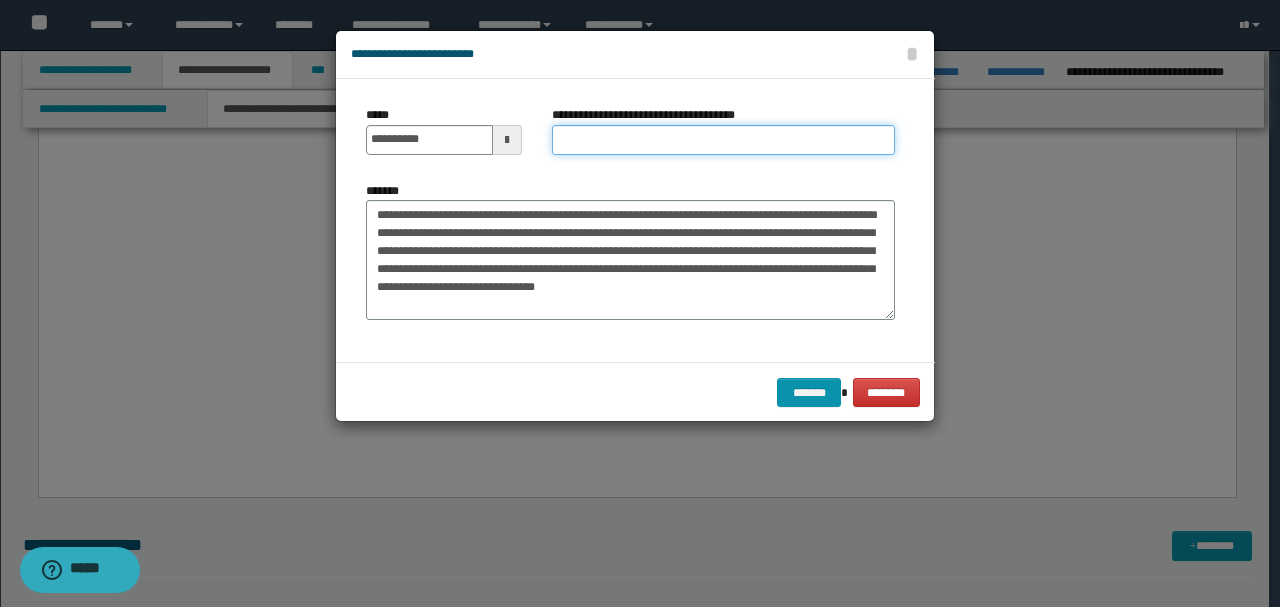 click on "**********" at bounding box center (723, 140) 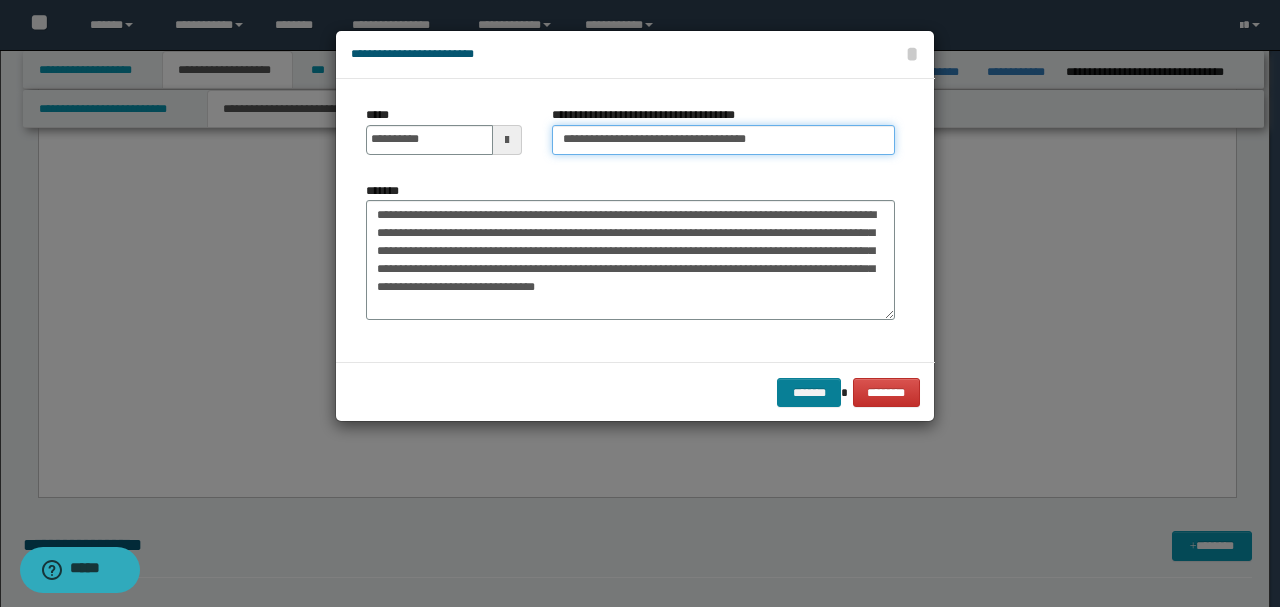 type on "**********" 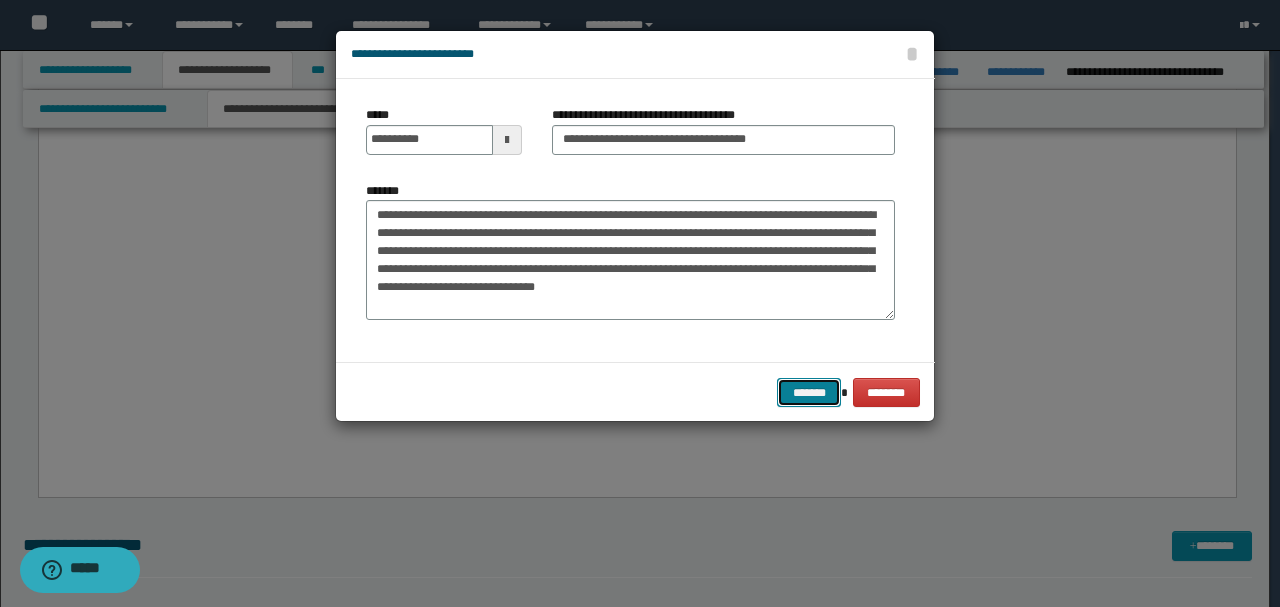 click on "*******" at bounding box center [809, 392] 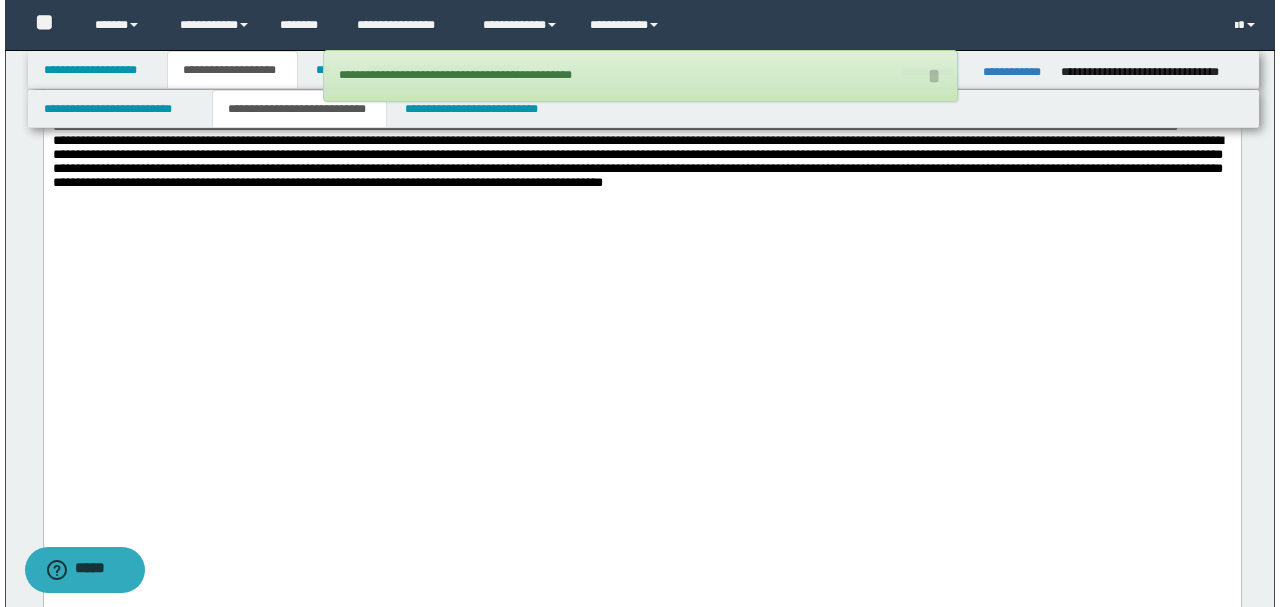 scroll, scrollTop: 2584, scrollLeft: 0, axis: vertical 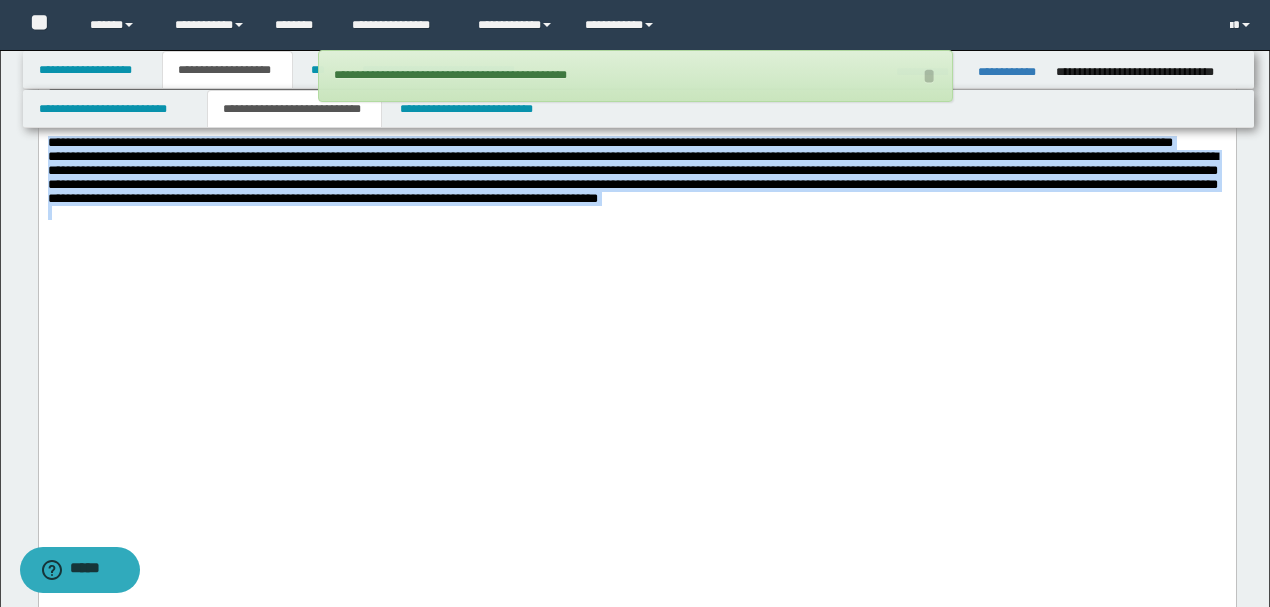 drag, startPoint x: 285, startPoint y: 371, endPoint x: 0, endPoint y: 305, distance: 292.5423 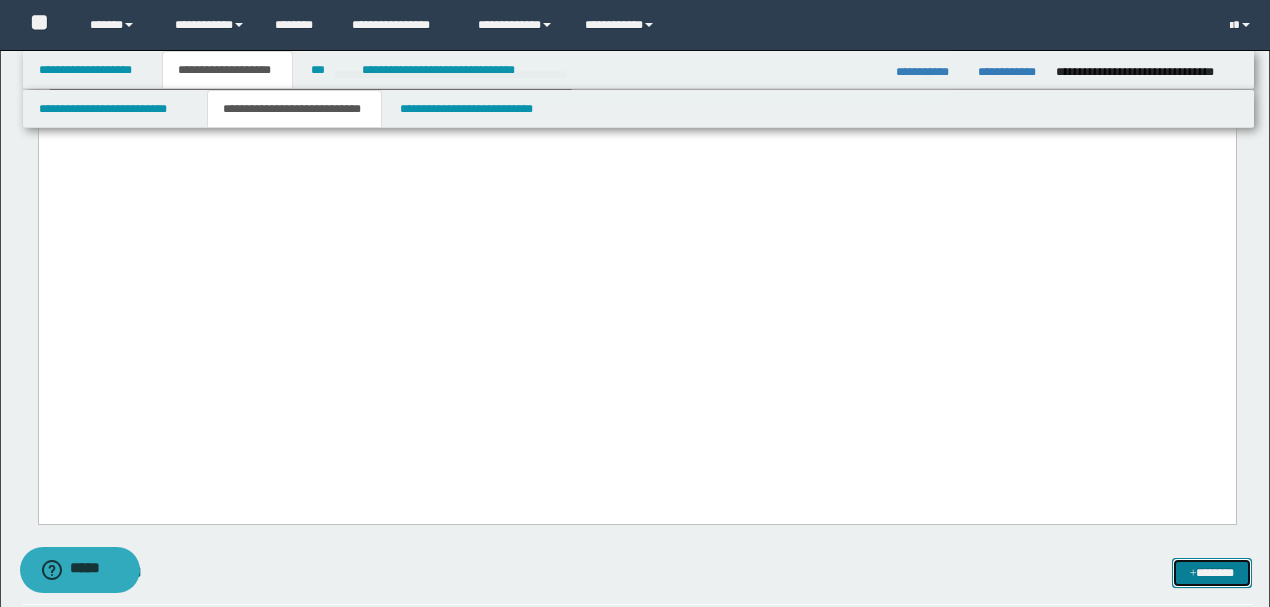 click on "*******" at bounding box center (1211, 572) 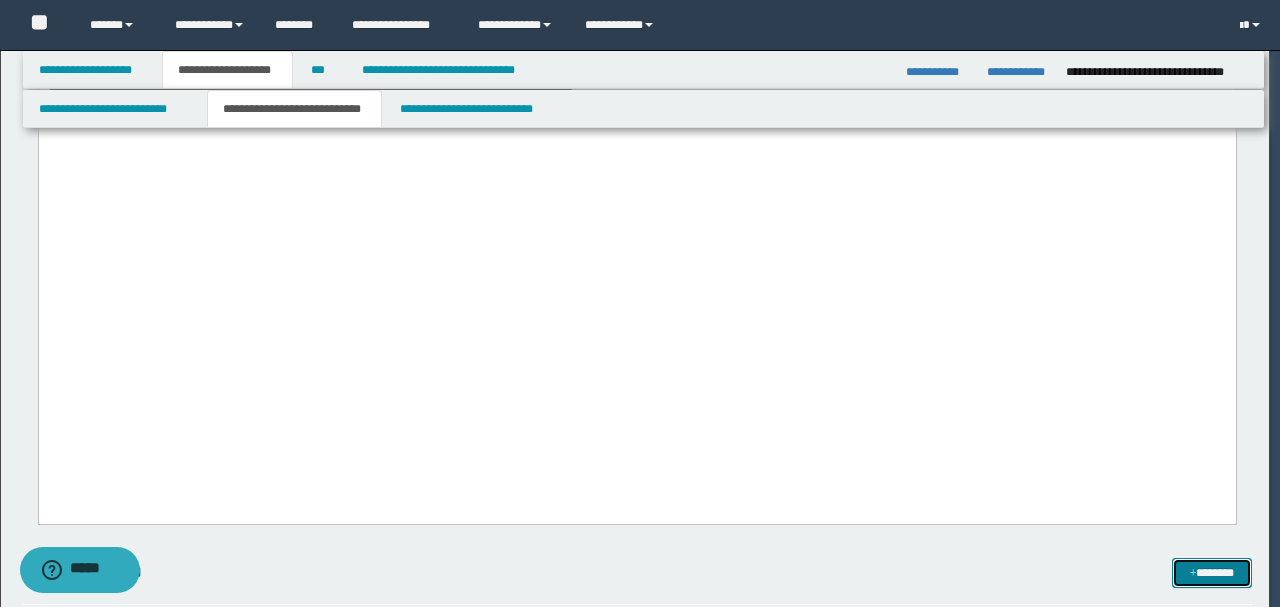 type 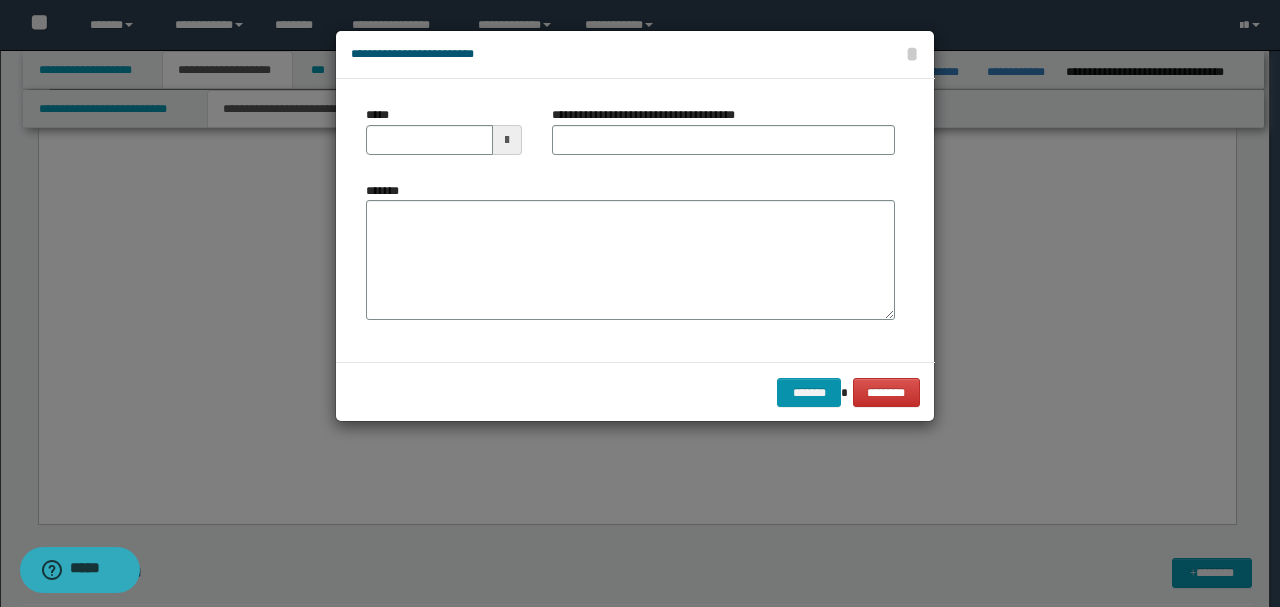 drag, startPoint x: 454, startPoint y: 154, endPoint x: 420, endPoint y: 258, distance: 109.41663 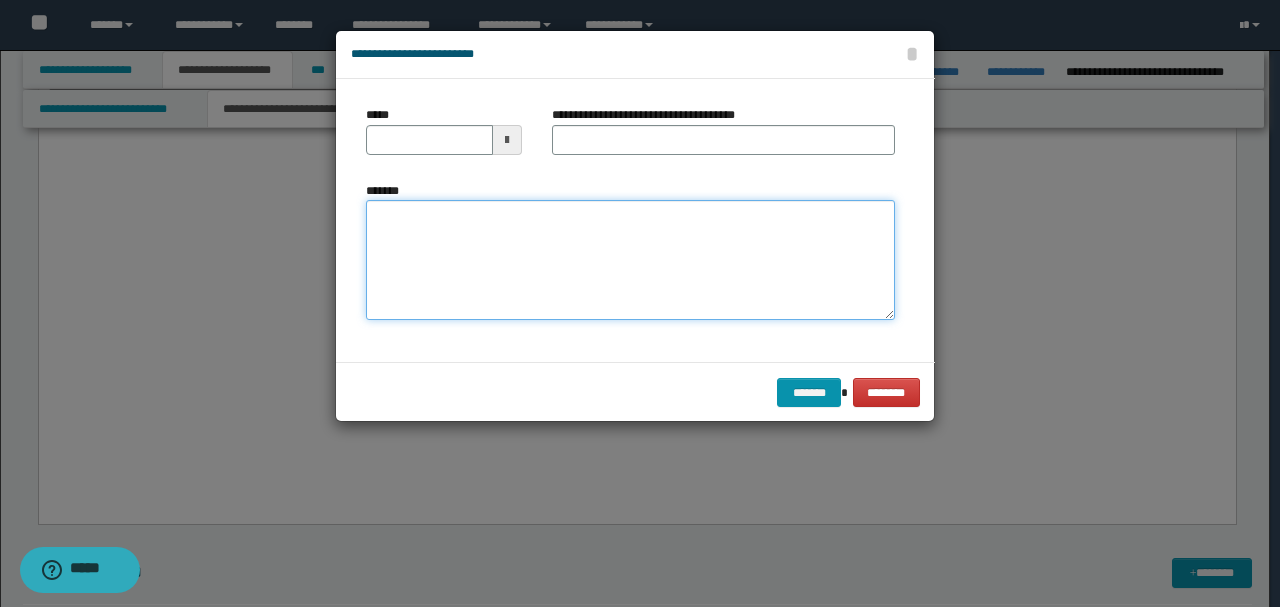 click on "*******" at bounding box center [630, 259] 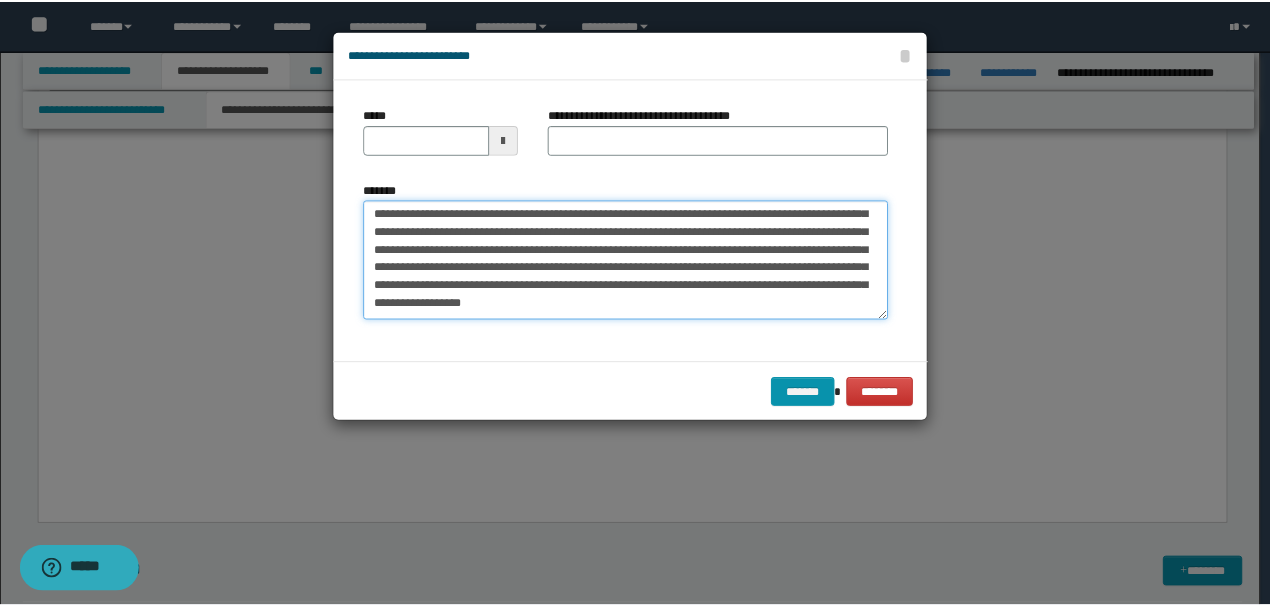 scroll, scrollTop: 0, scrollLeft: 0, axis: both 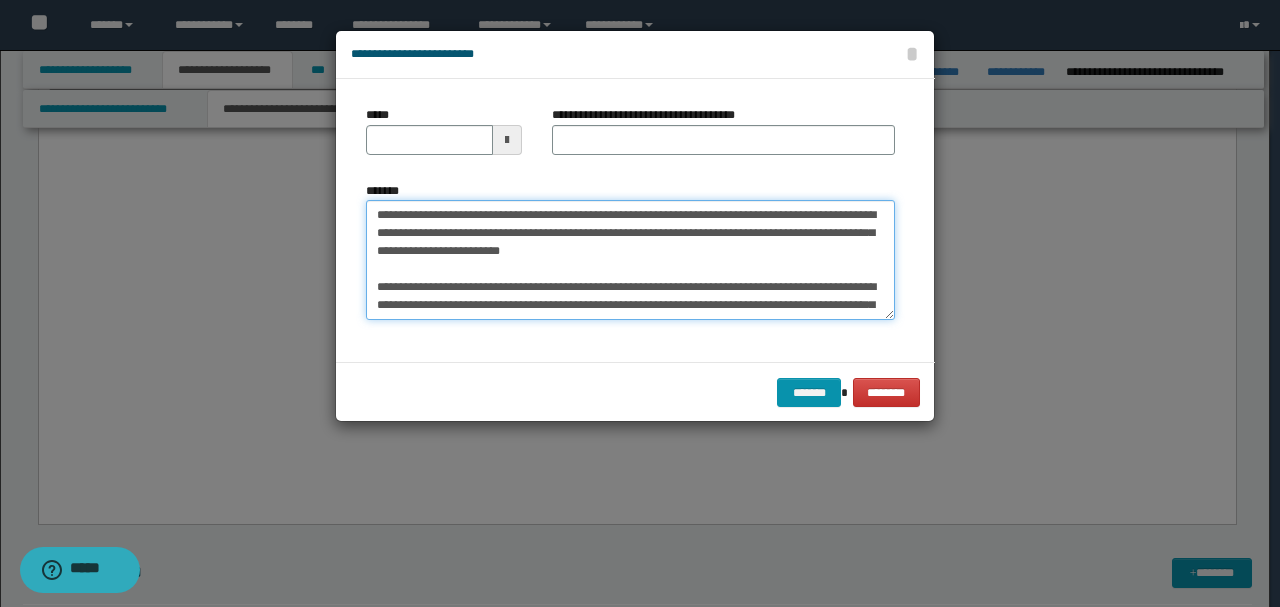 click on "*******" at bounding box center [630, 259] 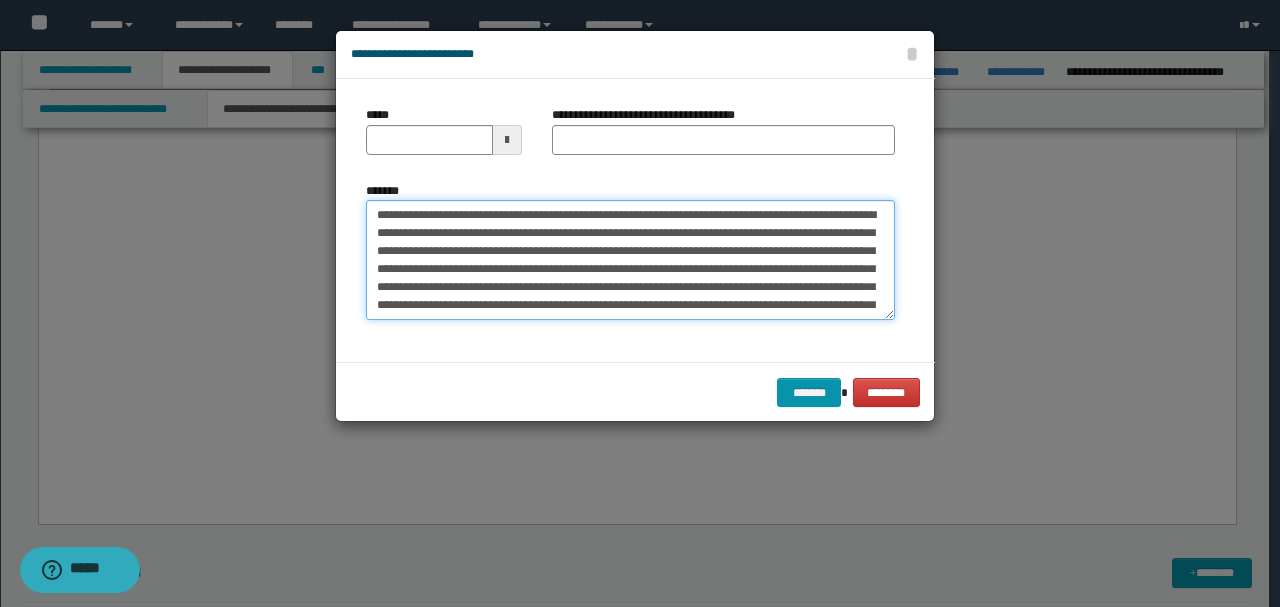 type on "**********" 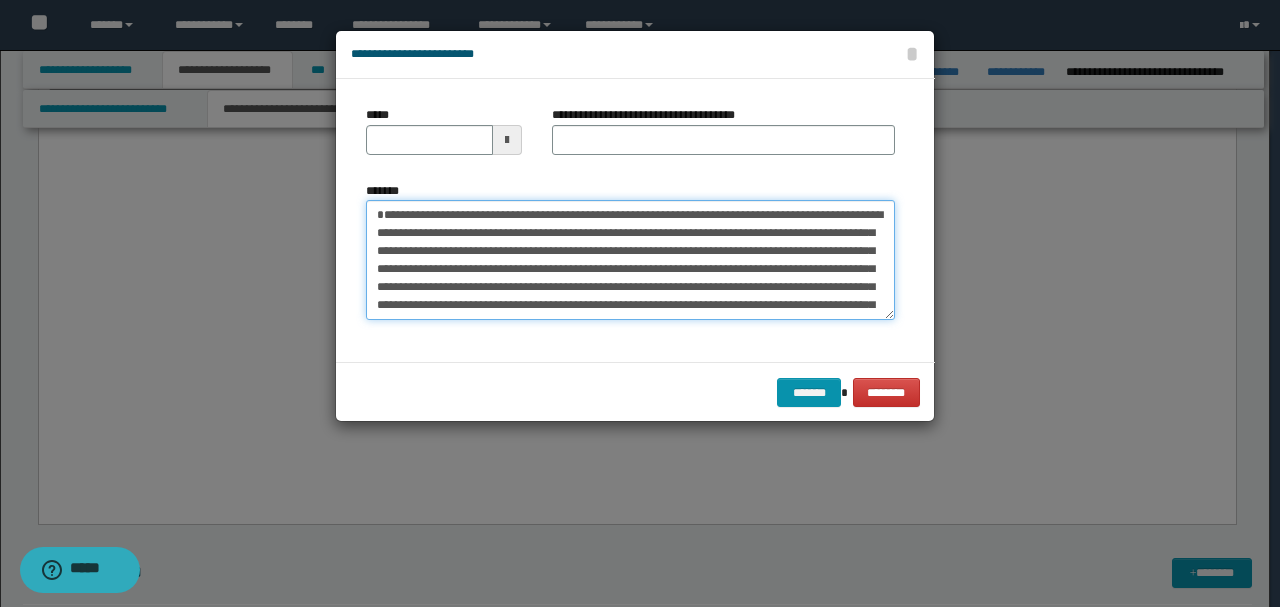 type on "**********" 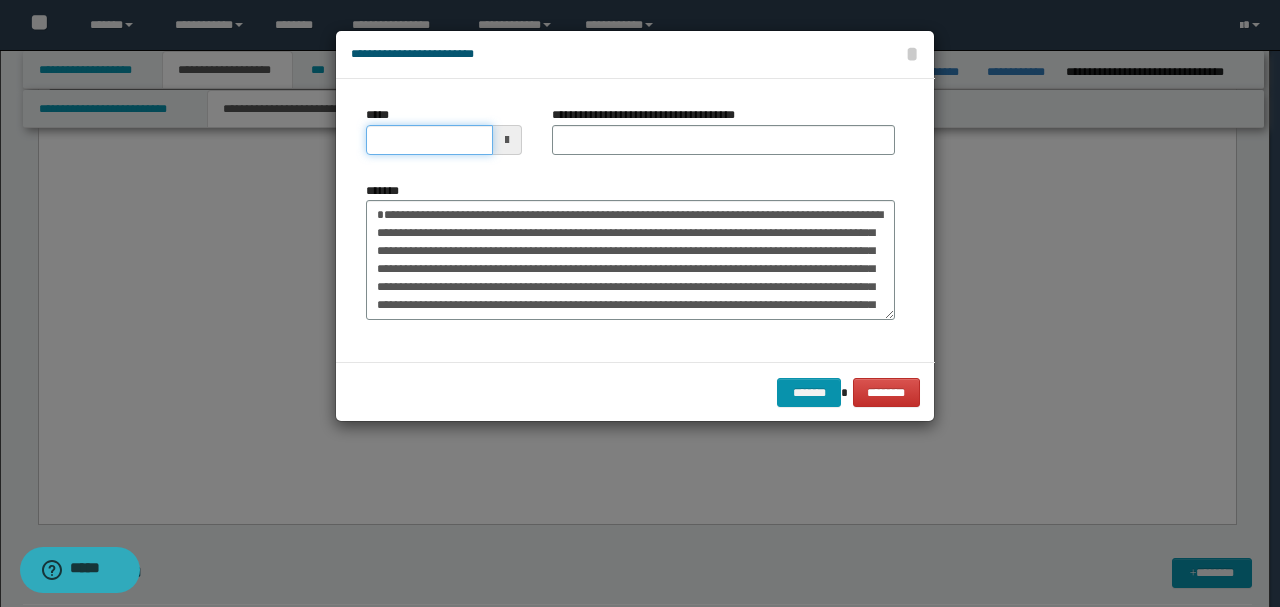 click on "*****" at bounding box center [429, 140] 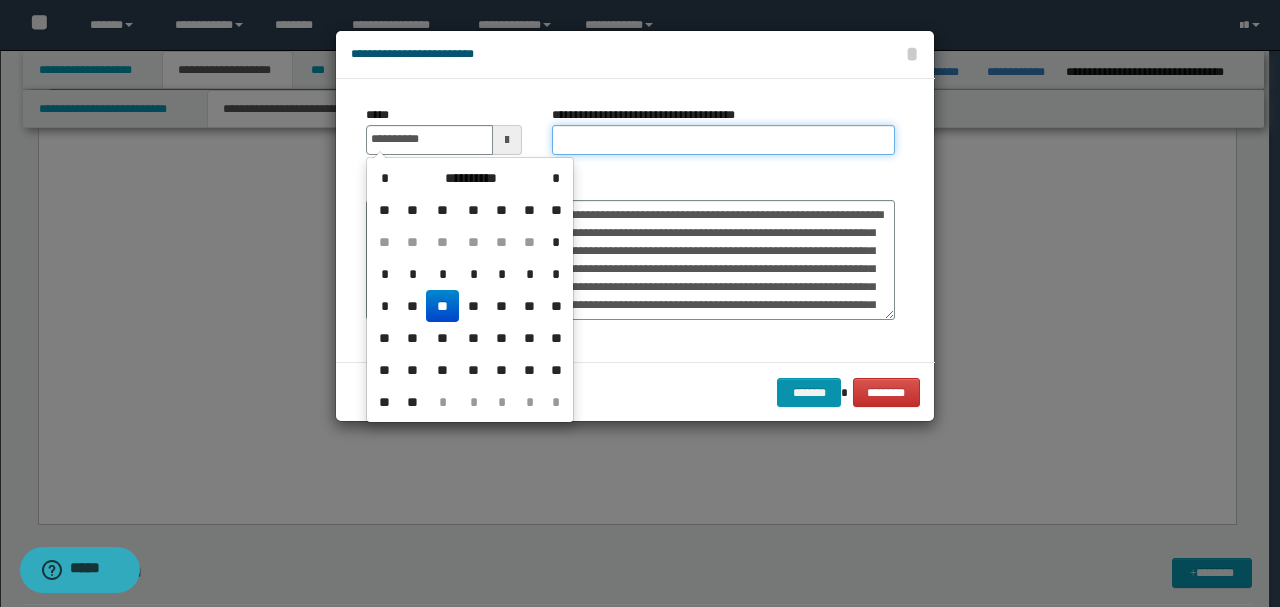 type 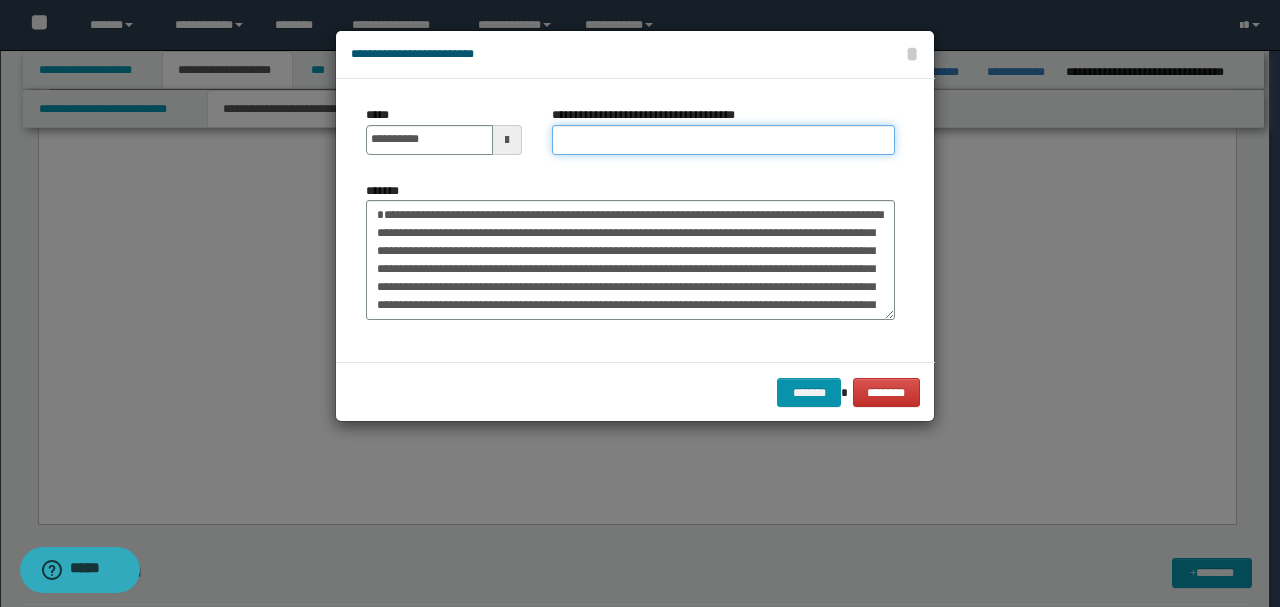 drag, startPoint x: 627, startPoint y: 150, endPoint x: 528, endPoint y: 244, distance: 136.5174 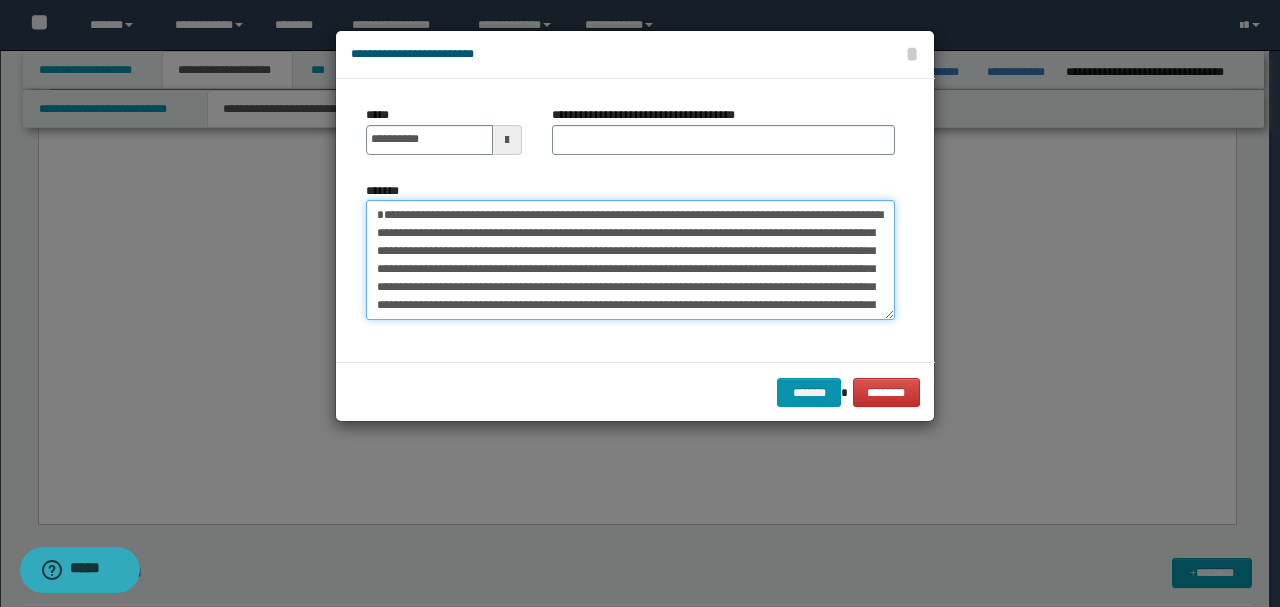 drag, startPoint x: 560, startPoint y: 216, endPoint x: 256, endPoint y: 193, distance: 304.86884 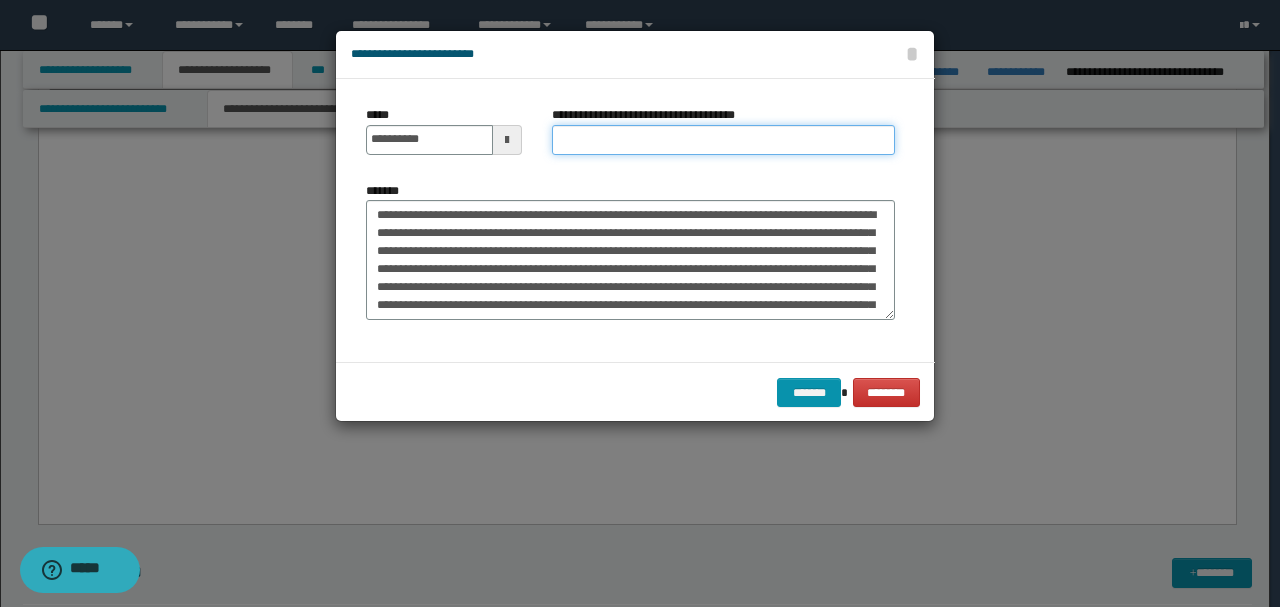 click on "**********" at bounding box center [723, 140] 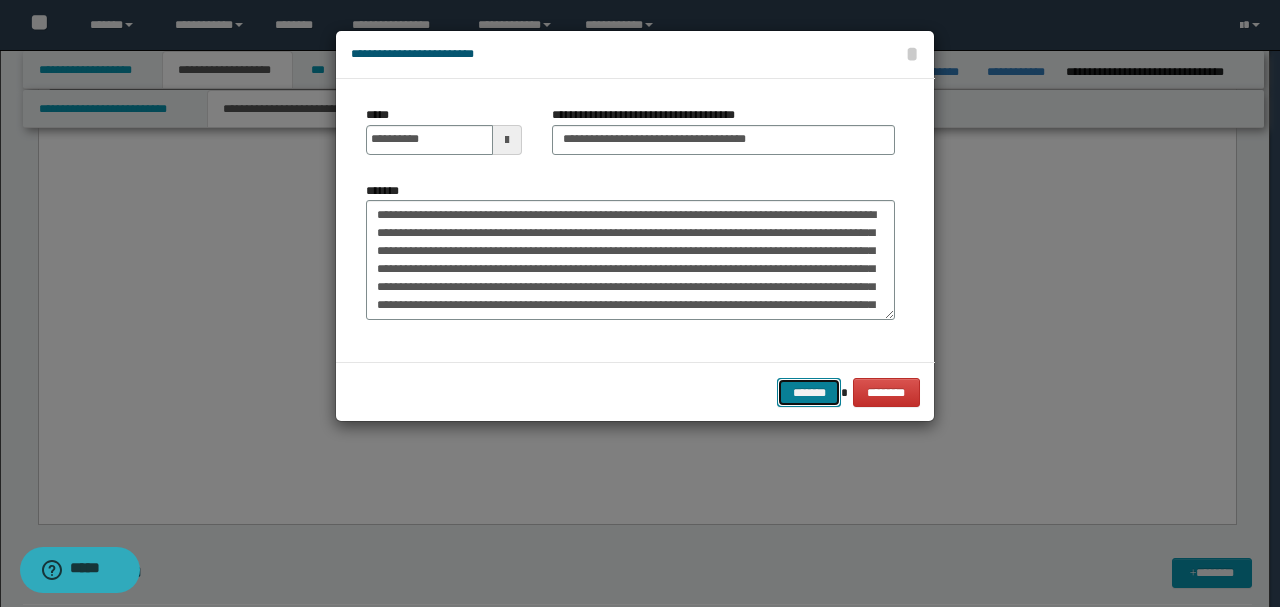 click on "*******" at bounding box center [809, 392] 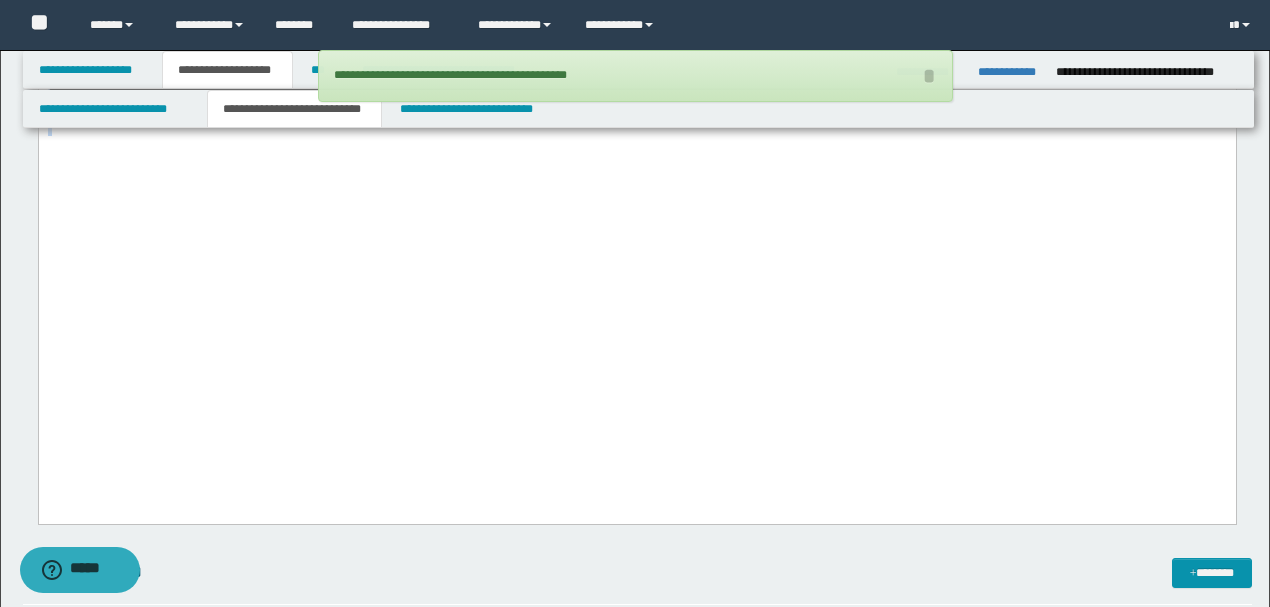 drag, startPoint x: 414, startPoint y: 269, endPoint x: 0, endPoint y: 215, distance: 417.5069 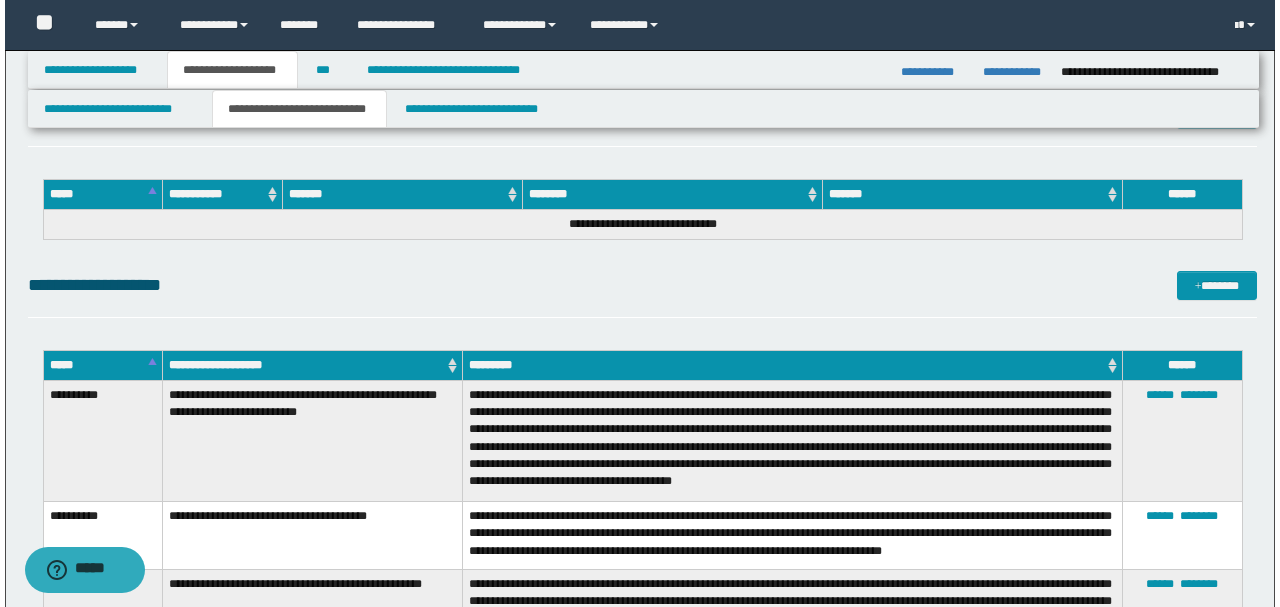 scroll, scrollTop: 4794, scrollLeft: 0, axis: vertical 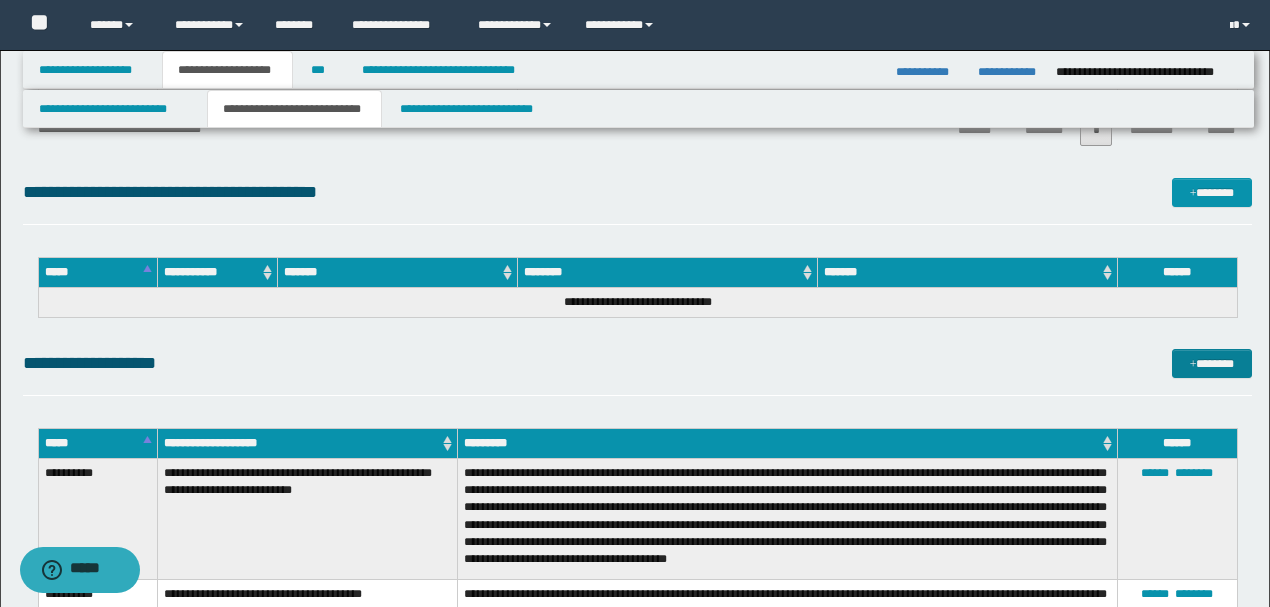 click on "*******" at bounding box center [1211, 363] 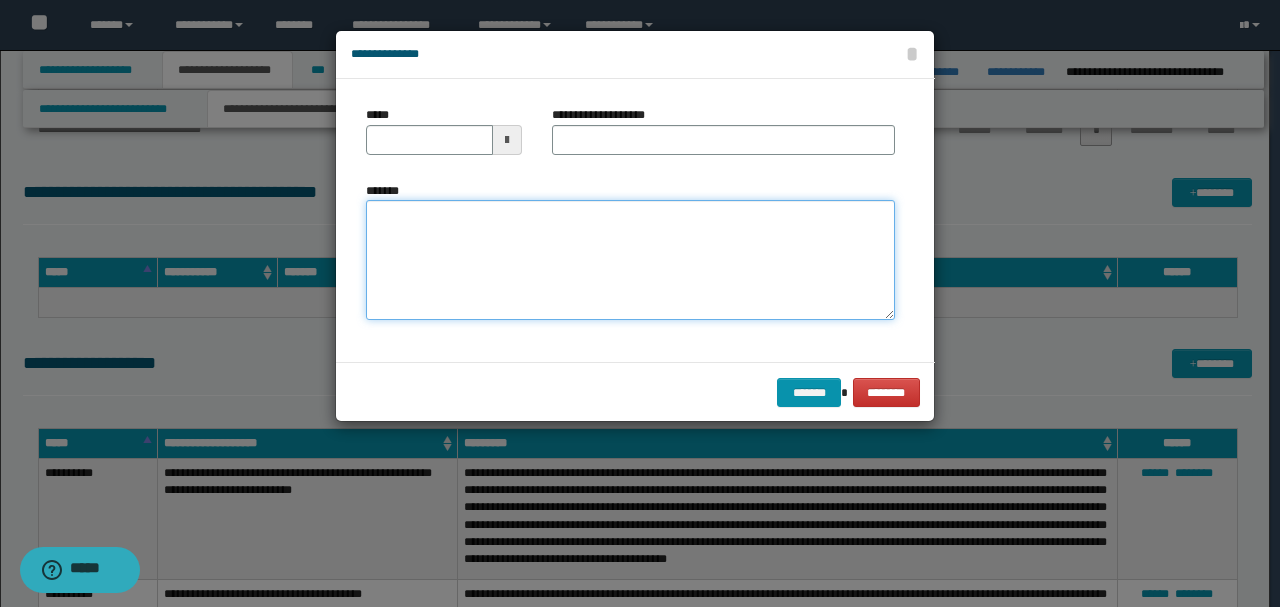 click on "*******" at bounding box center (630, 259) 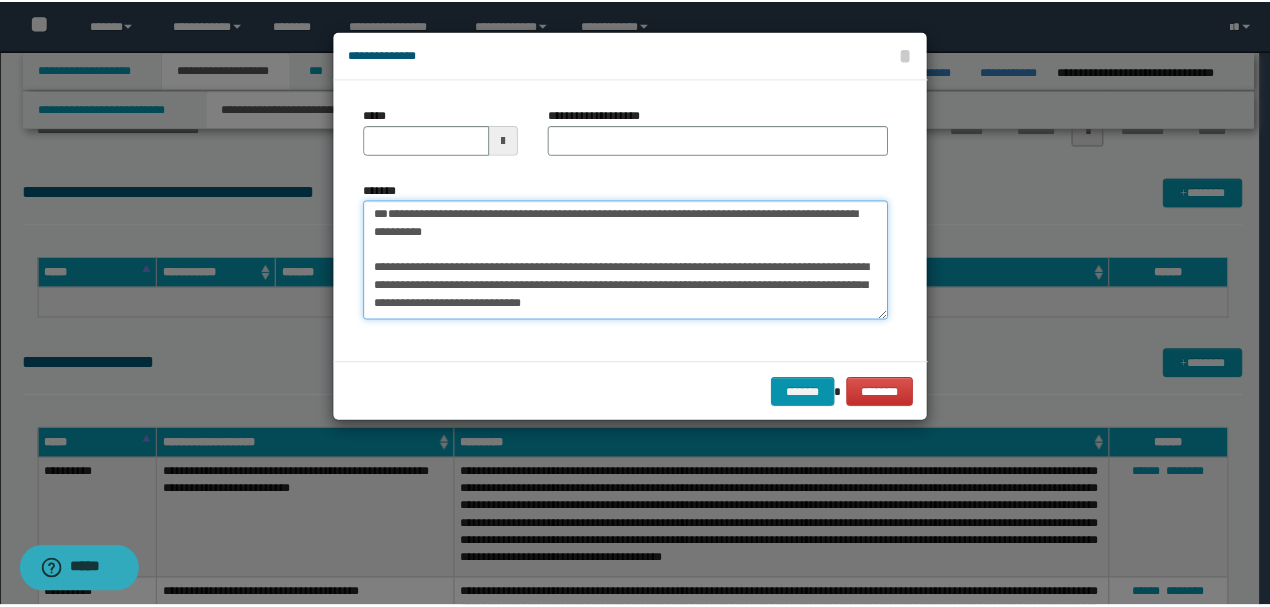 scroll, scrollTop: 0, scrollLeft: 0, axis: both 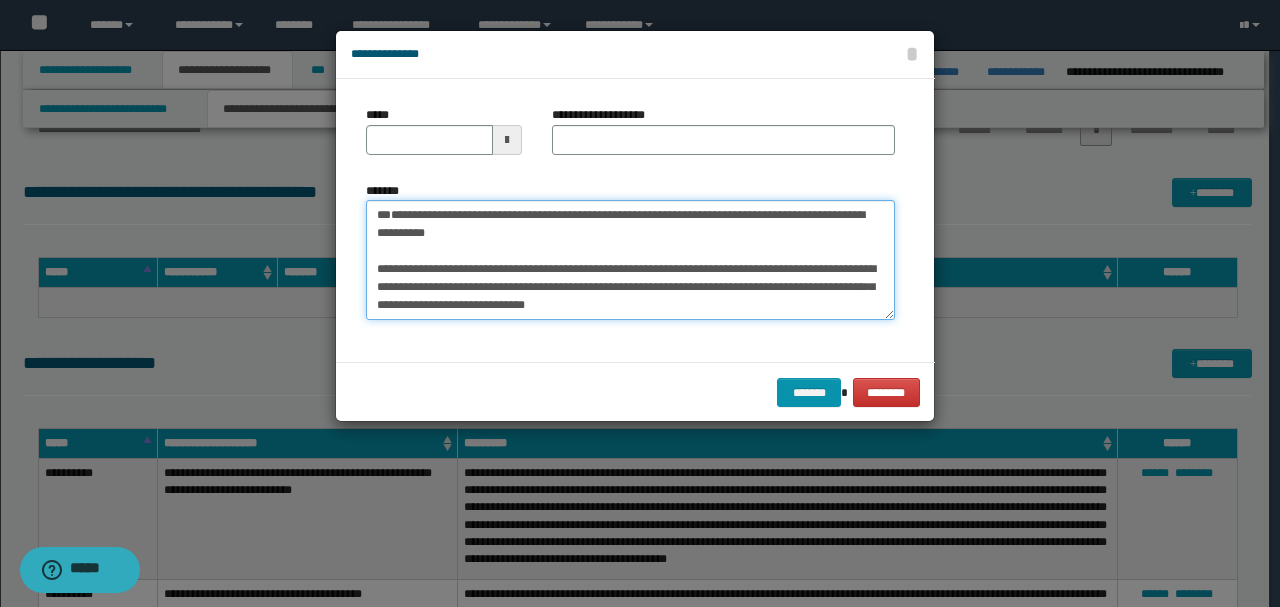 drag, startPoint x: 444, startPoint y: 248, endPoint x: 253, endPoint y: 152, distance: 213.76857 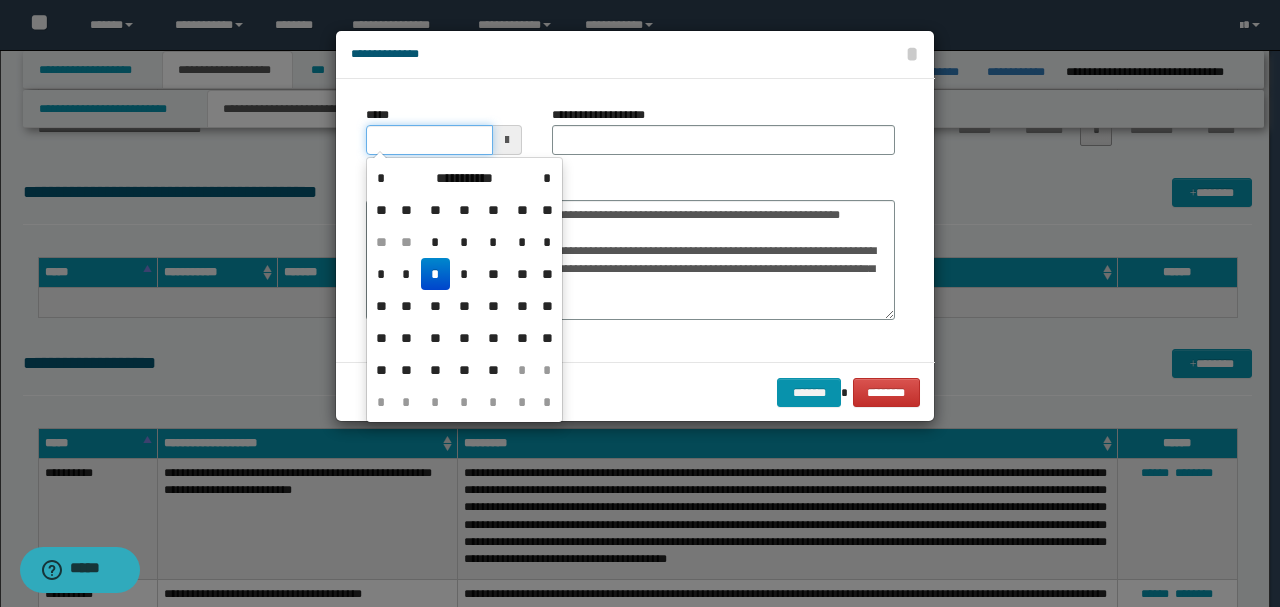 click on "*****" at bounding box center [429, 140] 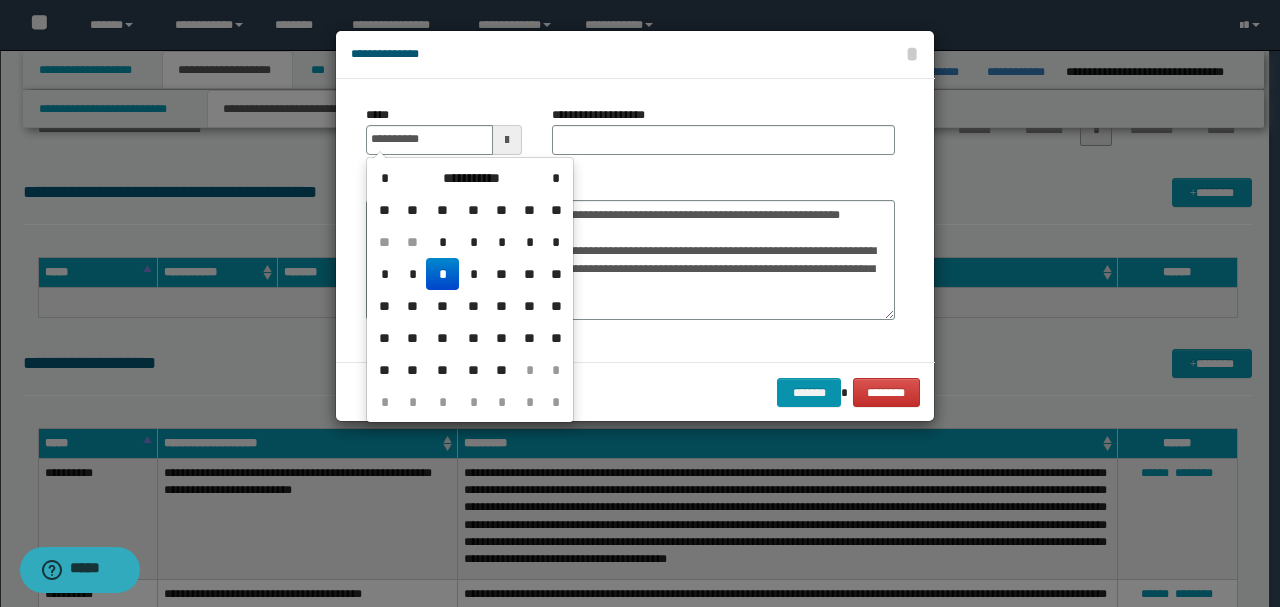 click on "**********" at bounding box center (630, 220) 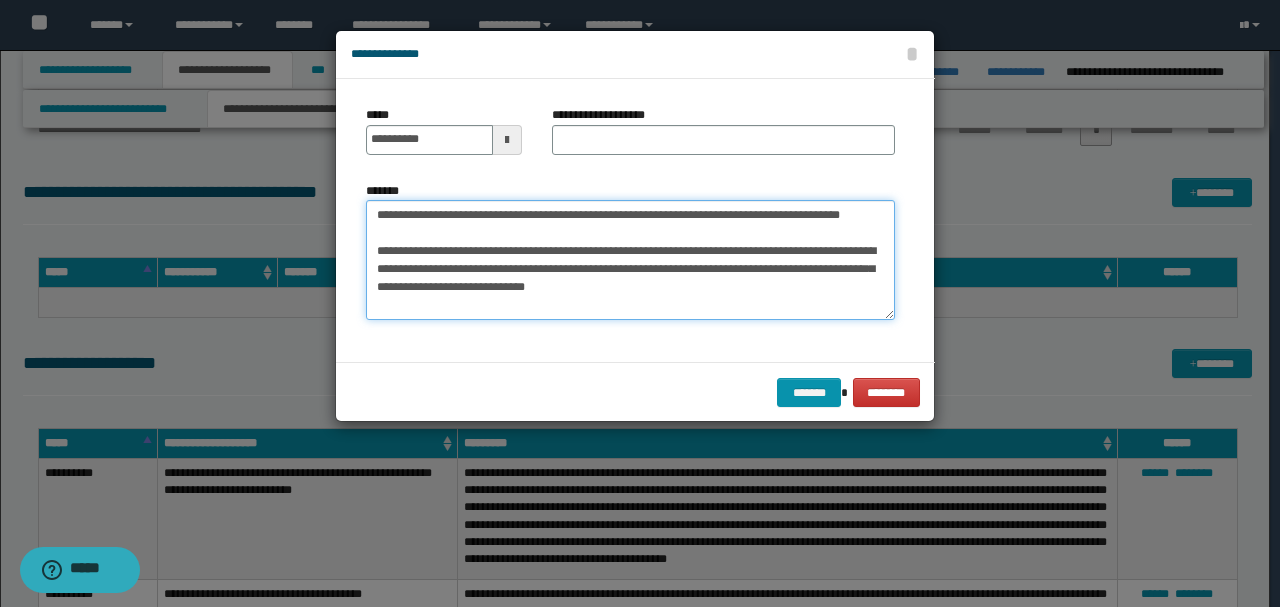 drag, startPoint x: 580, startPoint y: 204, endPoint x: 268, endPoint y: 190, distance: 312.31393 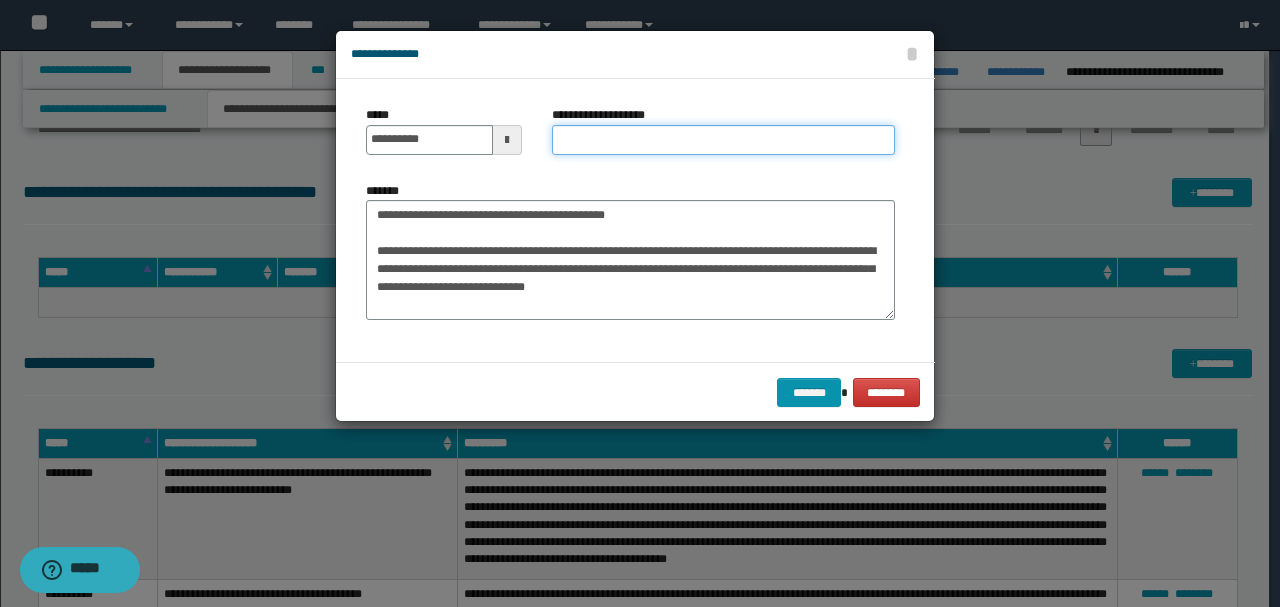 paste on "**********" 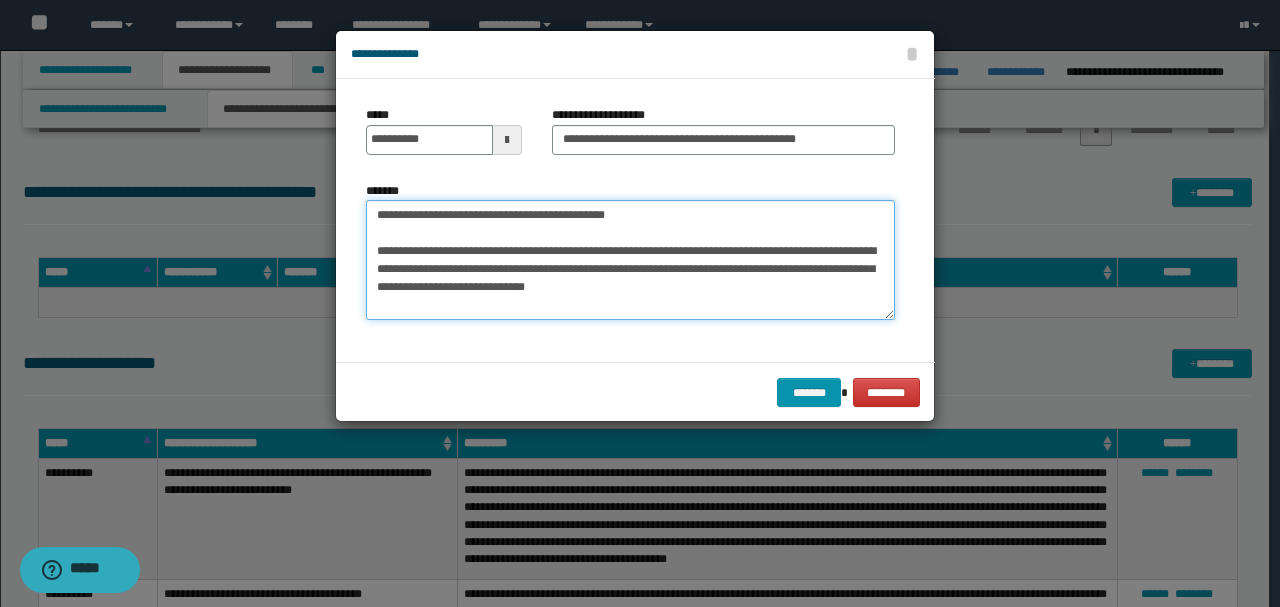 click on "**********" at bounding box center (630, 259) 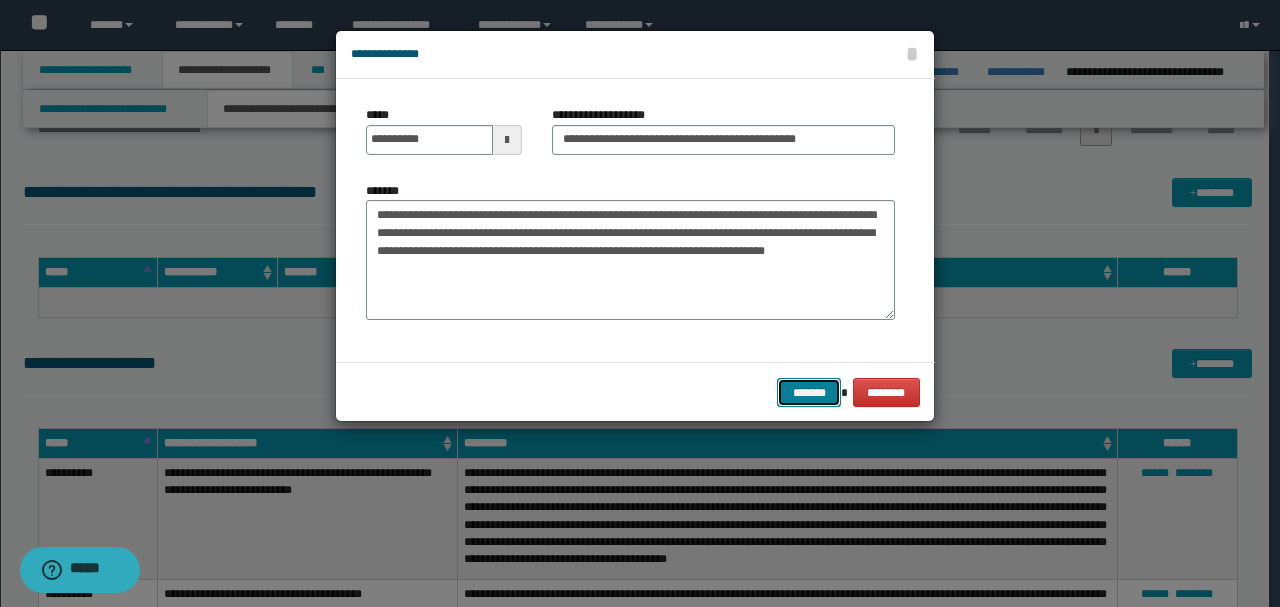 click on "*******" at bounding box center [809, 392] 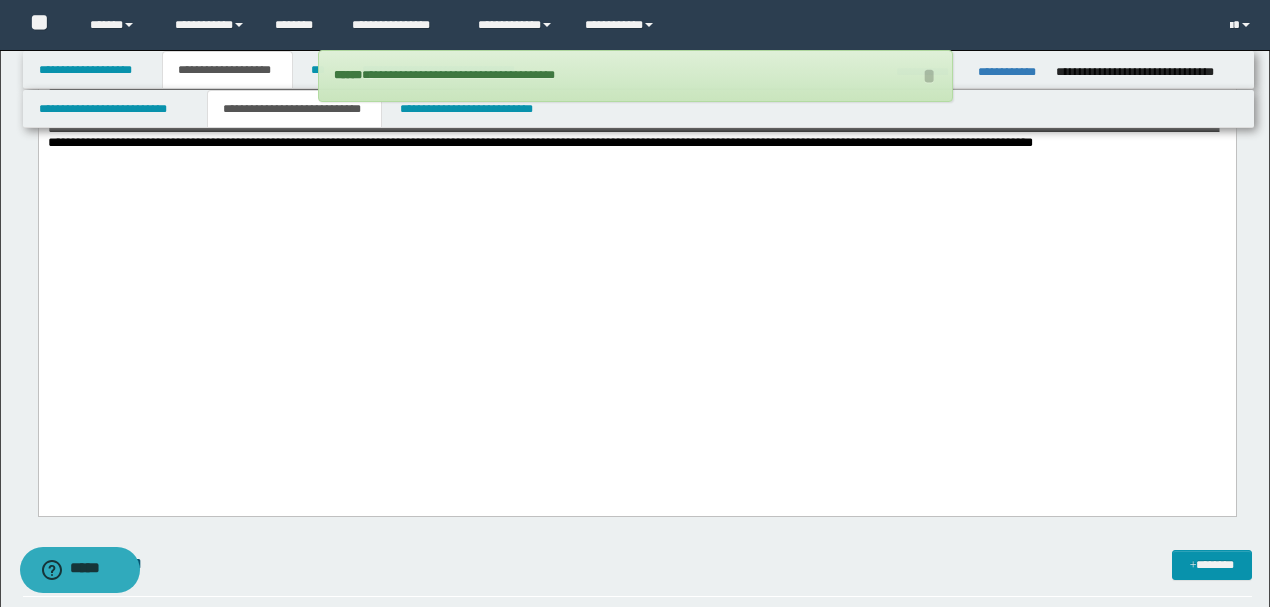 scroll, scrollTop: 2328, scrollLeft: 0, axis: vertical 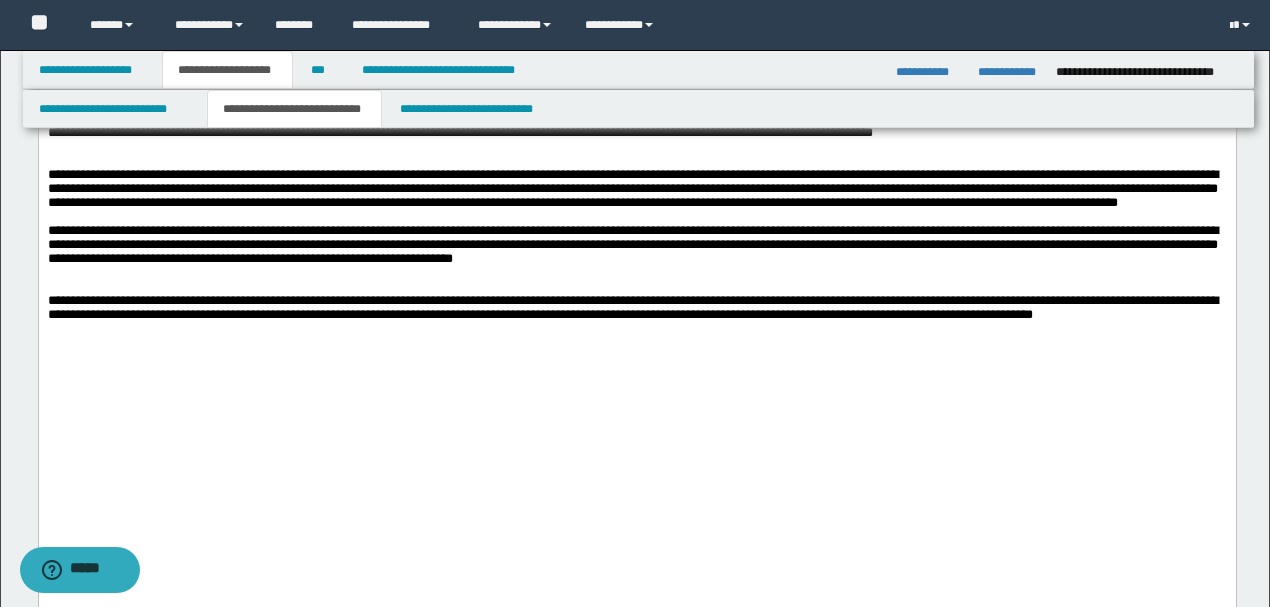 click on "**********" at bounding box center (636, -88) 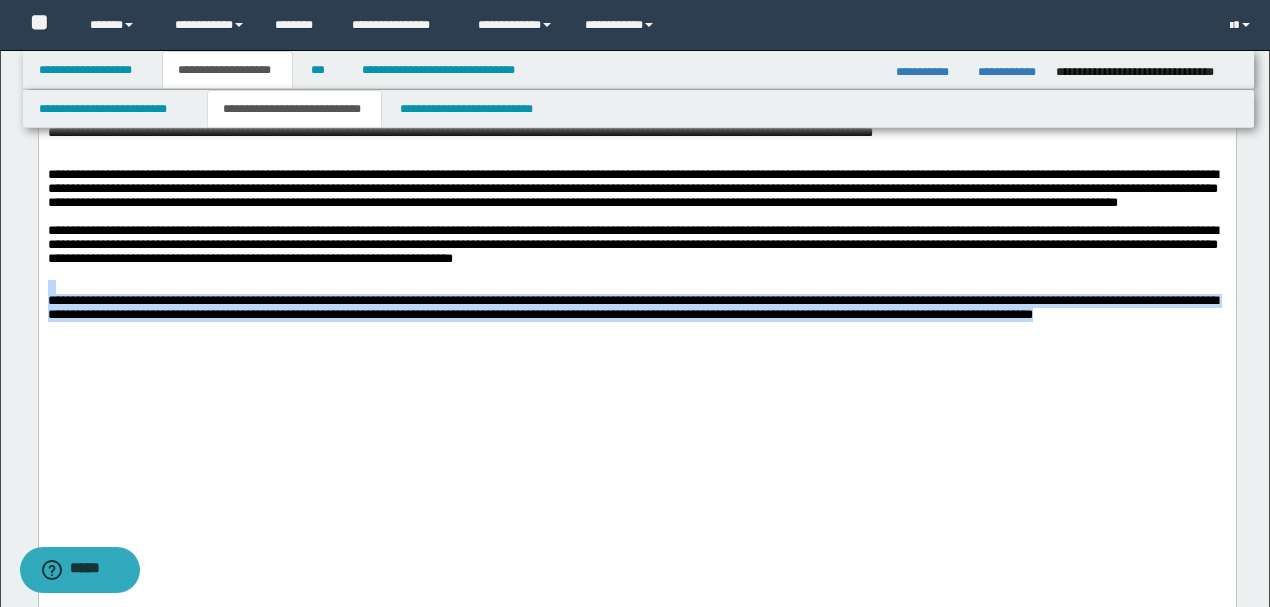 drag, startPoint x: 1225, startPoint y: 450, endPoint x: 38, endPoint y: -245, distance: 1375.4977 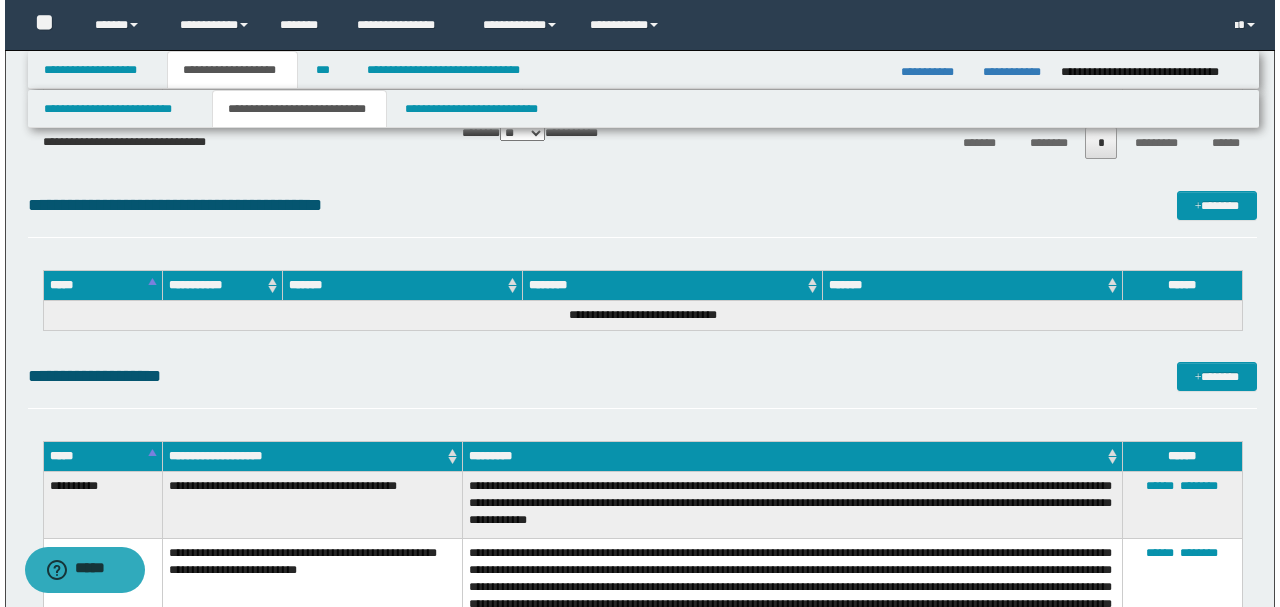 scroll, scrollTop: 4861, scrollLeft: 0, axis: vertical 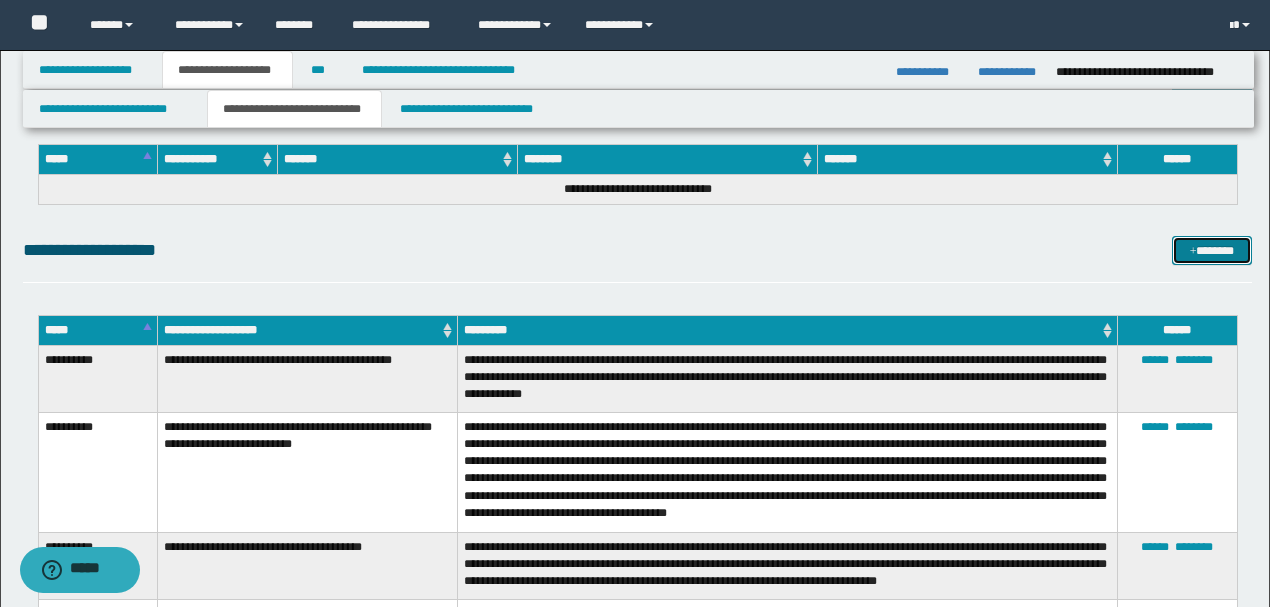 click on "*******" at bounding box center [1211, 250] 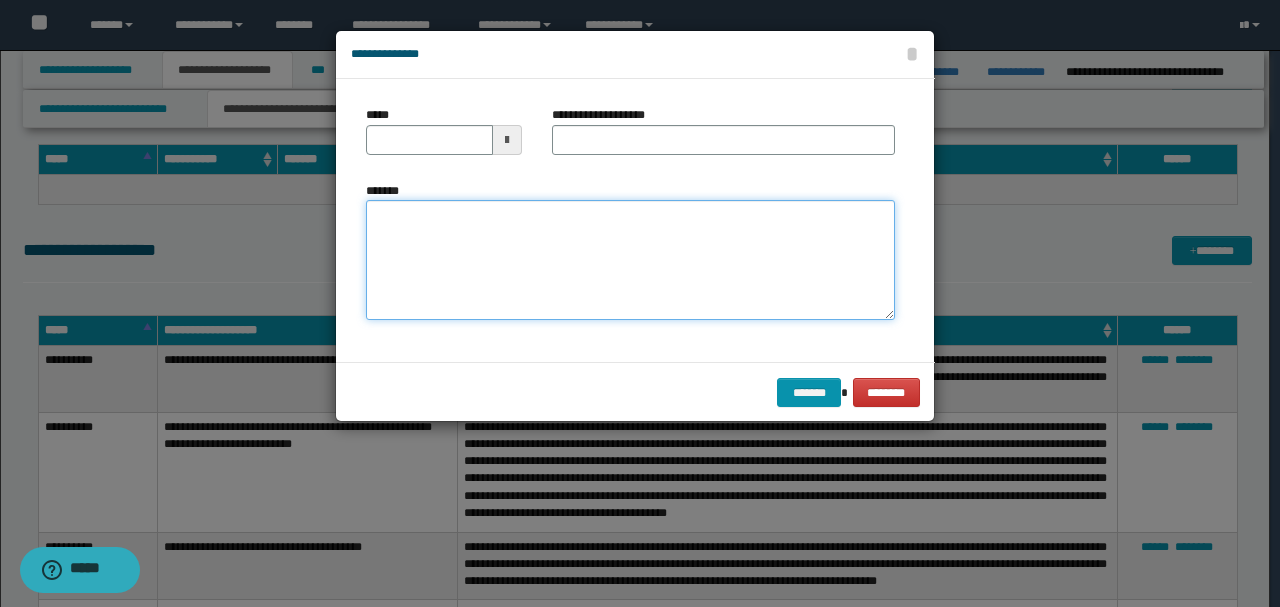 click on "*******" at bounding box center [630, 259] 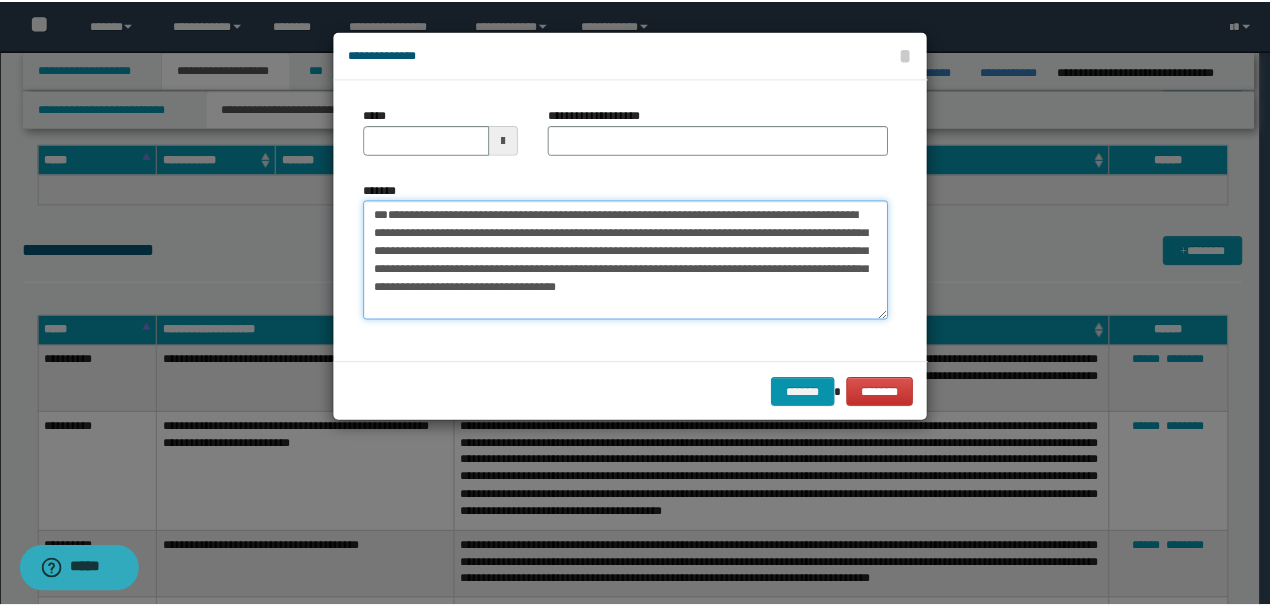 scroll, scrollTop: 0, scrollLeft: 0, axis: both 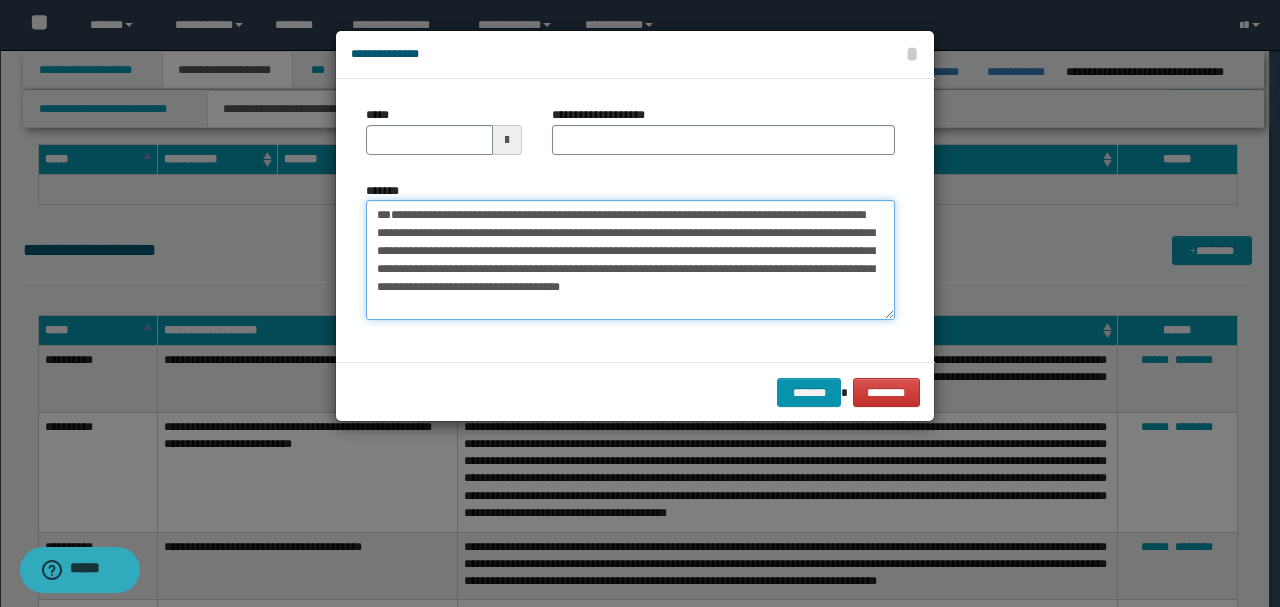drag, startPoint x: 444, startPoint y: 253, endPoint x: 314, endPoint y: 172, distance: 153.16985 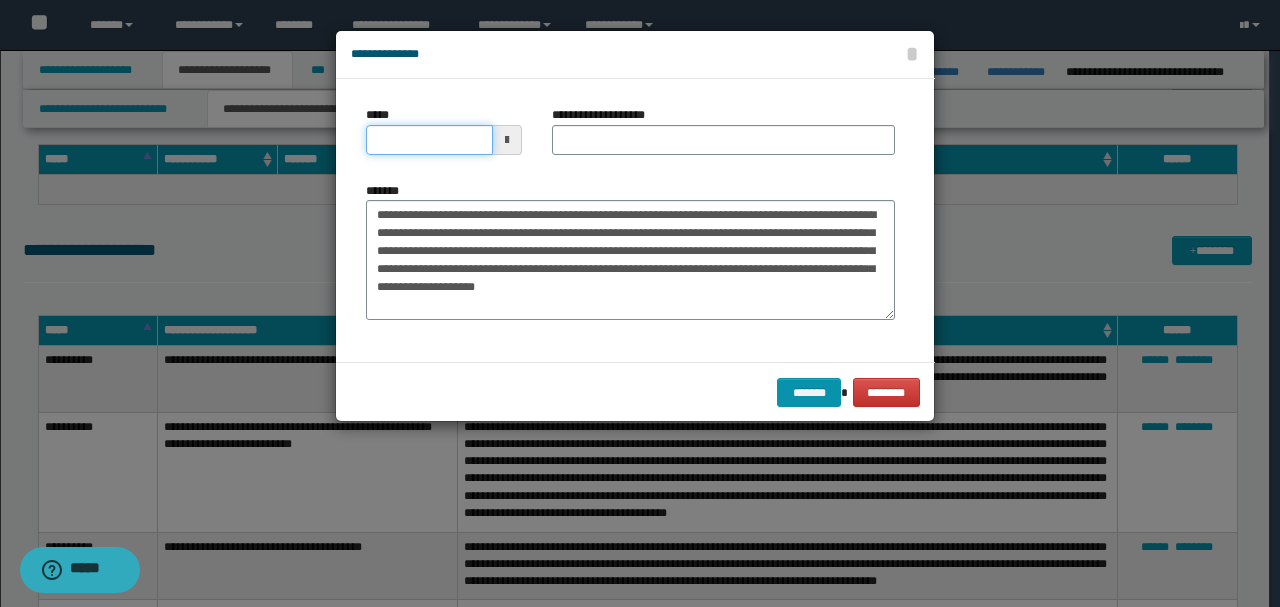 click on "*****" at bounding box center [429, 140] 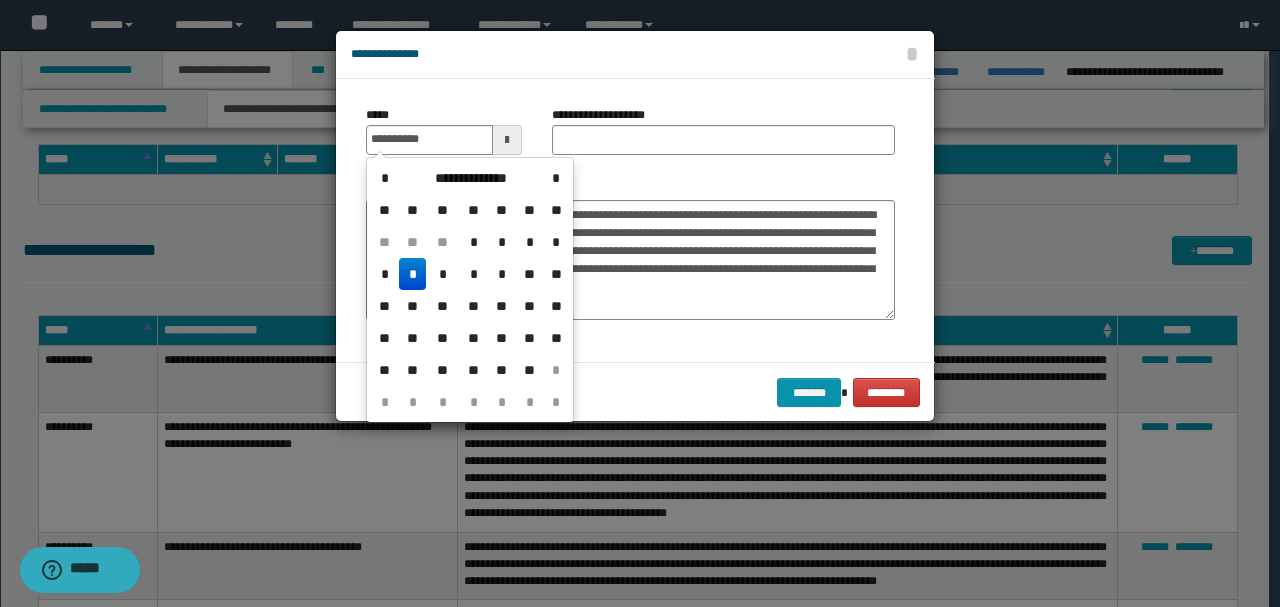 click on "**********" at bounding box center [630, 251] 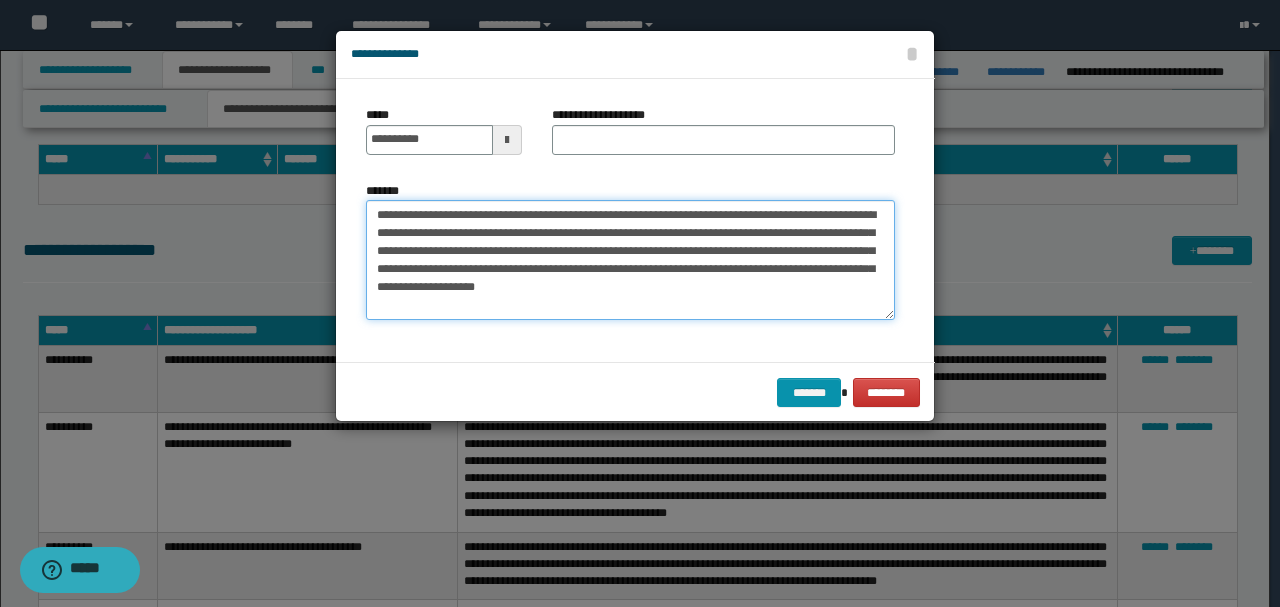 drag, startPoint x: 640, startPoint y: 211, endPoint x: 186, endPoint y: 175, distance: 455.42508 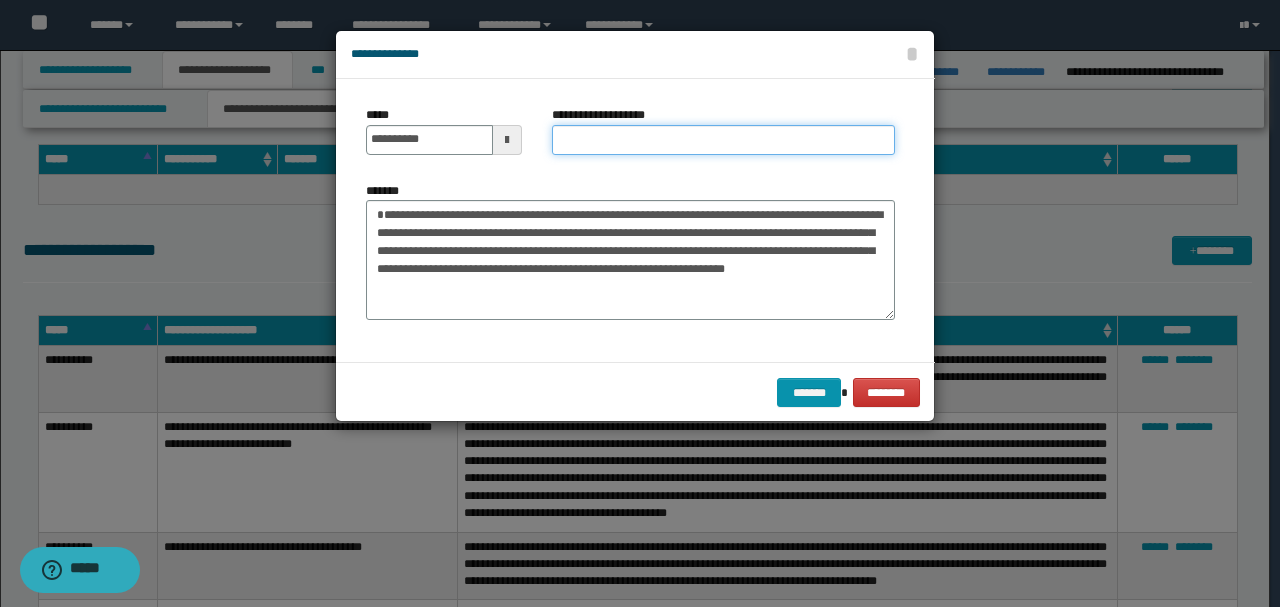 click on "**********" at bounding box center (723, 140) 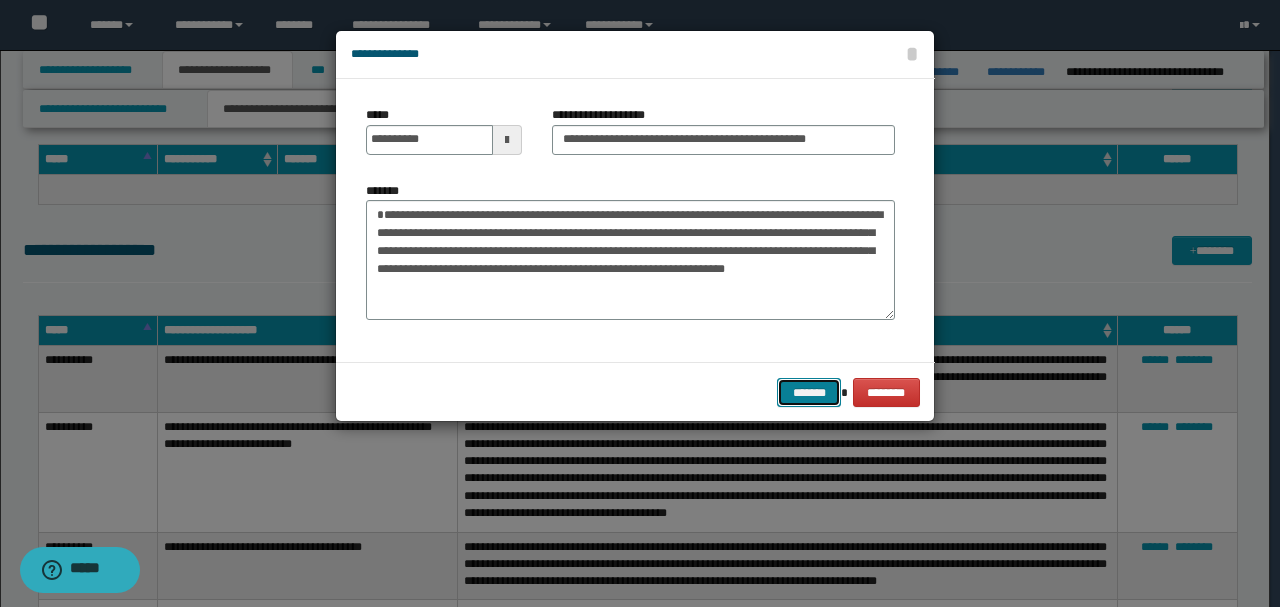 drag, startPoint x: 798, startPoint y: 386, endPoint x: 780, endPoint y: 406, distance: 26.907248 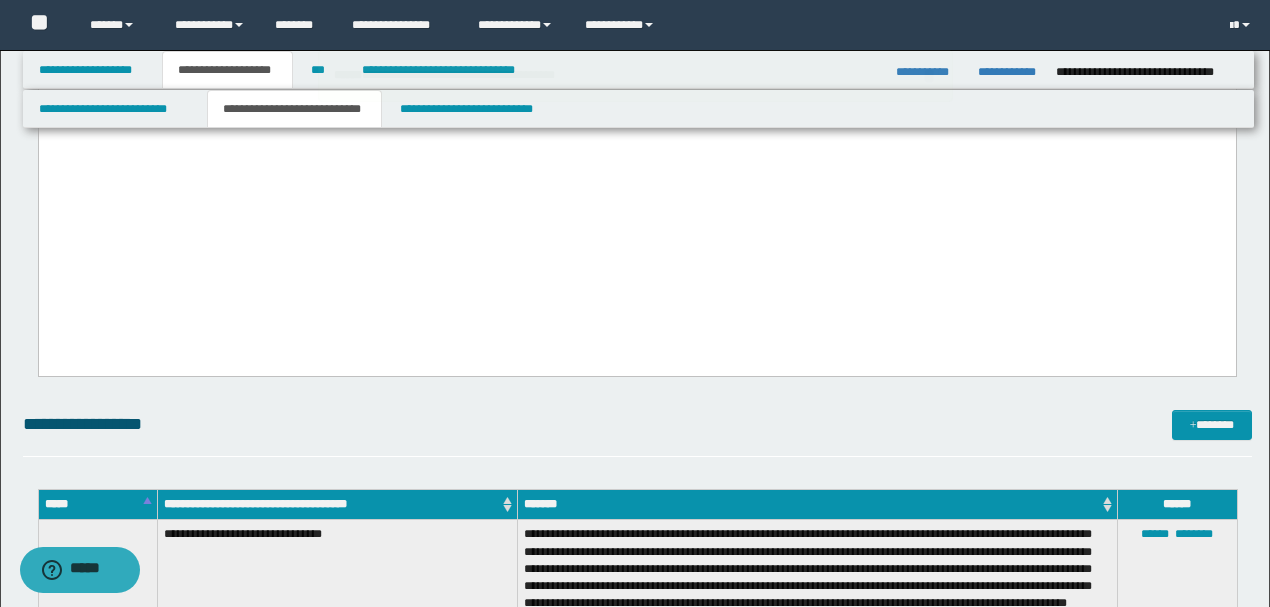 scroll, scrollTop: 2328, scrollLeft: 0, axis: vertical 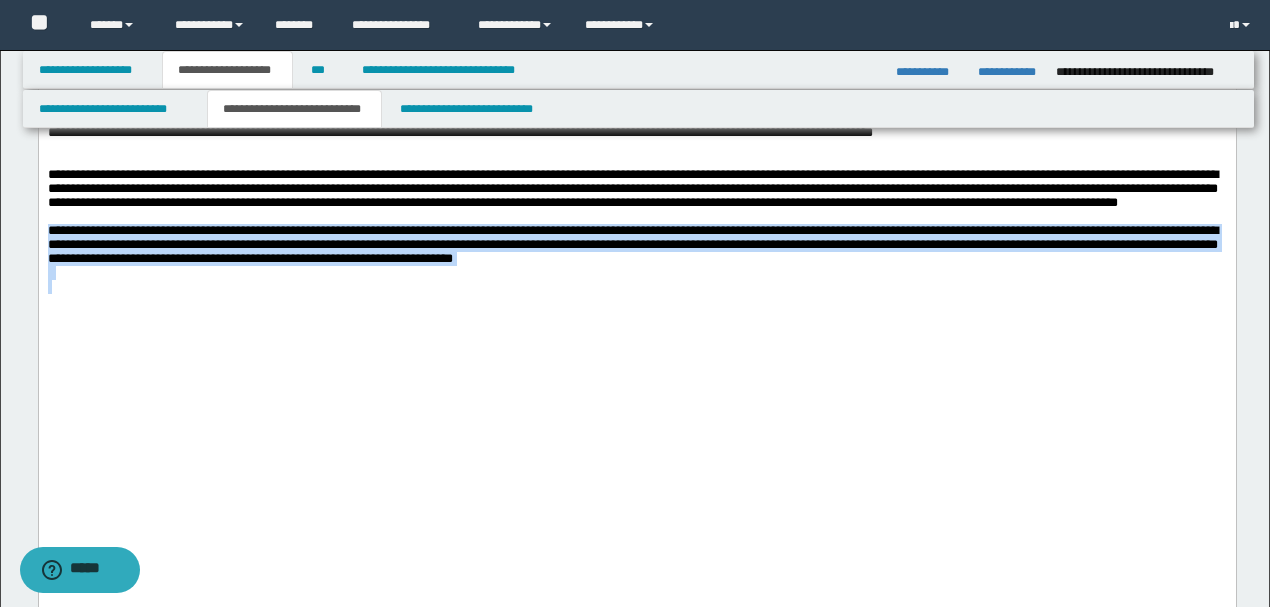 drag, startPoint x: 852, startPoint y: 397, endPoint x: 1, endPoint y: 364, distance: 851.6396 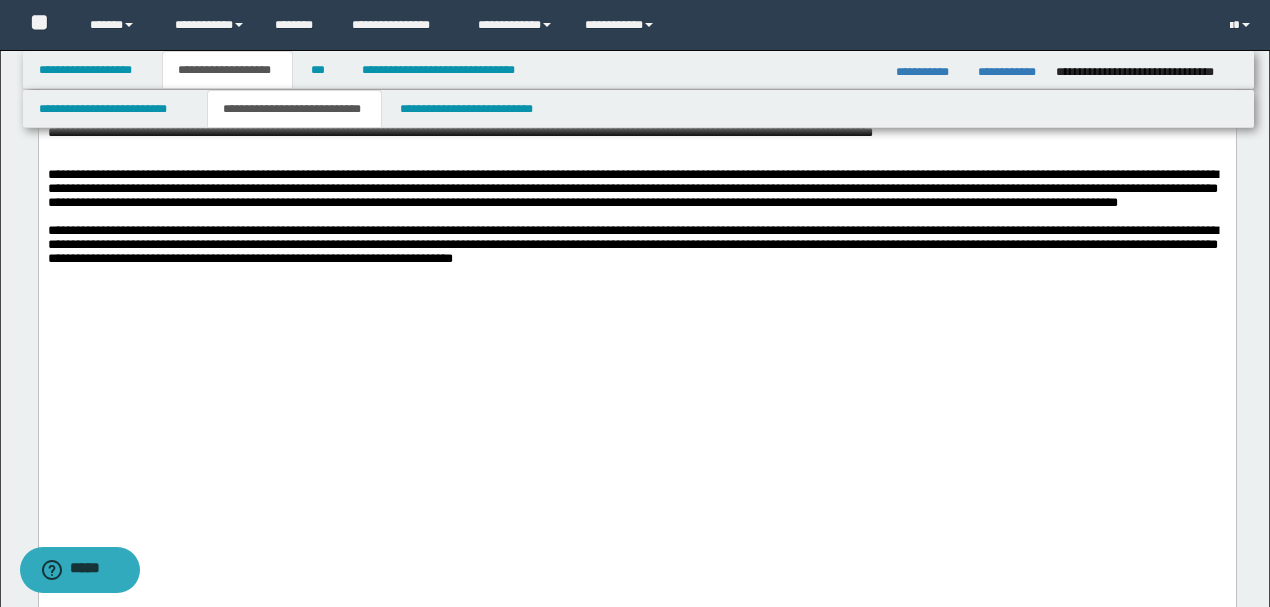 click at bounding box center (636, 316) 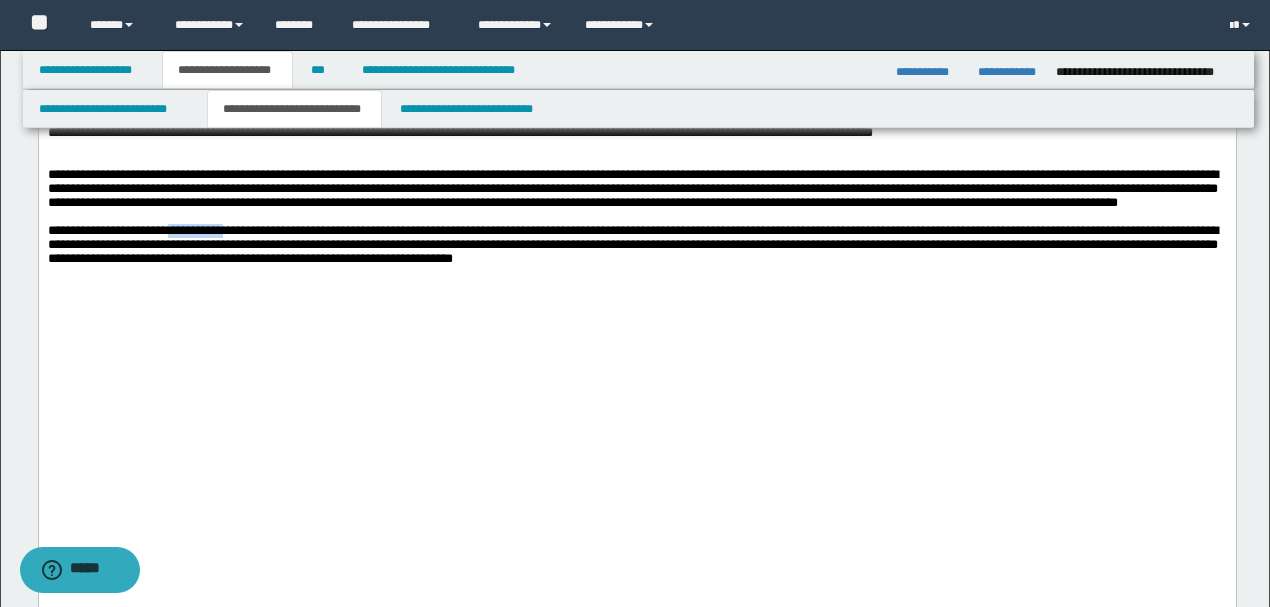 drag, startPoint x: 245, startPoint y: 357, endPoint x: 180, endPoint y: 355, distance: 65.03076 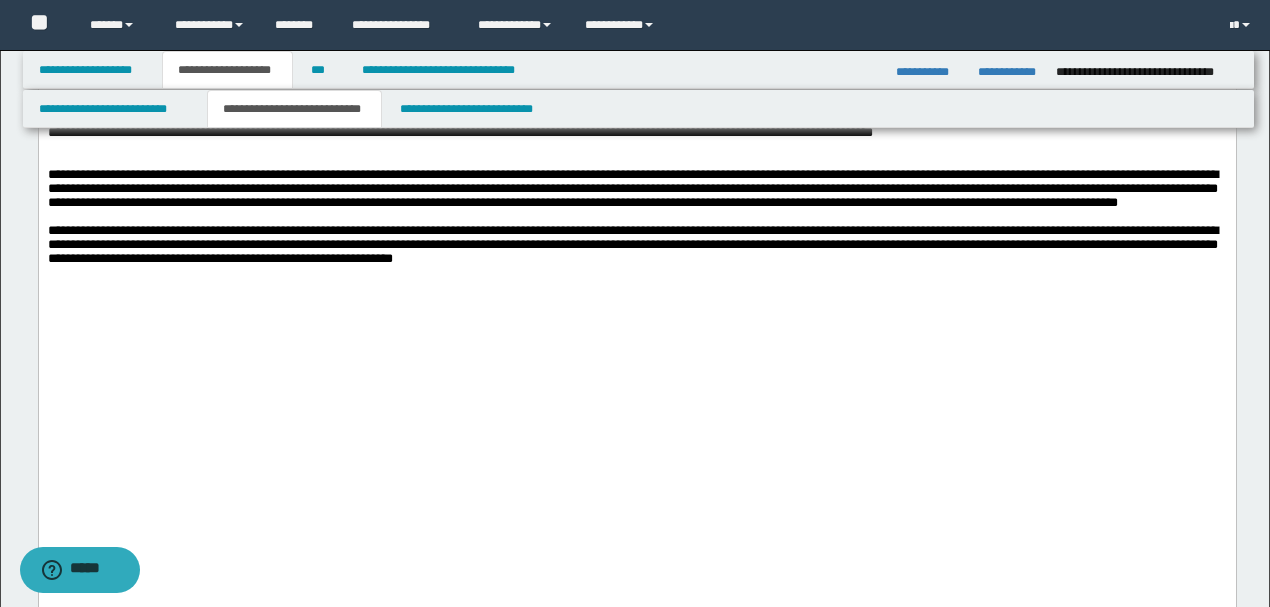 click at bounding box center [636, 288] 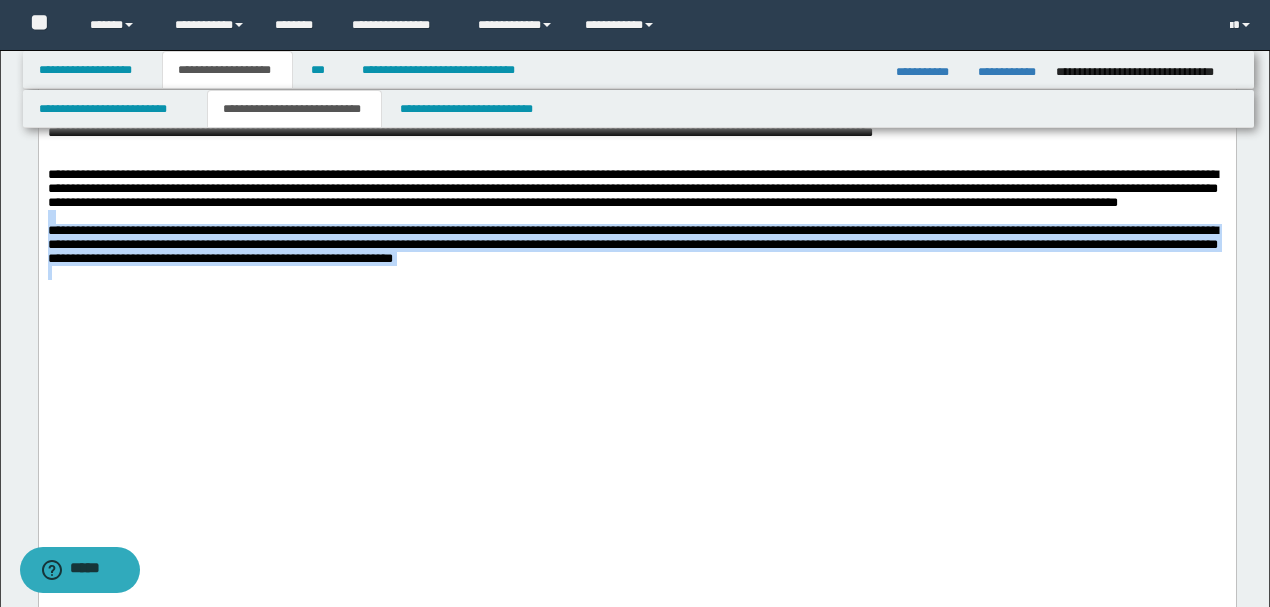 drag, startPoint x: 895, startPoint y: 399, endPoint x: 0, endPoint y: 338, distance: 897.07635 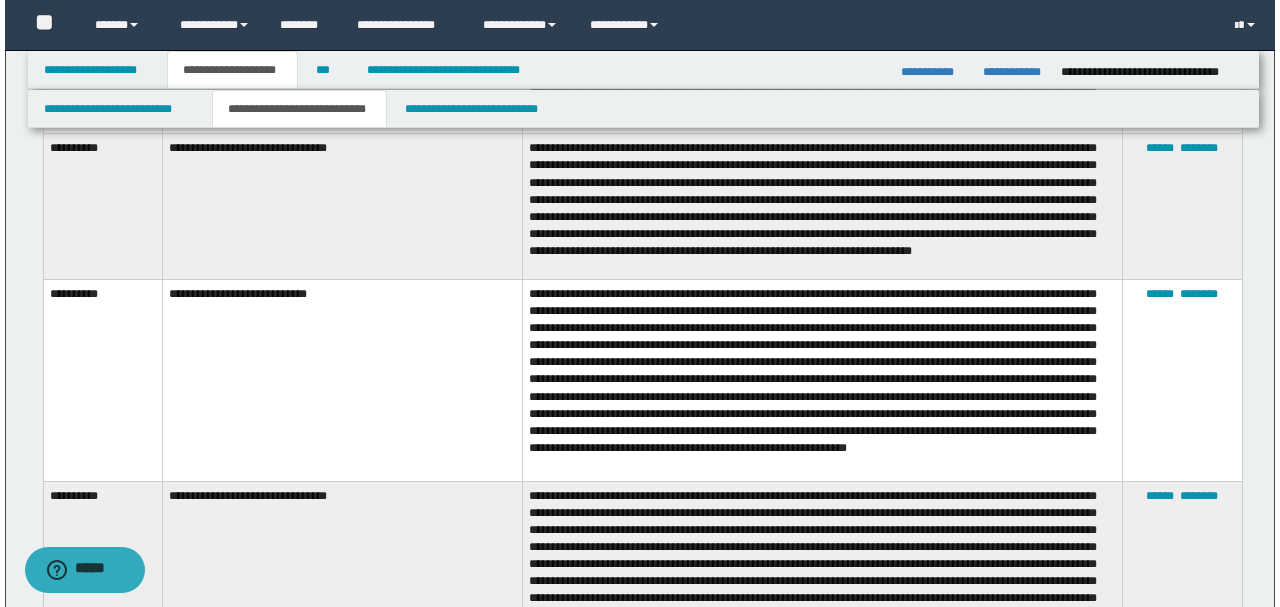 scroll, scrollTop: 4594, scrollLeft: 0, axis: vertical 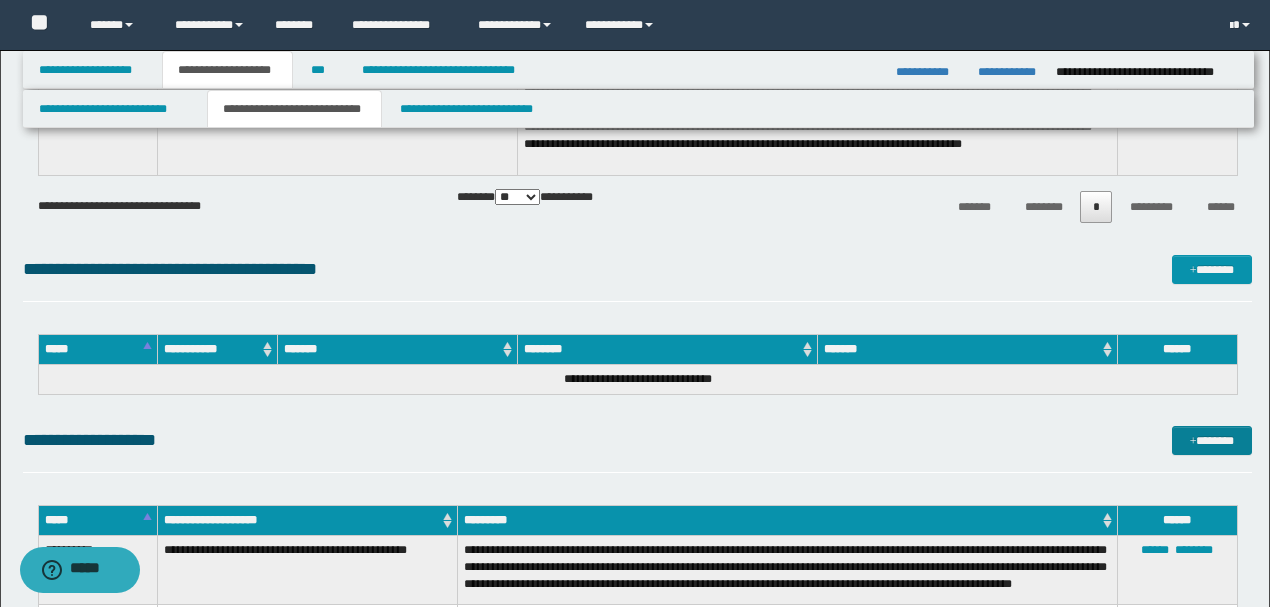 click on "*******" at bounding box center (1211, 440) 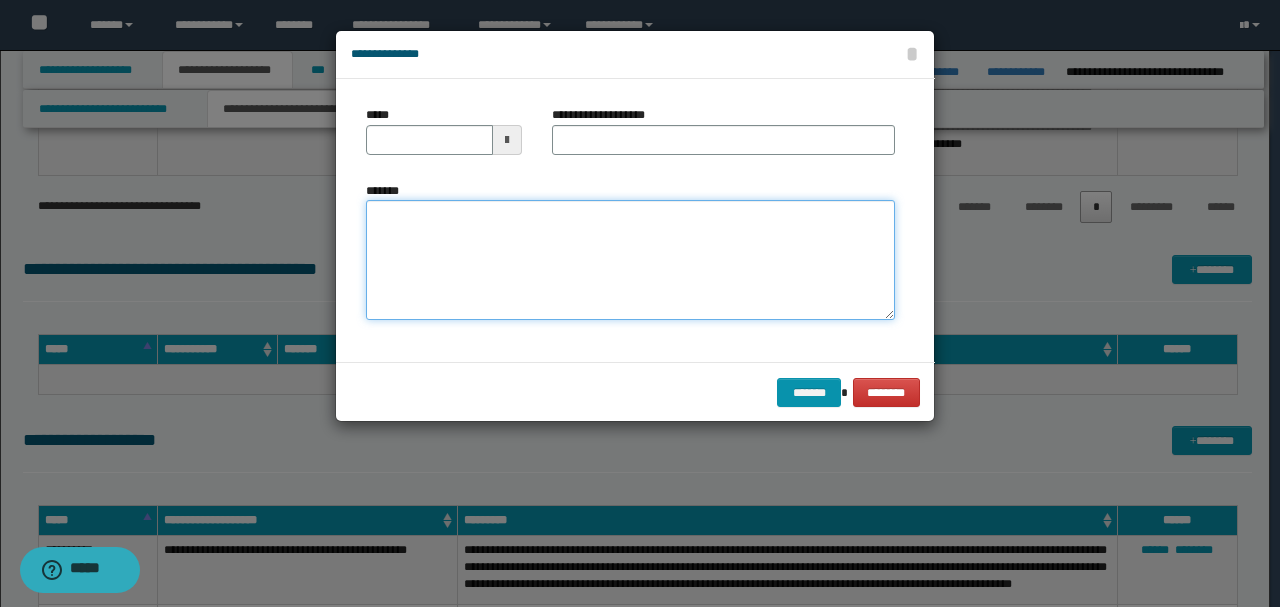 drag, startPoint x: 536, startPoint y: 231, endPoint x: 525, endPoint y: 222, distance: 14.21267 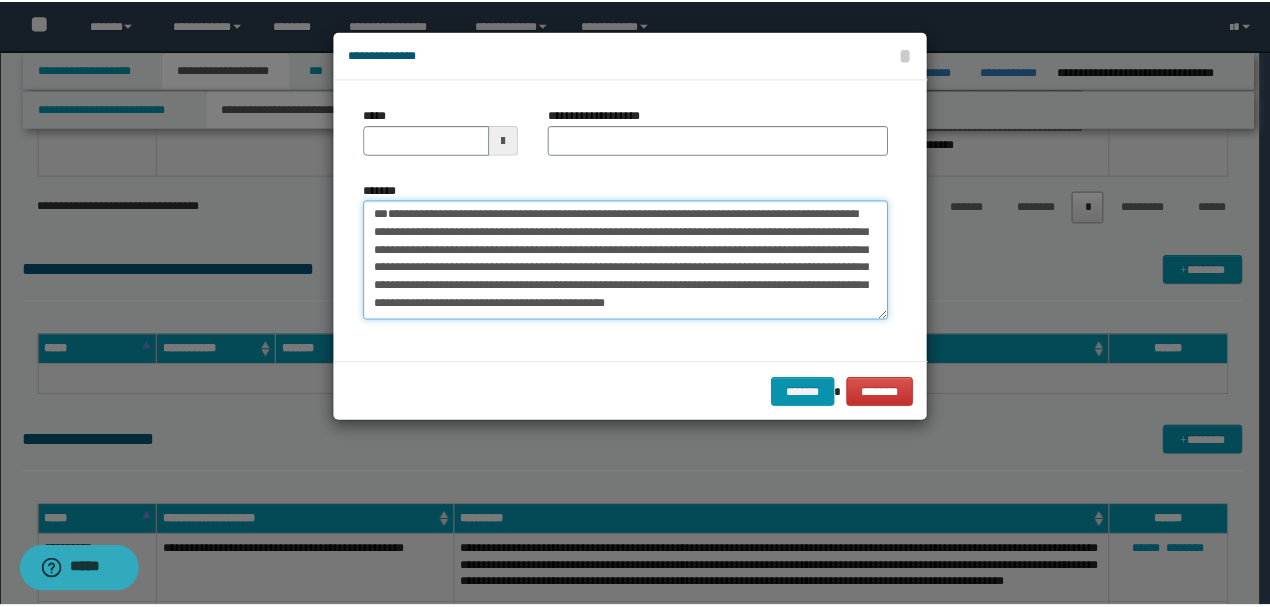 scroll, scrollTop: 0, scrollLeft: 0, axis: both 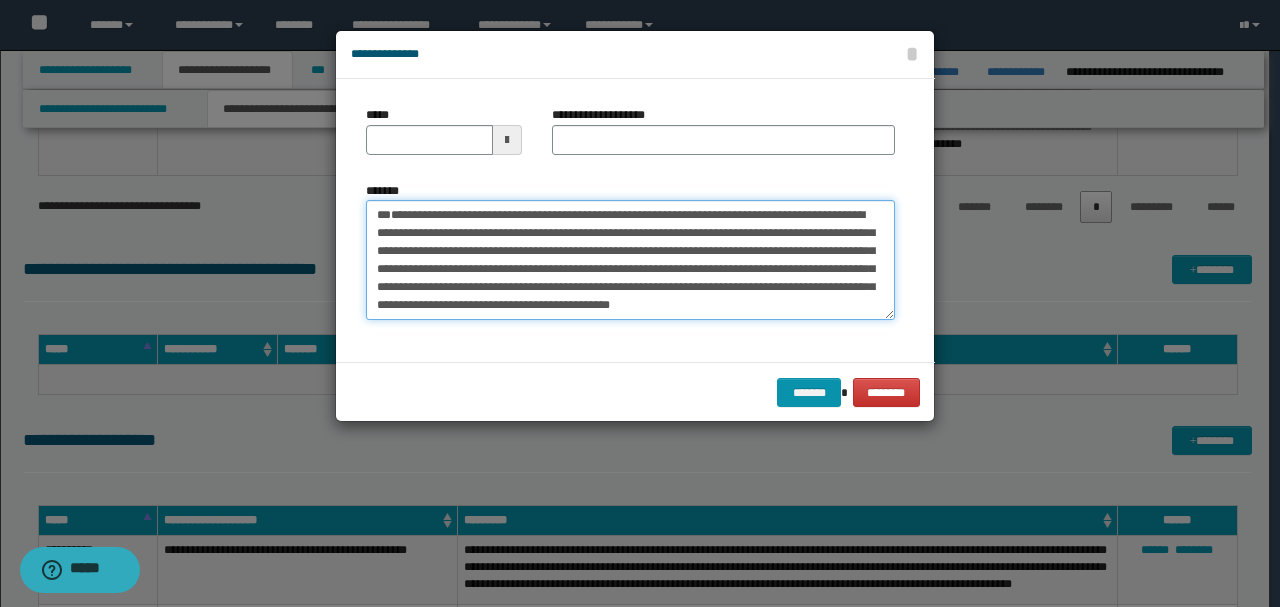 drag, startPoint x: 443, startPoint y: 252, endPoint x: 298, endPoint y: 167, distance: 168.07736 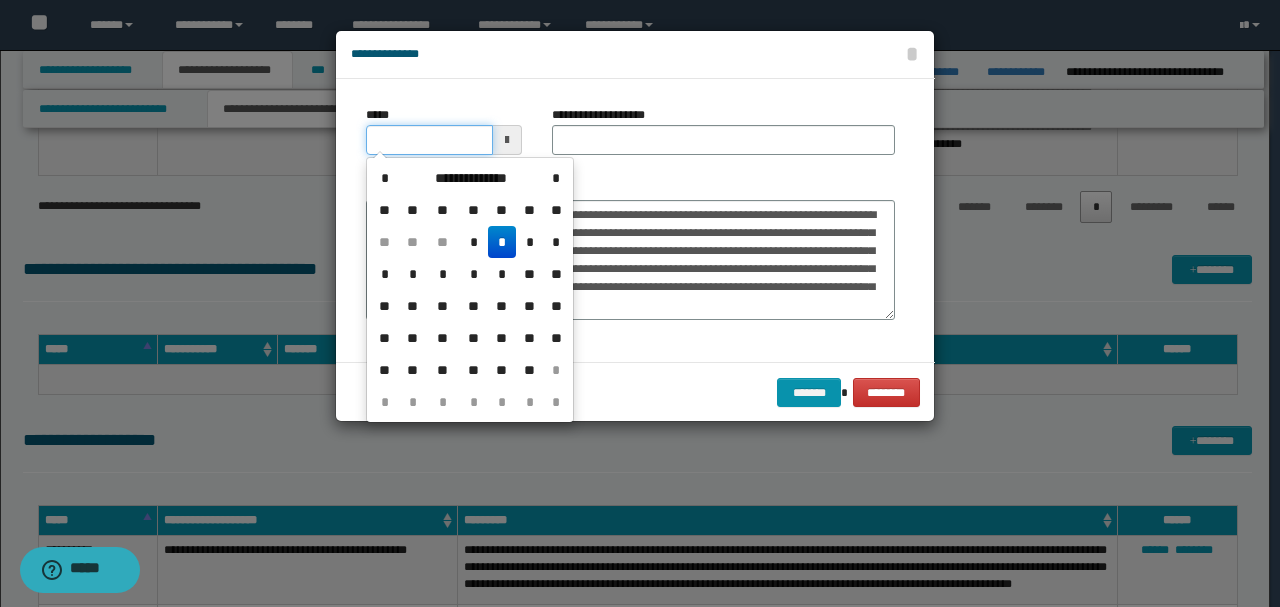 click on "*****" at bounding box center (429, 140) 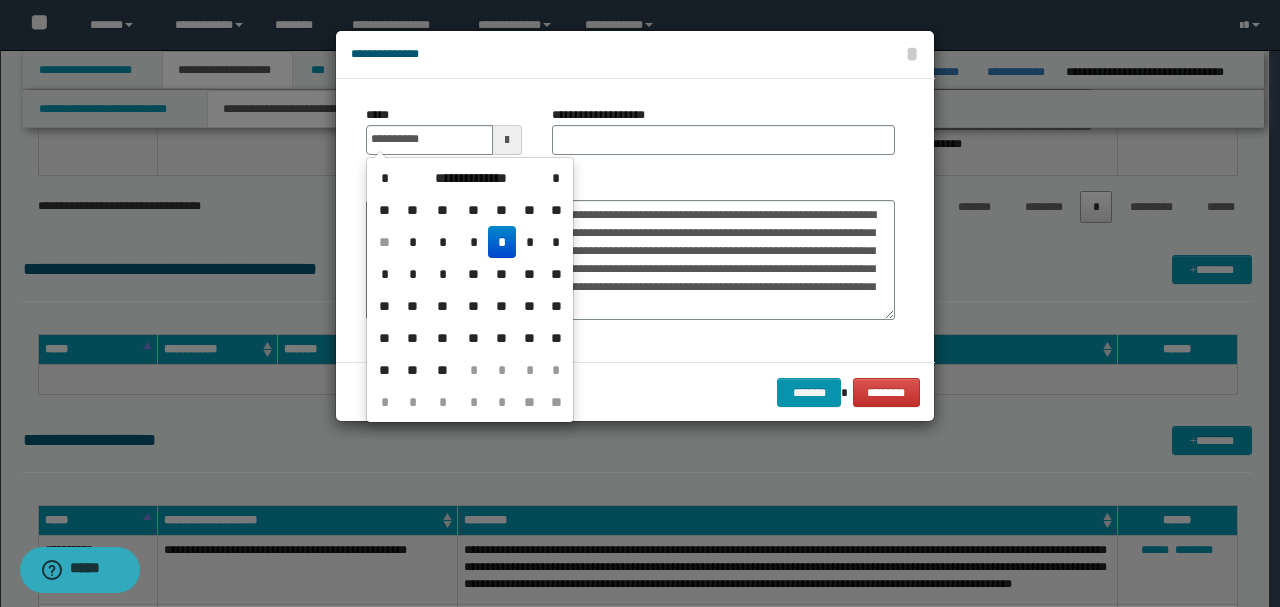 click on "**********" at bounding box center (723, 138) 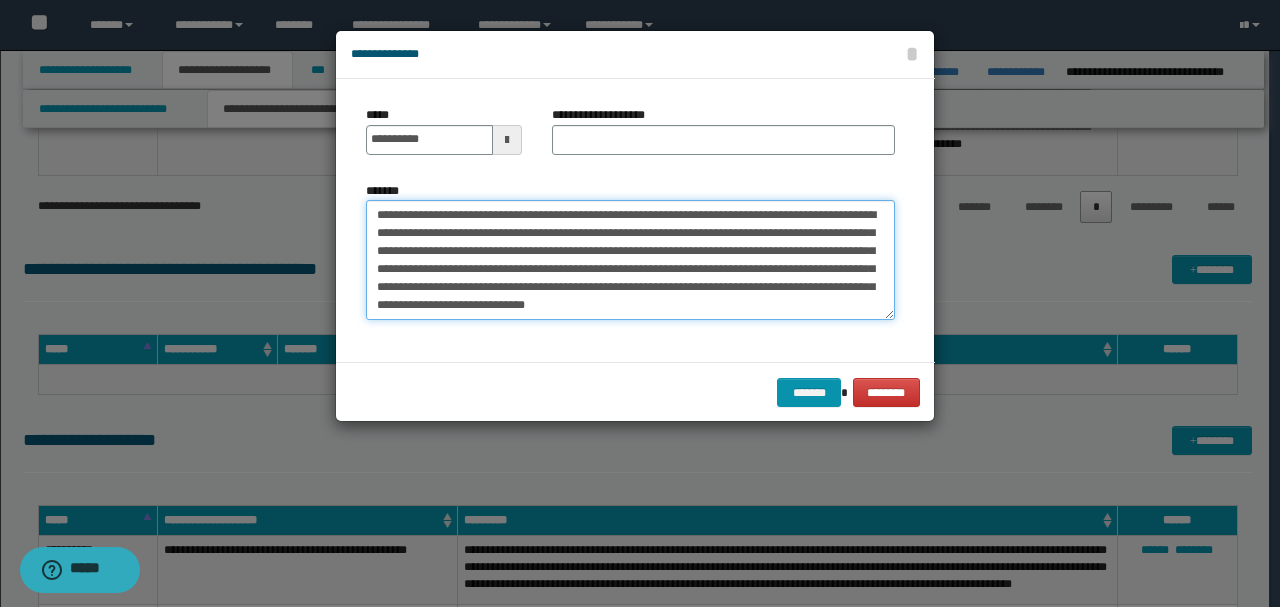 drag, startPoint x: 561, startPoint y: 214, endPoint x: 297, endPoint y: 187, distance: 265.37708 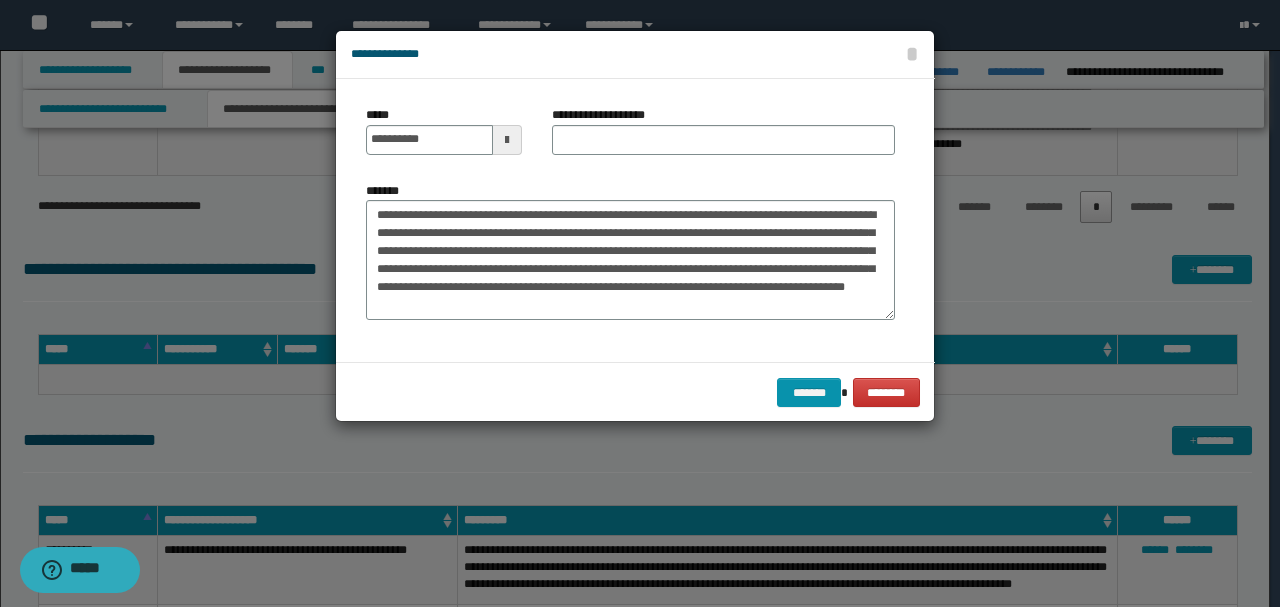 click on "**********" at bounding box center [723, 130] 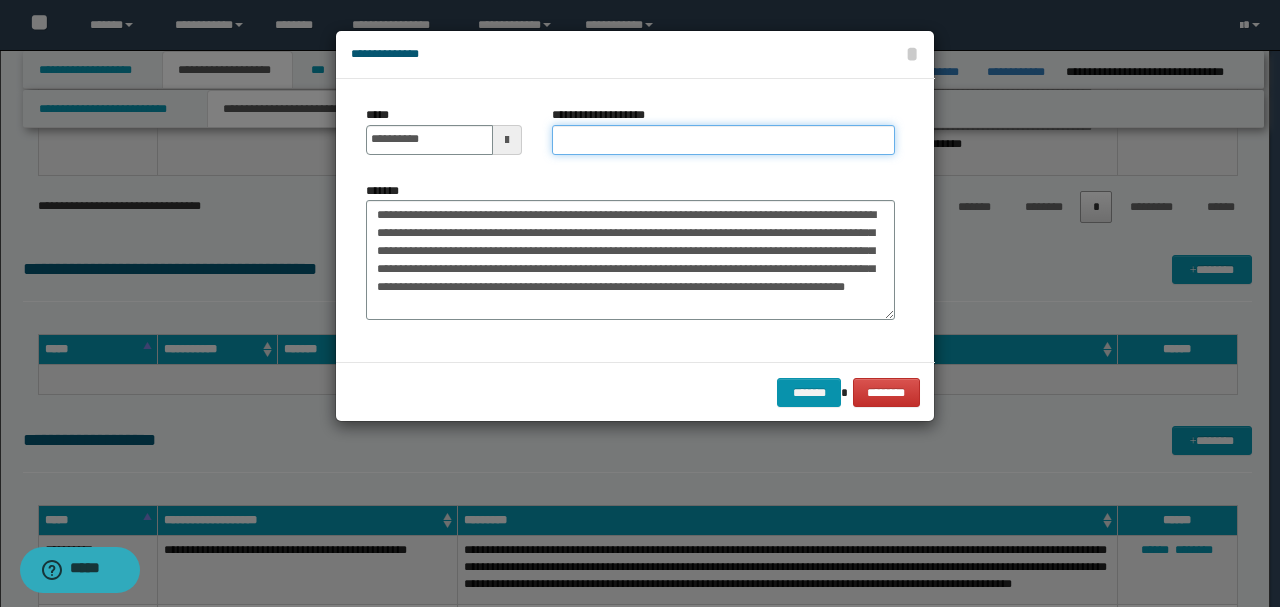 click on "**********" at bounding box center (723, 140) 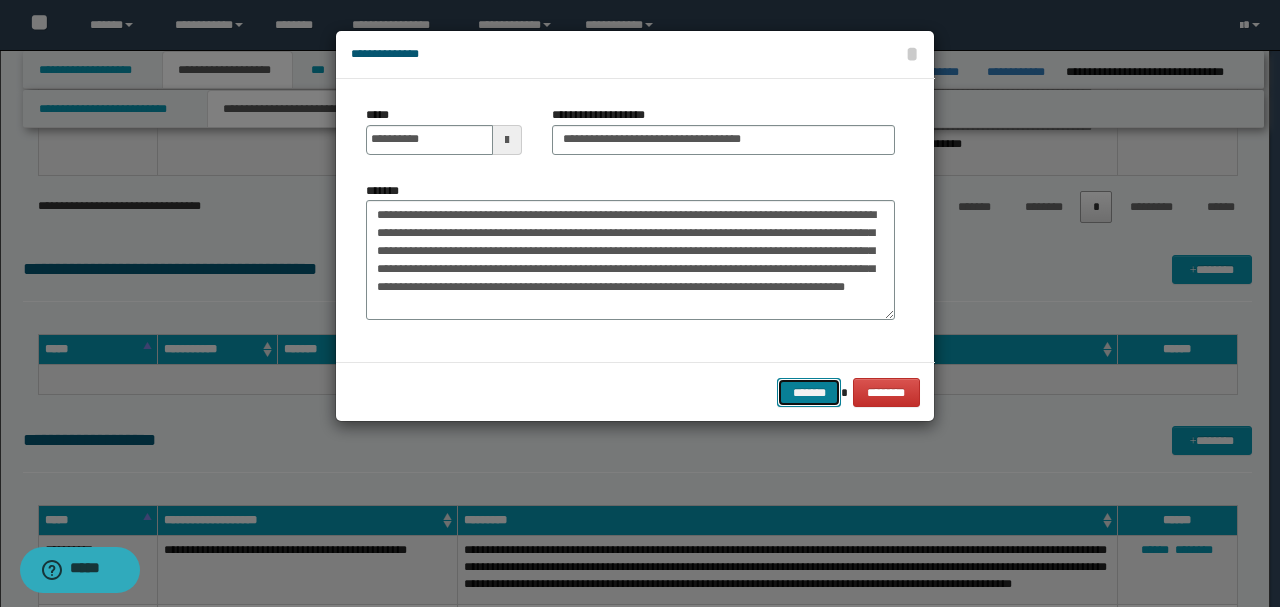 click on "*******" at bounding box center [809, 392] 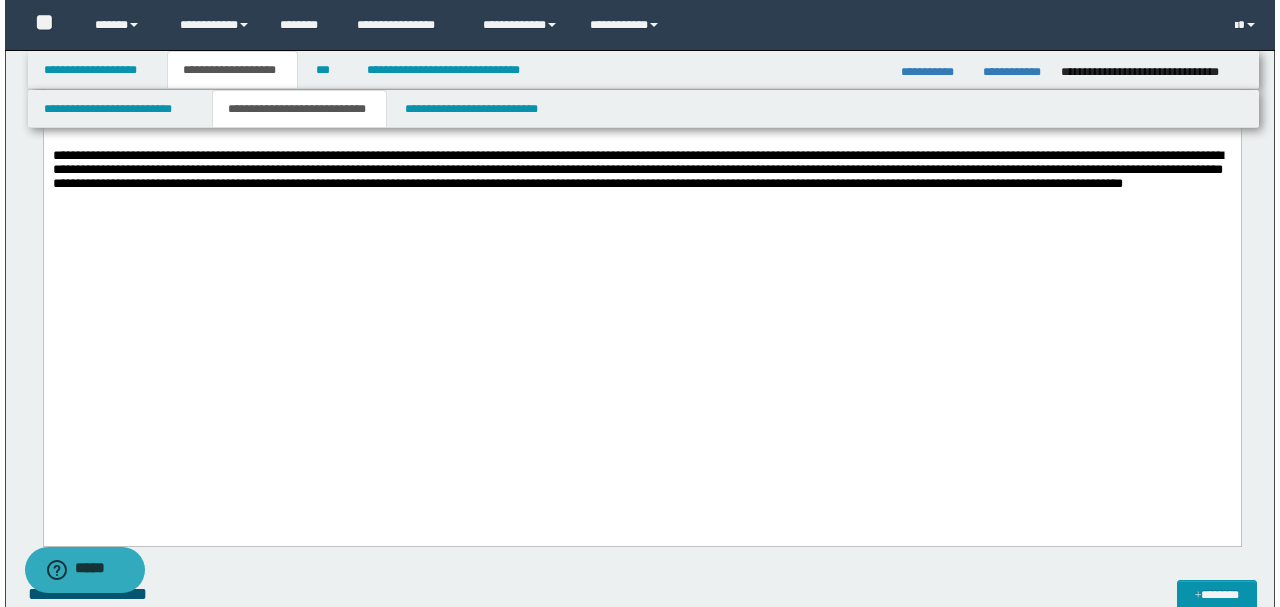 scroll, scrollTop: 2328, scrollLeft: 0, axis: vertical 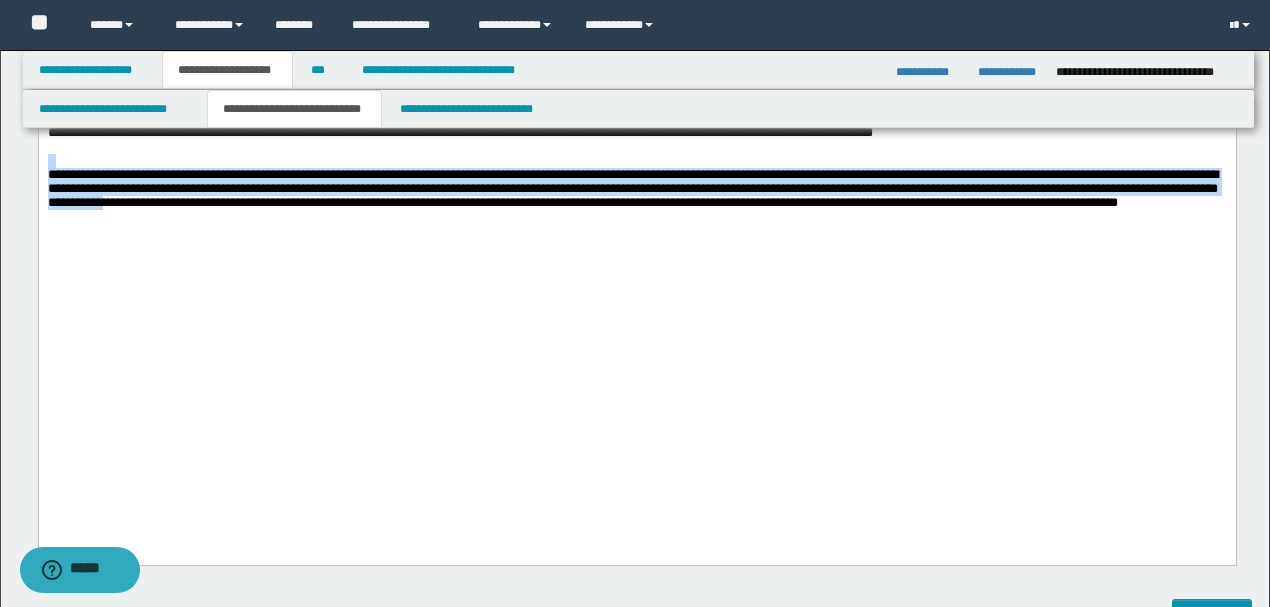 drag, startPoint x: 288, startPoint y: 319, endPoint x: 0, endPoint y: 265, distance: 293.01877 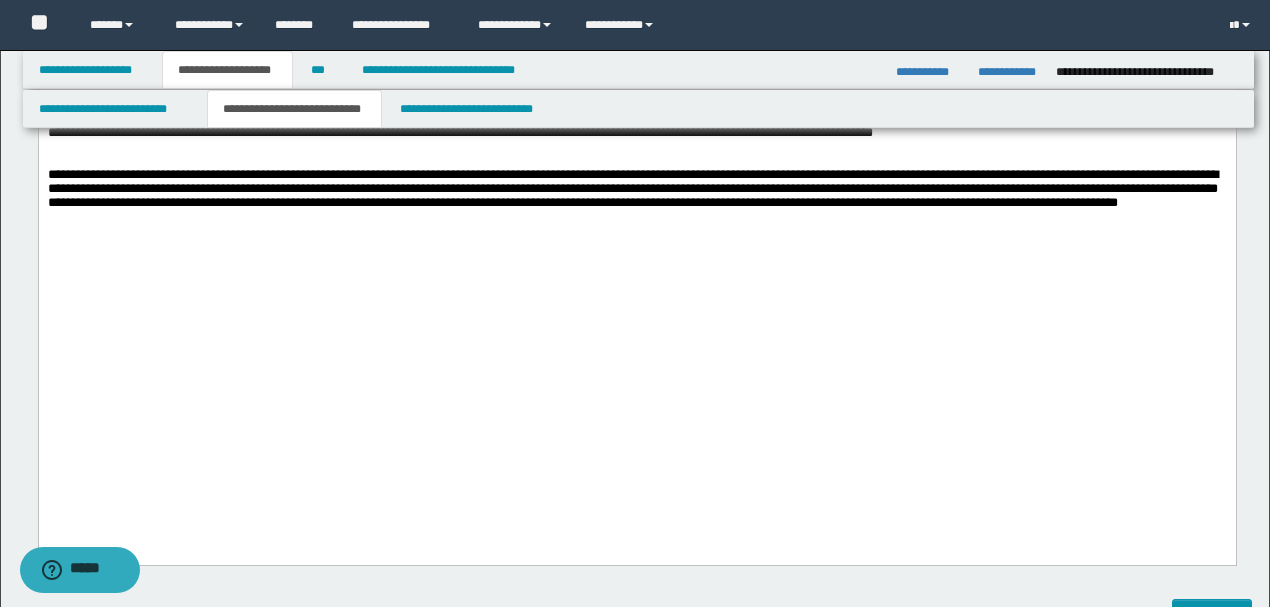 click on "**********" at bounding box center (636, 190) 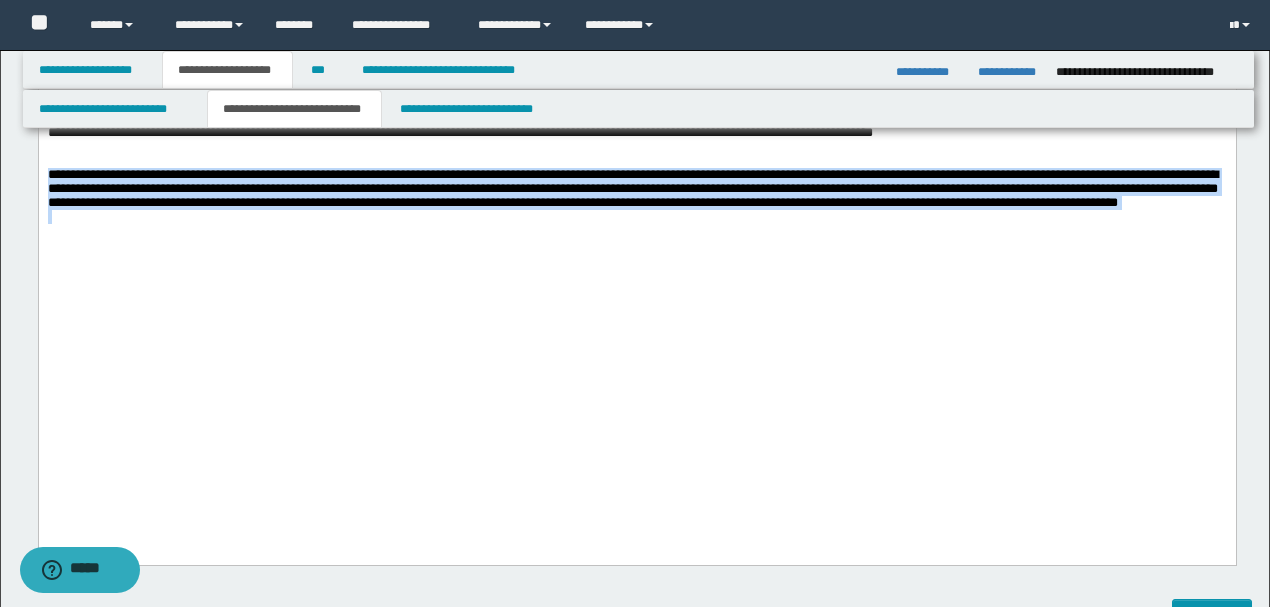drag, startPoint x: 264, startPoint y: 339, endPoint x: 38, endPoint y: -392, distance: 765.13855 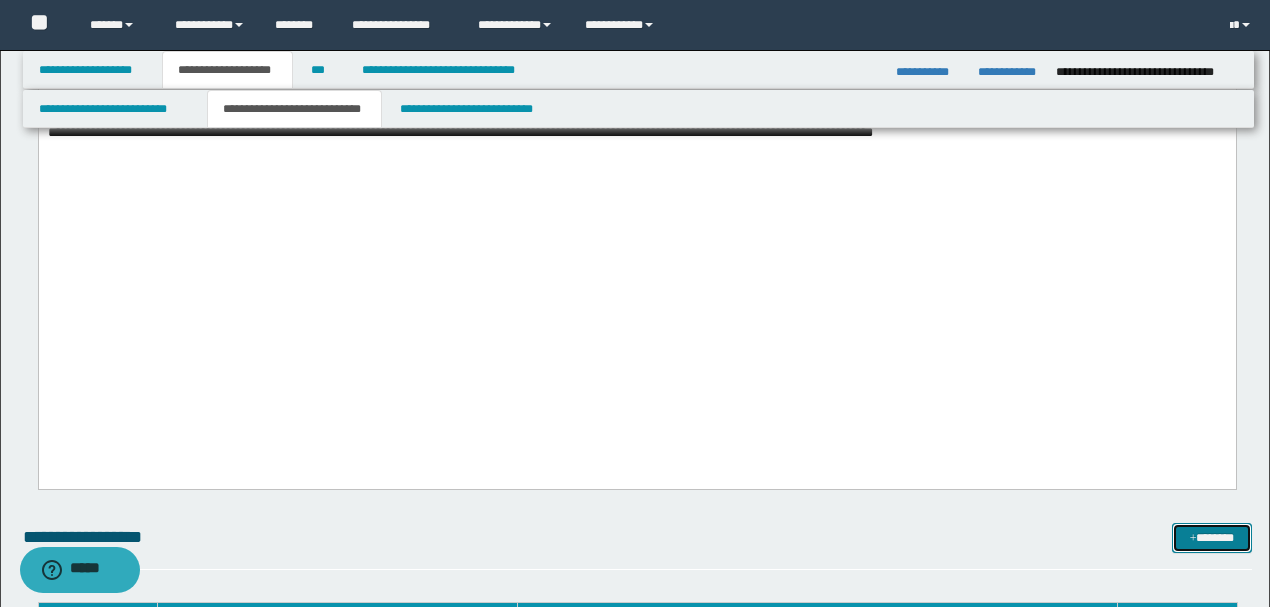 click on "*******" at bounding box center [1211, 537] 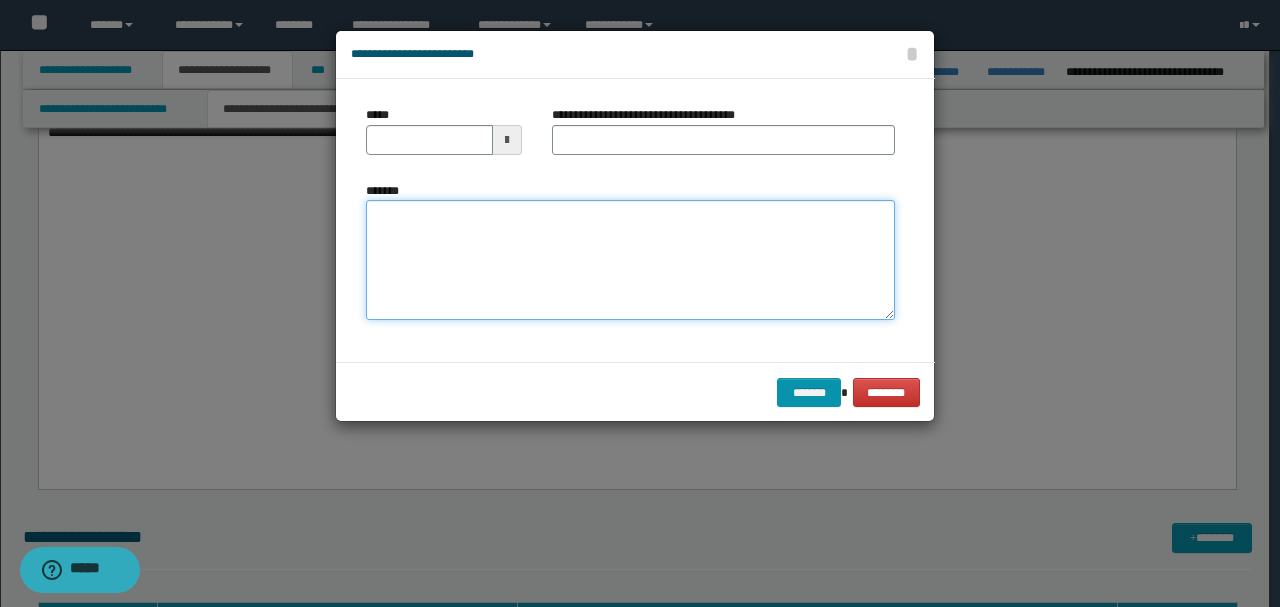 click on "*******" at bounding box center (630, 259) 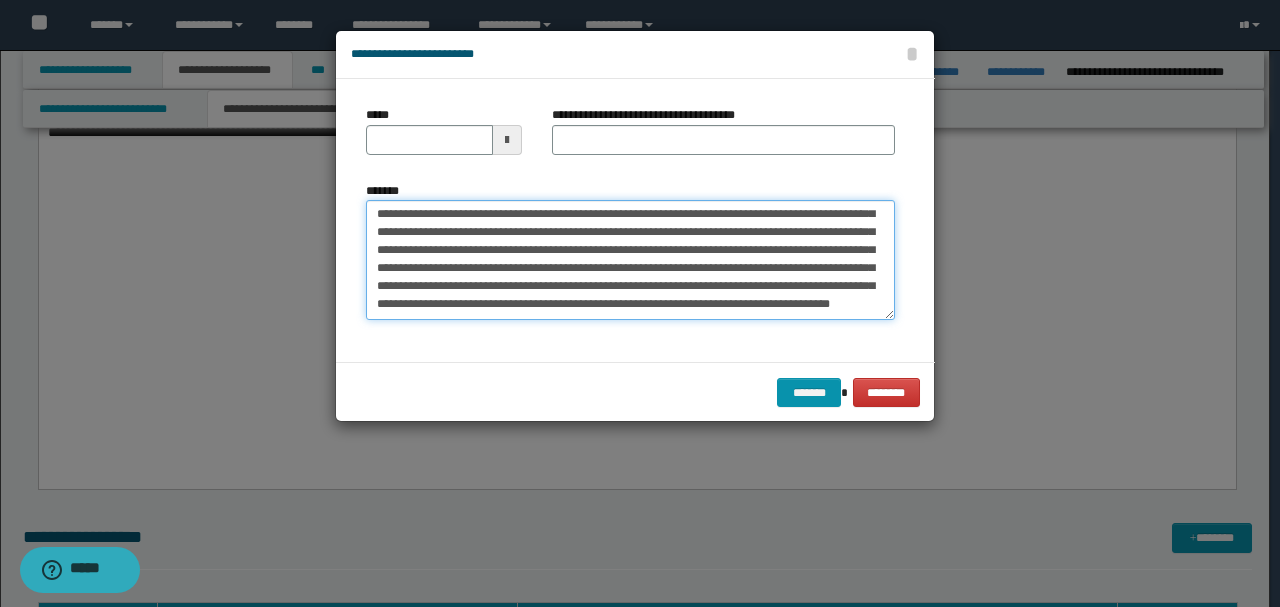 scroll, scrollTop: 0, scrollLeft: 0, axis: both 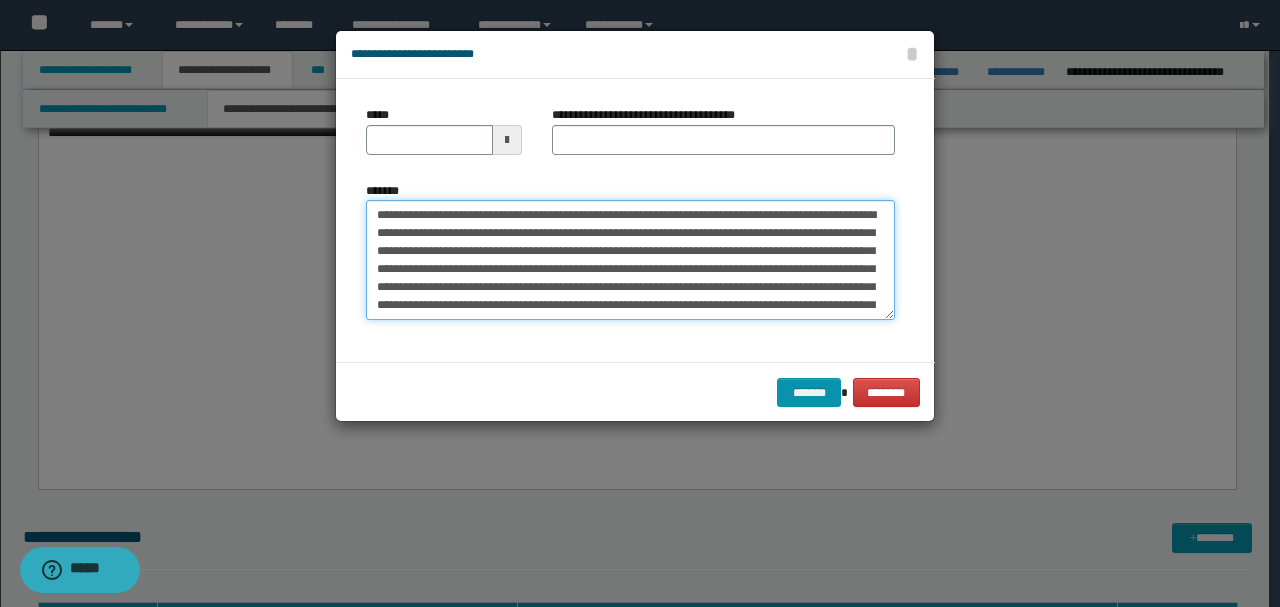 drag, startPoint x: 446, startPoint y: 211, endPoint x: 300, endPoint y: 190, distance: 147.50255 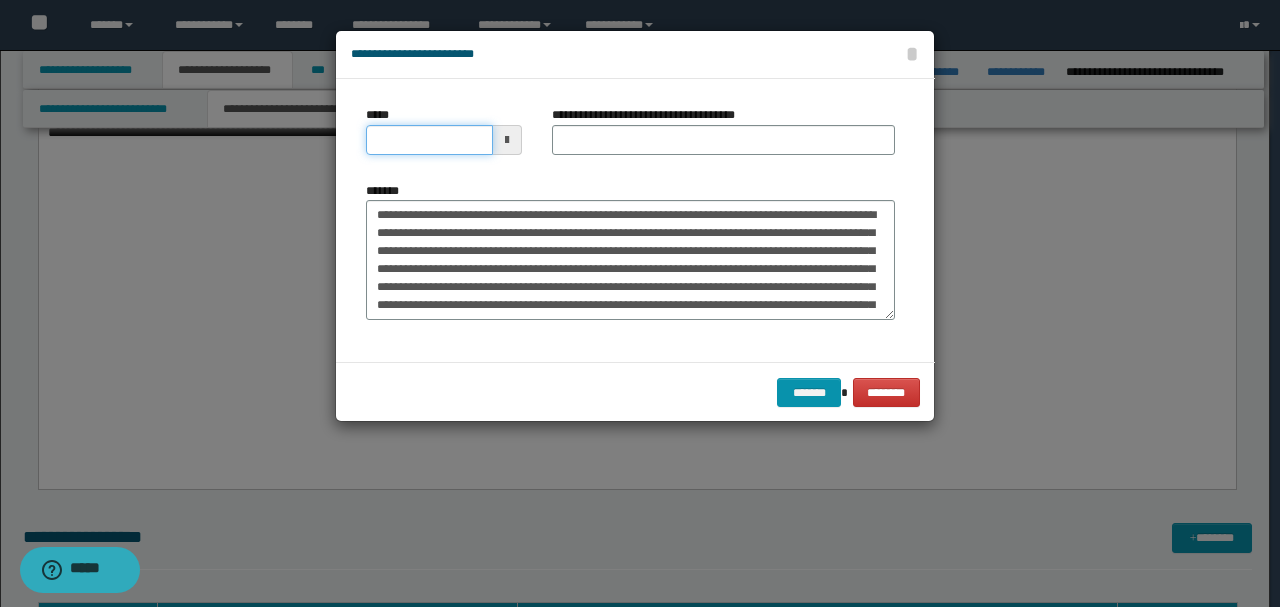 click on "*****" at bounding box center (429, 140) 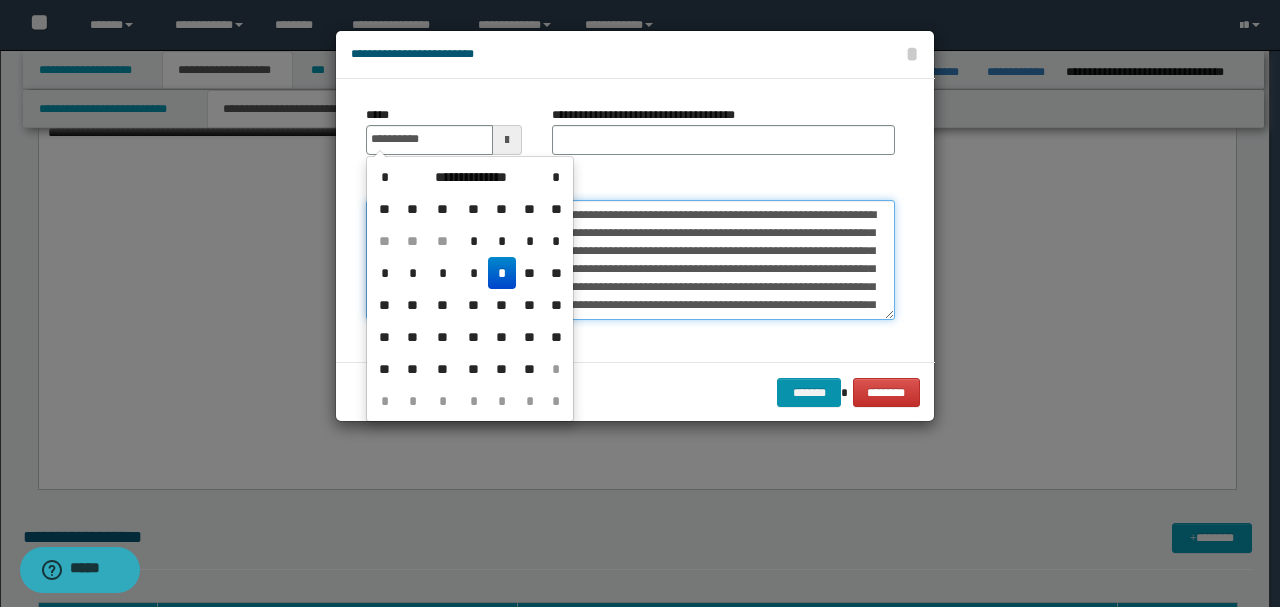 drag, startPoint x: 784, startPoint y: 200, endPoint x: 657, endPoint y: 210, distance: 127.39309 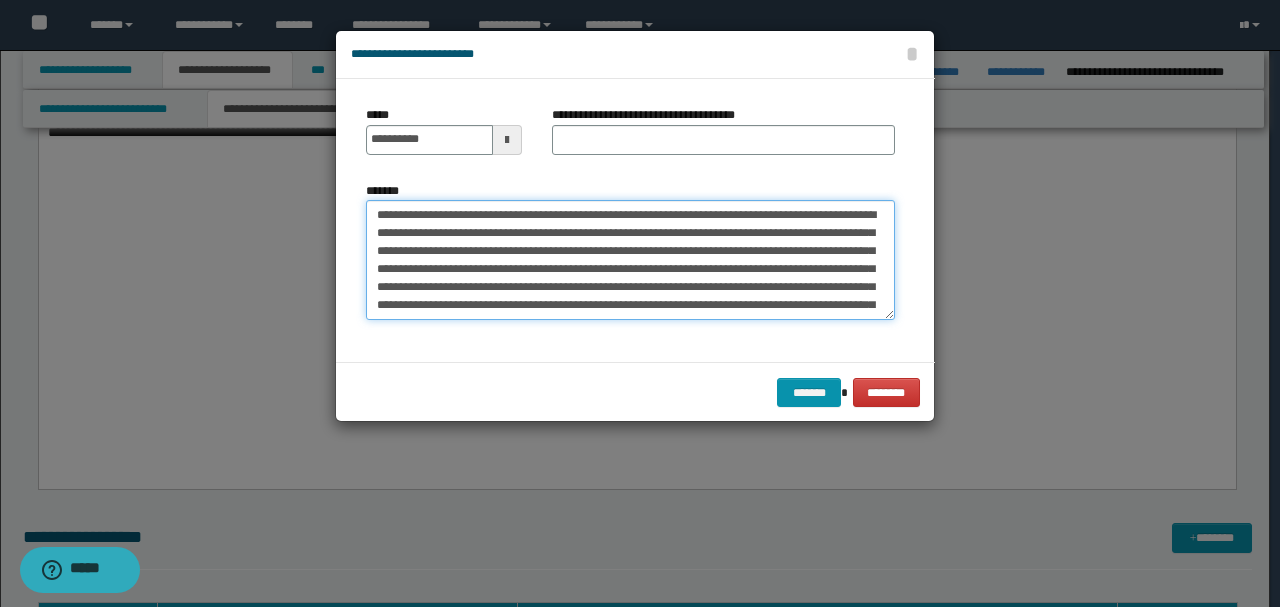 drag, startPoint x: 526, startPoint y: 216, endPoint x: 285, endPoint y: 187, distance: 242.73854 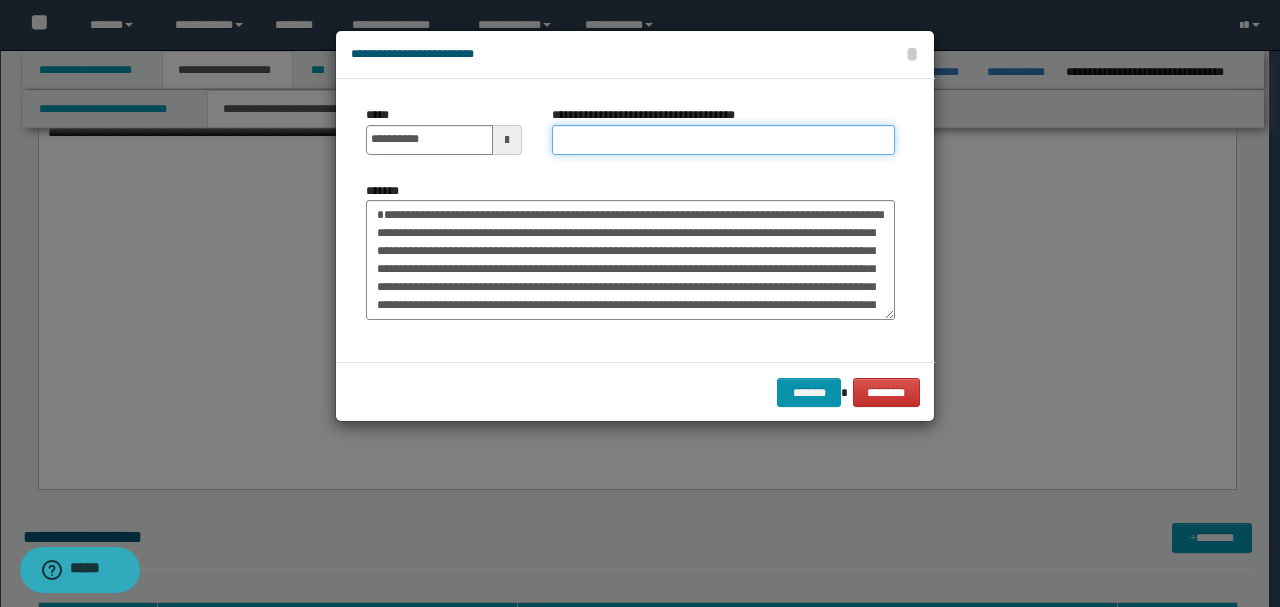 click on "**********" at bounding box center [723, 140] 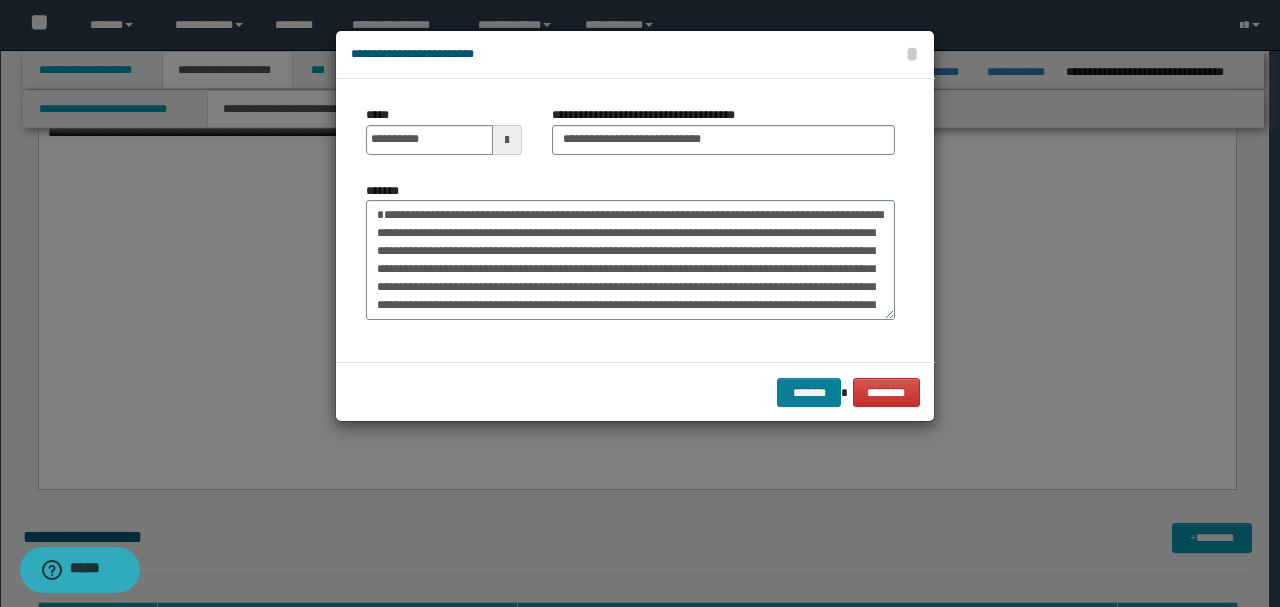 click on "*******
********" at bounding box center (635, 392) 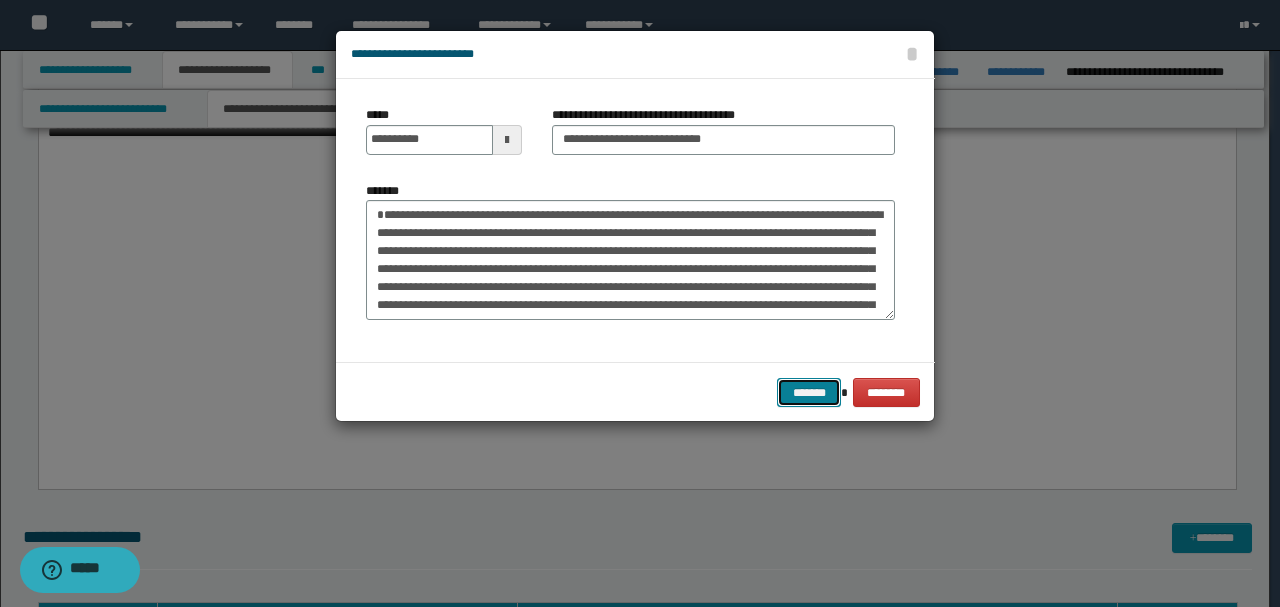 click on "*******" at bounding box center (809, 392) 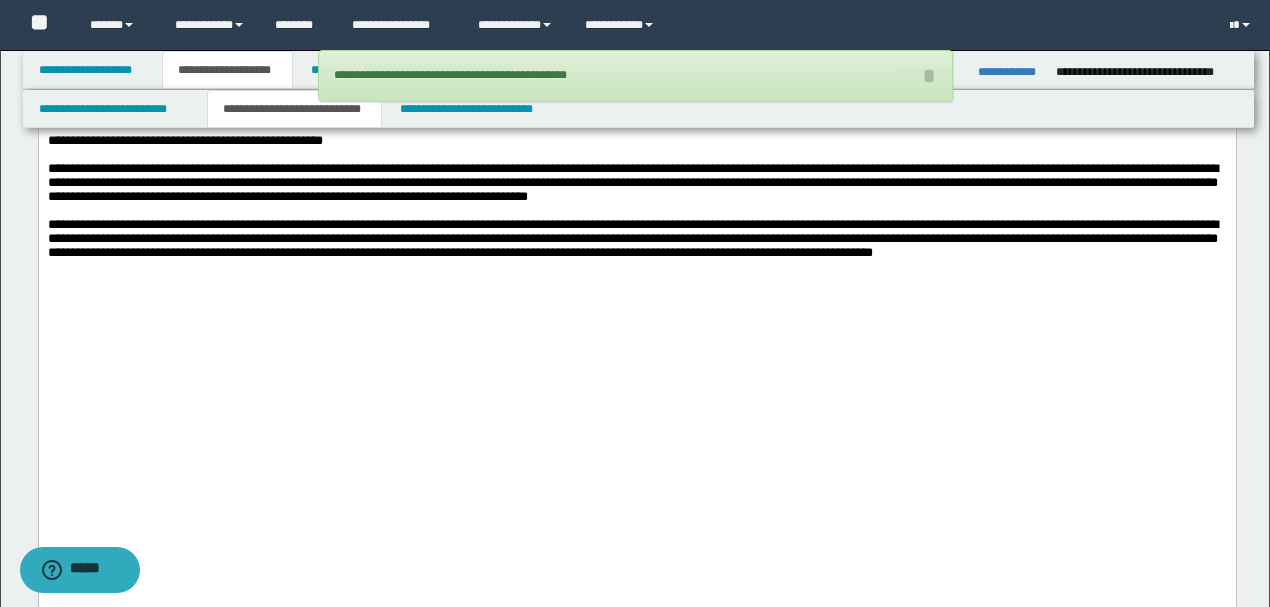 scroll, scrollTop: 2194, scrollLeft: 0, axis: vertical 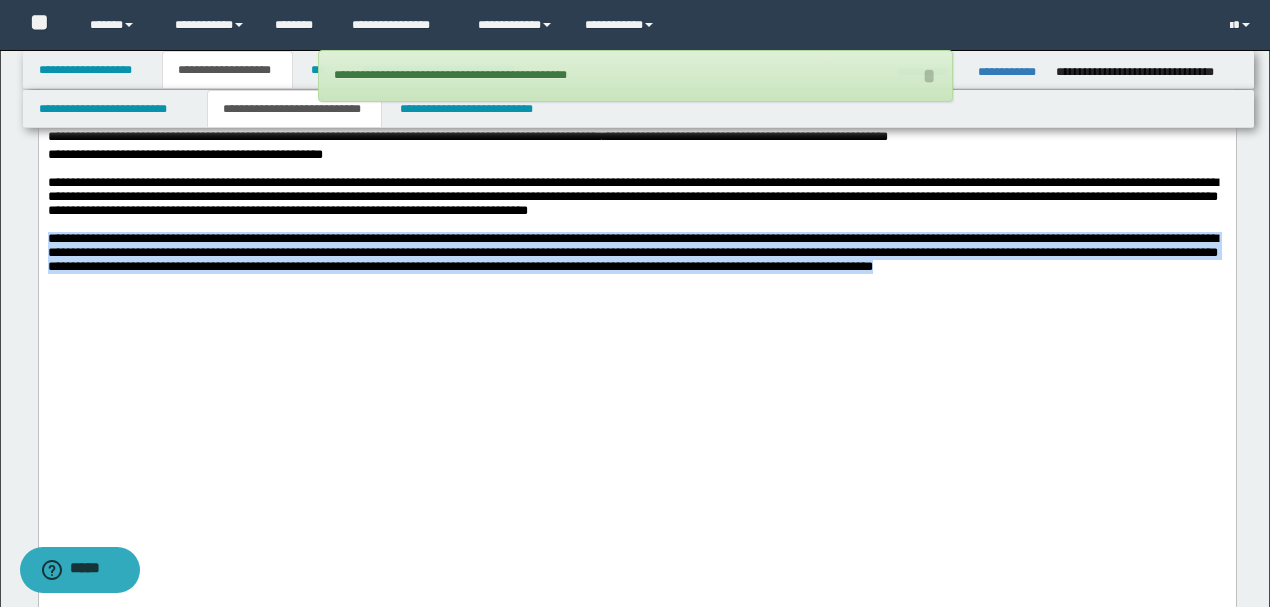 drag, startPoint x: 1218, startPoint y: 376, endPoint x: 38, endPoint y: -199, distance: 1312.6405 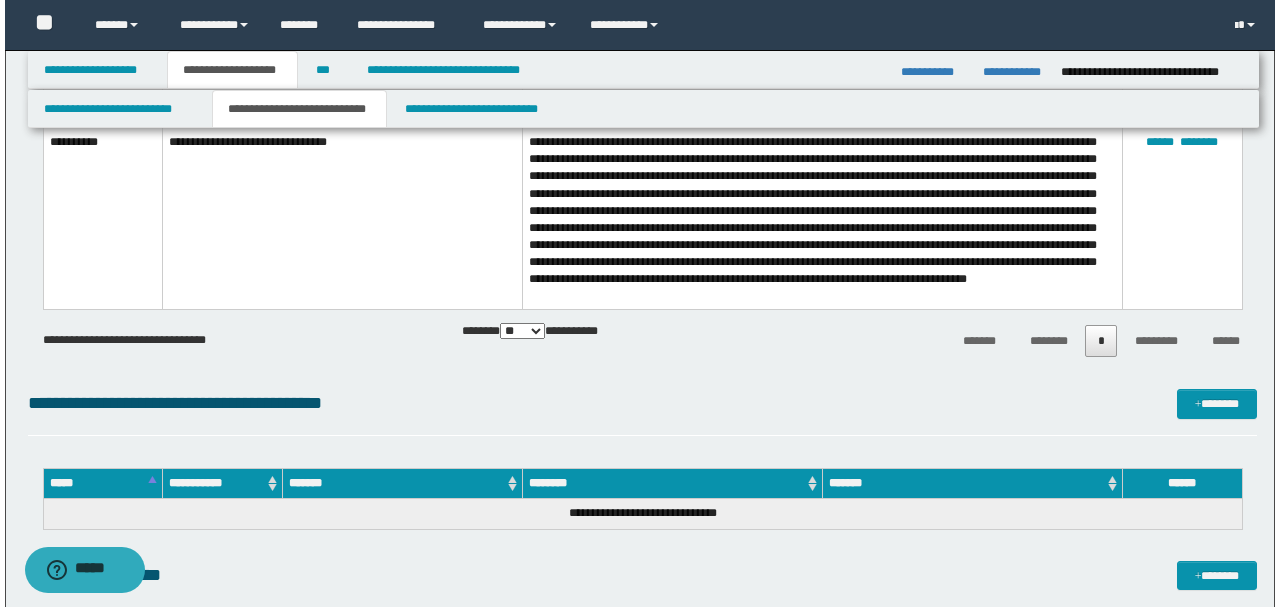 scroll, scrollTop: 4661, scrollLeft: 0, axis: vertical 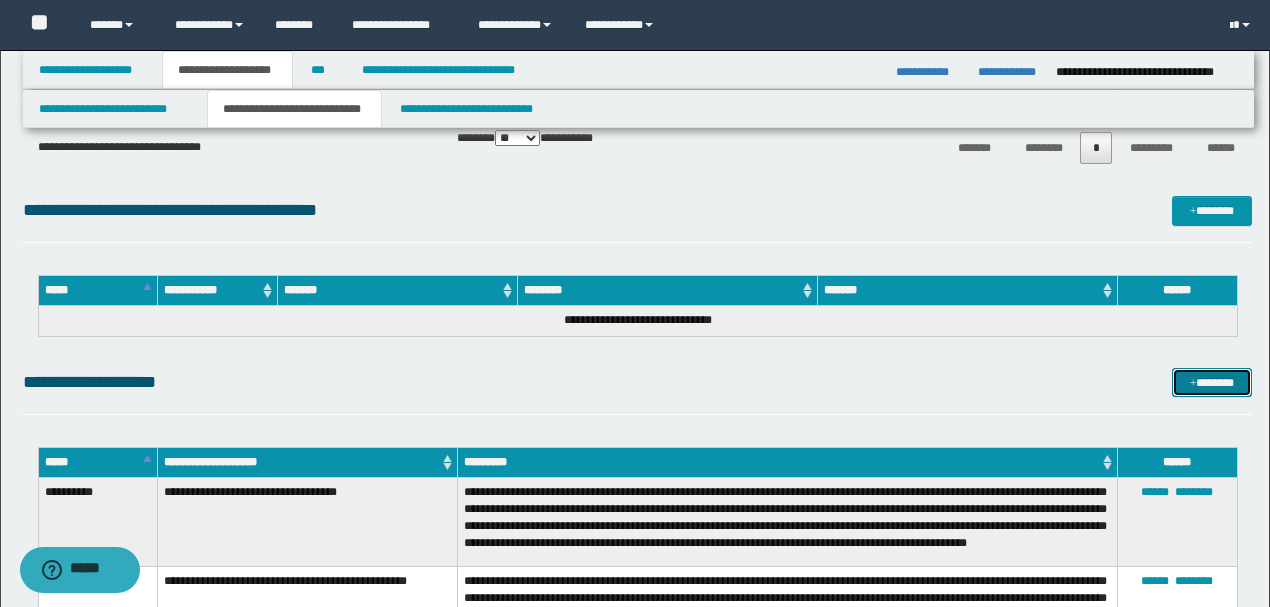 click on "*******" at bounding box center (1211, 382) 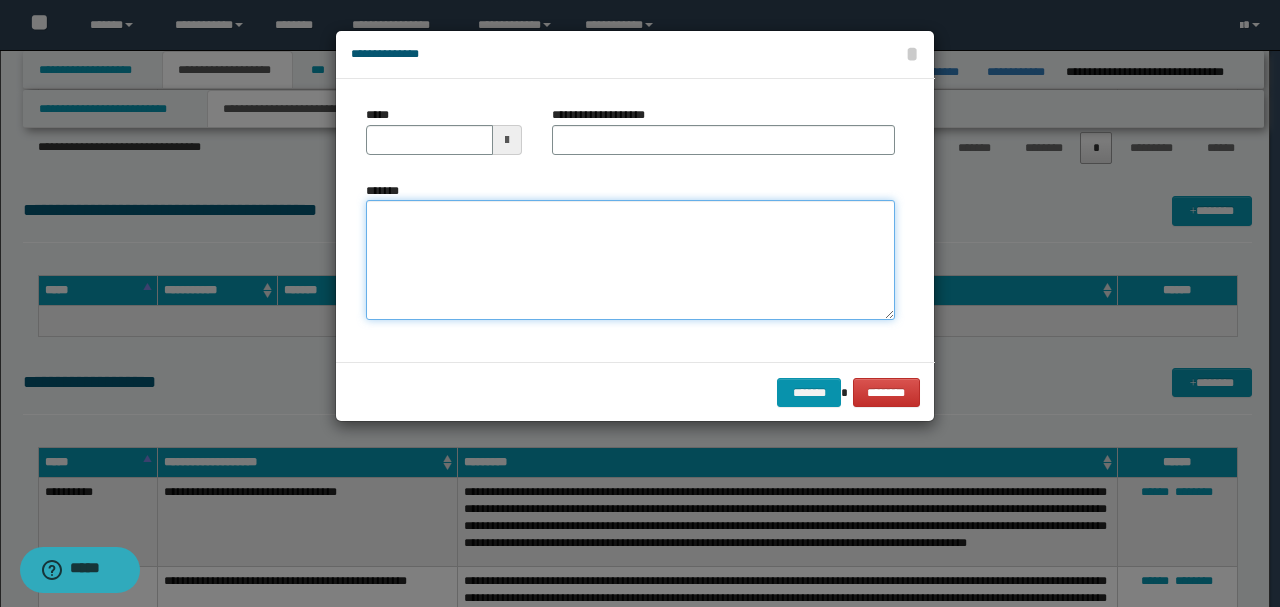 drag, startPoint x: 520, startPoint y: 217, endPoint x: 472, endPoint y: 220, distance: 48.09366 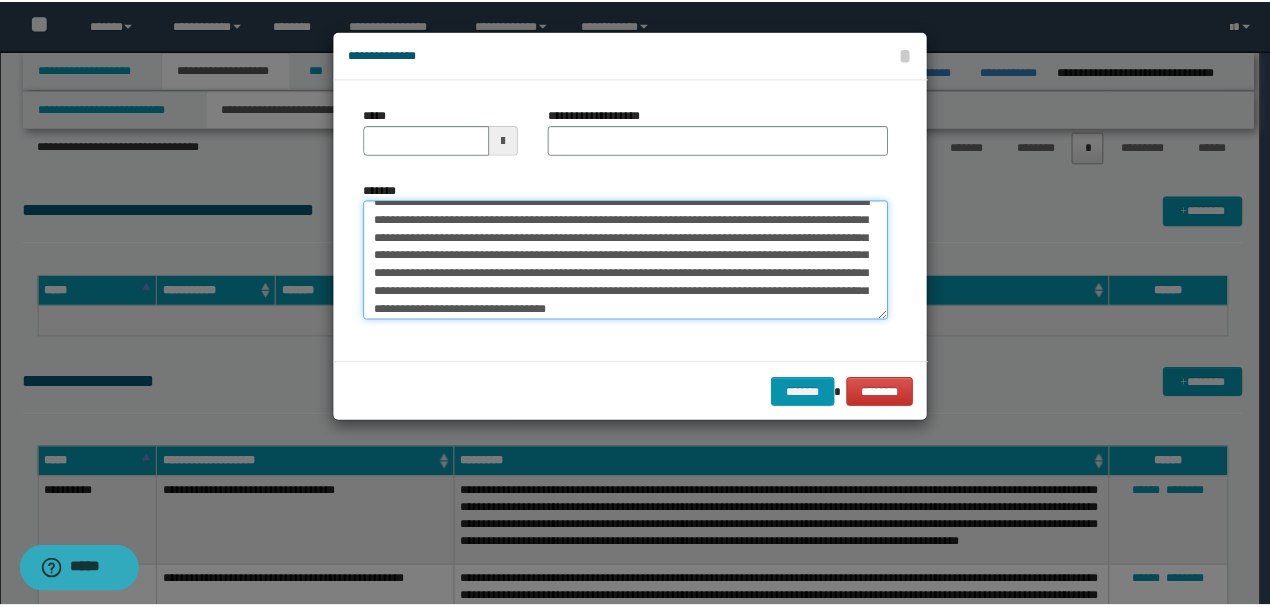 scroll, scrollTop: 0, scrollLeft: 0, axis: both 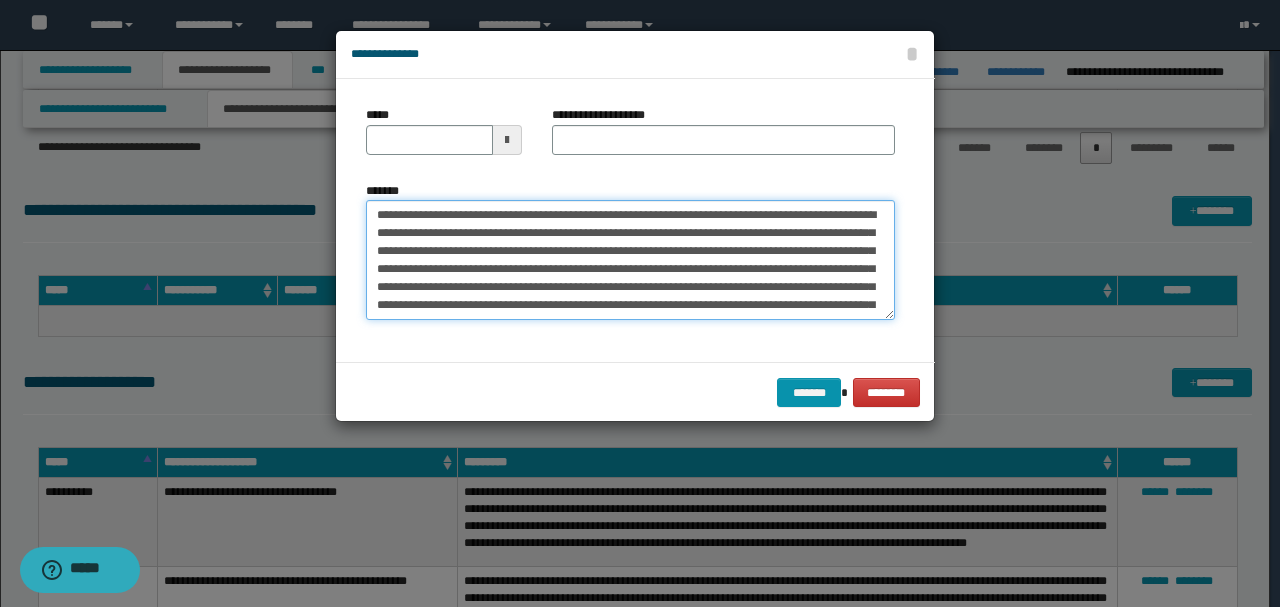 drag, startPoint x: 439, startPoint y: 210, endPoint x: 303, endPoint y: 177, distance: 139.94641 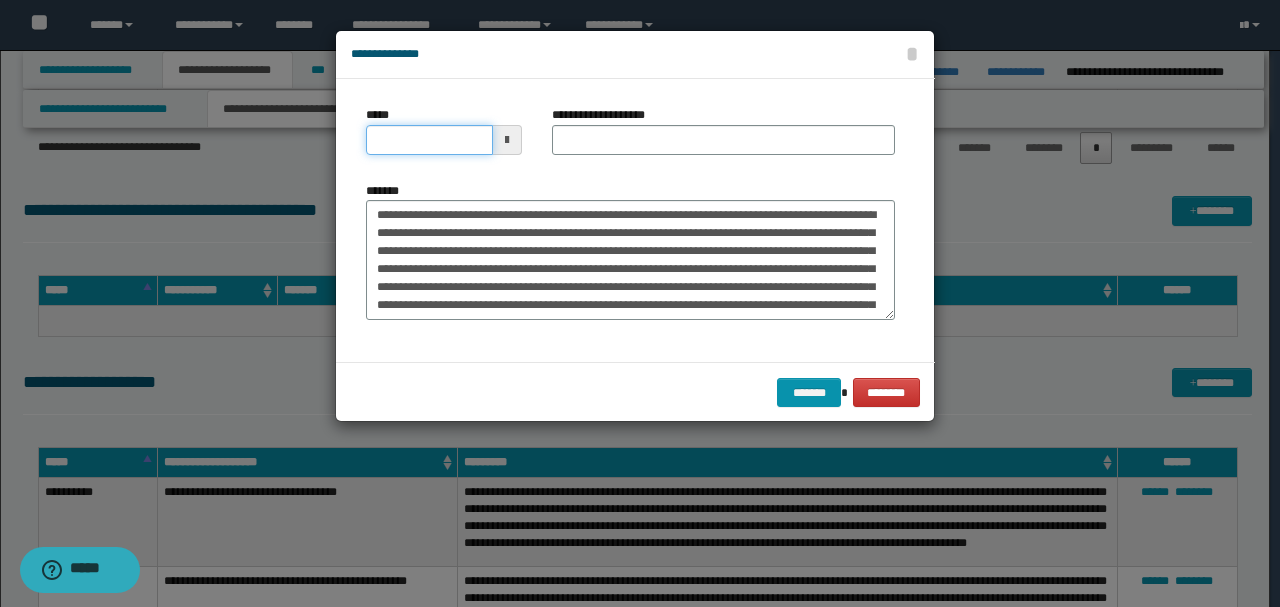 click on "*****" at bounding box center (429, 140) 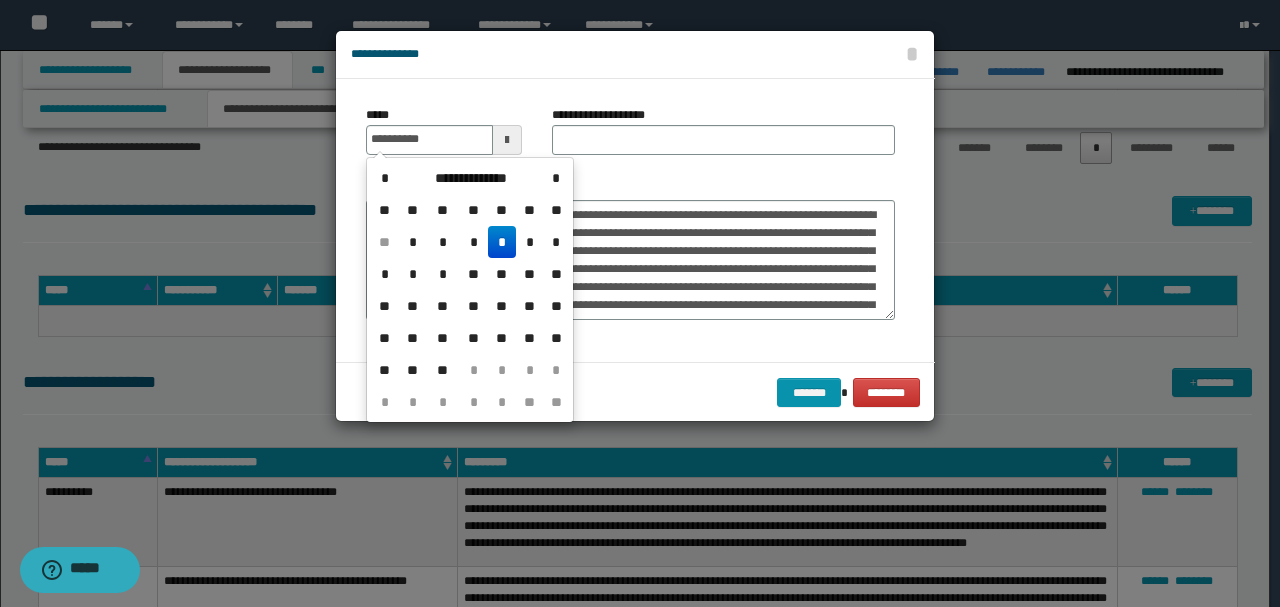 click on "**********" at bounding box center (630, 251) 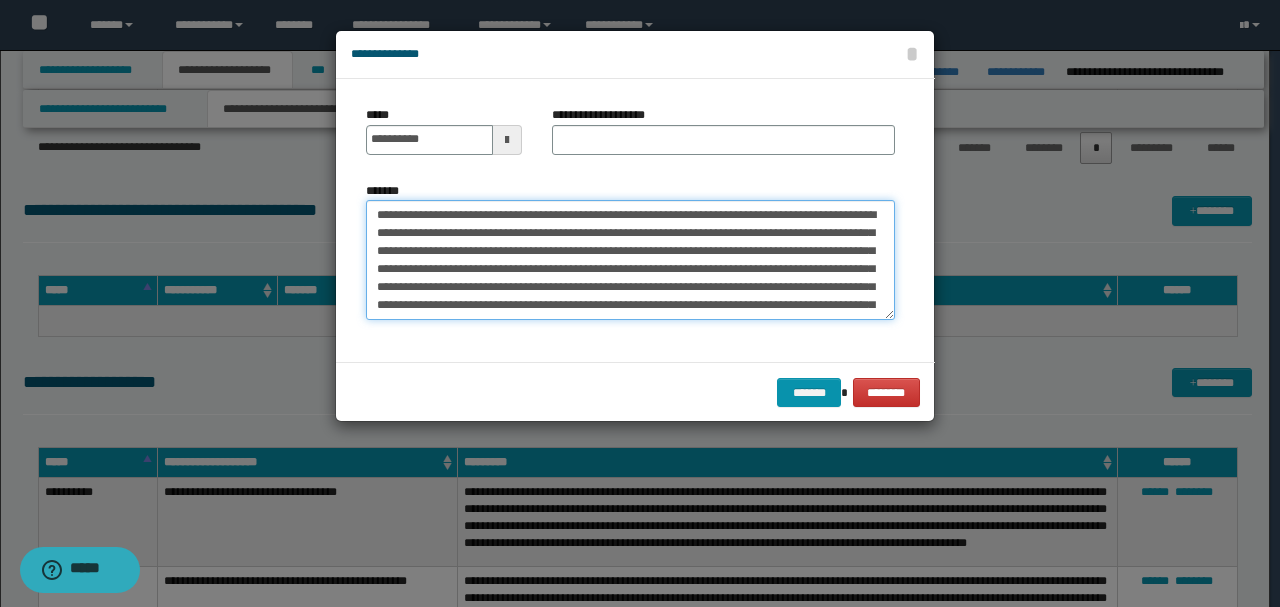 drag, startPoint x: 652, startPoint y: 208, endPoint x: 284, endPoint y: 206, distance: 368.00543 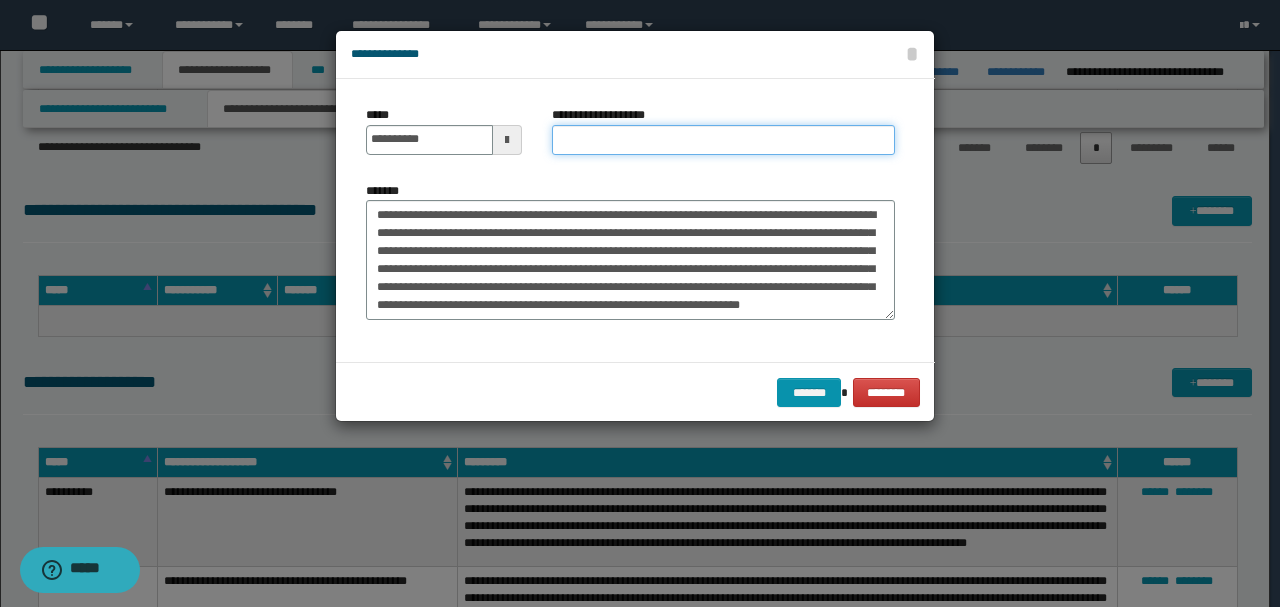 click on "**********" at bounding box center [723, 140] 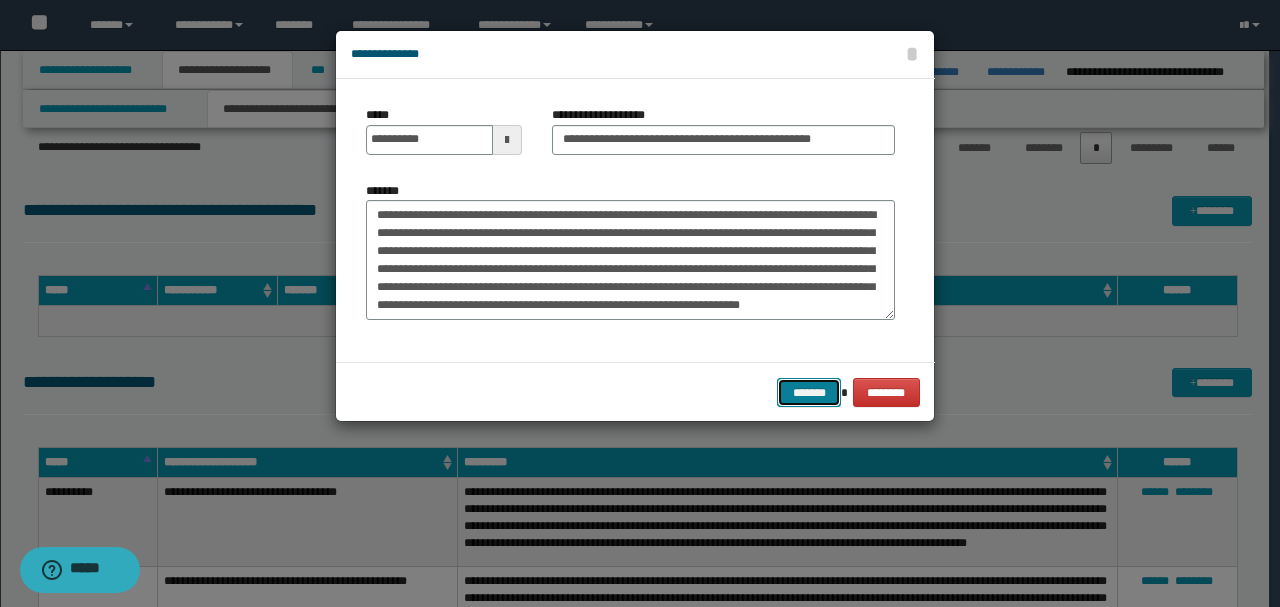 click on "*******" at bounding box center [809, 392] 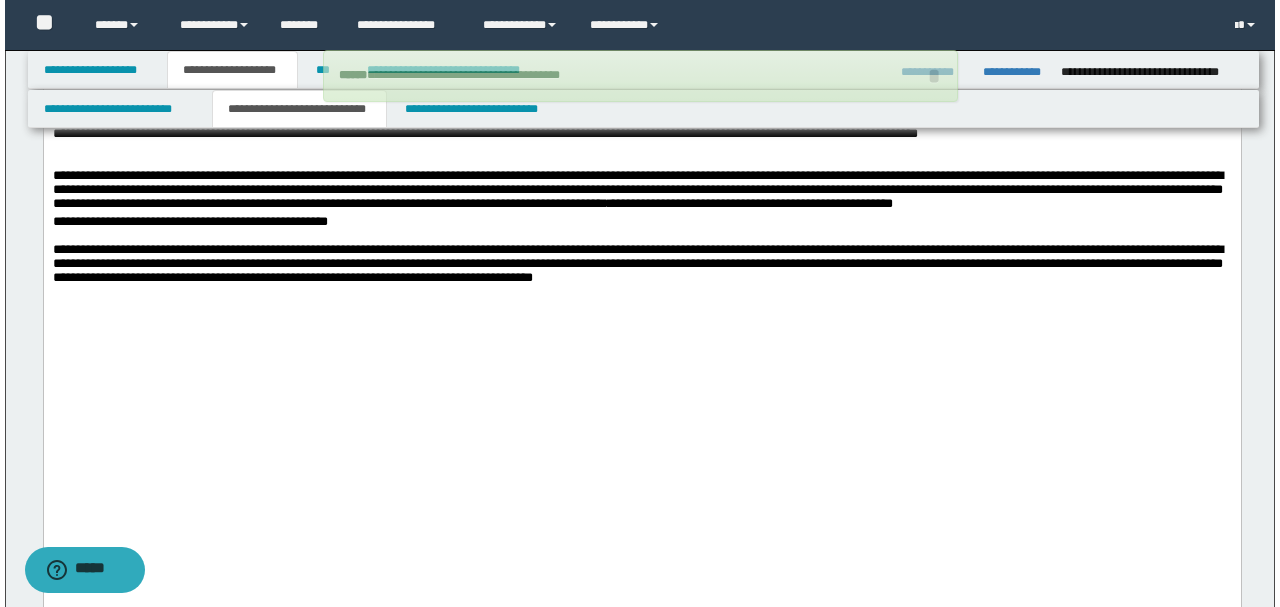 scroll, scrollTop: 2261, scrollLeft: 0, axis: vertical 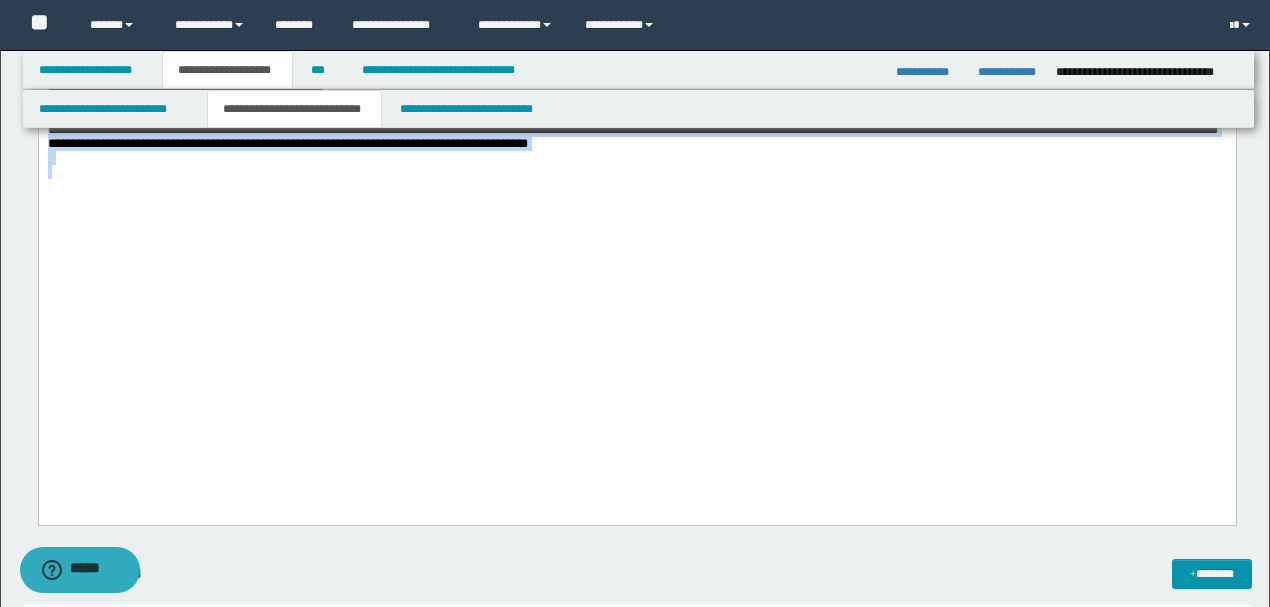 drag, startPoint x: 768, startPoint y: 264, endPoint x: 0, endPoint y: 217, distance: 769.4368 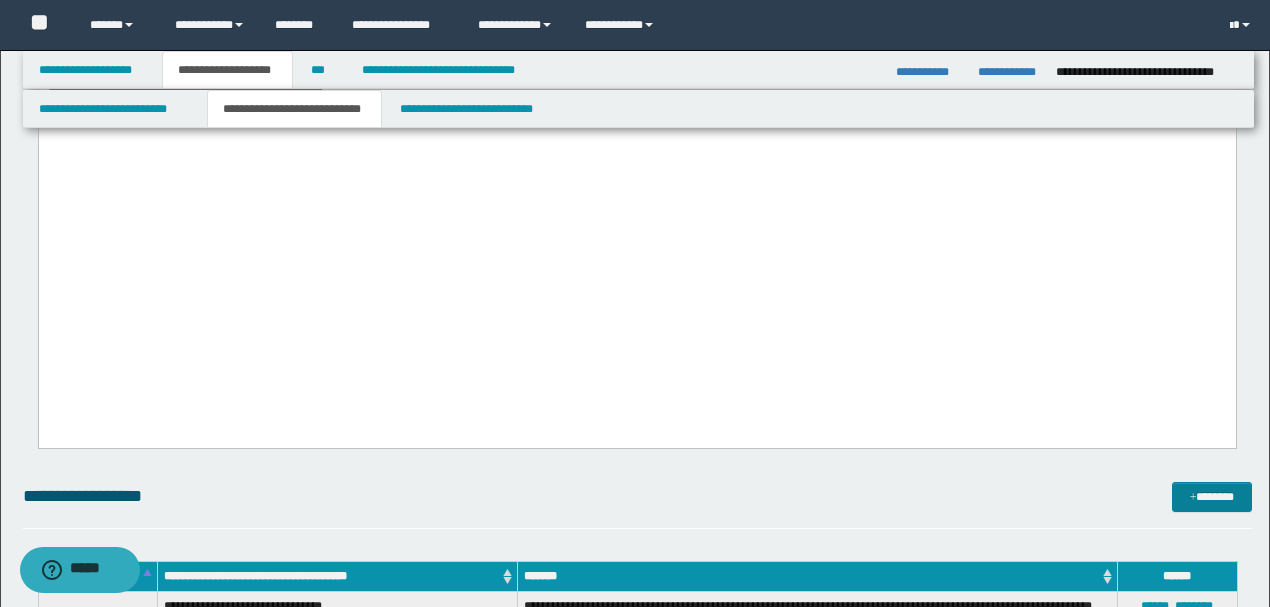 drag, startPoint x: 1205, startPoint y: 499, endPoint x: 548, endPoint y: 994, distance: 822.602 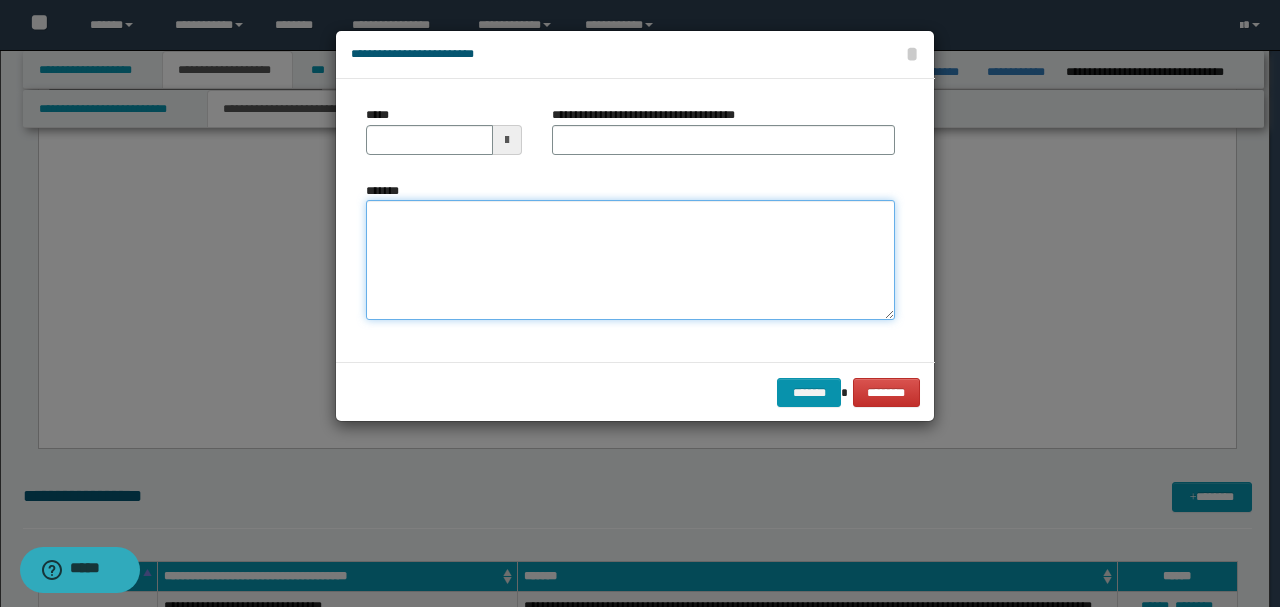 click on "*******" at bounding box center [630, 259] 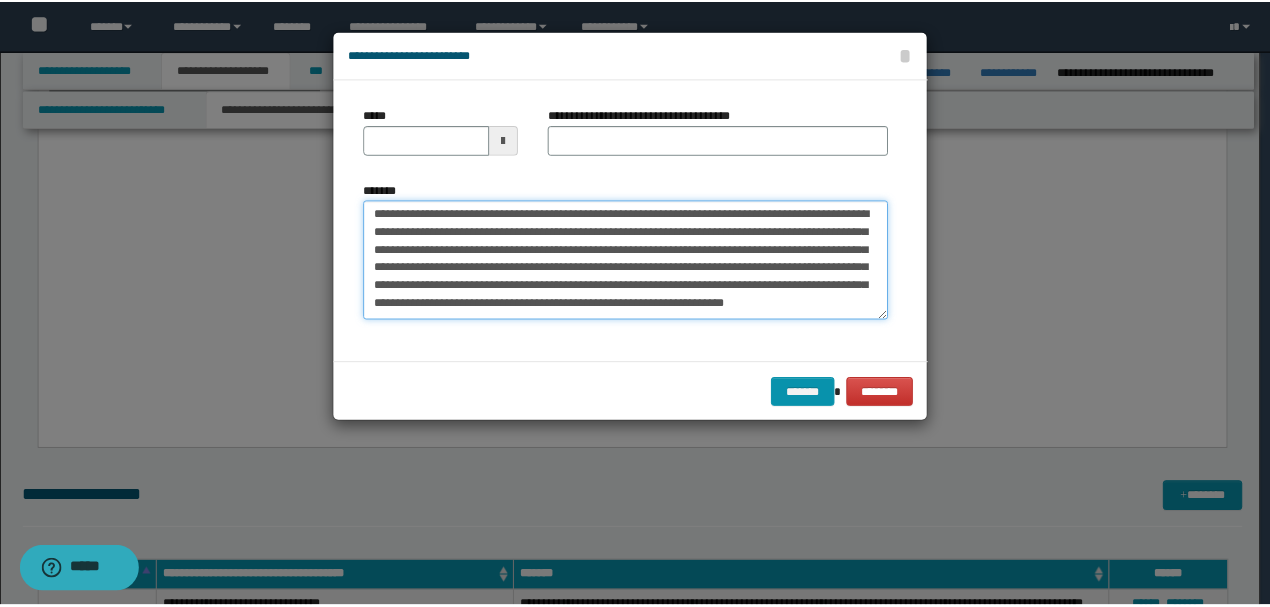 scroll, scrollTop: 0, scrollLeft: 0, axis: both 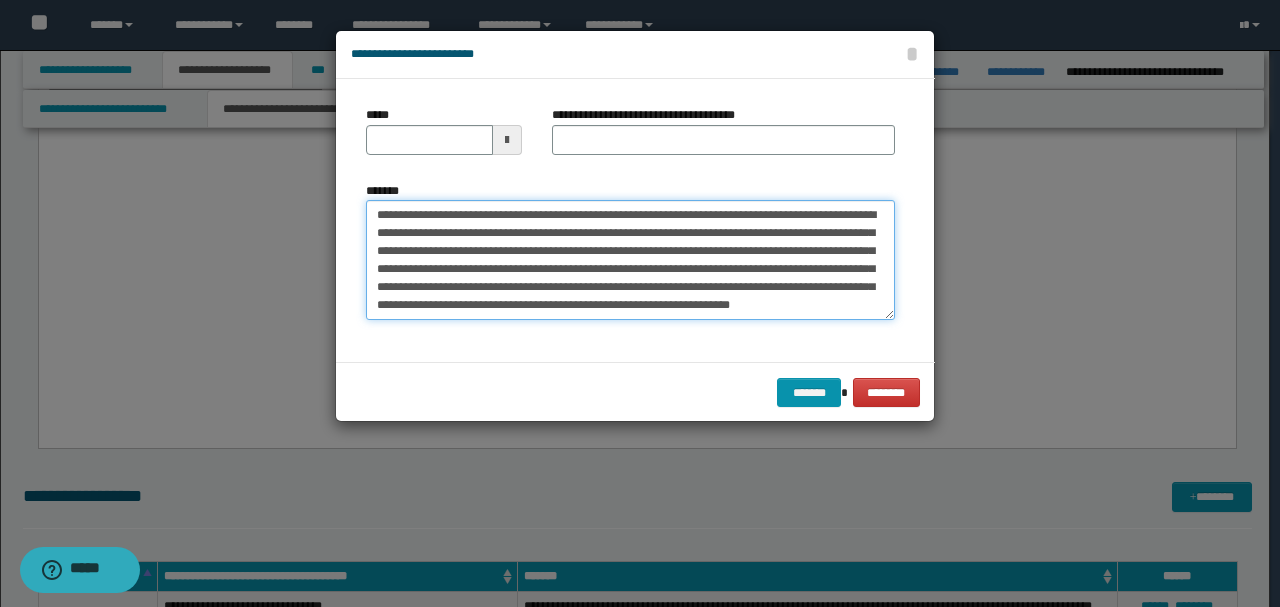 drag, startPoint x: 441, startPoint y: 220, endPoint x: 330, endPoint y: 192, distance: 114.47707 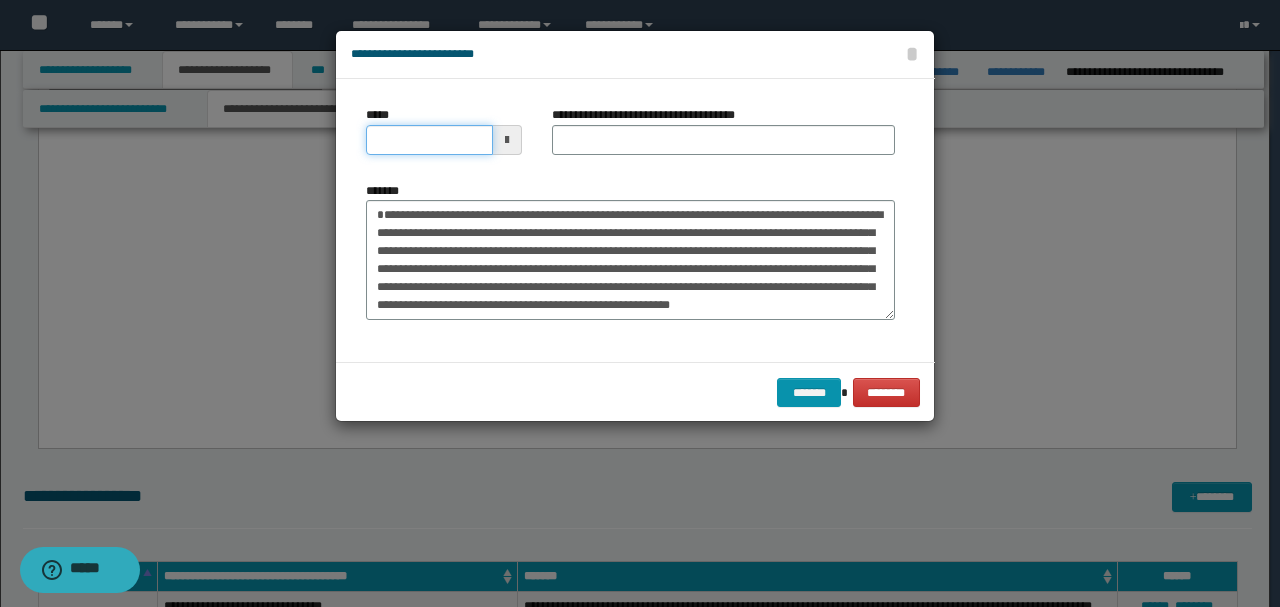 click on "*****" at bounding box center [429, 140] 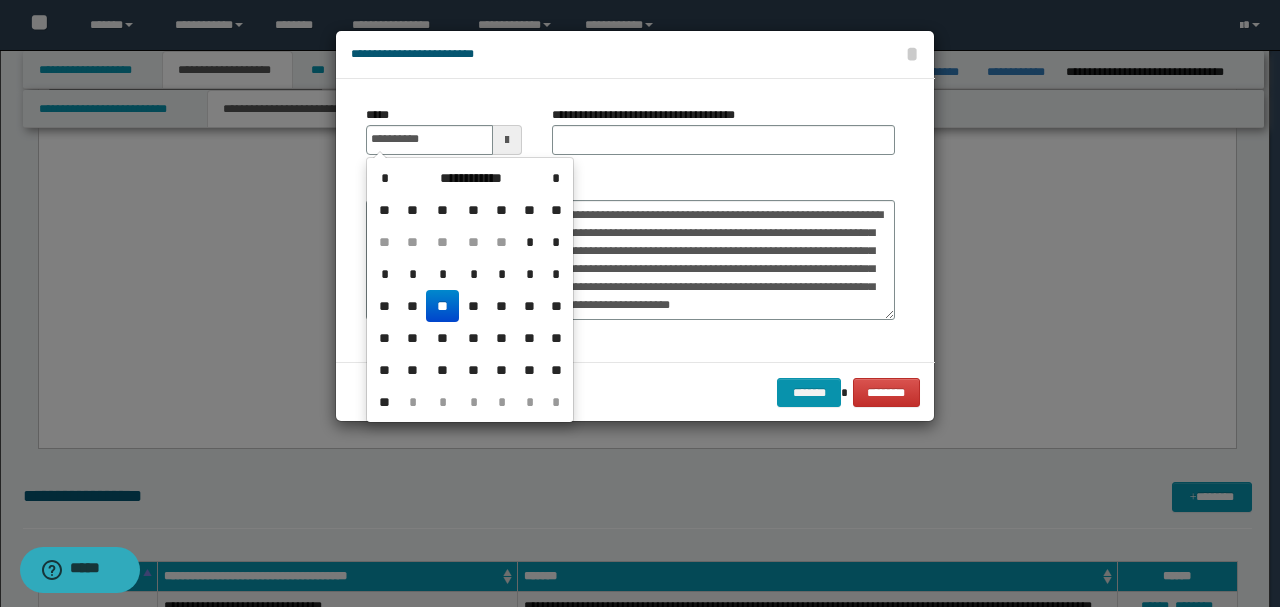 click on "**********" at bounding box center (723, 138) 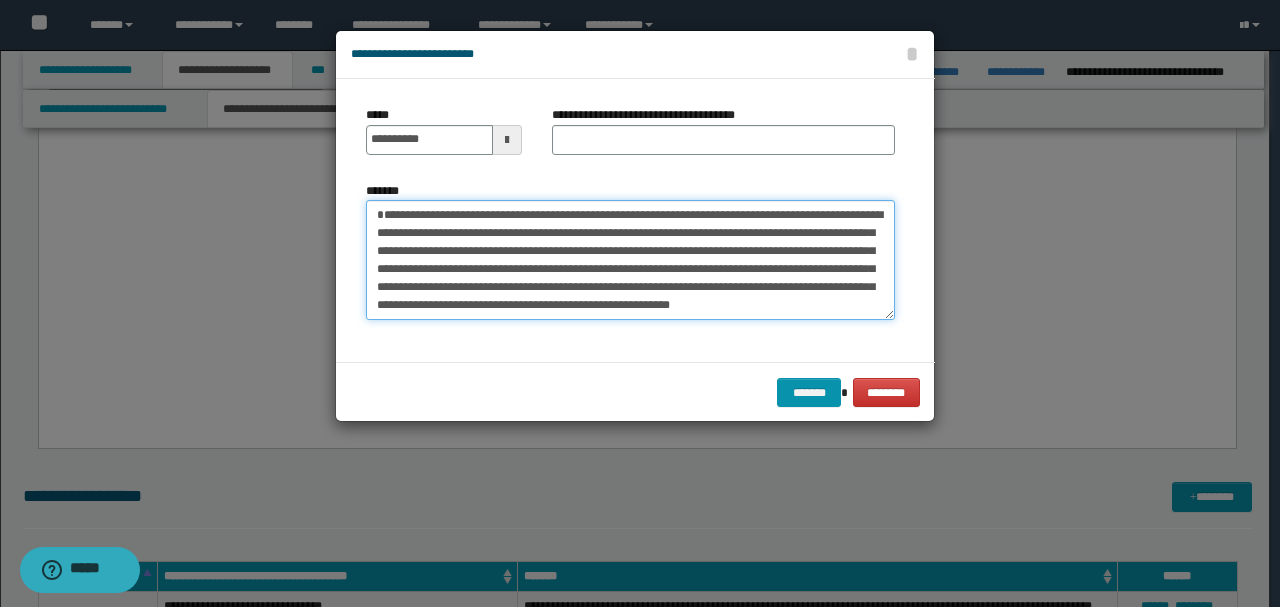 drag, startPoint x: 529, startPoint y: 211, endPoint x: 180, endPoint y: 188, distance: 349.75705 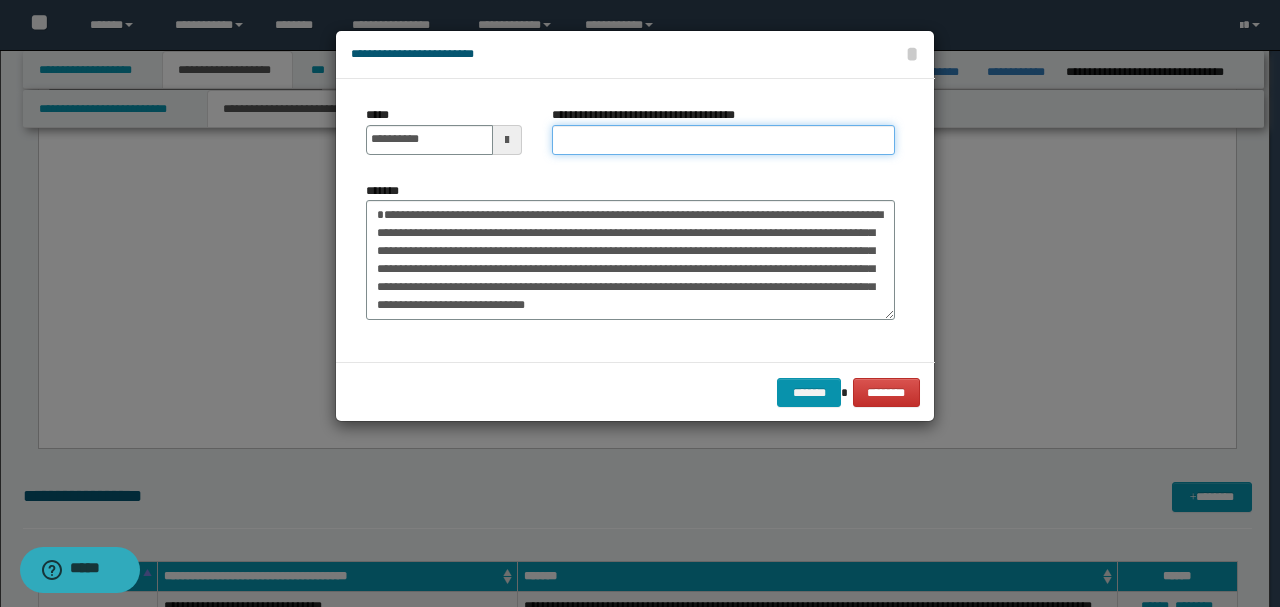click on "**********" at bounding box center [723, 140] 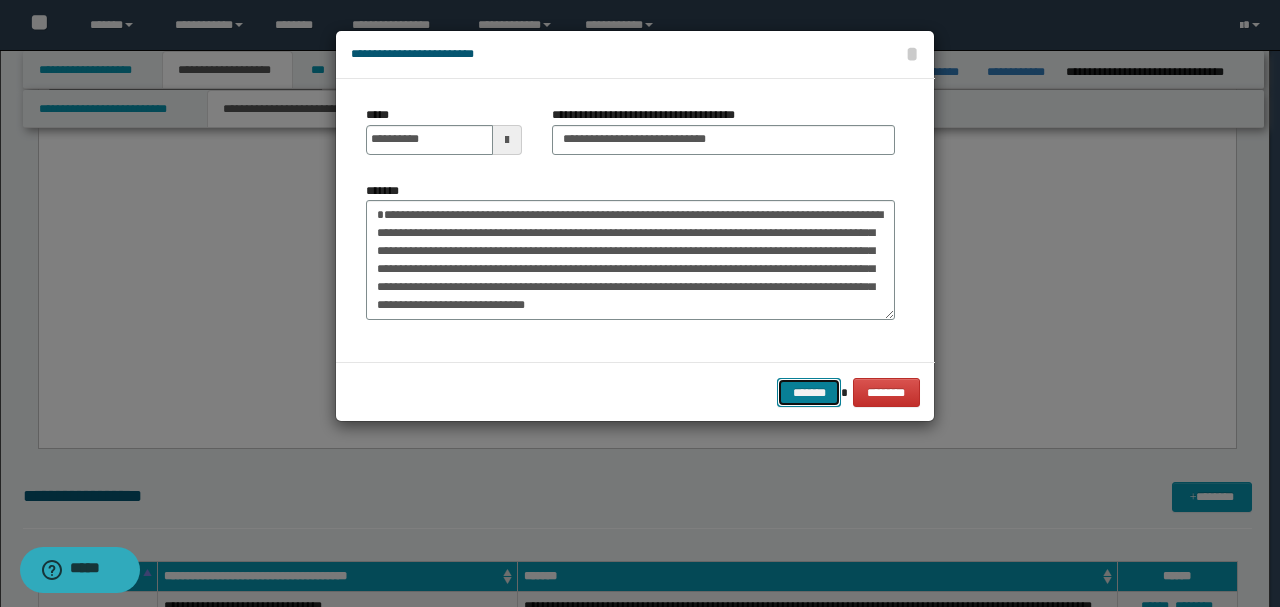 click on "*******" at bounding box center (809, 392) 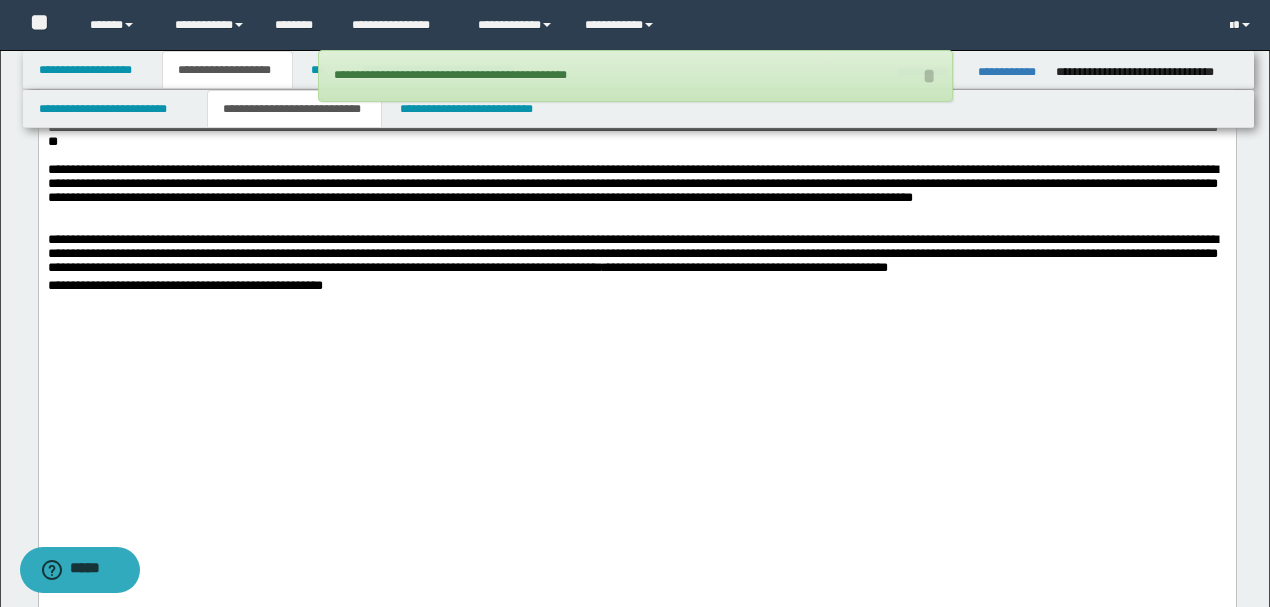 scroll, scrollTop: 2061, scrollLeft: 0, axis: vertical 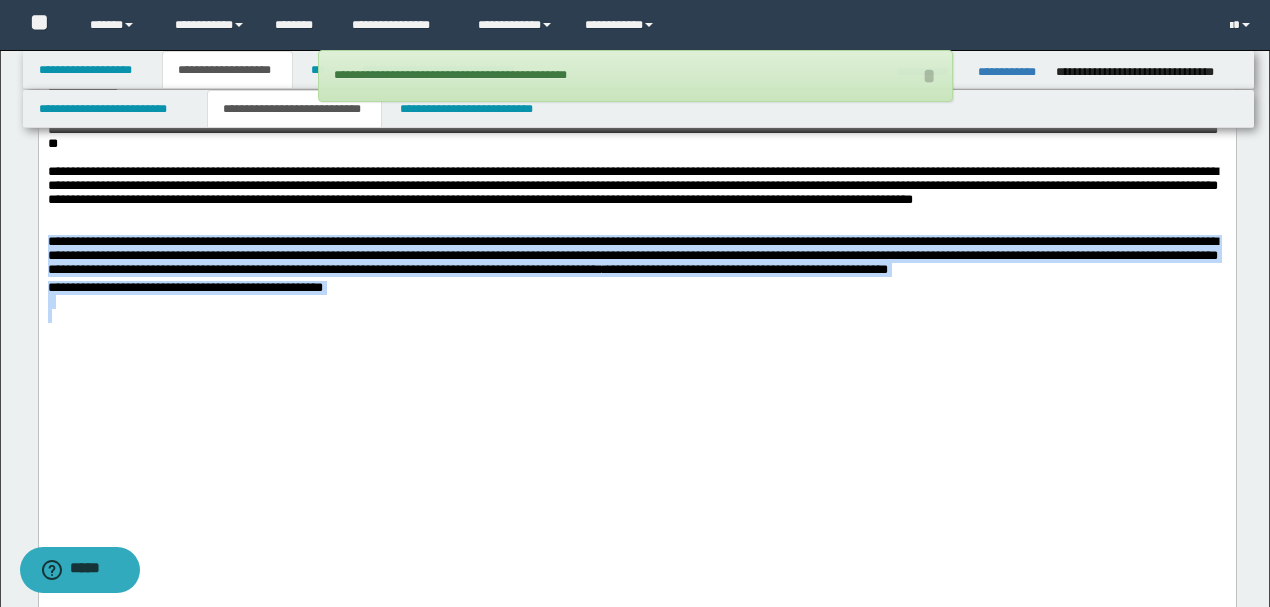 drag, startPoint x: 946, startPoint y: 410, endPoint x: 42, endPoint y: -75, distance: 1025.8855 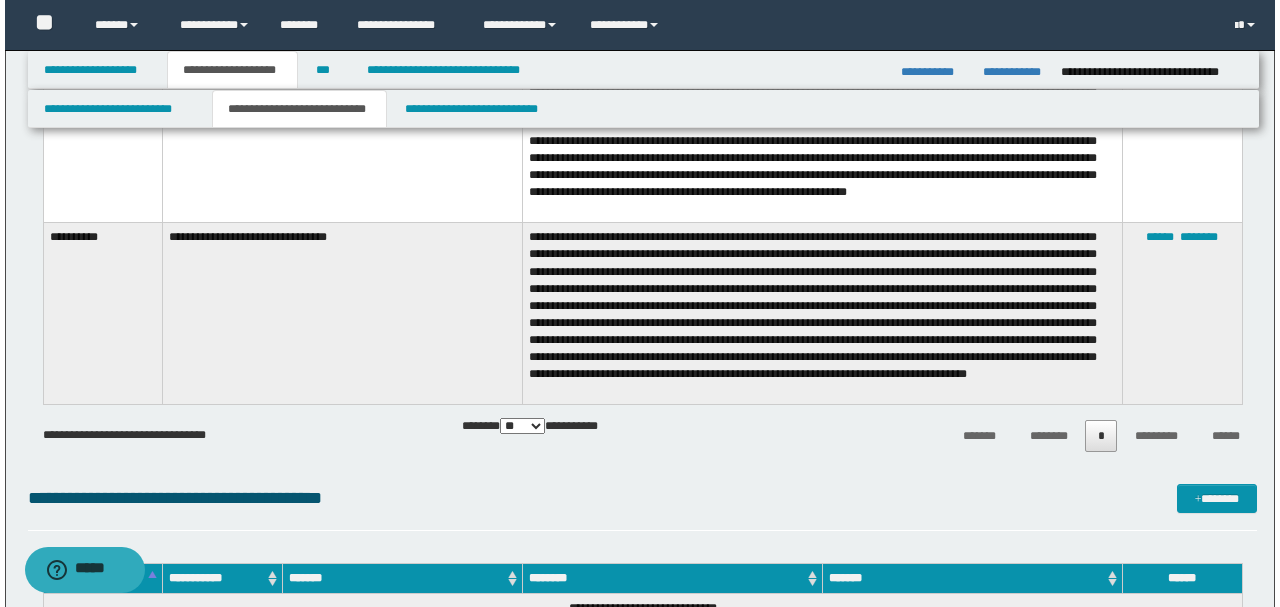 scroll, scrollTop: 4594, scrollLeft: 0, axis: vertical 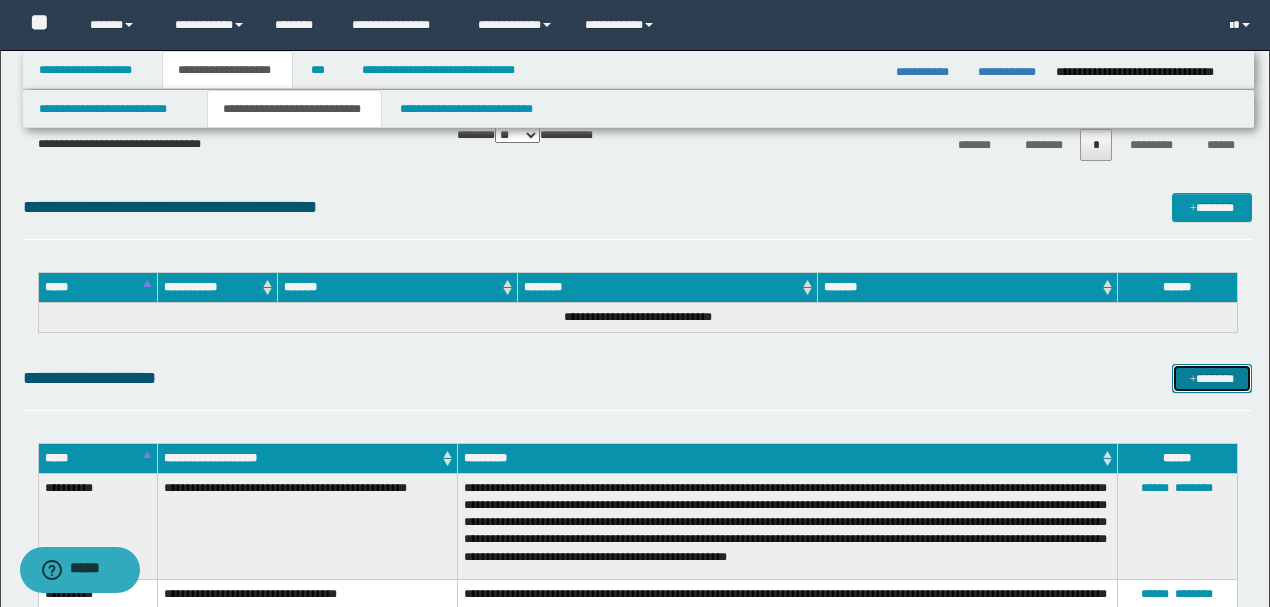 click on "*******" at bounding box center [1211, 378] 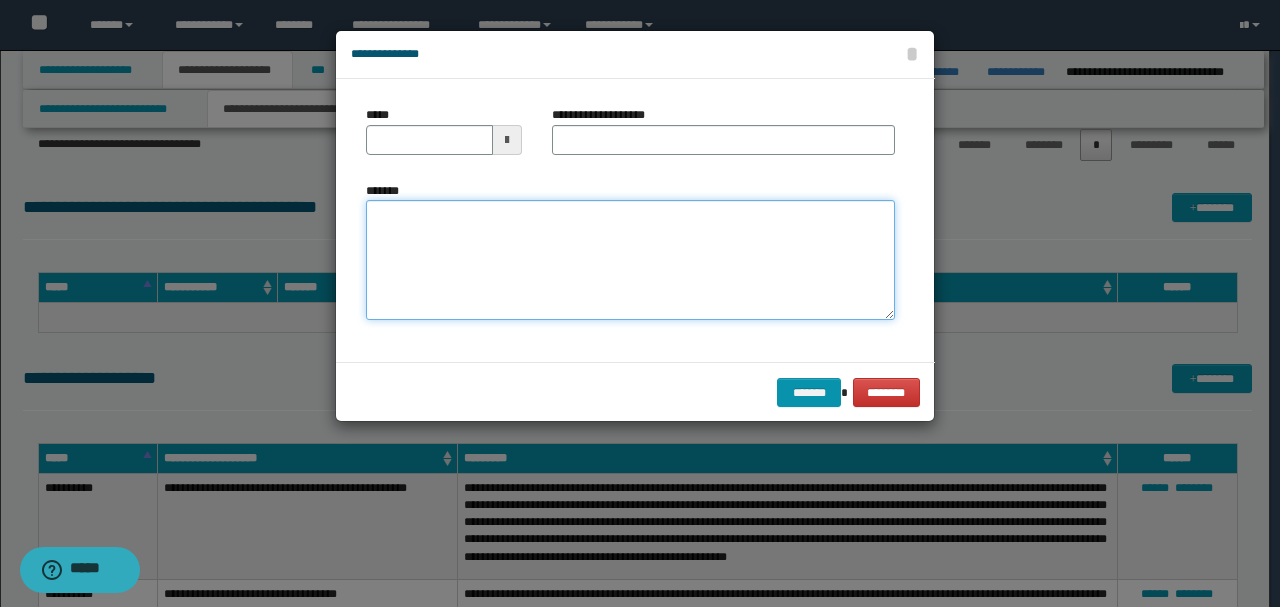 click on "*******" at bounding box center (630, 259) 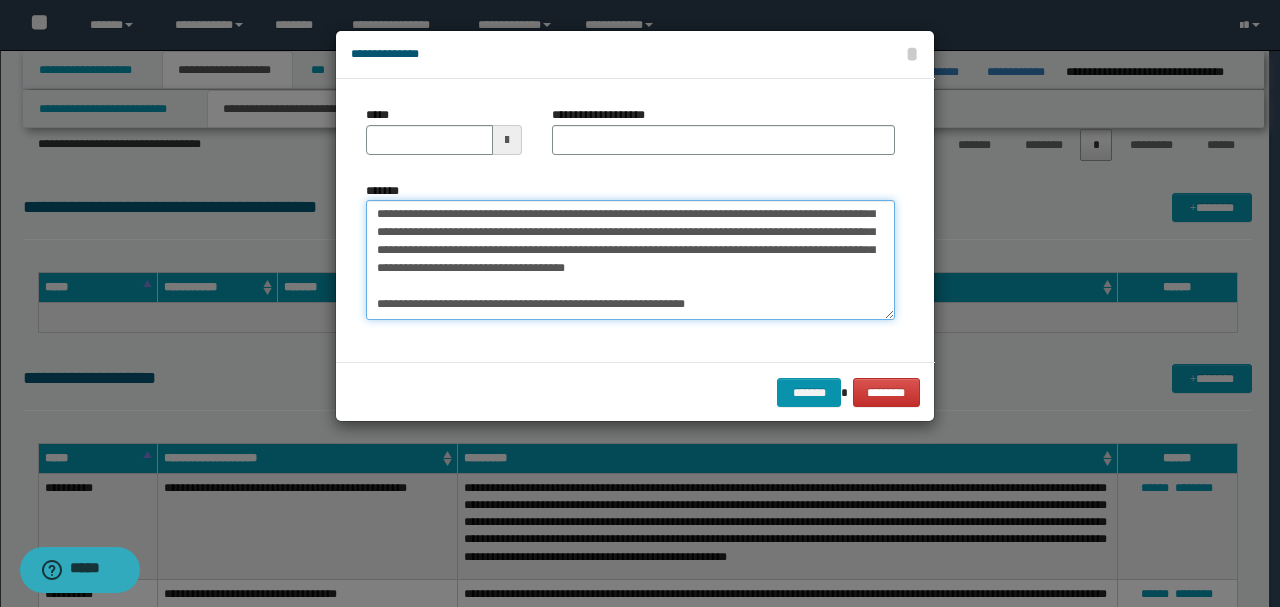scroll, scrollTop: 0, scrollLeft: 0, axis: both 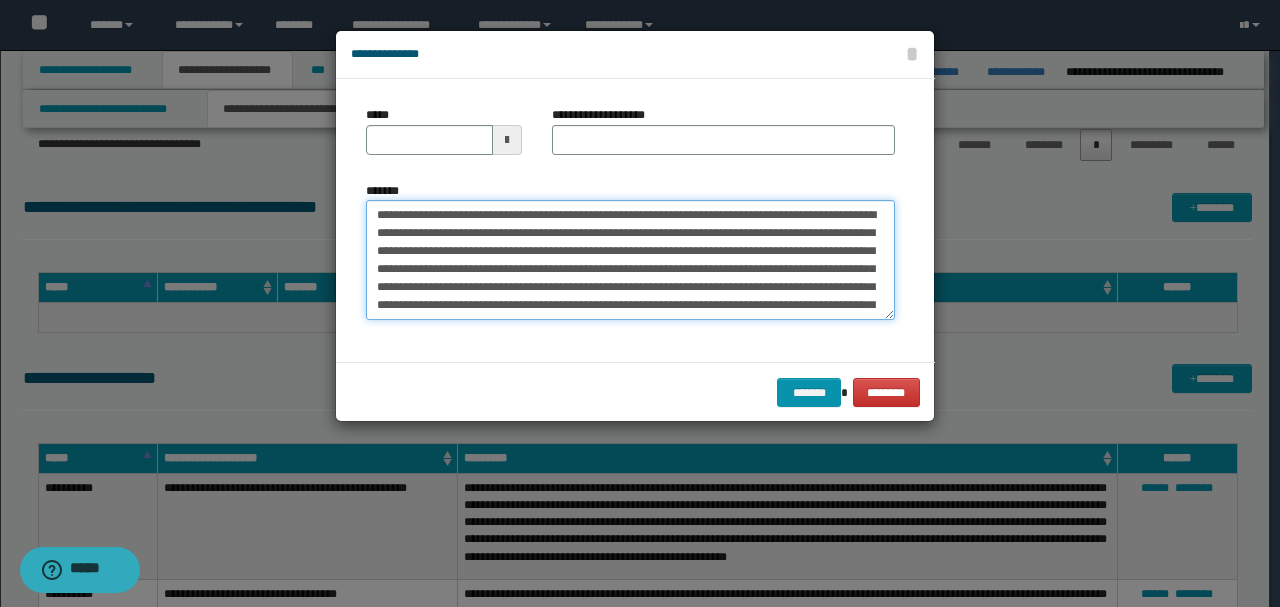 drag, startPoint x: 444, startPoint y: 214, endPoint x: 298, endPoint y: 205, distance: 146.27713 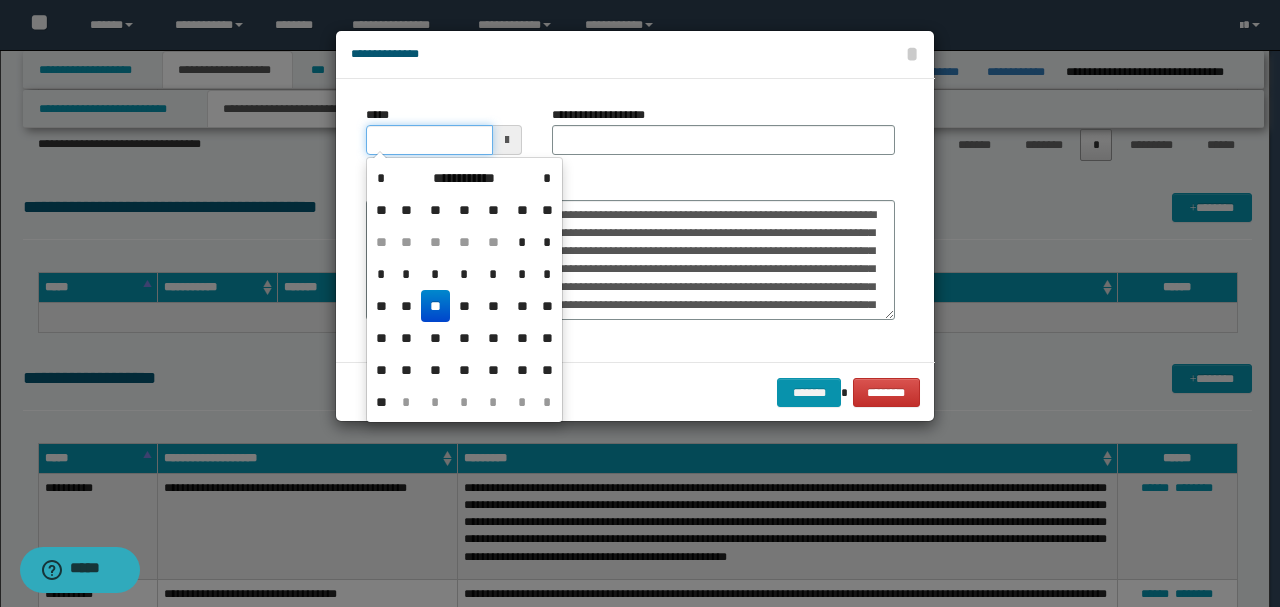 click on "*****" at bounding box center (429, 140) 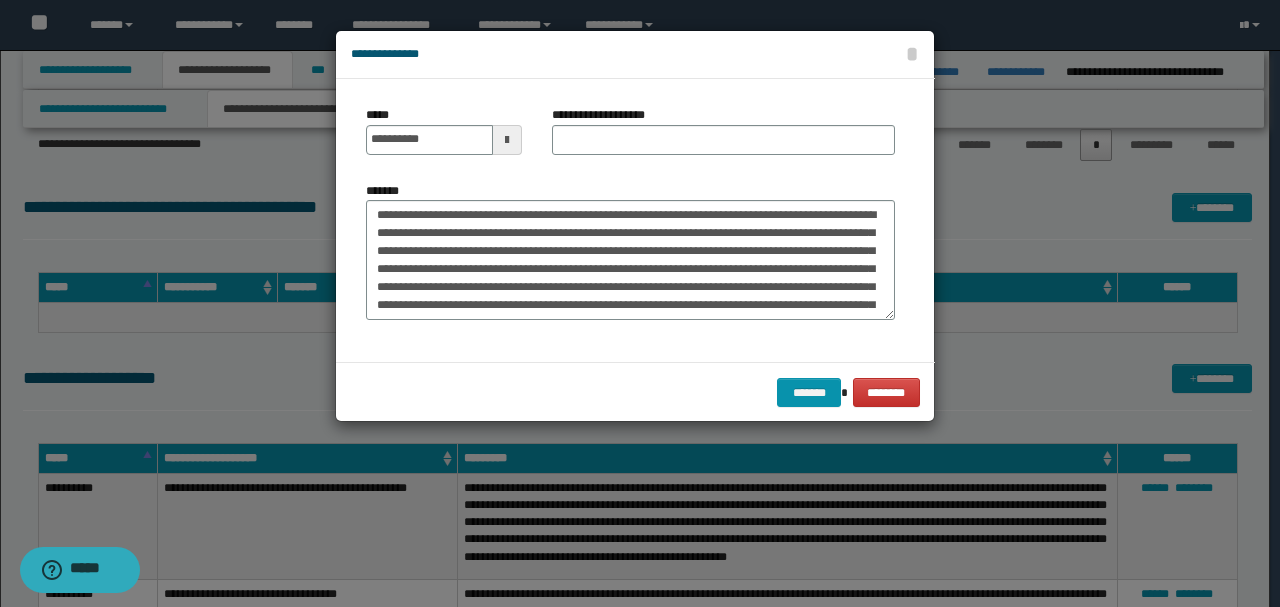 click on "**********" at bounding box center [630, 251] 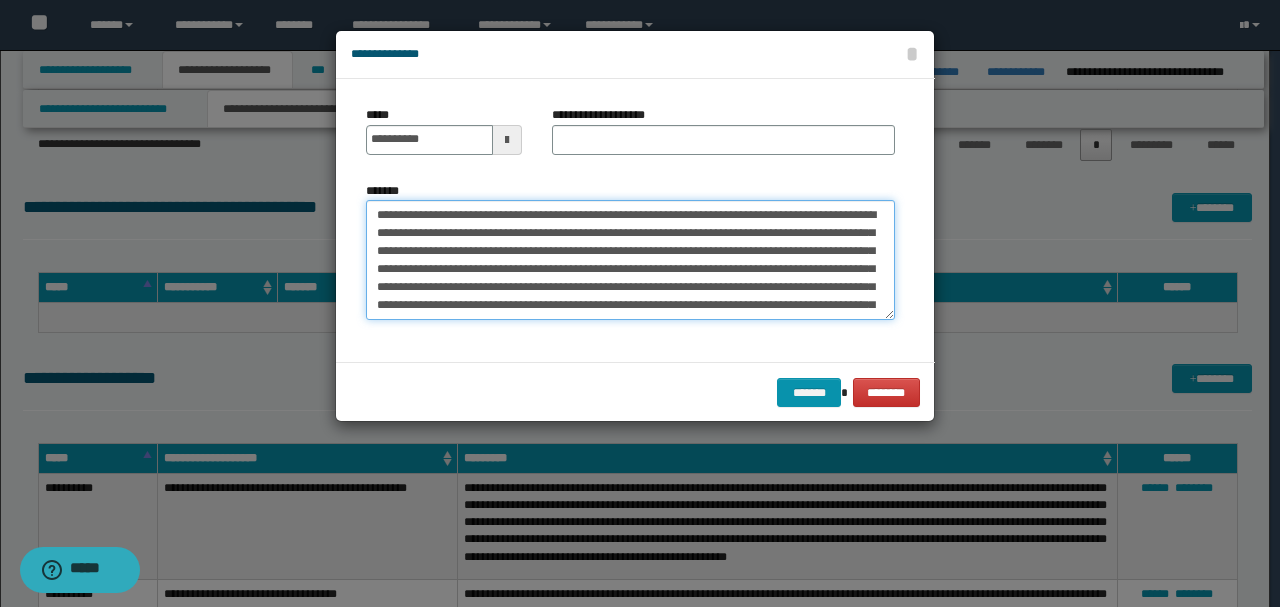 drag, startPoint x: 648, startPoint y: 211, endPoint x: 348, endPoint y: 204, distance: 300.08167 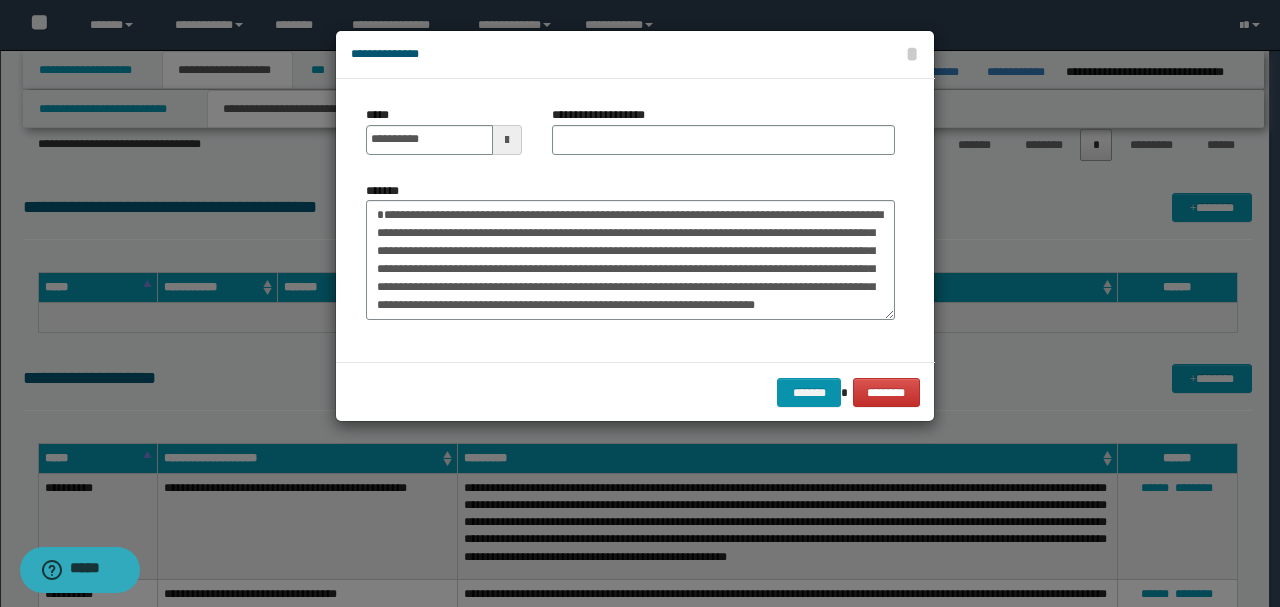 click on "**********" at bounding box center (723, 130) 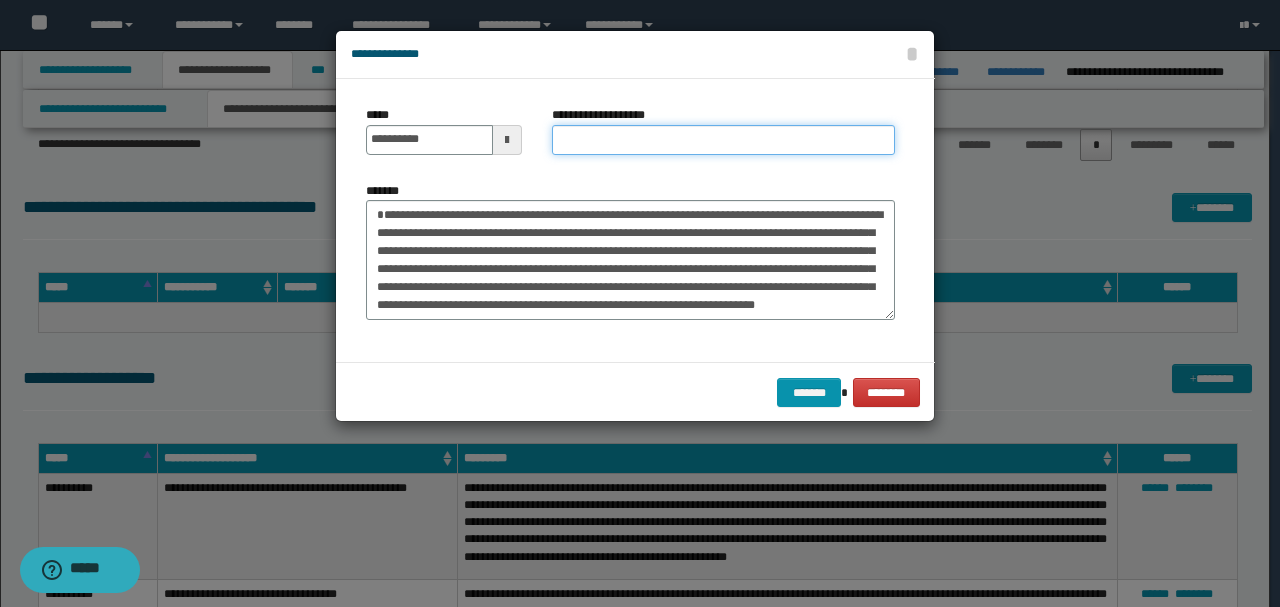 click on "**********" at bounding box center [723, 140] 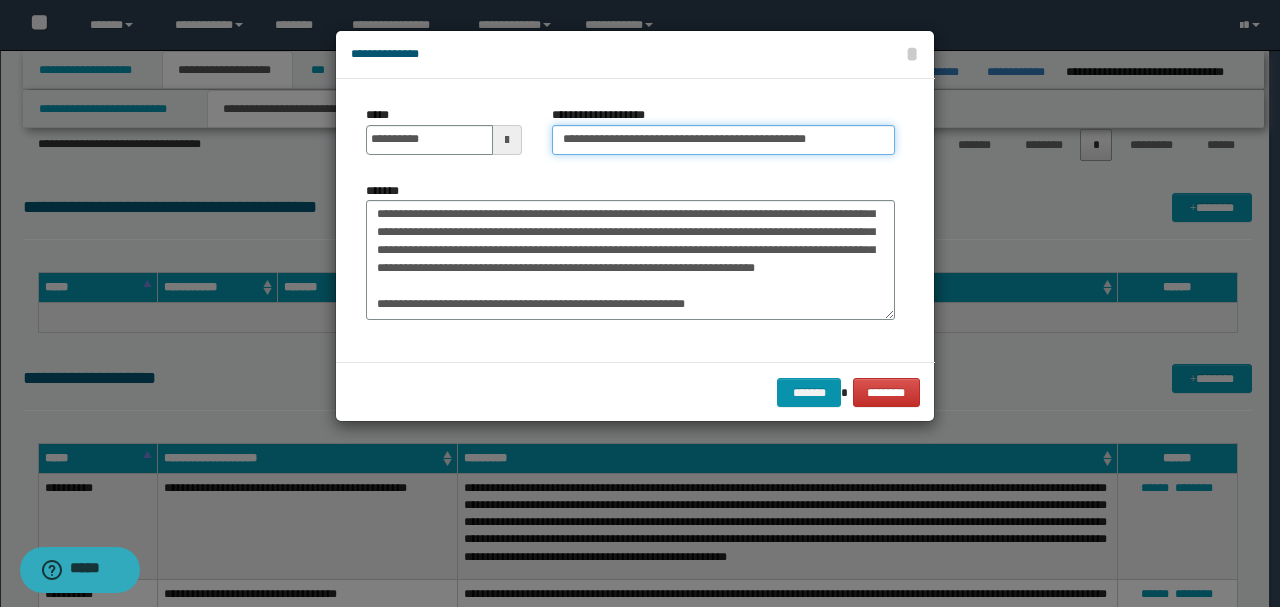 scroll, scrollTop: 77, scrollLeft: 0, axis: vertical 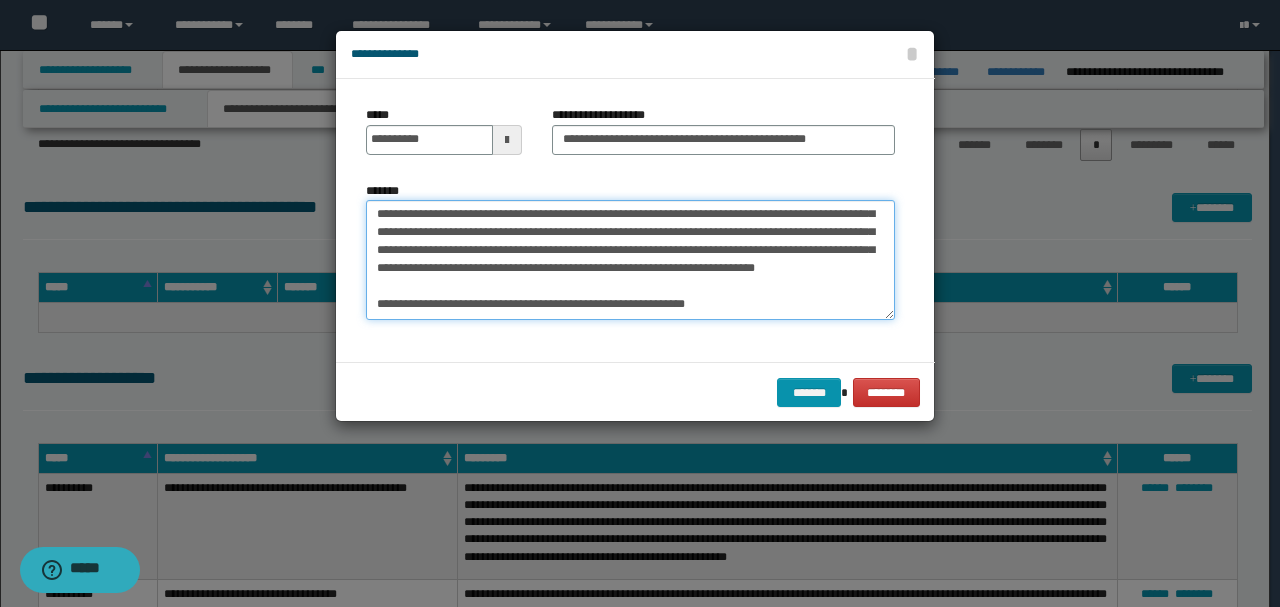 click on "**********" at bounding box center [630, 259] 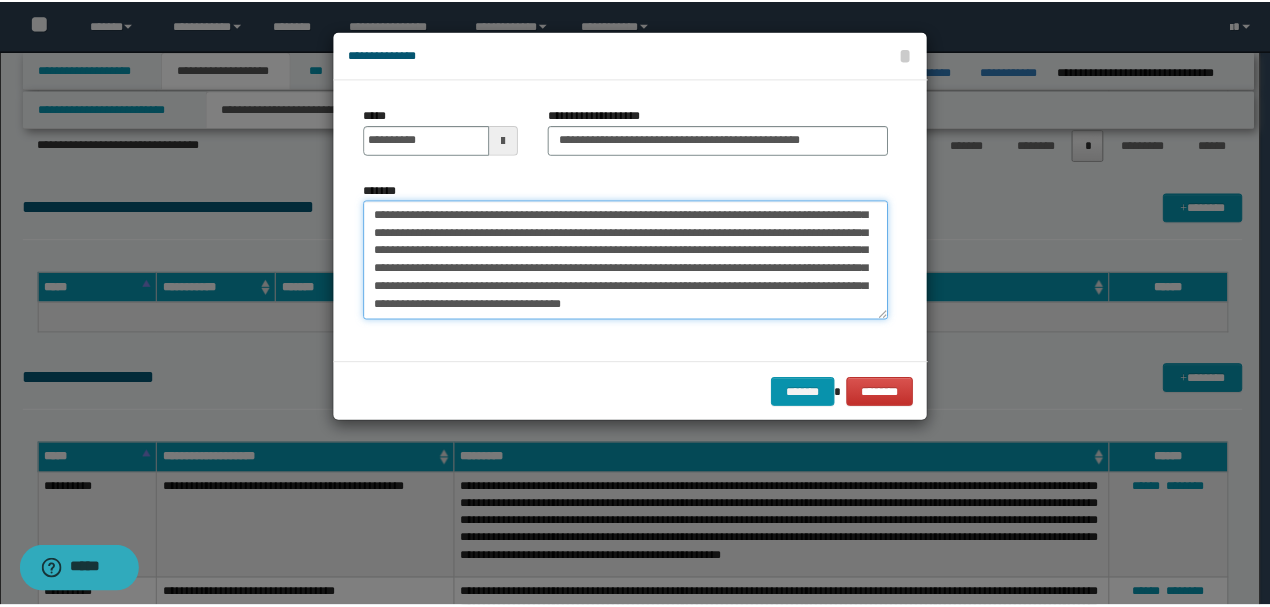 scroll, scrollTop: 41, scrollLeft: 0, axis: vertical 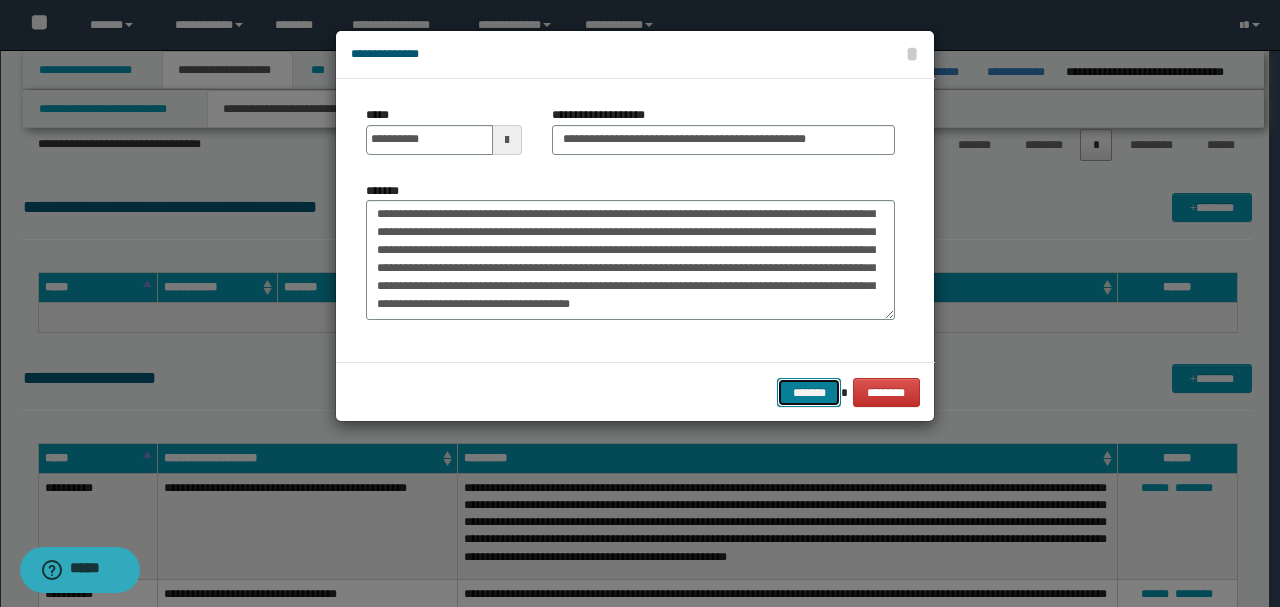 click on "*******" at bounding box center (809, 392) 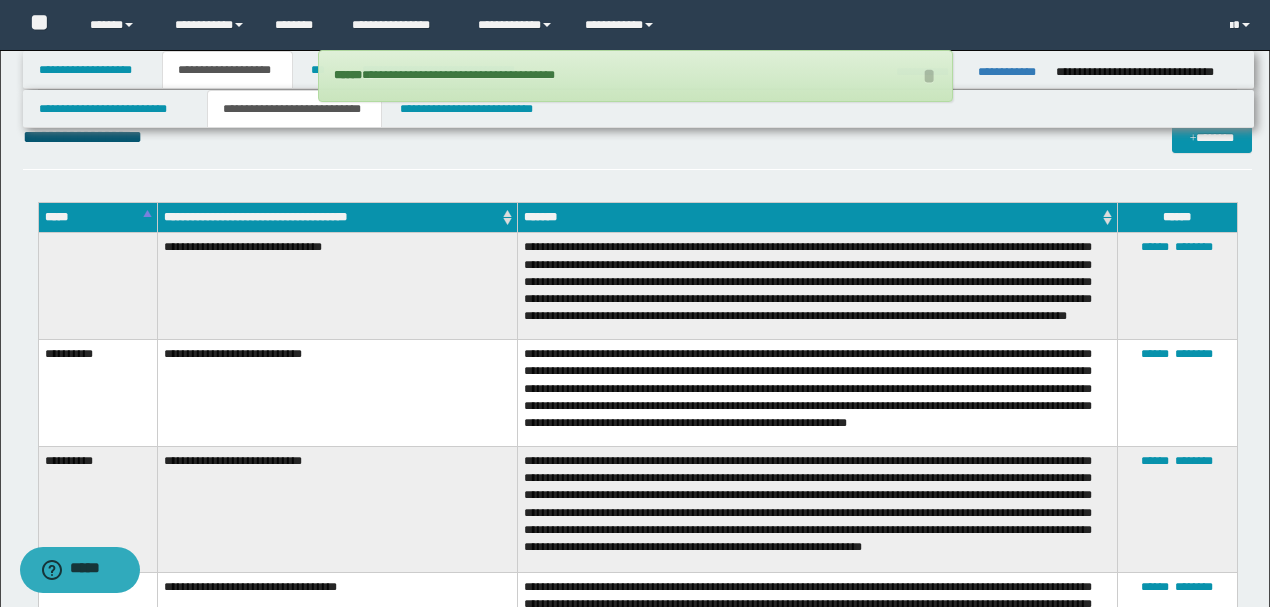 scroll, scrollTop: 2061, scrollLeft: 0, axis: vertical 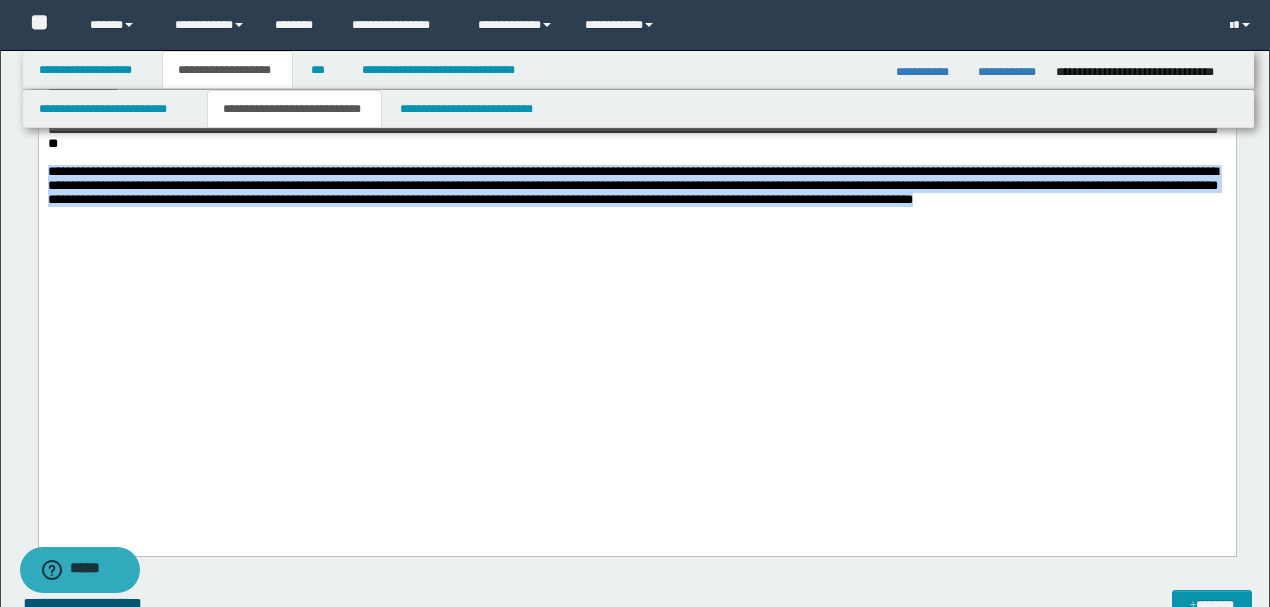 drag, startPoint x: 1226, startPoint y: 292, endPoint x: 38, endPoint y: -153, distance: 1268.6091 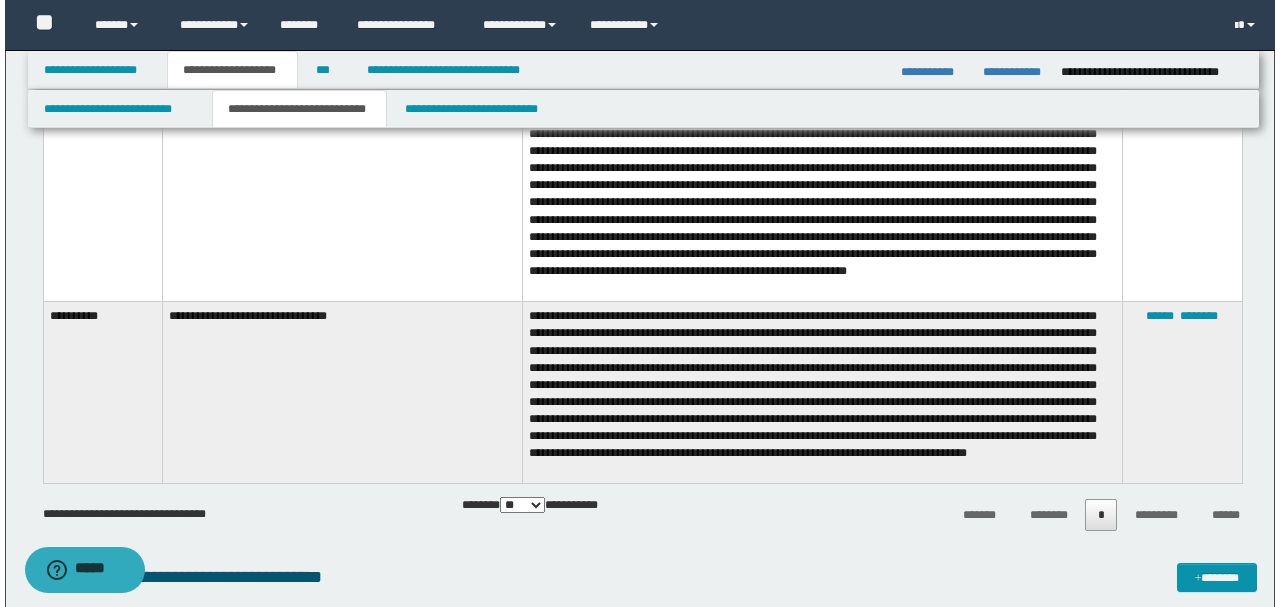 scroll, scrollTop: 4594, scrollLeft: 0, axis: vertical 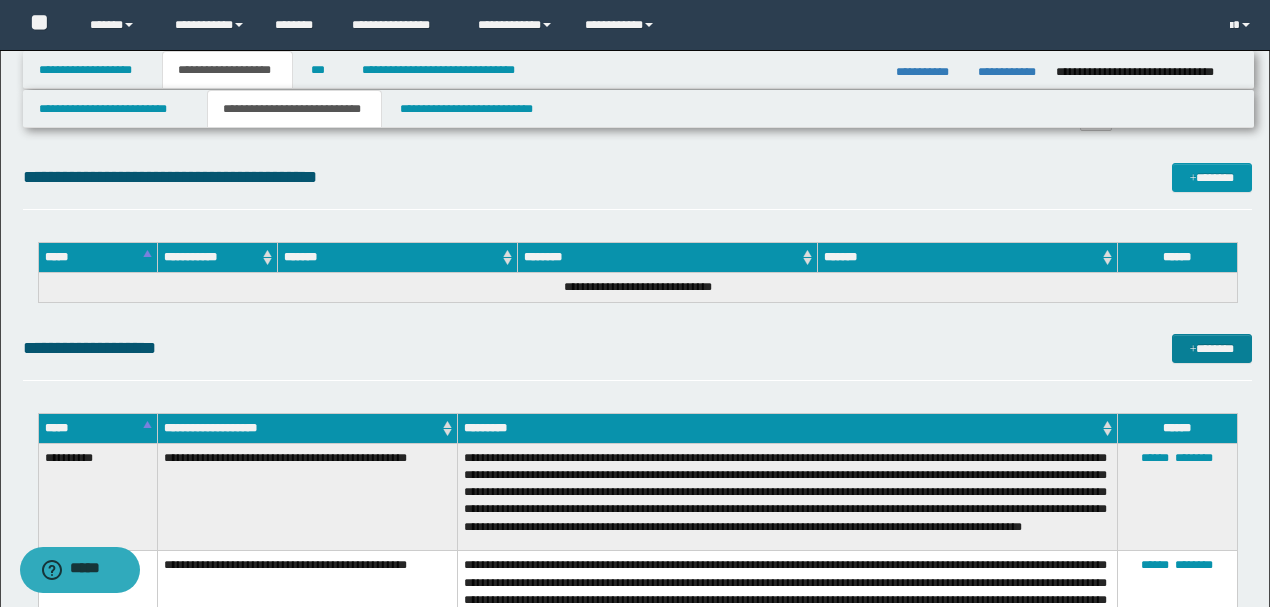 click on "*******" at bounding box center (1211, 348) 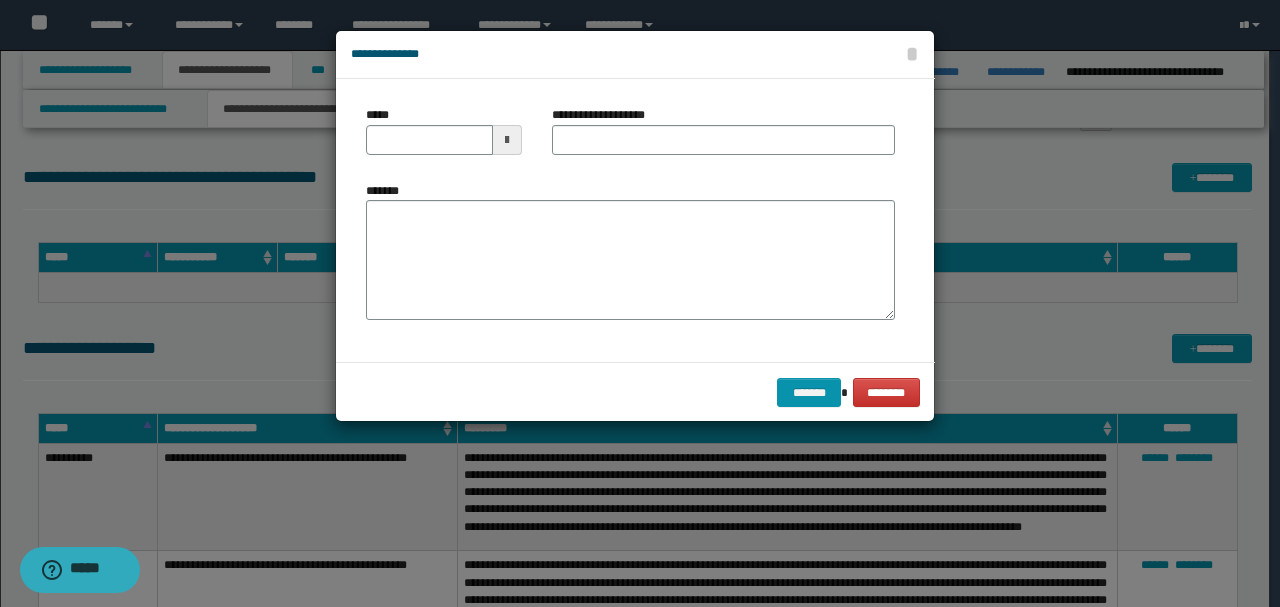 scroll, scrollTop: 0, scrollLeft: 0, axis: both 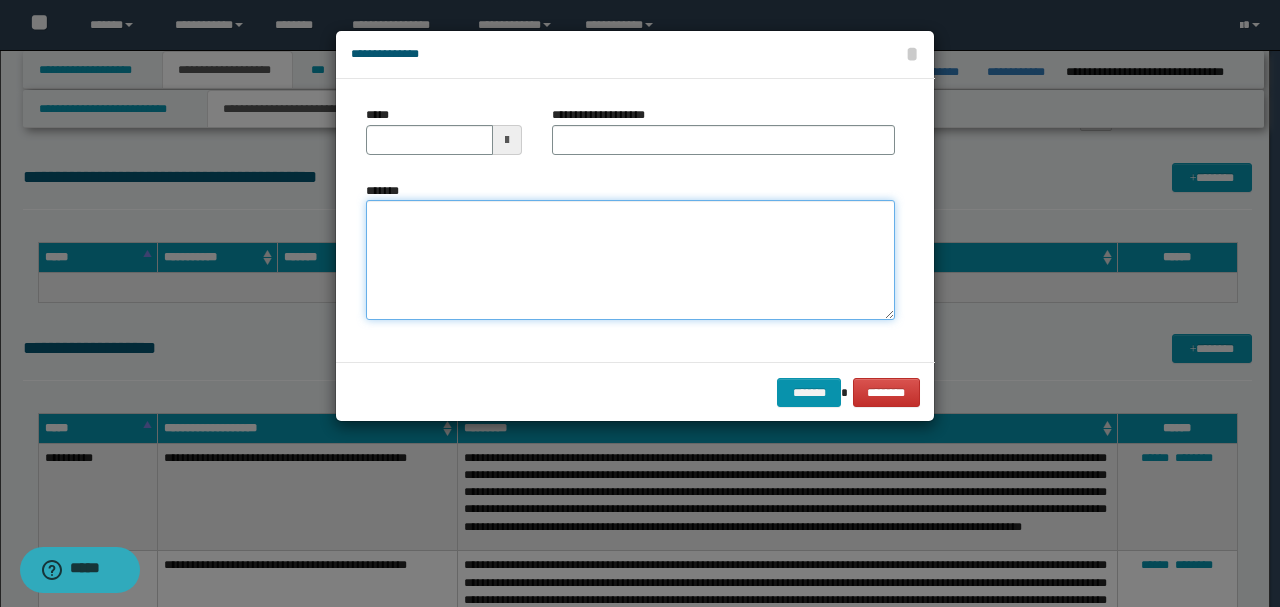 drag, startPoint x: 528, startPoint y: 276, endPoint x: 530, endPoint y: 266, distance: 10.198039 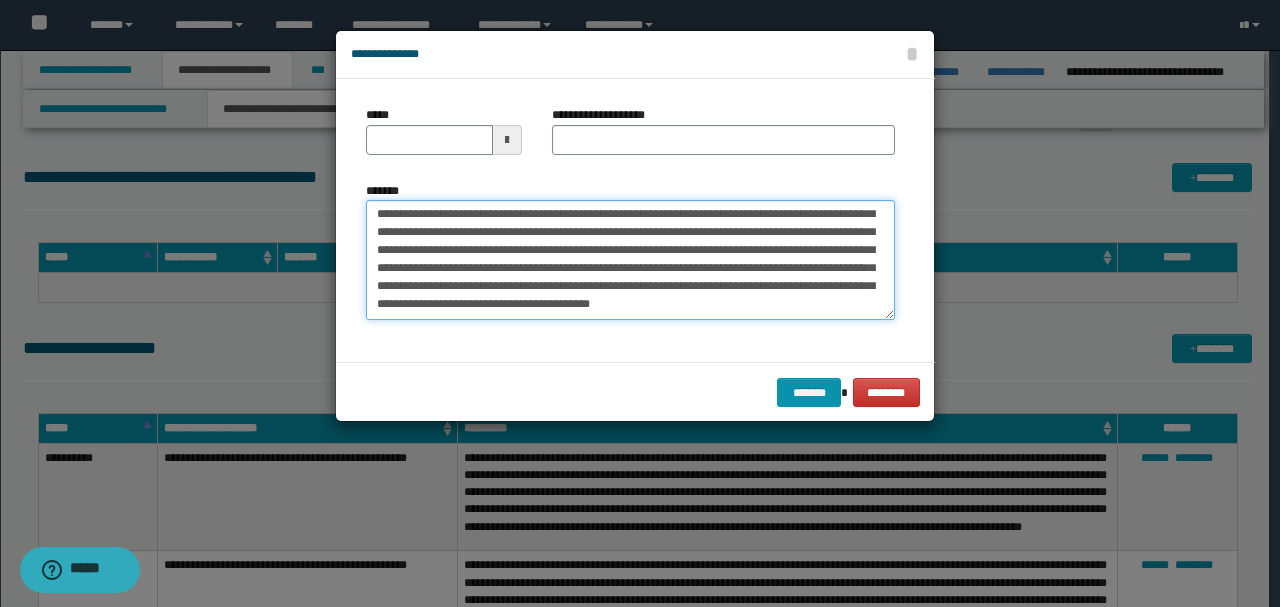 scroll, scrollTop: 0, scrollLeft: 0, axis: both 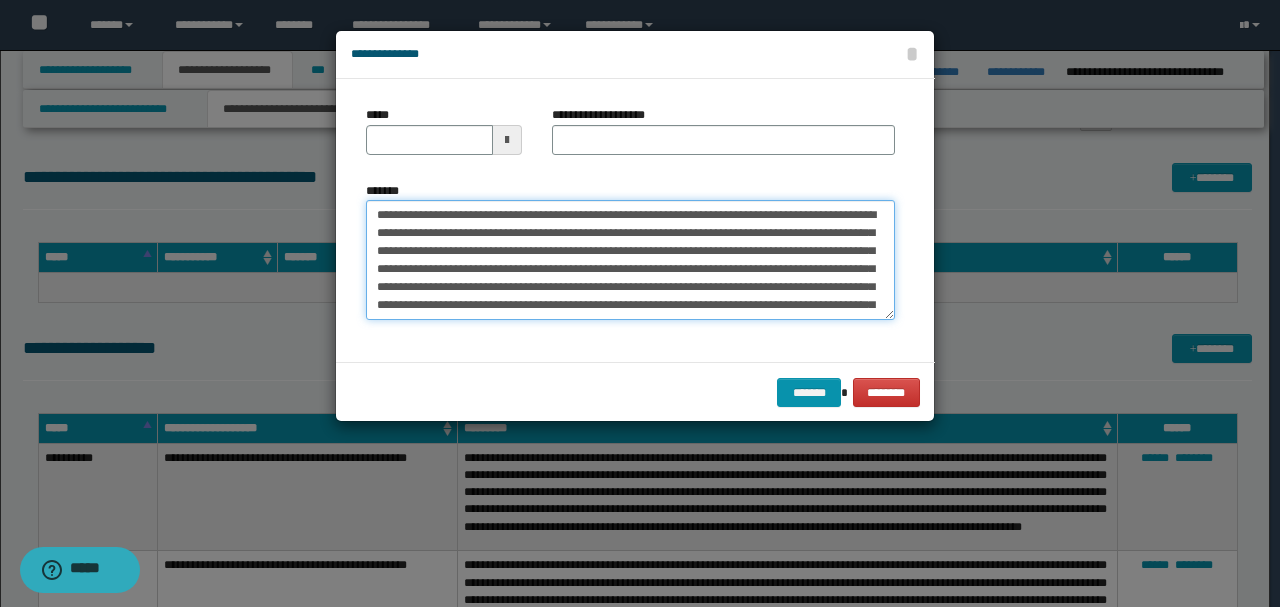 drag, startPoint x: 442, startPoint y: 208, endPoint x: 230, endPoint y: 182, distance: 213.5884 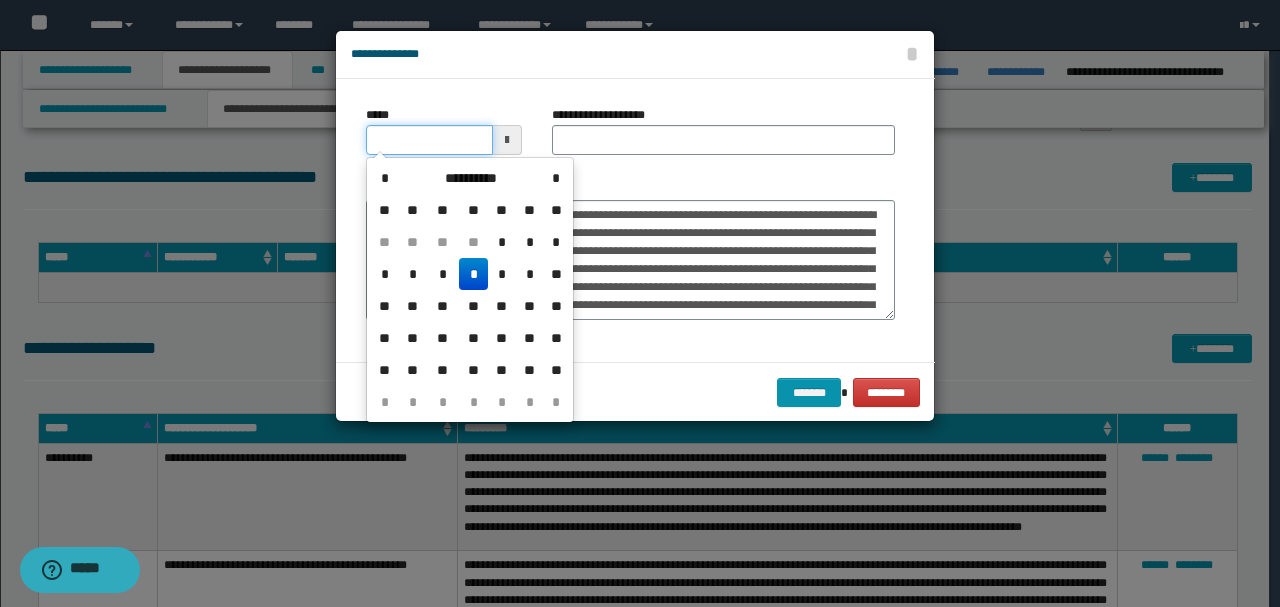 click on "*****" at bounding box center [429, 140] 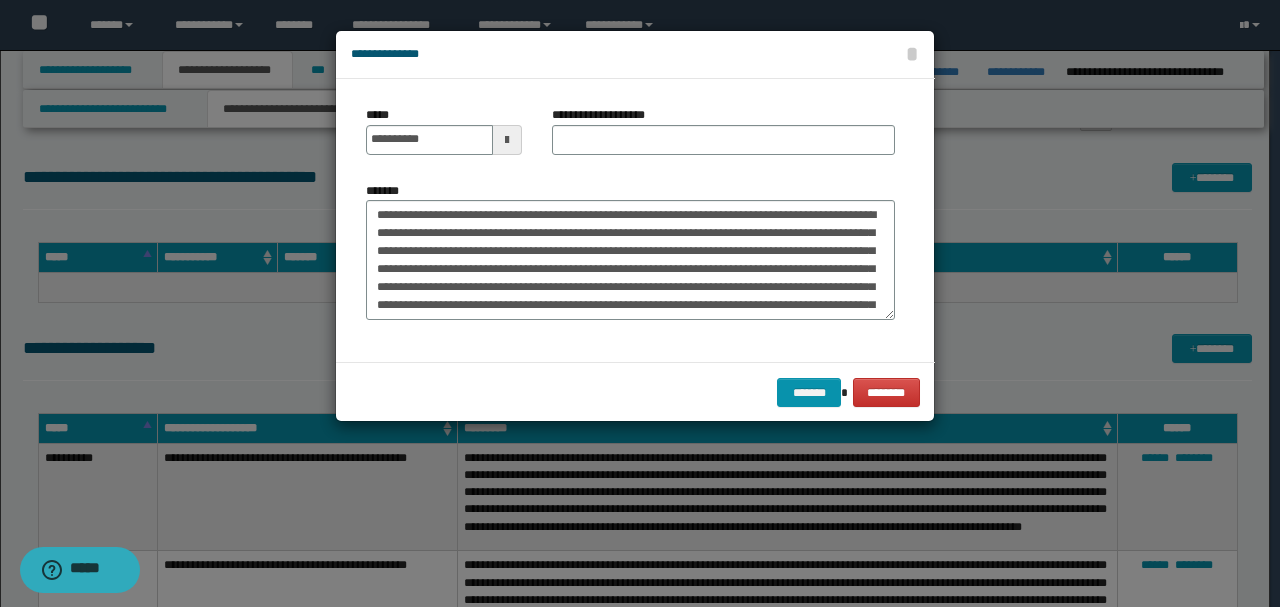 drag, startPoint x: 747, startPoint y: 190, endPoint x: 636, endPoint y: 234, distance: 119.40268 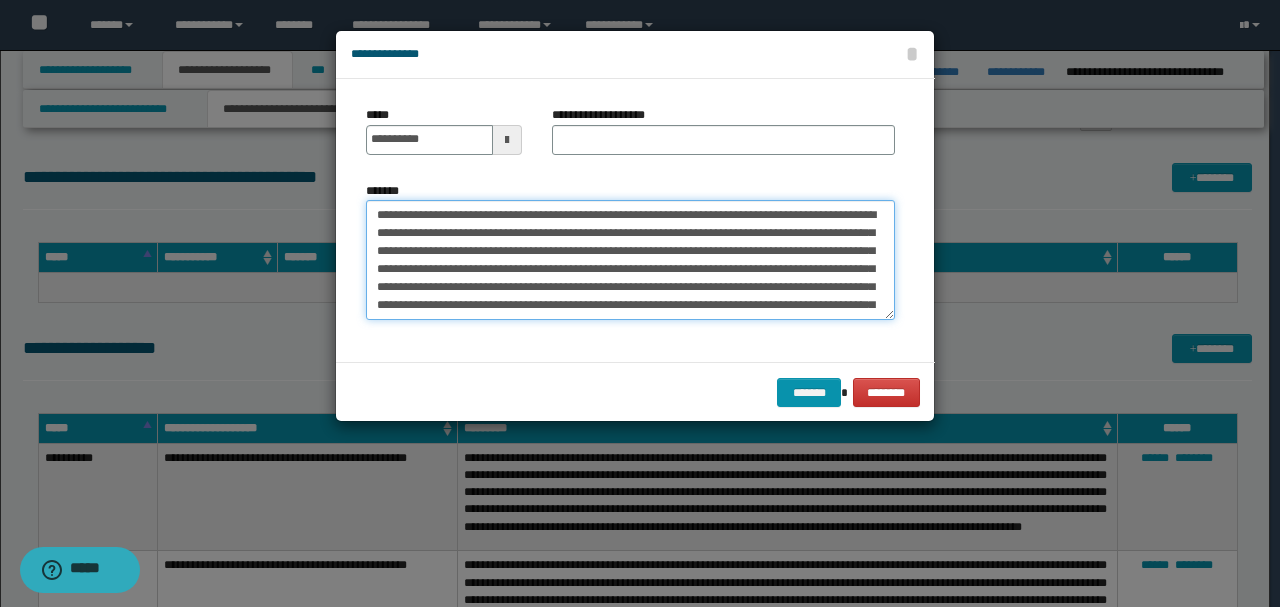 drag, startPoint x: 648, startPoint y: 205, endPoint x: 212, endPoint y: 203, distance: 436.00458 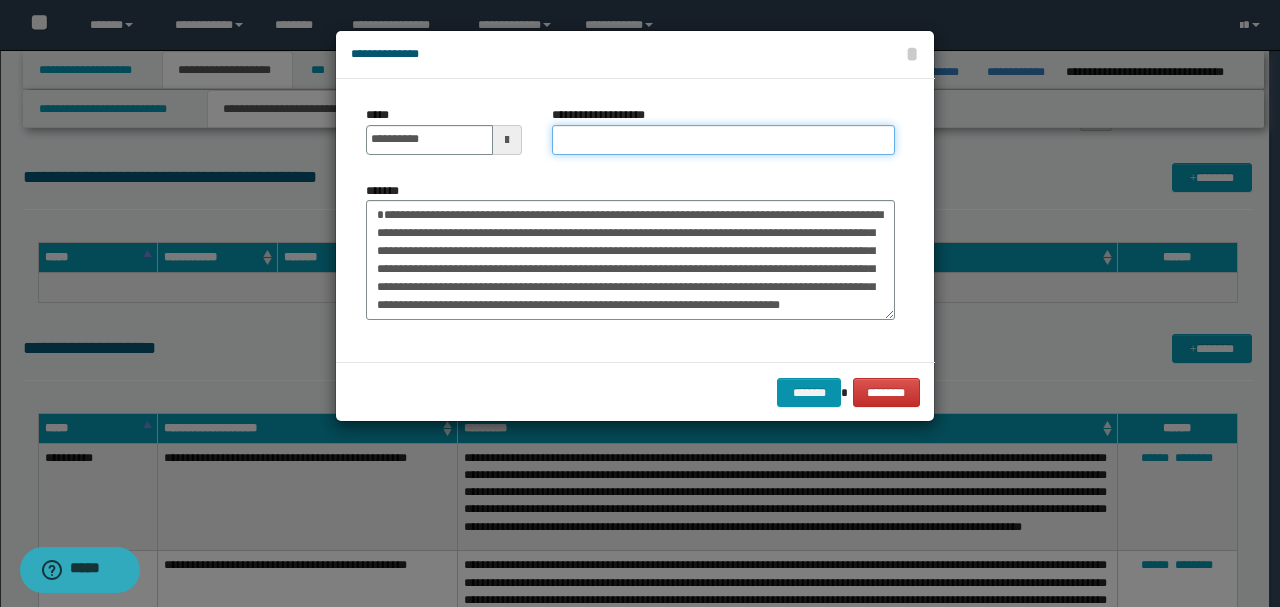 click on "**********" at bounding box center (723, 140) 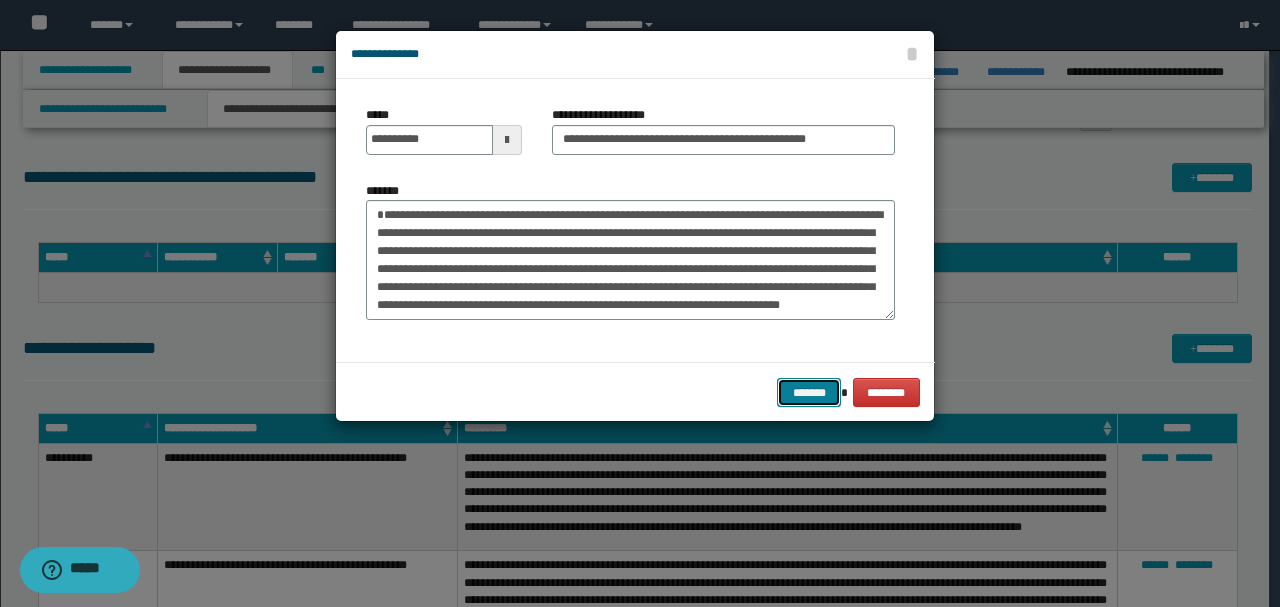 click on "*******" at bounding box center [809, 392] 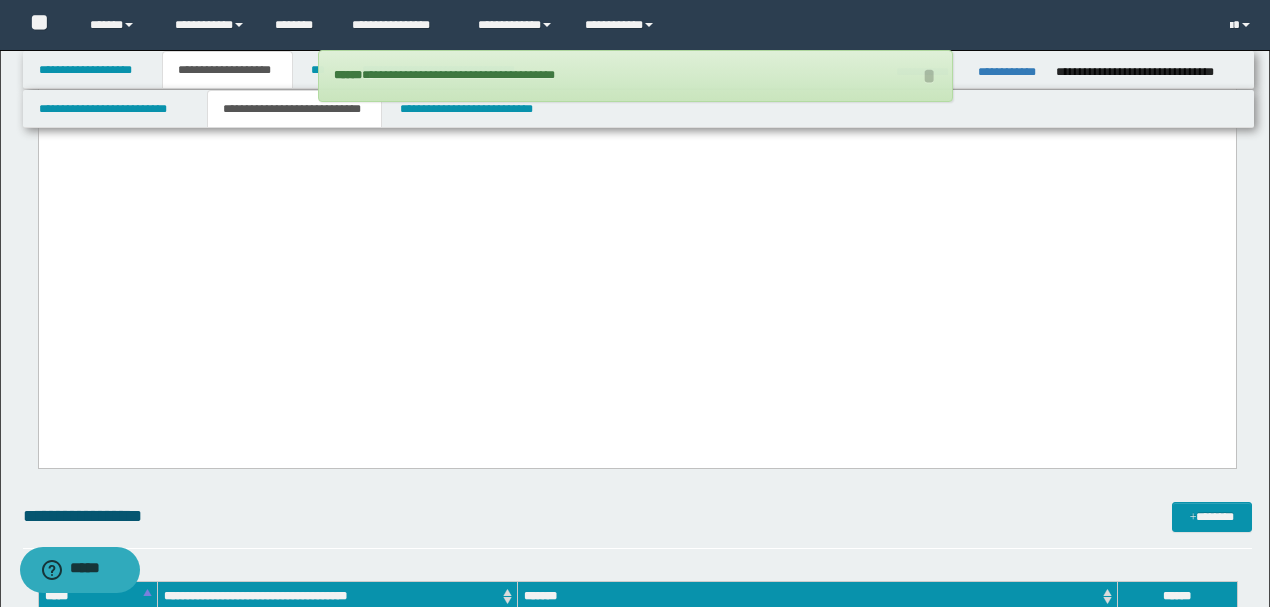 scroll, scrollTop: 2061, scrollLeft: 0, axis: vertical 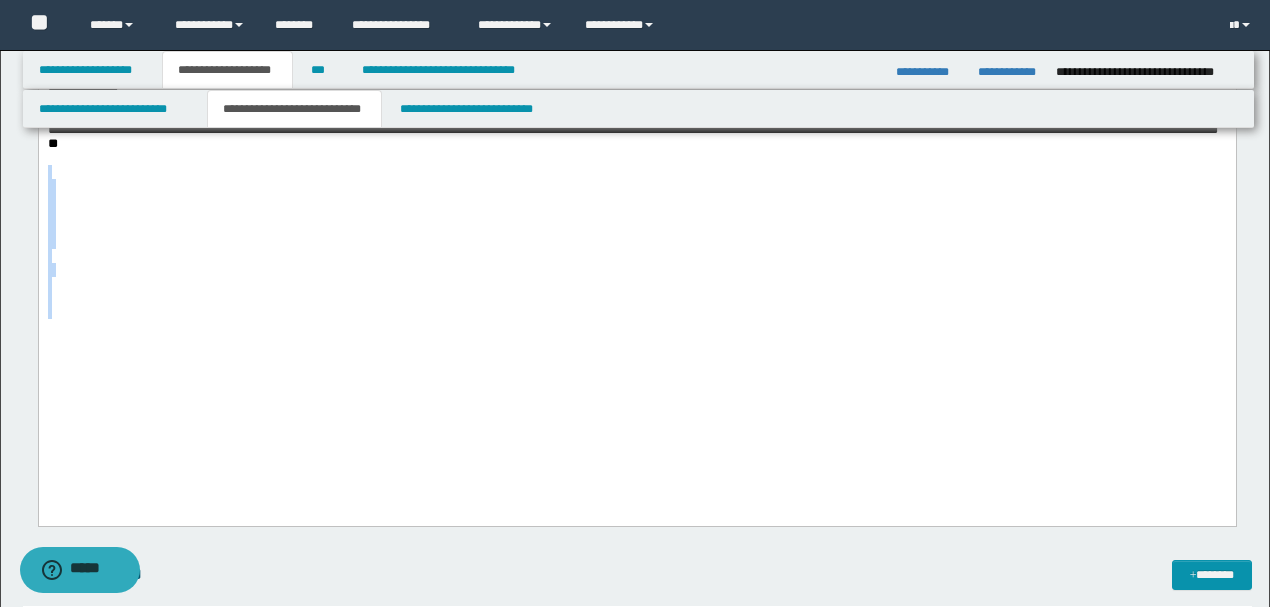 drag, startPoint x: 328, startPoint y: 242, endPoint x: 522, endPoint y: 477, distance: 304.73102 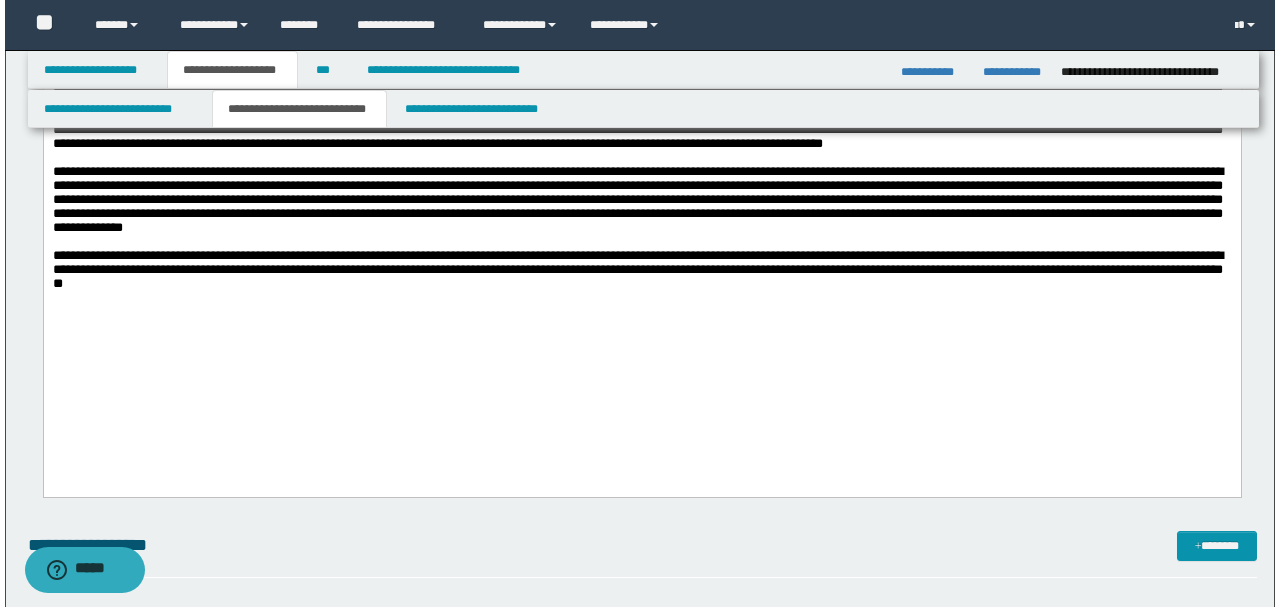 scroll, scrollTop: 1861, scrollLeft: 0, axis: vertical 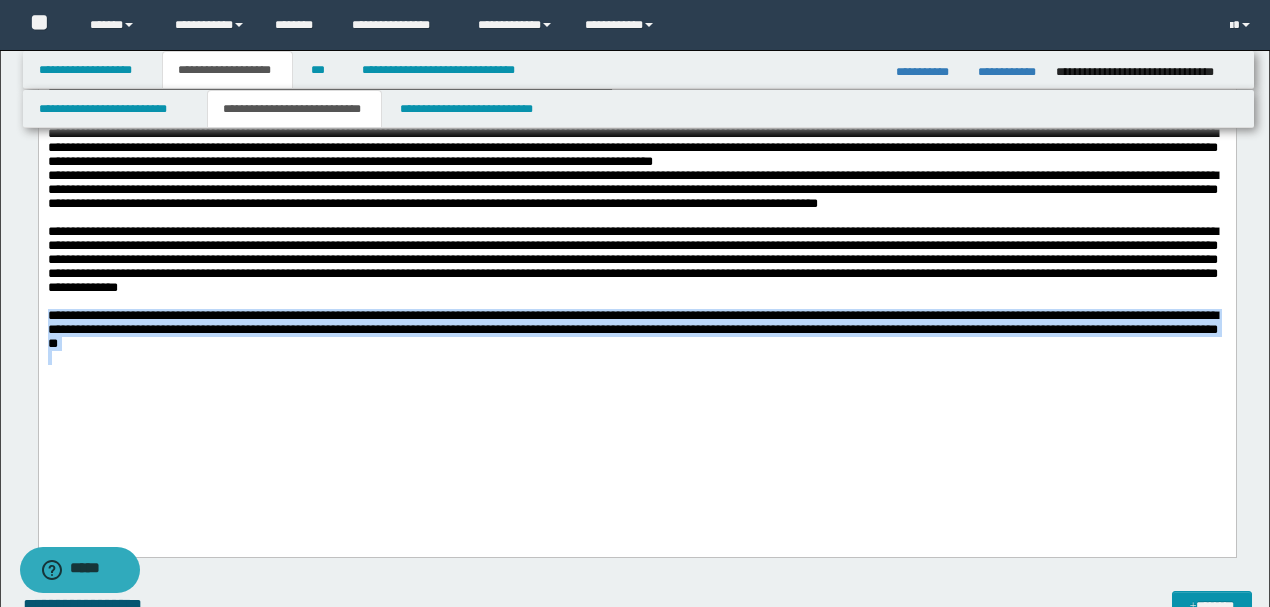 click on "**********" at bounding box center [636, 111] 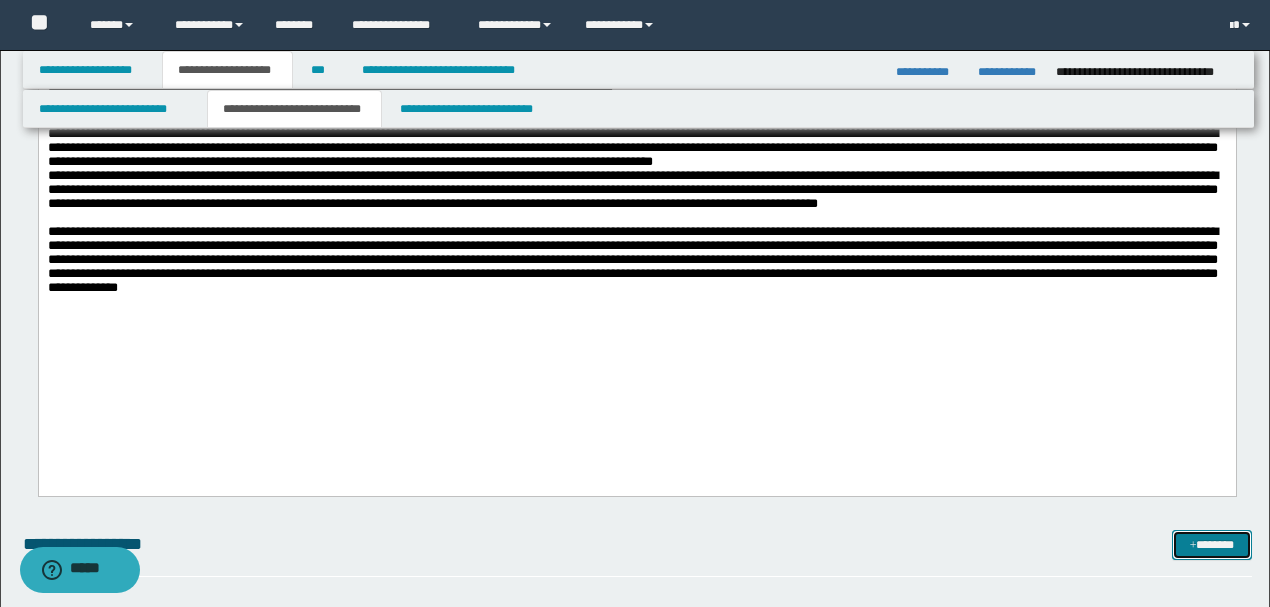 click on "*******" at bounding box center (1211, 544) 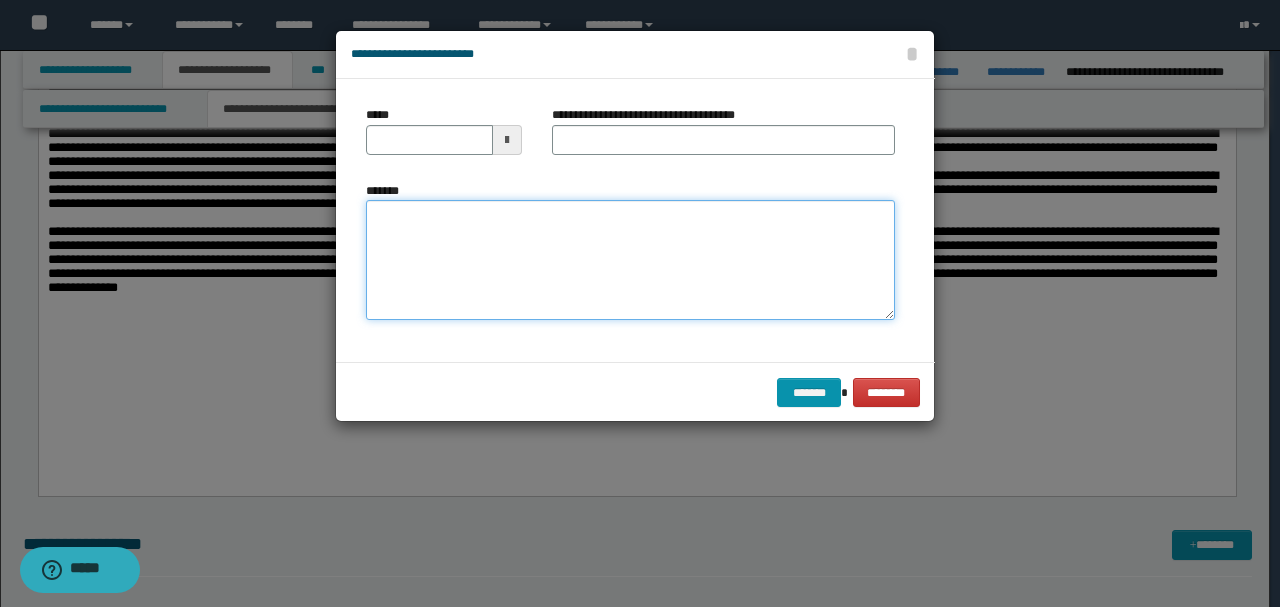 paste on "**********" 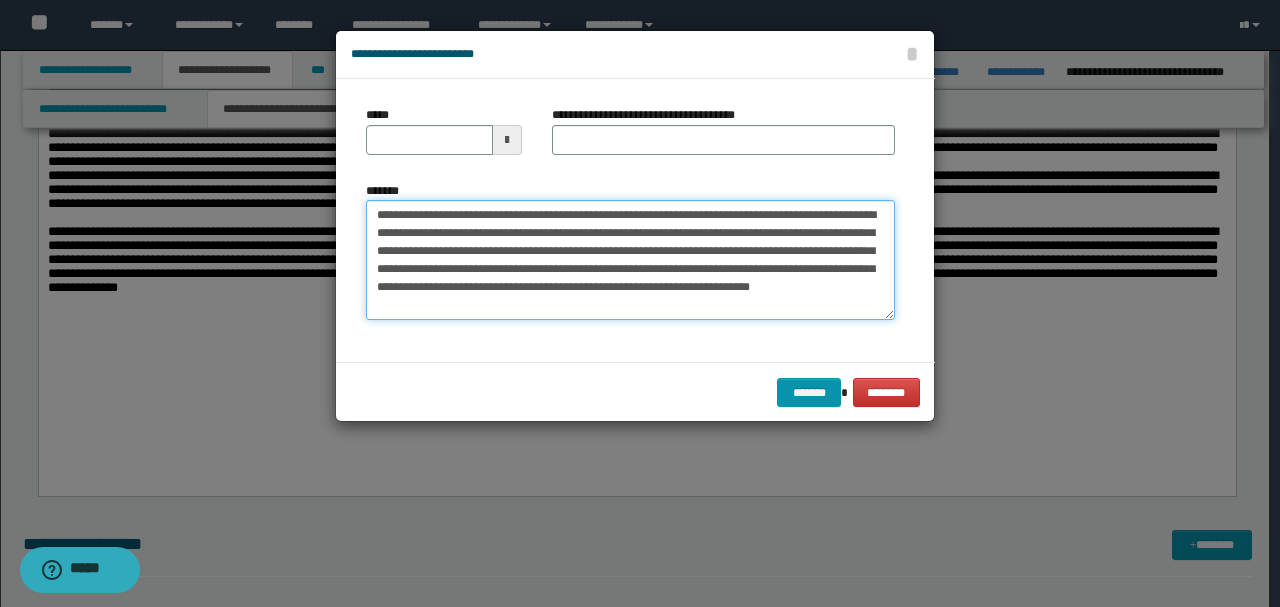 scroll, scrollTop: 0, scrollLeft: 0, axis: both 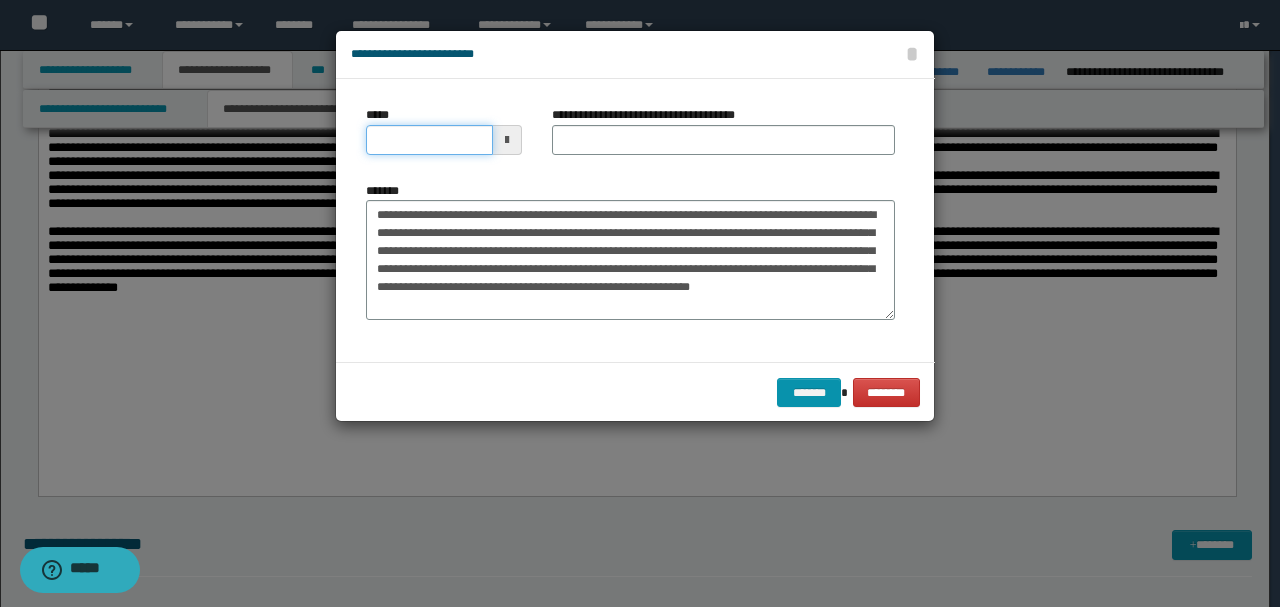 click on "*****" at bounding box center (429, 140) 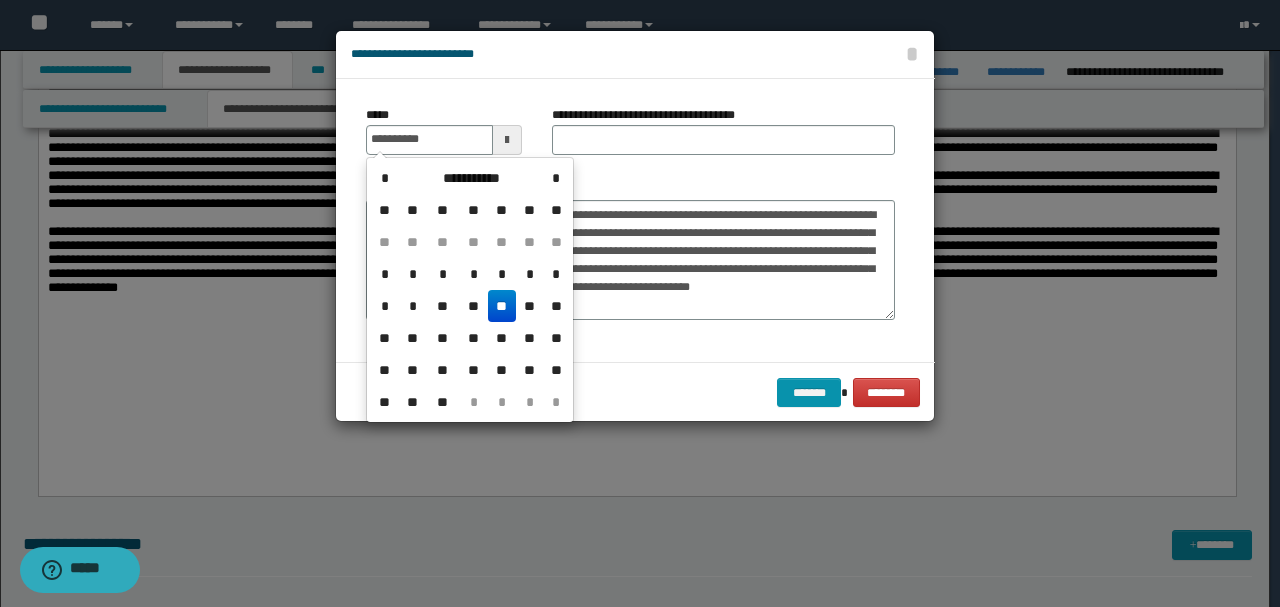 drag, startPoint x: 685, startPoint y: 196, endPoint x: 652, endPoint y: 196, distance: 33 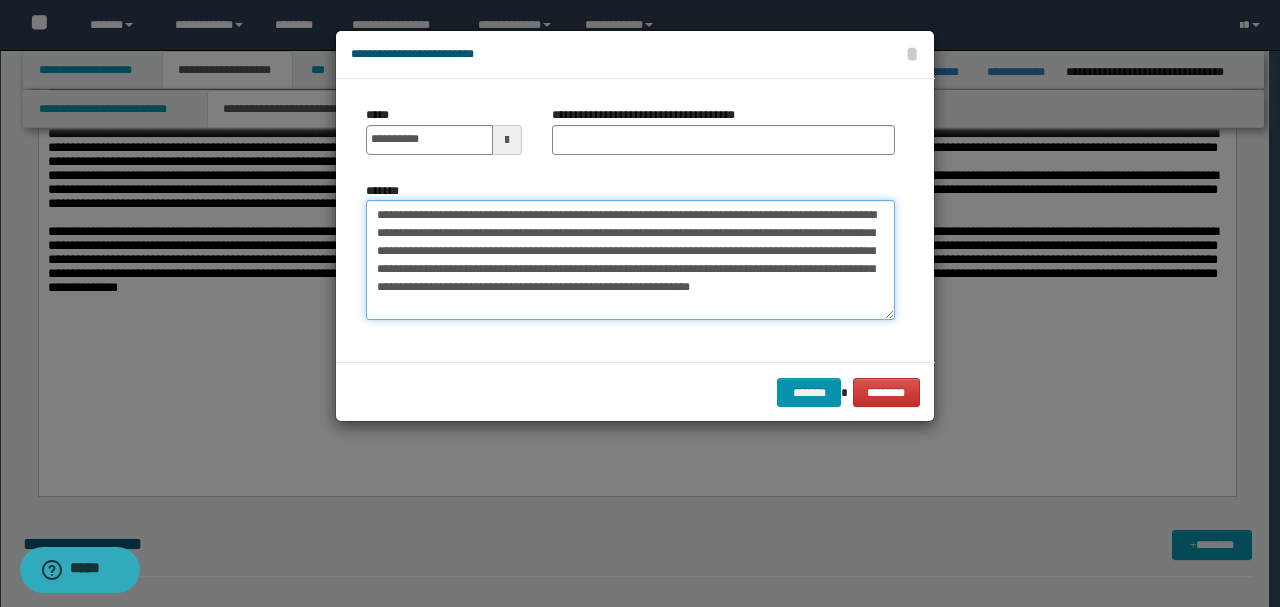 drag, startPoint x: 558, startPoint y: 210, endPoint x: 140, endPoint y: 195, distance: 418.26904 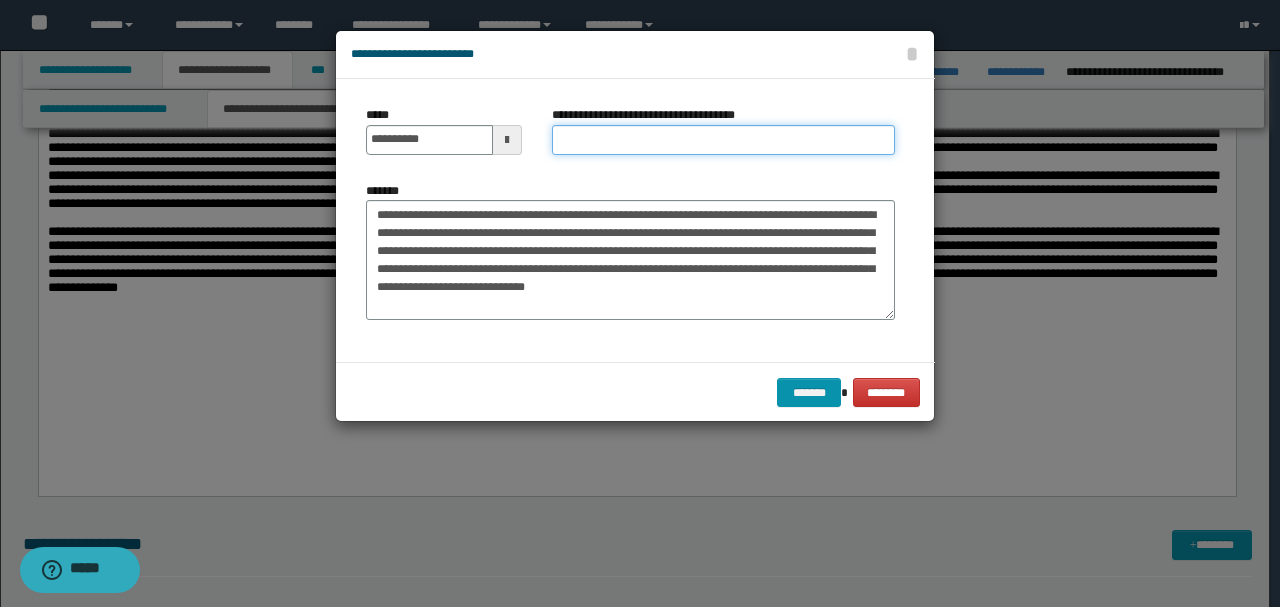 paste on "**********" 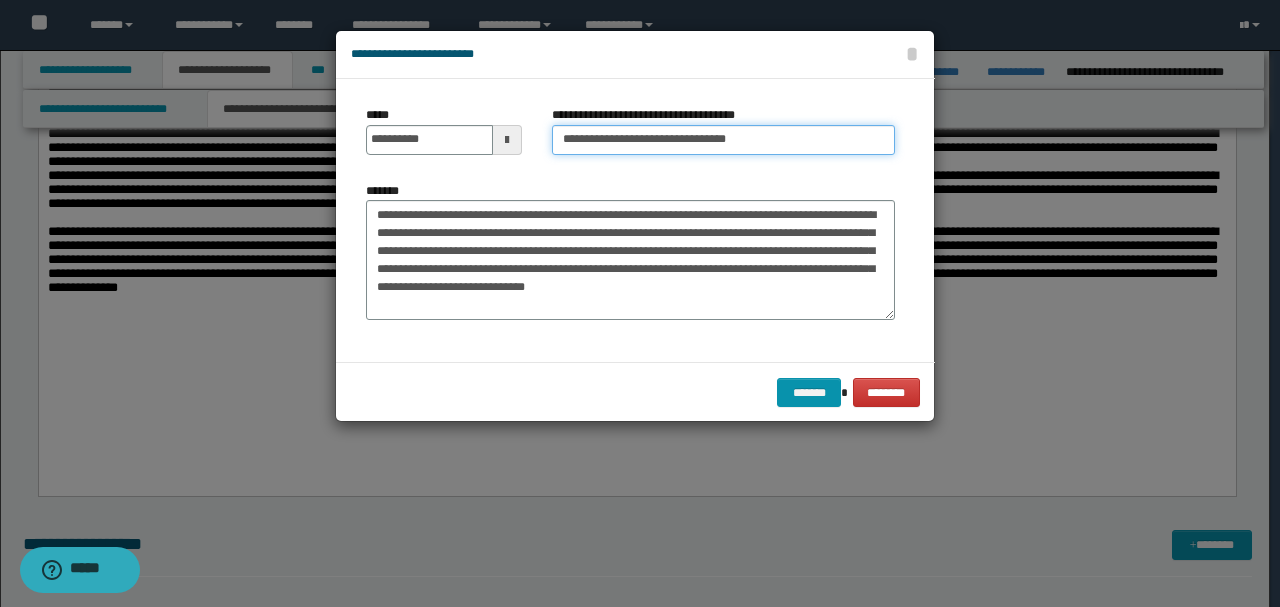 click on "**********" at bounding box center [723, 140] 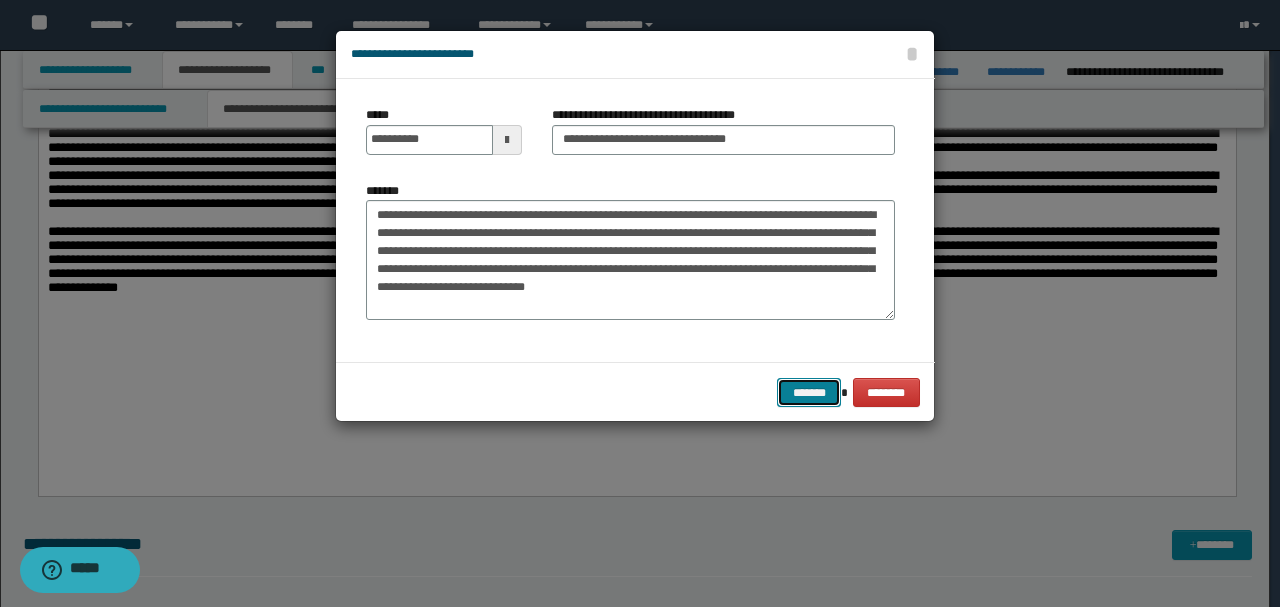 click on "*******" at bounding box center [809, 392] 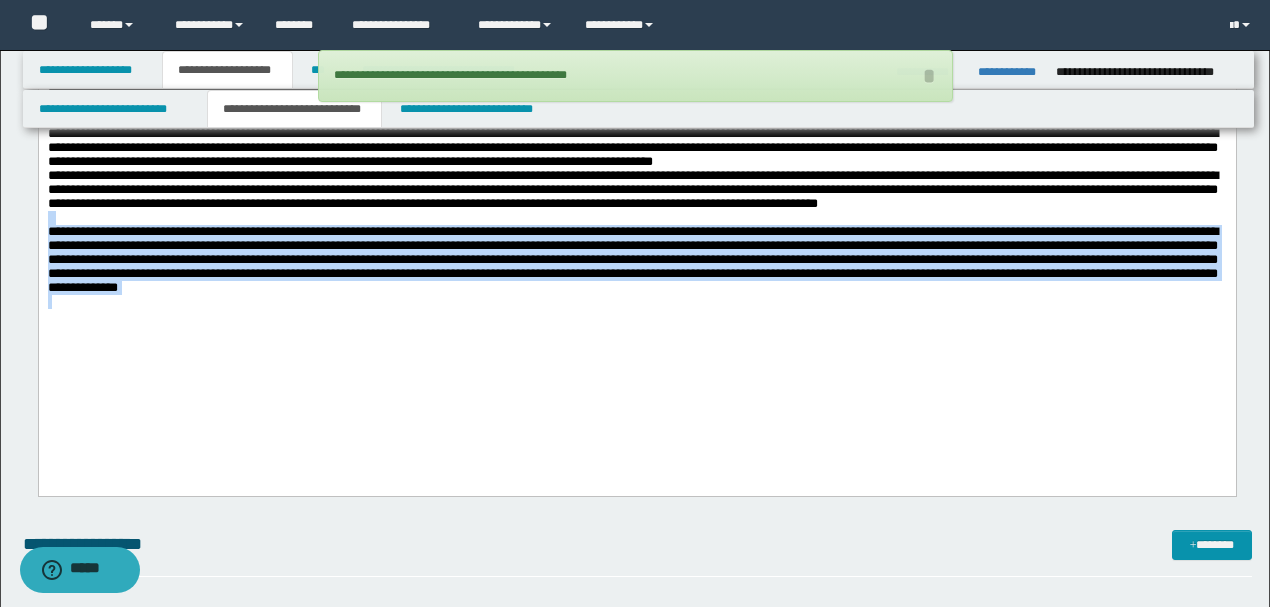 drag, startPoint x: 904, startPoint y: 374, endPoint x: 0, endPoint y: 290, distance: 907.8943 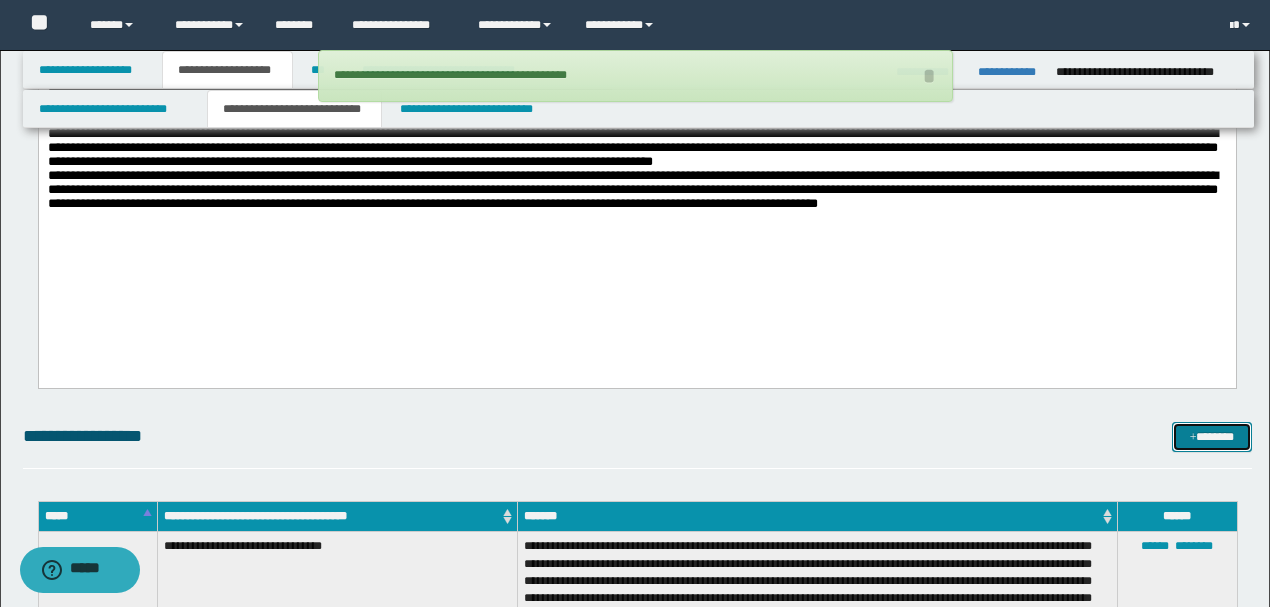 click on "*******" at bounding box center [1211, 436] 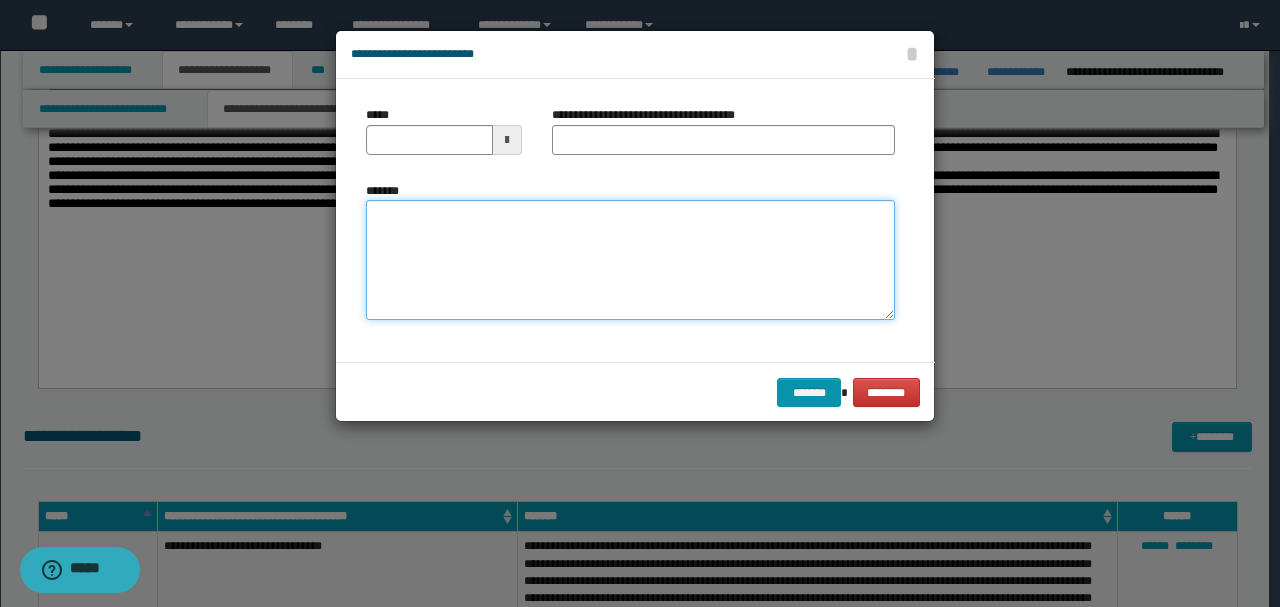 click on "*******" at bounding box center (630, 259) 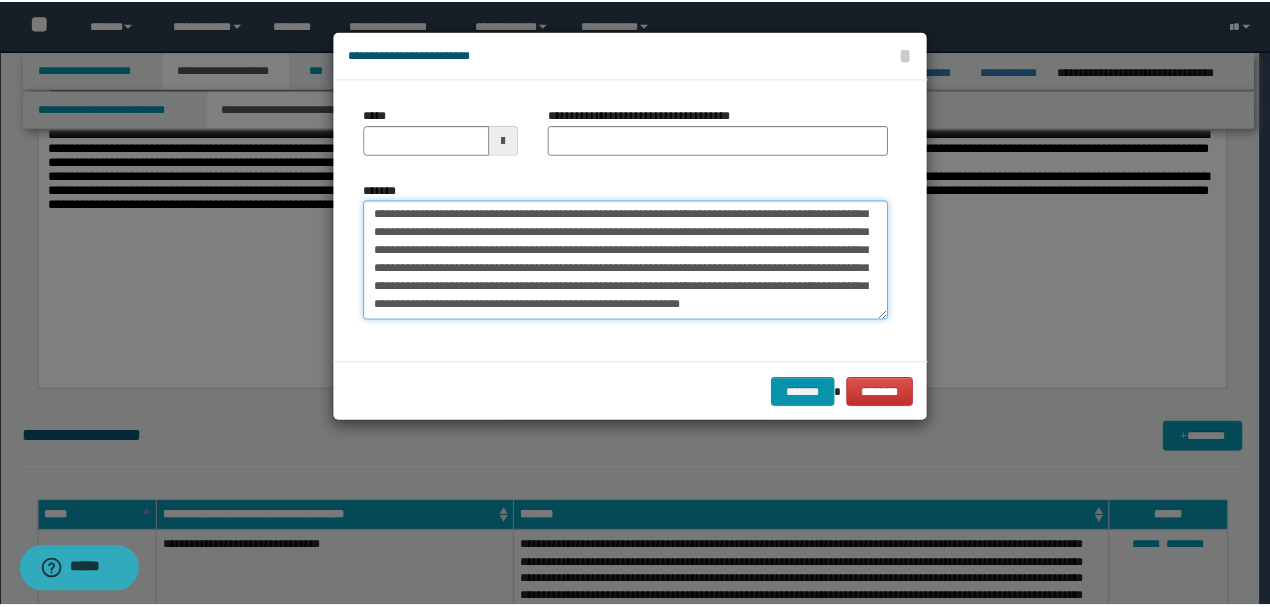 scroll, scrollTop: 0, scrollLeft: 0, axis: both 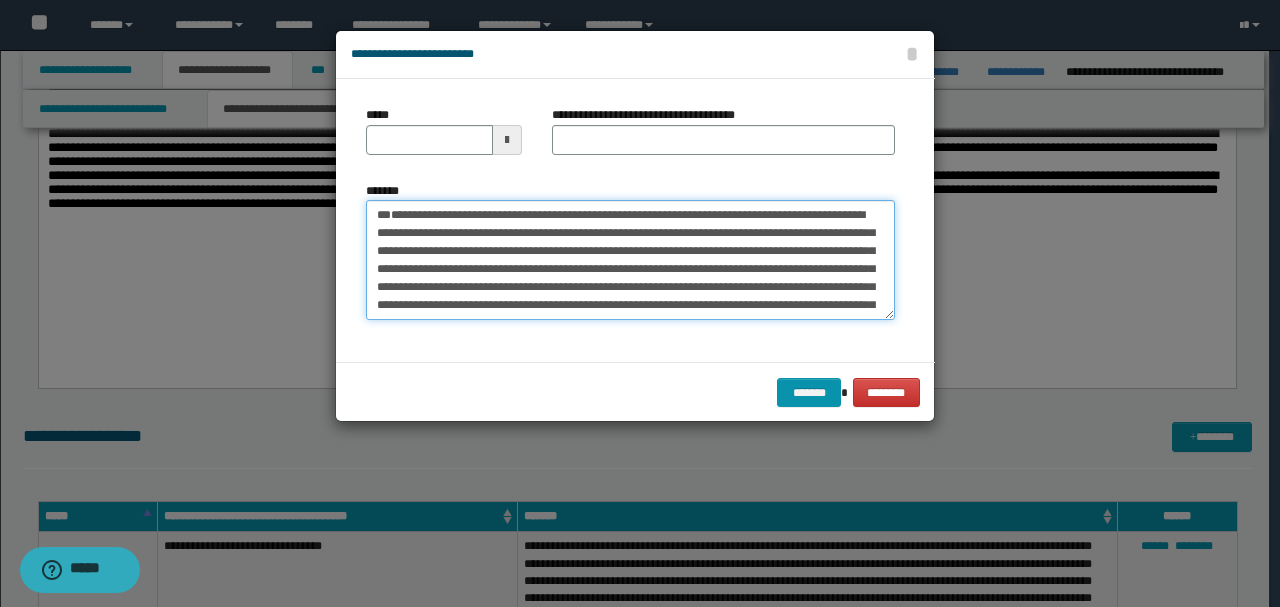 drag, startPoint x: 443, startPoint y: 250, endPoint x: 237, endPoint y: 141, distance: 233.06007 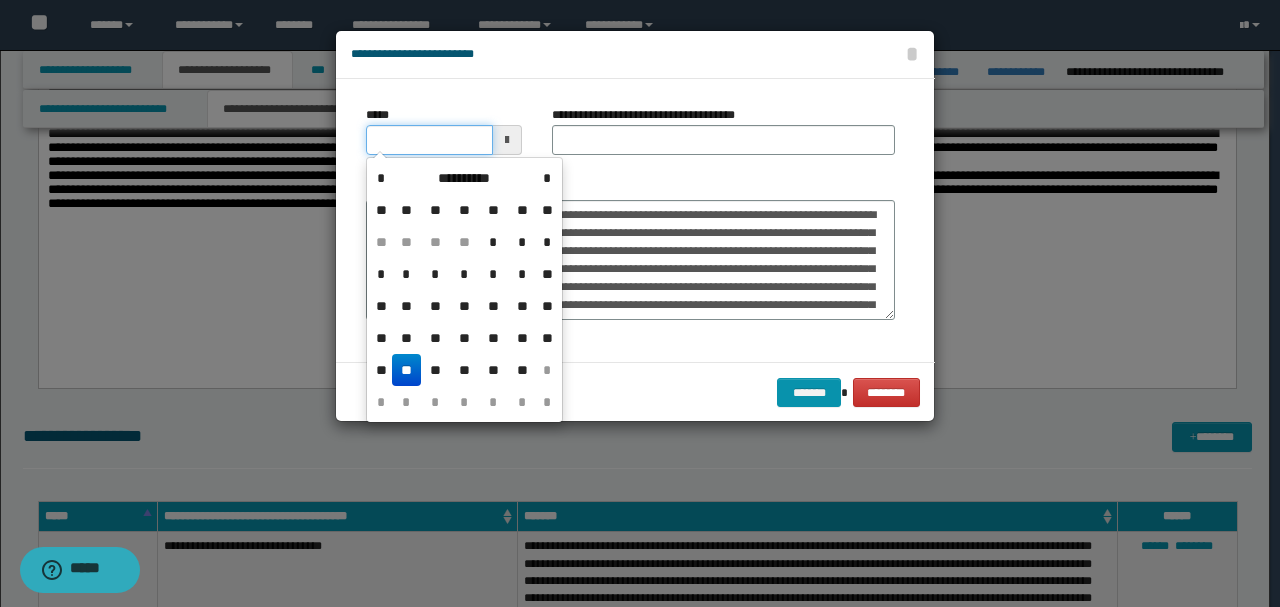 click on "*****" at bounding box center [429, 140] 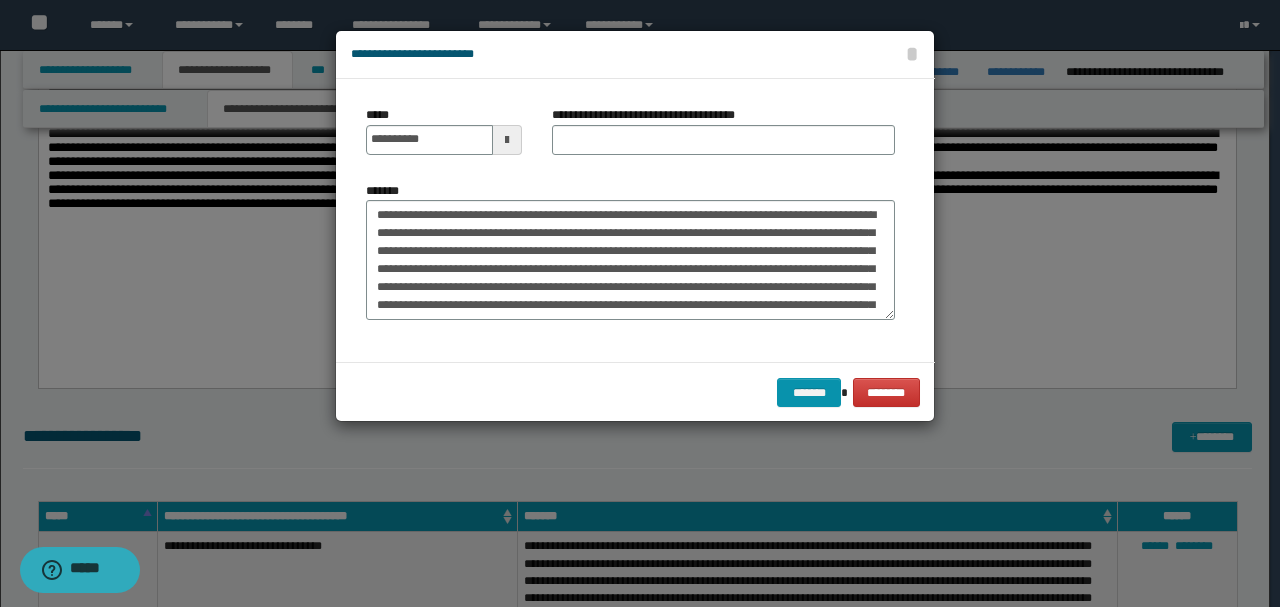 click on "**********" at bounding box center (630, 220) 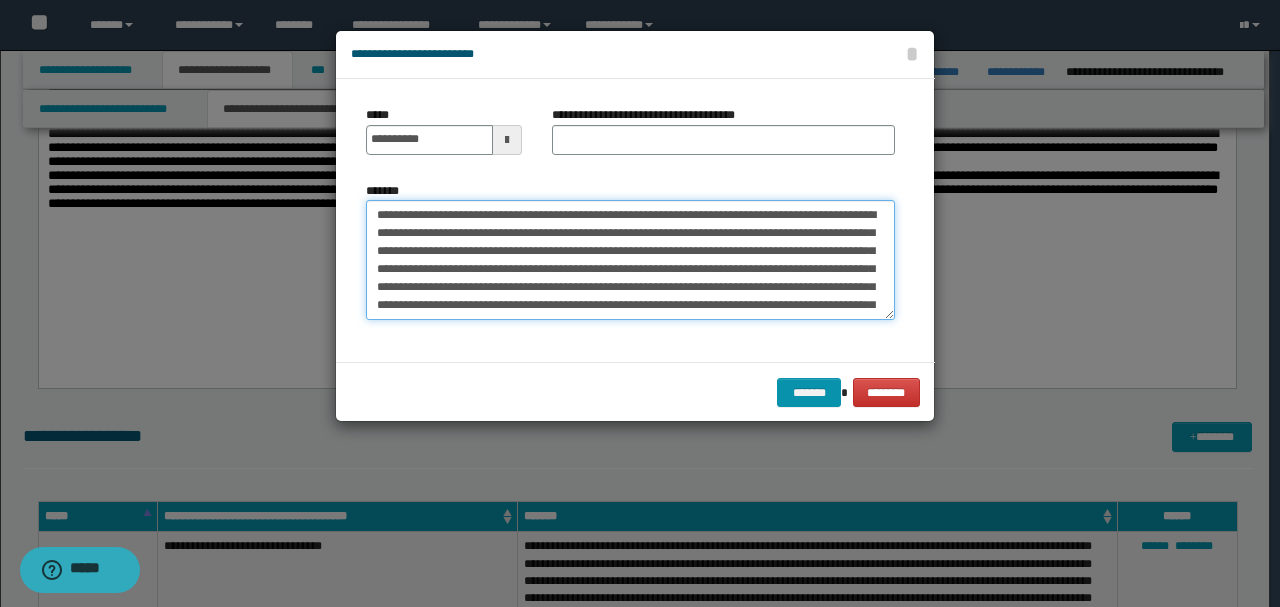 drag, startPoint x: 505, startPoint y: 214, endPoint x: 150, endPoint y: 176, distance: 357.028 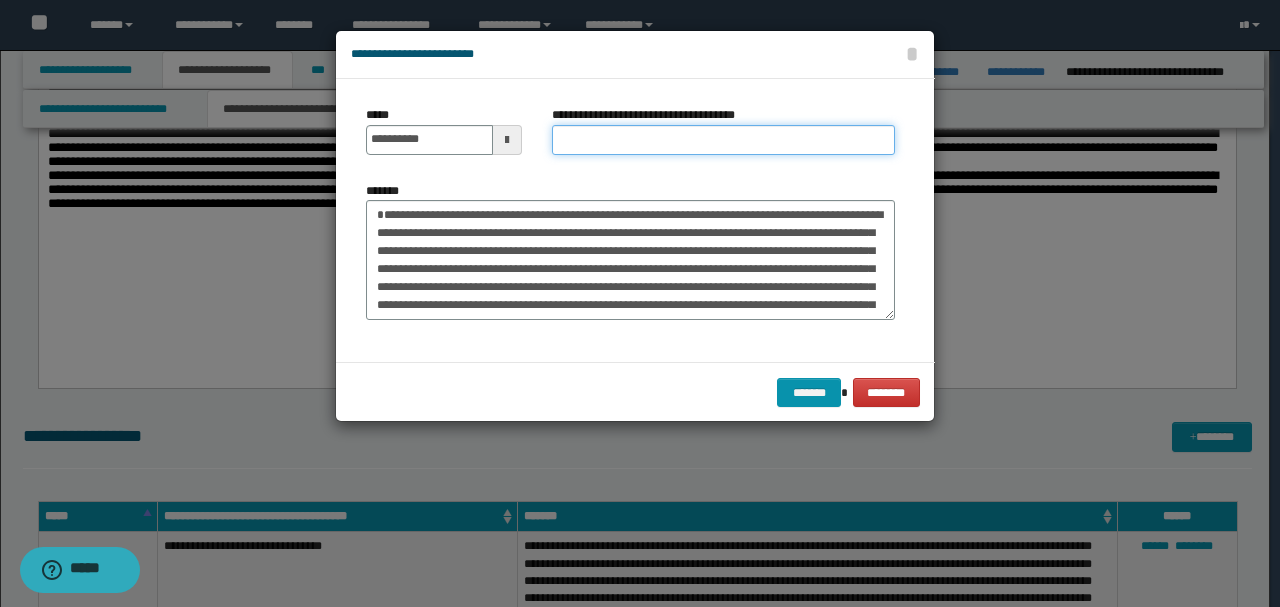 click on "**********" at bounding box center [723, 140] 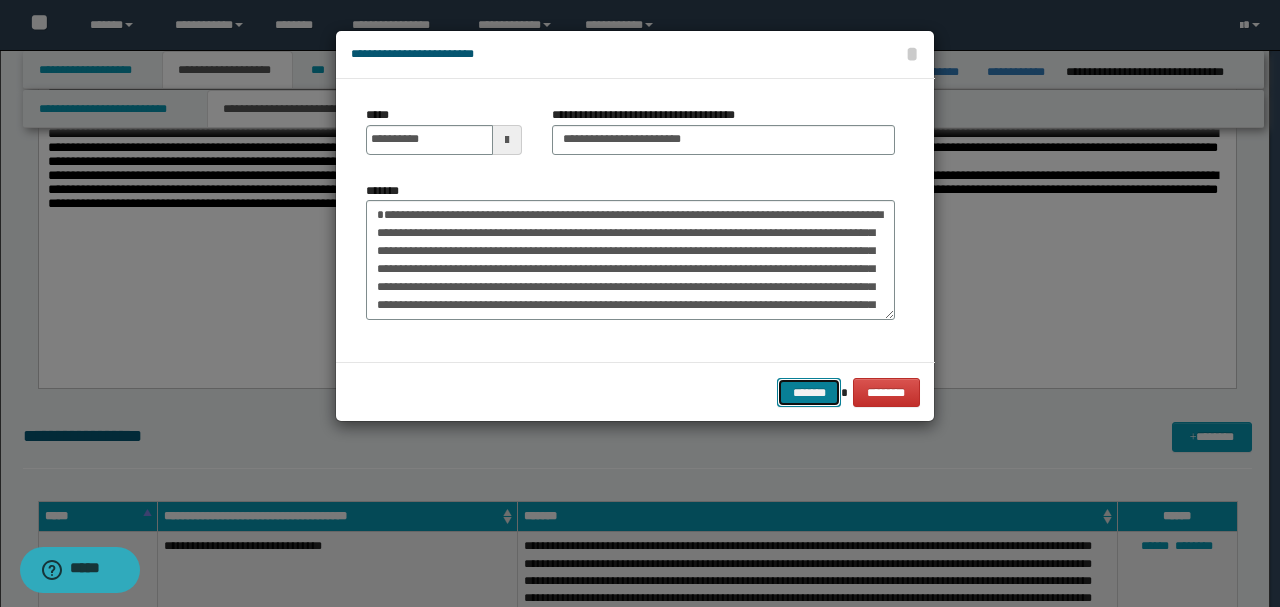 click on "*******" at bounding box center (809, 392) 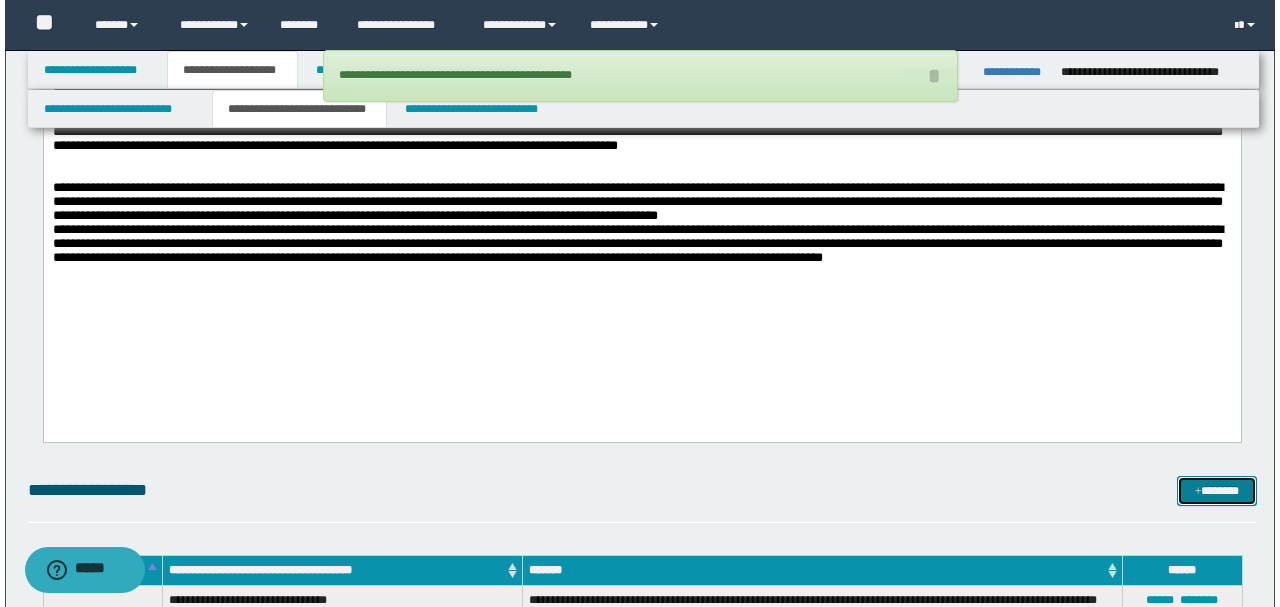 scroll, scrollTop: 1728, scrollLeft: 0, axis: vertical 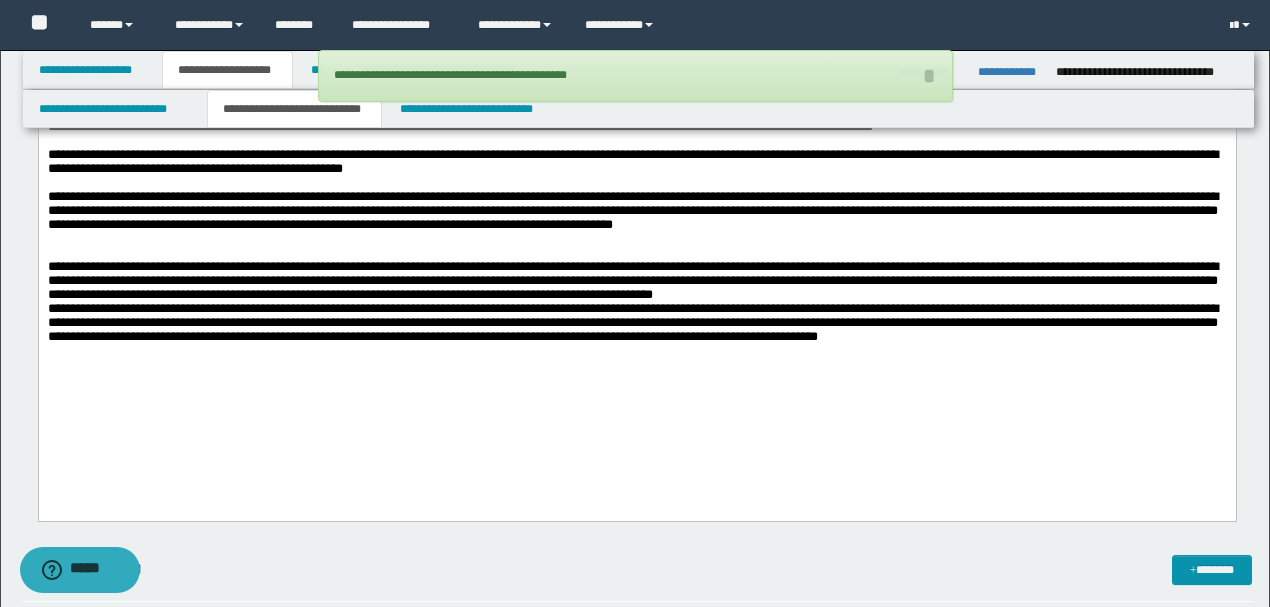 click on "**********" at bounding box center [636, 324] 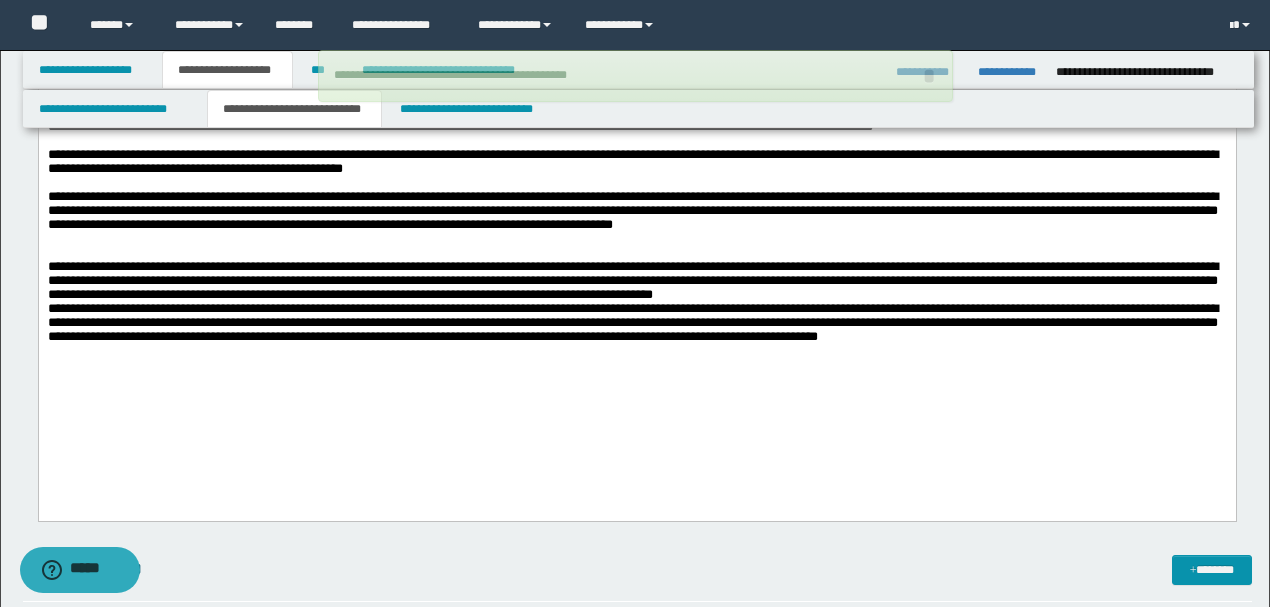 click on "**********" at bounding box center (636, 282) 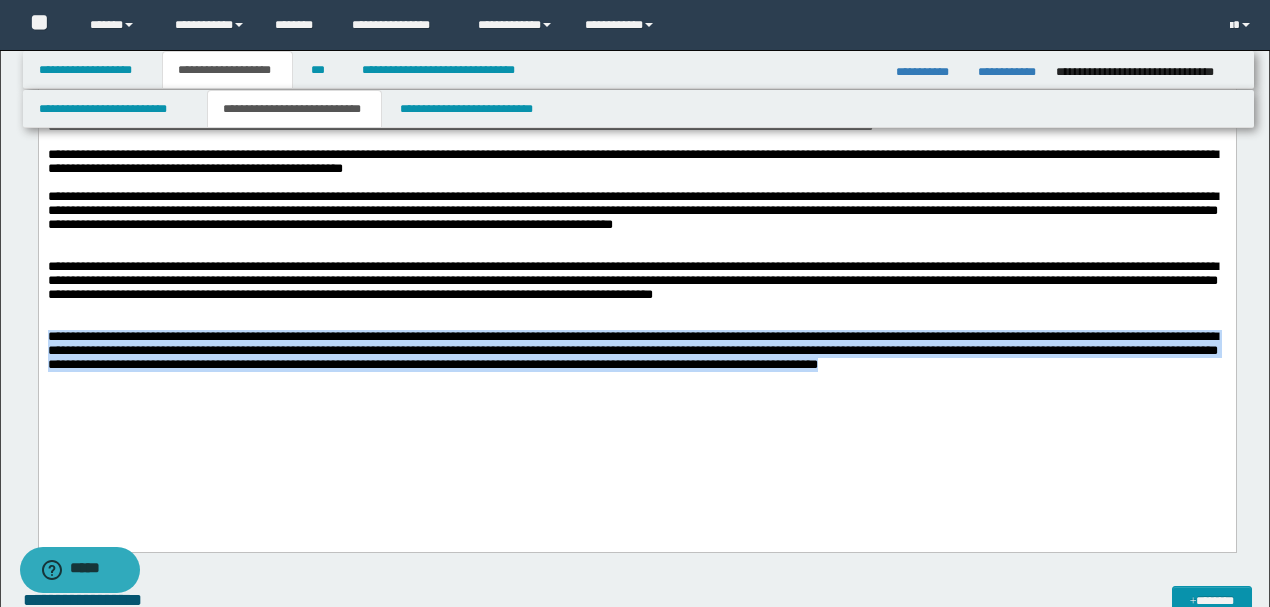 drag, startPoint x: 1172, startPoint y: 435, endPoint x: 0, endPoint y: 403, distance: 1172.4368 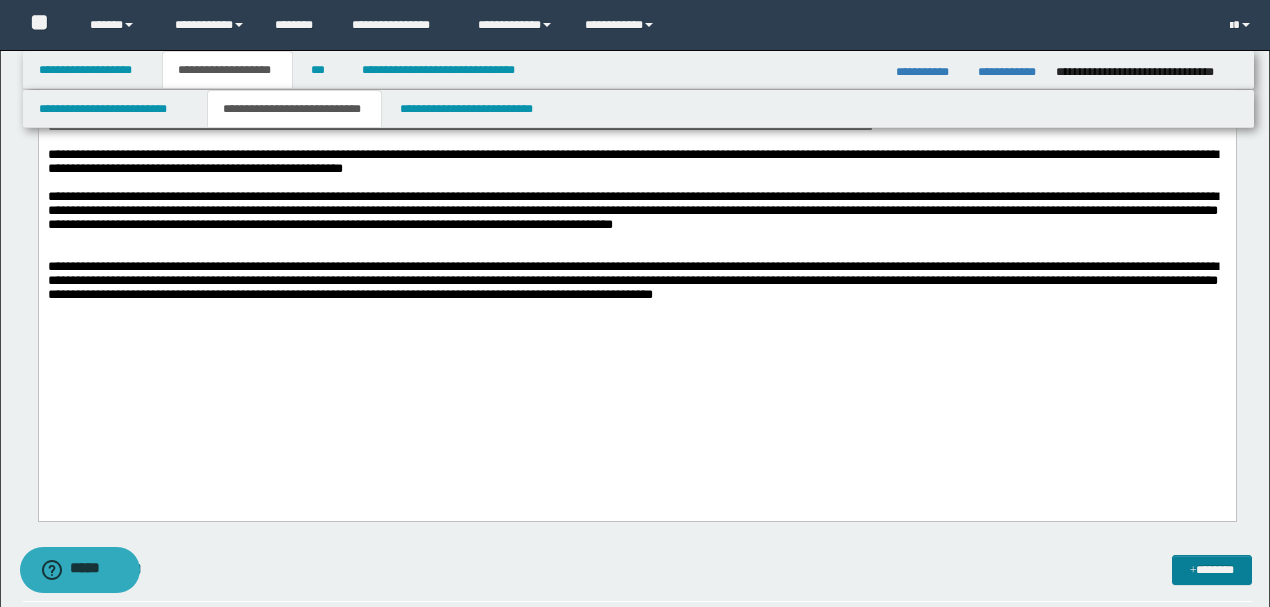click on "*******" at bounding box center [1211, 569] 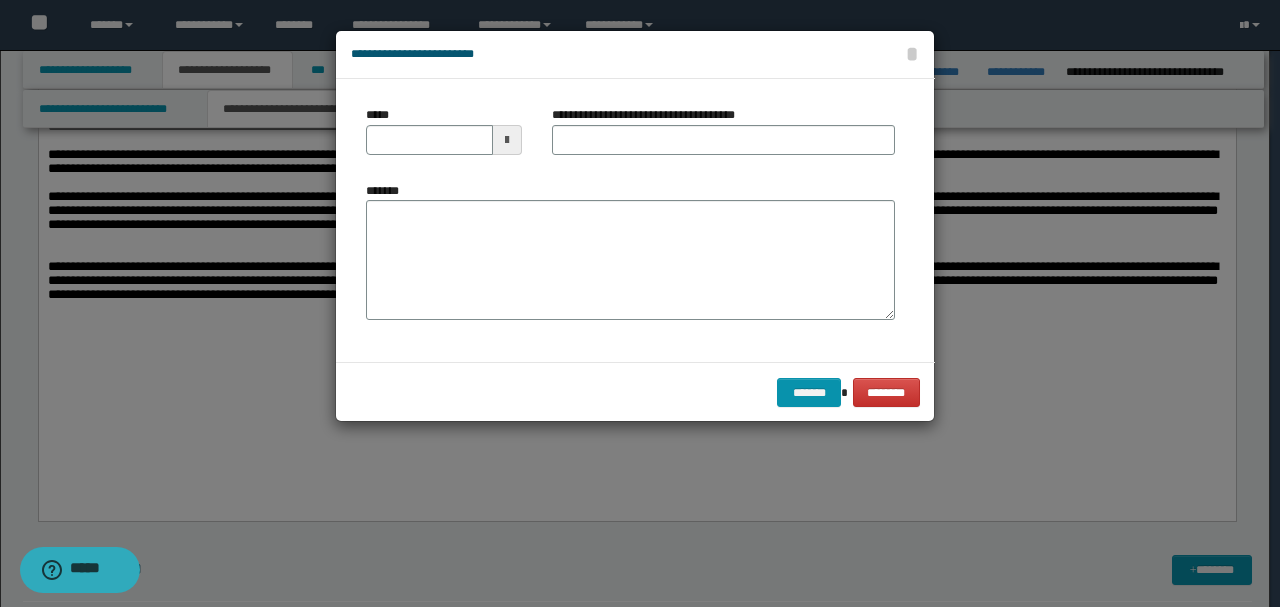 click on "*******" at bounding box center [630, 258] 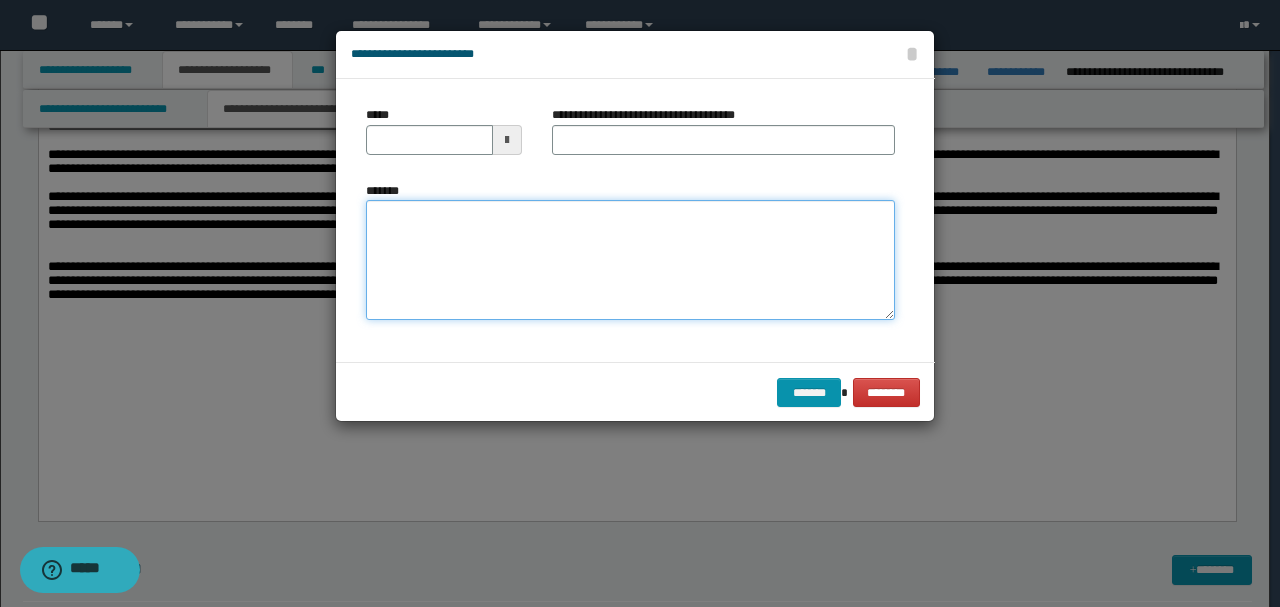 click on "*******" at bounding box center (630, 259) 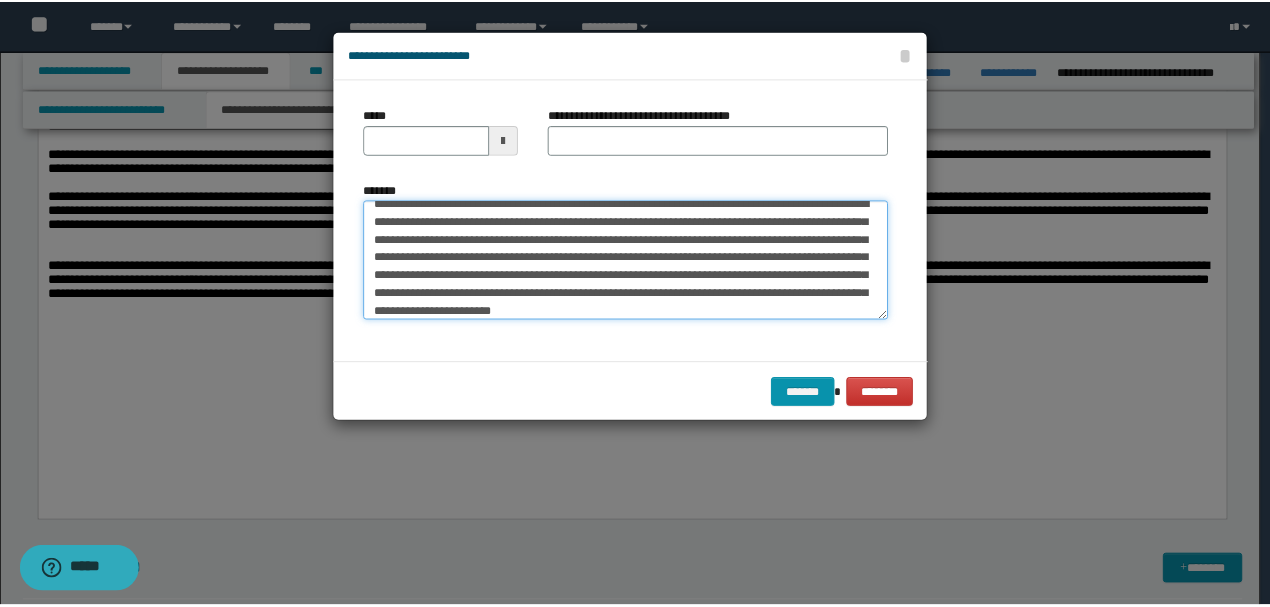 scroll, scrollTop: 0, scrollLeft: 0, axis: both 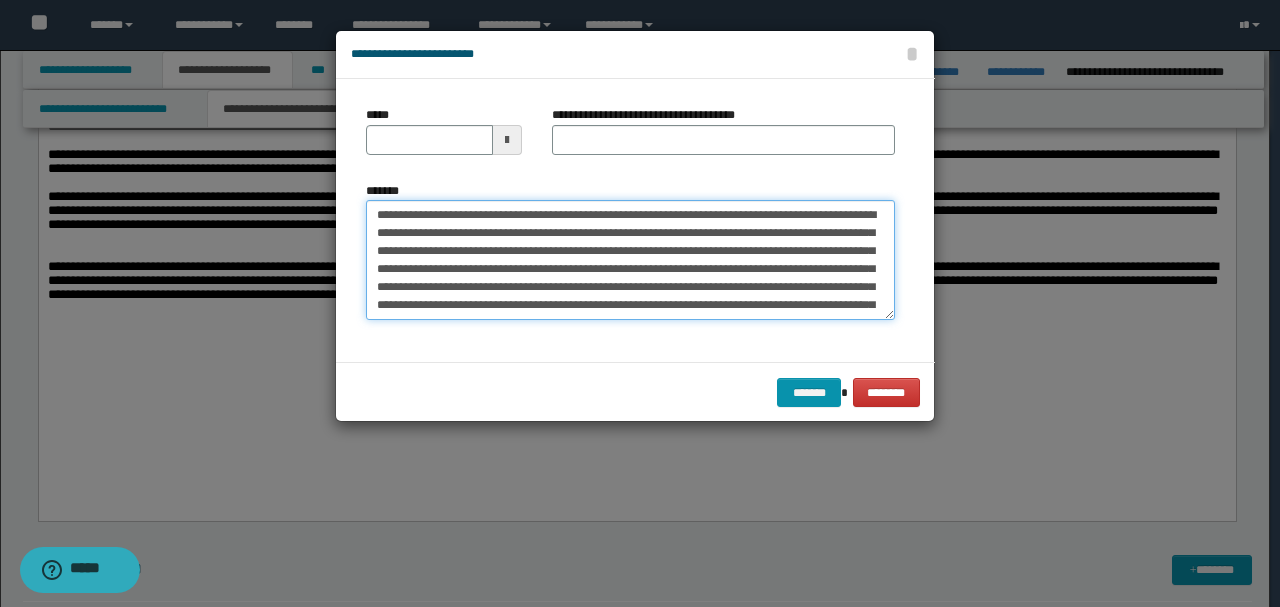 drag, startPoint x: 439, startPoint y: 213, endPoint x: 326, endPoint y: 197, distance: 114.12712 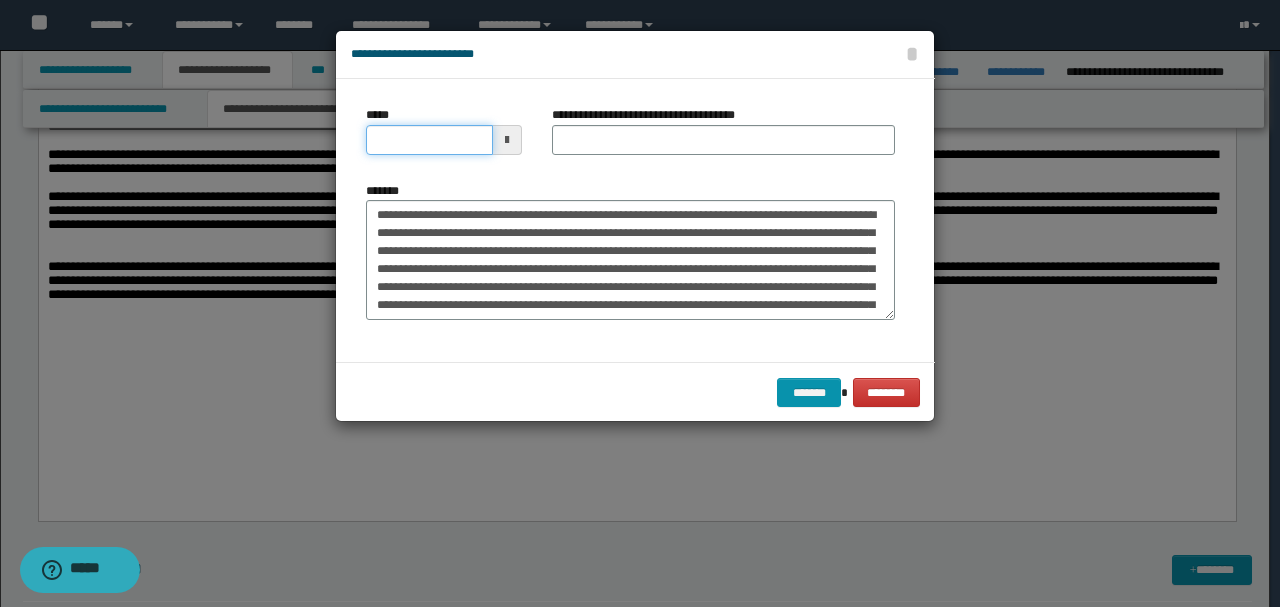 click on "*****" at bounding box center [429, 140] 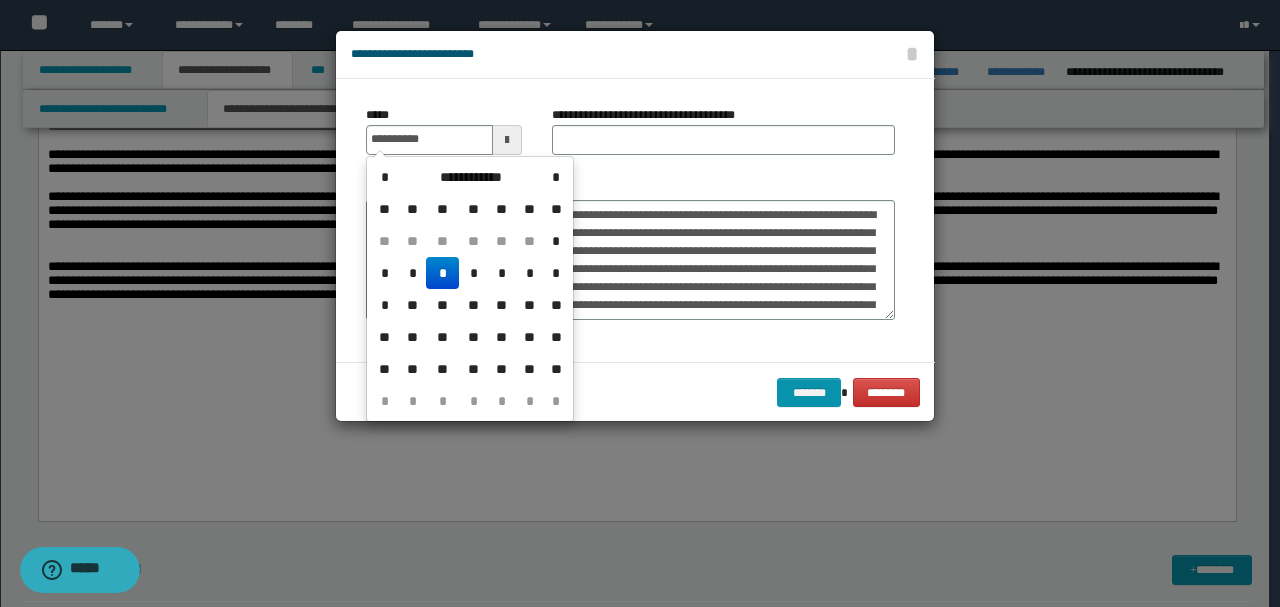click on "**********" at bounding box center (630, 251) 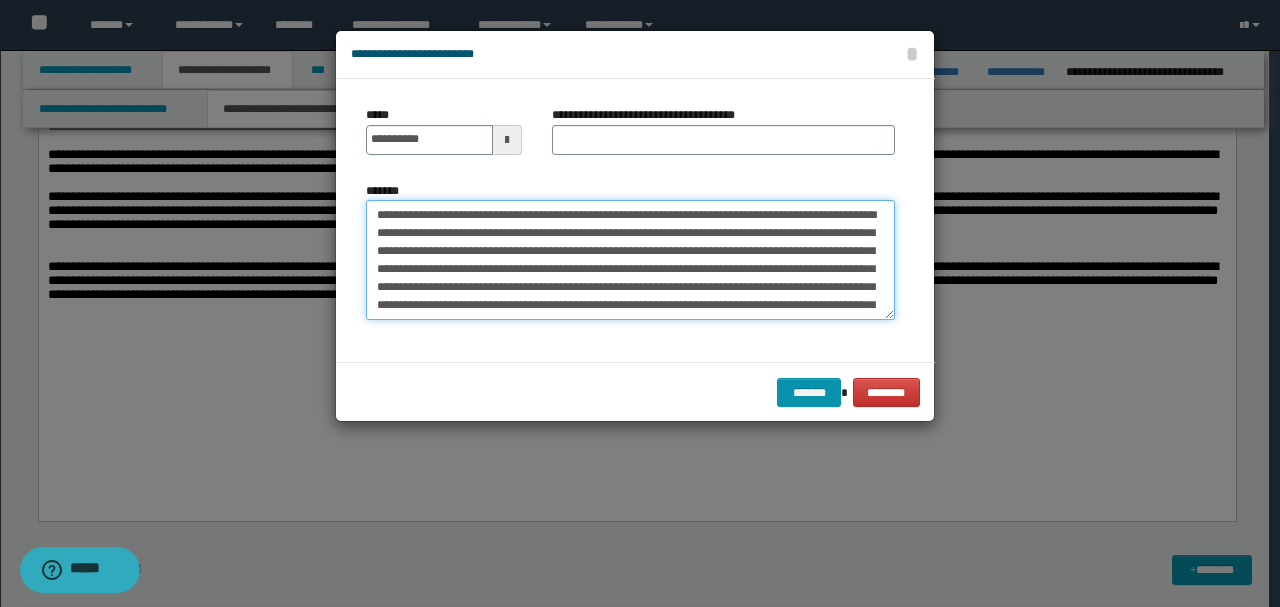 drag, startPoint x: 558, startPoint y: 220, endPoint x: 235, endPoint y: 192, distance: 324.21136 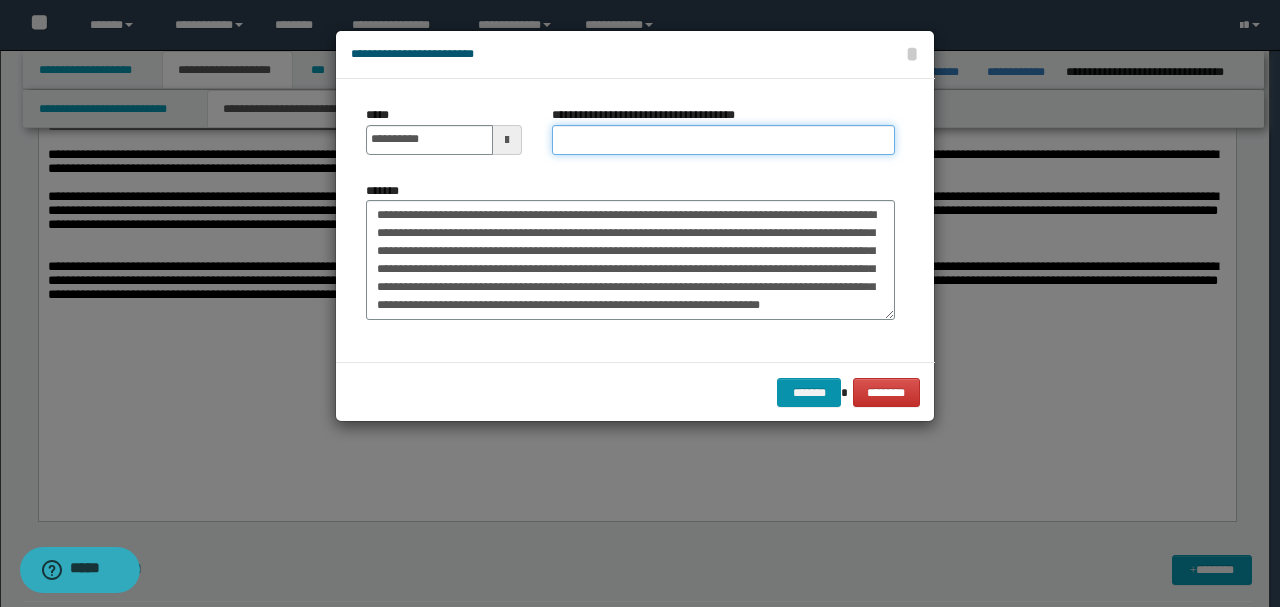 click on "**********" at bounding box center [723, 140] 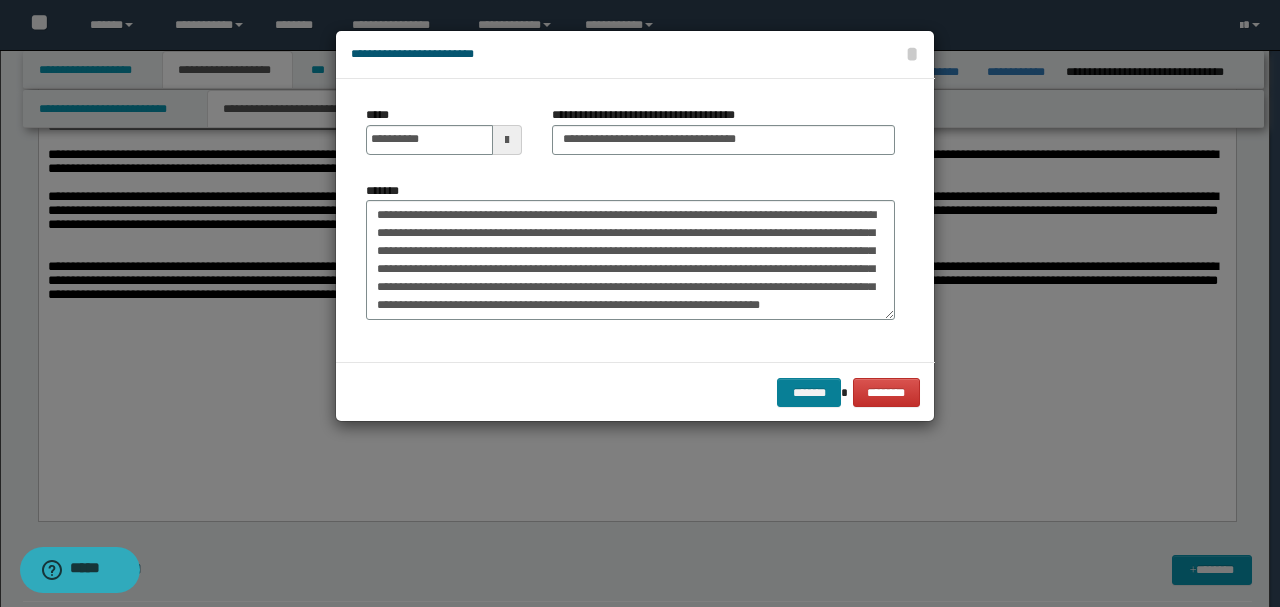 click on "*******
********" at bounding box center (635, 392) 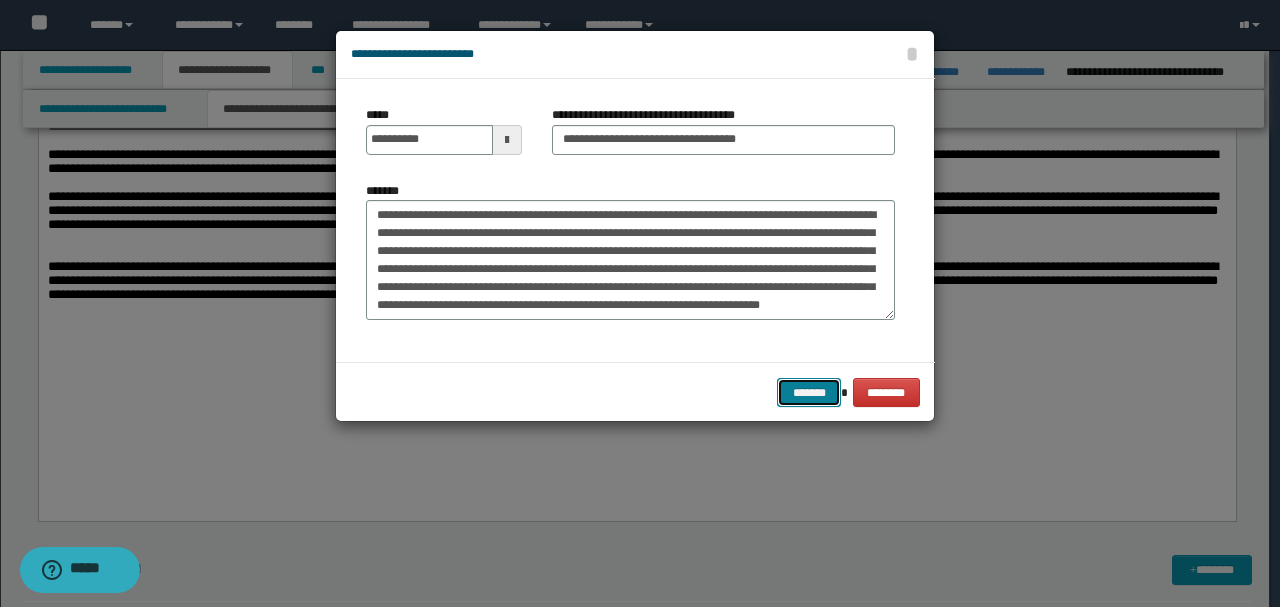 click on "*******" at bounding box center [809, 392] 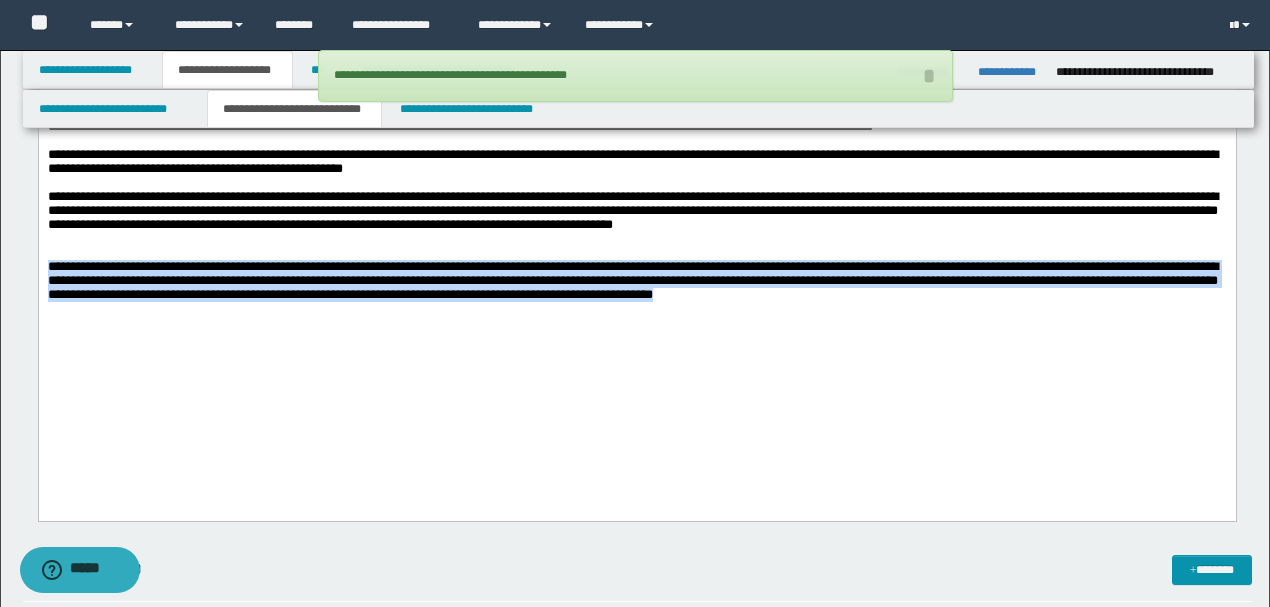 drag, startPoint x: 1085, startPoint y: 376, endPoint x: 0, endPoint y: 329, distance: 1086.0175 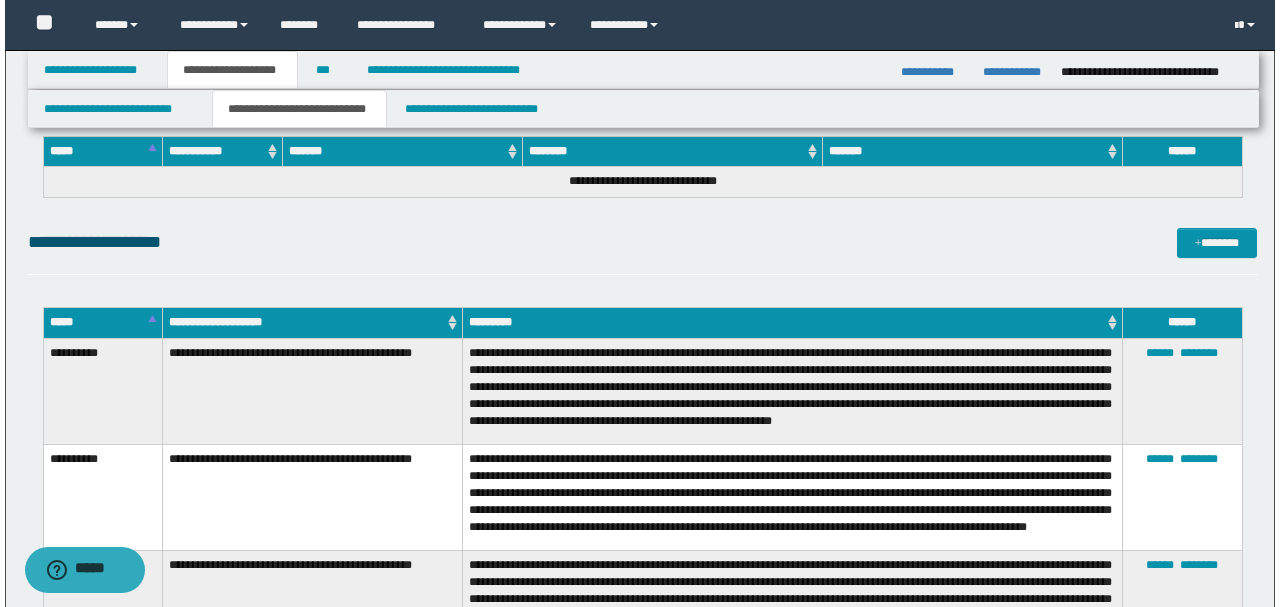 scroll, scrollTop: 4661, scrollLeft: 0, axis: vertical 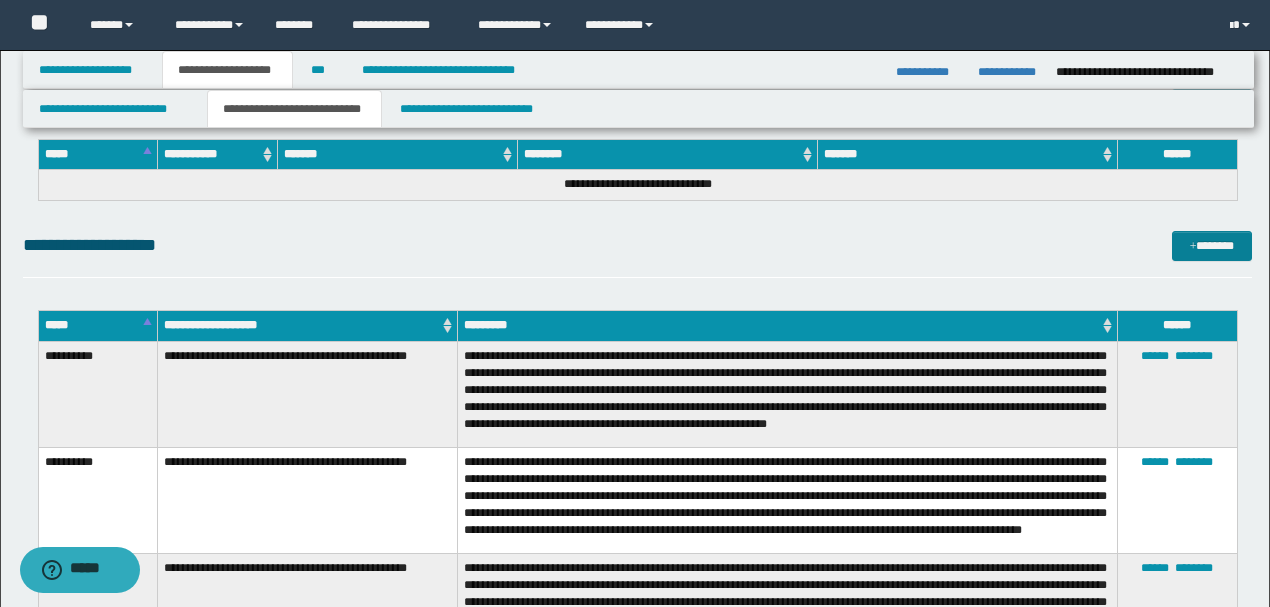click on "*******" at bounding box center (1211, 245) 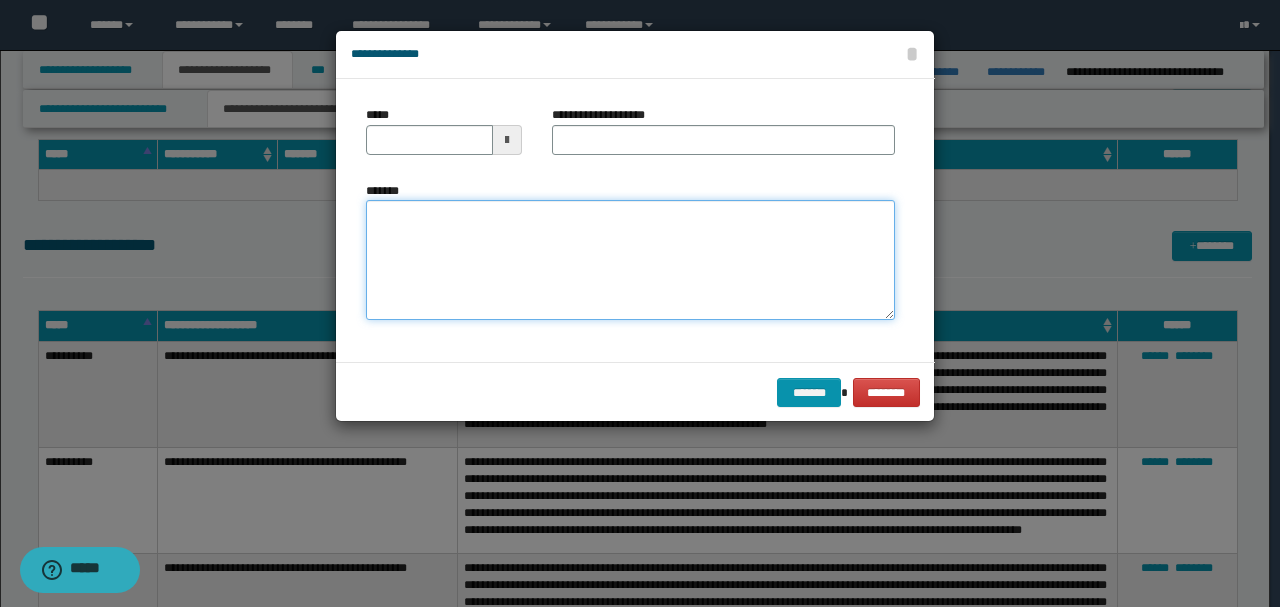 click on "*******" at bounding box center (630, 259) 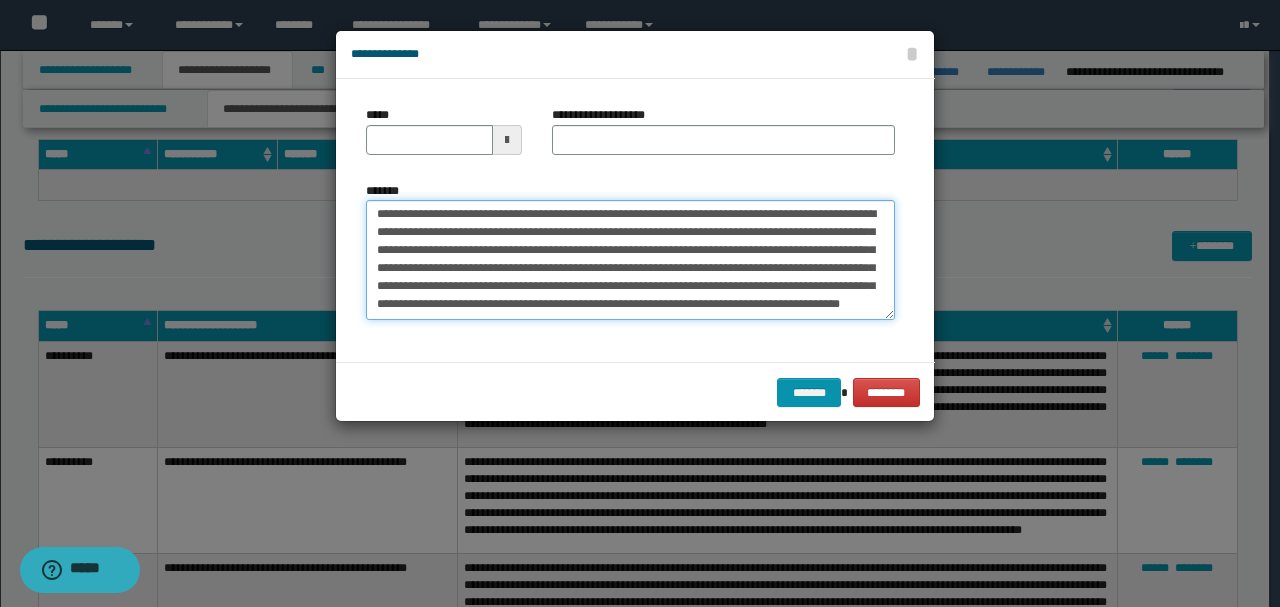 scroll, scrollTop: 0, scrollLeft: 0, axis: both 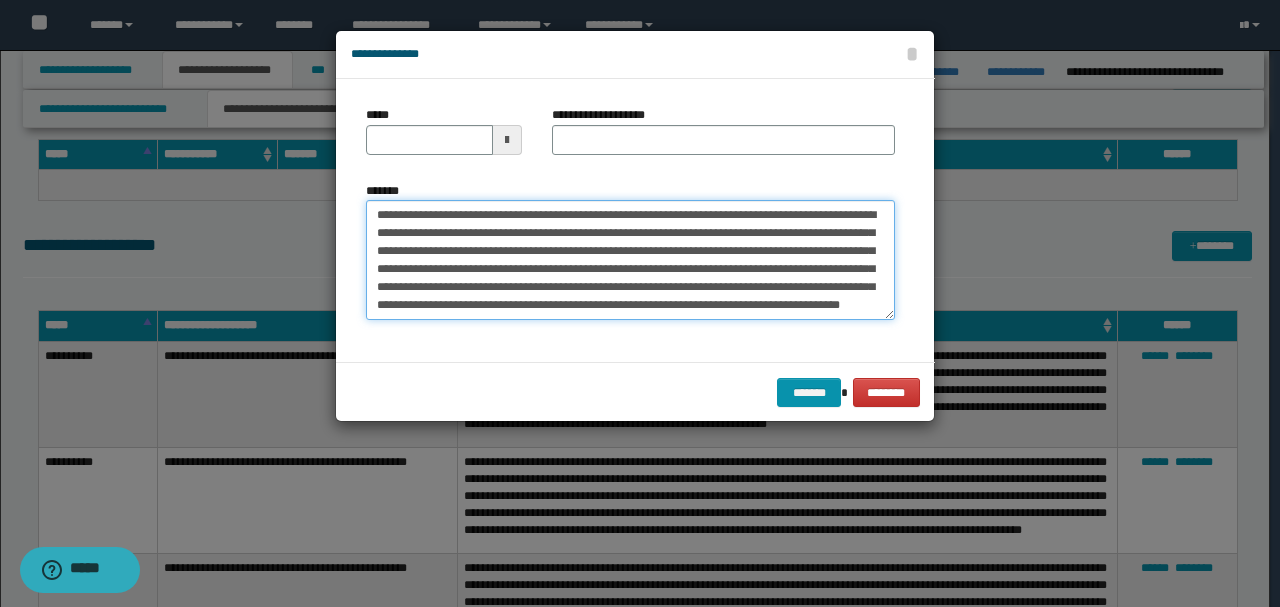 drag, startPoint x: 441, startPoint y: 208, endPoint x: 267, endPoint y: 194, distance: 174.56232 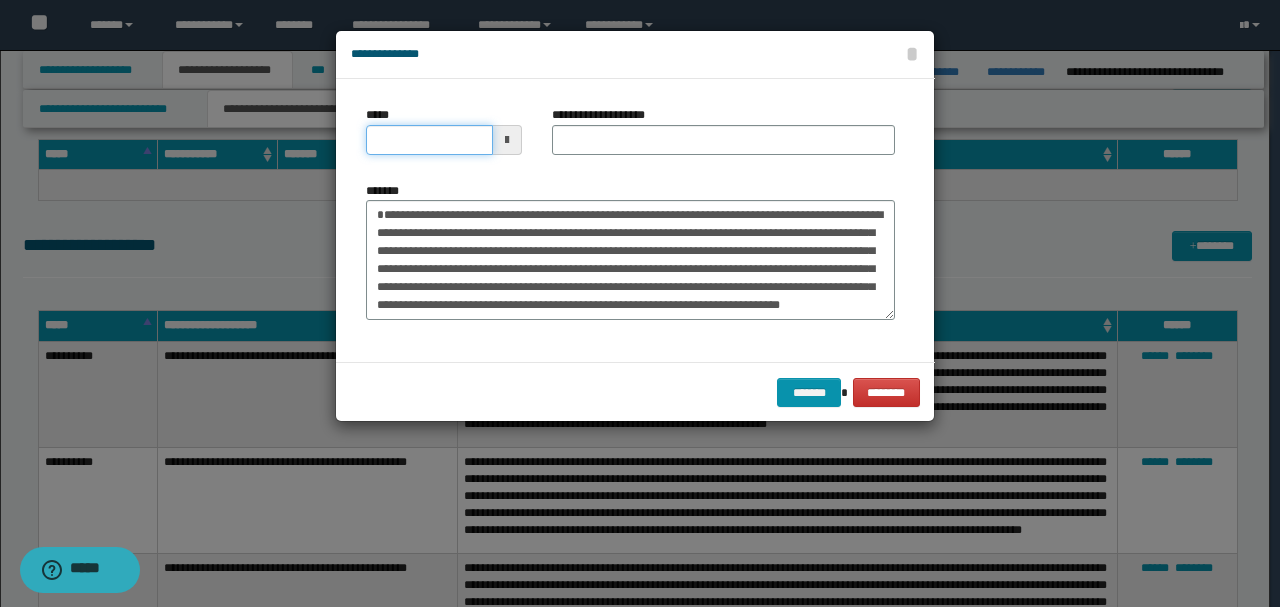 click on "*****" at bounding box center [429, 140] 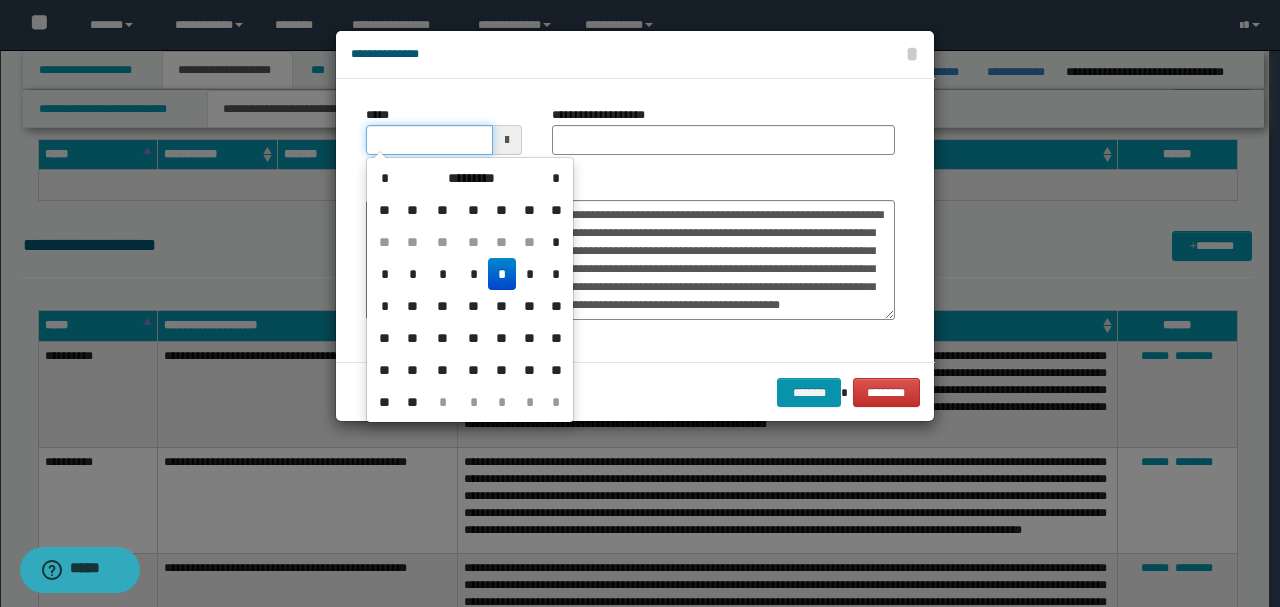 click on "*****" at bounding box center (429, 140) 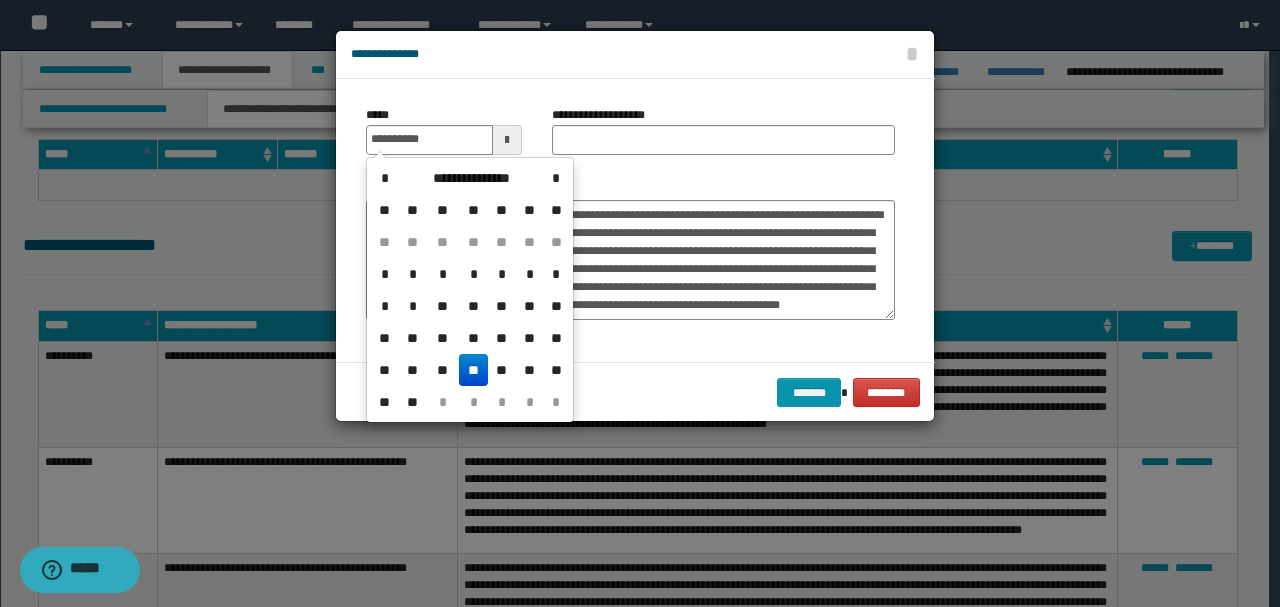 drag, startPoint x: 790, startPoint y: 174, endPoint x: 726, endPoint y: 190, distance: 65.96969 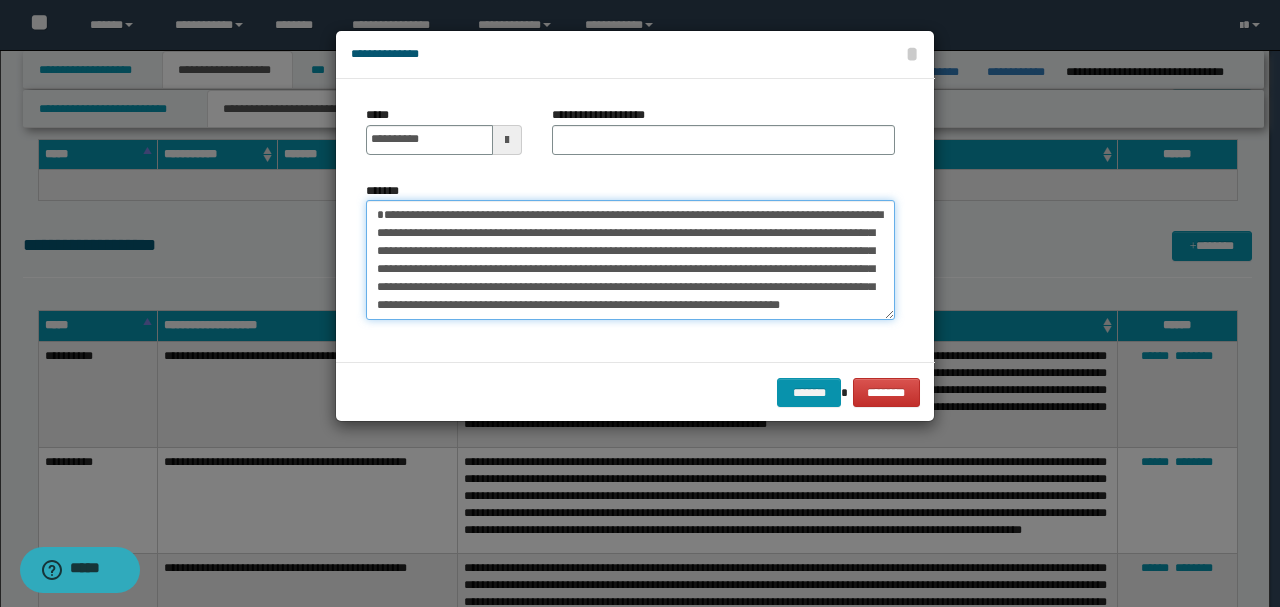 drag, startPoint x: 672, startPoint y: 210, endPoint x: 393, endPoint y: 208, distance: 279.00717 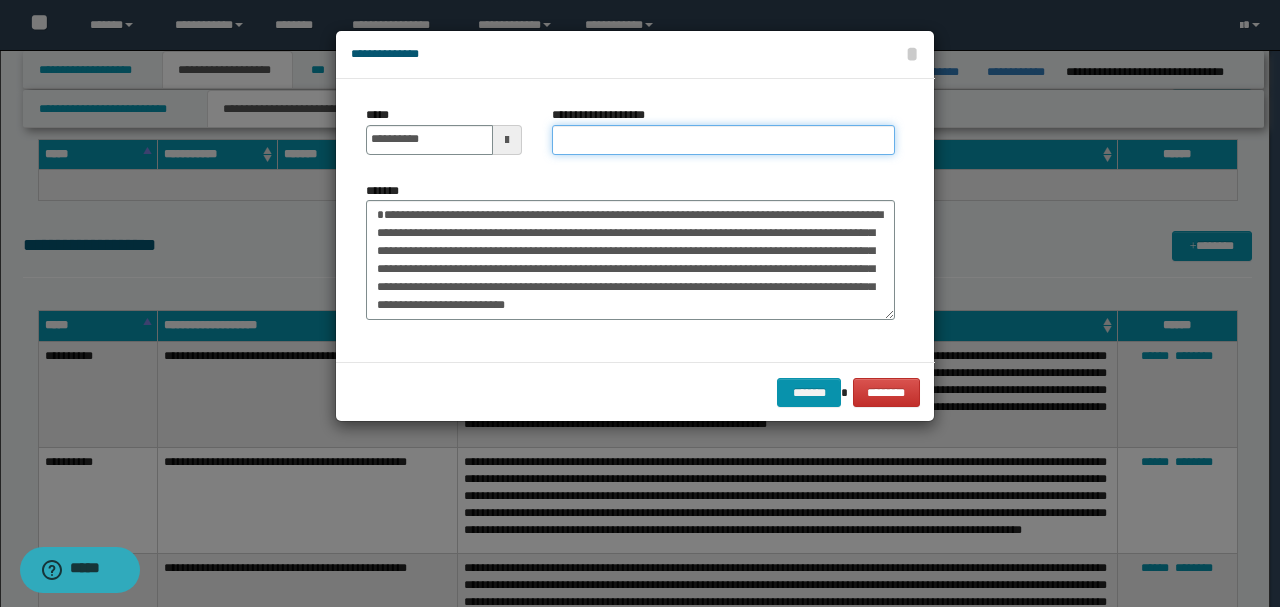 click on "**********" at bounding box center (723, 140) 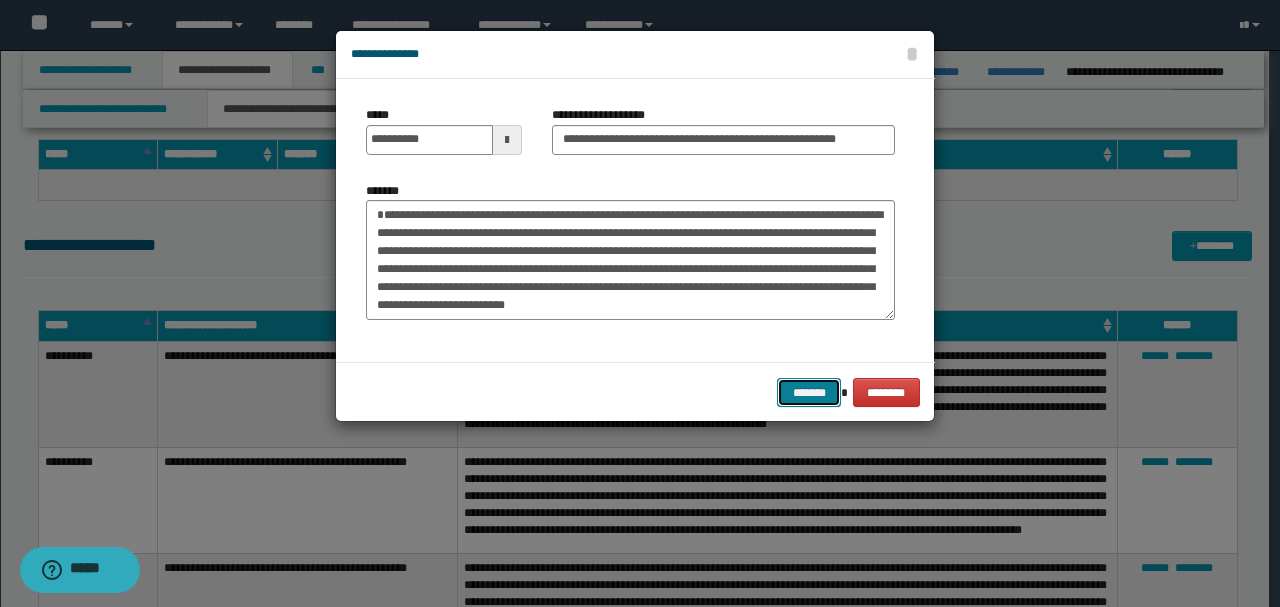 click on "*******" at bounding box center [809, 392] 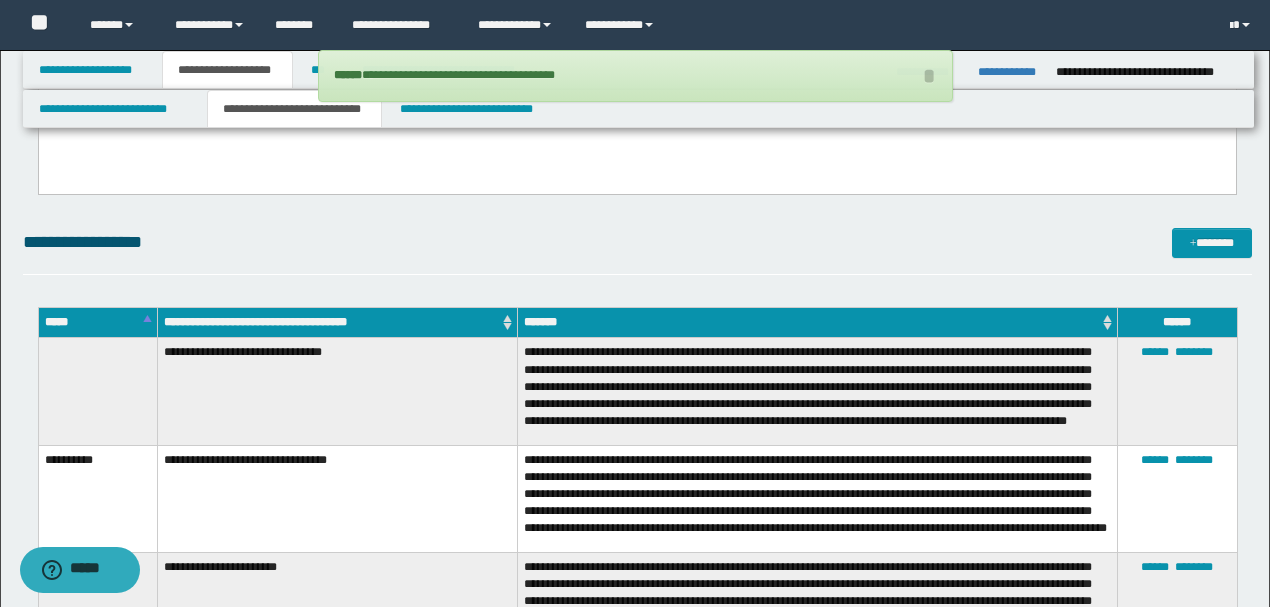 scroll, scrollTop: 1594, scrollLeft: 0, axis: vertical 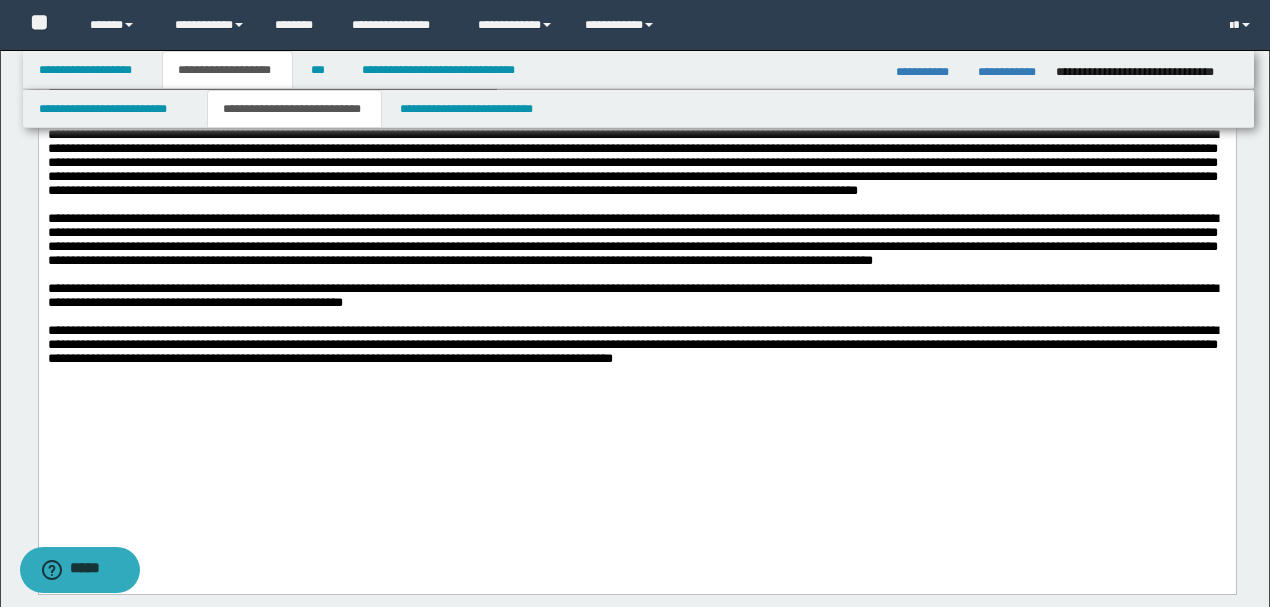 drag, startPoint x: 1033, startPoint y: 439, endPoint x: 0, endPoint y: 381, distance: 1034.627 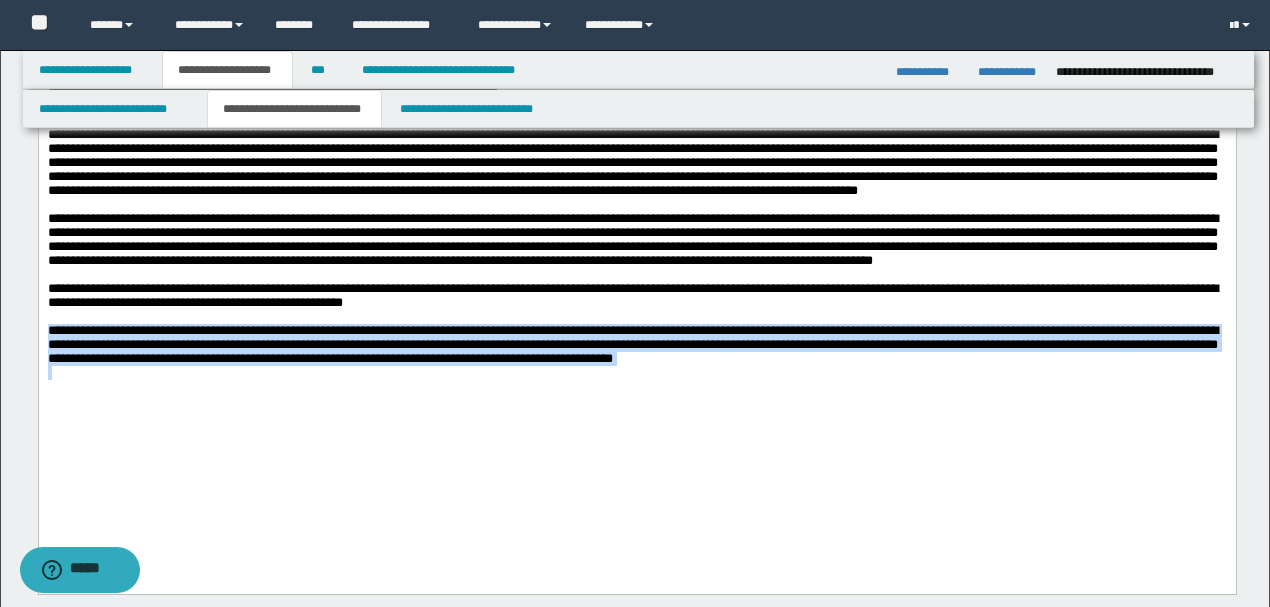 drag, startPoint x: 1031, startPoint y: 426, endPoint x: 38, endPoint y: 455, distance: 993.4234 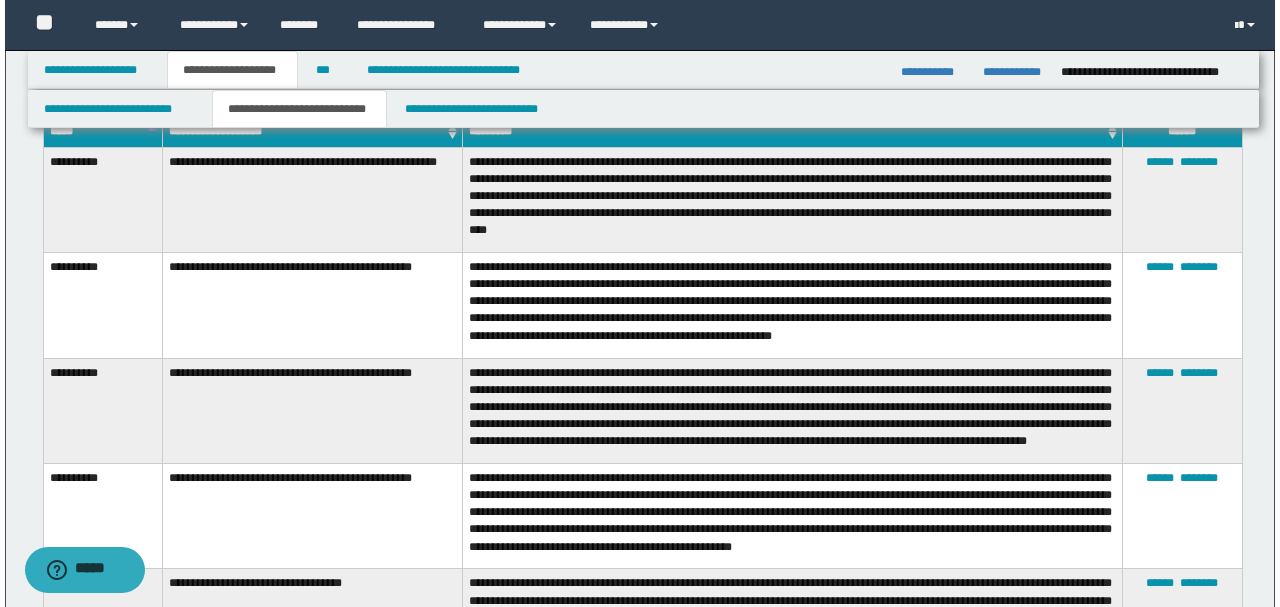 scroll, scrollTop: 4594, scrollLeft: 0, axis: vertical 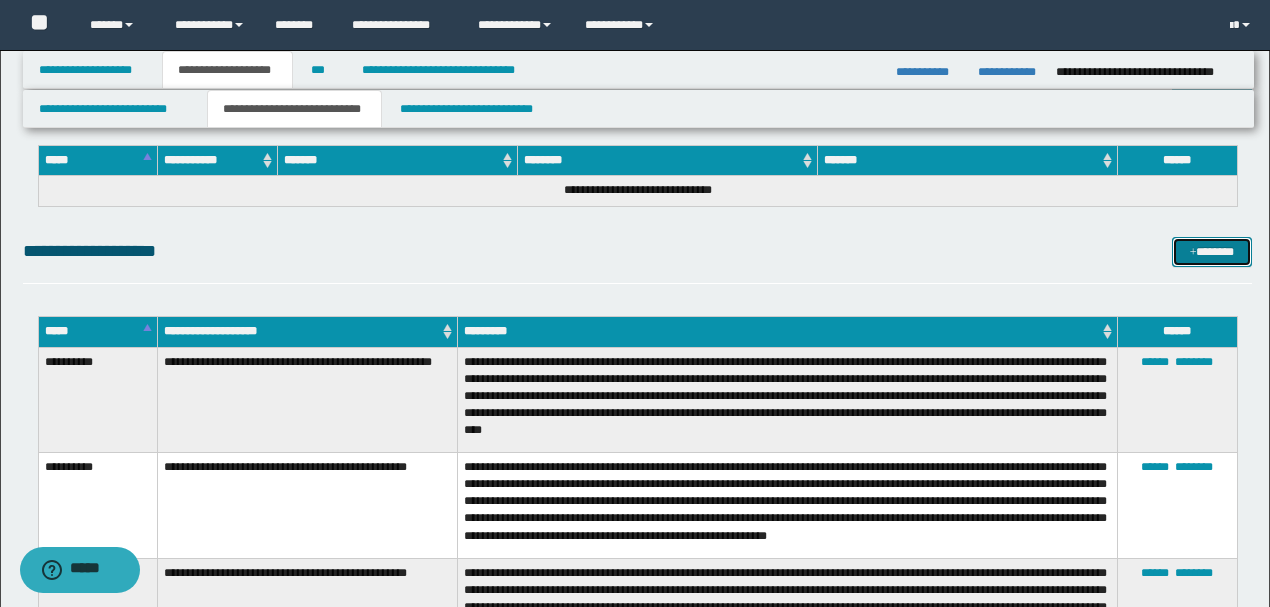 click on "*******" at bounding box center [1211, 251] 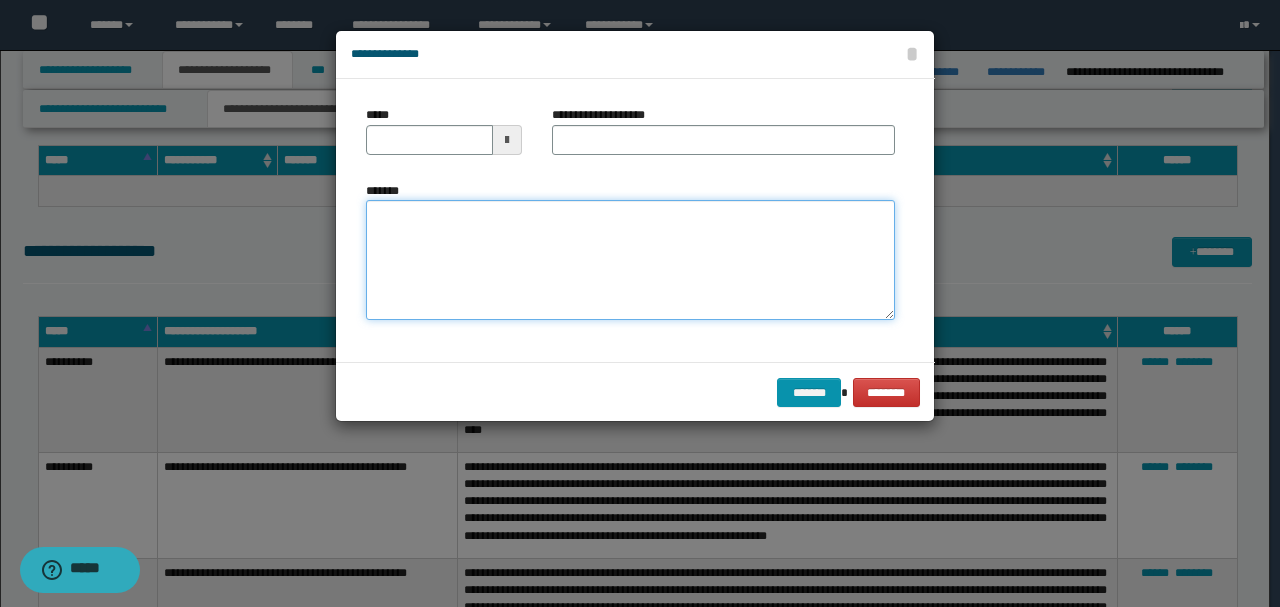 click on "*******" at bounding box center (630, 259) 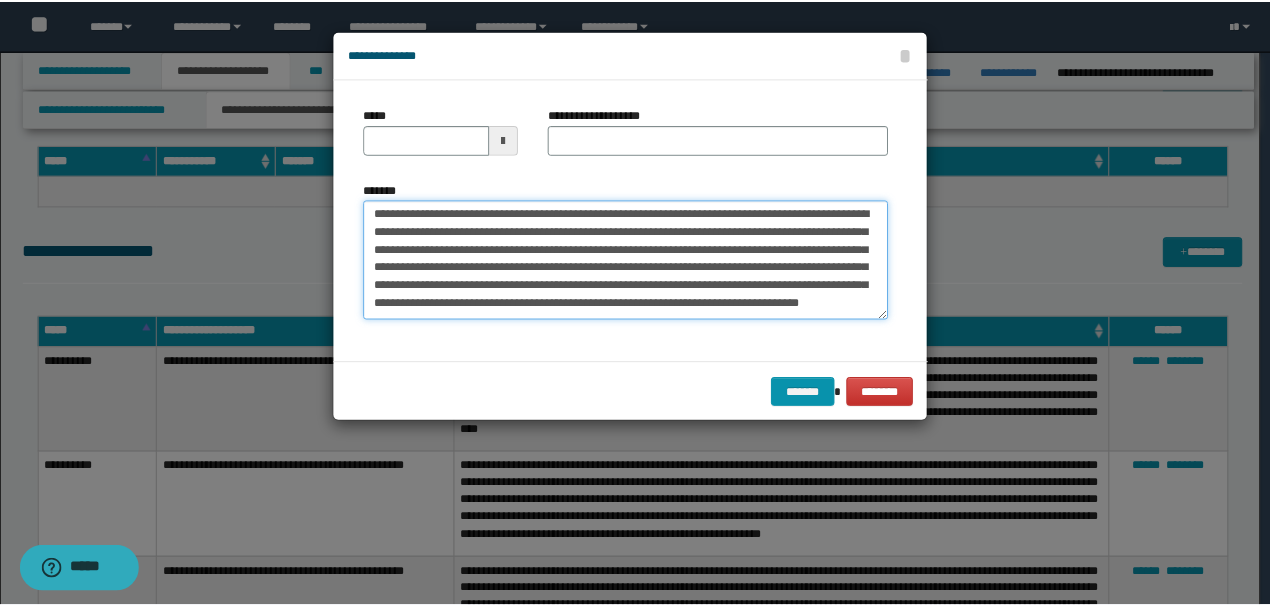 scroll, scrollTop: 0, scrollLeft: 0, axis: both 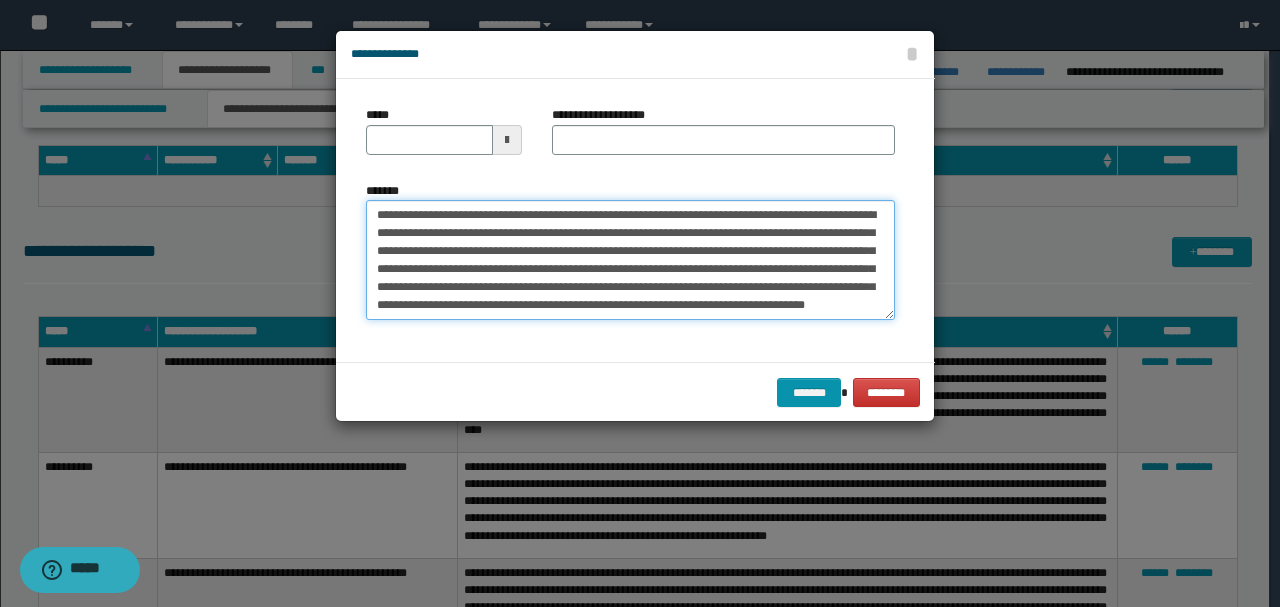 drag, startPoint x: 445, startPoint y: 210, endPoint x: 302, endPoint y: 182, distance: 145.71547 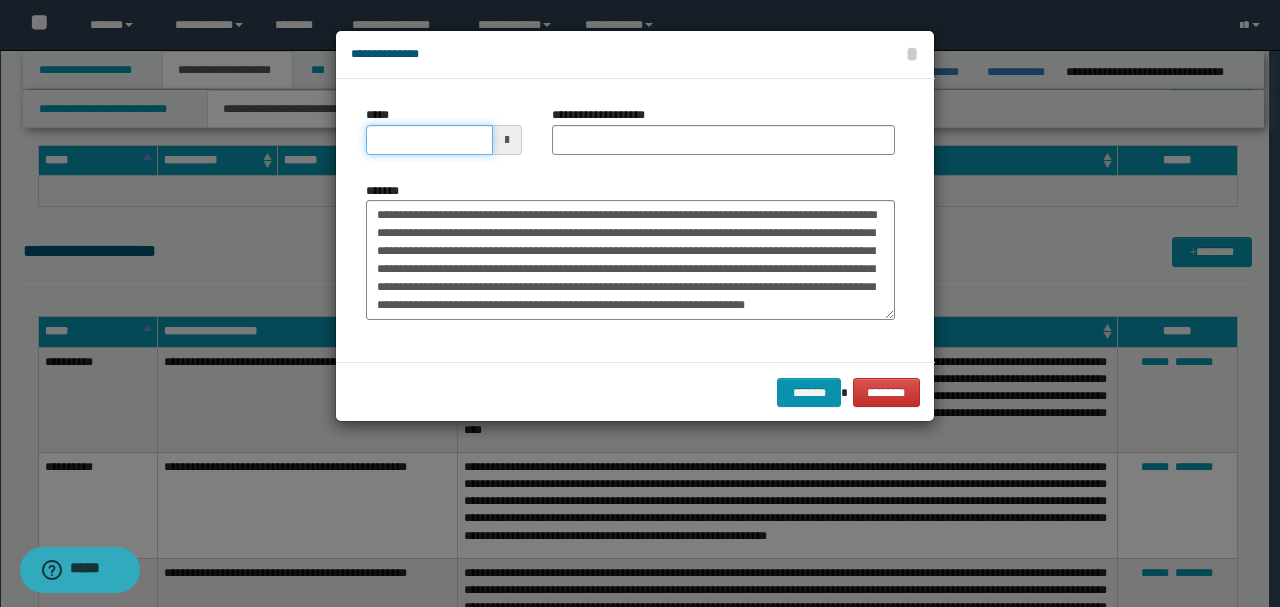 click on "*****" at bounding box center (429, 140) 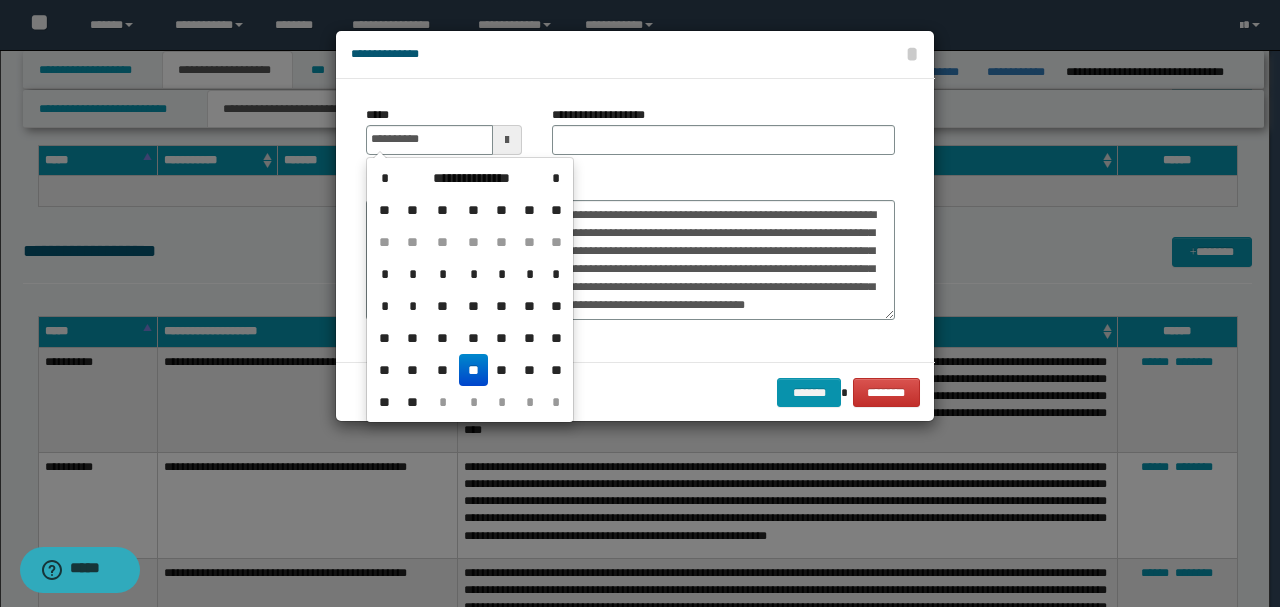 click on "**********" at bounding box center (630, 251) 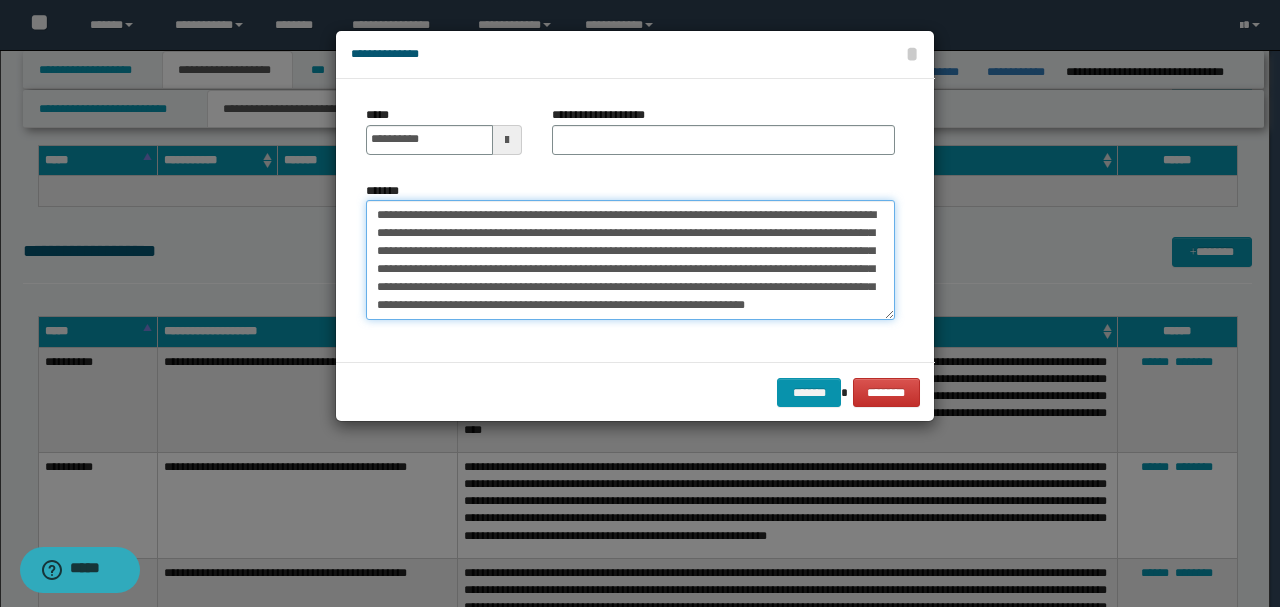 drag, startPoint x: 608, startPoint y: 212, endPoint x: 231, endPoint y: 188, distance: 377.76315 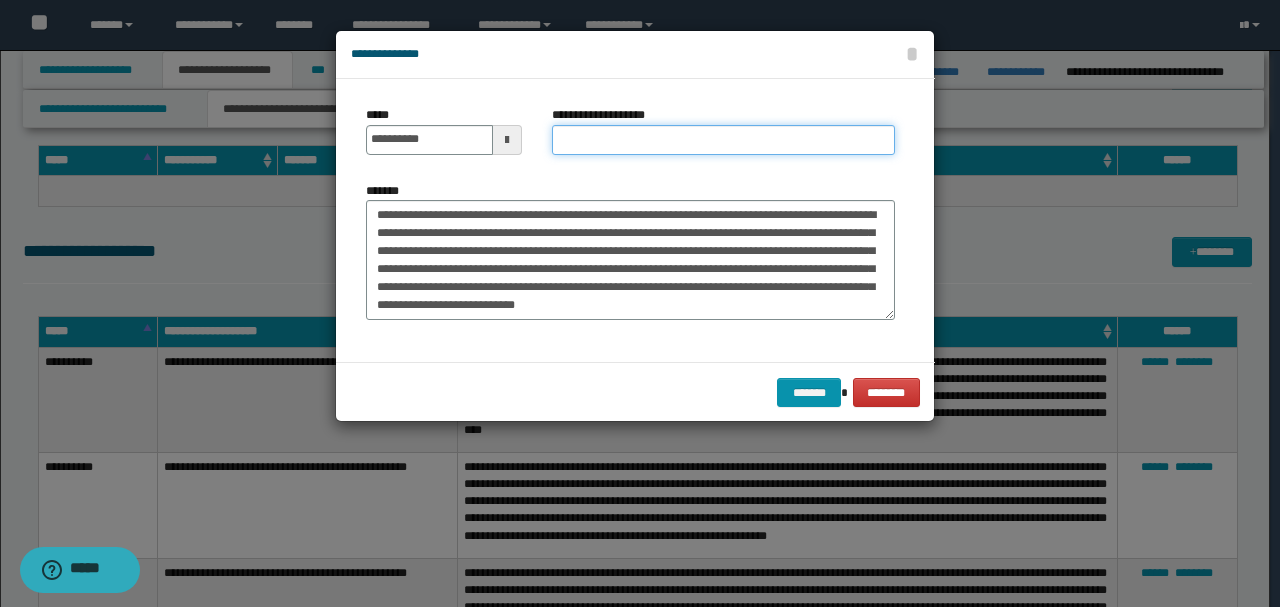 click on "**********" at bounding box center (723, 140) 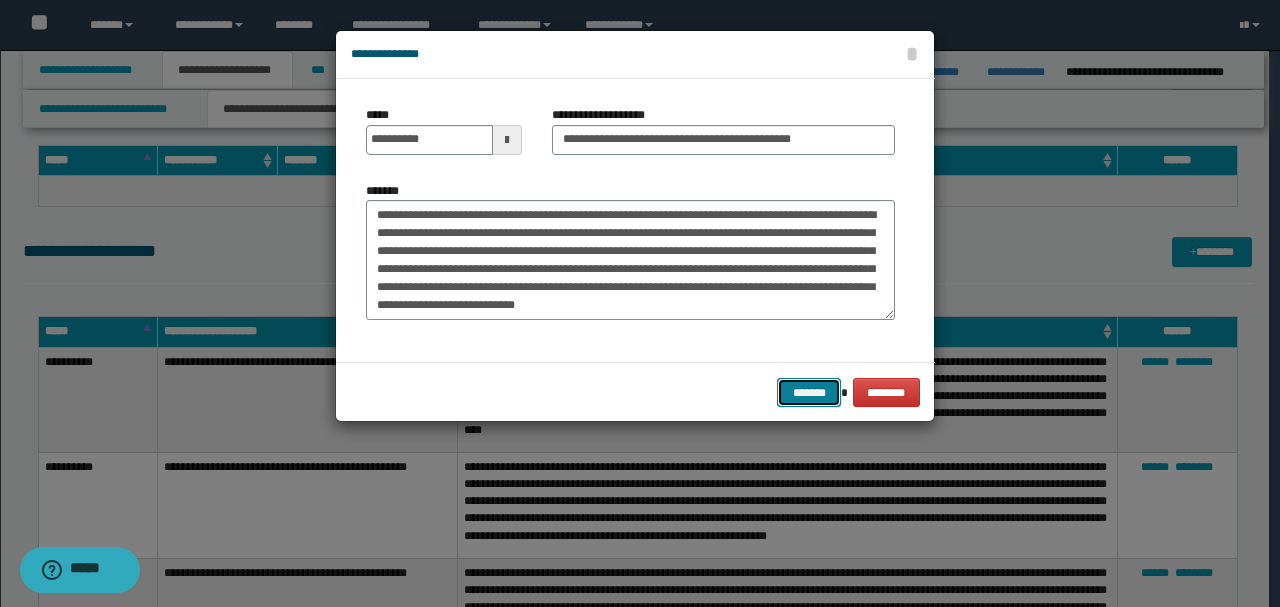 click on "*******" at bounding box center (809, 392) 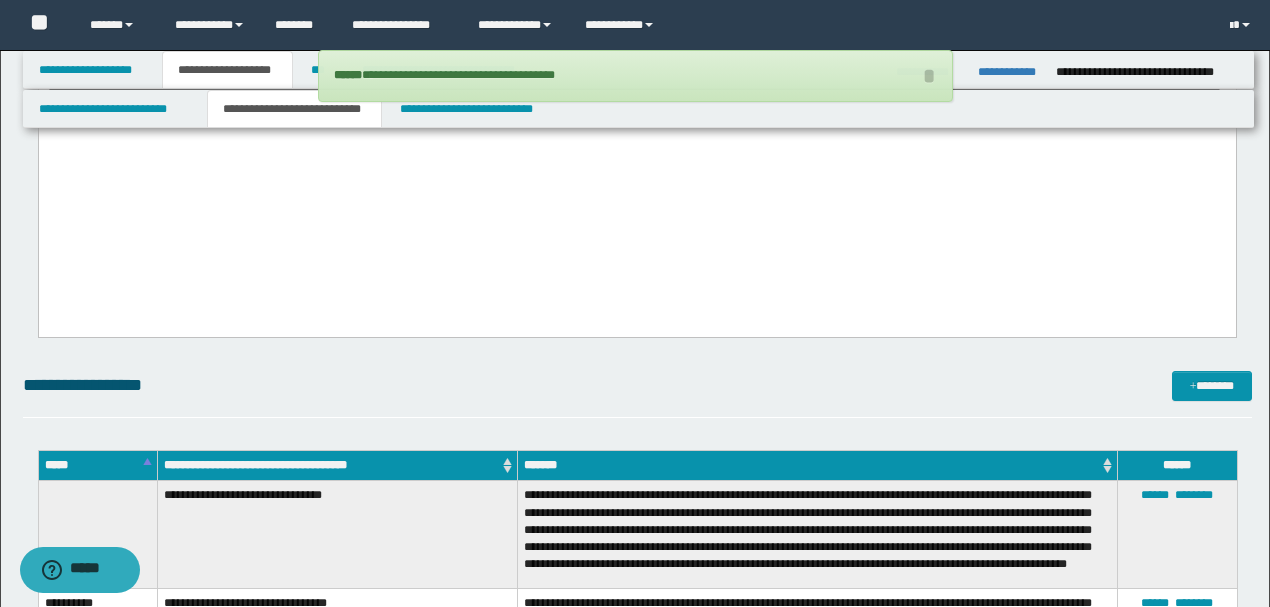 scroll, scrollTop: 1700, scrollLeft: 0, axis: vertical 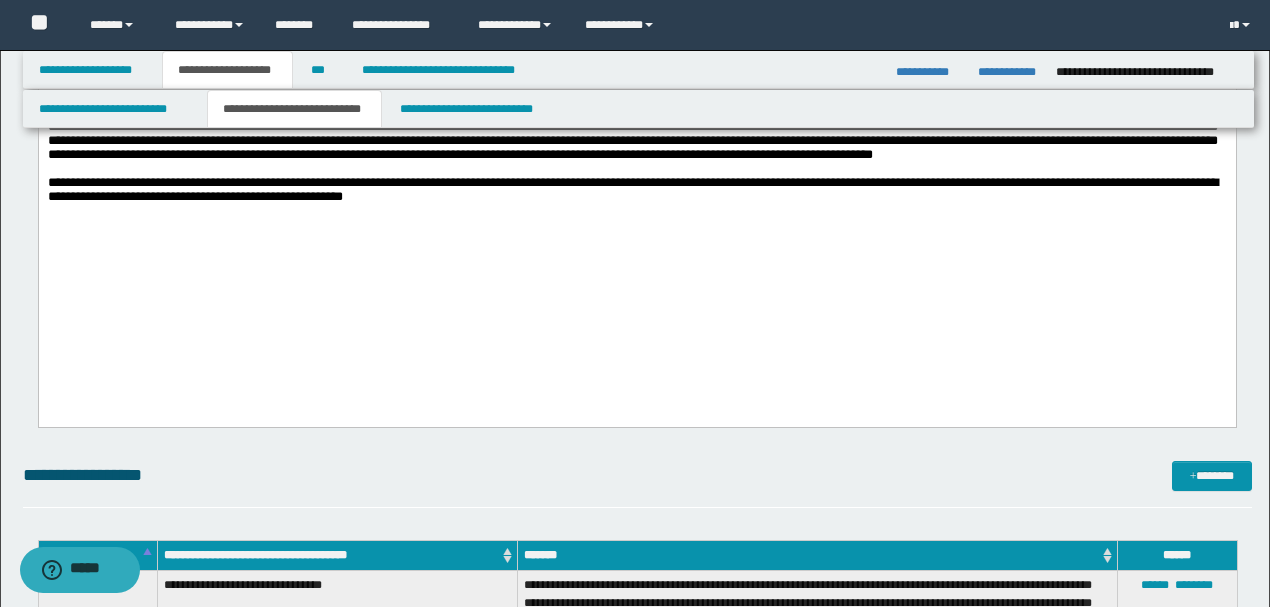 click at bounding box center (636, 226) 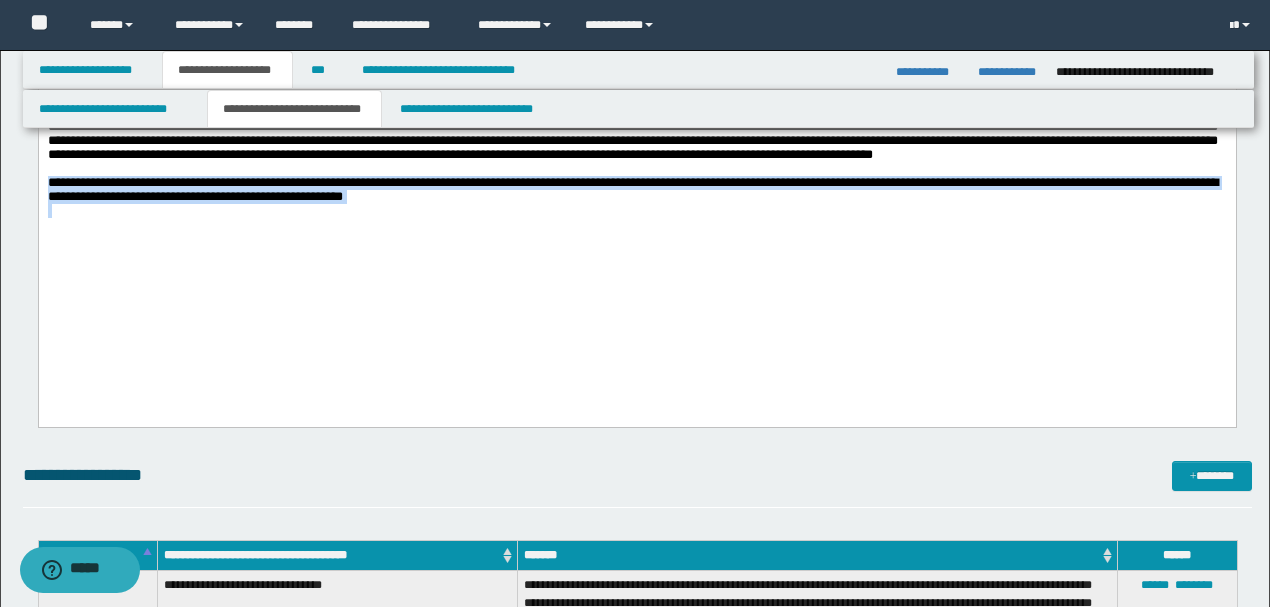 drag, startPoint x: 396, startPoint y: 257, endPoint x: 0, endPoint y: 242, distance: 396.284 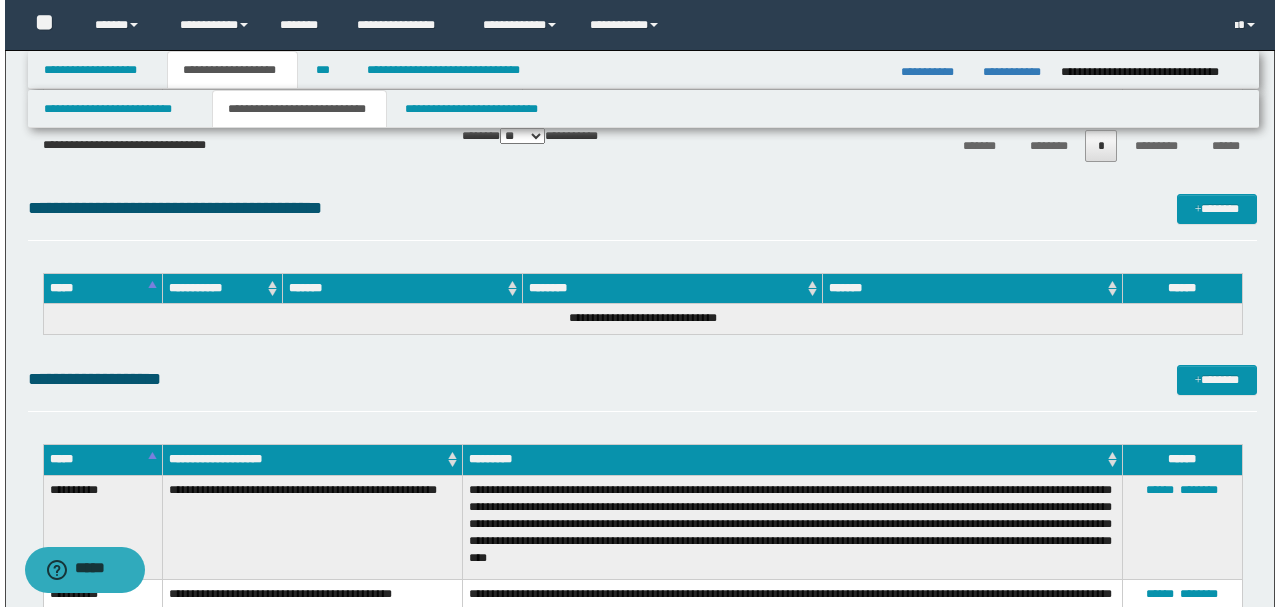 scroll, scrollTop: 4500, scrollLeft: 0, axis: vertical 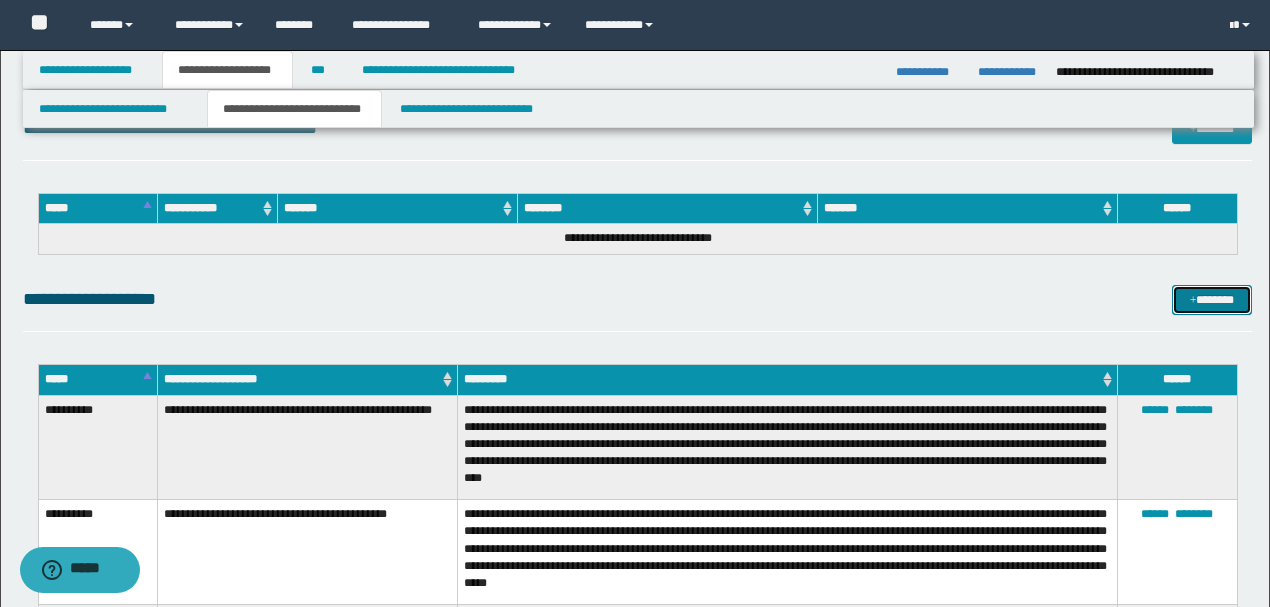 click on "*******" at bounding box center (1211, 299) 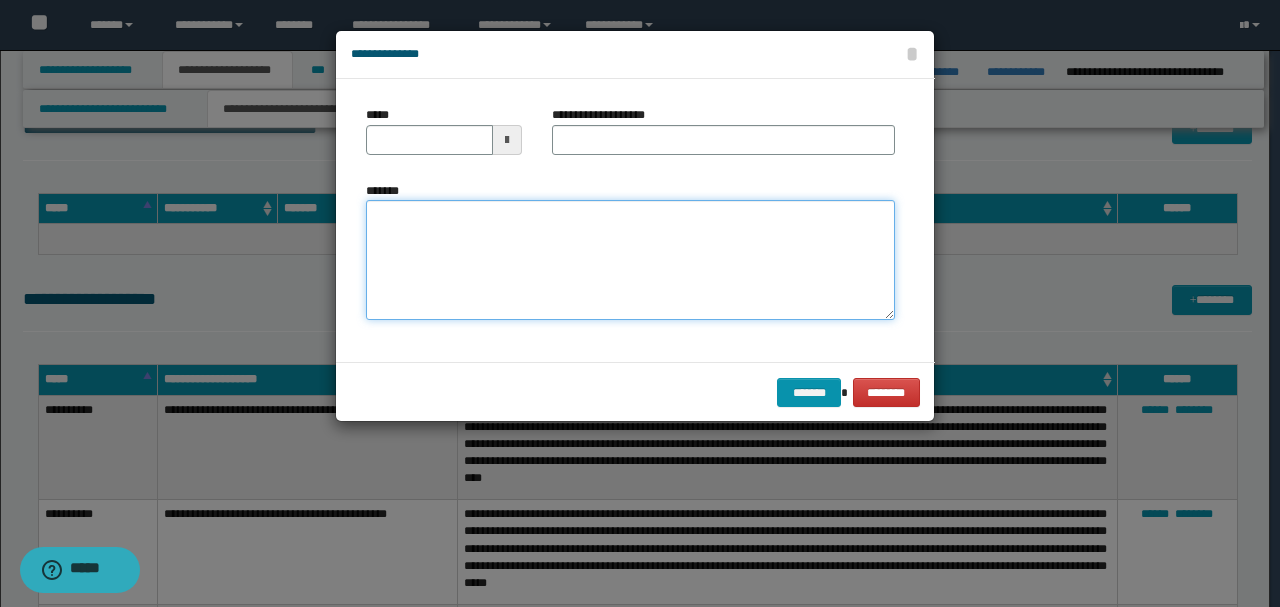 click on "*******" at bounding box center (630, 259) 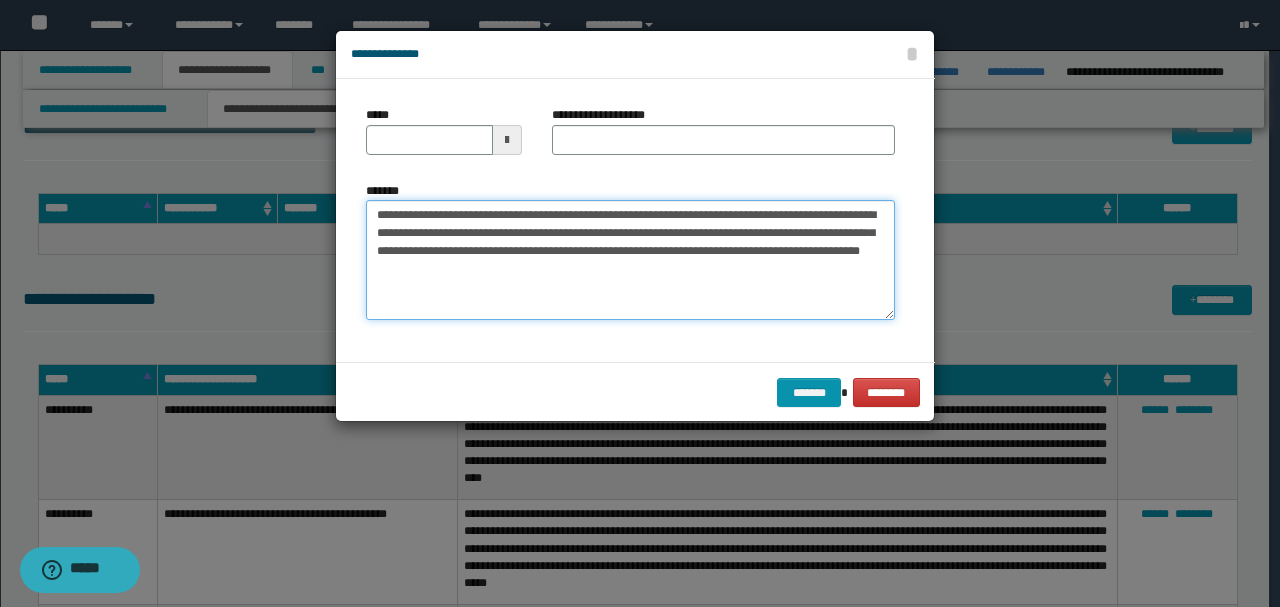 drag, startPoint x: 443, startPoint y: 212, endPoint x: 316, endPoint y: 196, distance: 128.0039 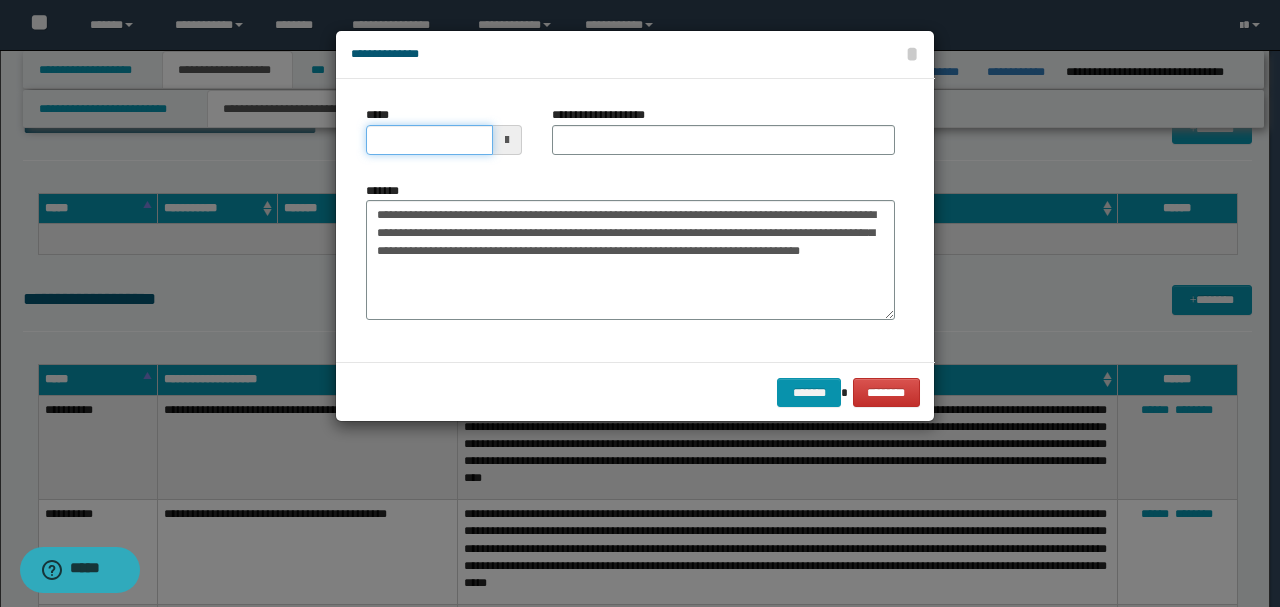 click on "*****" at bounding box center [429, 140] 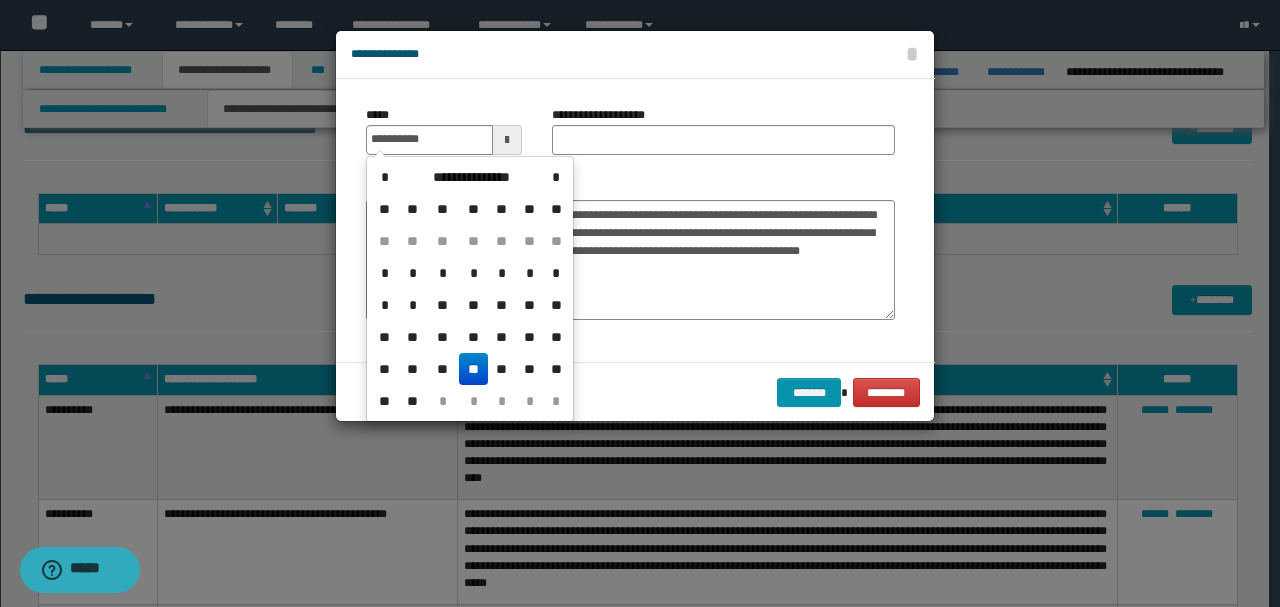click on "**********" at bounding box center (630, 220) 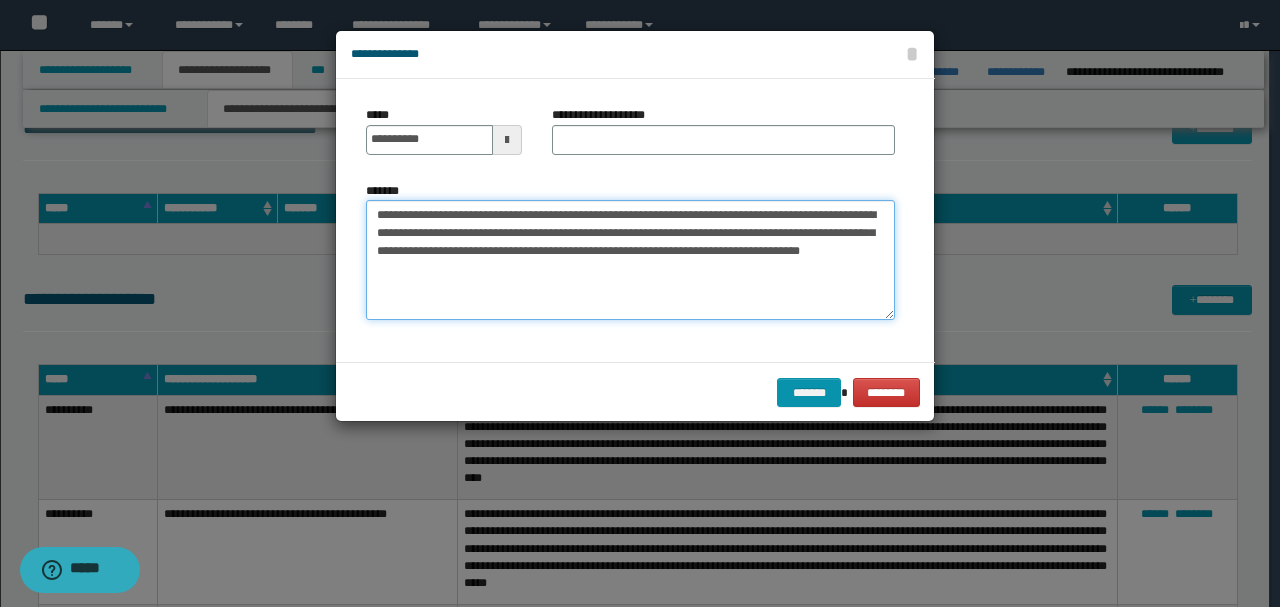 drag, startPoint x: 632, startPoint y: 210, endPoint x: 170, endPoint y: 205, distance: 462.02707 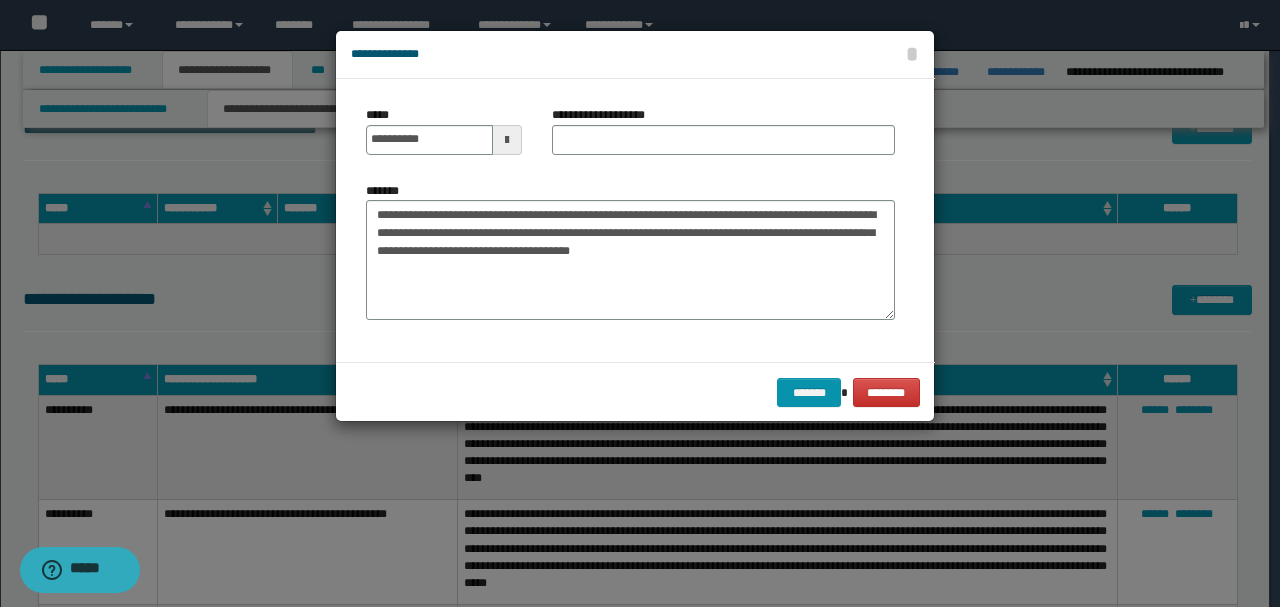 click on "**********" at bounding box center (723, 138) 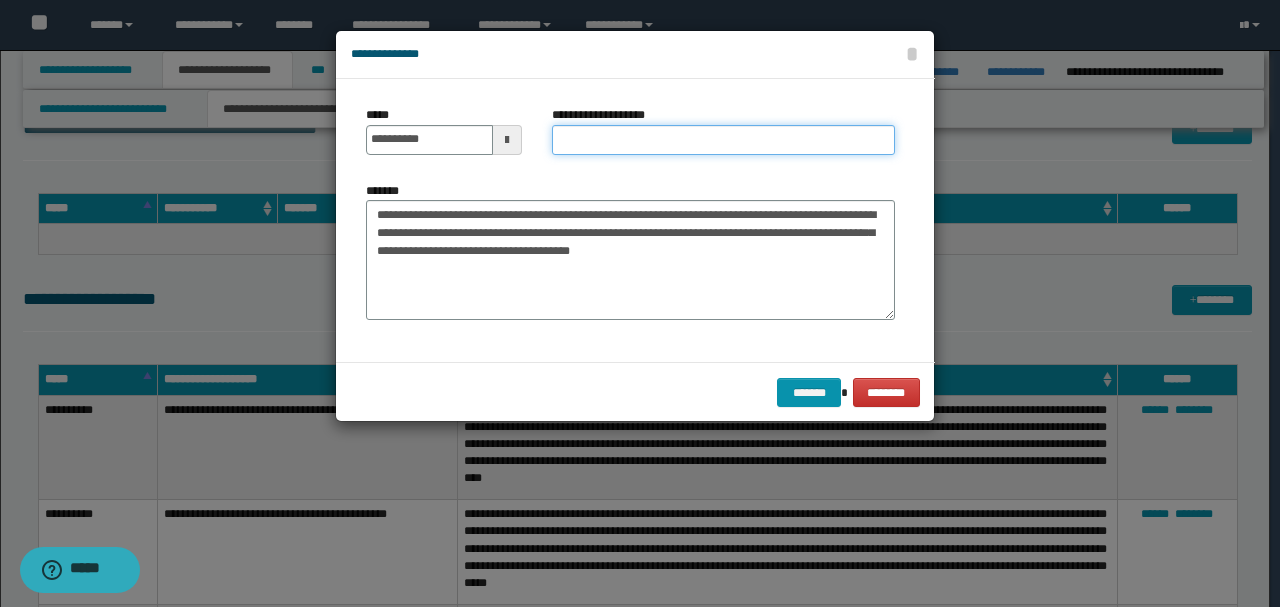 click on "**********" at bounding box center [723, 140] 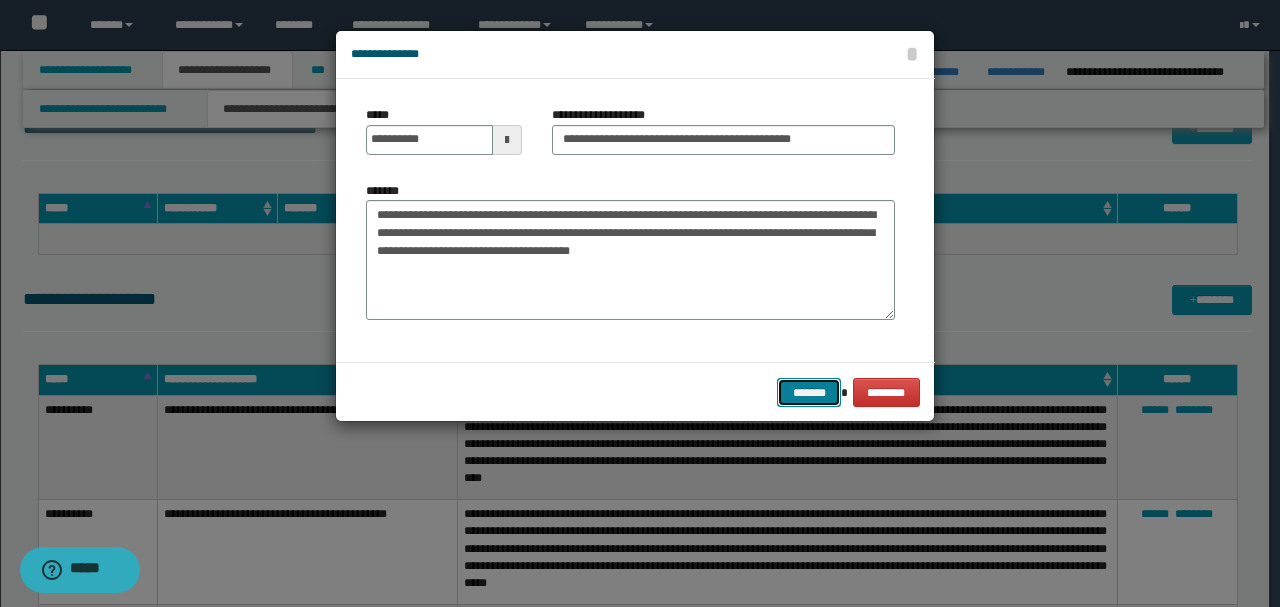 click on "*******" at bounding box center [809, 392] 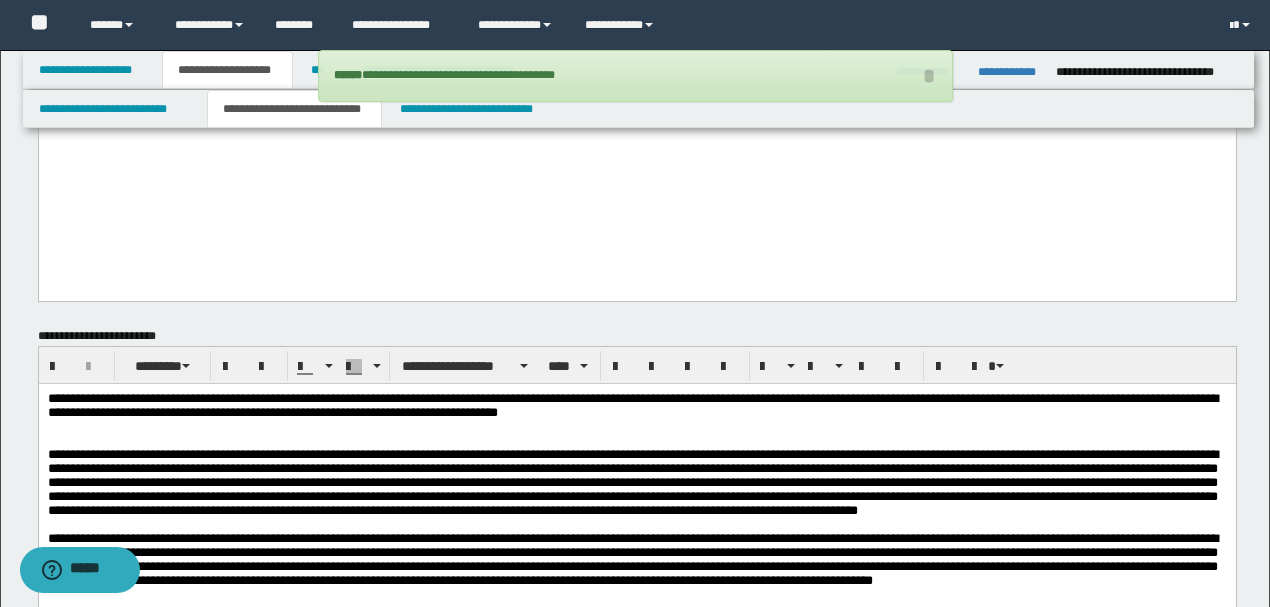 scroll, scrollTop: 1500, scrollLeft: 0, axis: vertical 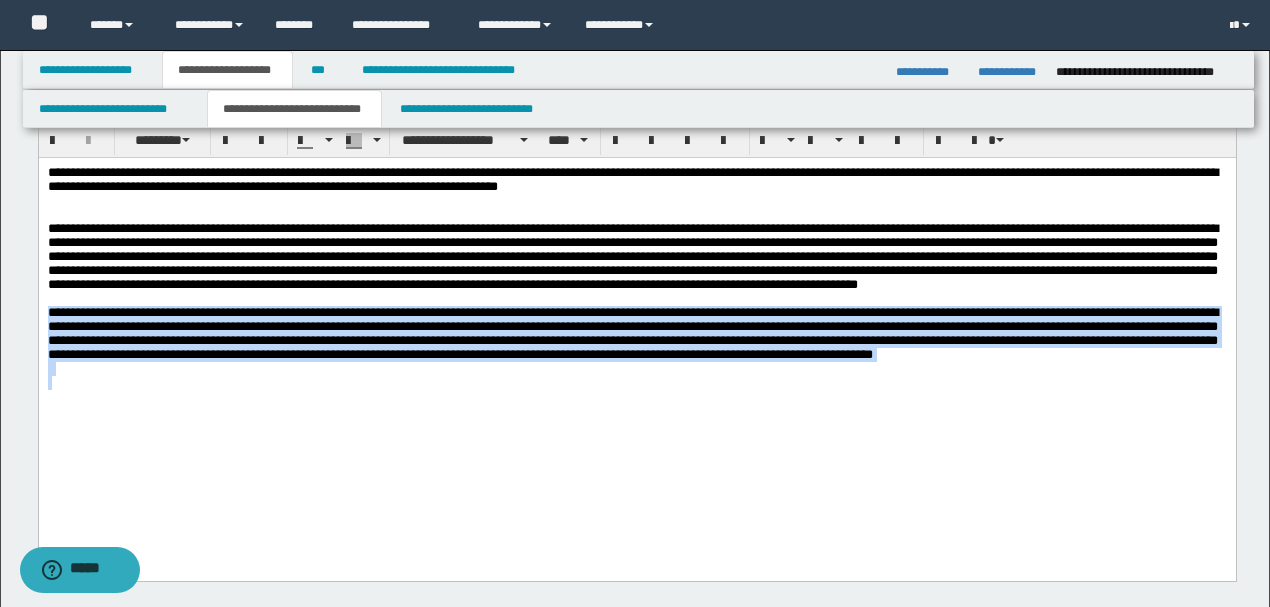 drag, startPoint x: 854, startPoint y: 433, endPoint x: 0, endPoint y: 349, distance: 858.1212 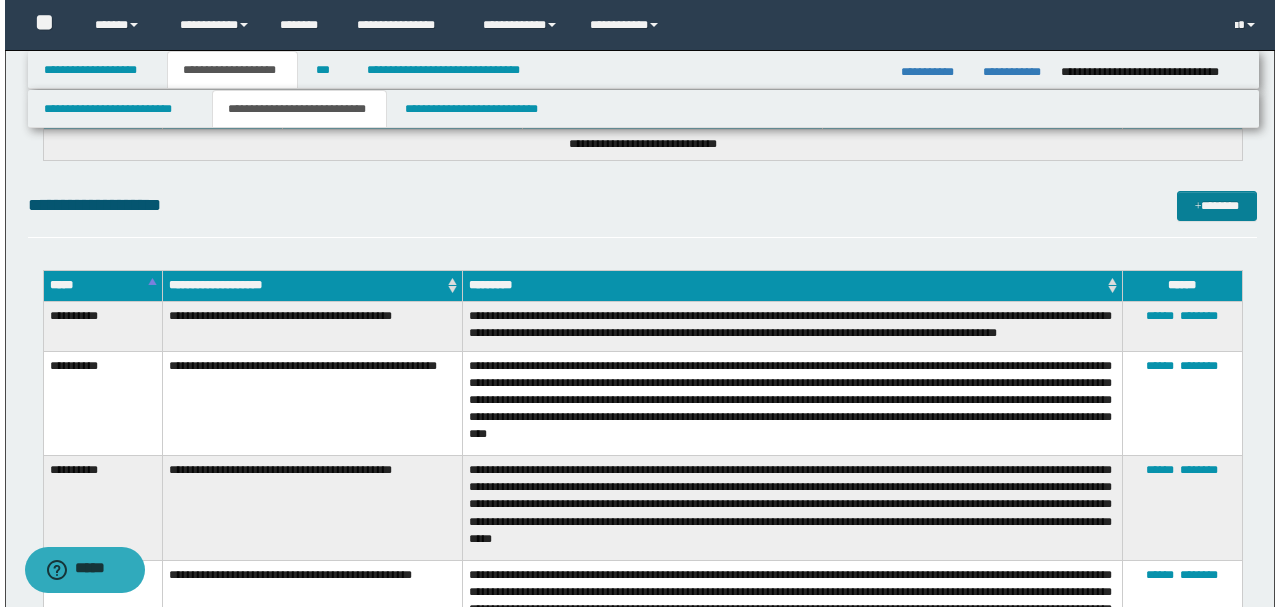 scroll, scrollTop: 4366, scrollLeft: 0, axis: vertical 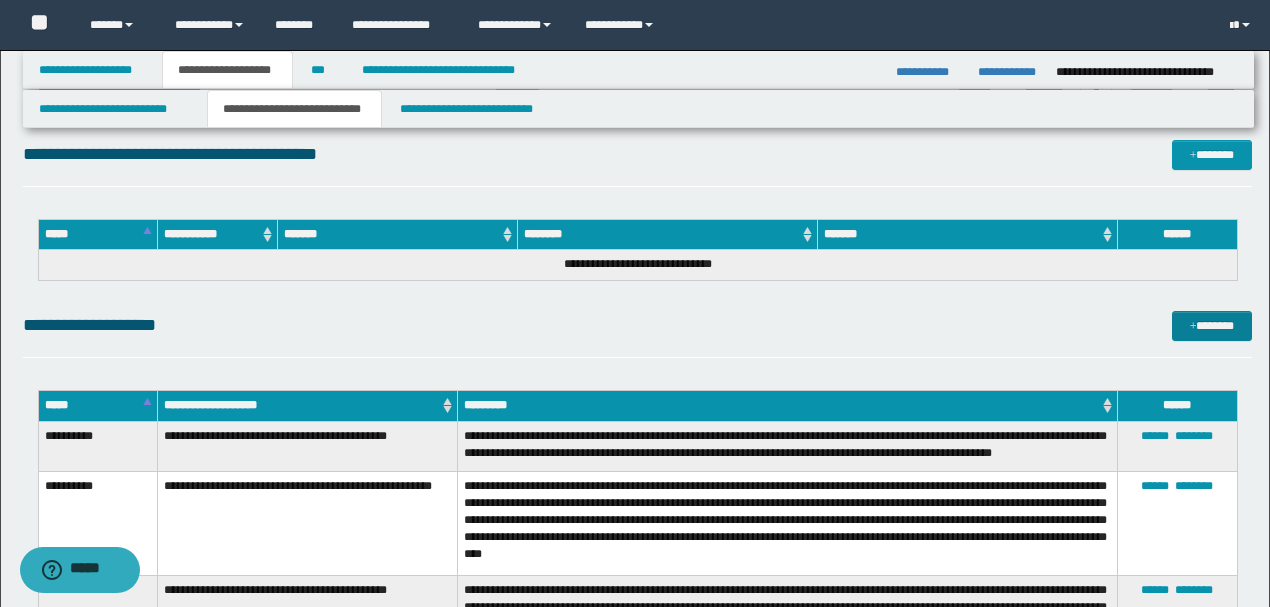click on "*******" at bounding box center [1211, 325] 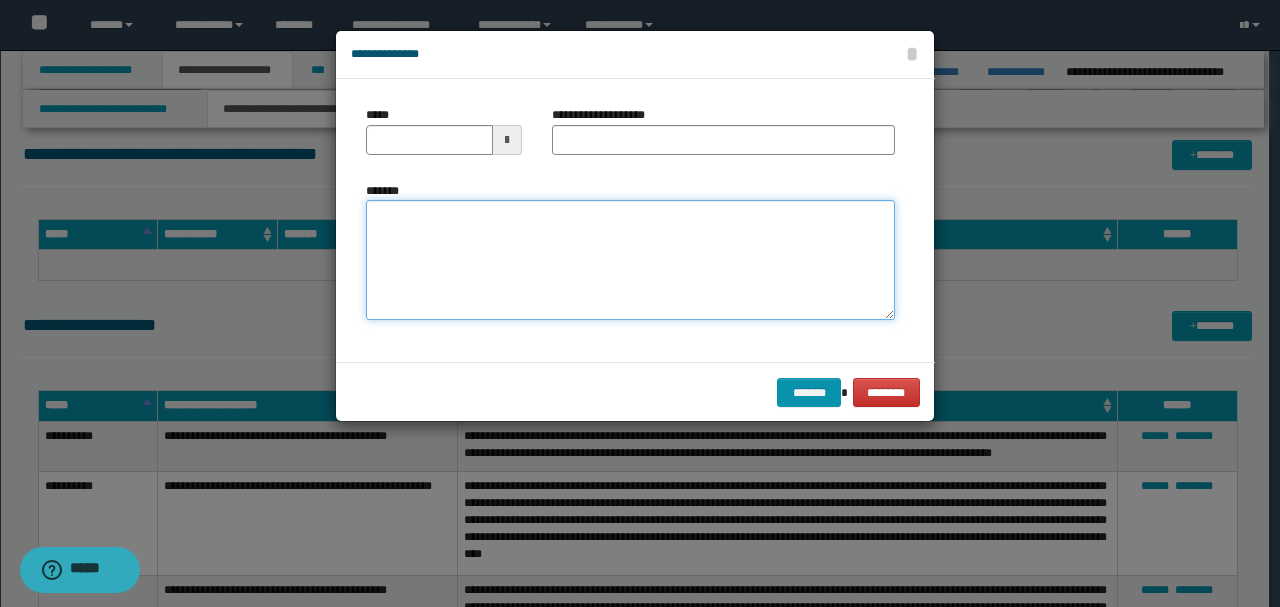 click on "*******" at bounding box center [630, 259] 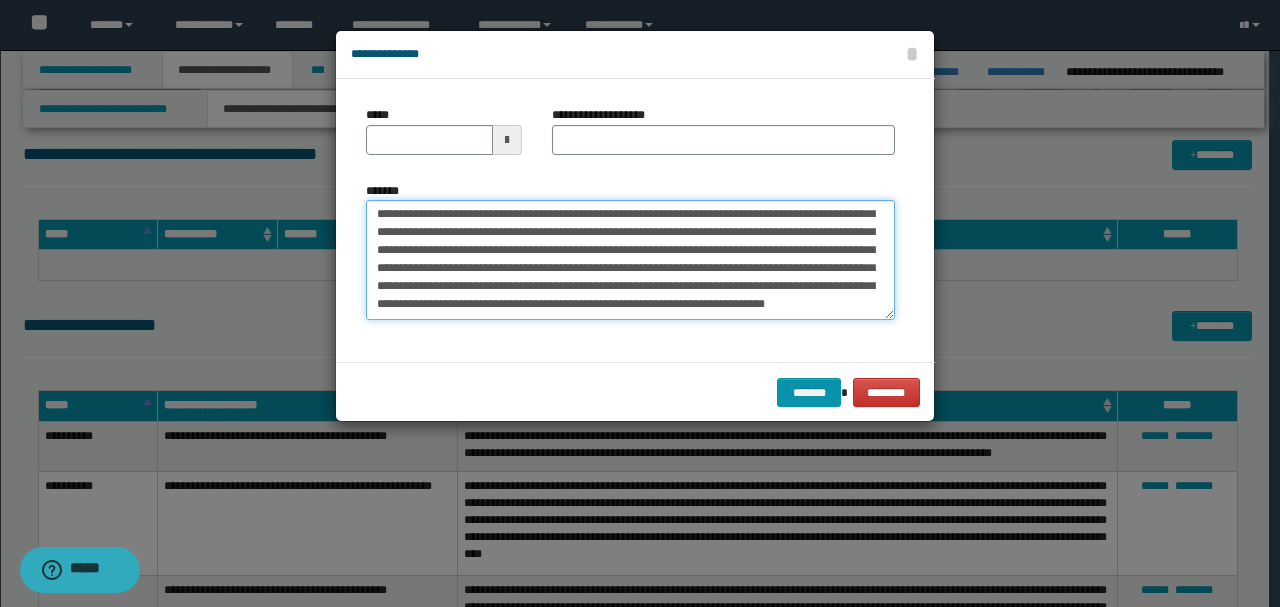 scroll, scrollTop: 0, scrollLeft: 0, axis: both 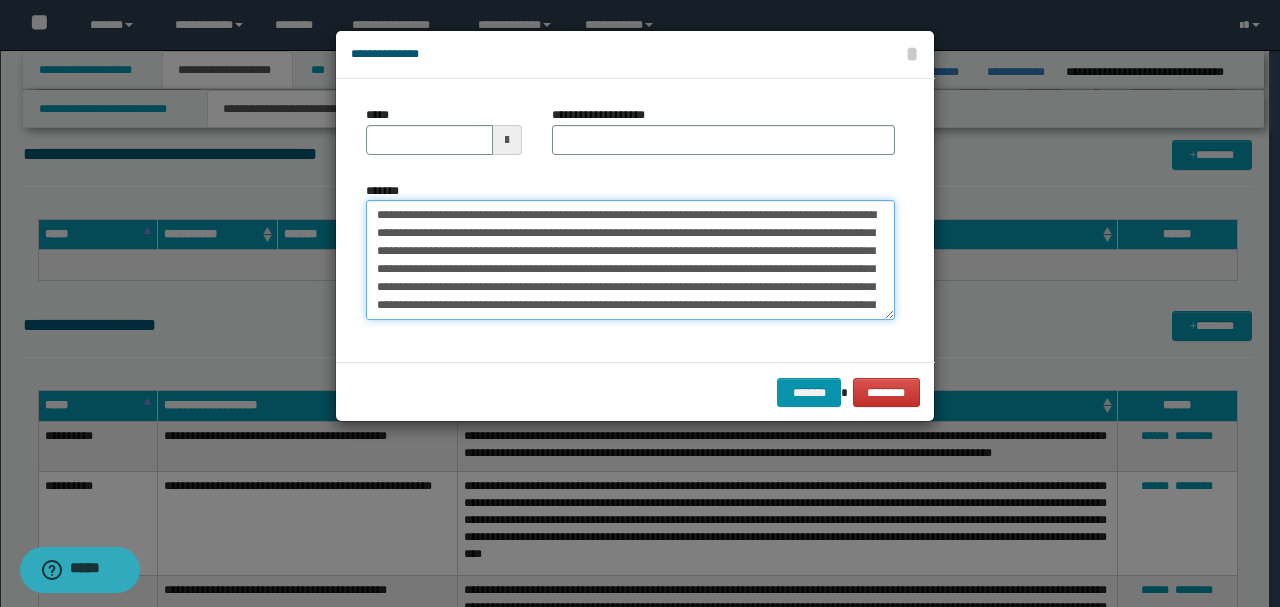 drag, startPoint x: 442, startPoint y: 211, endPoint x: 303, endPoint y: 204, distance: 139.17615 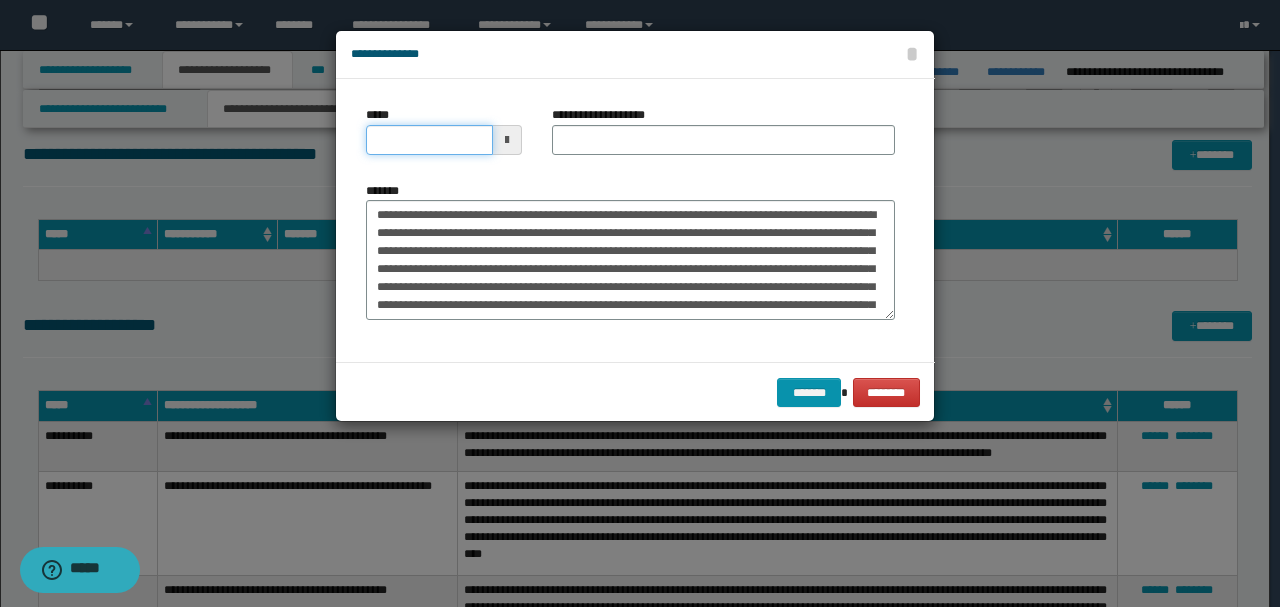 click on "*****" at bounding box center (429, 140) 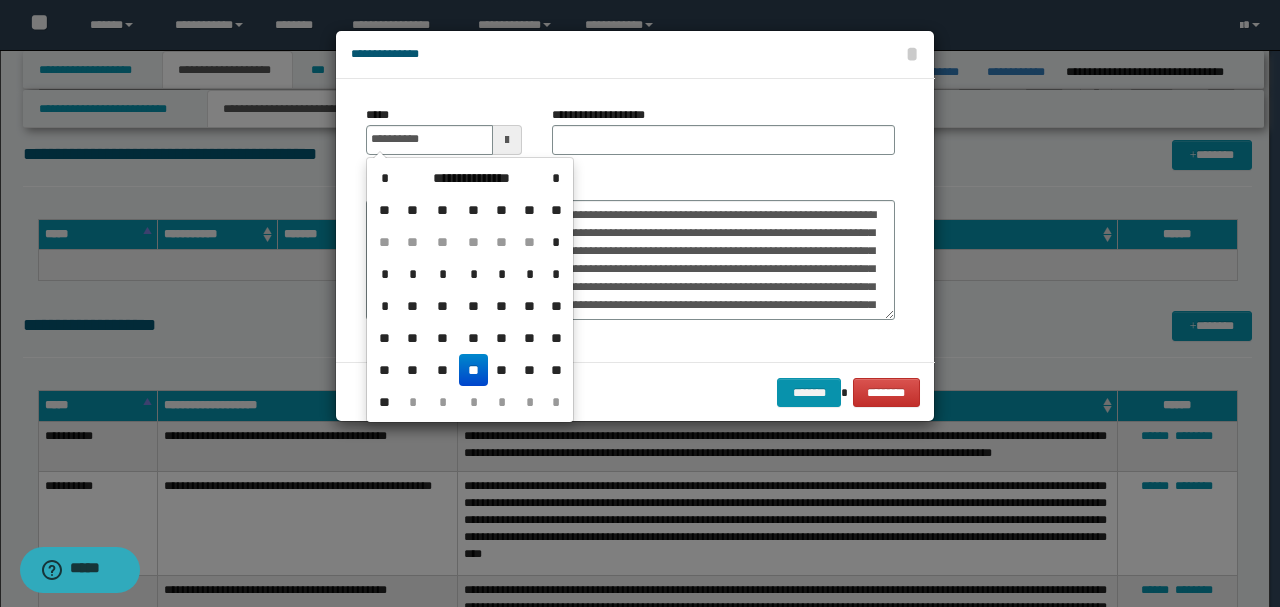 click on "**********" at bounding box center (630, 220) 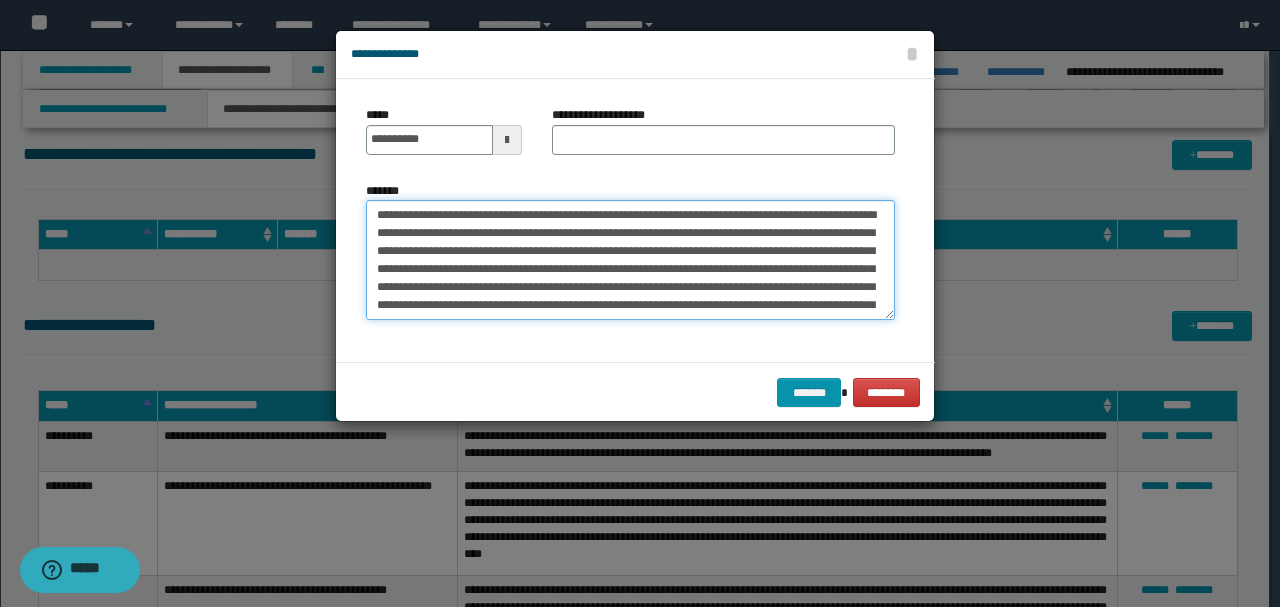drag, startPoint x: 715, startPoint y: 209, endPoint x: 152, endPoint y: 184, distance: 563.5548 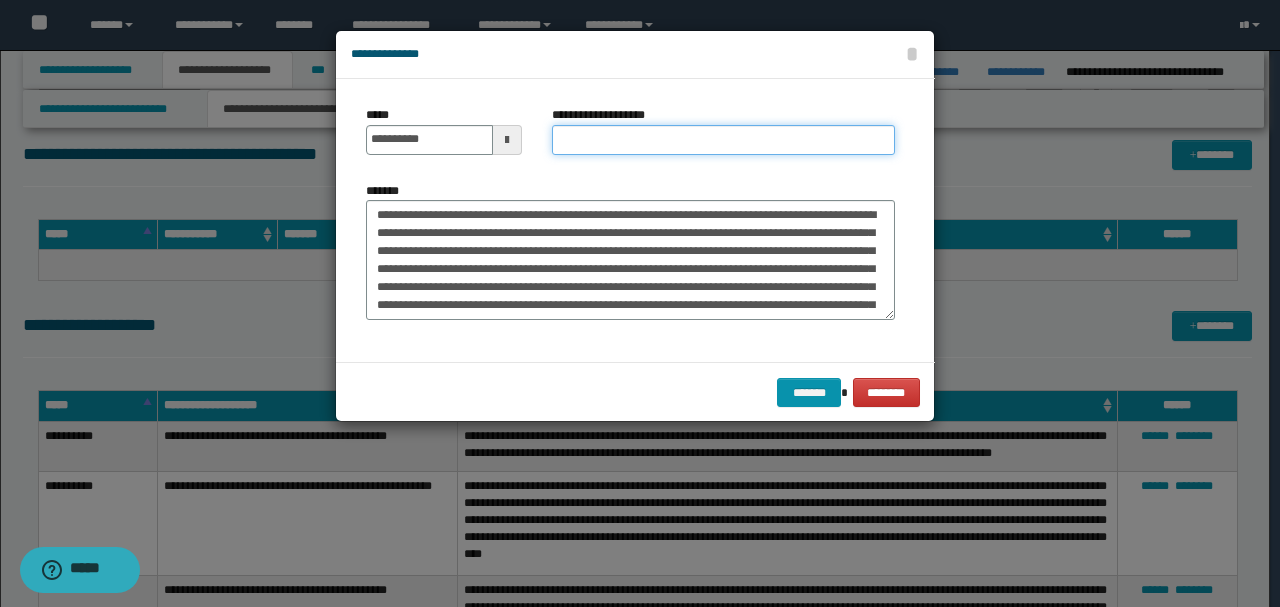 click on "**********" at bounding box center (723, 140) 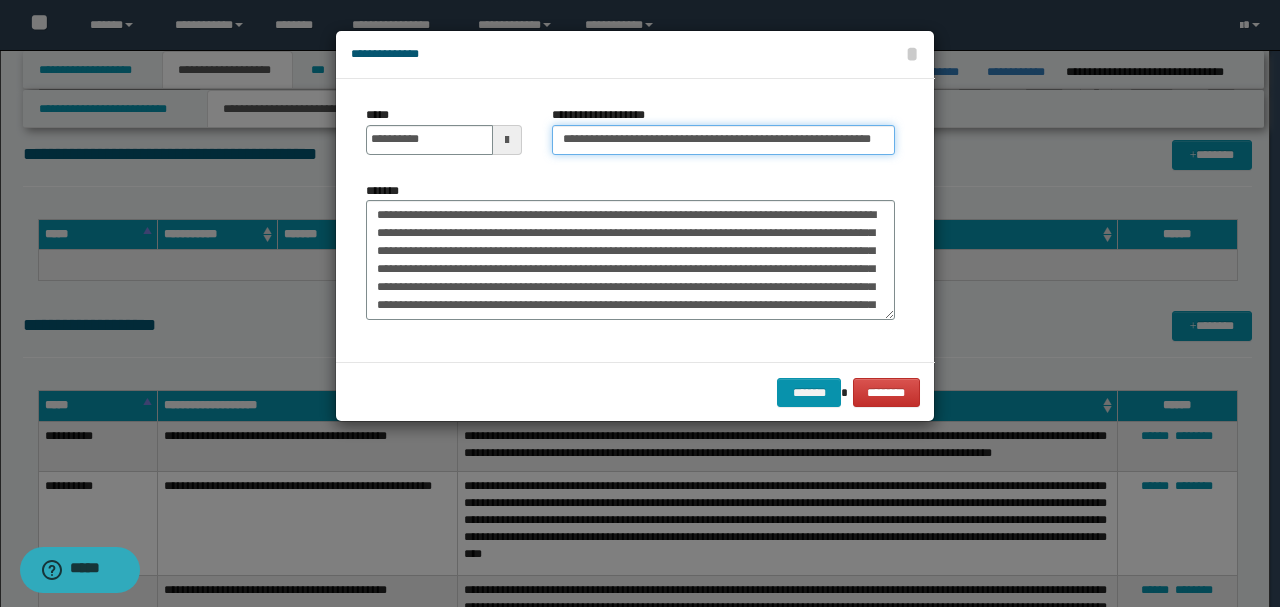 scroll, scrollTop: 0, scrollLeft: 17, axis: horizontal 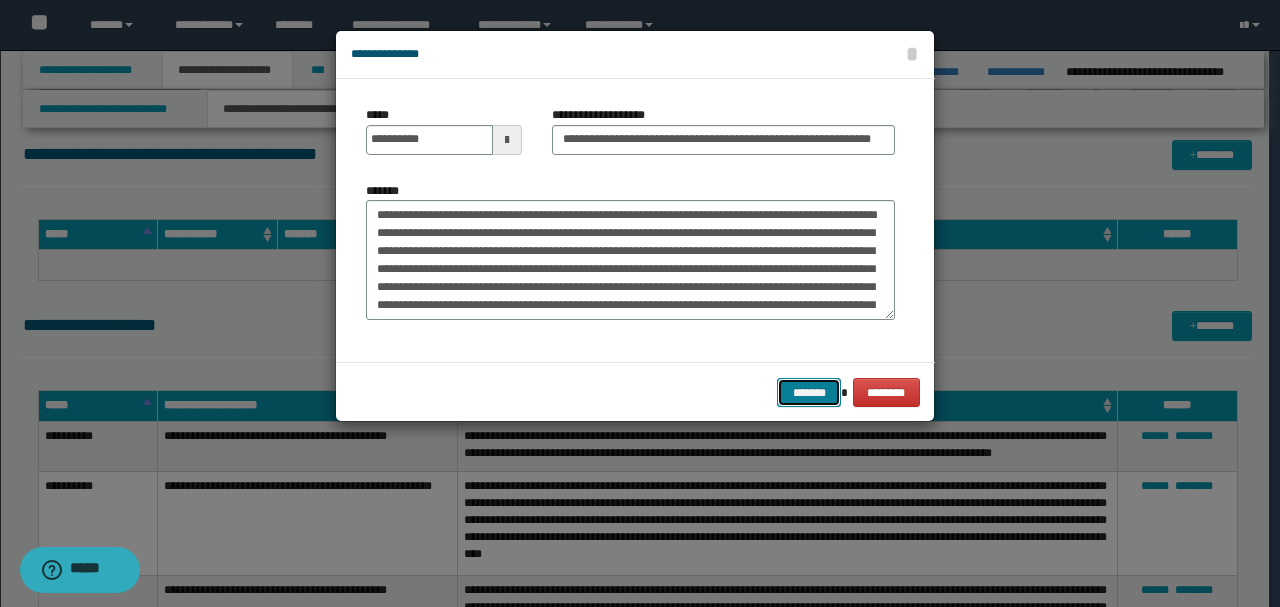 click on "*******" at bounding box center (809, 392) 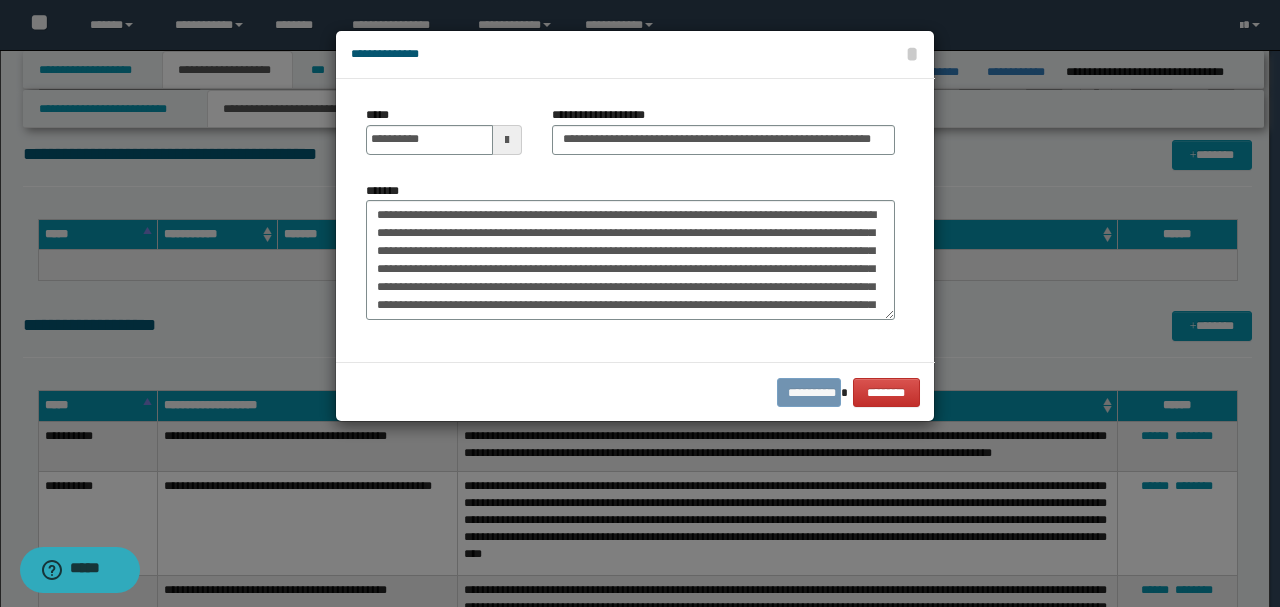 scroll, scrollTop: 0, scrollLeft: 0, axis: both 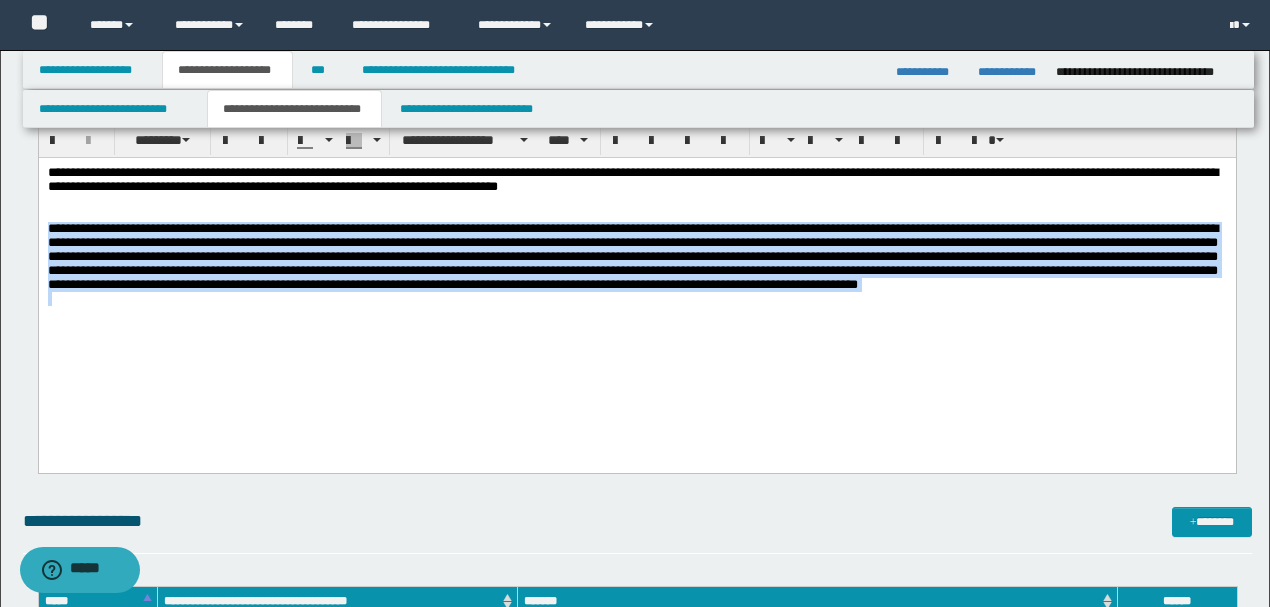 drag, startPoint x: 284, startPoint y: 320, endPoint x: 38, endPoint y: 392, distance: 256.3201 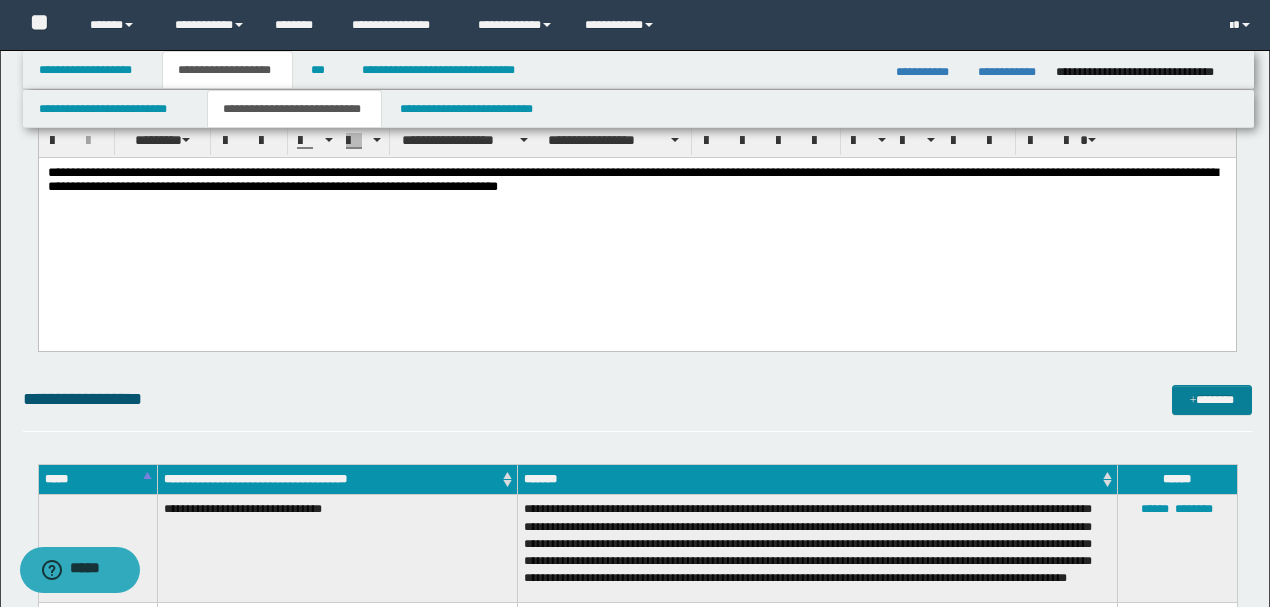 click on "*******" at bounding box center (1211, 399) 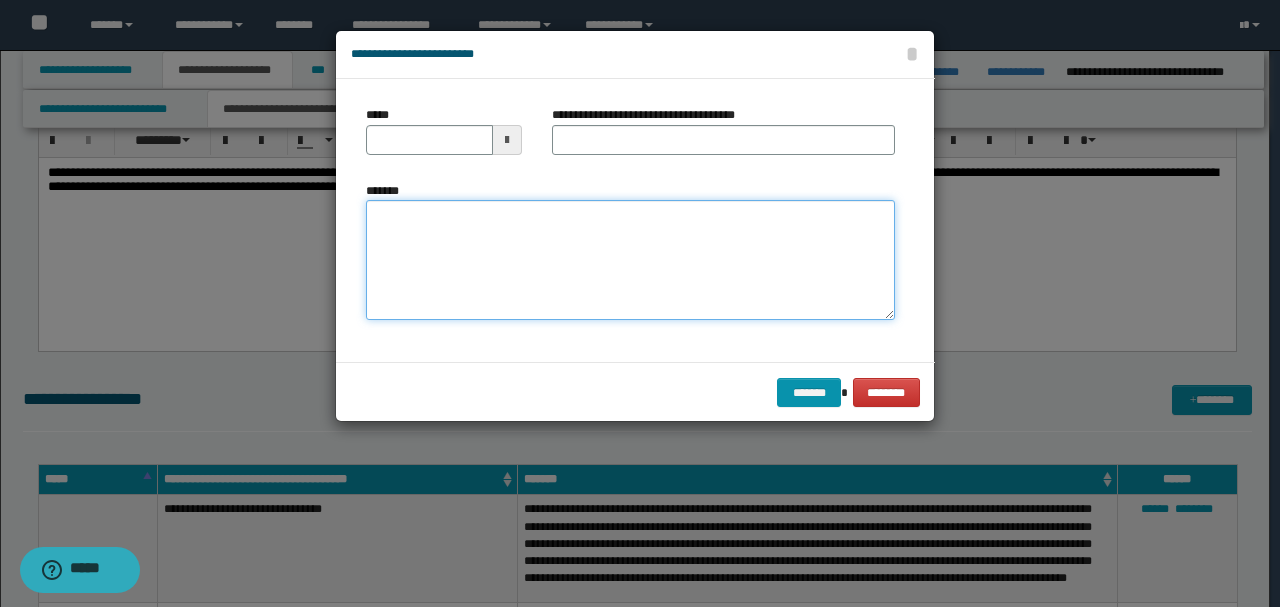 paste on "**********" 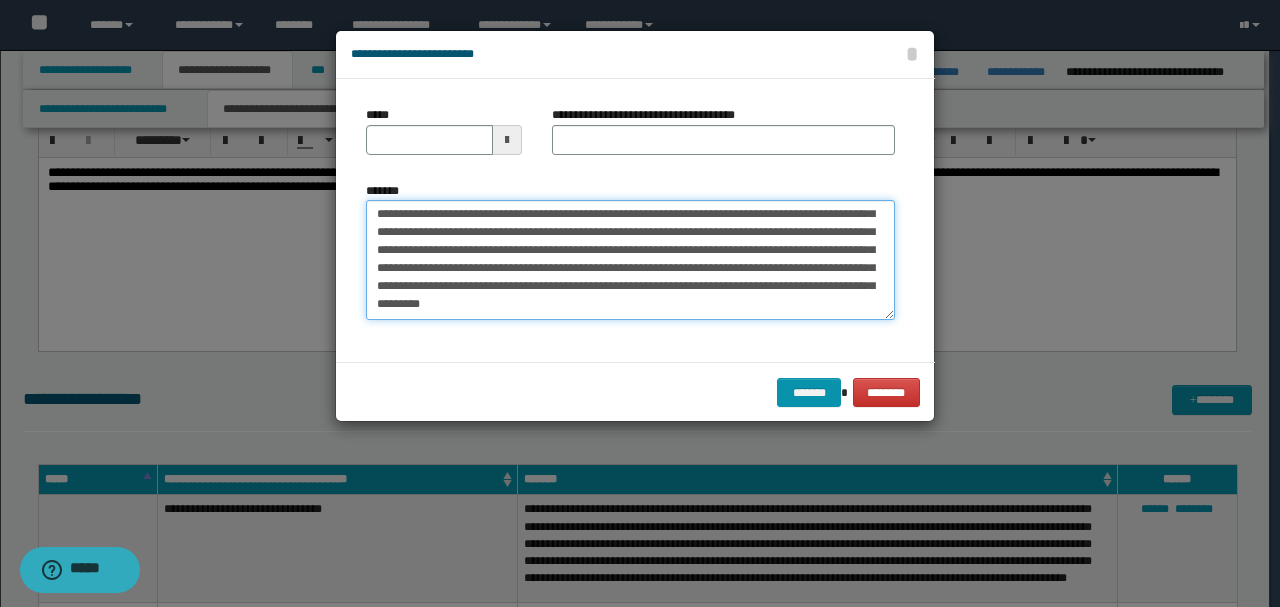 scroll, scrollTop: 0, scrollLeft: 0, axis: both 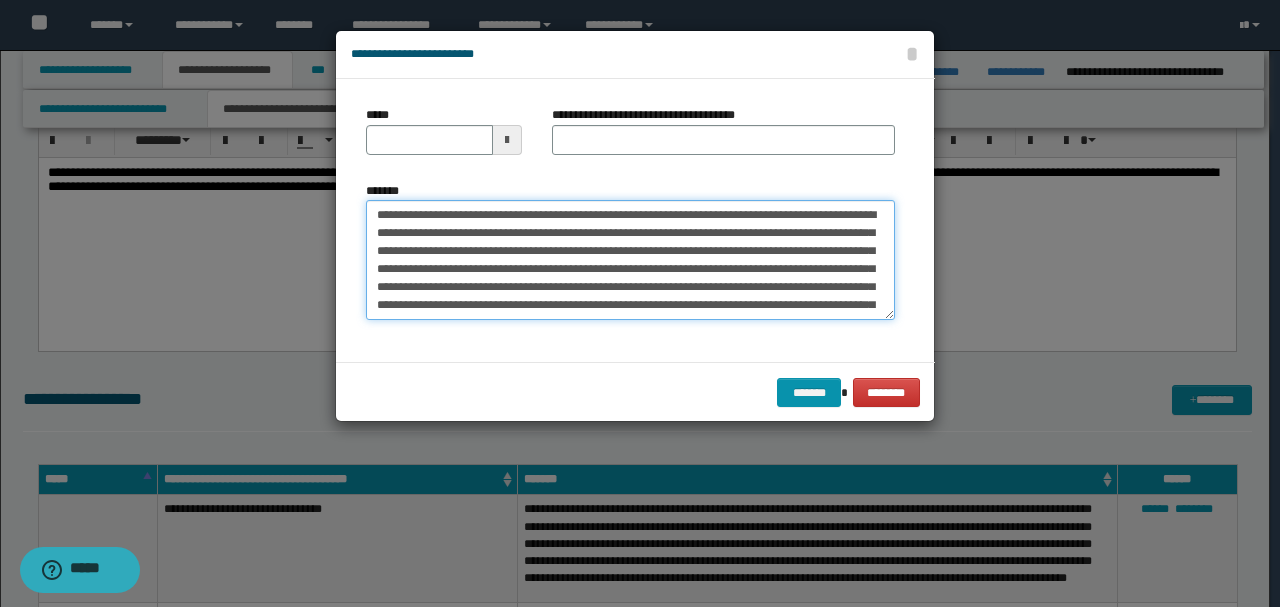 drag, startPoint x: 442, startPoint y: 206, endPoint x: 304, endPoint y: 193, distance: 138.61096 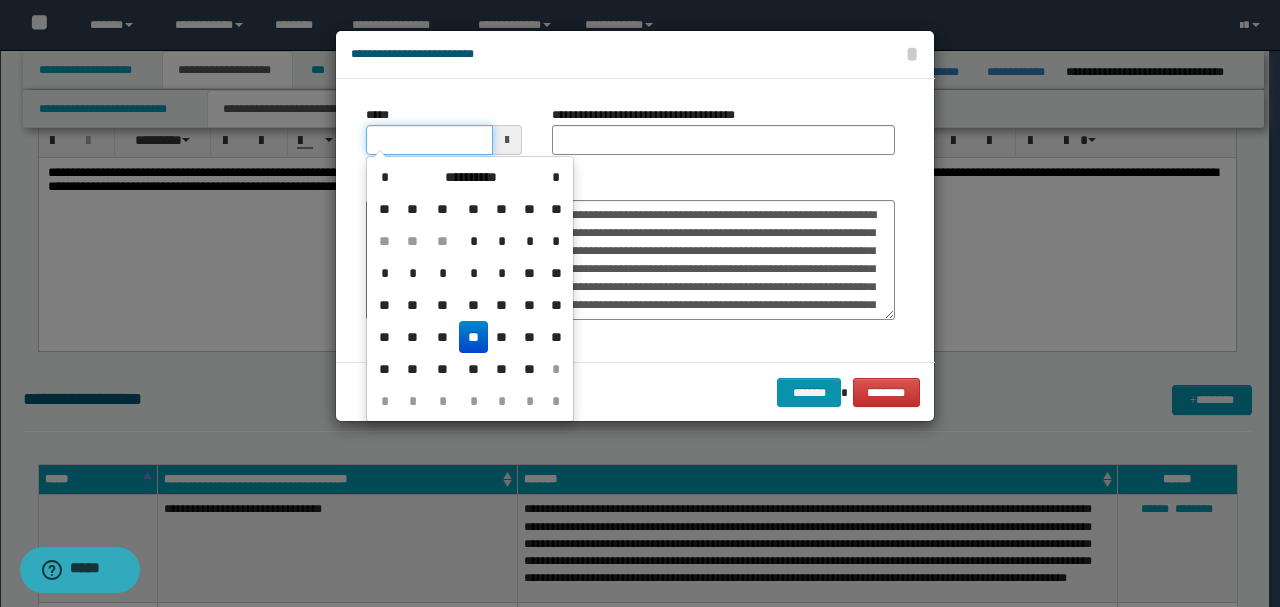 click on "*****" at bounding box center [429, 140] 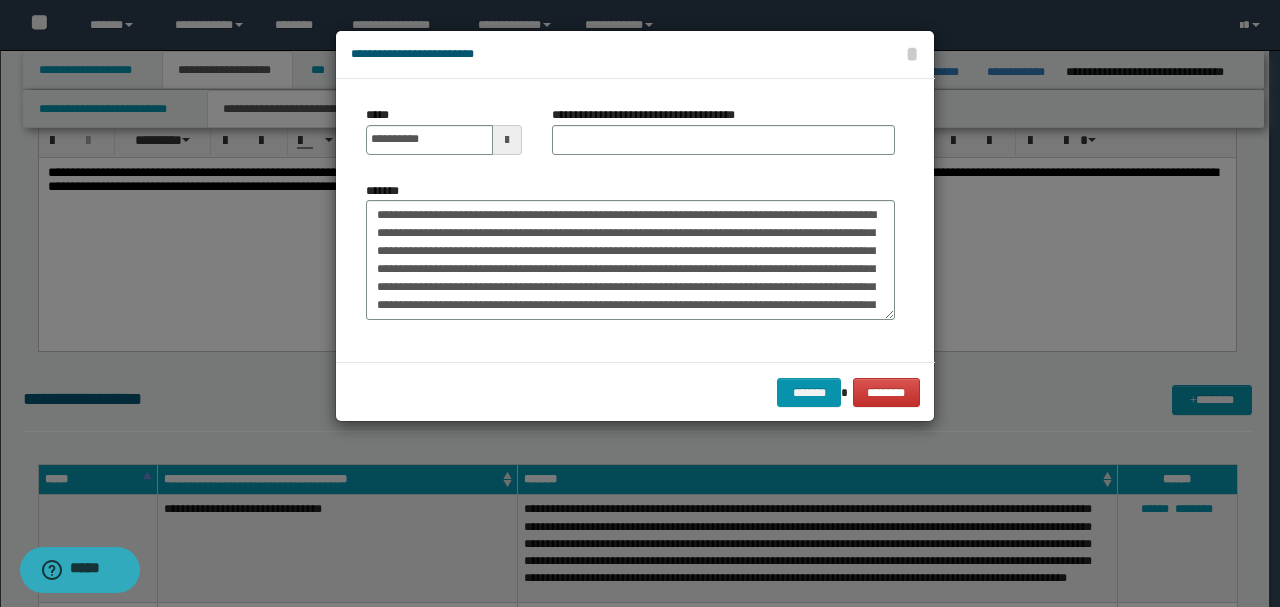 click on "*******" at bounding box center (630, 251) 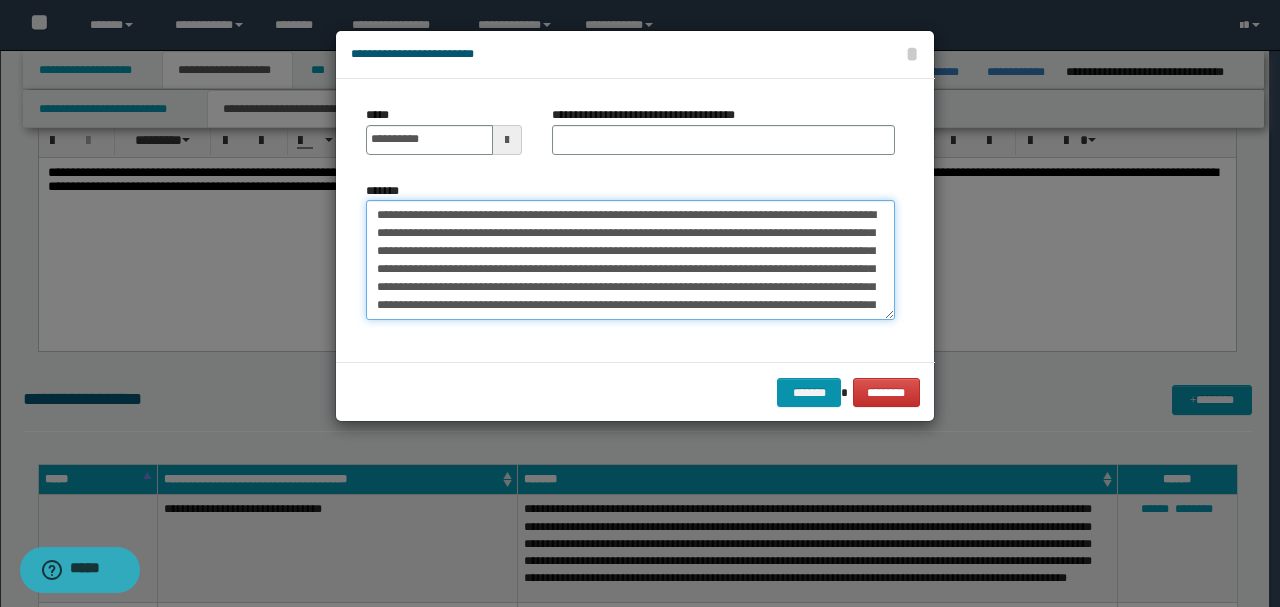 drag, startPoint x: 772, startPoint y: 215, endPoint x: 283, endPoint y: 203, distance: 489.14722 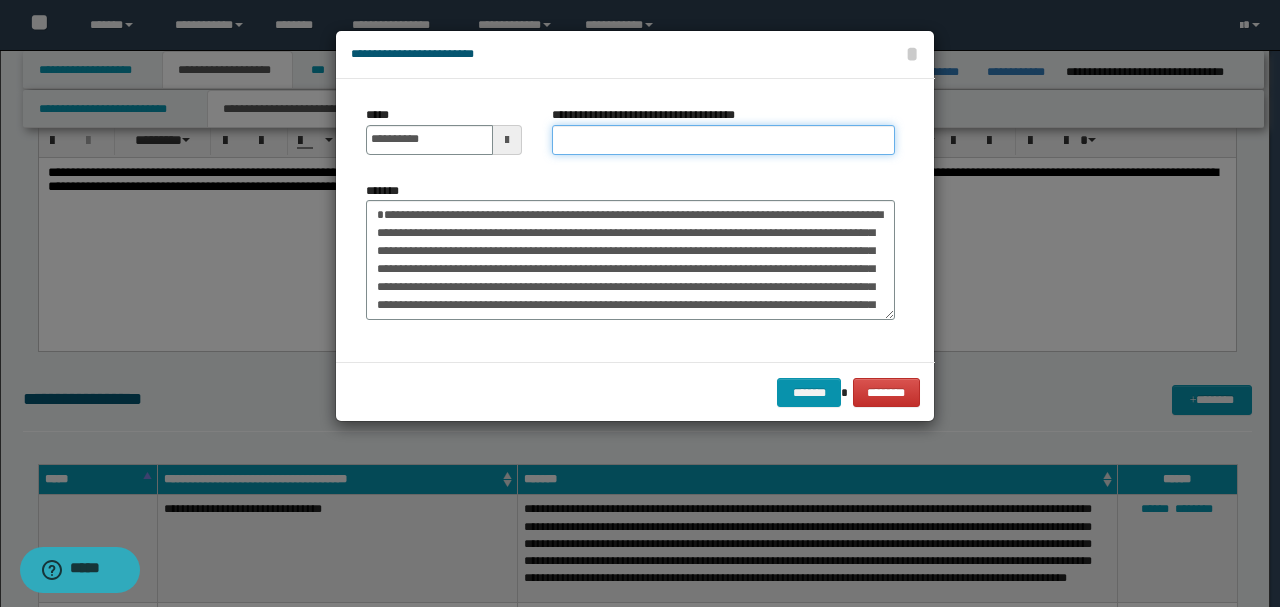 paste on "**********" 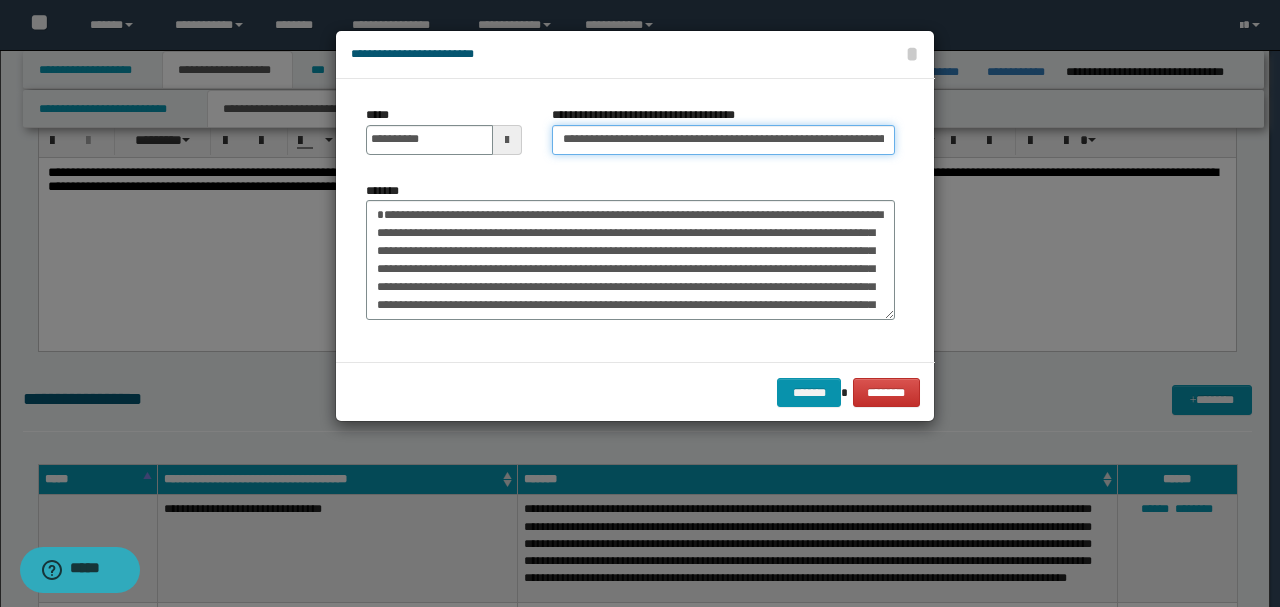 scroll, scrollTop: 0, scrollLeft: 74, axis: horizontal 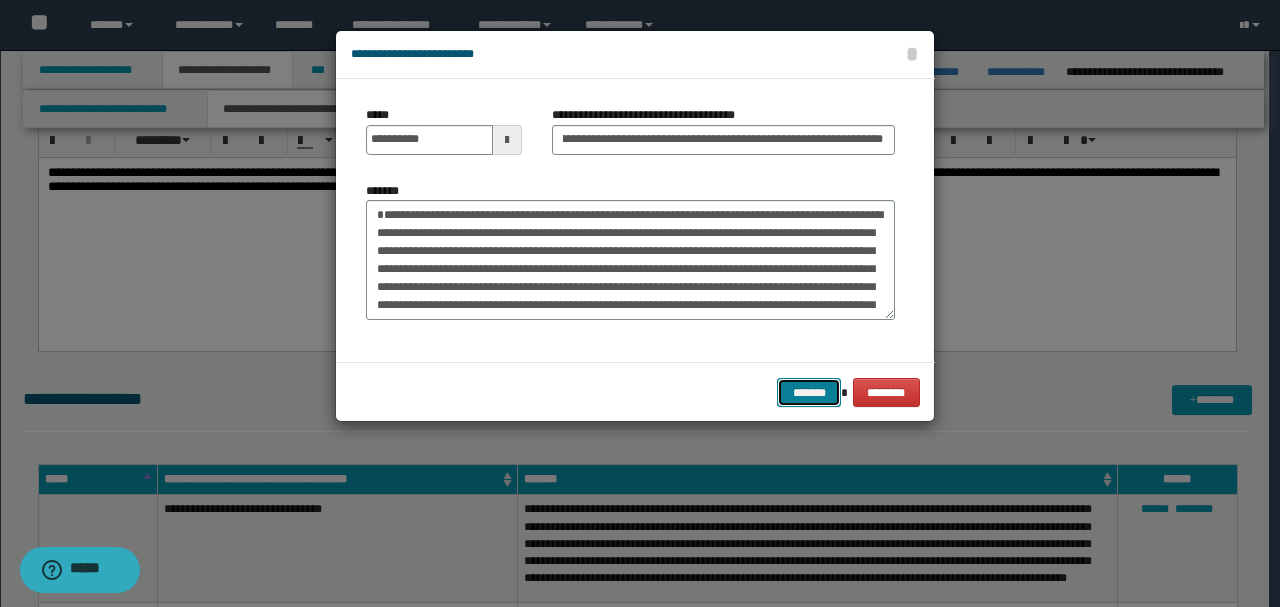 click on "*******" at bounding box center [809, 392] 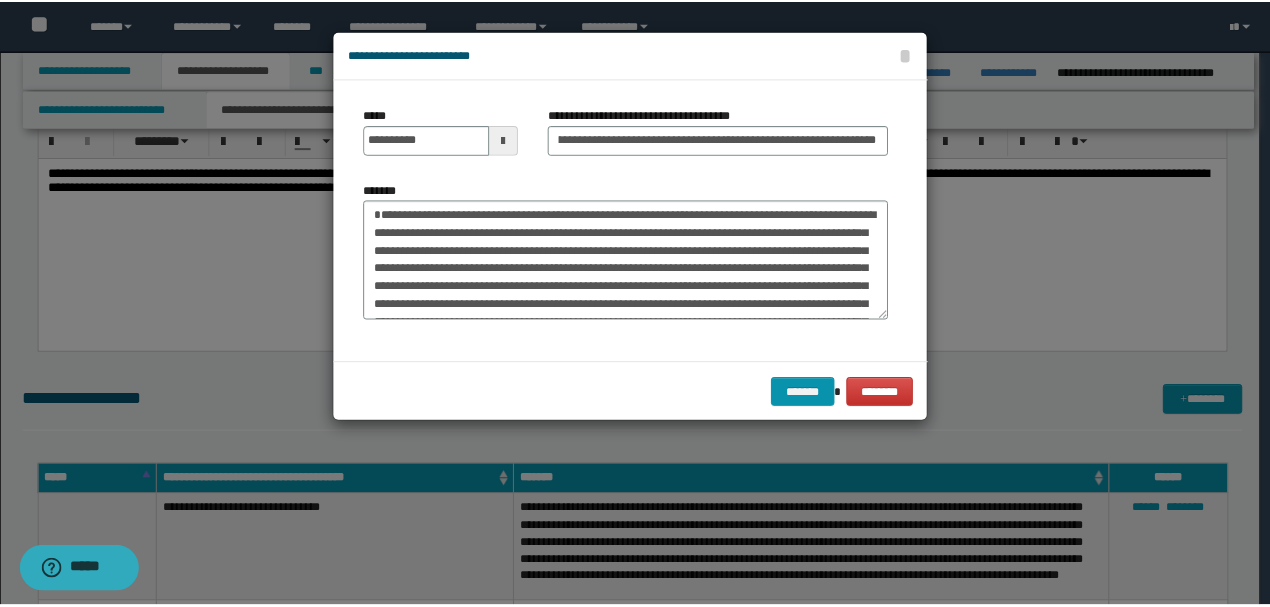 scroll, scrollTop: 0, scrollLeft: 0, axis: both 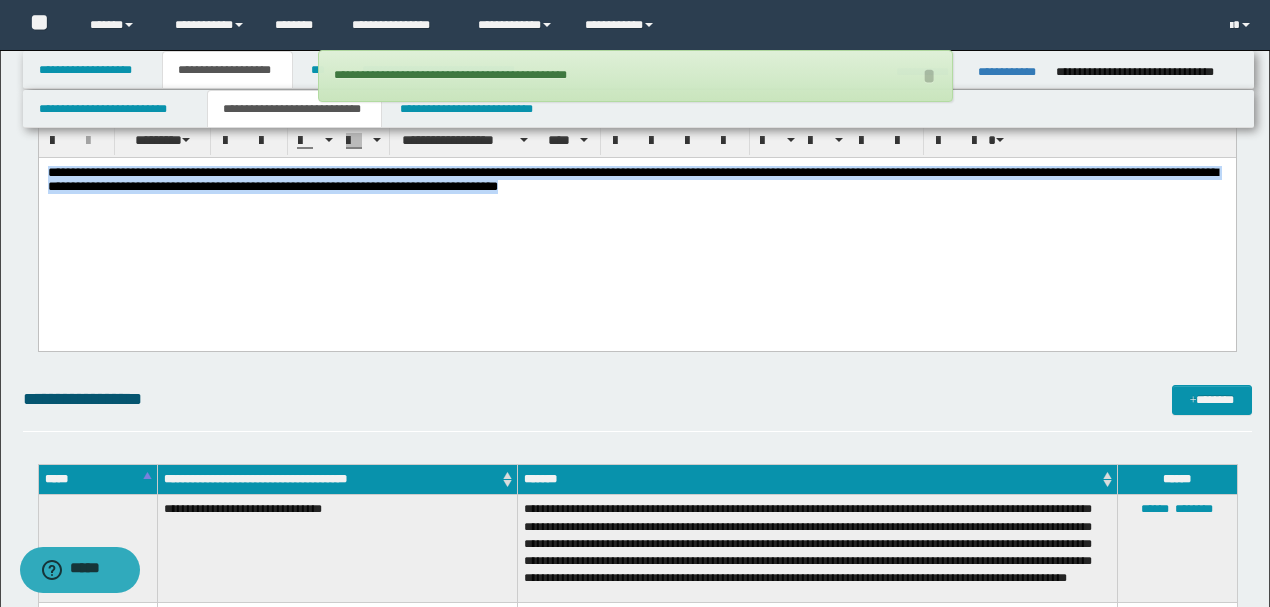 drag, startPoint x: 755, startPoint y: 192, endPoint x: 38, endPoint y: 276, distance: 721.90375 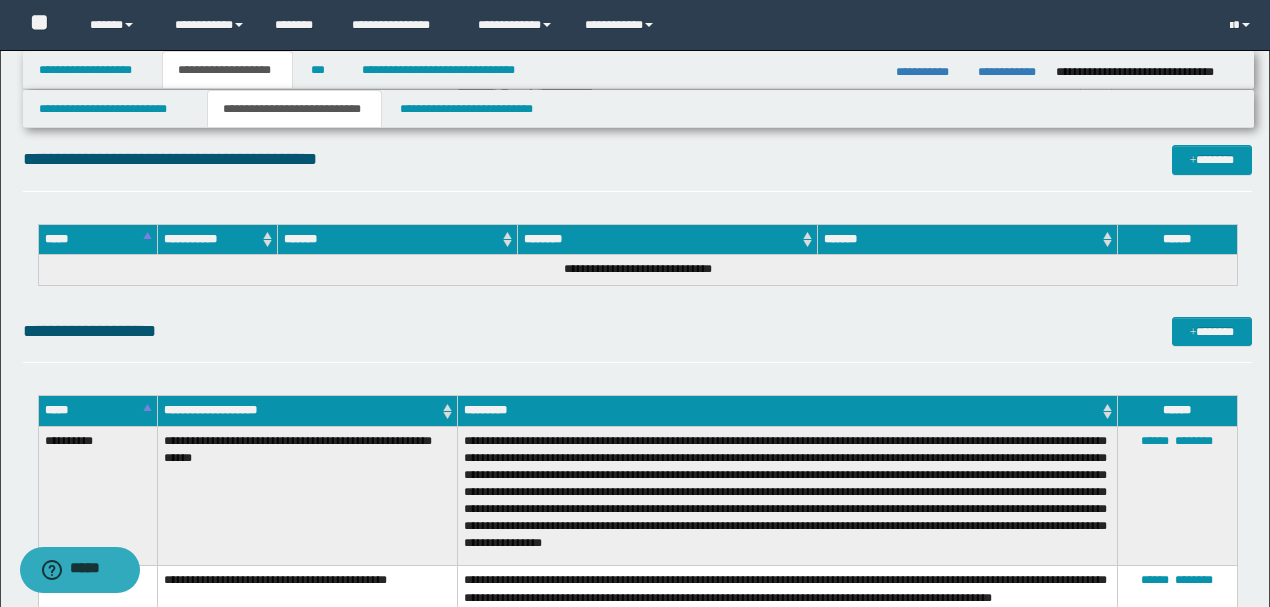 scroll, scrollTop: 4431, scrollLeft: 0, axis: vertical 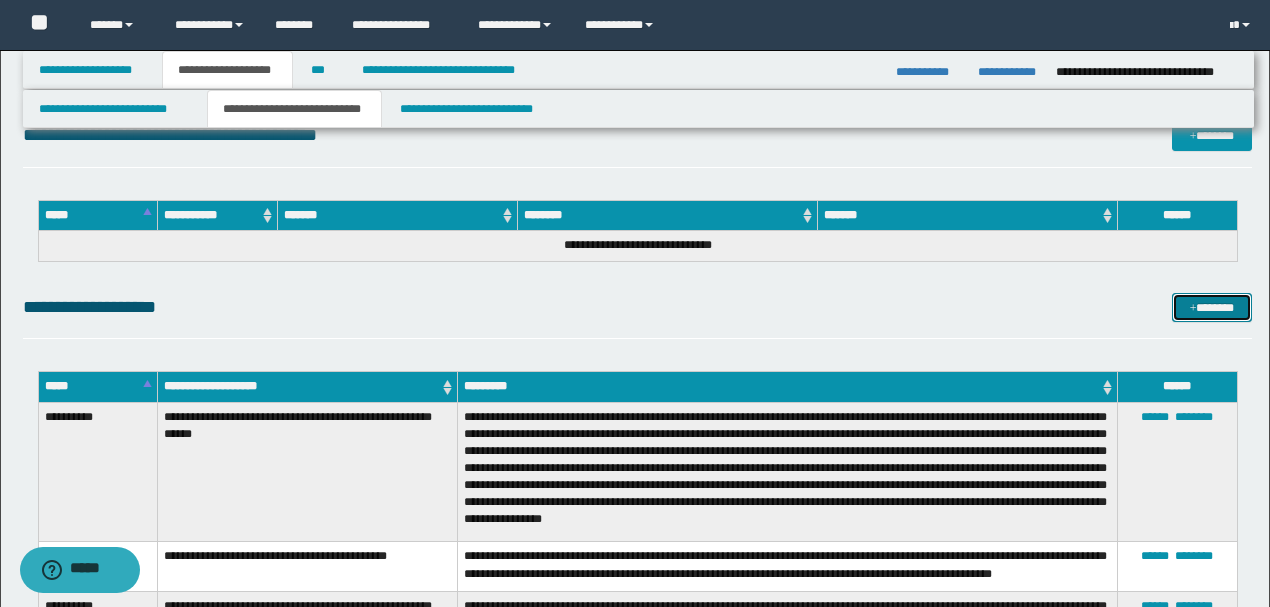 click on "*******" at bounding box center (1211, 307) 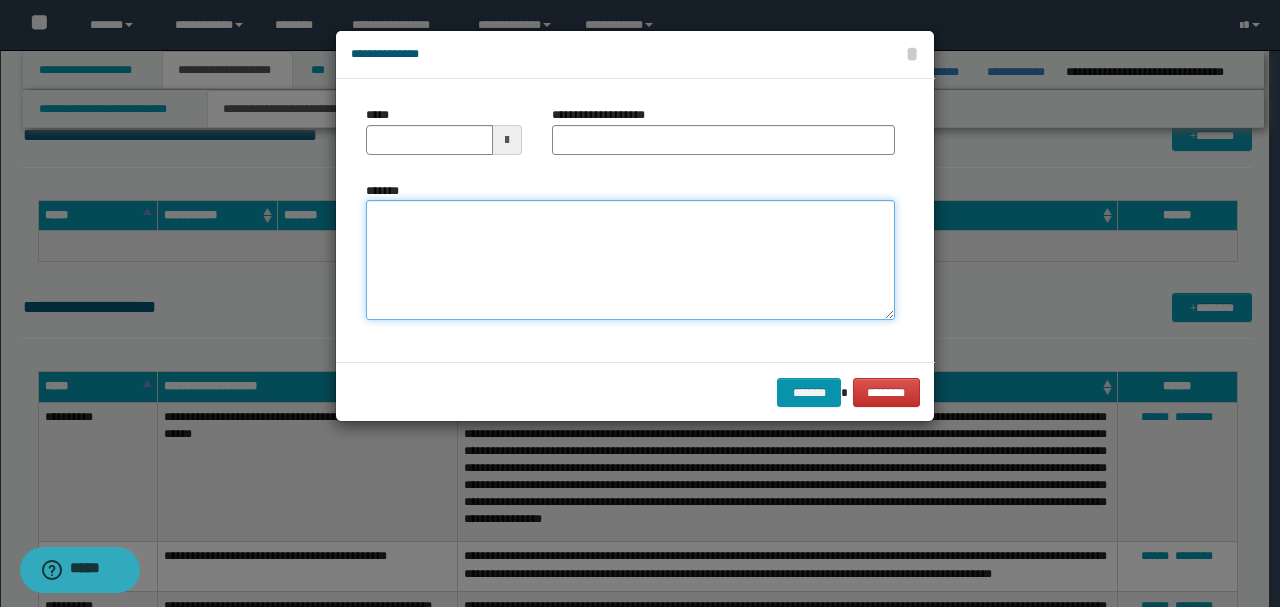 click on "*******" at bounding box center (630, 259) 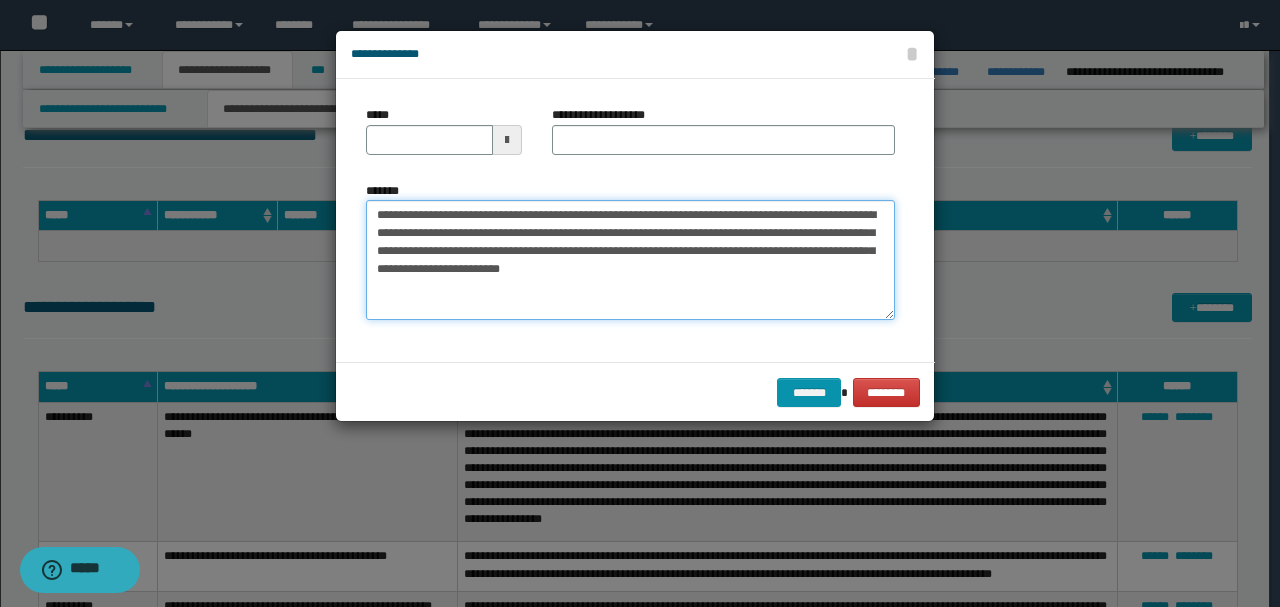drag, startPoint x: 448, startPoint y: 214, endPoint x: 361, endPoint y: 195, distance: 89.050545 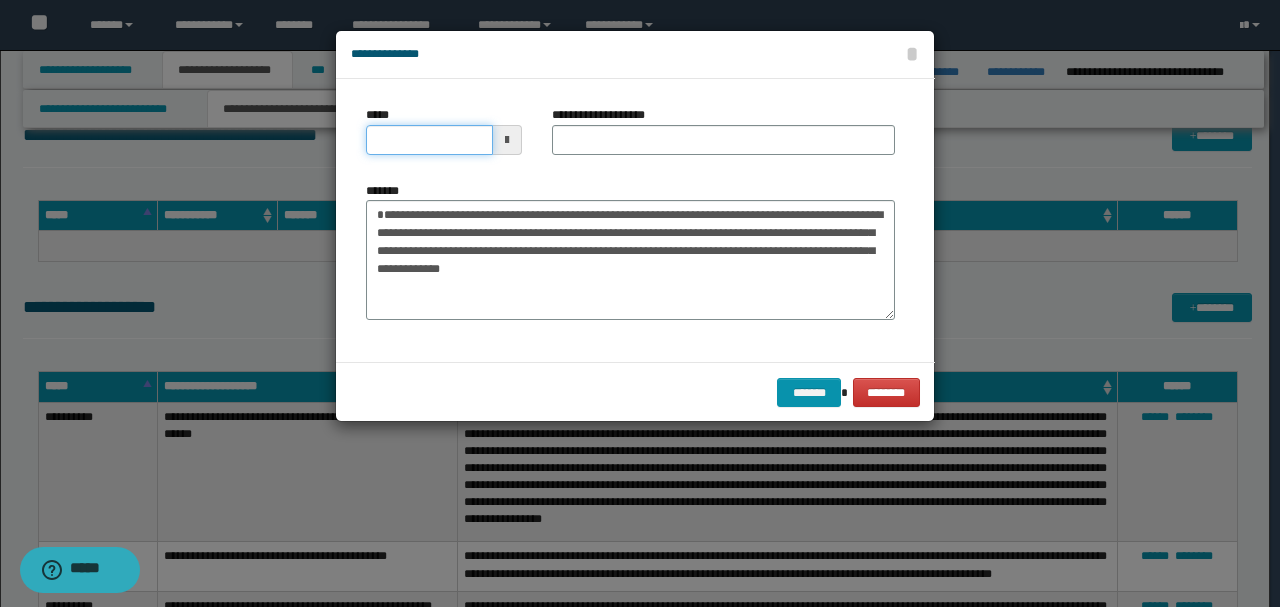 click on "*****" at bounding box center [429, 140] 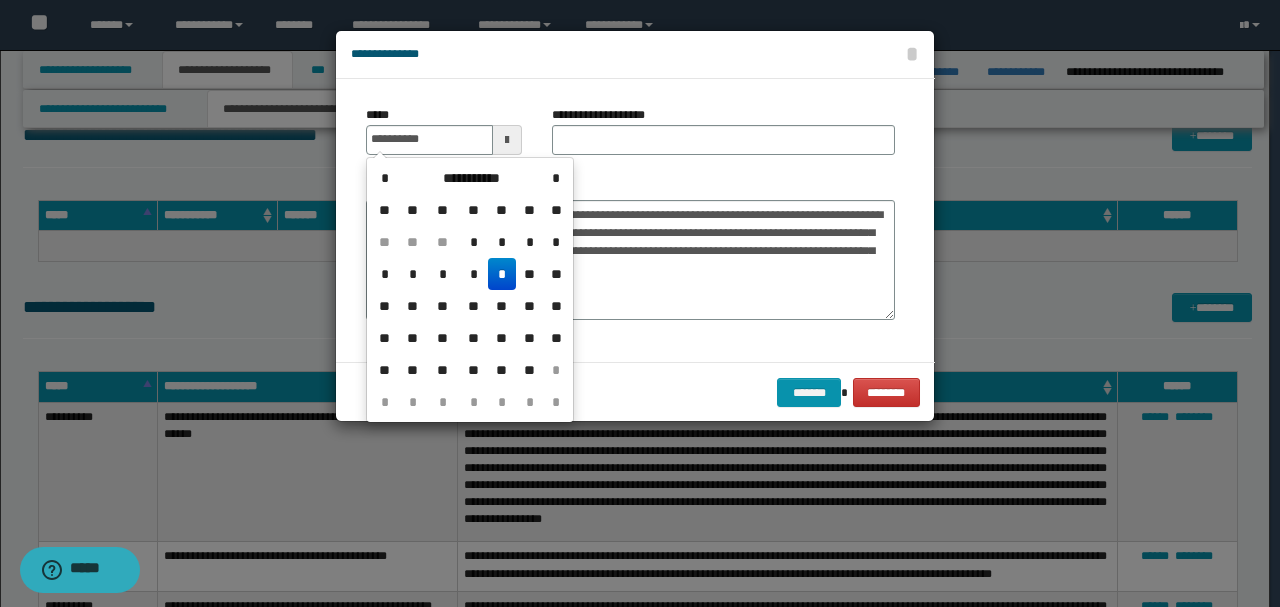 drag, startPoint x: 838, startPoint y: 190, endPoint x: 789, endPoint y: 198, distance: 49.648766 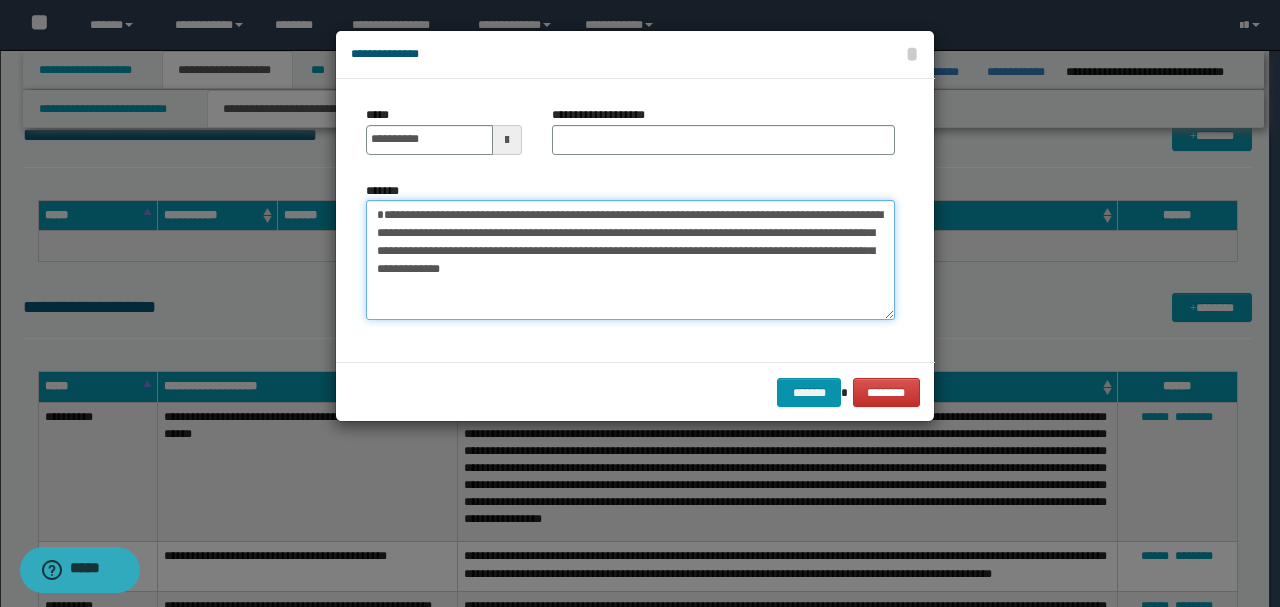 drag, startPoint x: 635, startPoint y: 212, endPoint x: 225, endPoint y: 178, distance: 411.40735 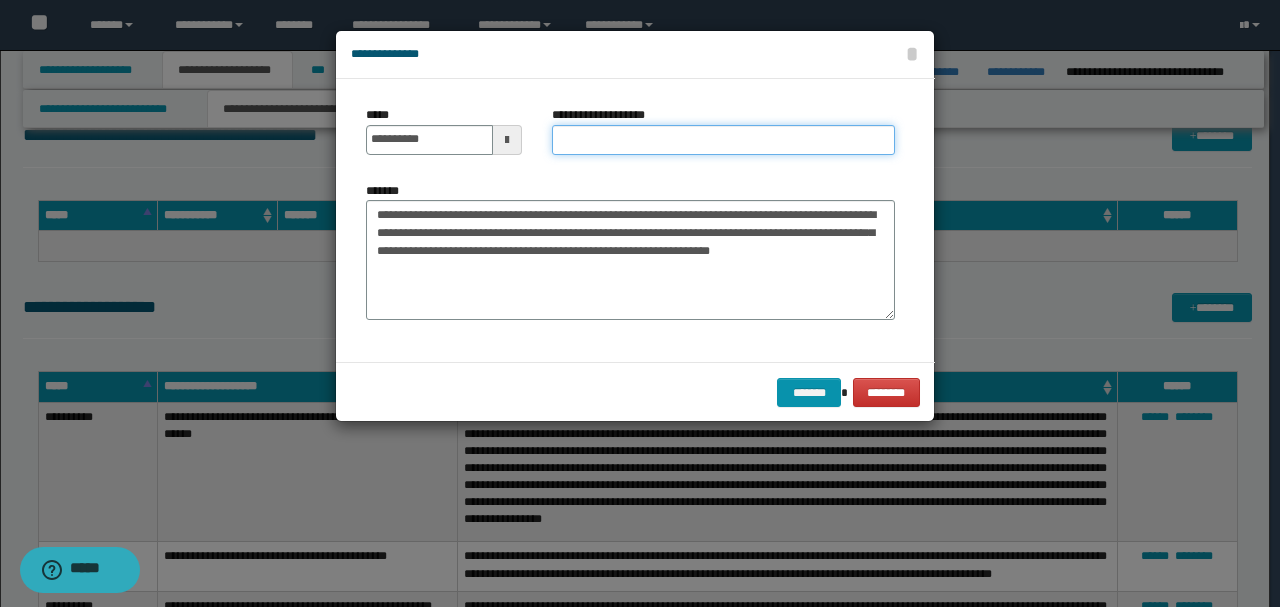 click on "**********" at bounding box center [723, 140] 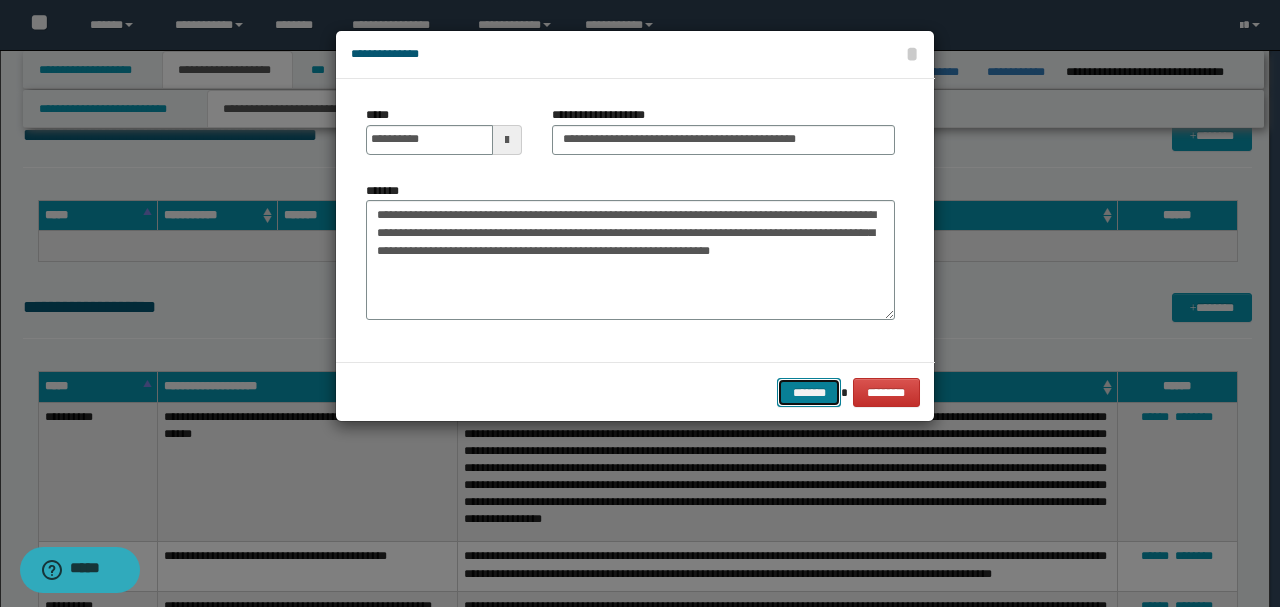 click on "*******" at bounding box center [809, 392] 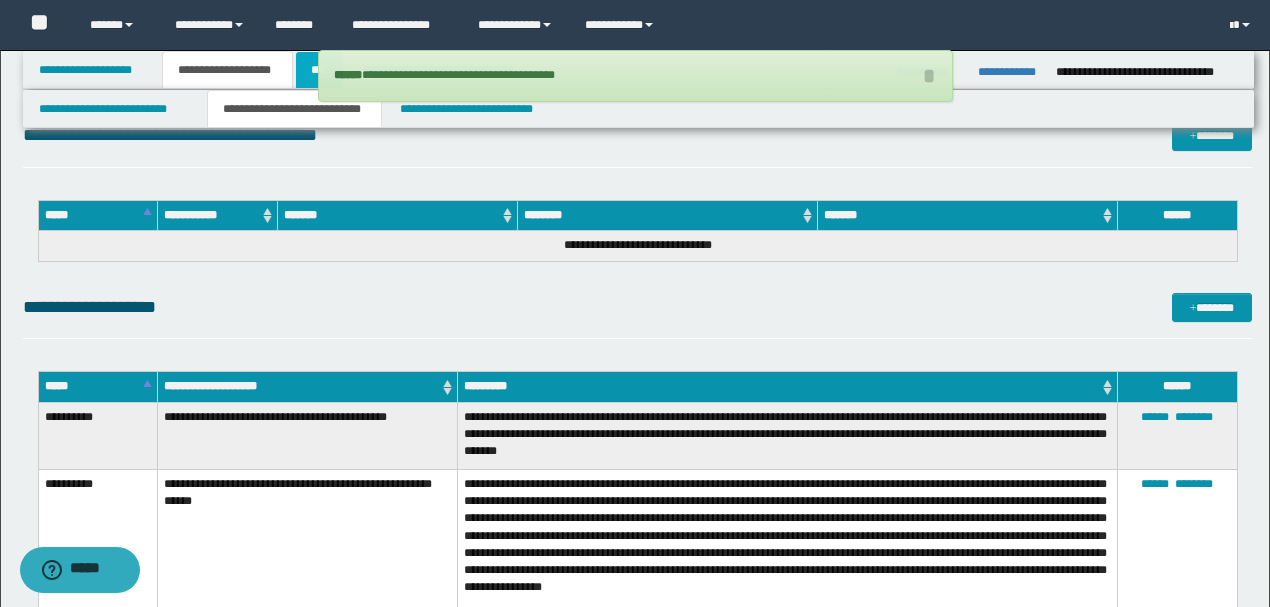 click on "***" at bounding box center [319, 70] 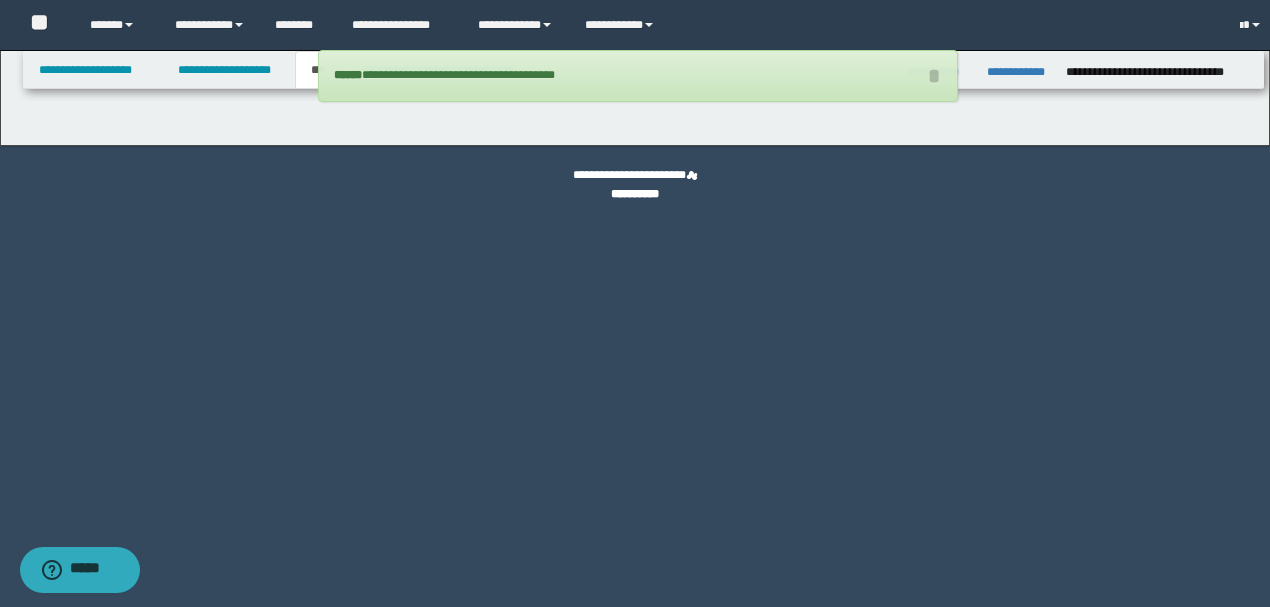 scroll, scrollTop: 0, scrollLeft: 0, axis: both 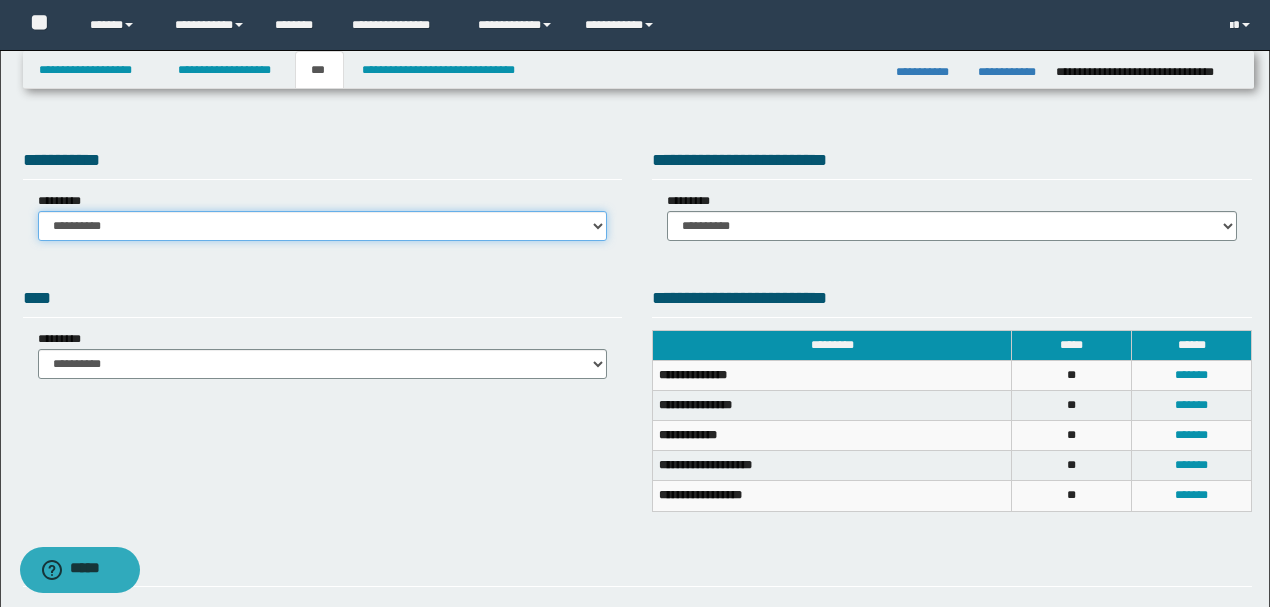 click on "**********" at bounding box center [323, 226] 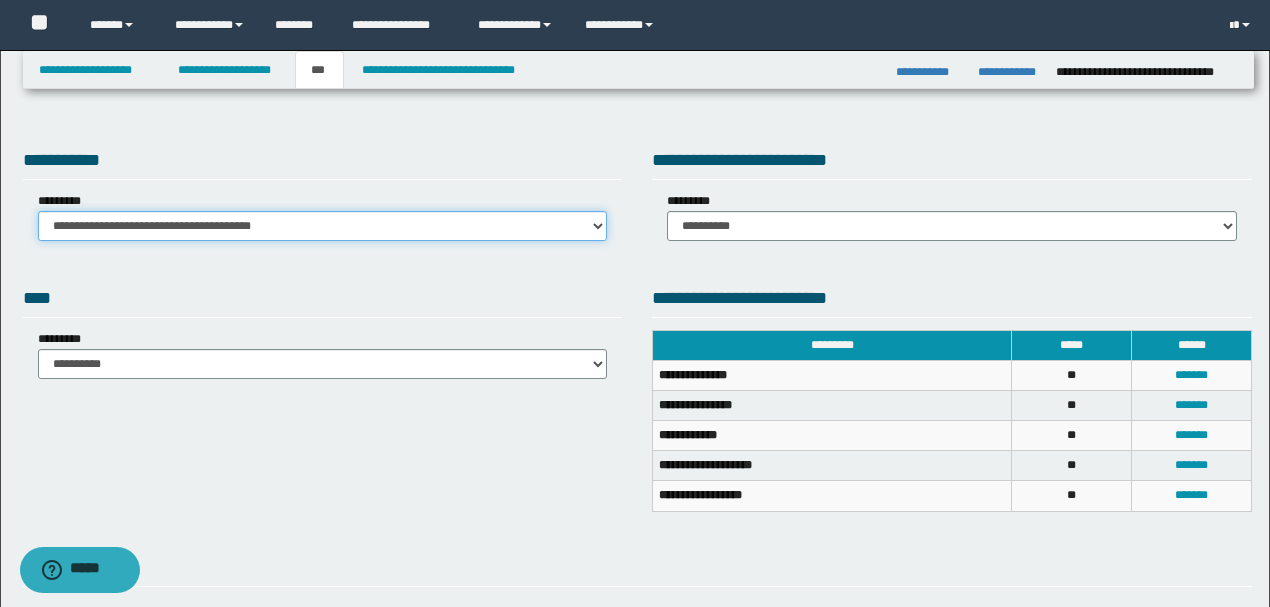 click on "**********" at bounding box center [323, 226] 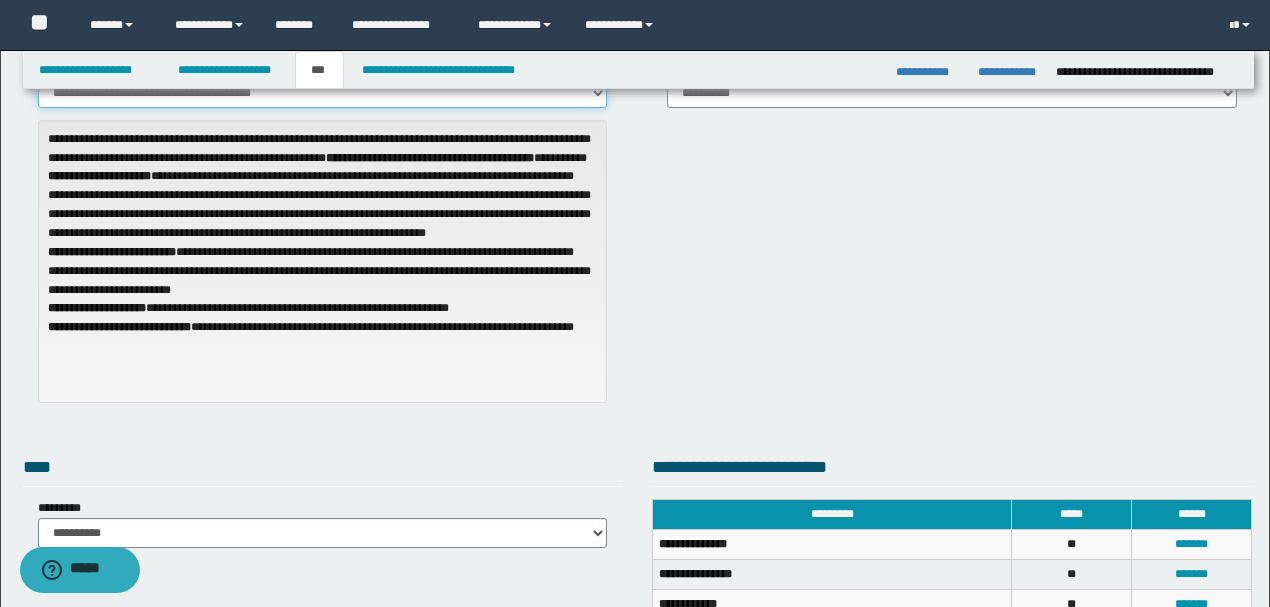 scroll, scrollTop: 0, scrollLeft: 0, axis: both 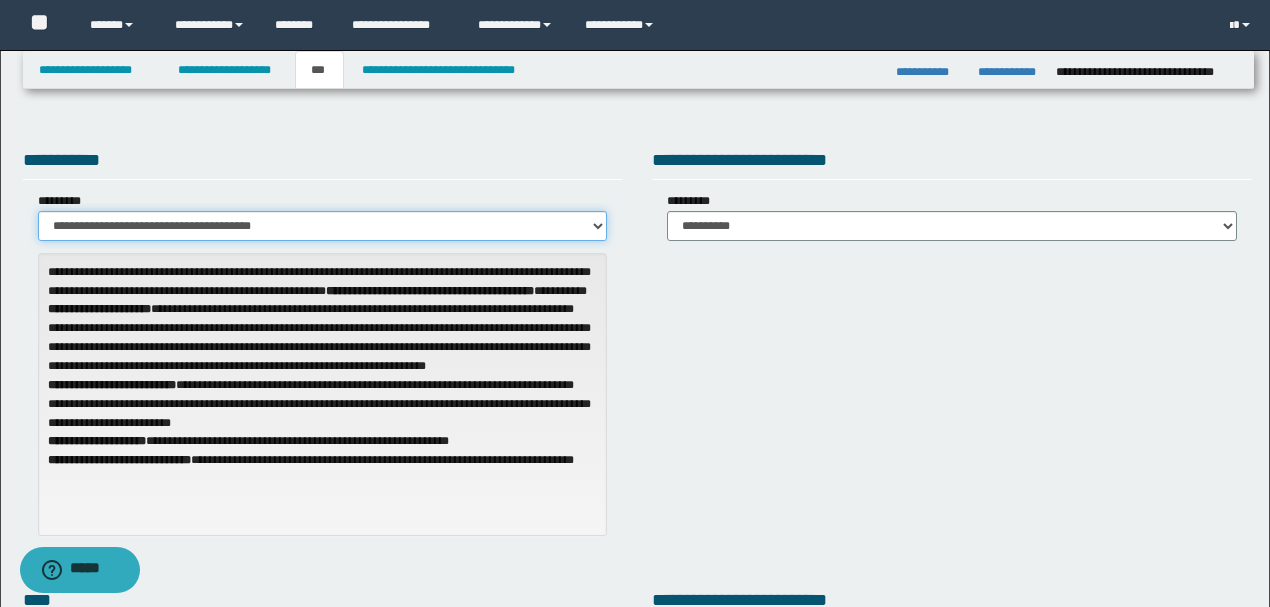 click on "**********" at bounding box center [323, 226] 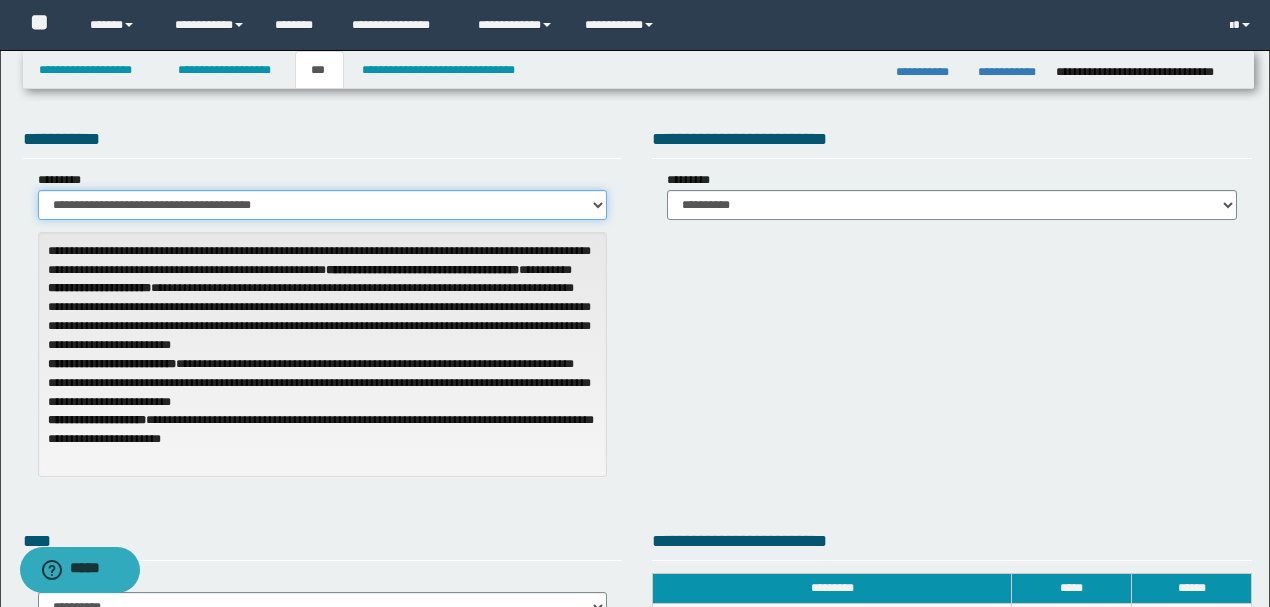 scroll, scrollTop: 0, scrollLeft: 0, axis: both 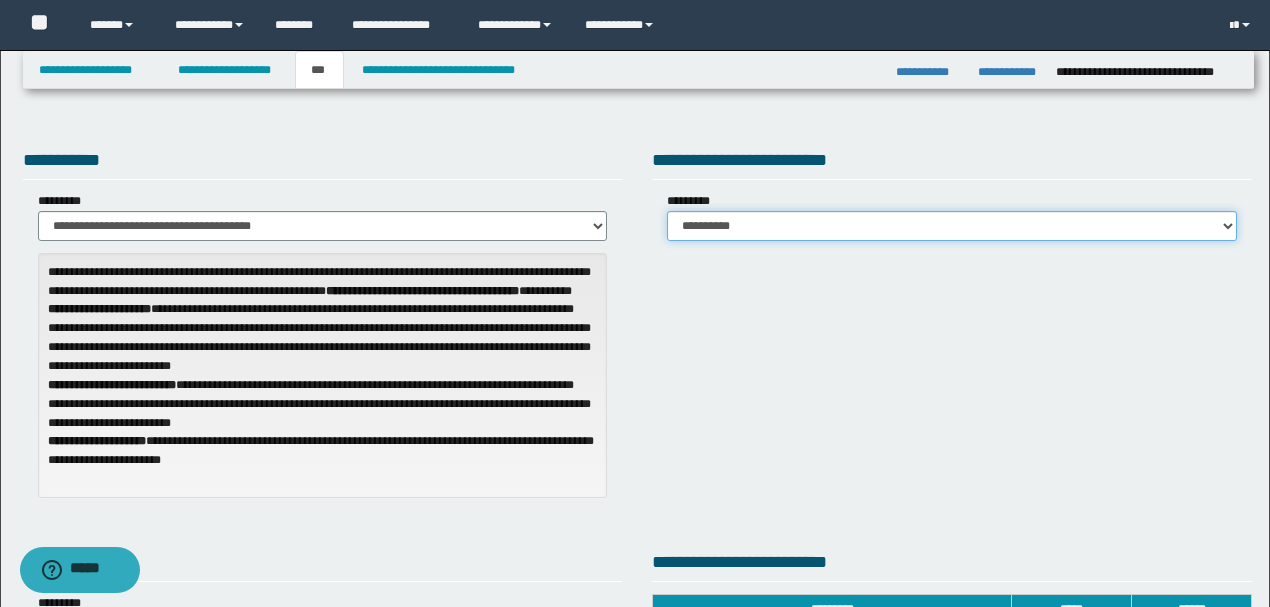 click on "**********" at bounding box center [952, 226] 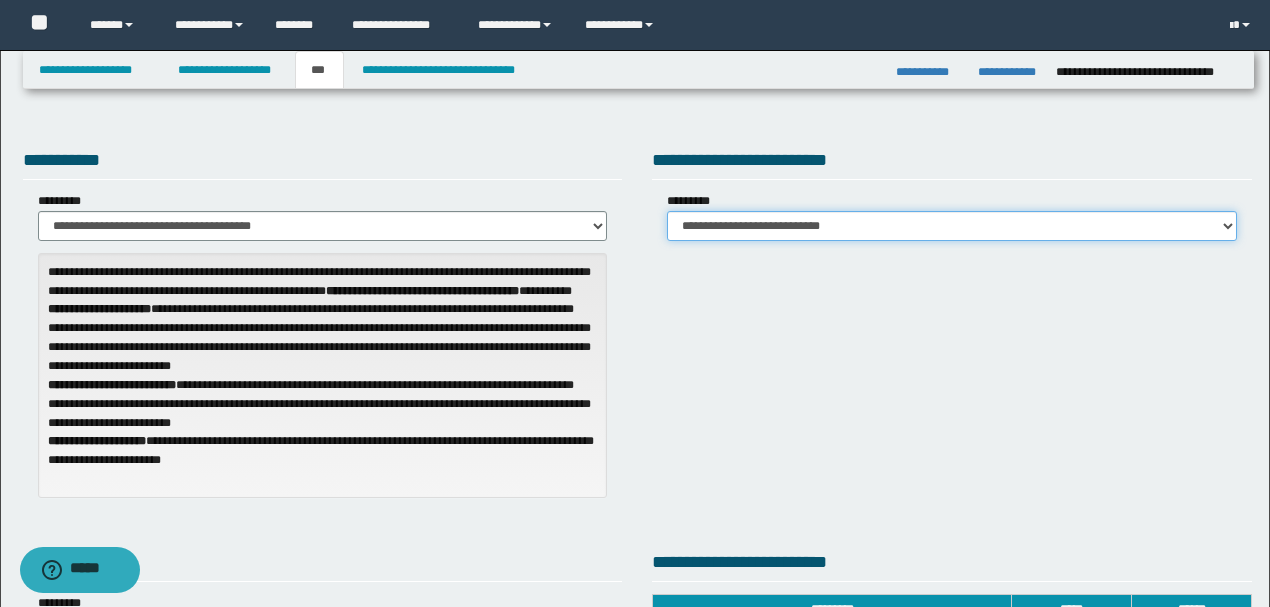 click on "**********" at bounding box center [952, 226] 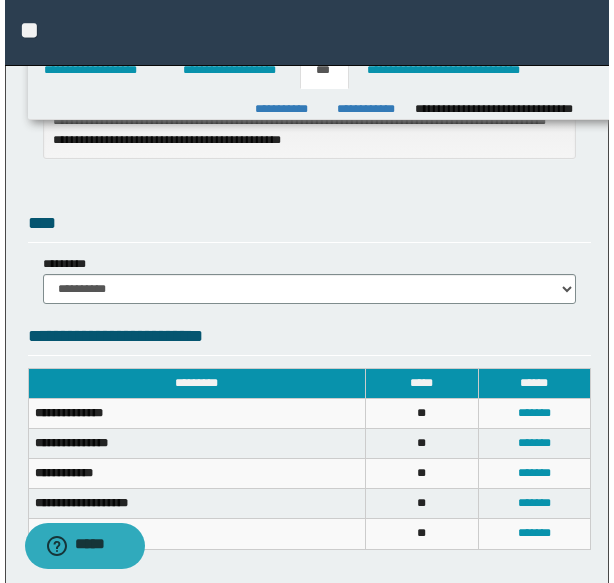 scroll, scrollTop: 800, scrollLeft: 0, axis: vertical 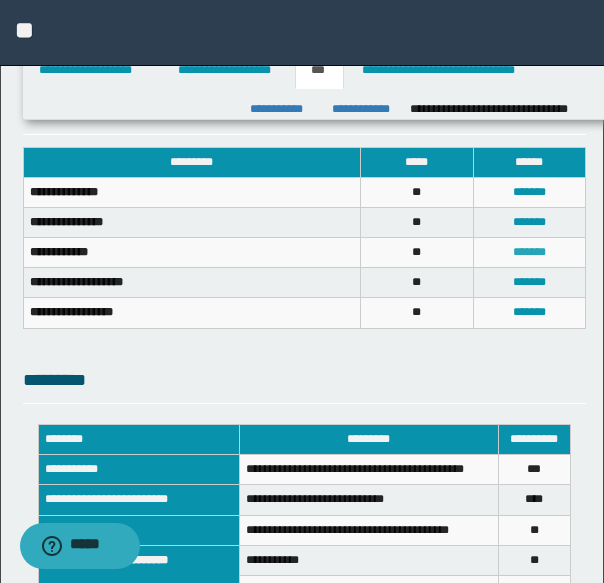 click on "*******" at bounding box center (529, 252) 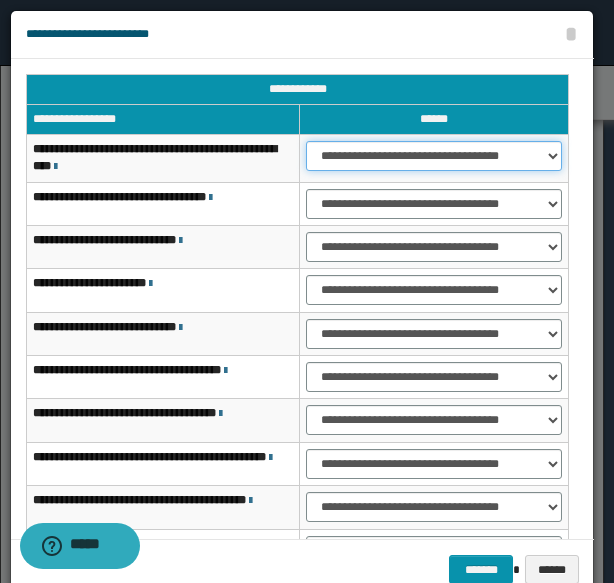 drag, startPoint x: 328, startPoint y: 152, endPoint x: 335, endPoint y: 166, distance: 15.652476 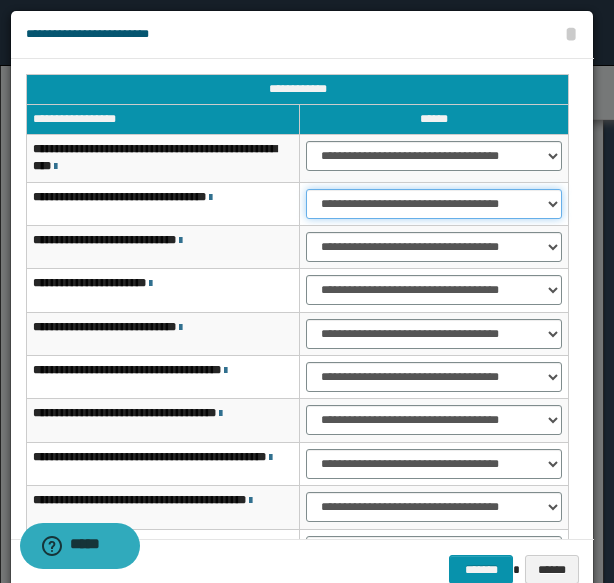 click on "**********" at bounding box center [434, 204] 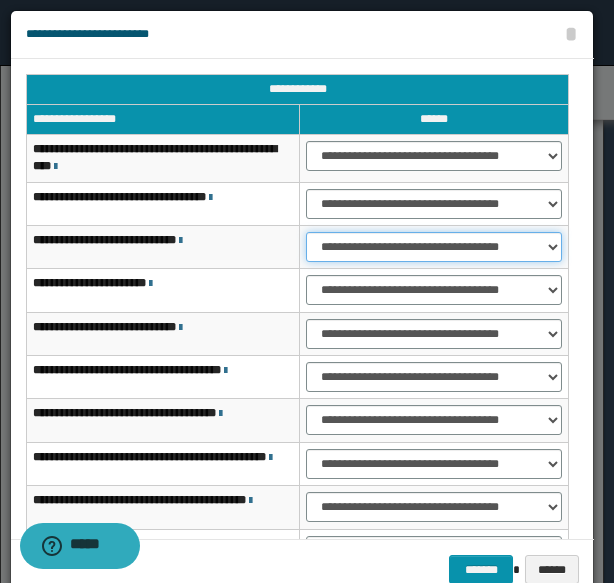 click on "**********" at bounding box center [434, 247] 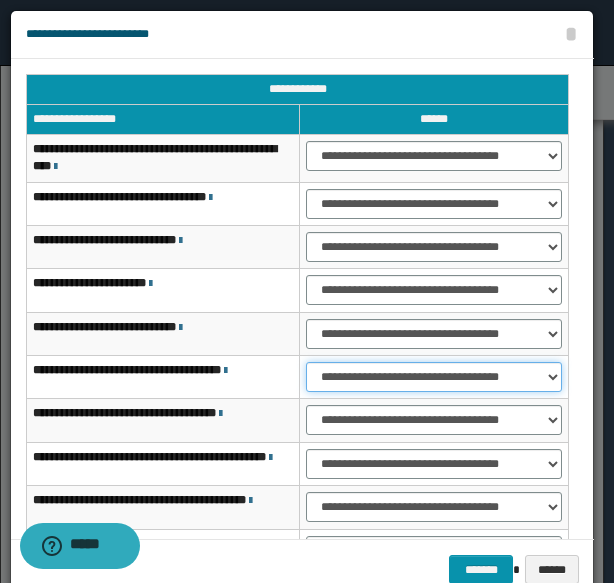 drag, startPoint x: 375, startPoint y: 372, endPoint x: 369, endPoint y: 386, distance: 15.231546 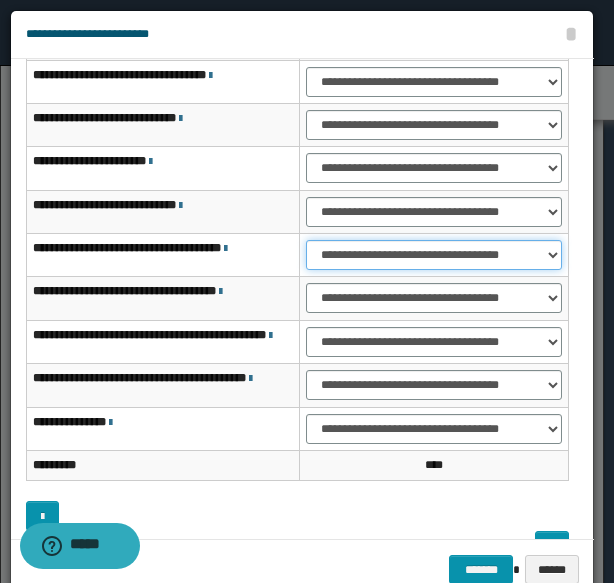 scroll, scrollTop: 133, scrollLeft: 0, axis: vertical 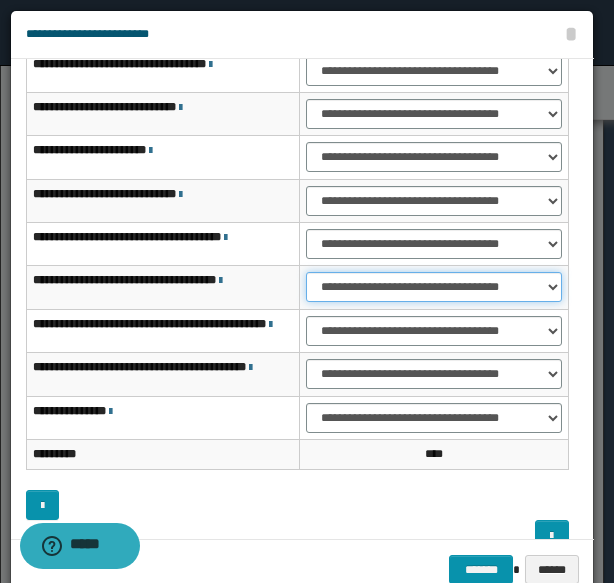 click on "**********" at bounding box center [434, 287] 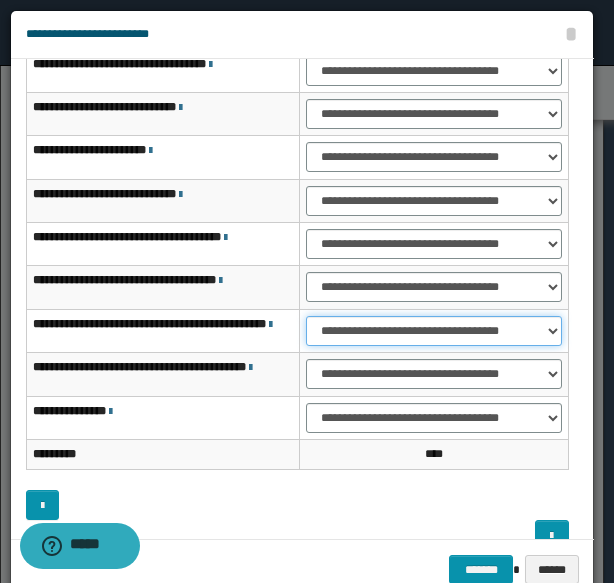 click on "**********" at bounding box center [434, 331] 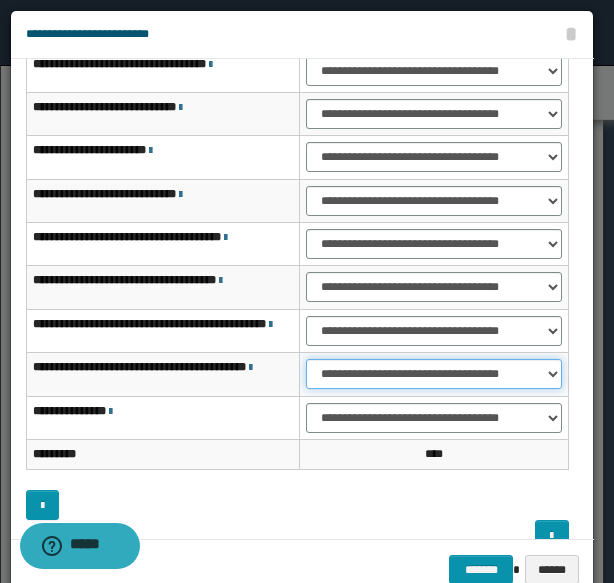 drag, startPoint x: 358, startPoint y: 359, endPoint x: 362, endPoint y: 382, distance: 23.345236 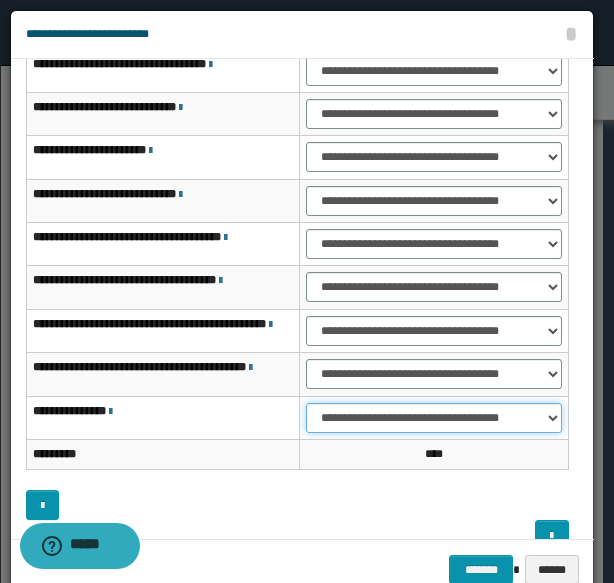 click on "**********" at bounding box center (434, 418) 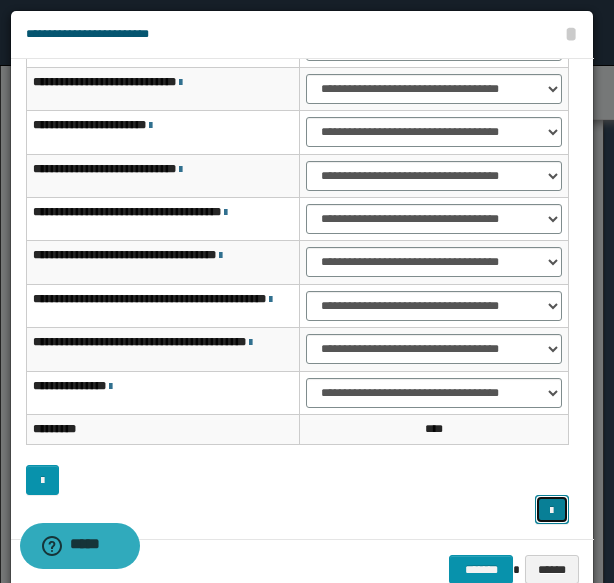 click at bounding box center (551, 509) 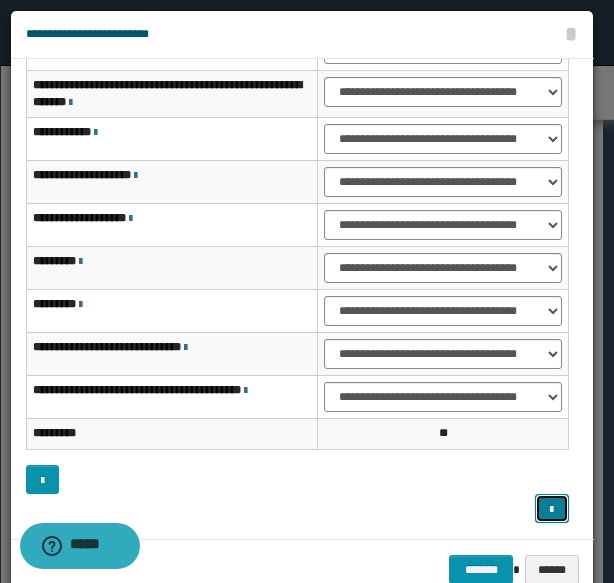 scroll, scrollTop: 0, scrollLeft: 0, axis: both 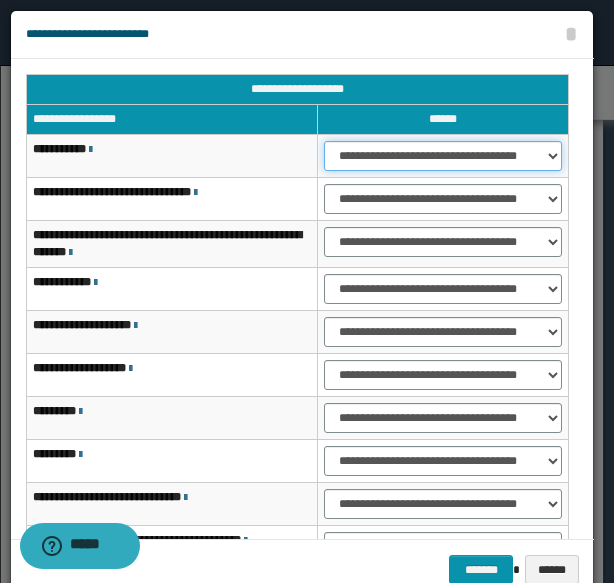 click on "**********" at bounding box center [443, 156] 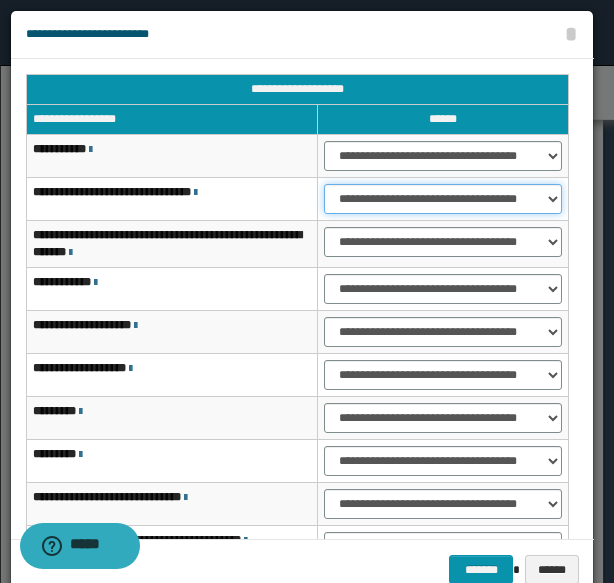 click on "**********" at bounding box center (443, 199) 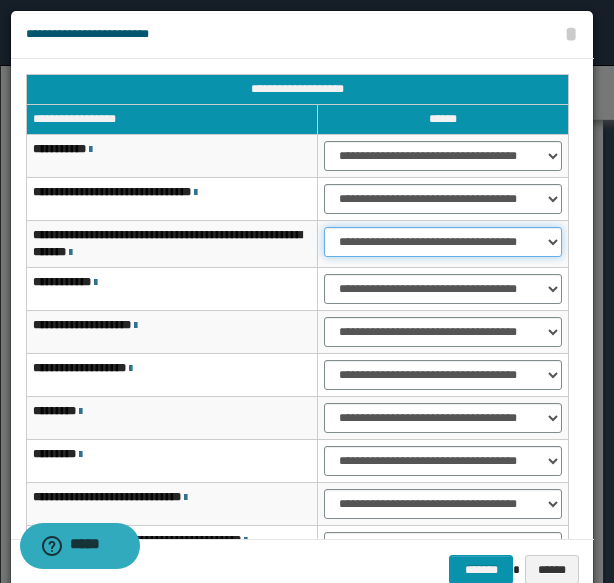 click on "**********" at bounding box center [443, 242] 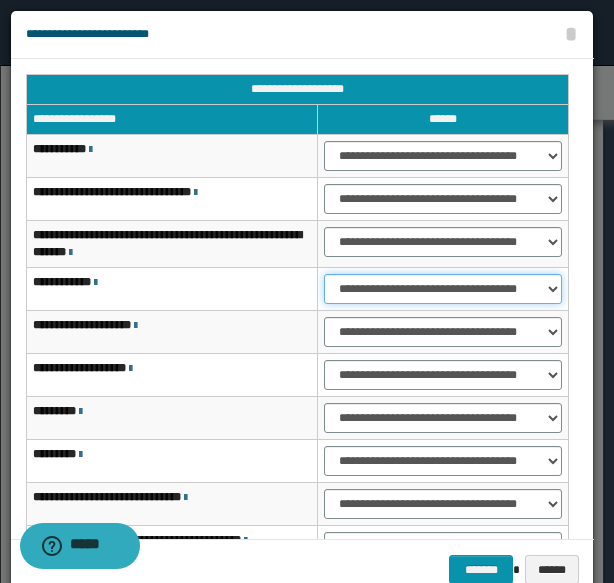 click on "**********" at bounding box center [443, 289] 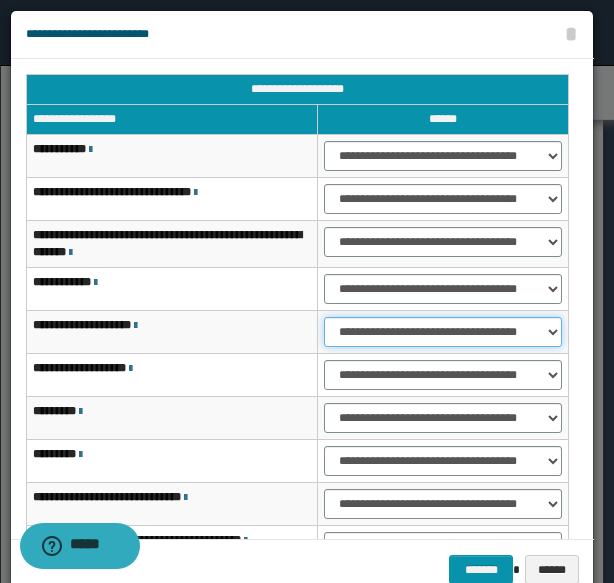 click on "**********" at bounding box center [443, 332] 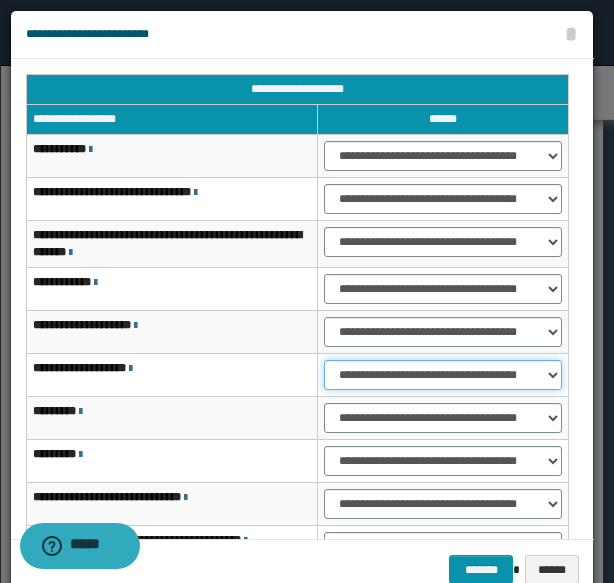 drag, startPoint x: 352, startPoint y: 378, endPoint x: 361, endPoint y: 386, distance: 12.0415945 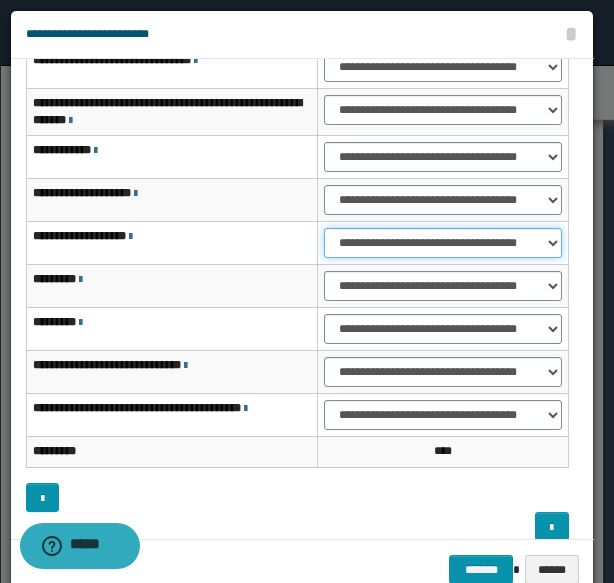 scroll, scrollTop: 133, scrollLeft: 0, axis: vertical 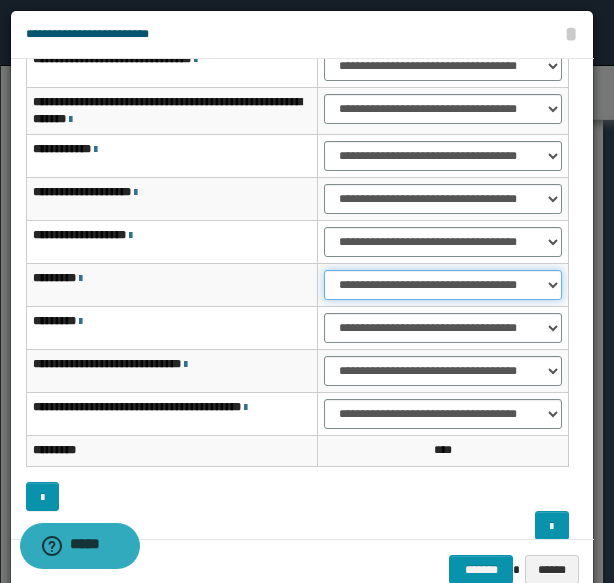 click on "**********" at bounding box center (443, 285) 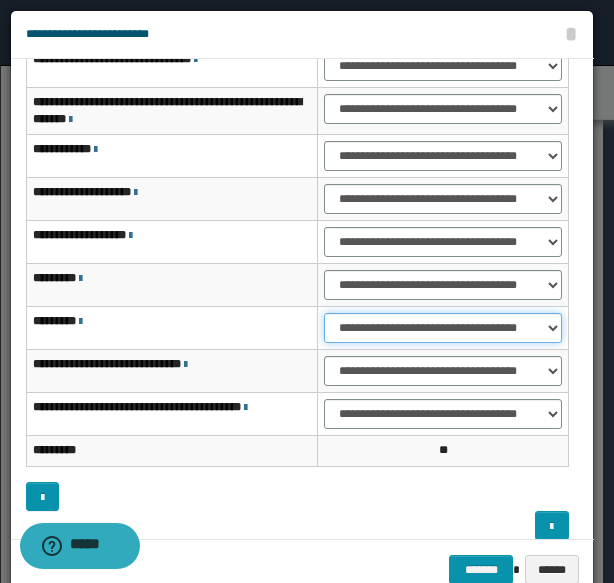 click on "**********" at bounding box center [443, 328] 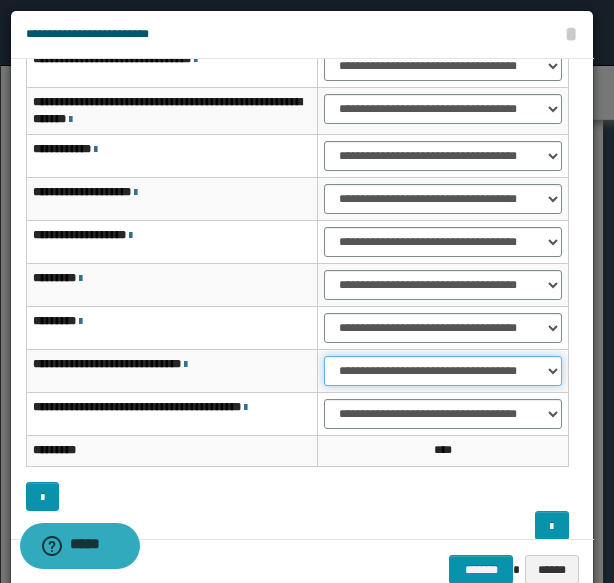 click on "**********" at bounding box center (443, 371) 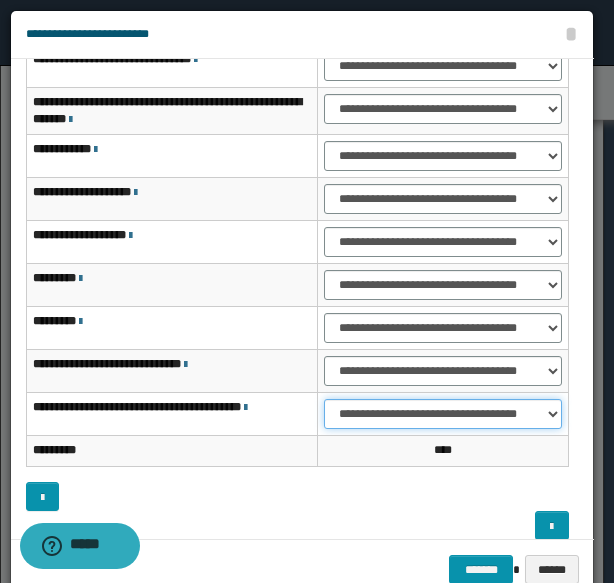 click on "**********" at bounding box center [443, 414] 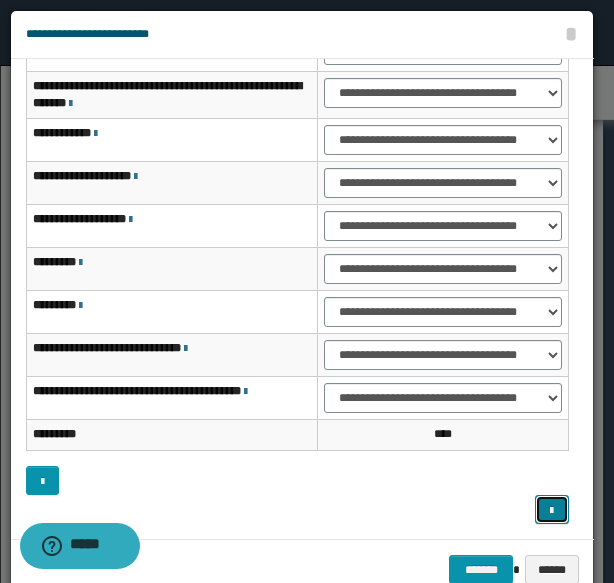 click at bounding box center (551, 509) 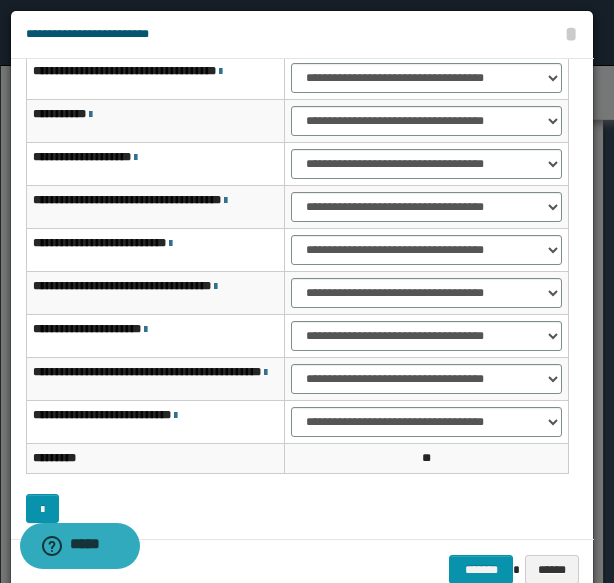 scroll, scrollTop: 0, scrollLeft: 0, axis: both 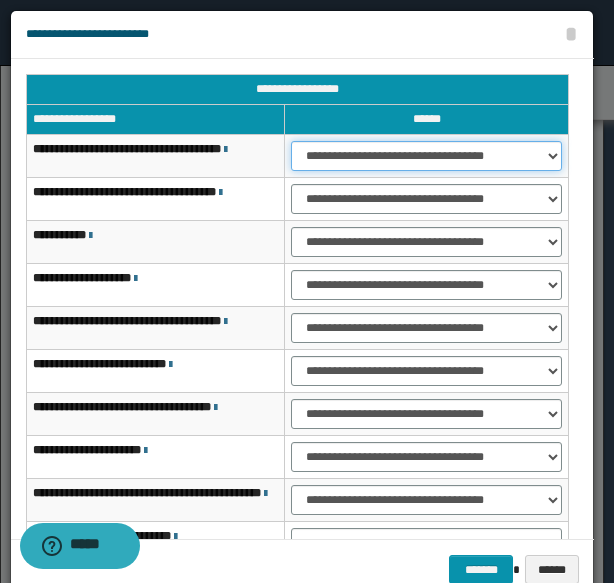 click on "**********" at bounding box center [426, 156] 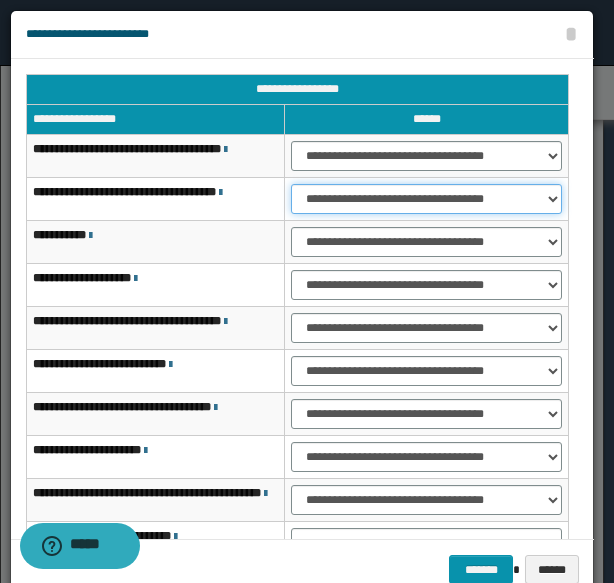 click on "**********" at bounding box center [426, 199] 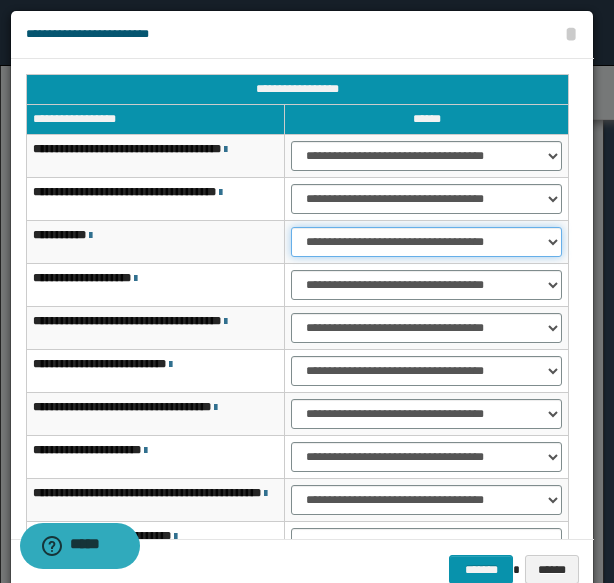 drag, startPoint x: 322, startPoint y: 237, endPoint x: 325, endPoint y: 254, distance: 17.262676 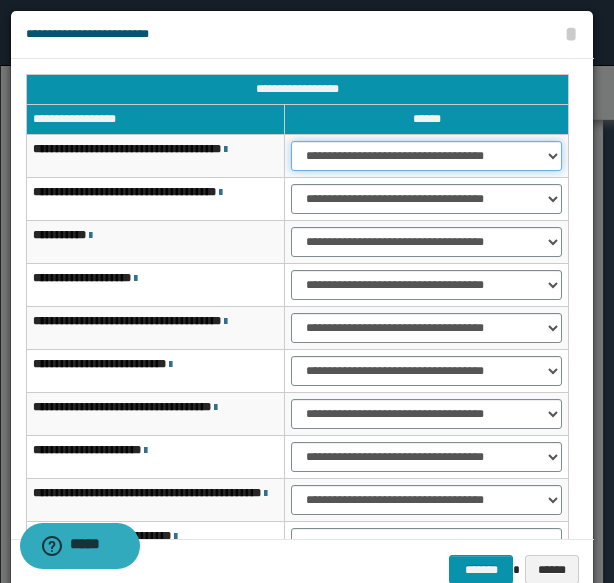 click on "**********" at bounding box center [426, 156] 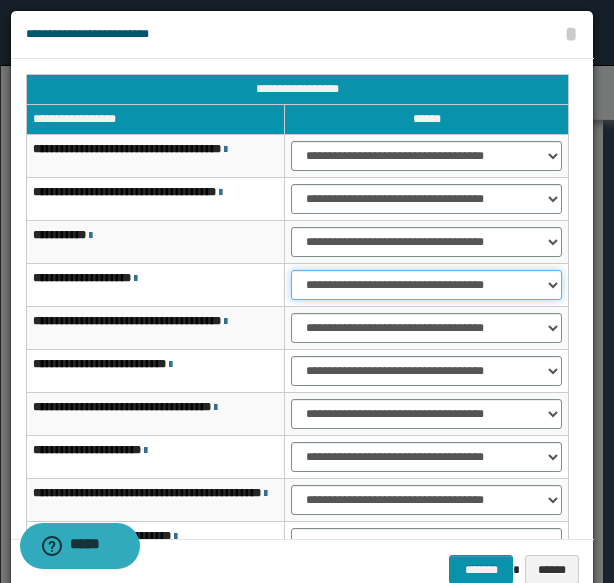 click on "**********" at bounding box center (426, 285) 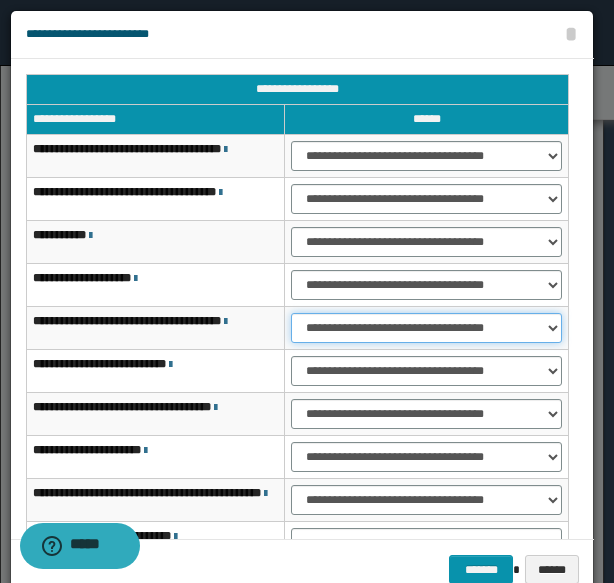 click on "**********" at bounding box center [426, 328] 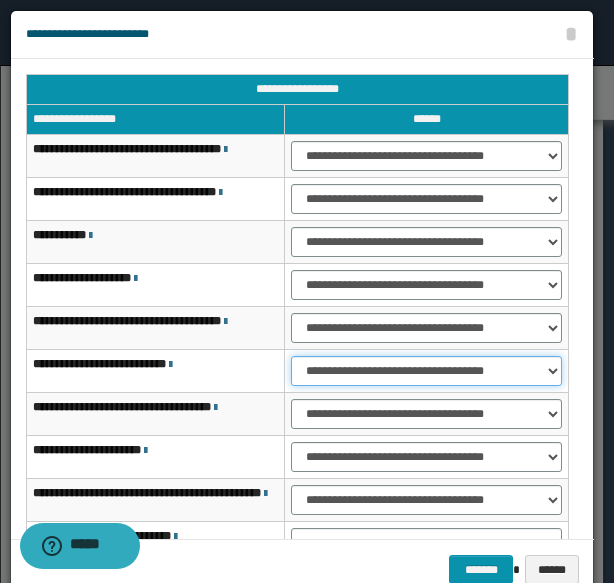 click on "**********" at bounding box center (426, 371) 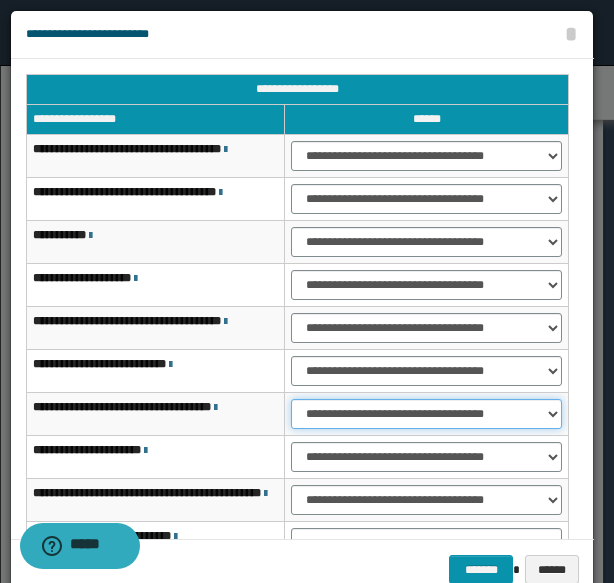 click on "**********" at bounding box center (426, 414) 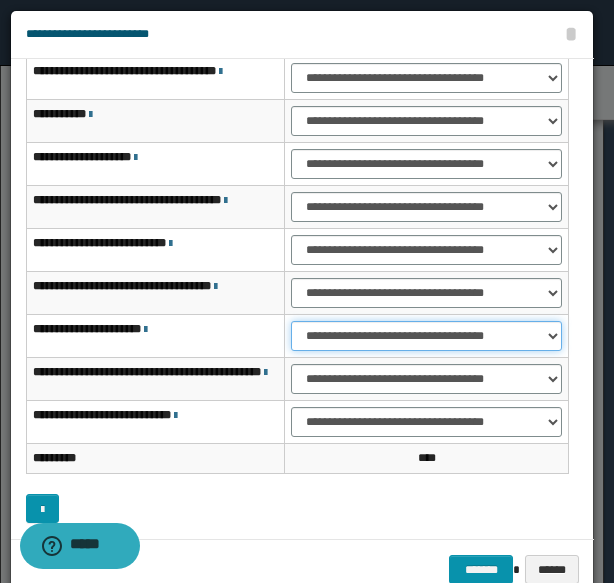 click on "**********" at bounding box center (426, 336) 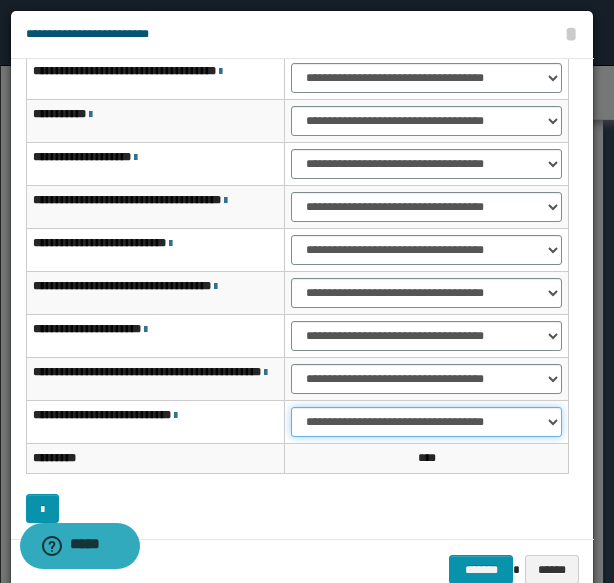 click on "**********" at bounding box center [426, 422] 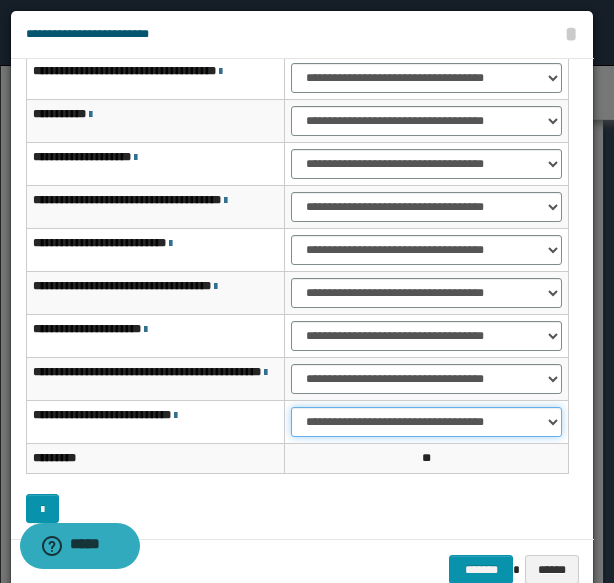 scroll, scrollTop: 26, scrollLeft: 0, axis: vertical 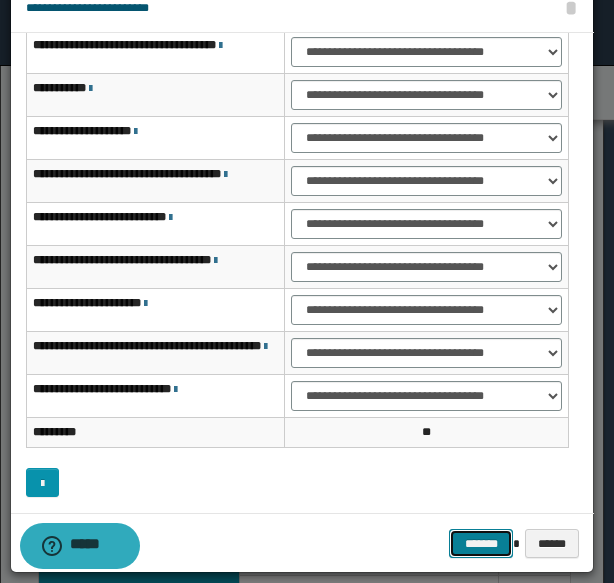 click on "*******" at bounding box center (481, 543) 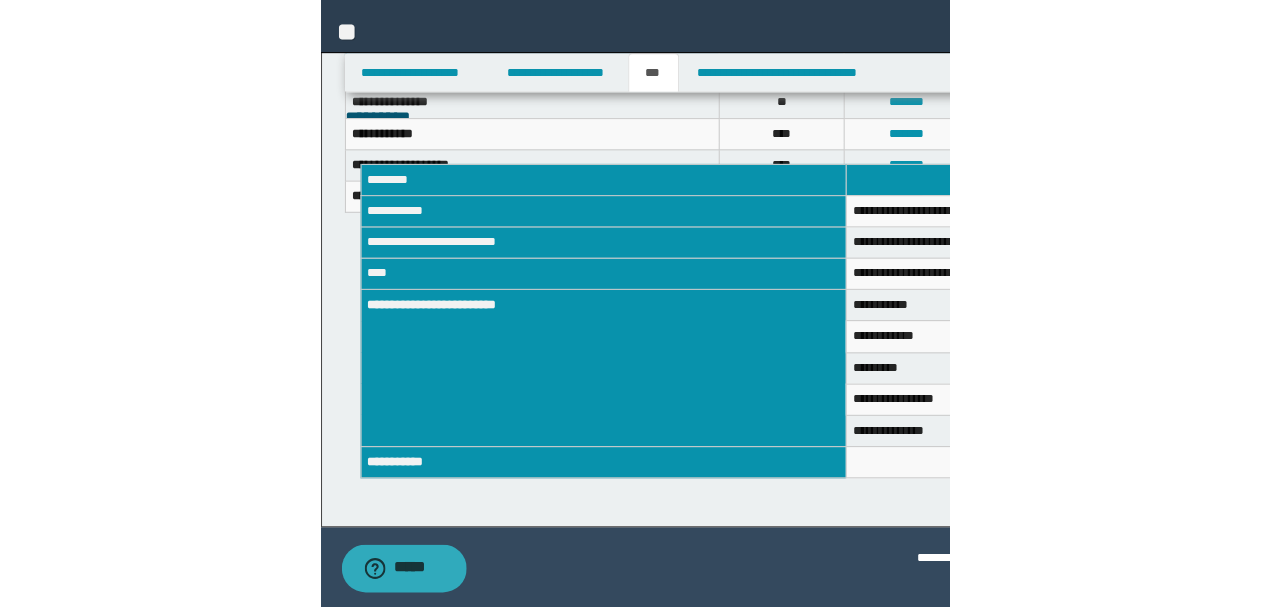 scroll, scrollTop: 691, scrollLeft: 0, axis: vertical 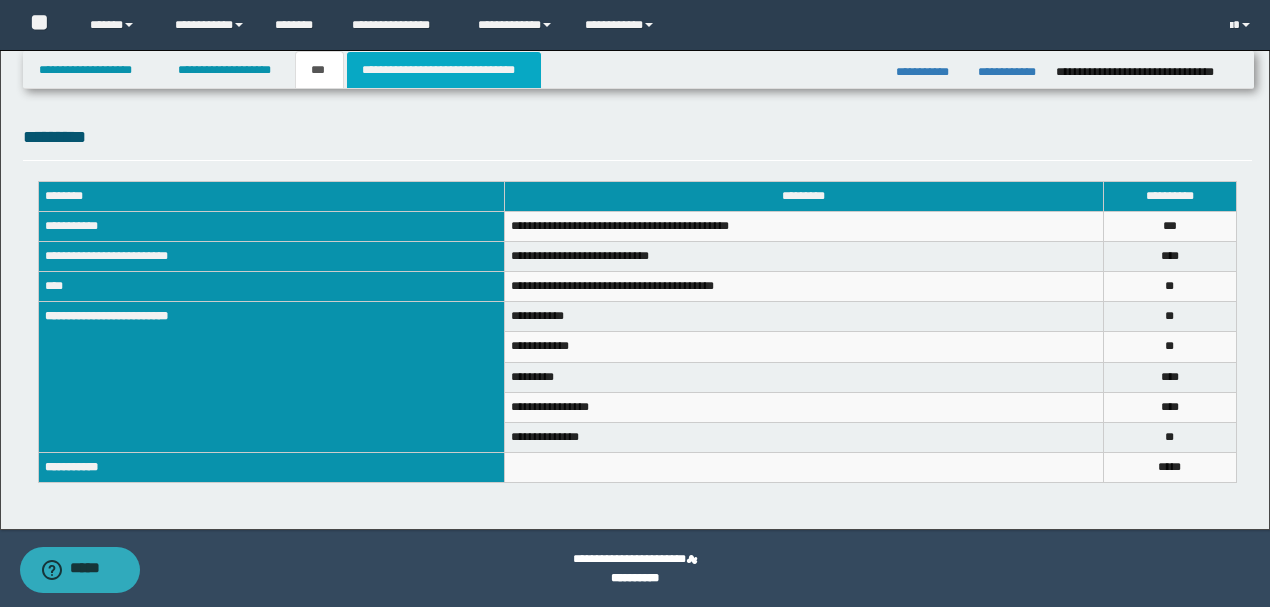 click on "**********" at bounding box center (444, 70) 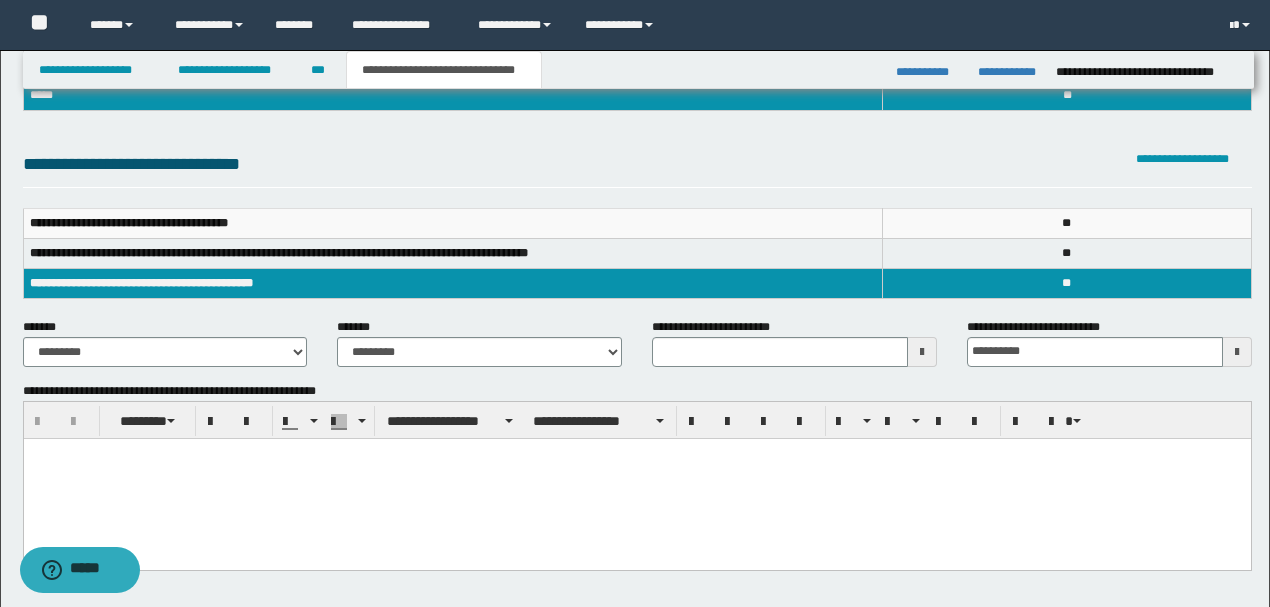 scroll, scrollTop: 266, scrollLeft: 0, axis: vertical 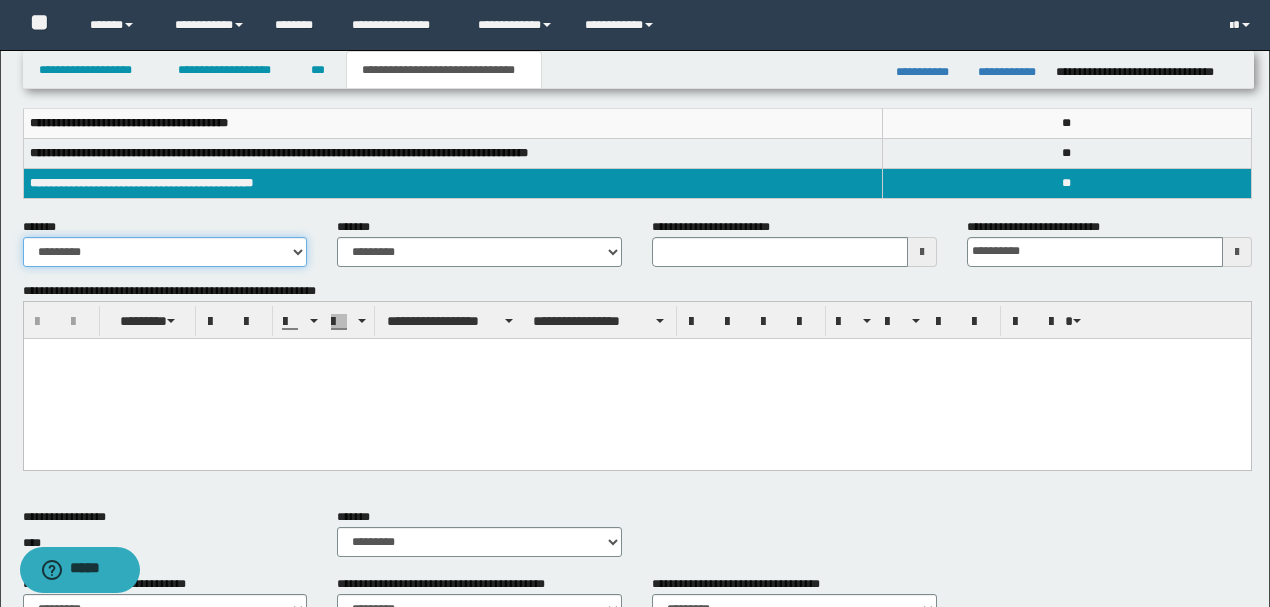 drag, startPoint x: 142, startPoint y: 238, endPoint x: 192, endPoint y: 264, distance: 56.35601 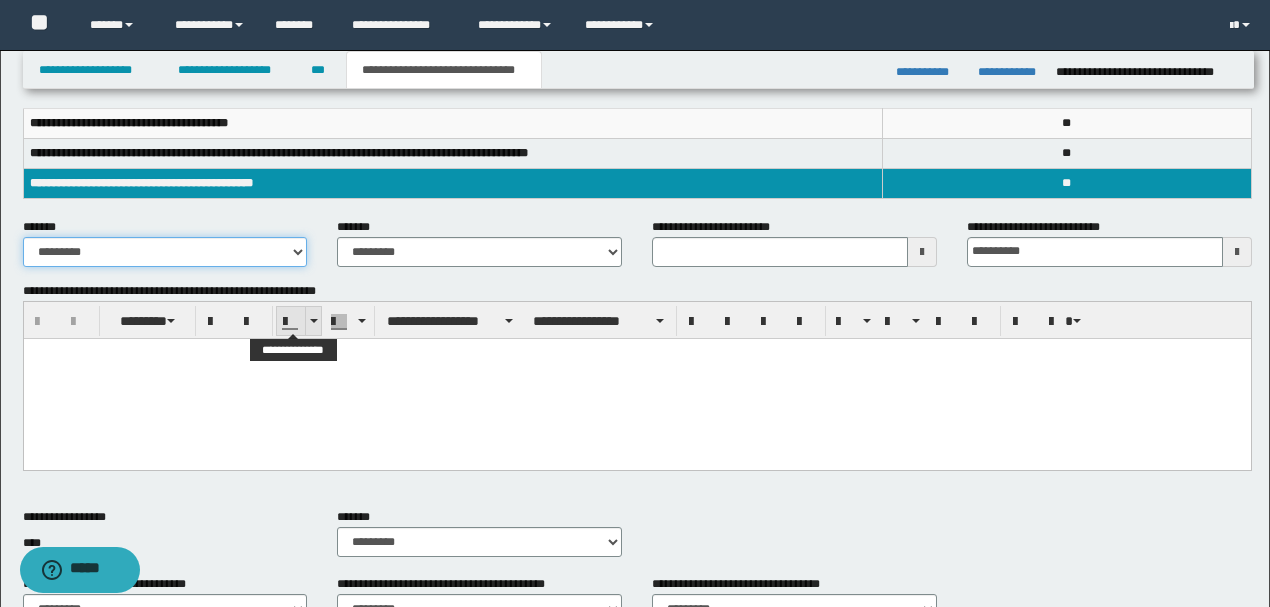 click on "**********" at bounding box center (165, 252) 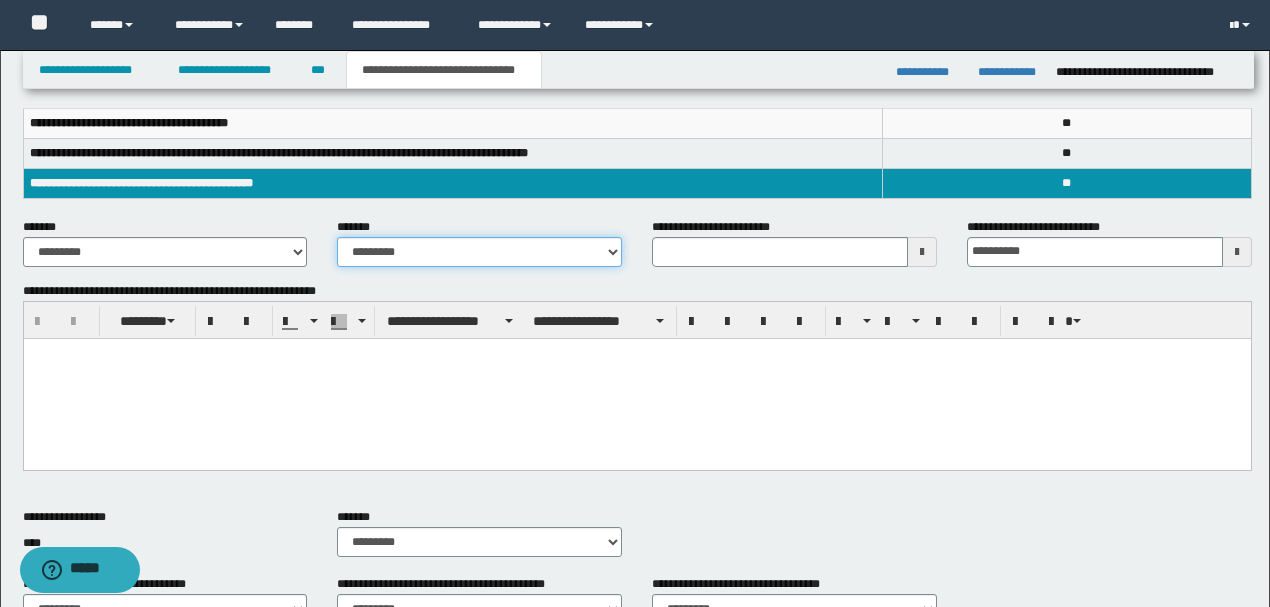 click on "**********" at bounding box center [479, 252] 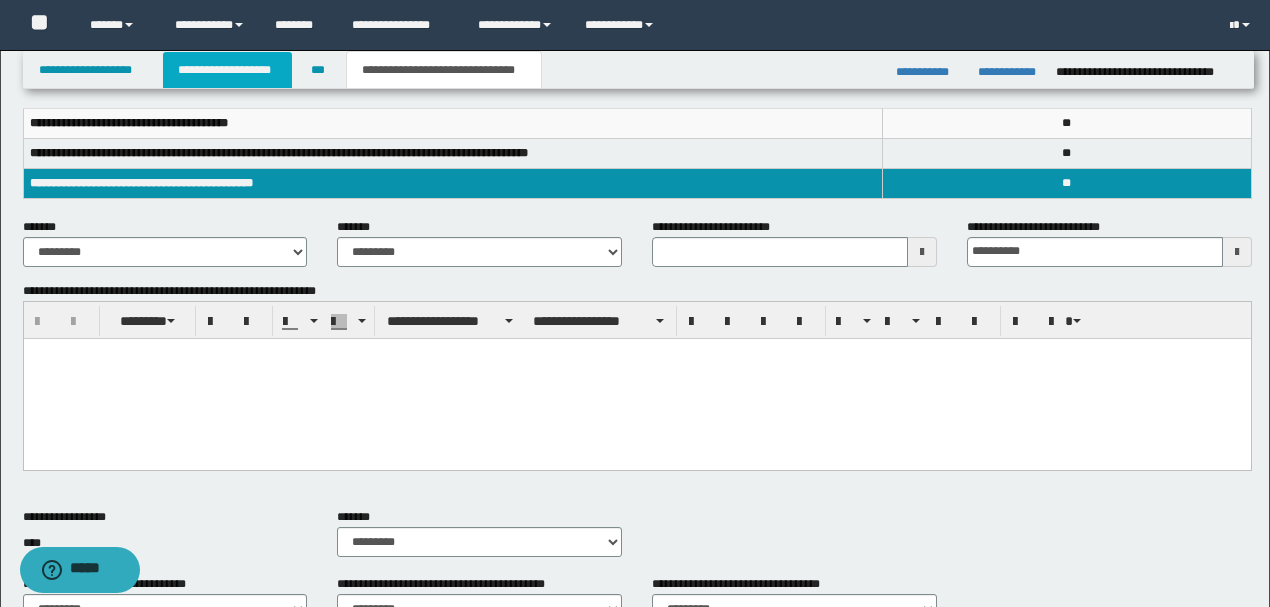 click on "**********" at bounding box center (227, 70) 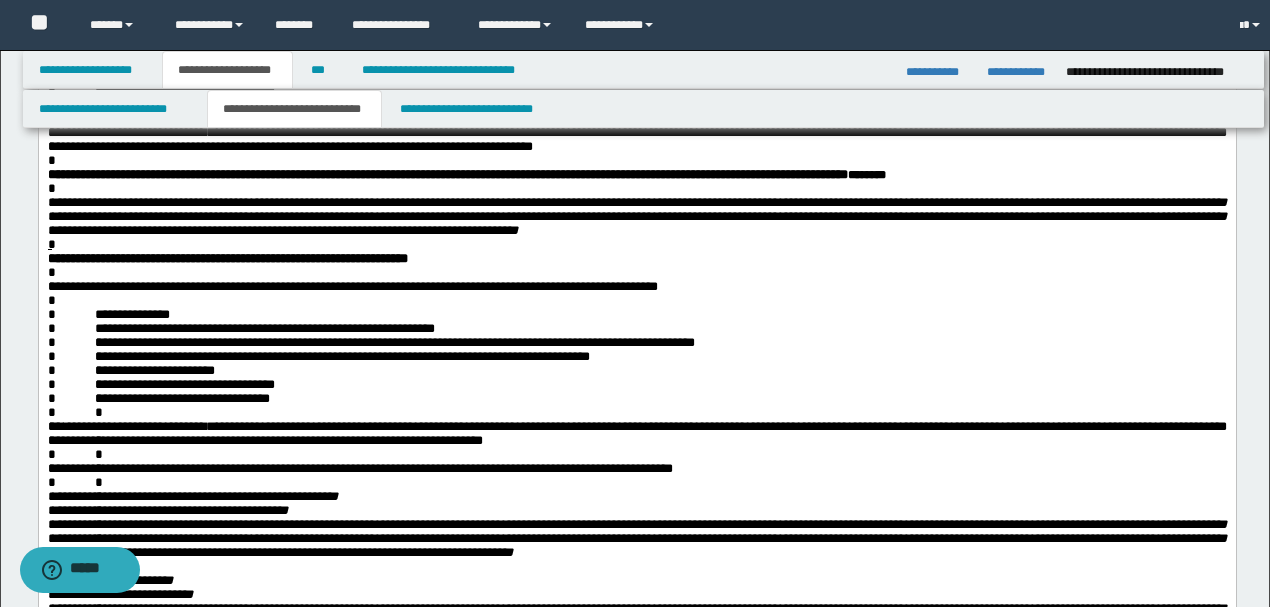 scroll, scrollTop: 297, scrollLeft: 0, axis: vertical 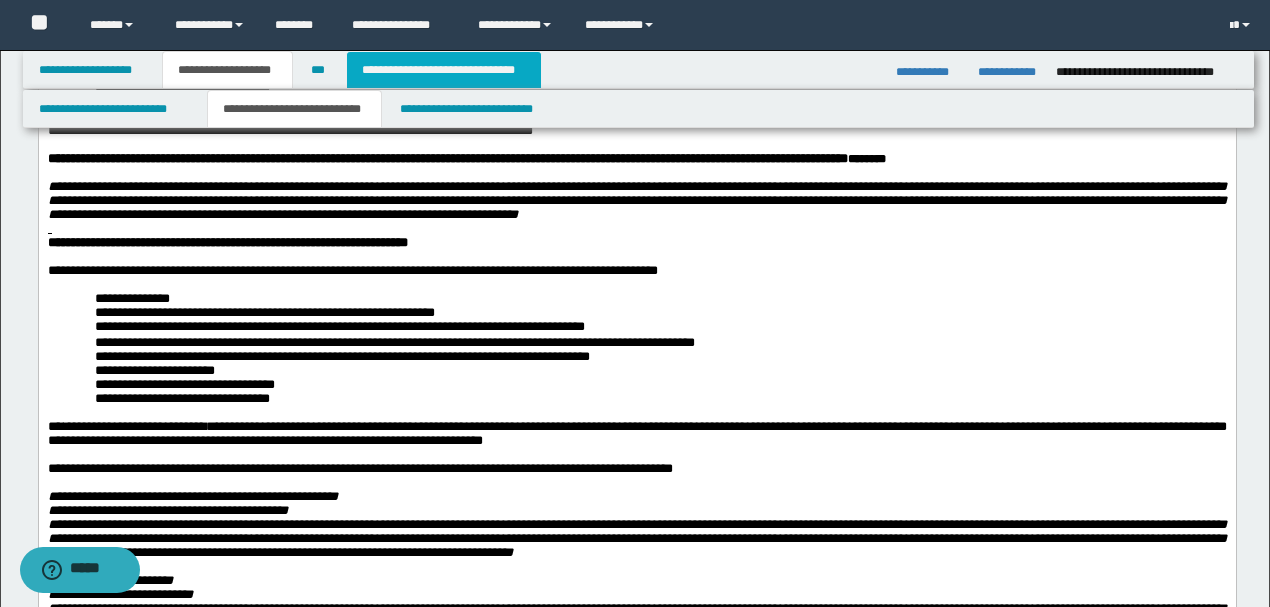 click on "**********" at bounding box center (444, 70) 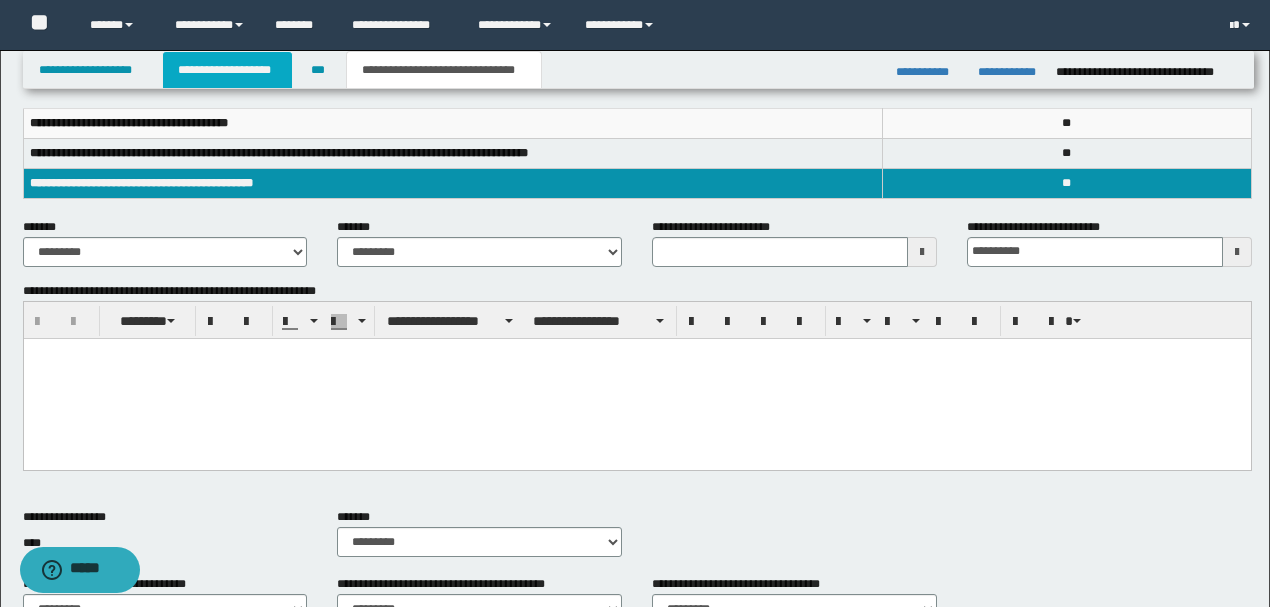 click on "**********" at bounding box center [227, 70] 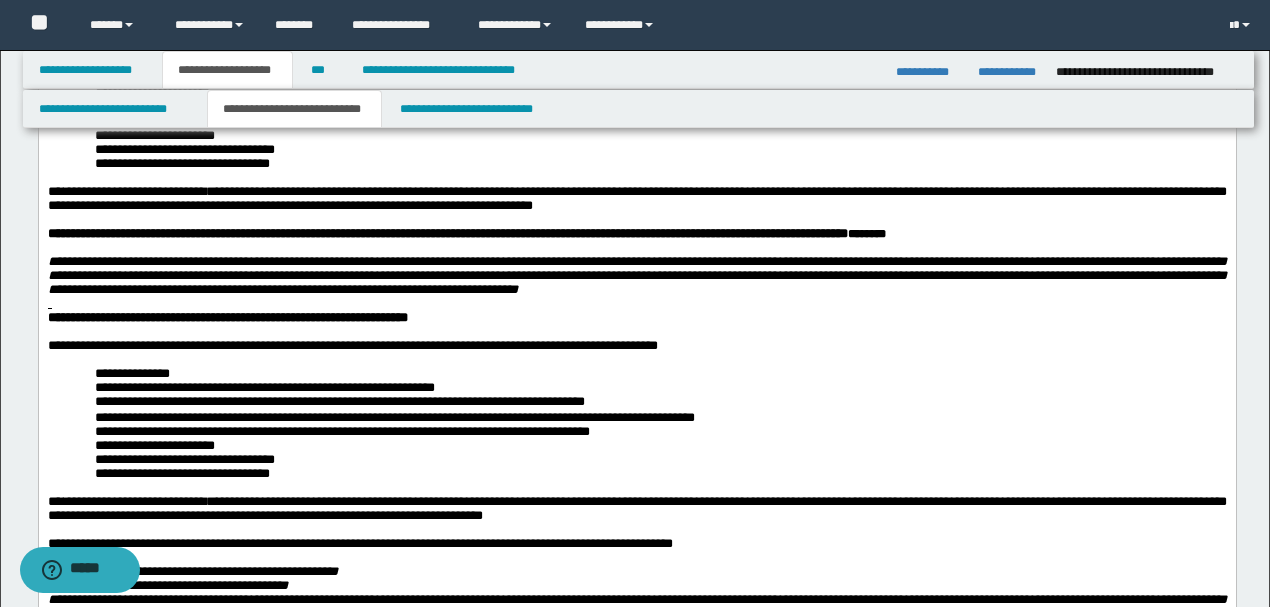 scroll, scrollTop: 297, scrollLeft: 0, axis: vertical 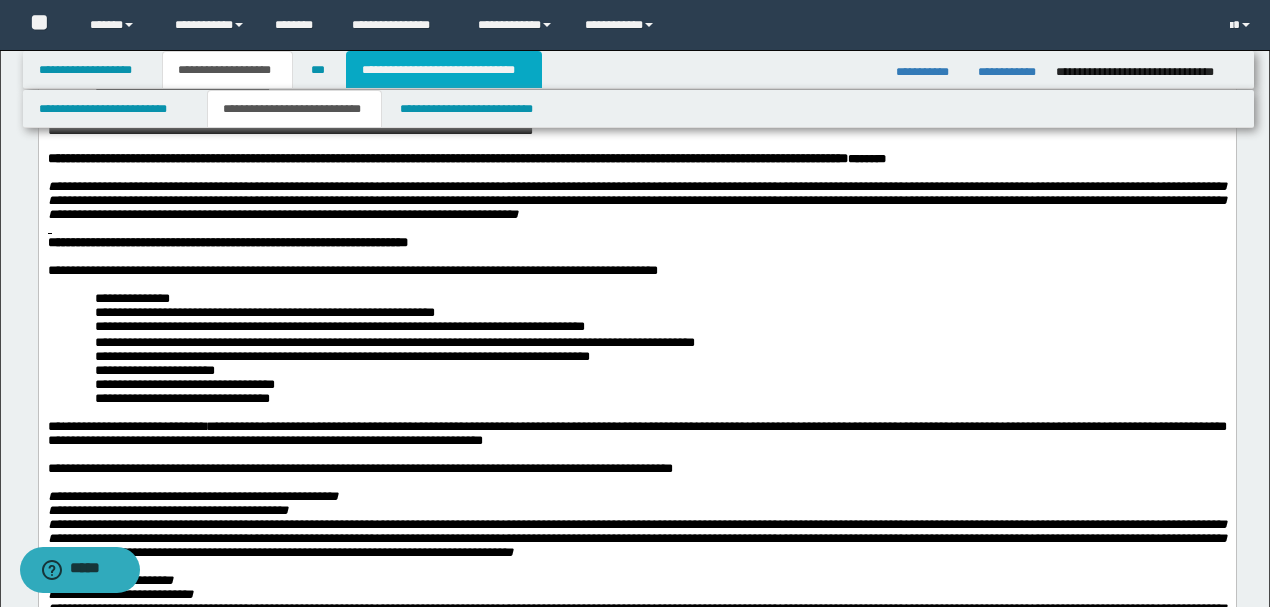 click on "**********" at bounding box center (444, 70) 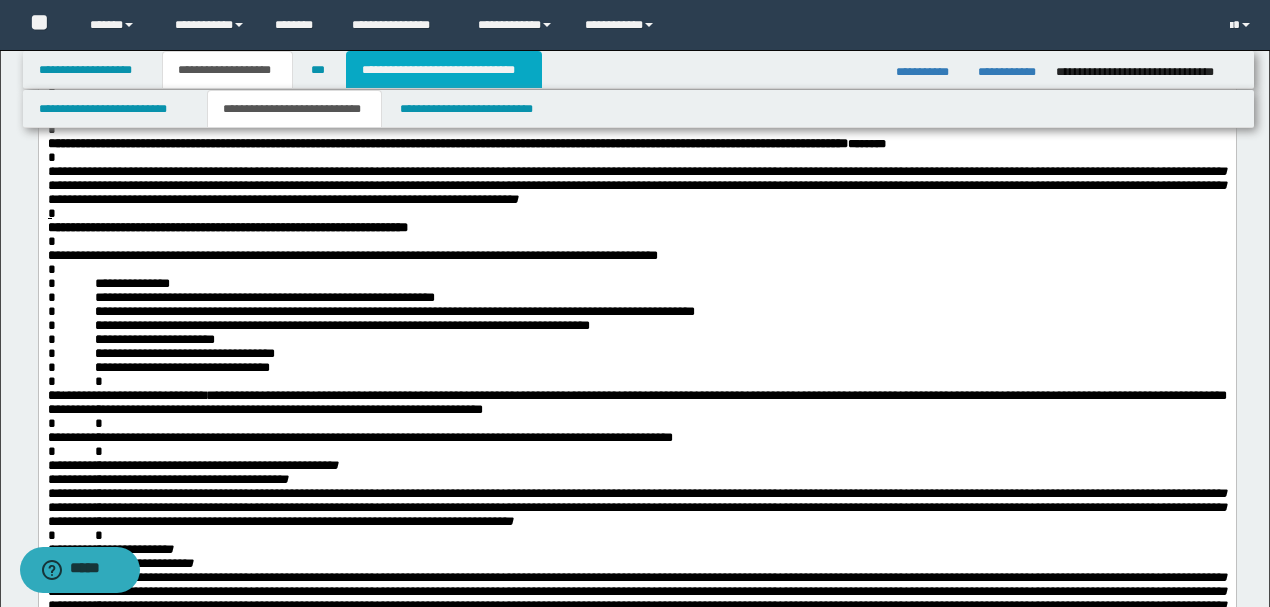 scroll, scrollTop: 266, scrollLeft: 0, axis: vertical 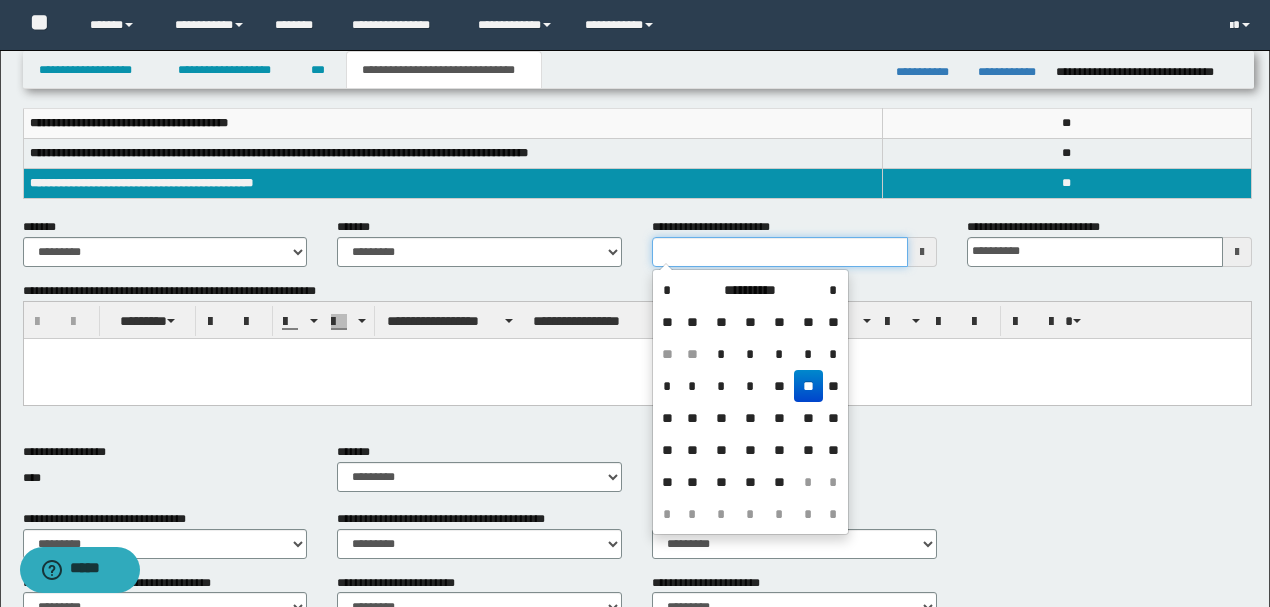 click on "**********" at bounding box center (780, 252) 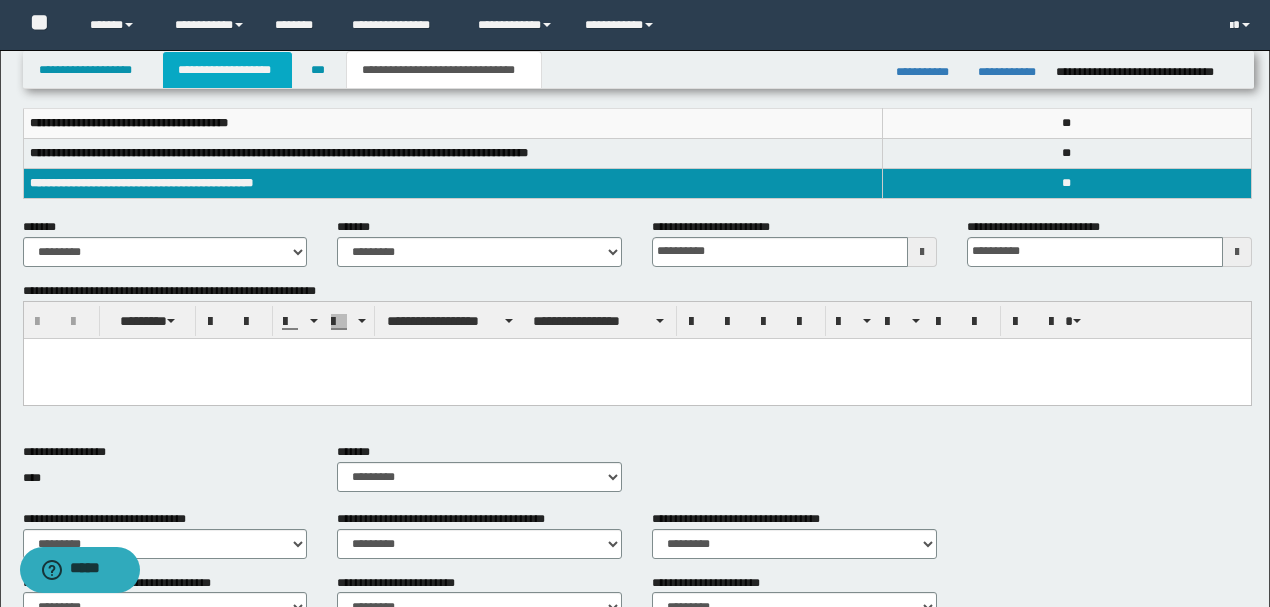 click on "**********" at bounding box center (227, 70) 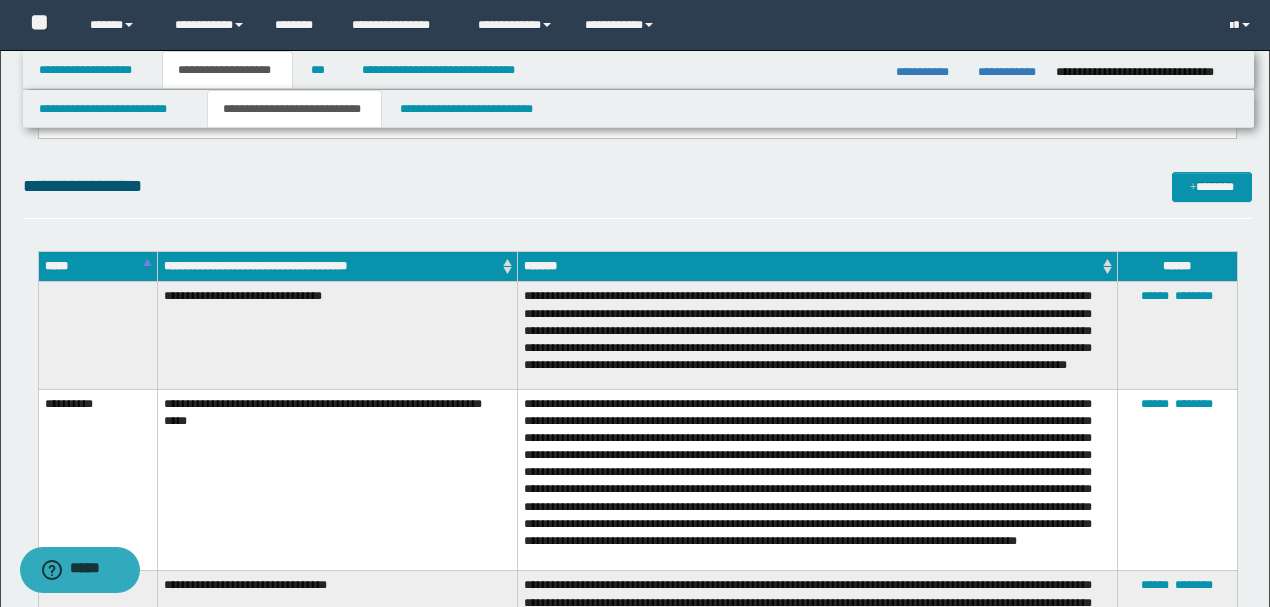 scroll, scrollTop: 1230, scrollLeft: 0, axis: vertical 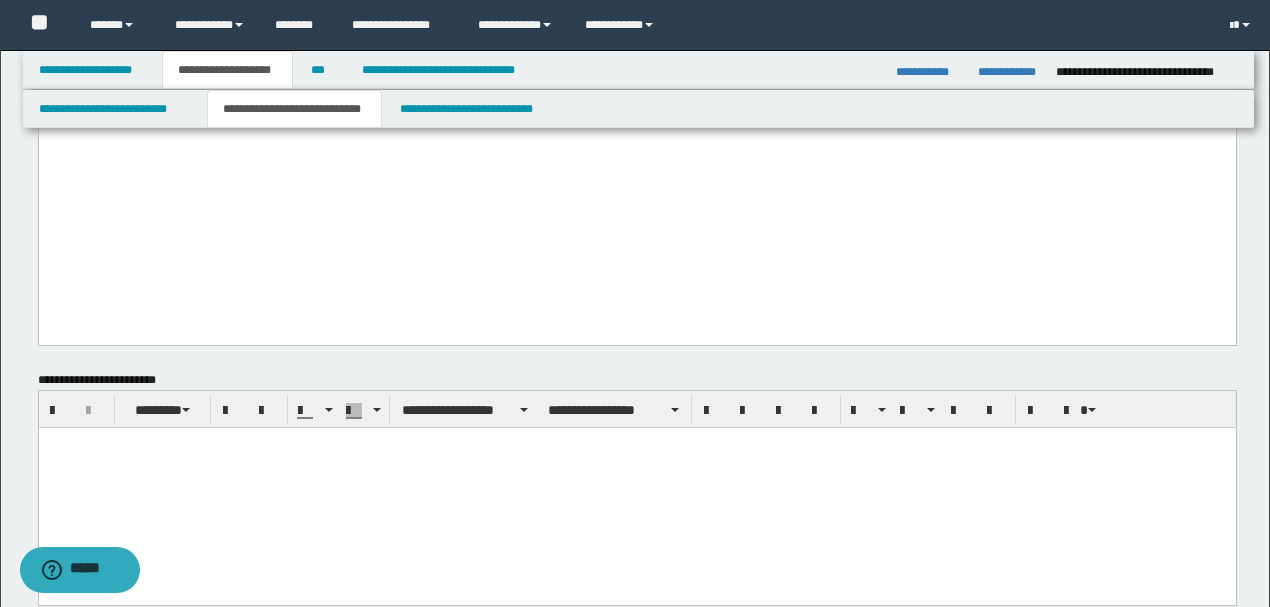 drag, startPoint x: 354, startPoint y: 432, endPoint x: 510, endPoint y: 537, distance: 188.04521 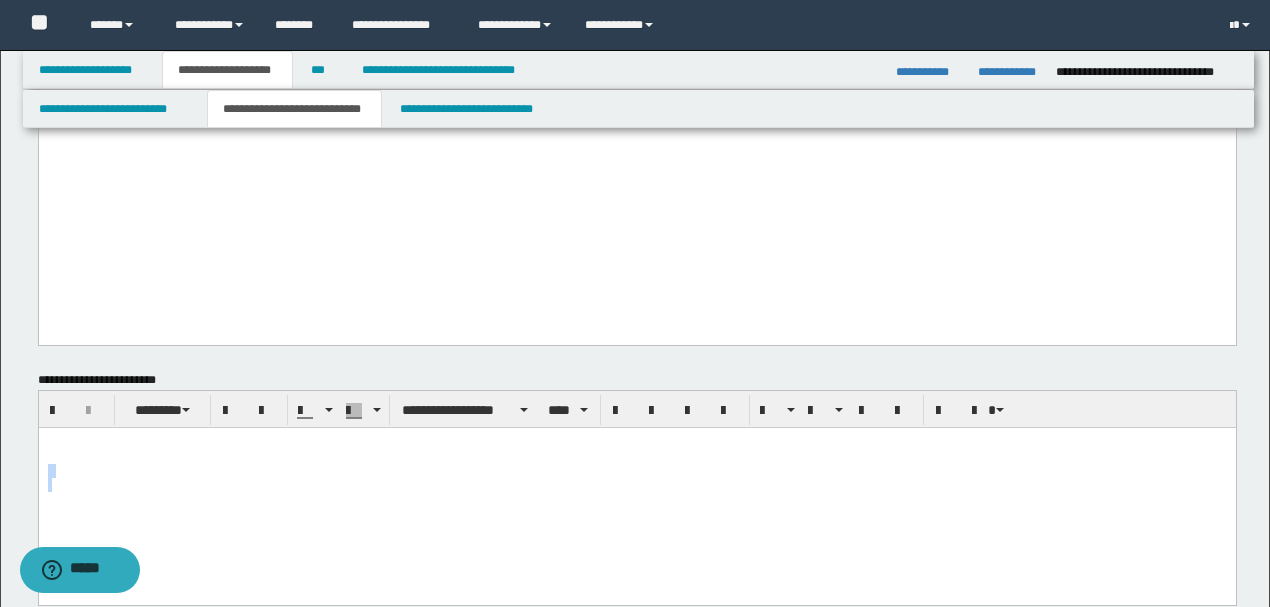 drag, startPoint x: 408, startPoint y: 454, endPoint x: 531, endPoint y: 565, distance: 165.68042 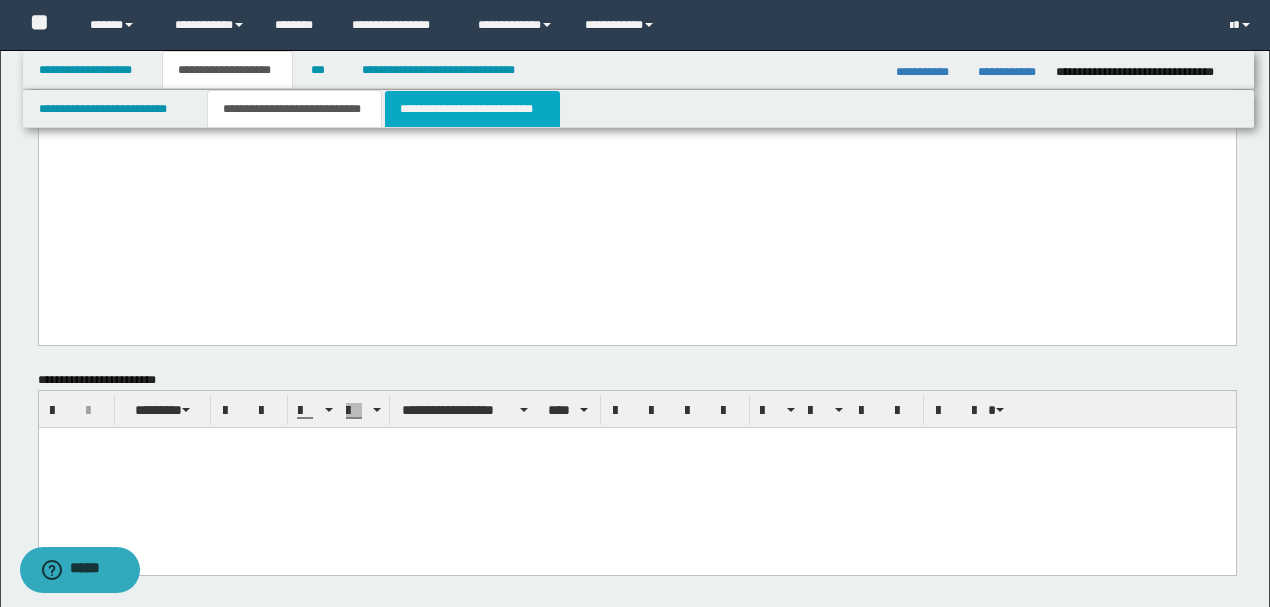 click on "**********" at bounding box center (472, 109) 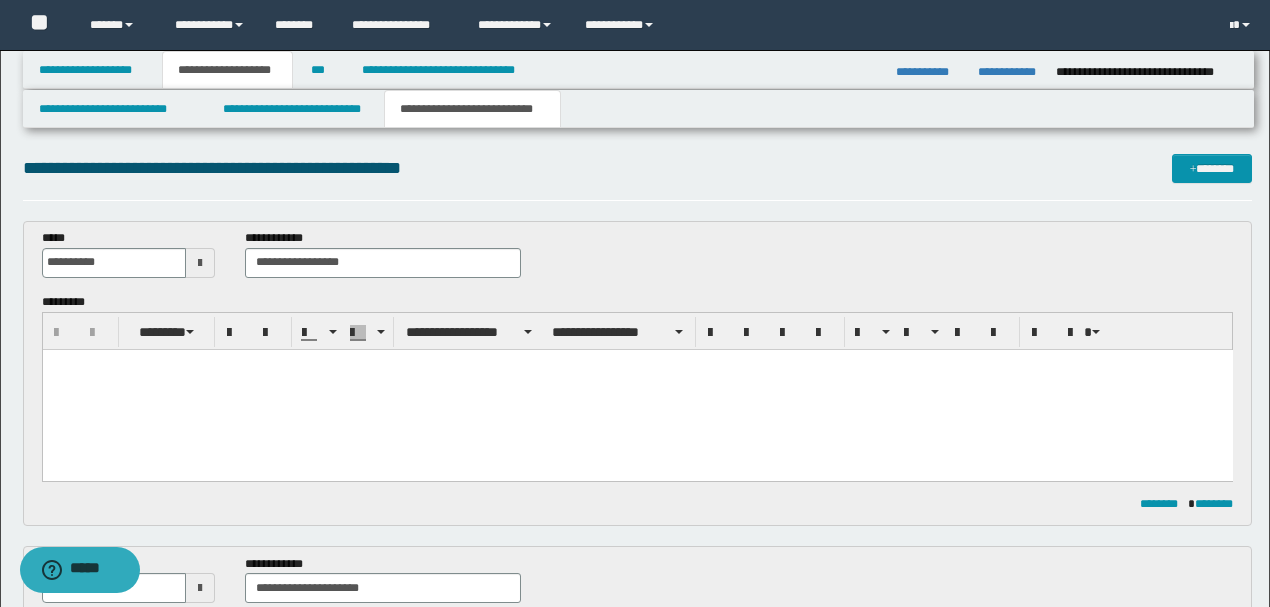 scroll, scrollTop: 0, scrollLeft: 0, axis: both 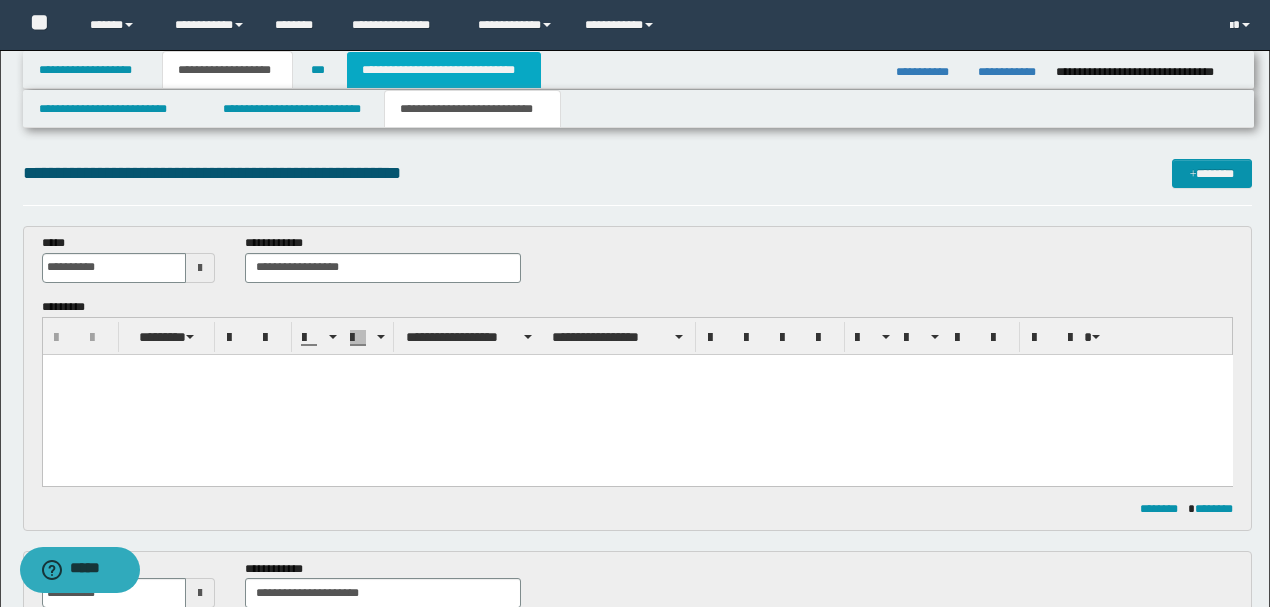 click on "**********" at bounding box center [444, 70] 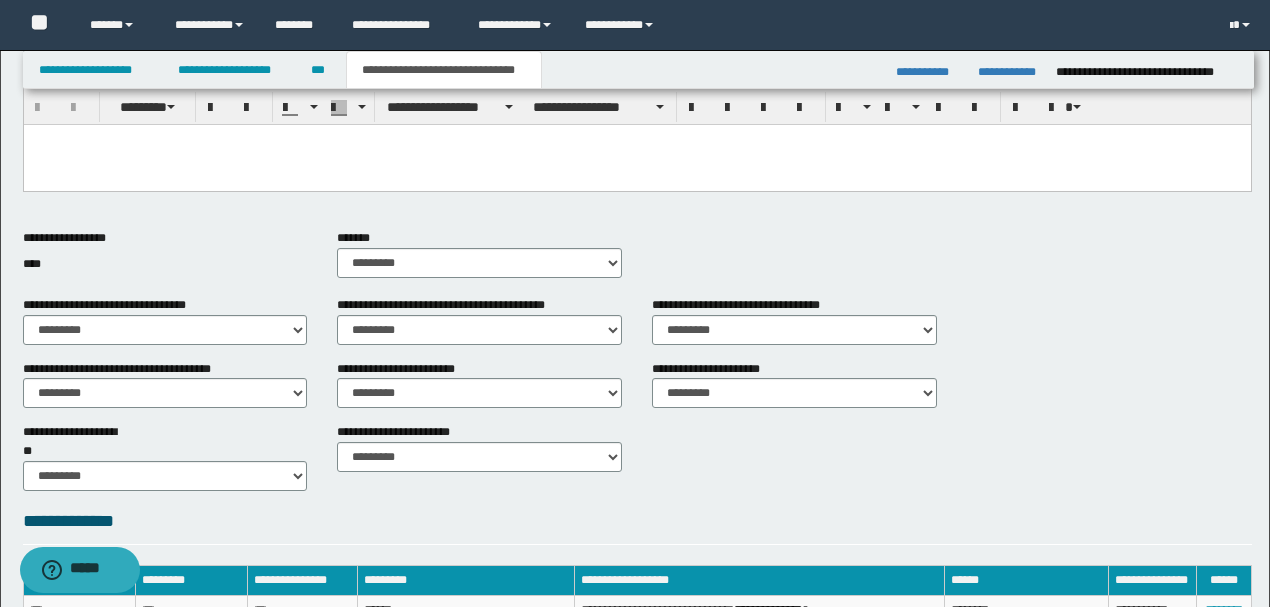 scroll, scrollTop: 816, scrollLeft: 0, axis: vertical 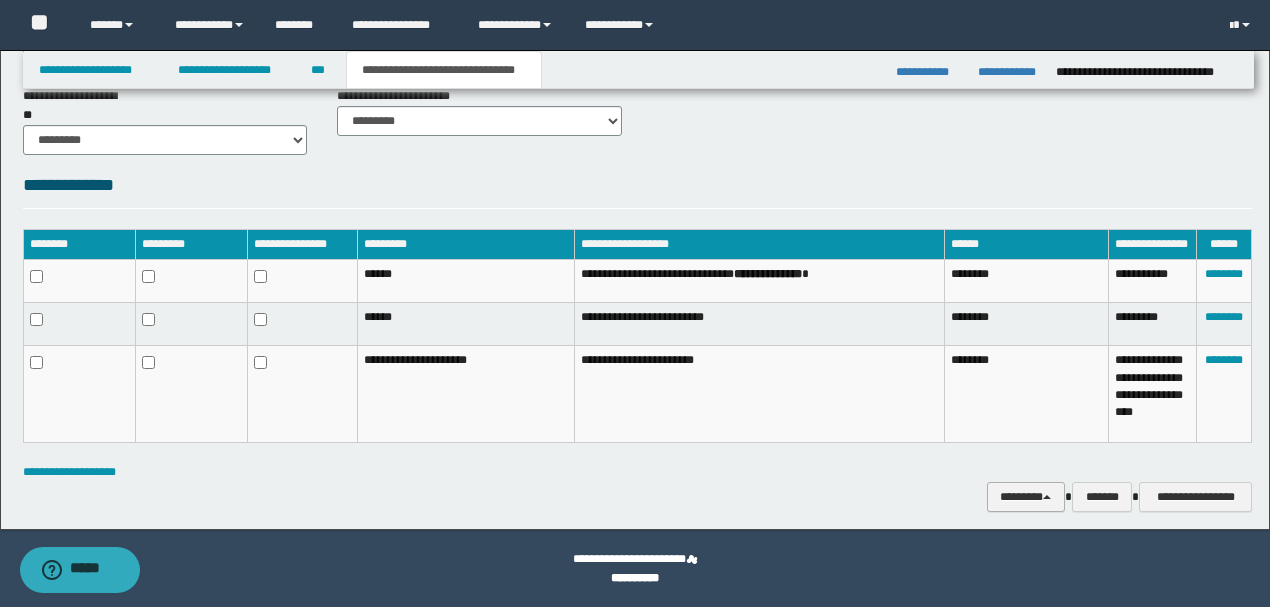 click on "********" at bounding box center (1026, 496) 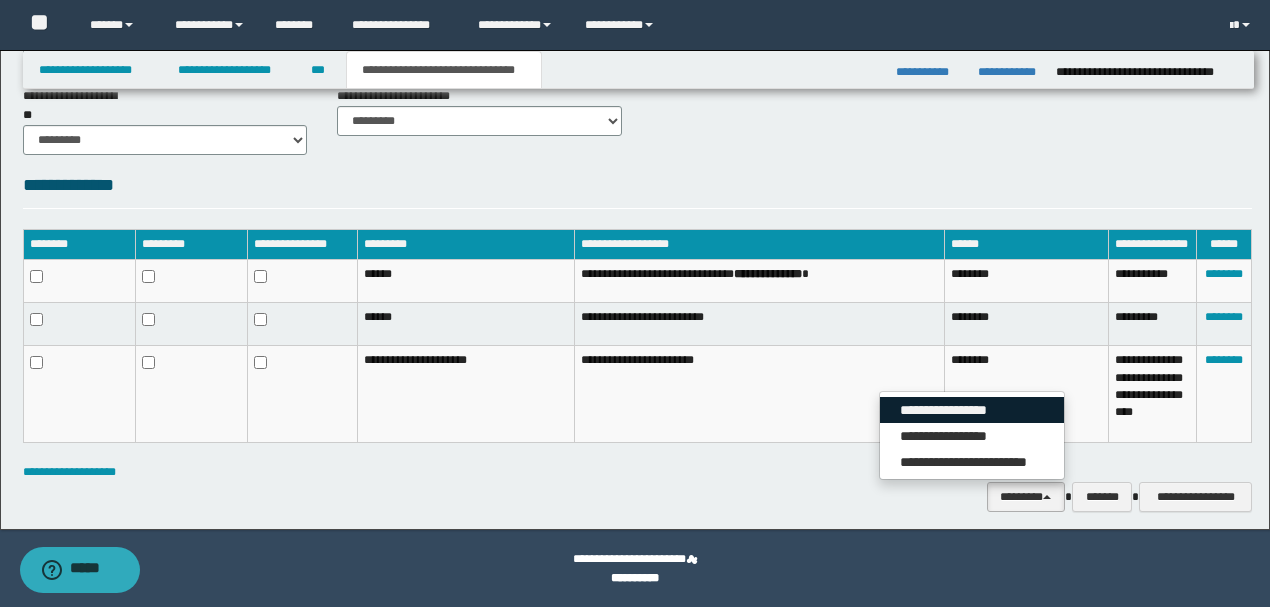 click on "**********" at bounding box center (972, 410) 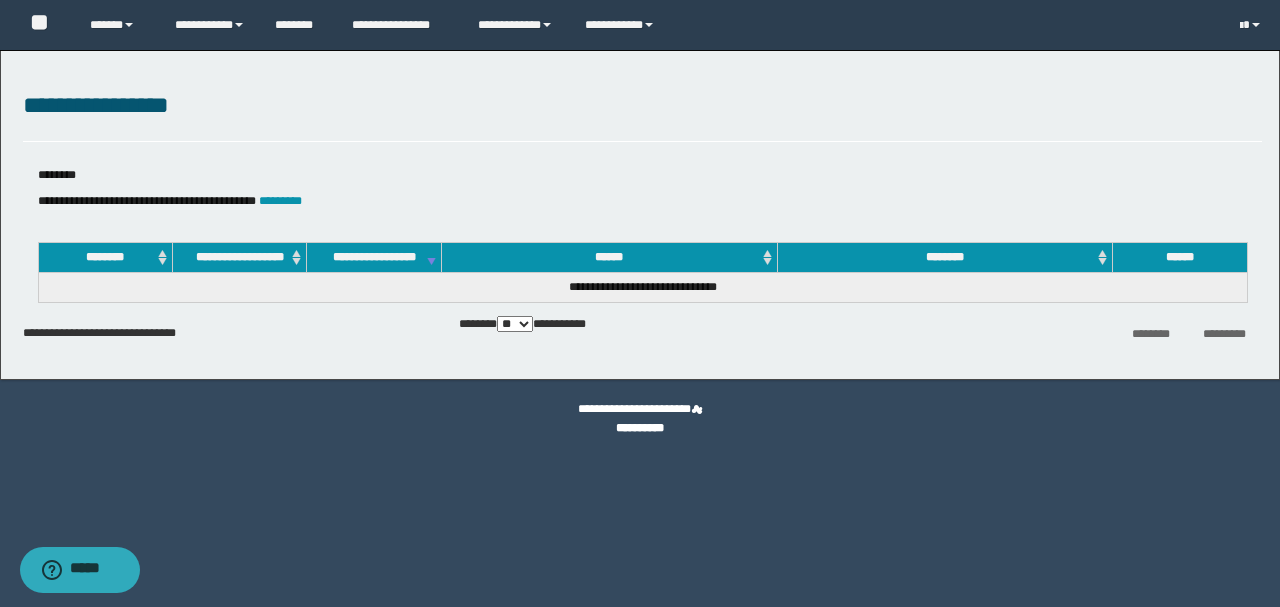 scroll, scrollTop: 0, scrollLeft: 0, axis: both 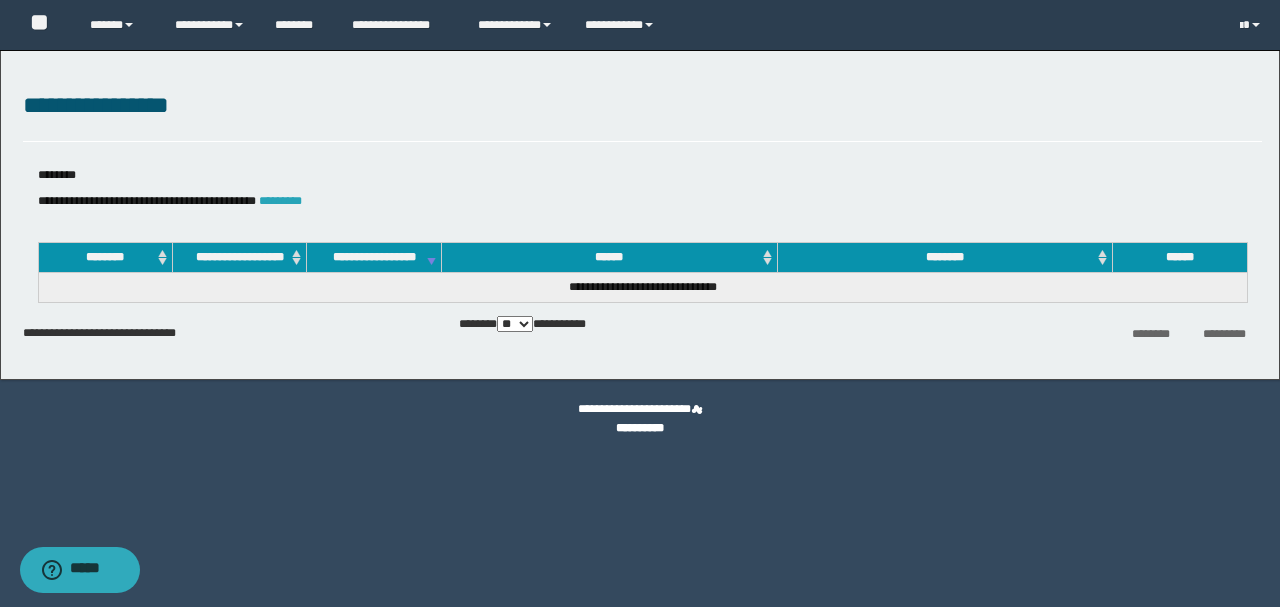click on "*********" at bounding box center [280, 201] 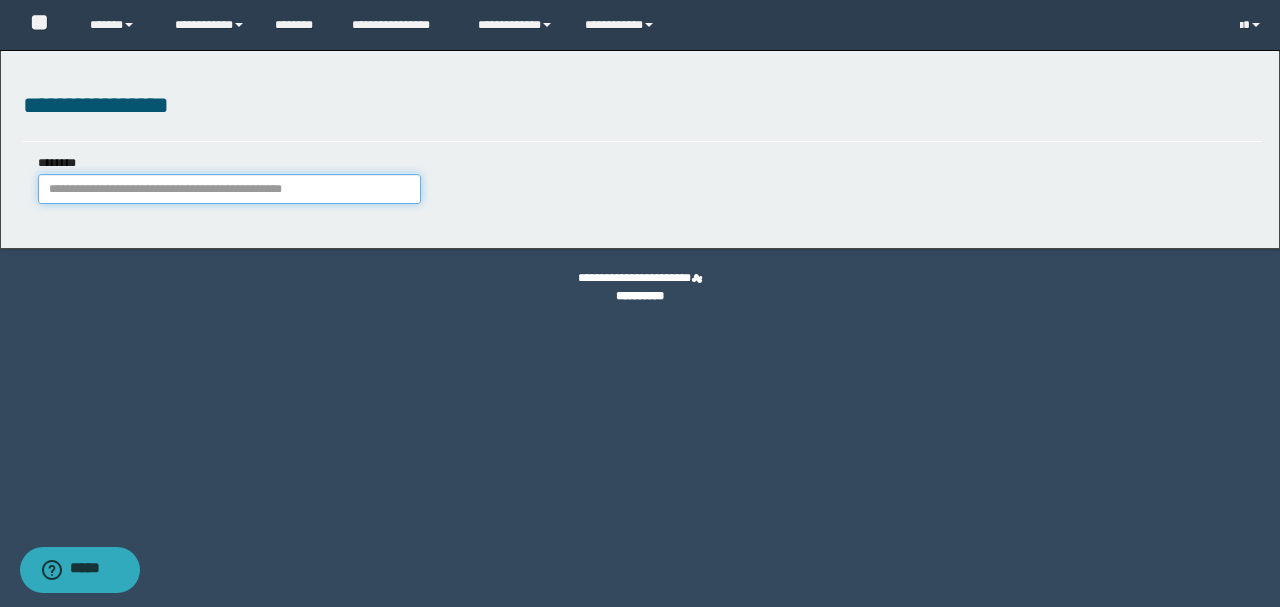 click on "********" at bounding box center [229, 189] 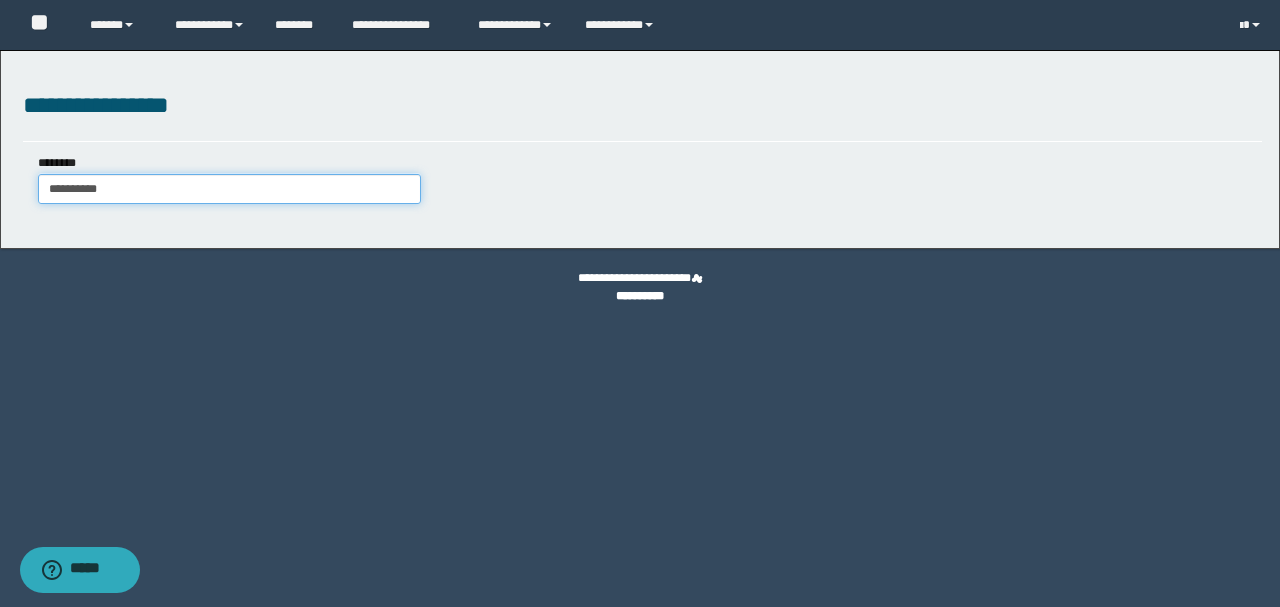 type on "**********" 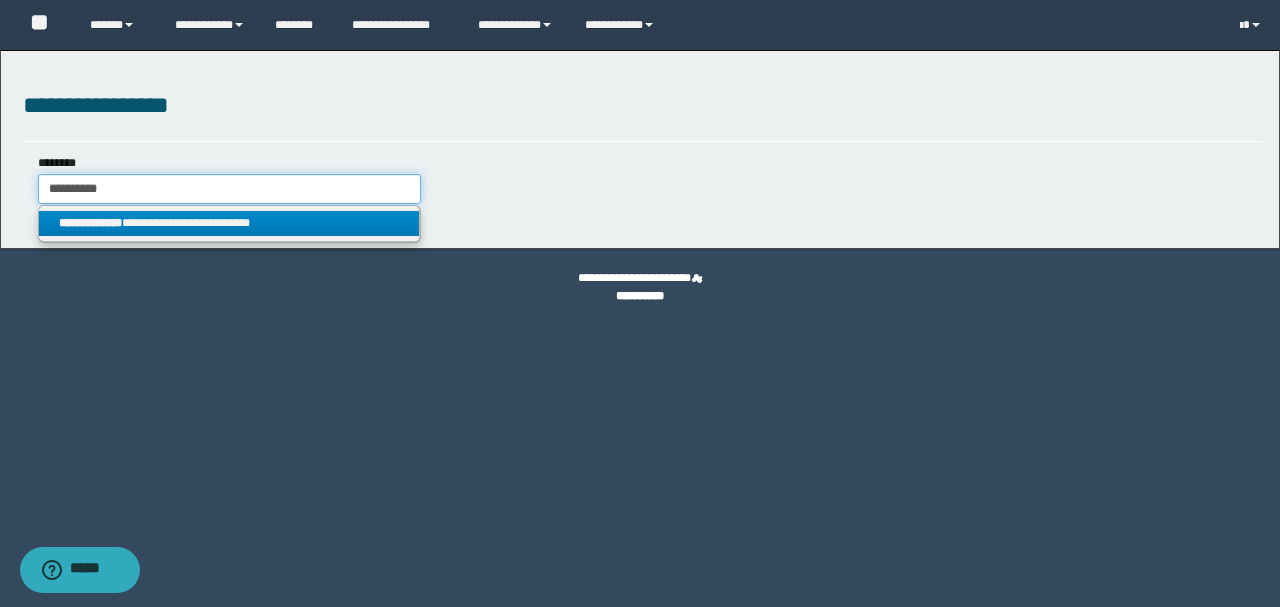 type on "**********" 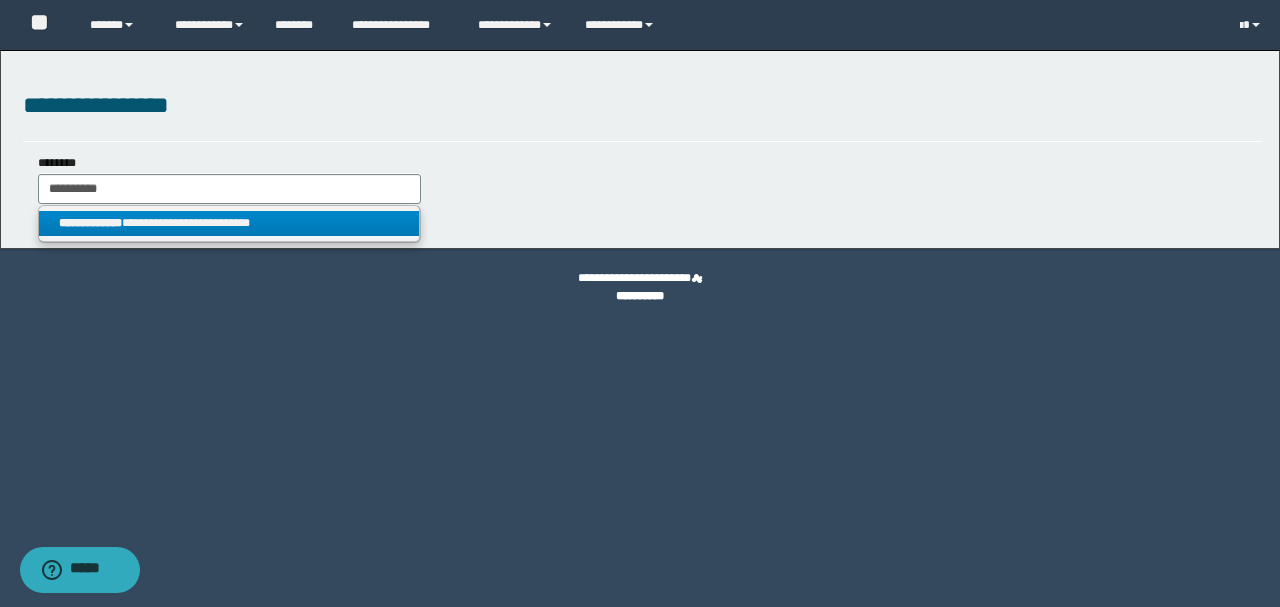 click on "**********" at bounding box center (229, 223) 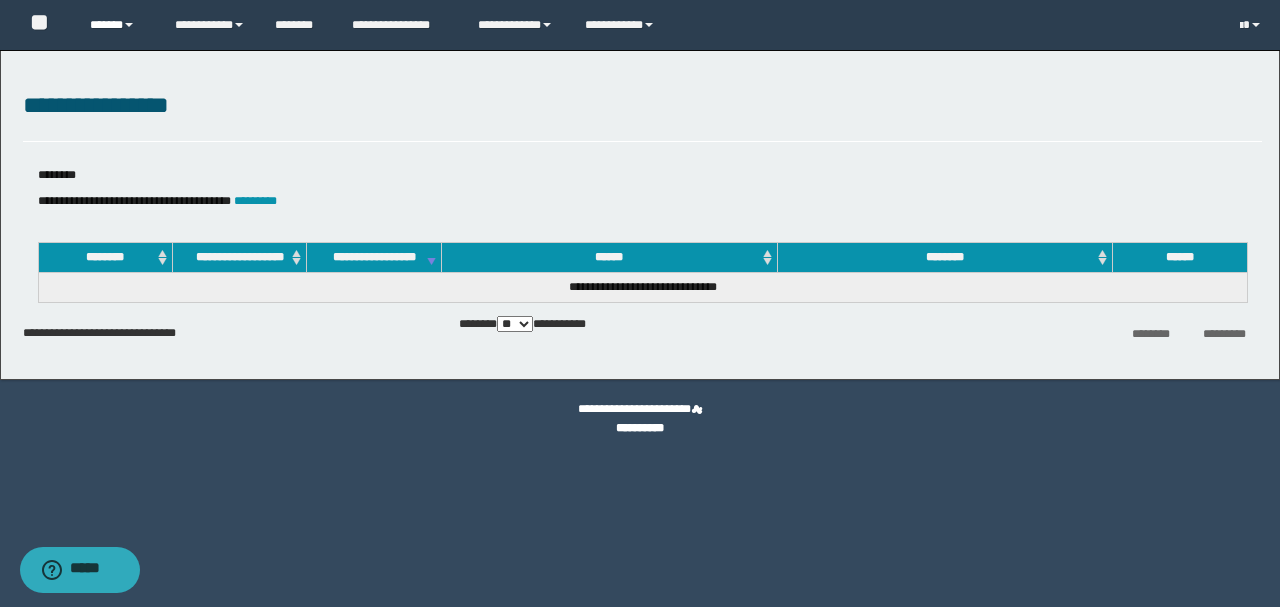 click on "******" at bounding box center [117, 25] 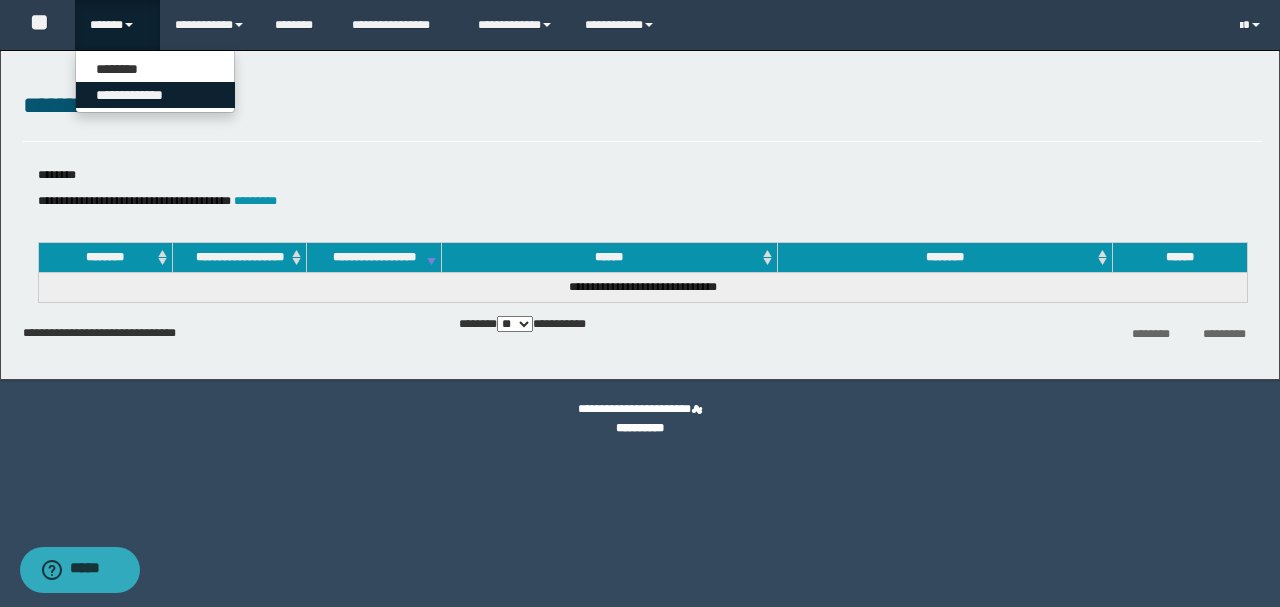 click on "**********" at bounding box center (155, 95) 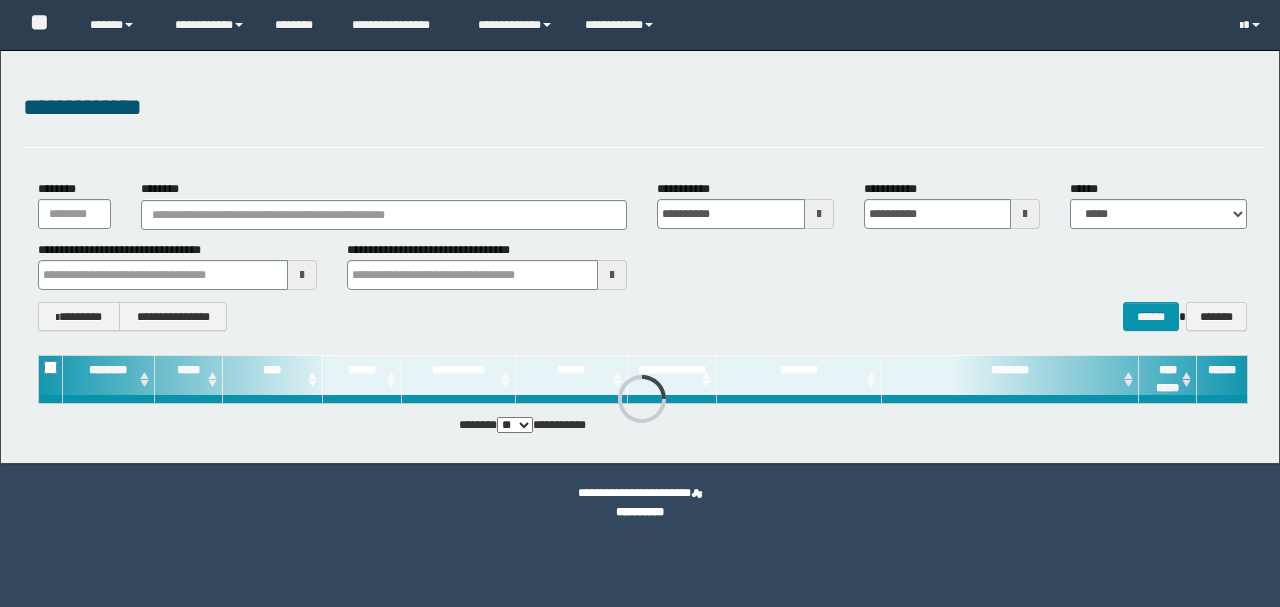 scroll, scrollTop: 0, scrollLeft: 0, axis: both 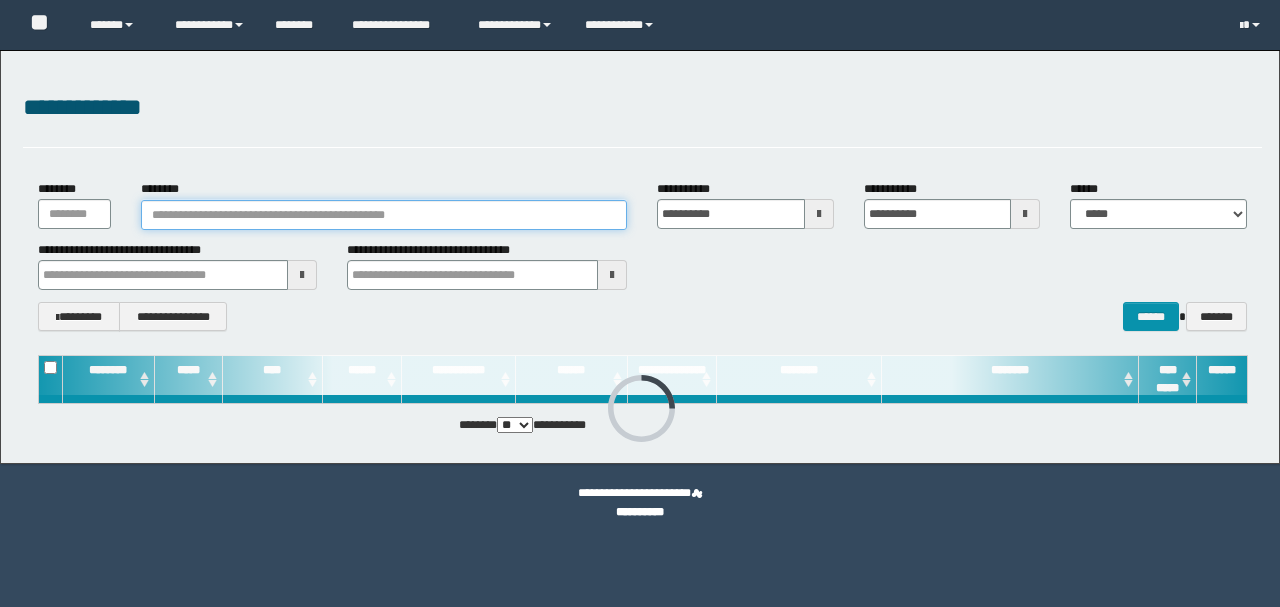click on "********" at bounding box center [384, 215] 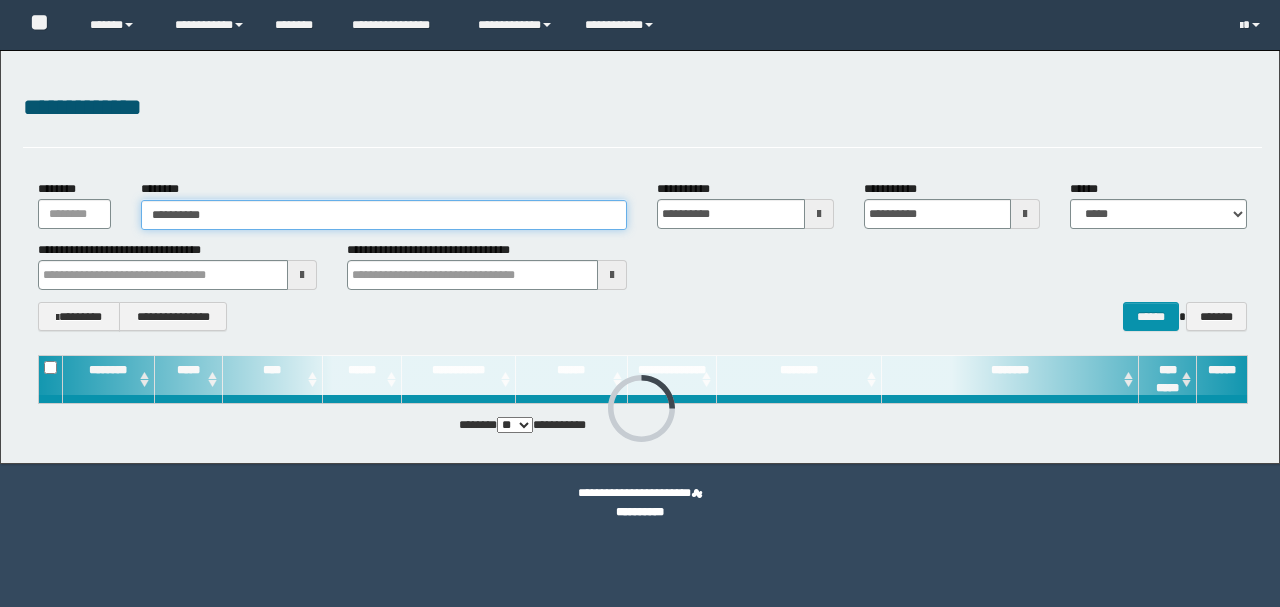 type on "**********" 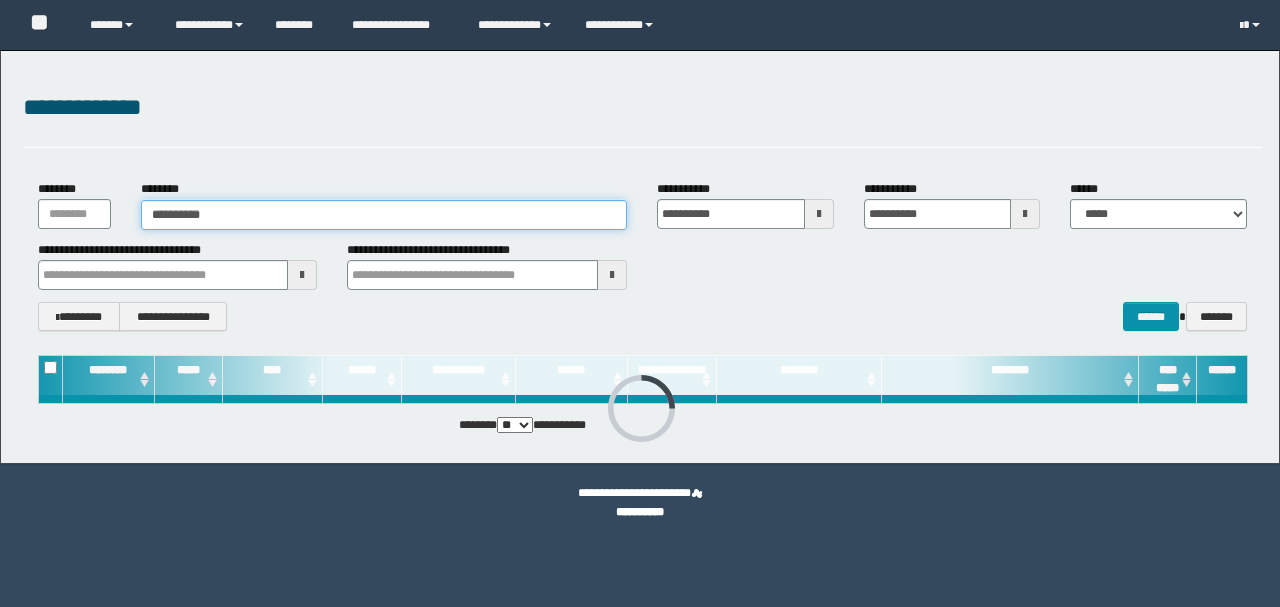 scroll, scrollTop: 0, scrollLeft: 0, axis: both 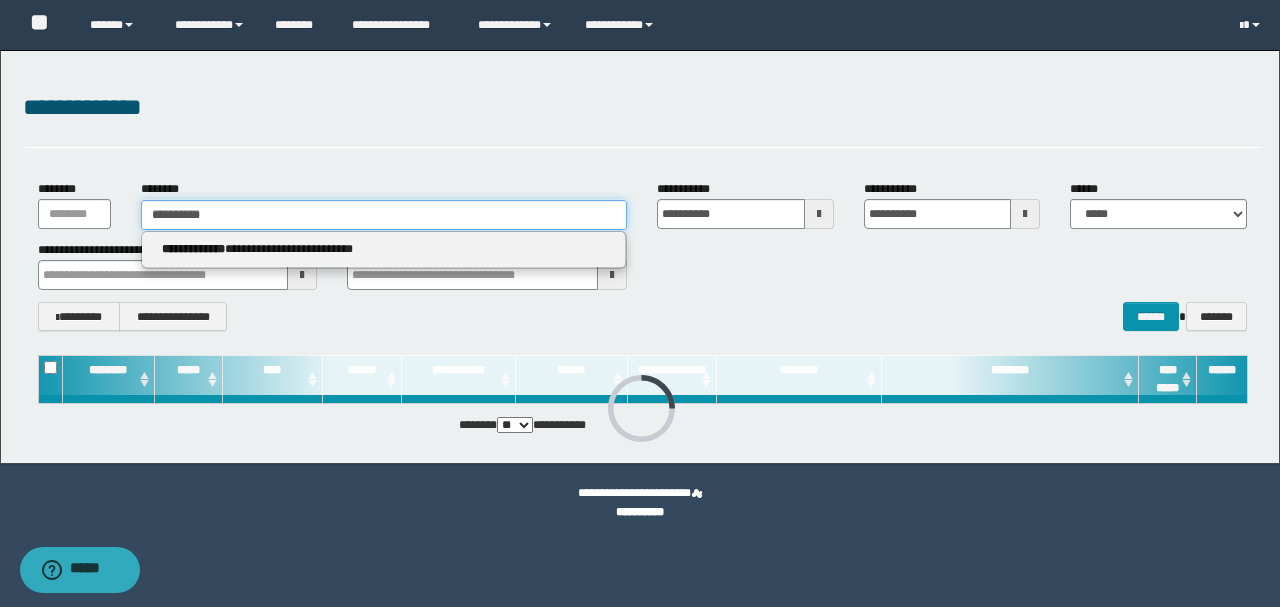 type on "**********" 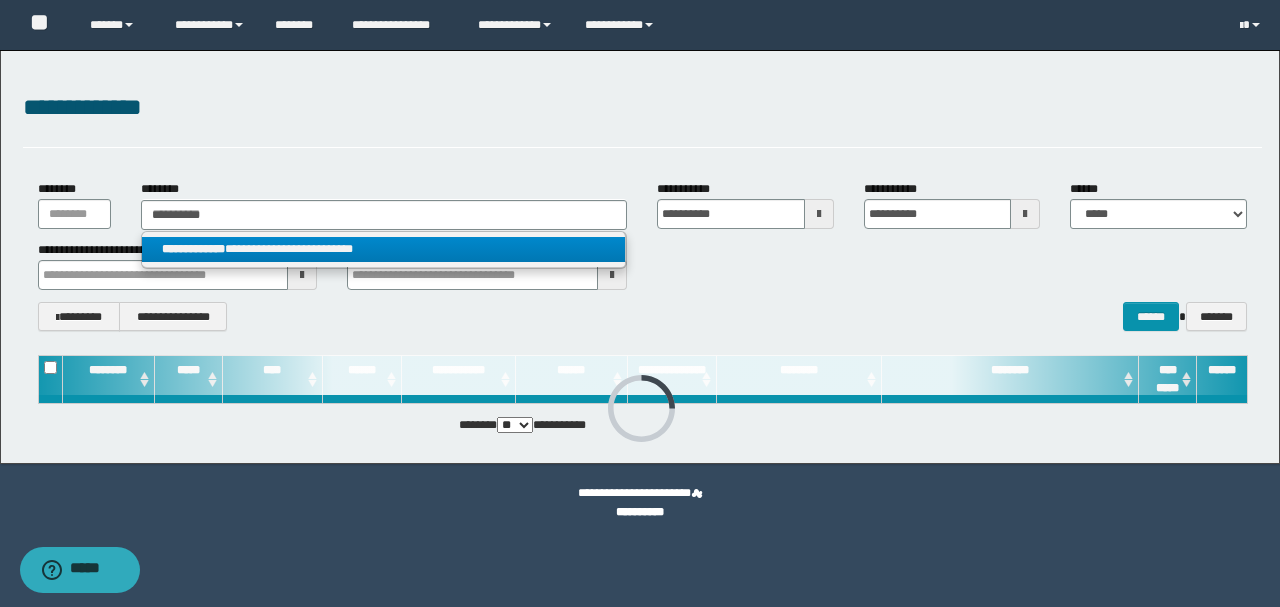 click on "**********" at bounding box center (384, 249) 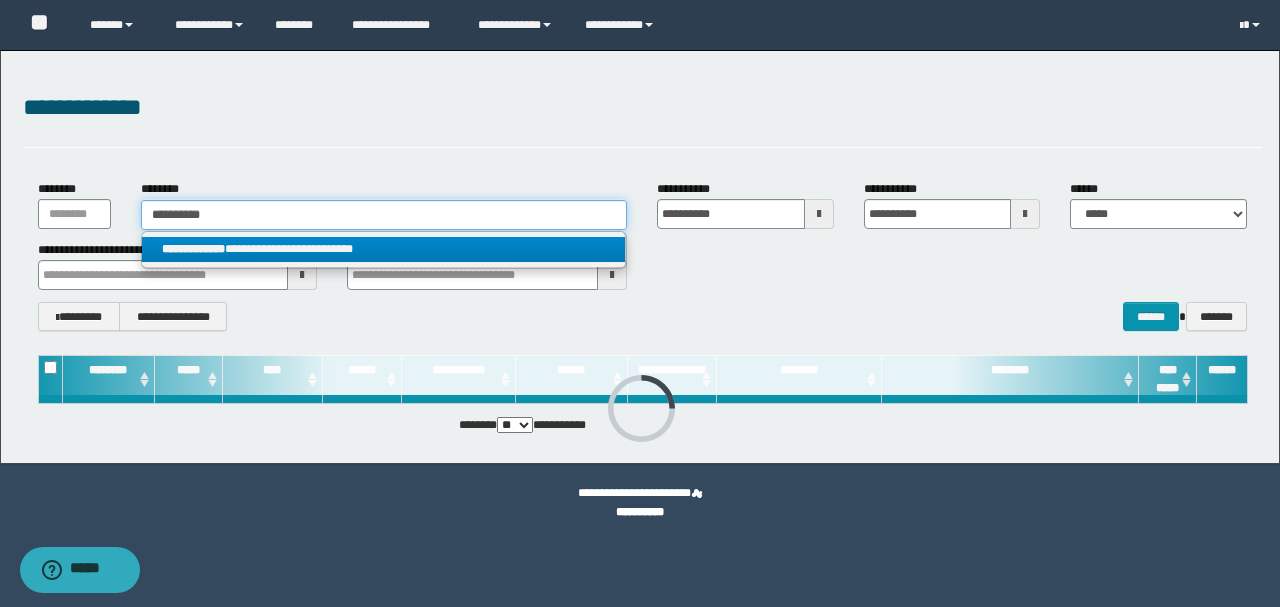 type 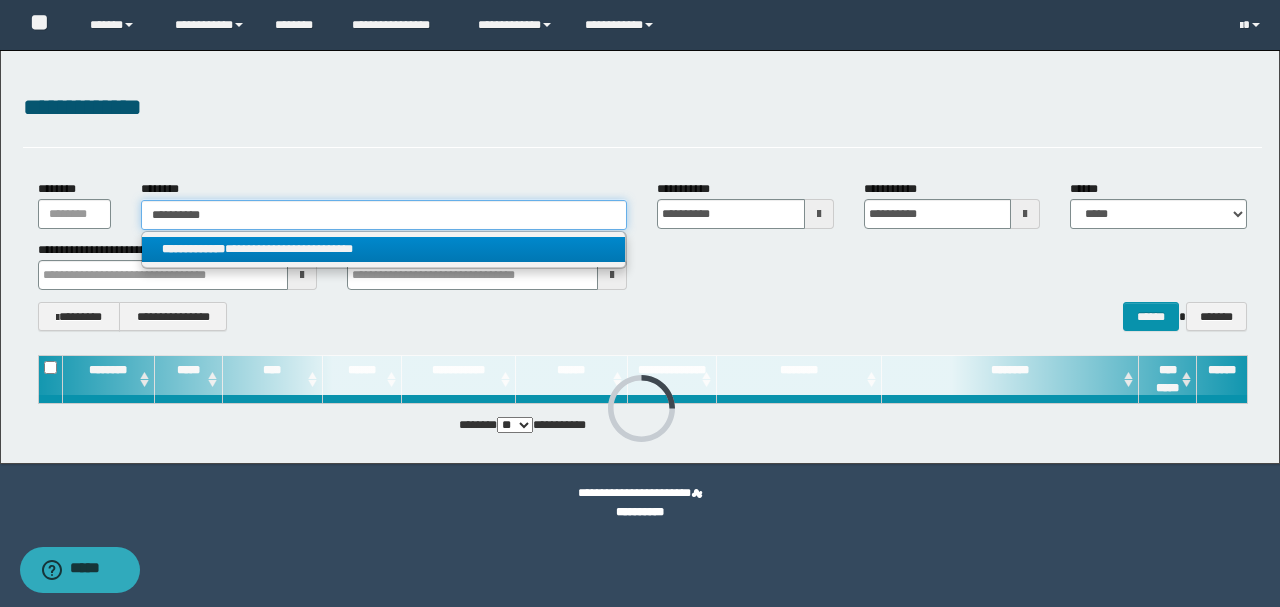 type on "**********" 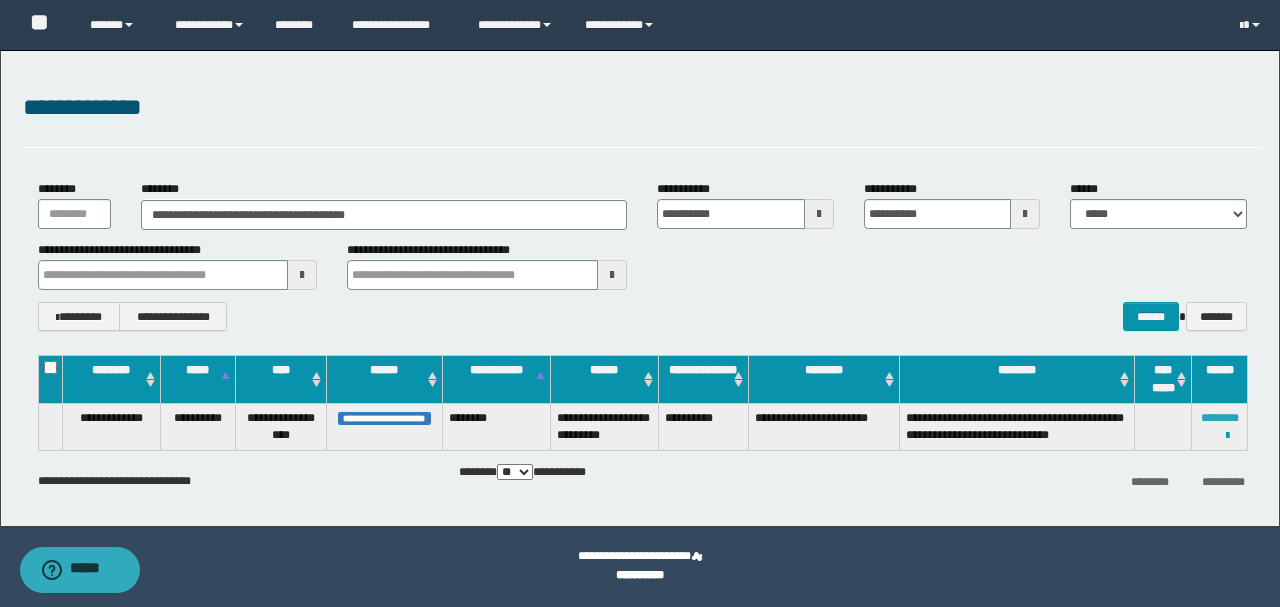 click on "********" at bounding box center [1220, 418] 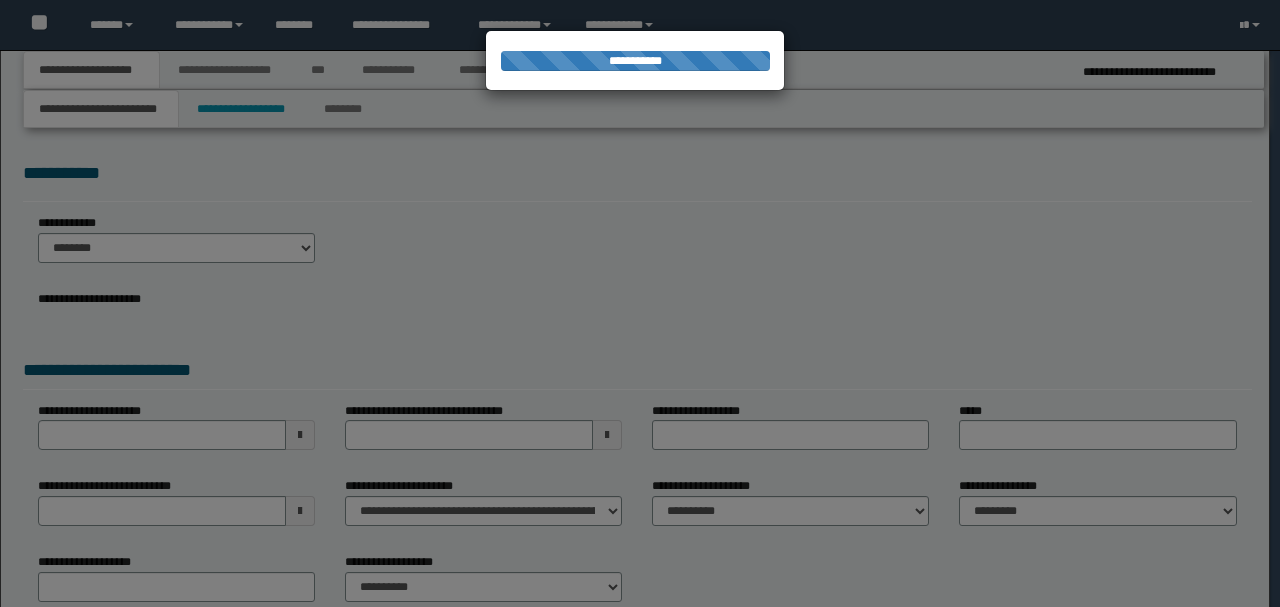 scroll, scrollTop: 0, scrollLeft: 0, axis: both 